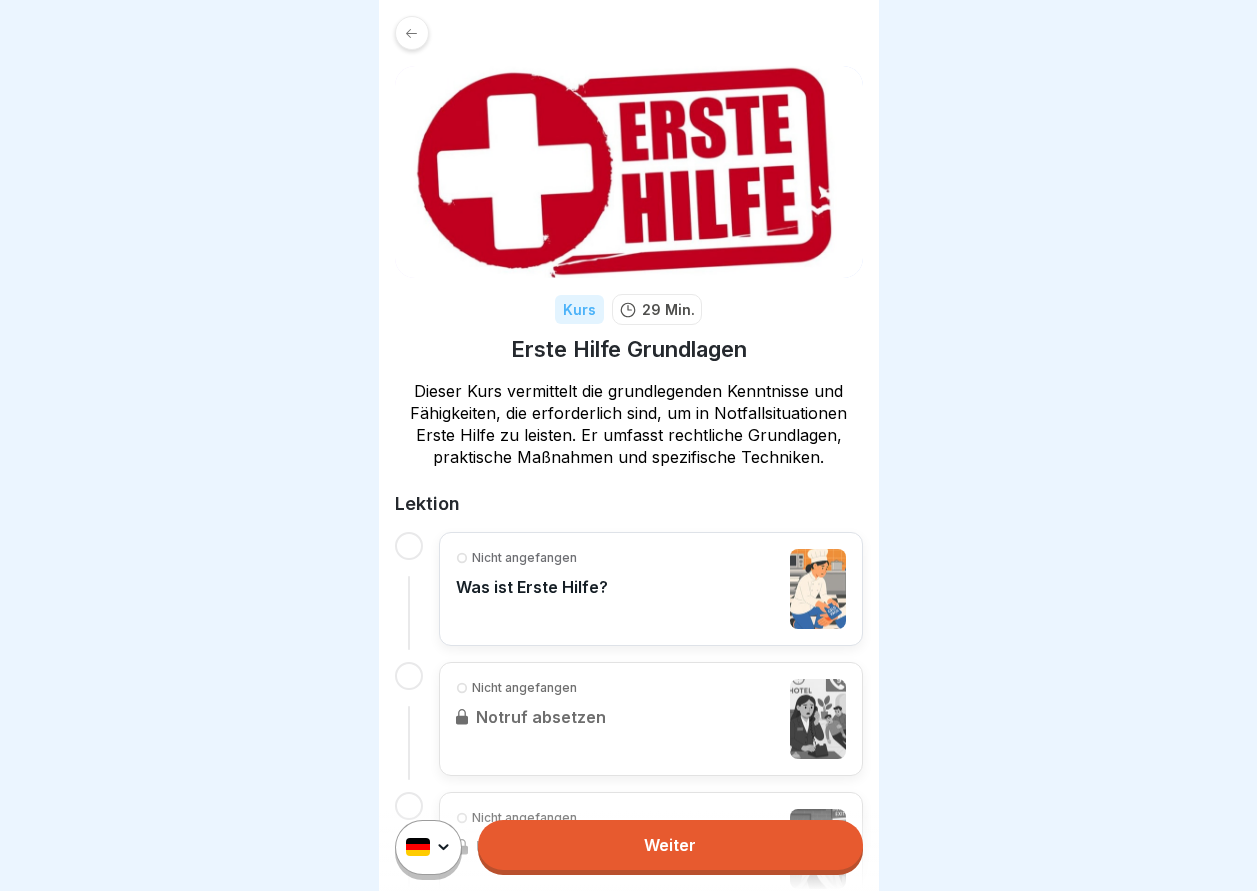 scroll, scrollTop: 0, scrollLeft: 0, axis: both 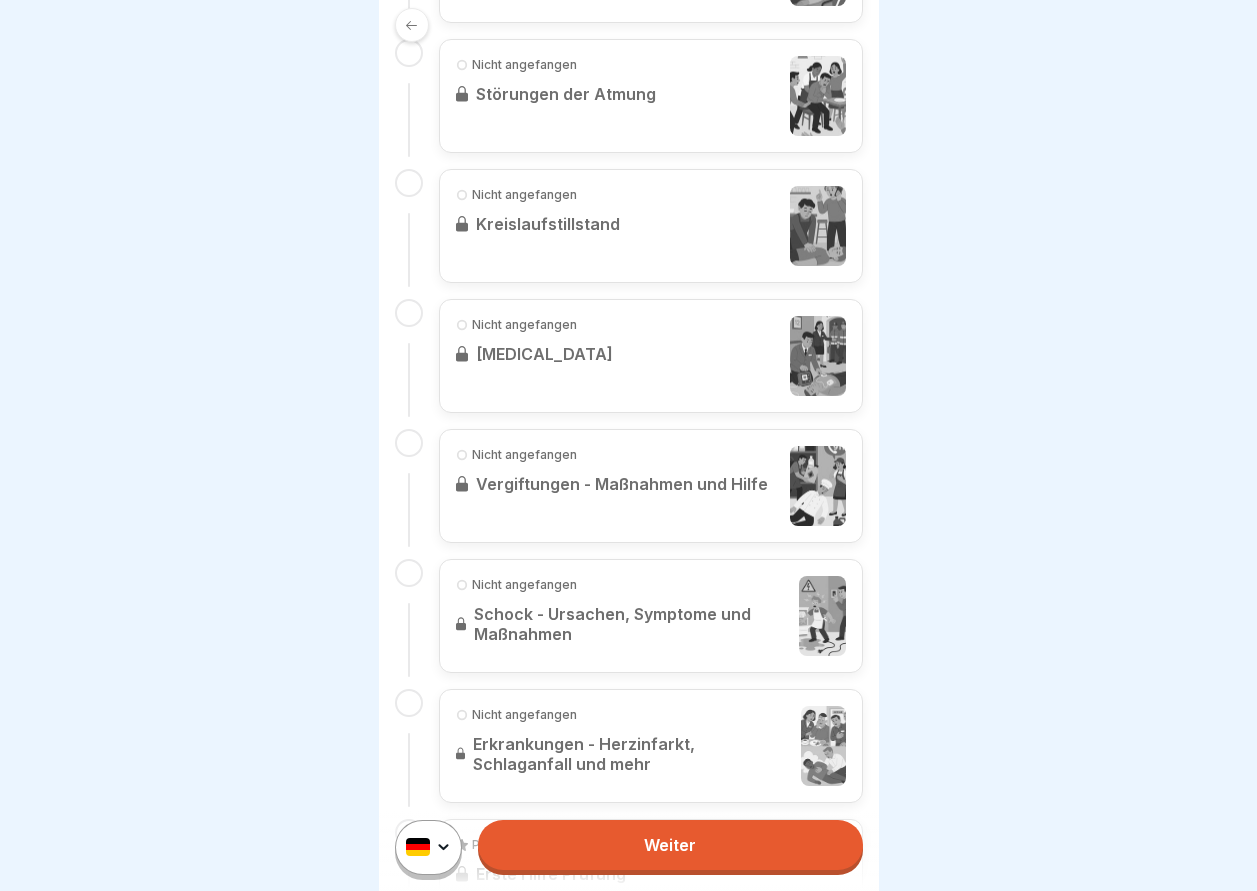 click on "Weiter" at bounding box center [670, 845] 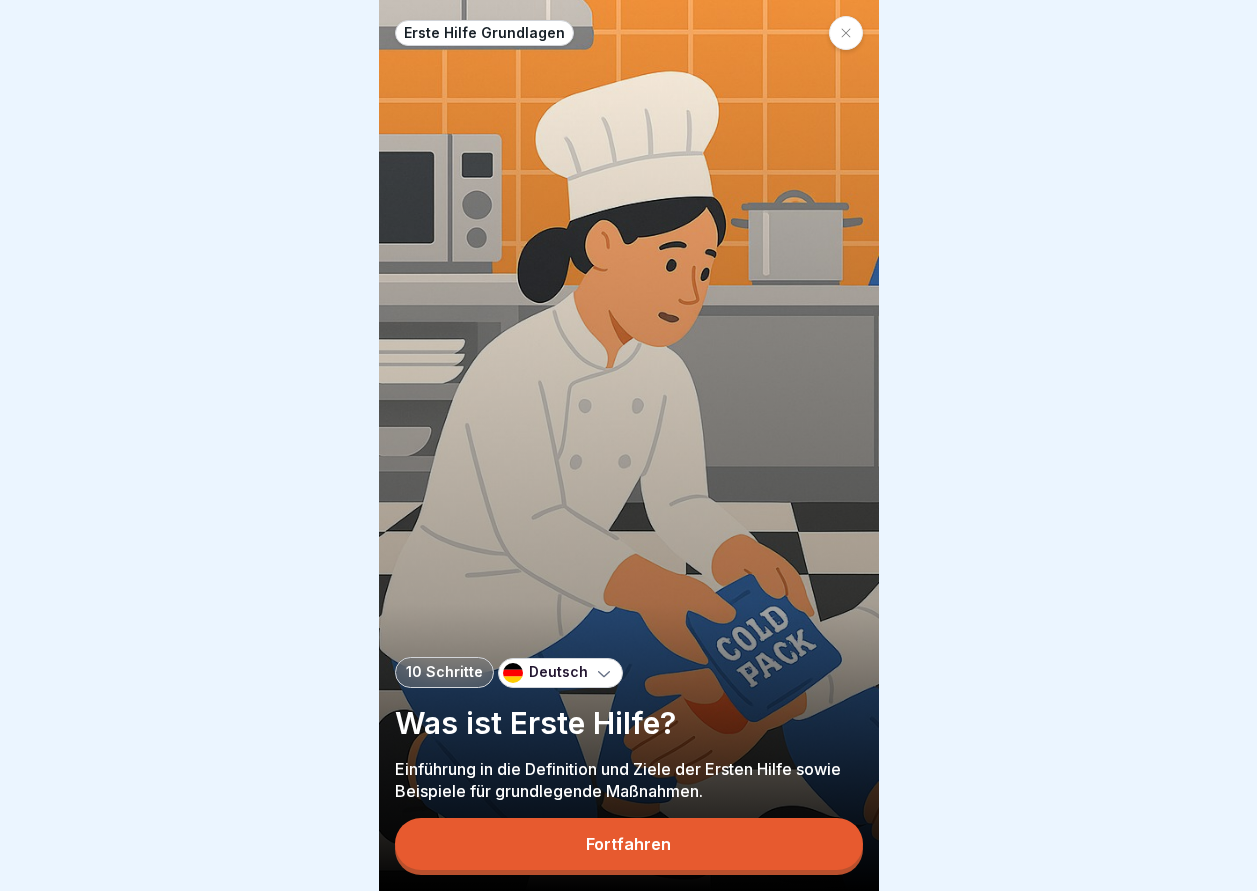 scroll, scrollTop: 0, scrollLeft: 0, axis: both 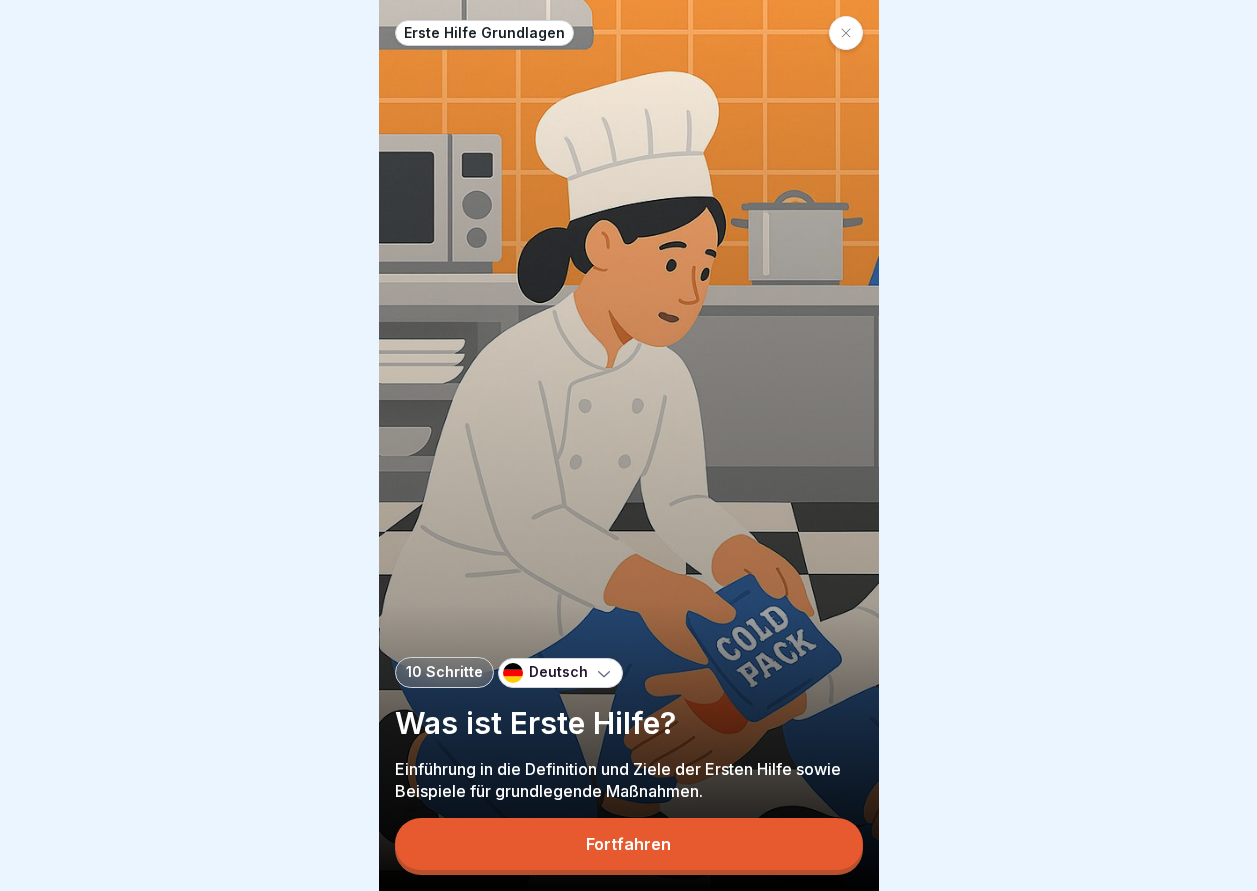 click on "Fortfahren" at bounding box center (629, 844) 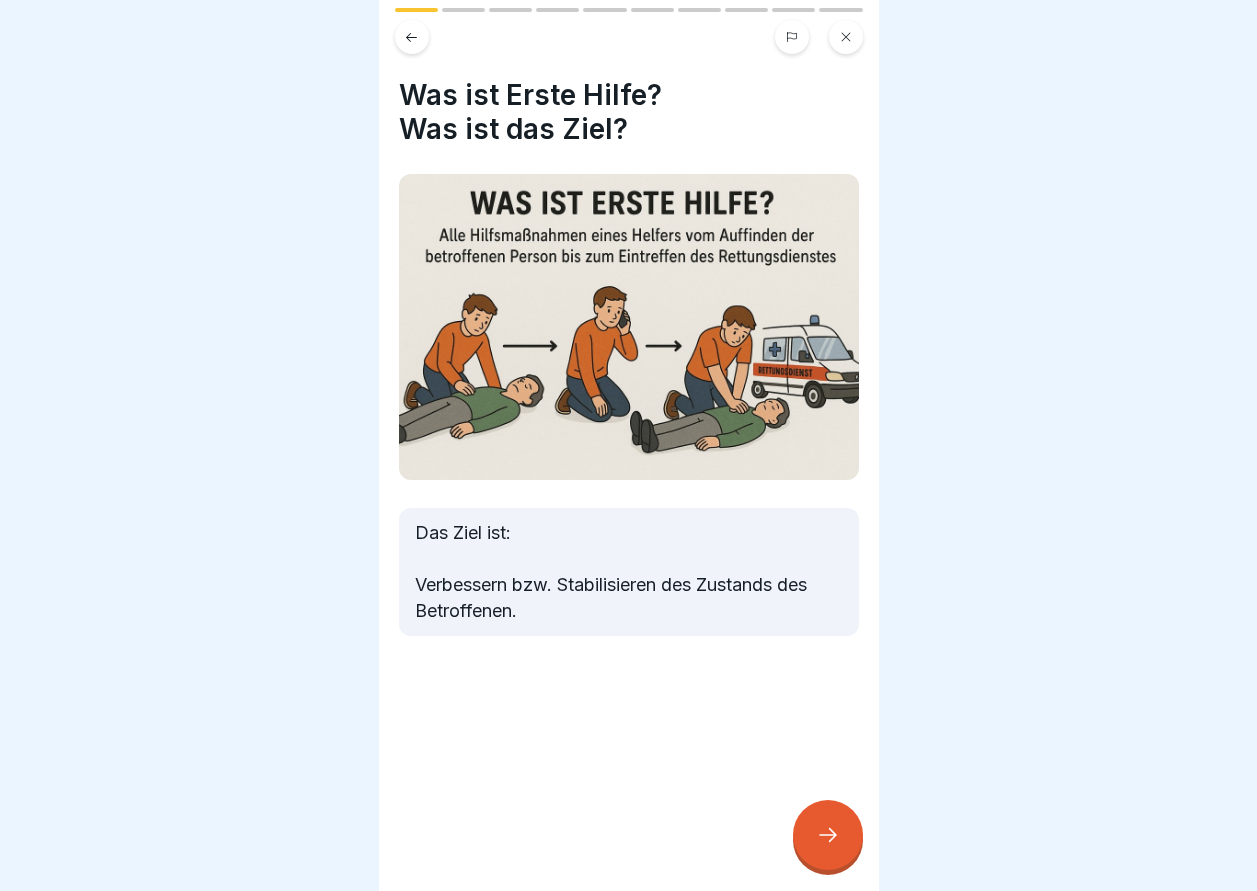 click 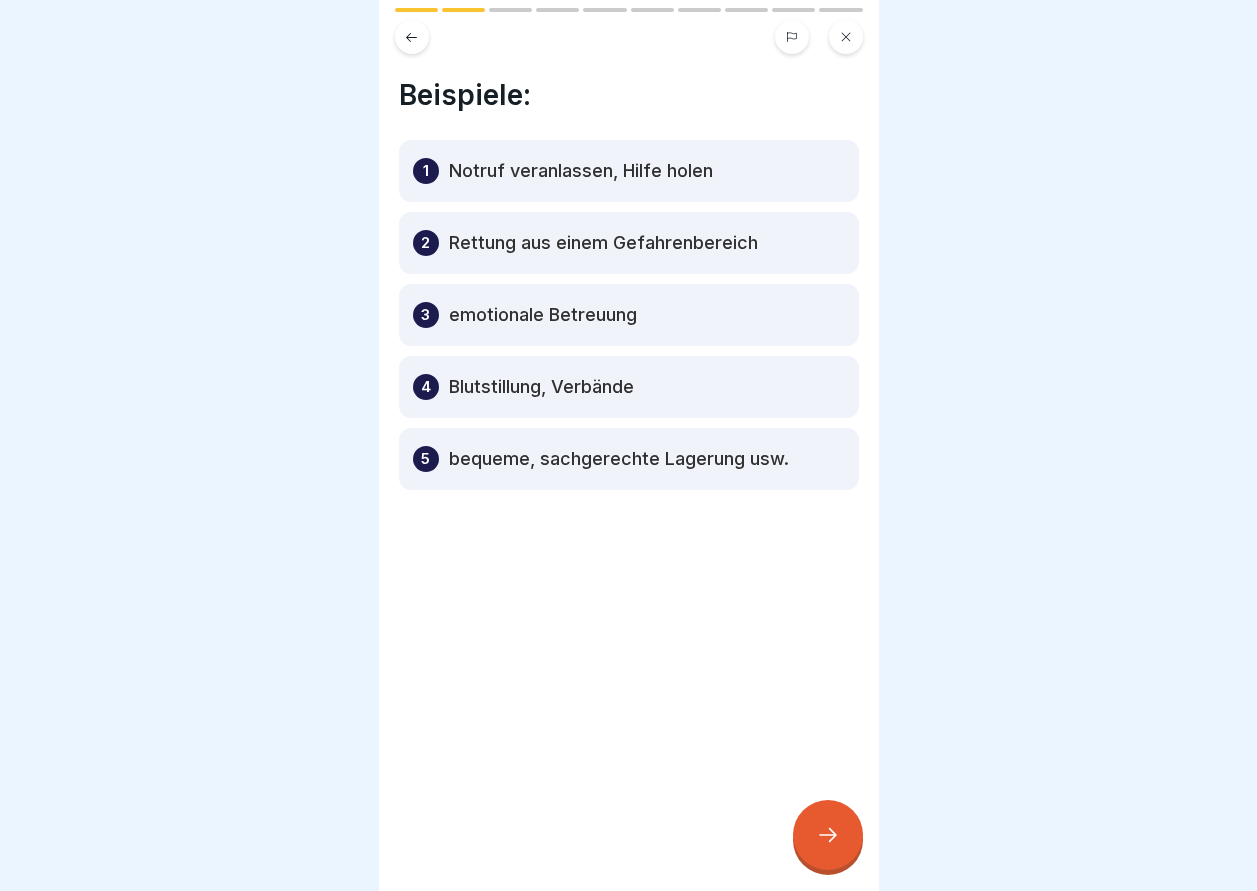 click 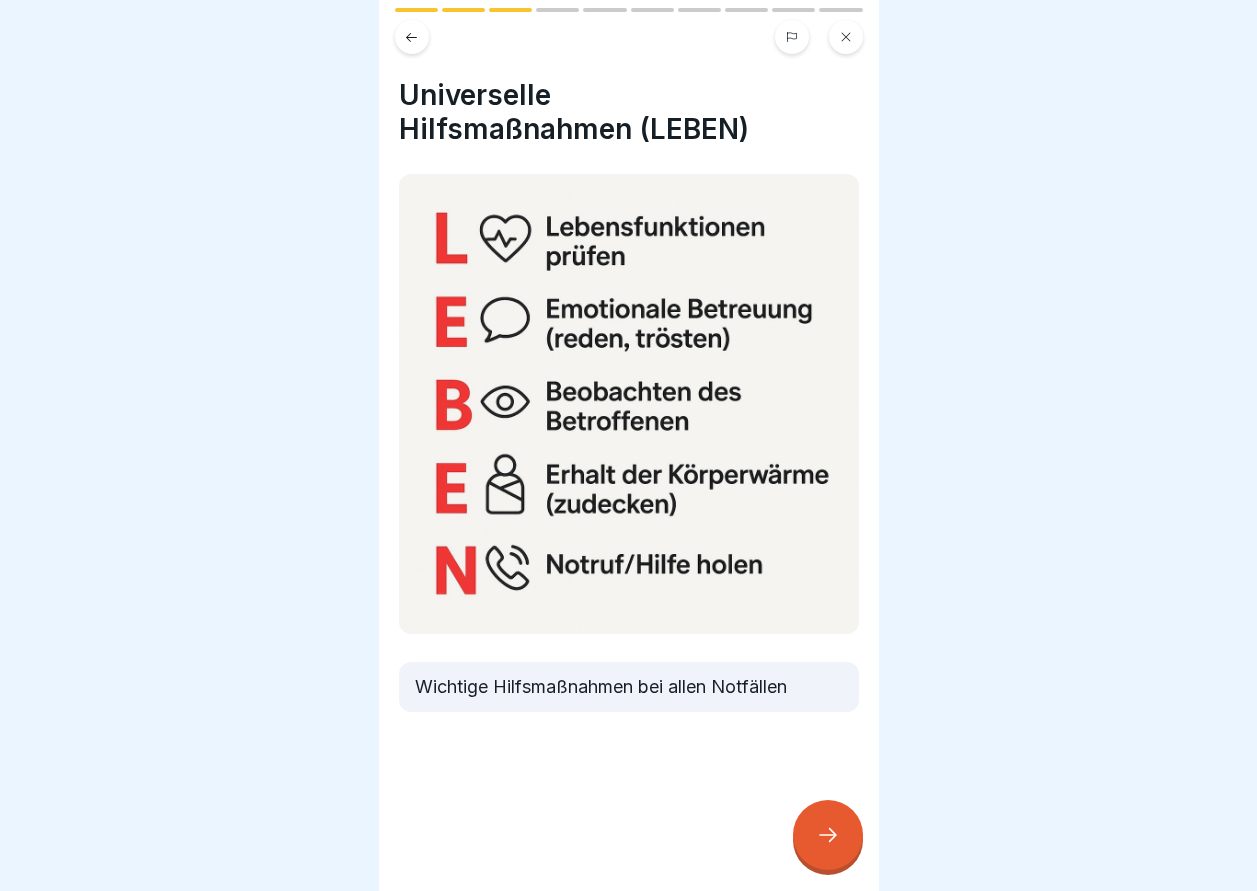 click 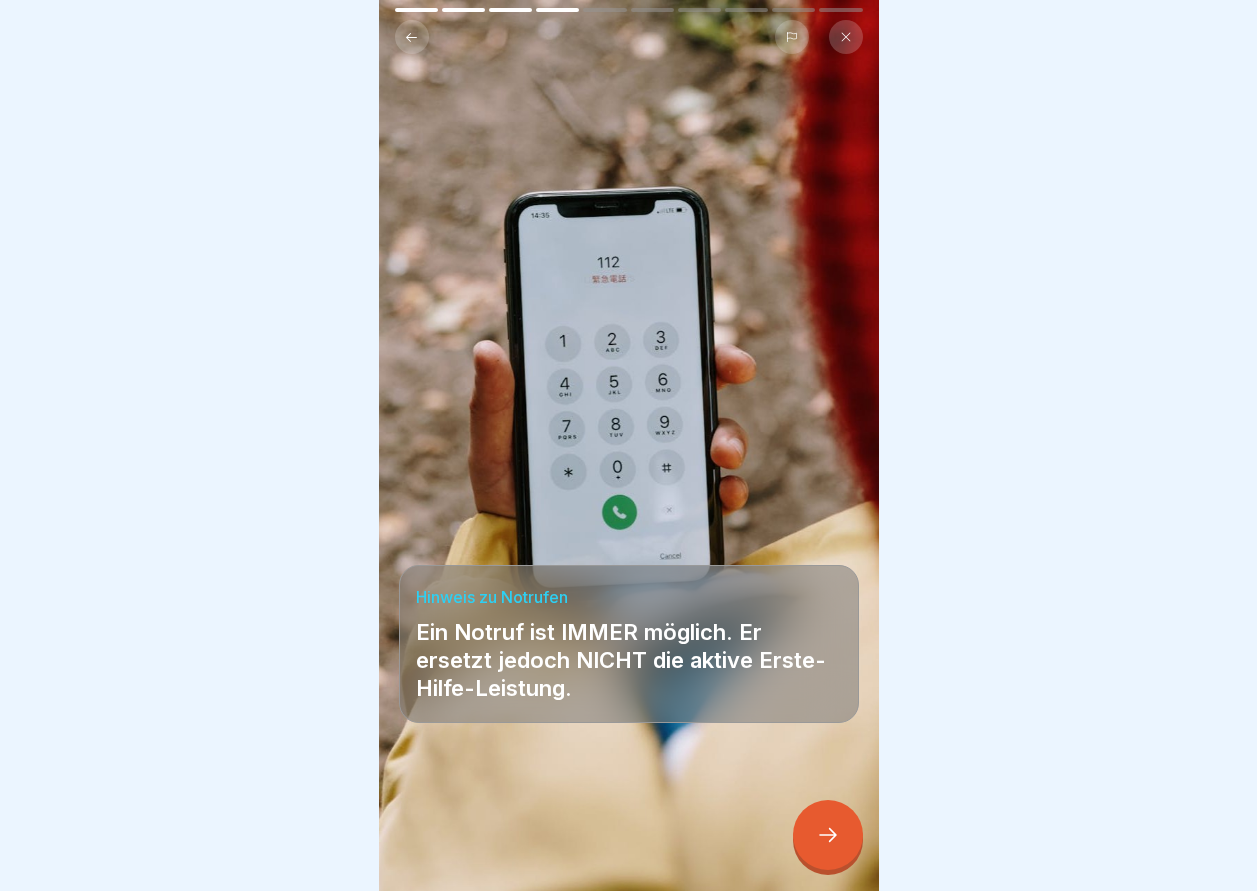 click 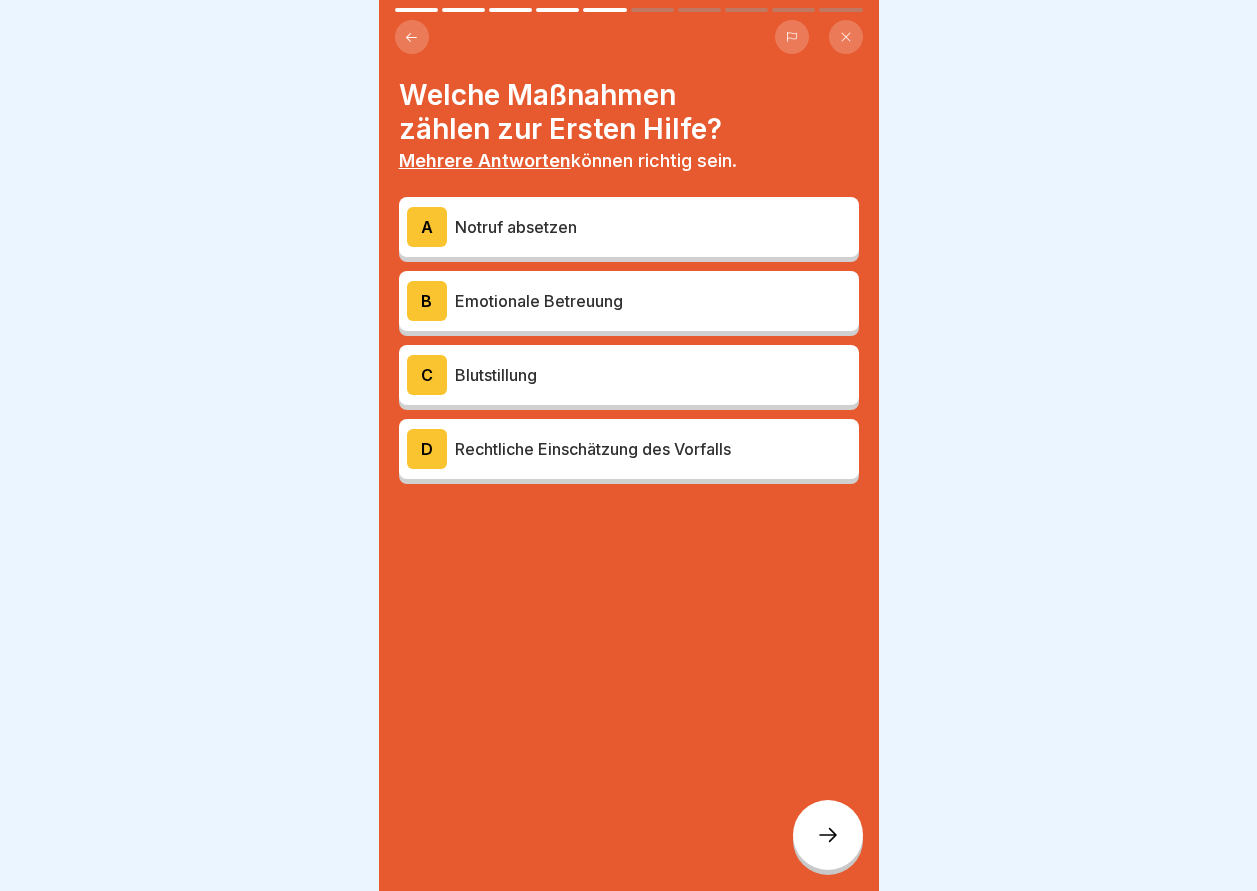 click 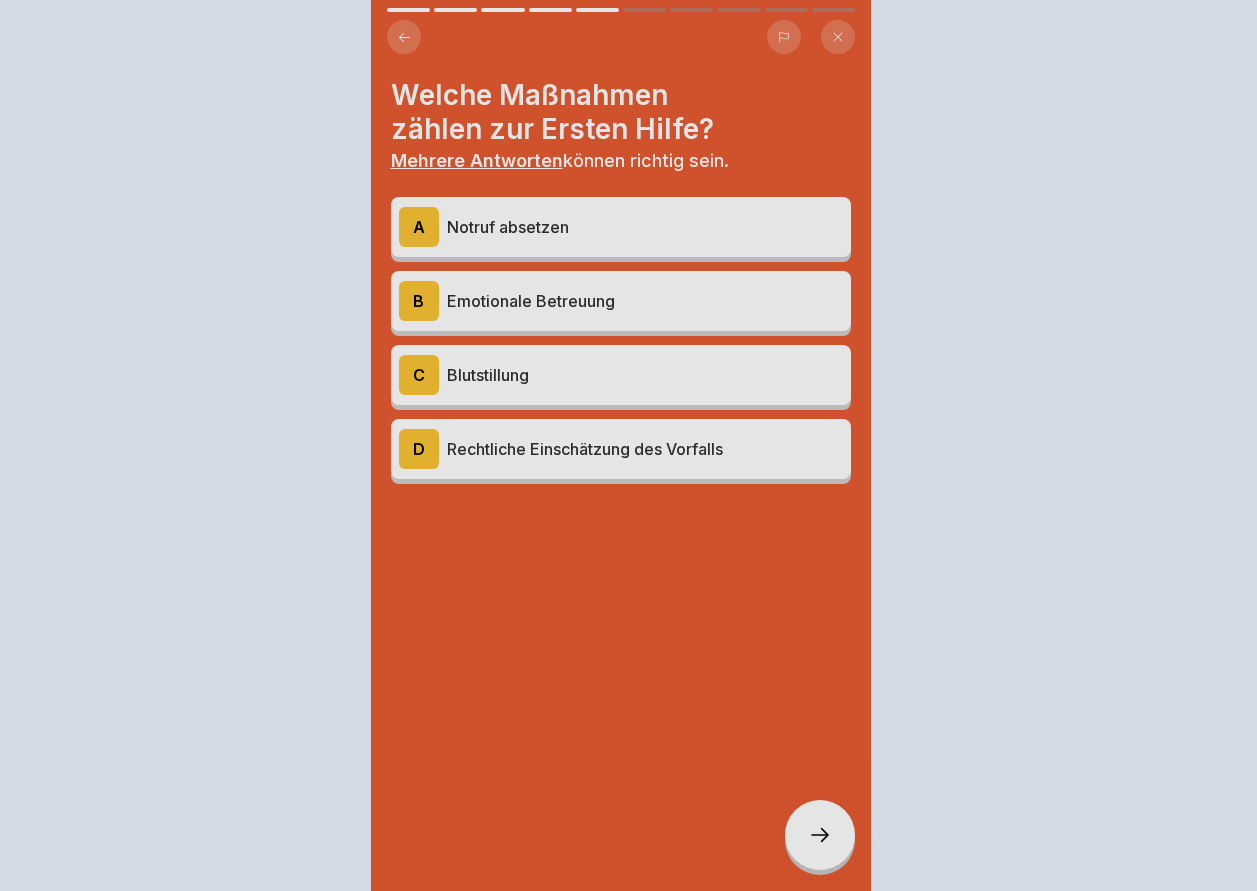 scroll, scrollTop: 0, scrollLeft: 0, axis: both 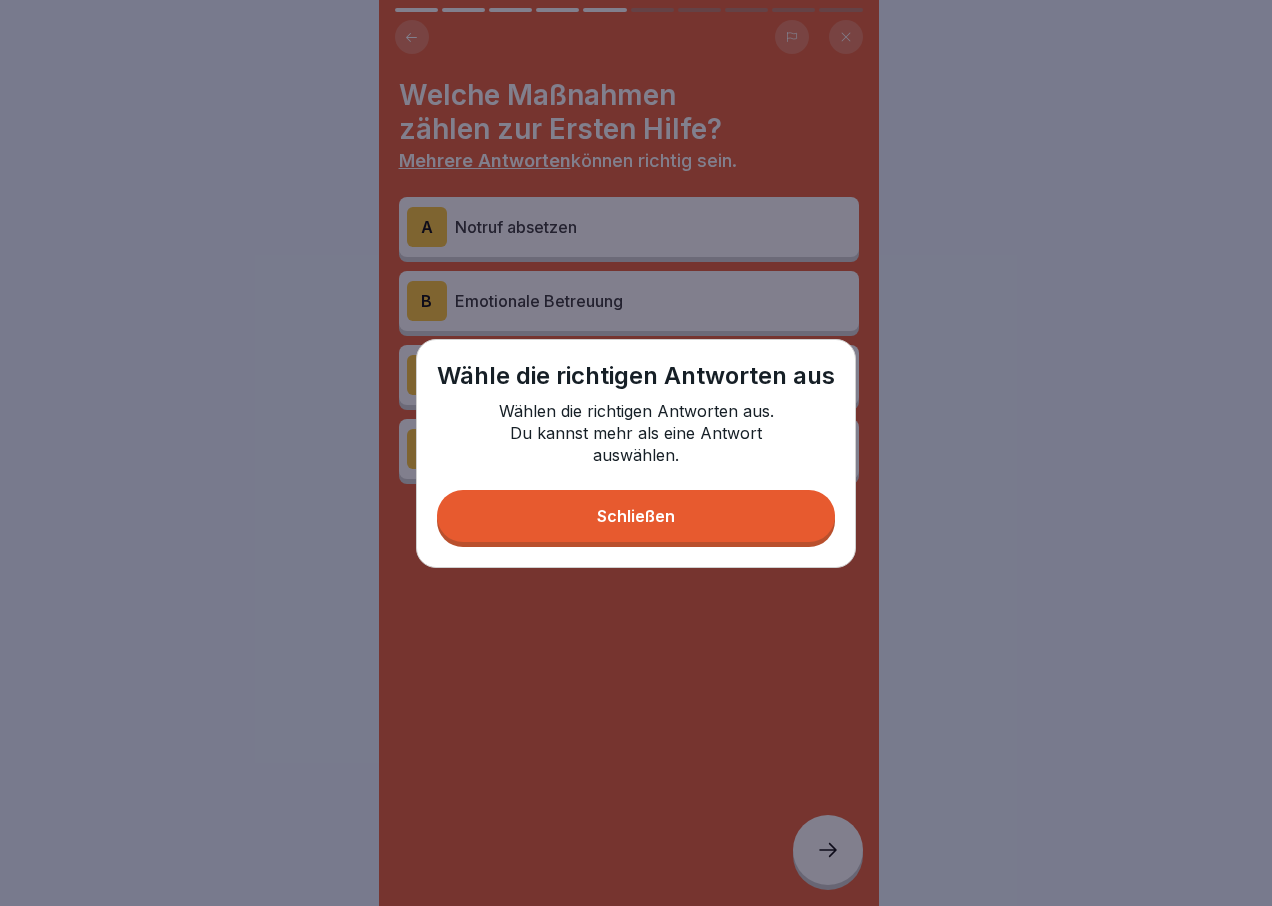 click on "Schließen" at bounding box center [636, 516] 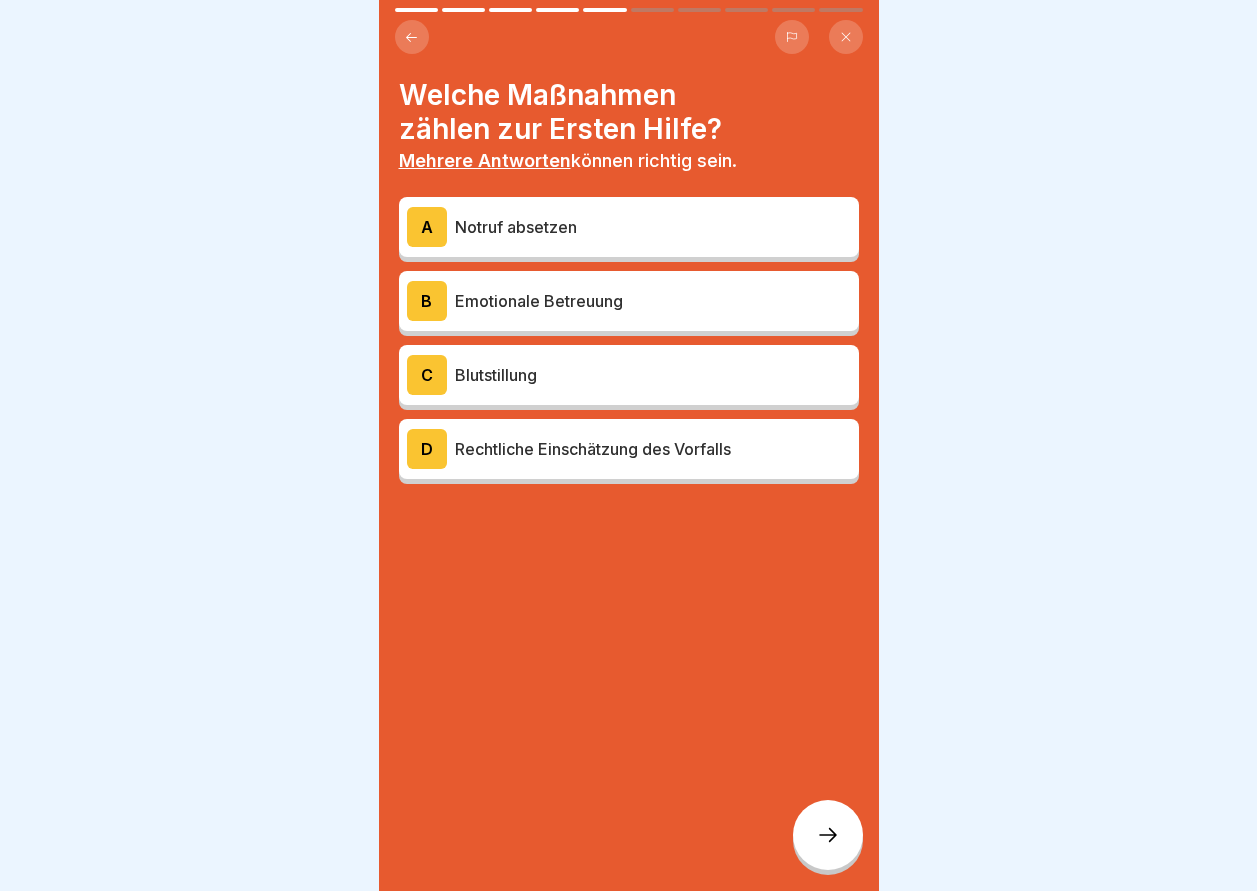 click on "A" at bounding box center (427, 227) 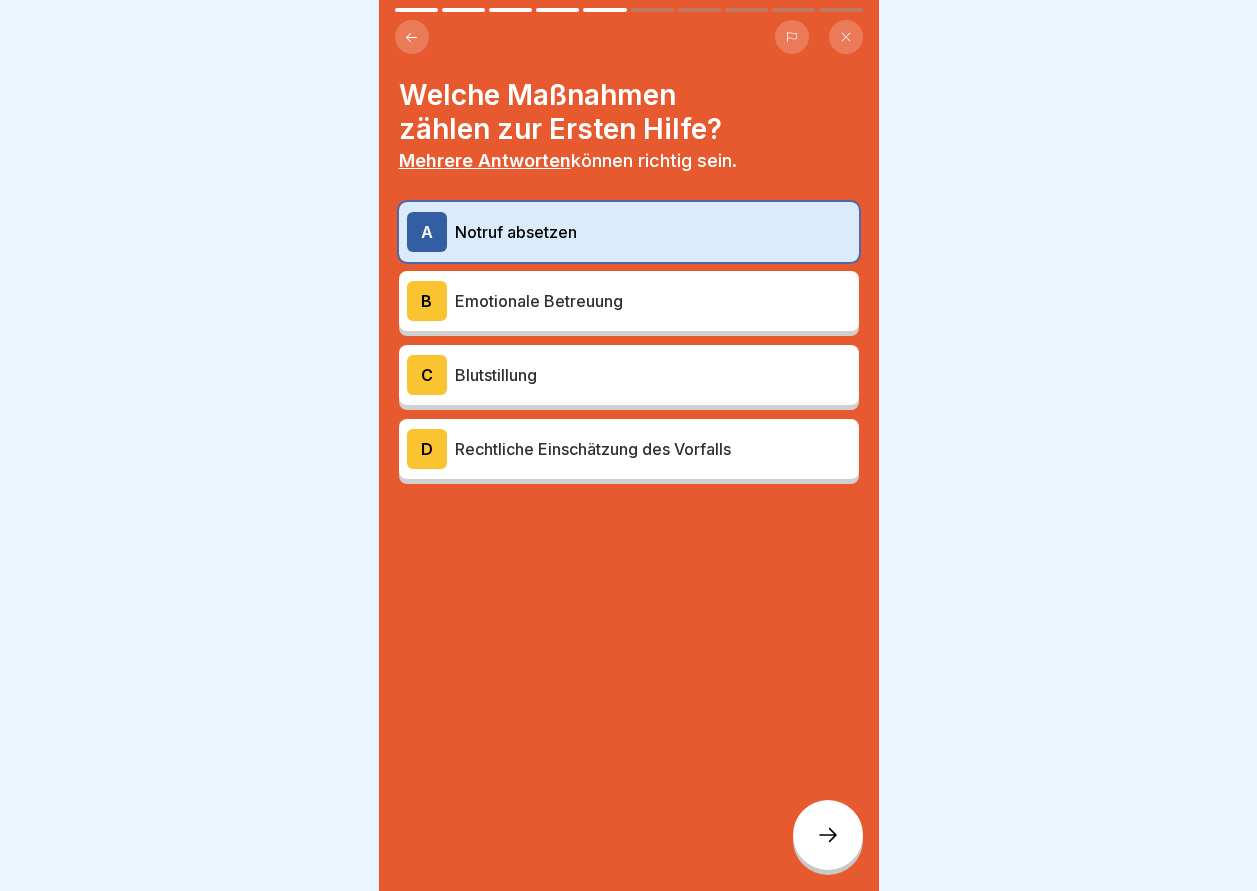 click on "B" at bounding box center (427, 301) 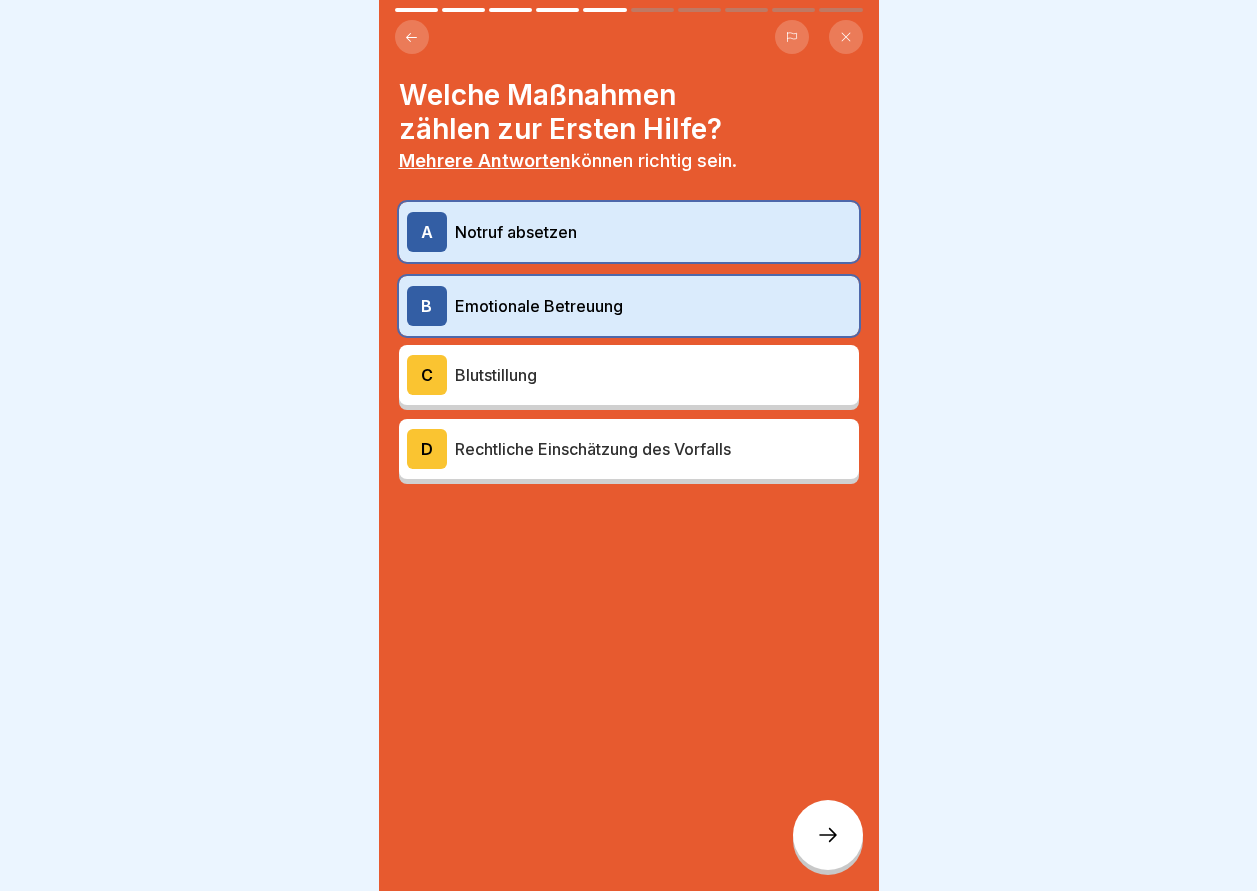 click on "D" at bounding box center (427, 449) 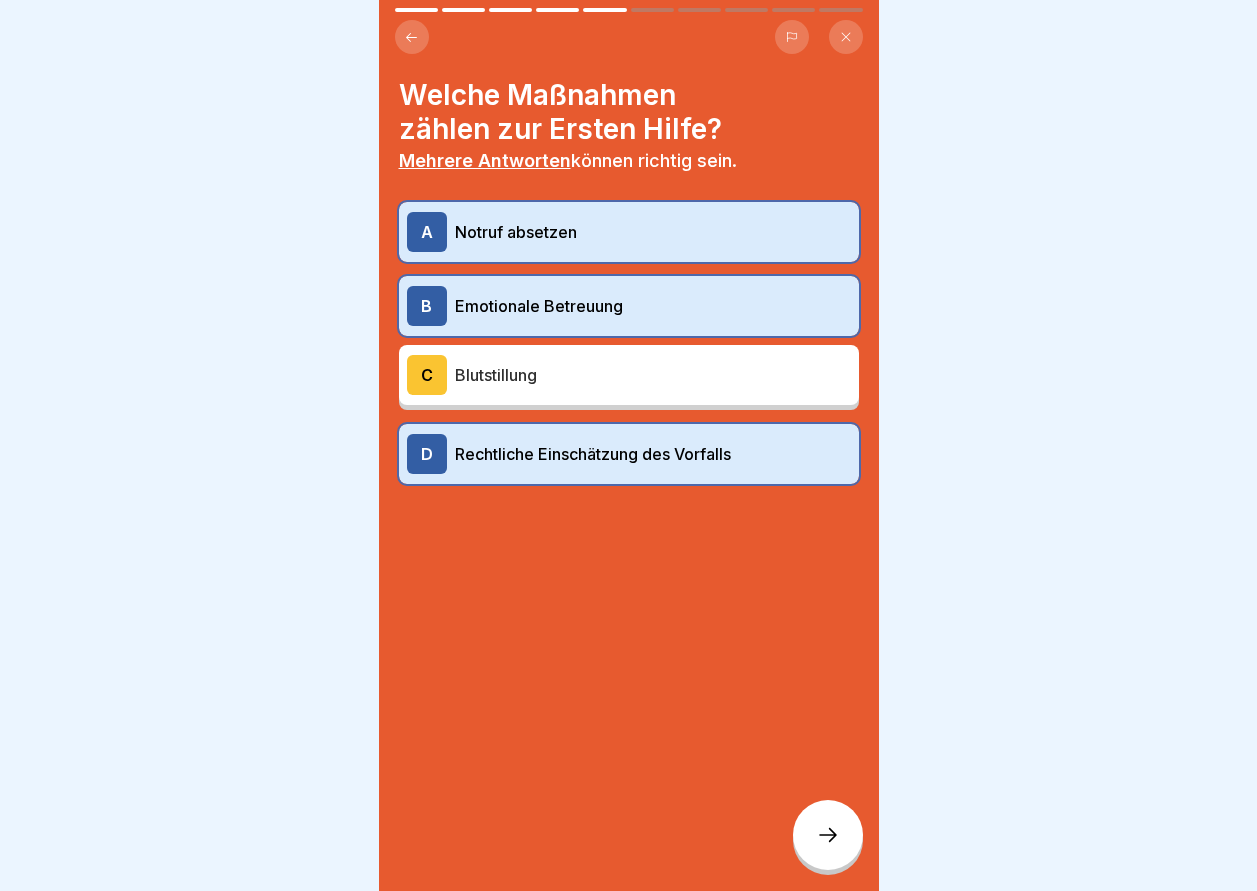 click at bounding box center [828, 835] 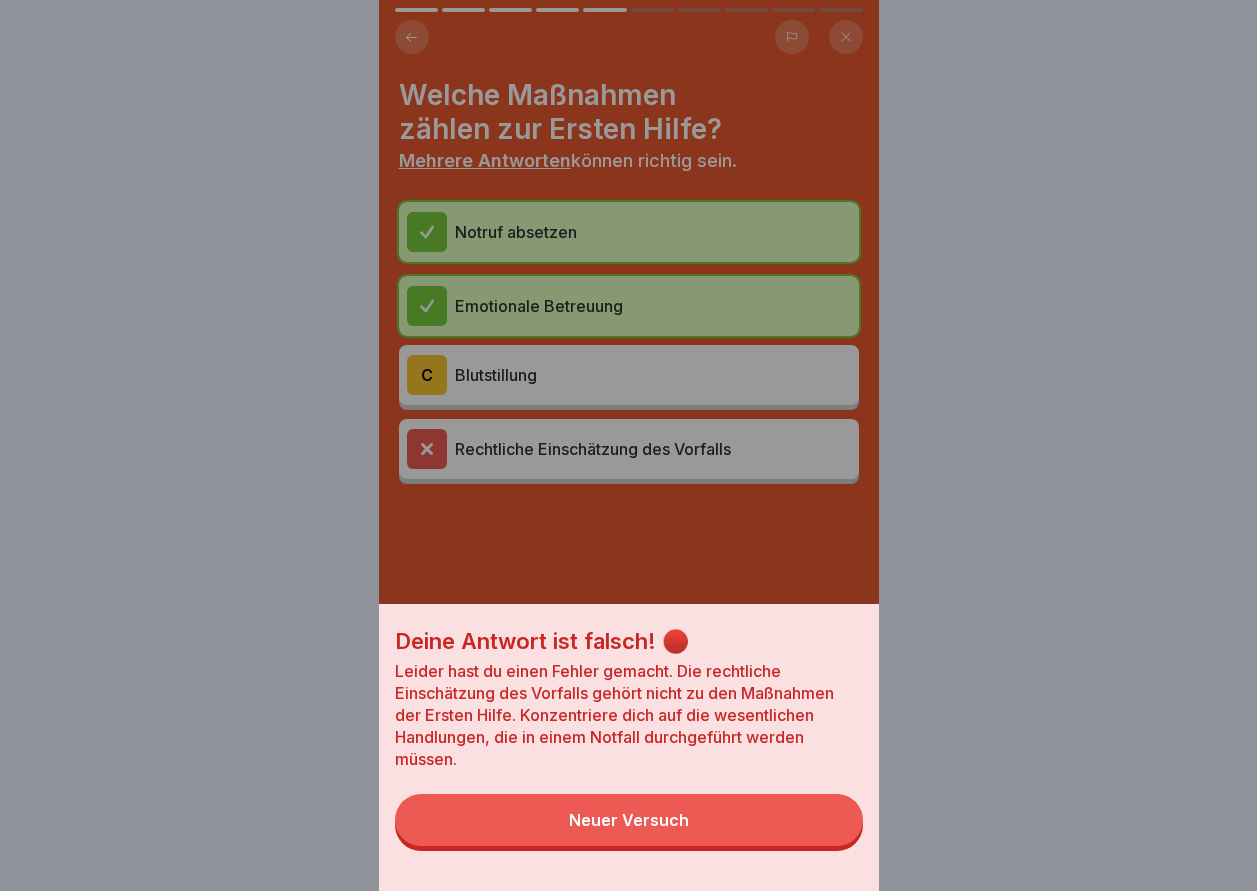 click on "Neuer Versuch" at bounding box center [629, 820] 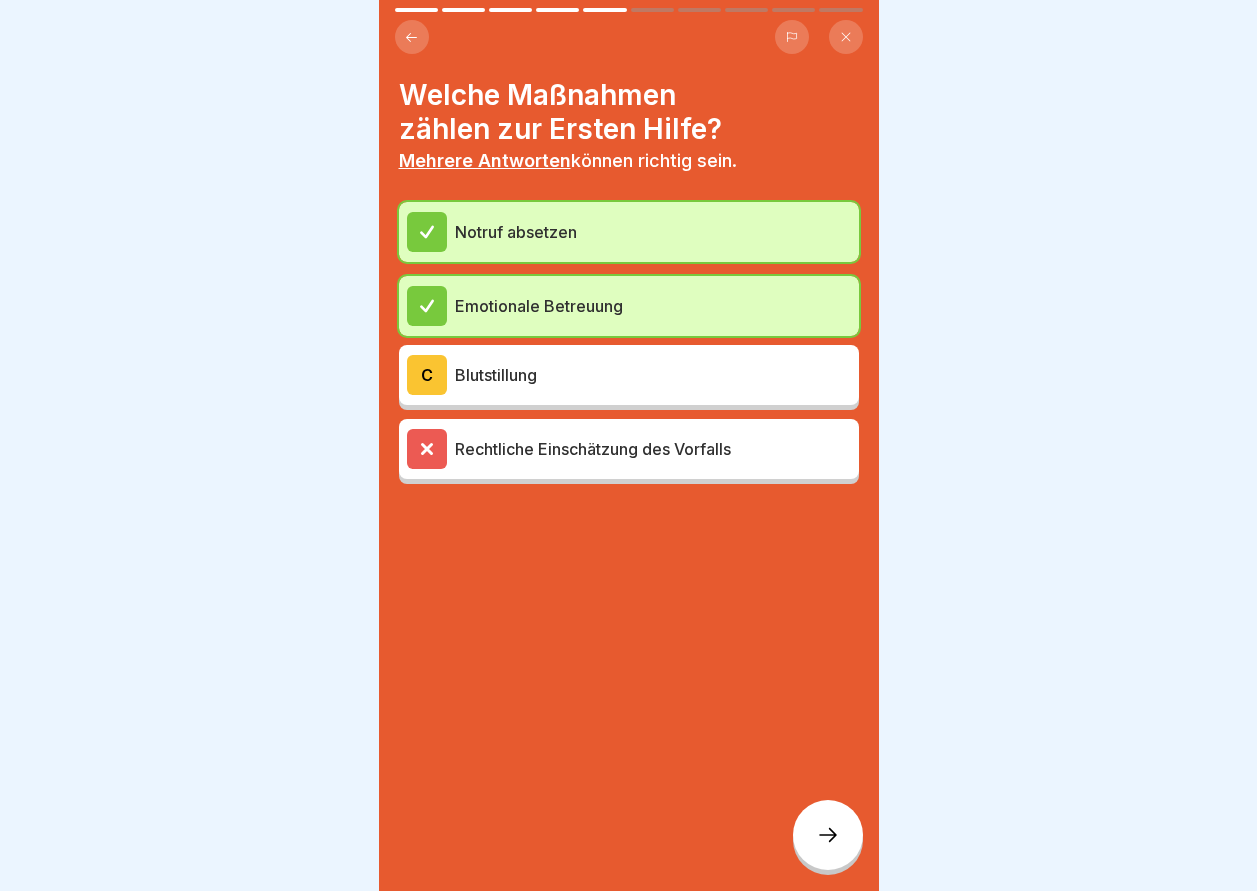 click on "C" at bounding box center [427, 375] 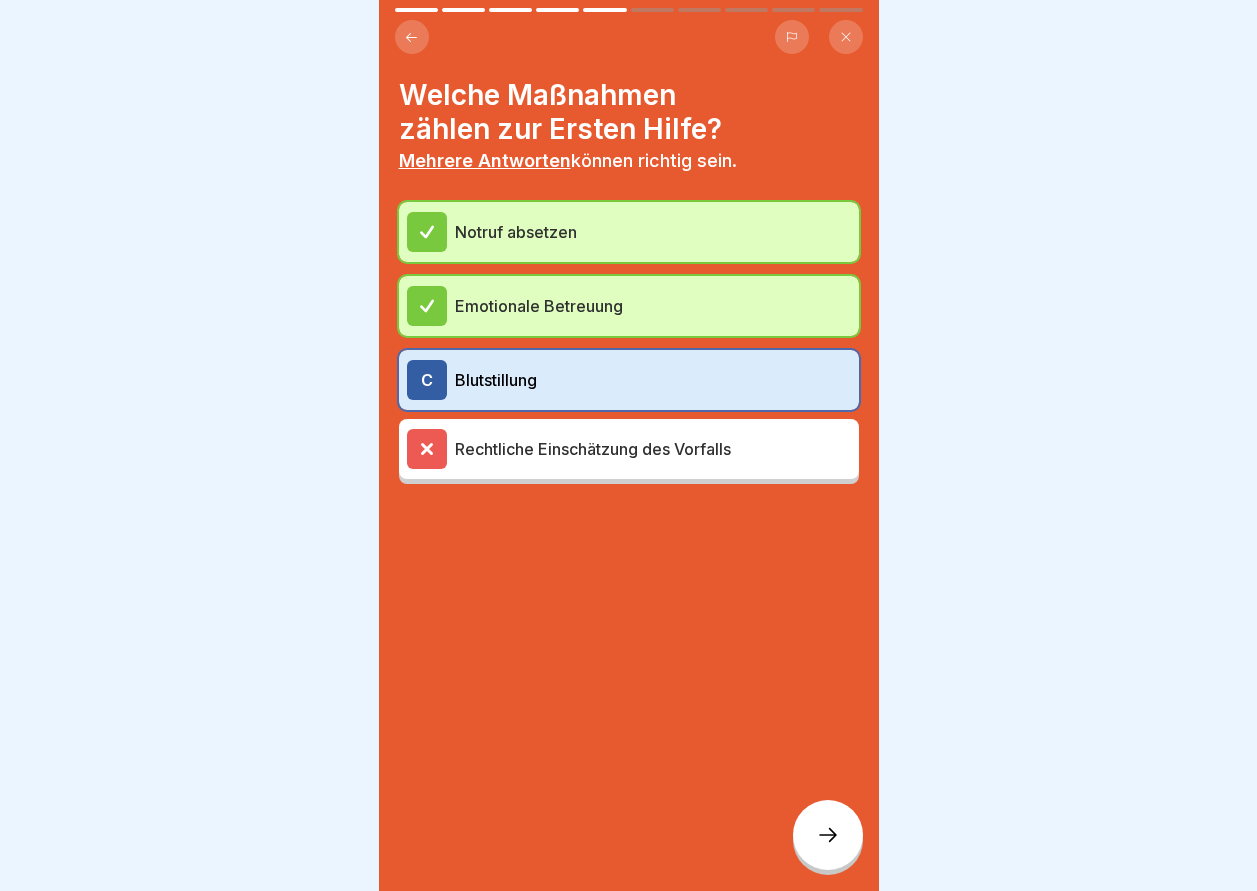 click at bounding box center [828, 835] 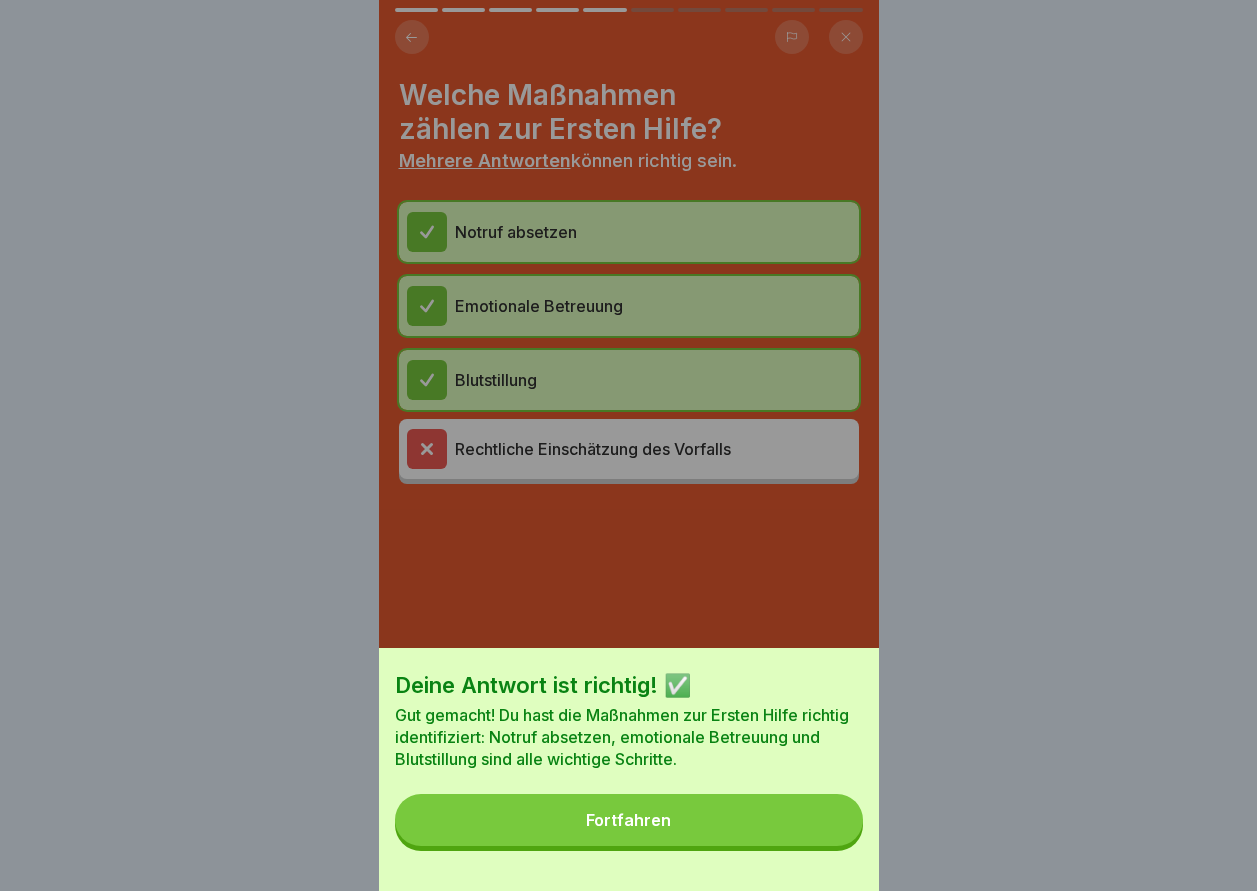click on "Fortfahren" at bounding box center [628, 820] 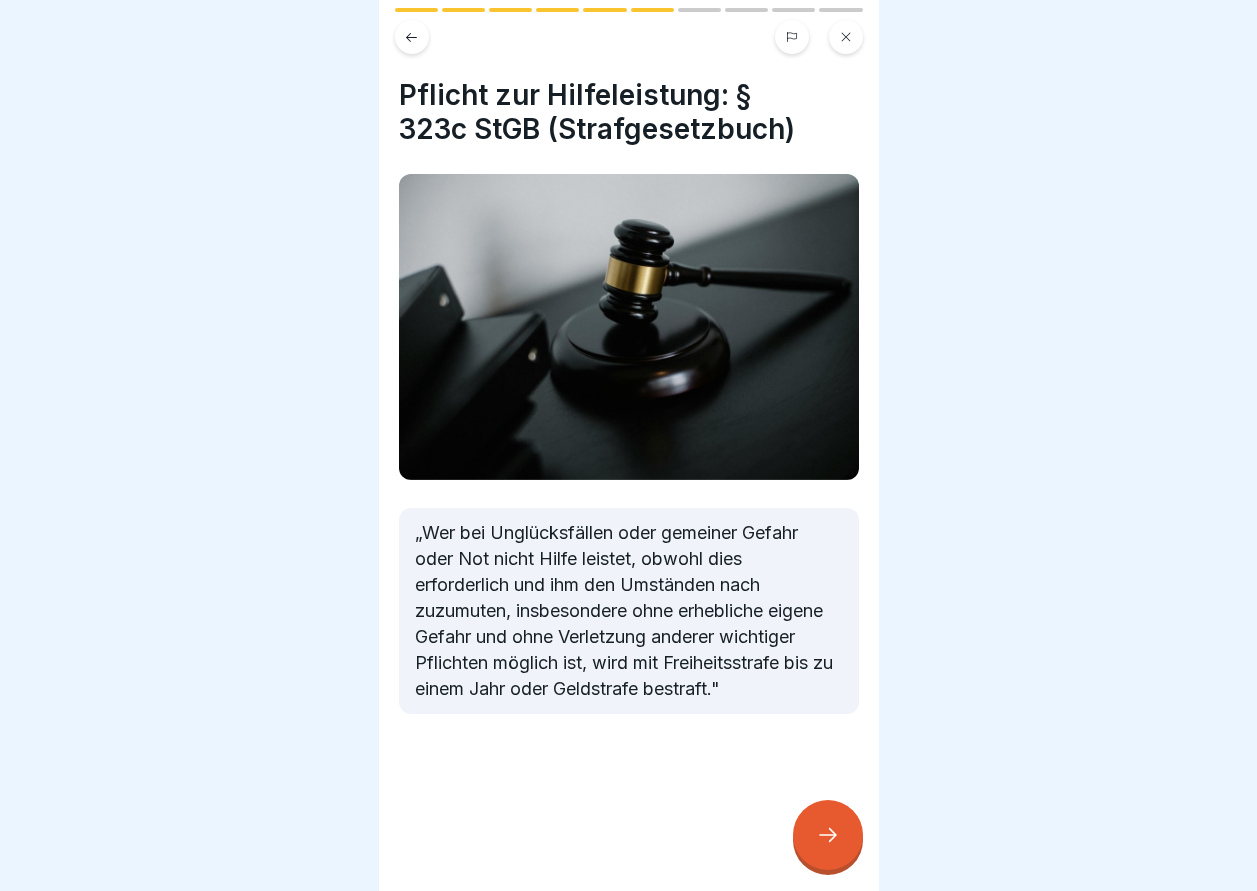 click 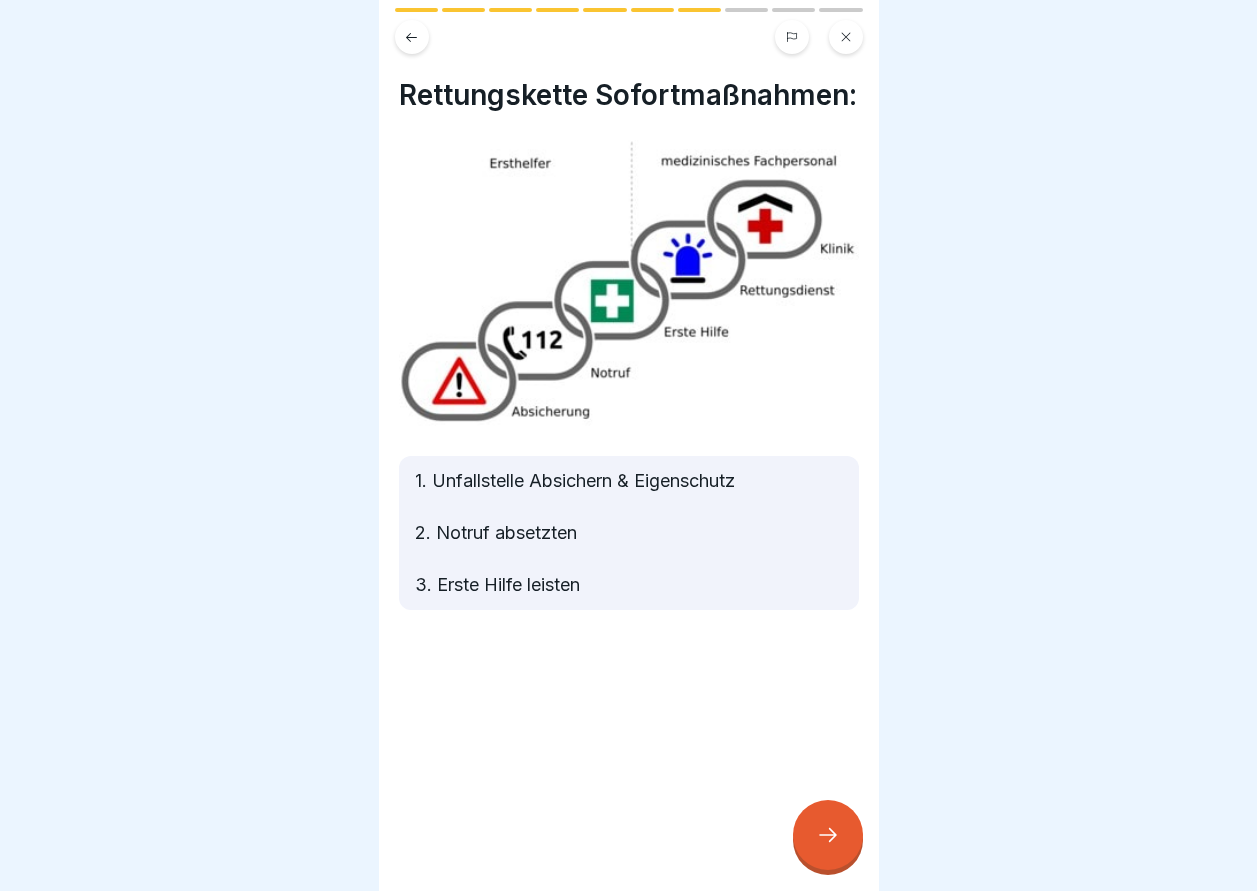 click 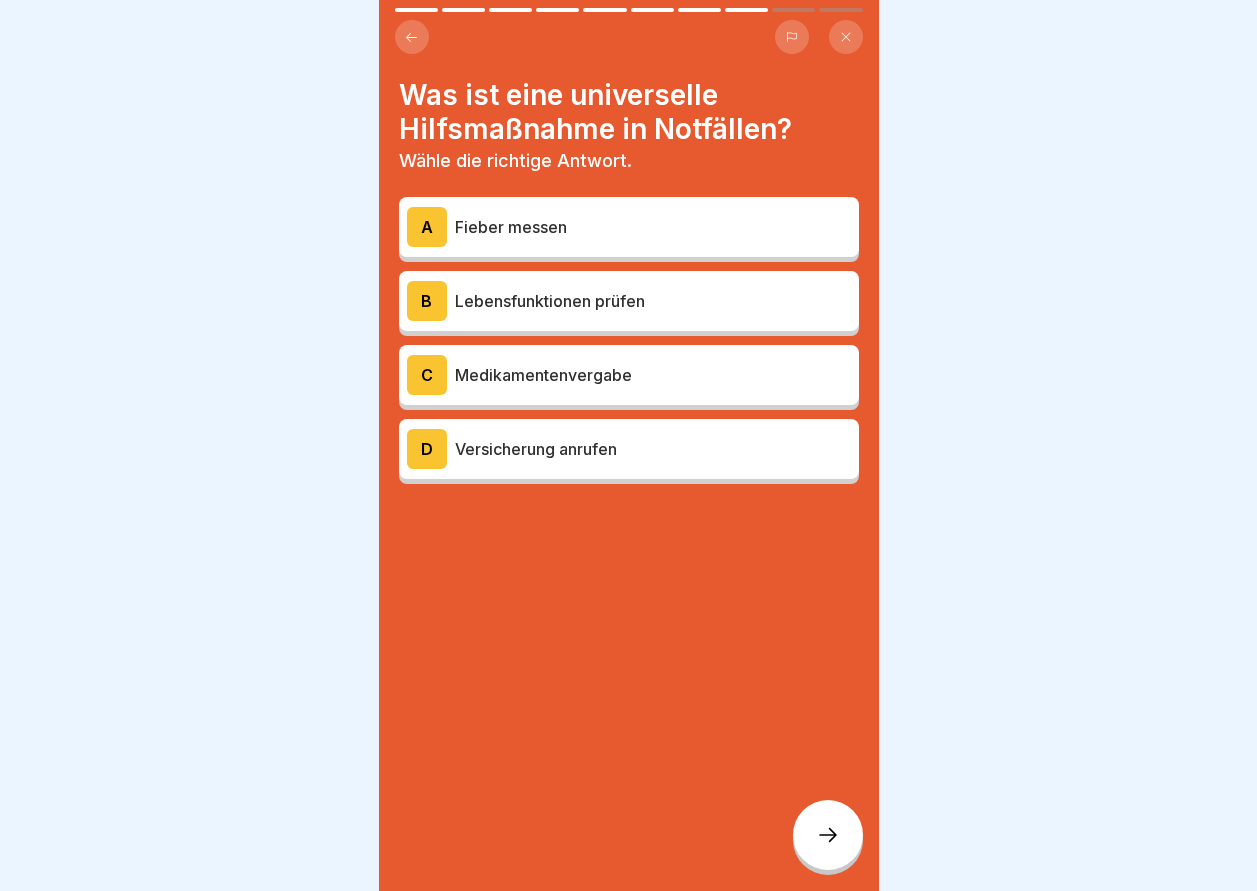 click on "B" at bounding box center [427, 301] 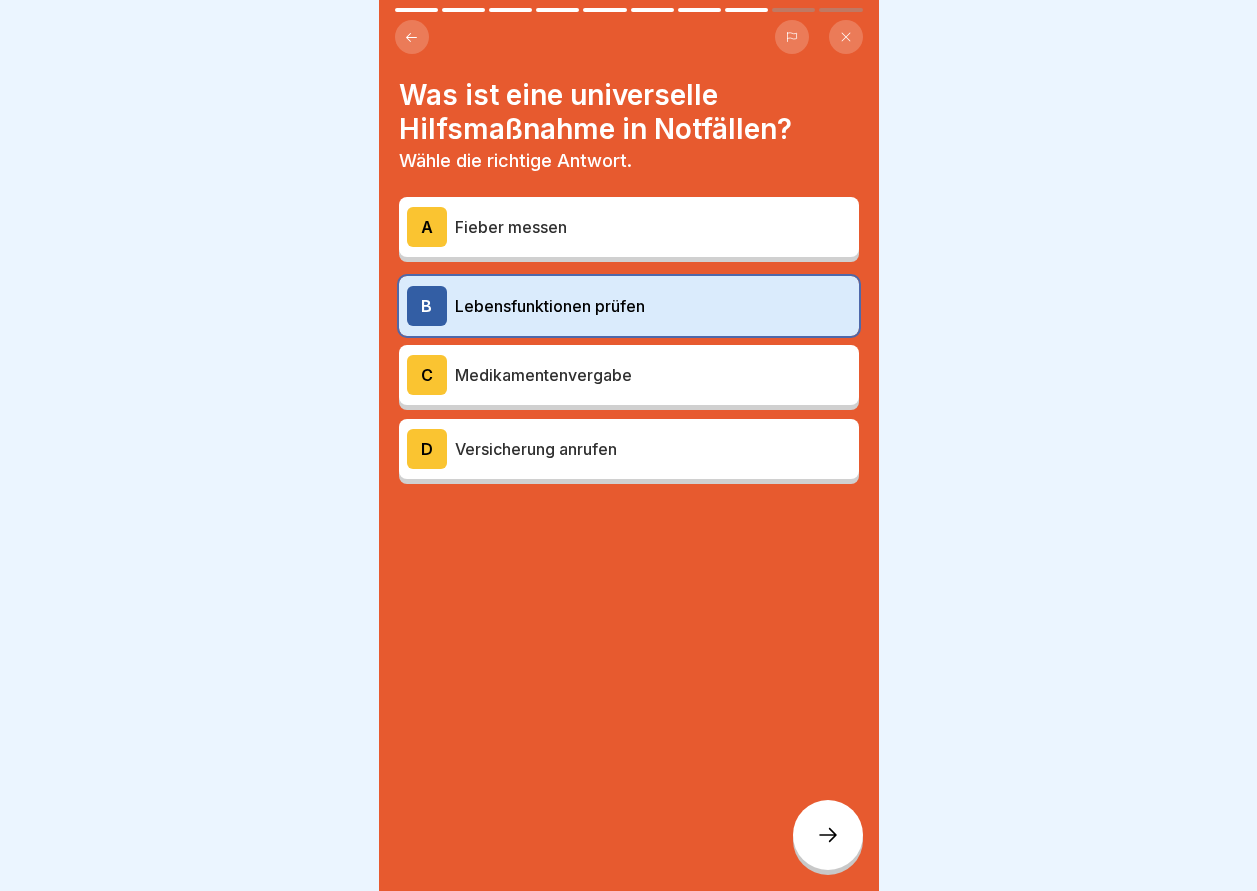 click at bounding box center (828, 835) 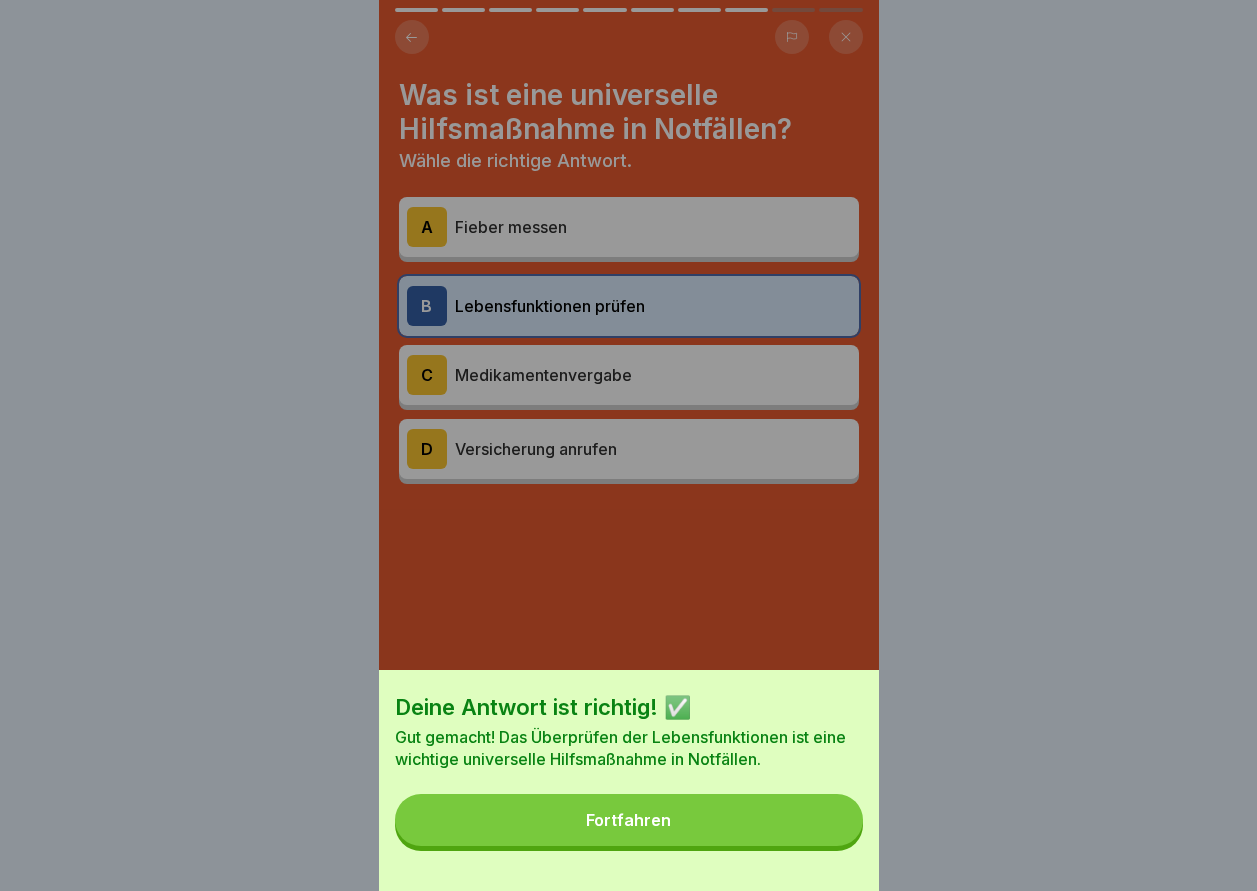 click on "Fortfahren" at bounding box center [628, 820] 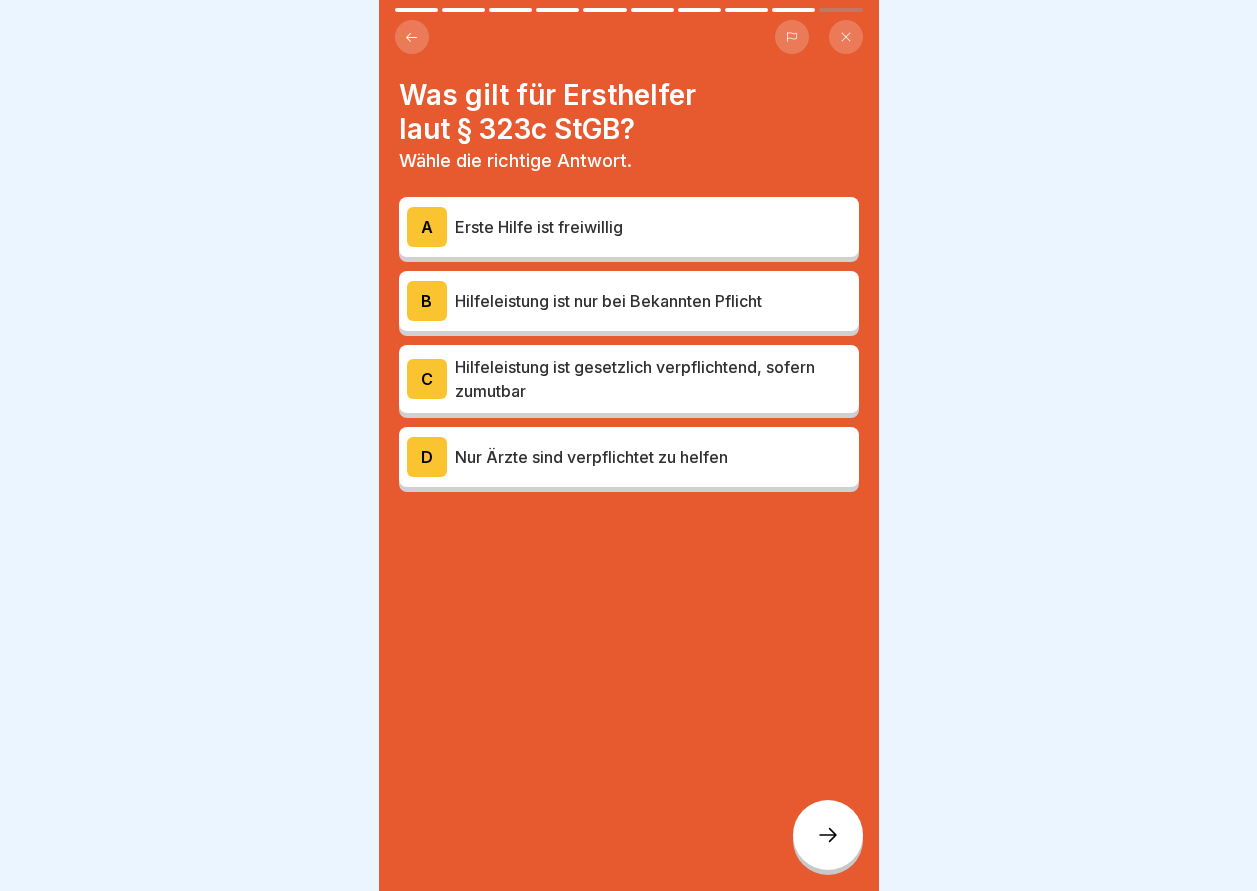 click on "C" at bounding box center (427, 379) 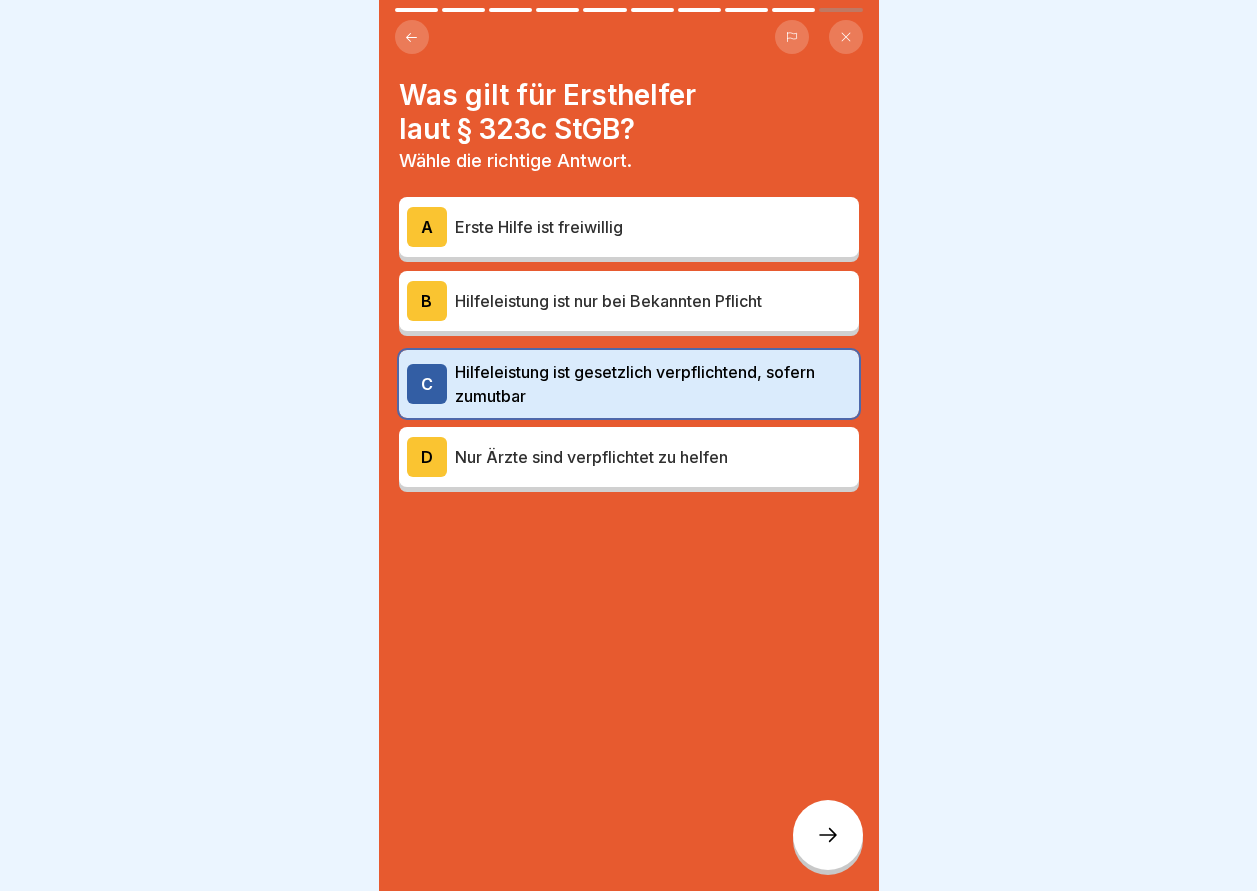 click at bounding box center (828, 835) 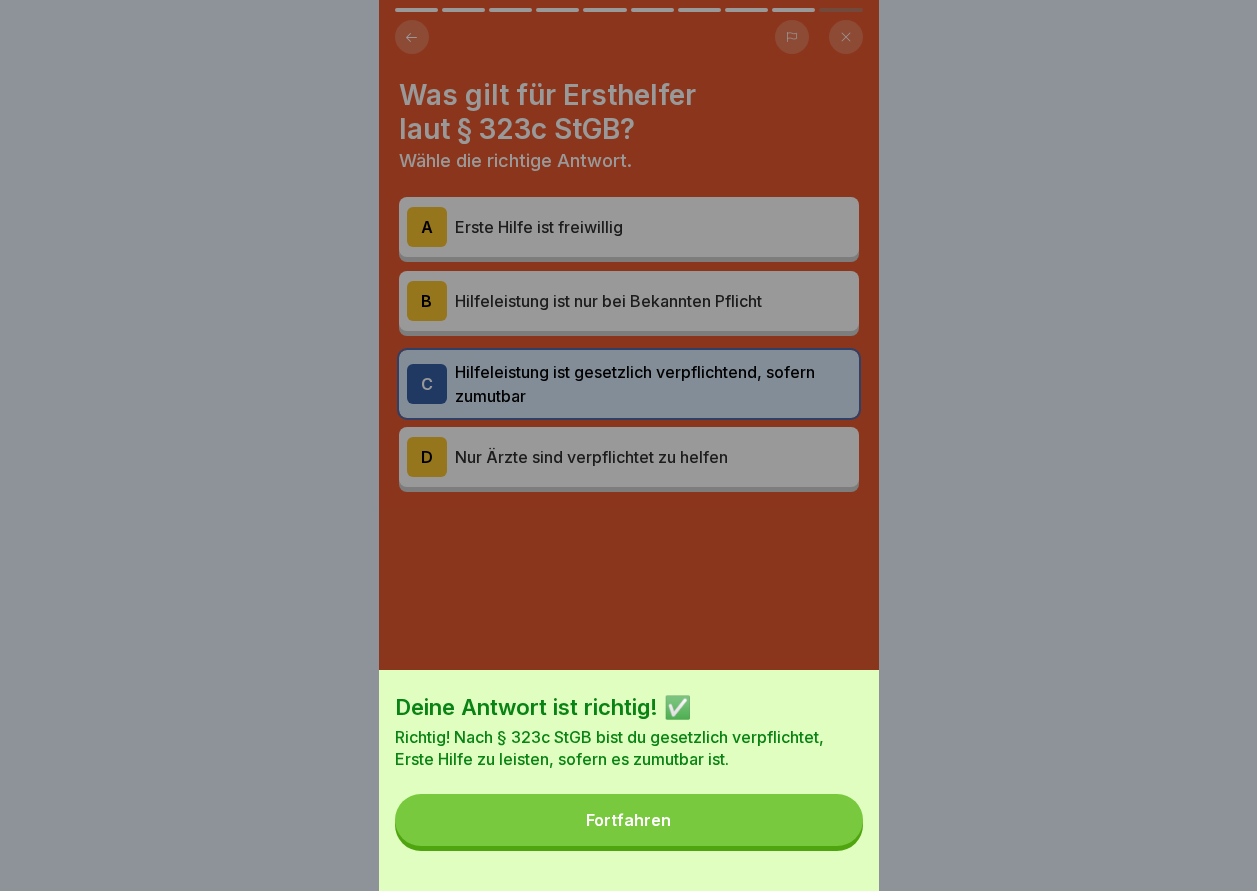 click on "Fortfahren" at bounding box center (628, 820) 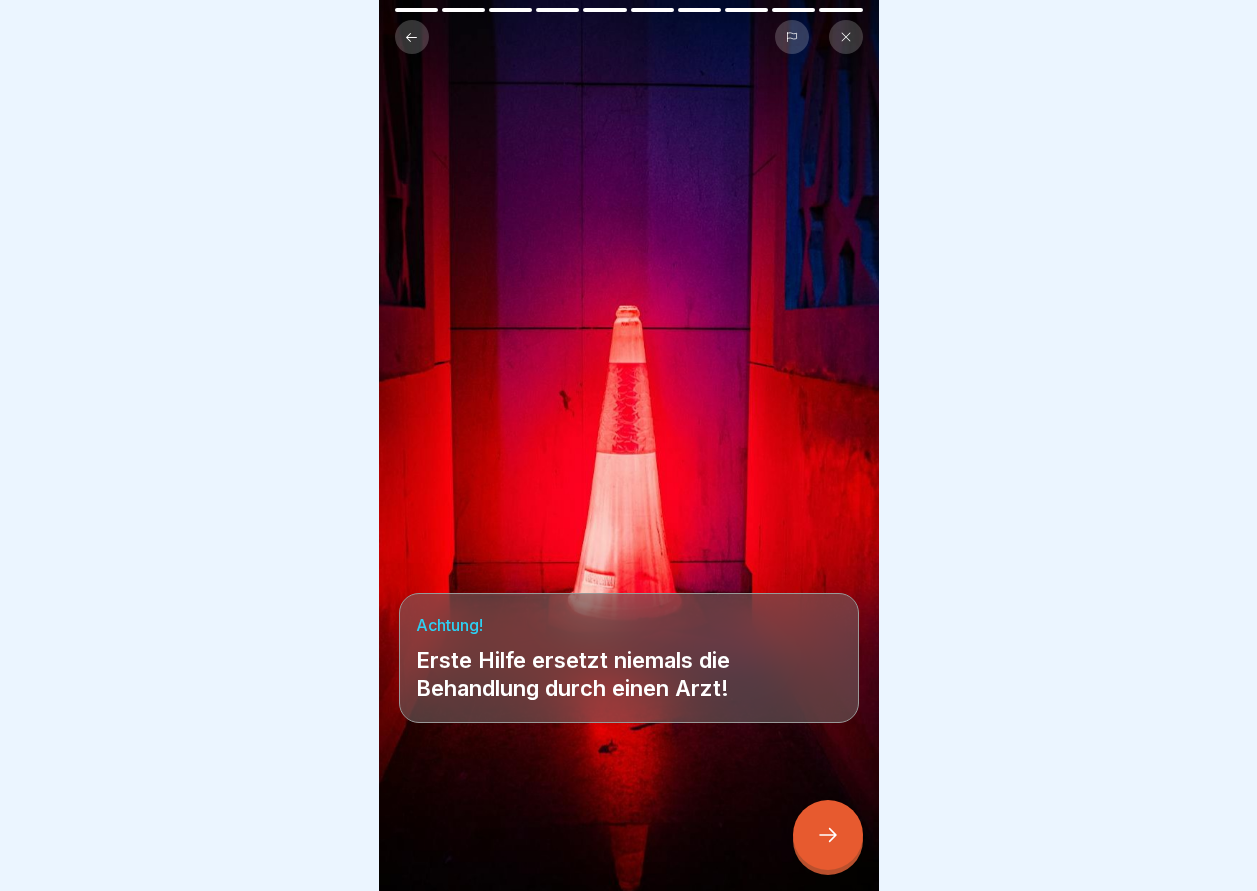 click 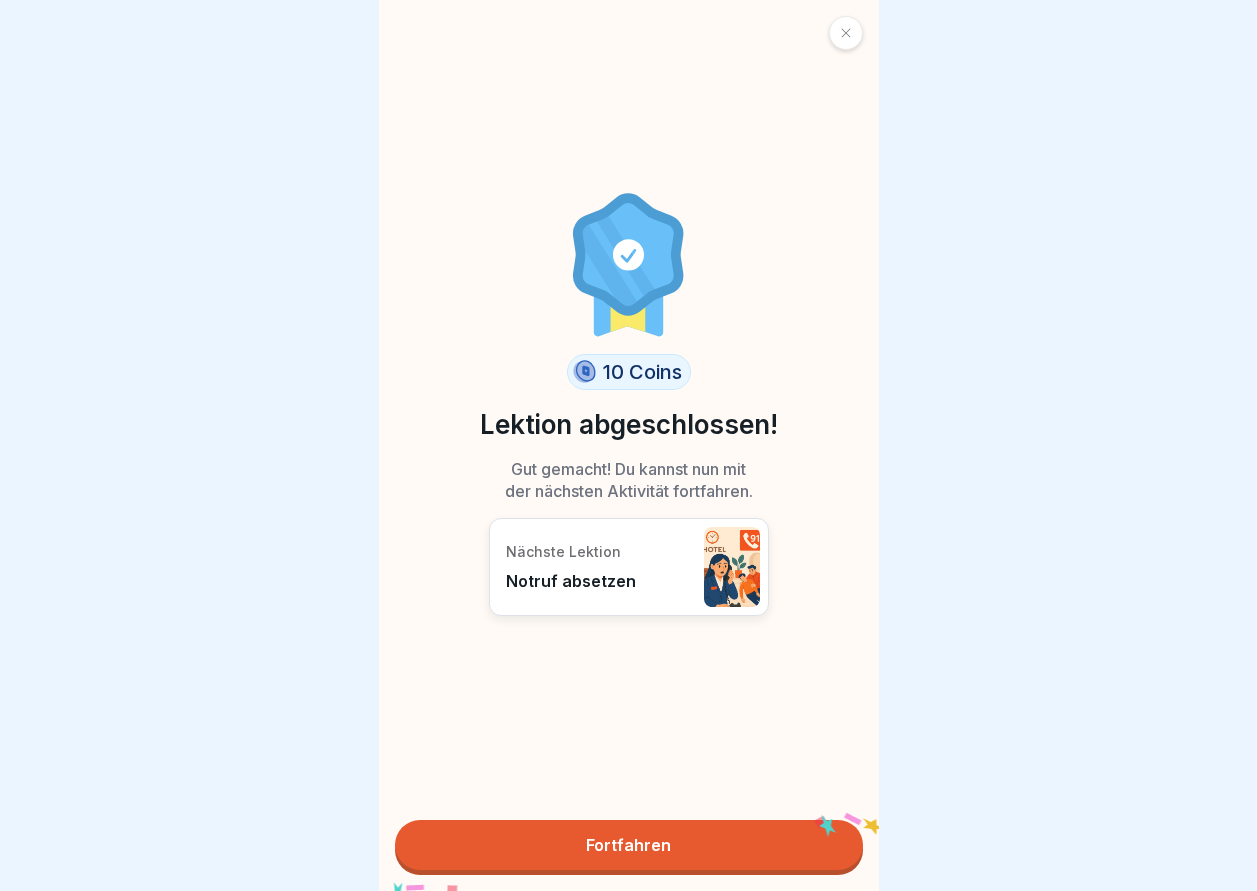 click on "Fortfahren" at bounding box center (629, 845) 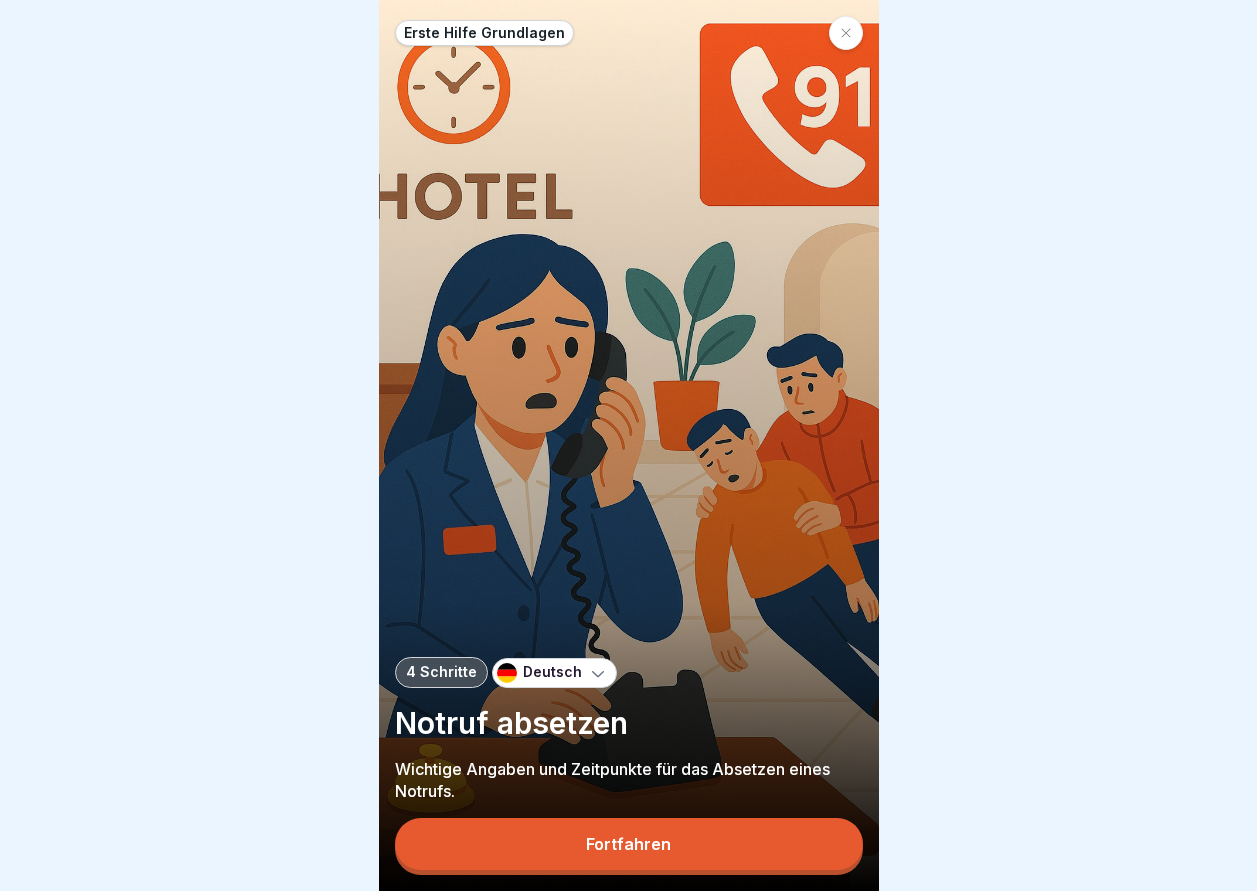 click on "Fortfahren" at bounding box center [629, 844] 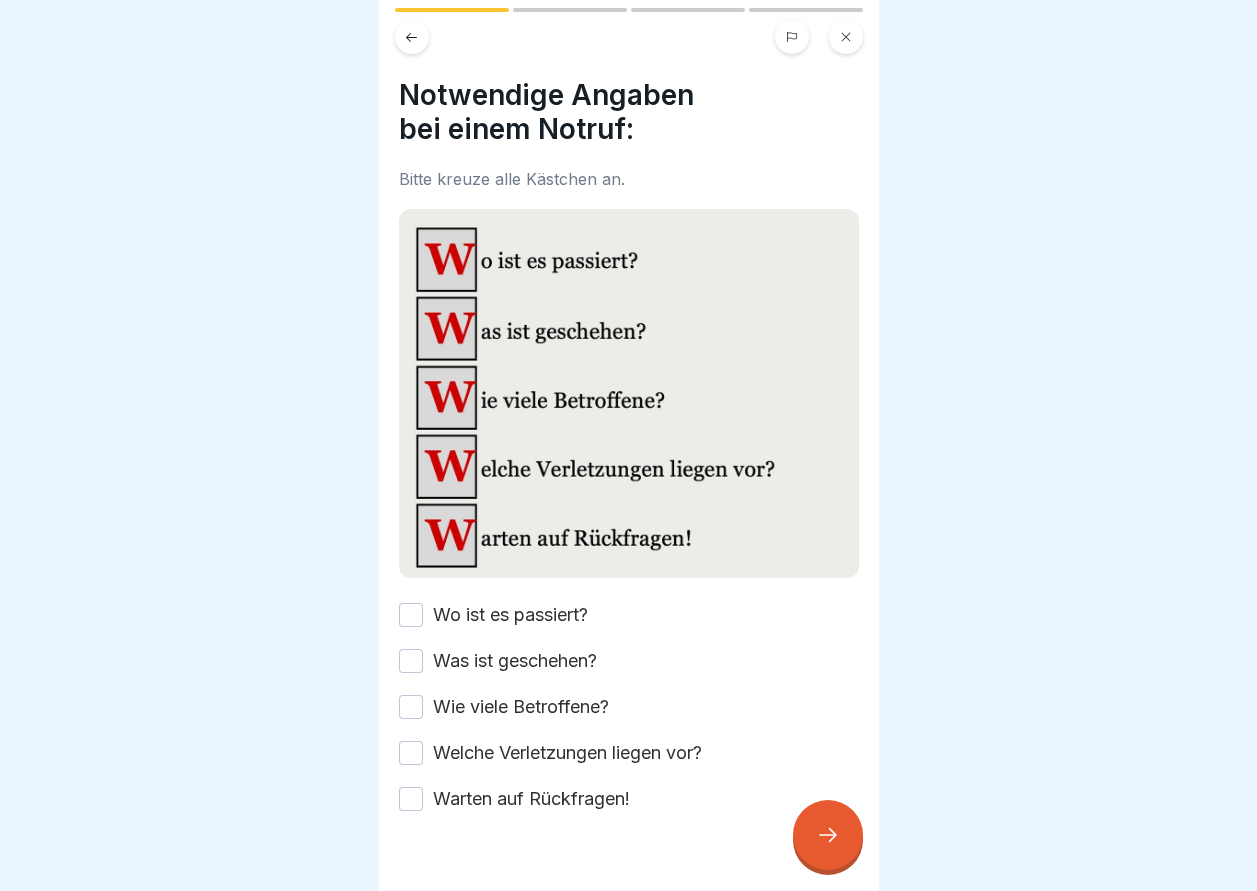 click on "Wo ist es passiert?" at bounding box center (411, 615) 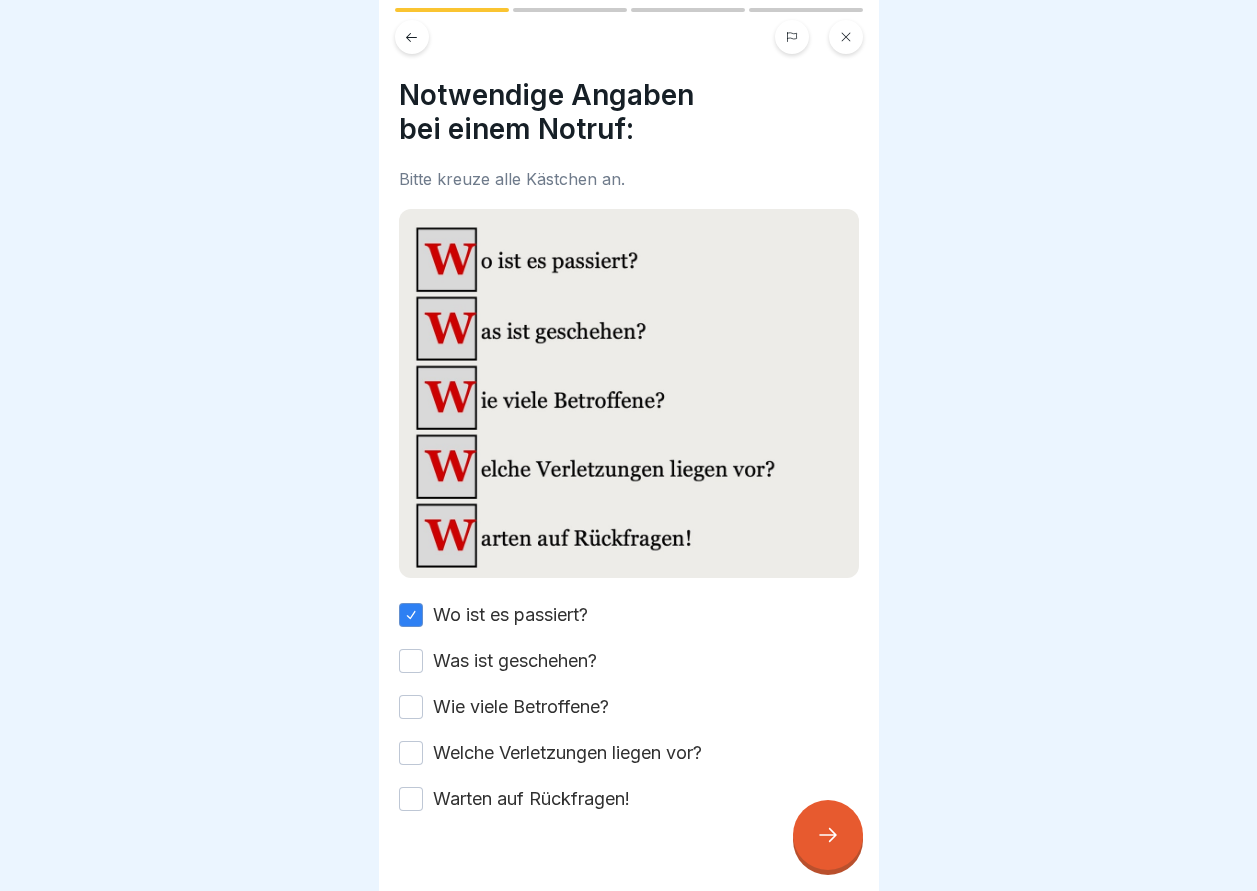 click on "Was ist geschehen?" at bounding box center (411, 661) 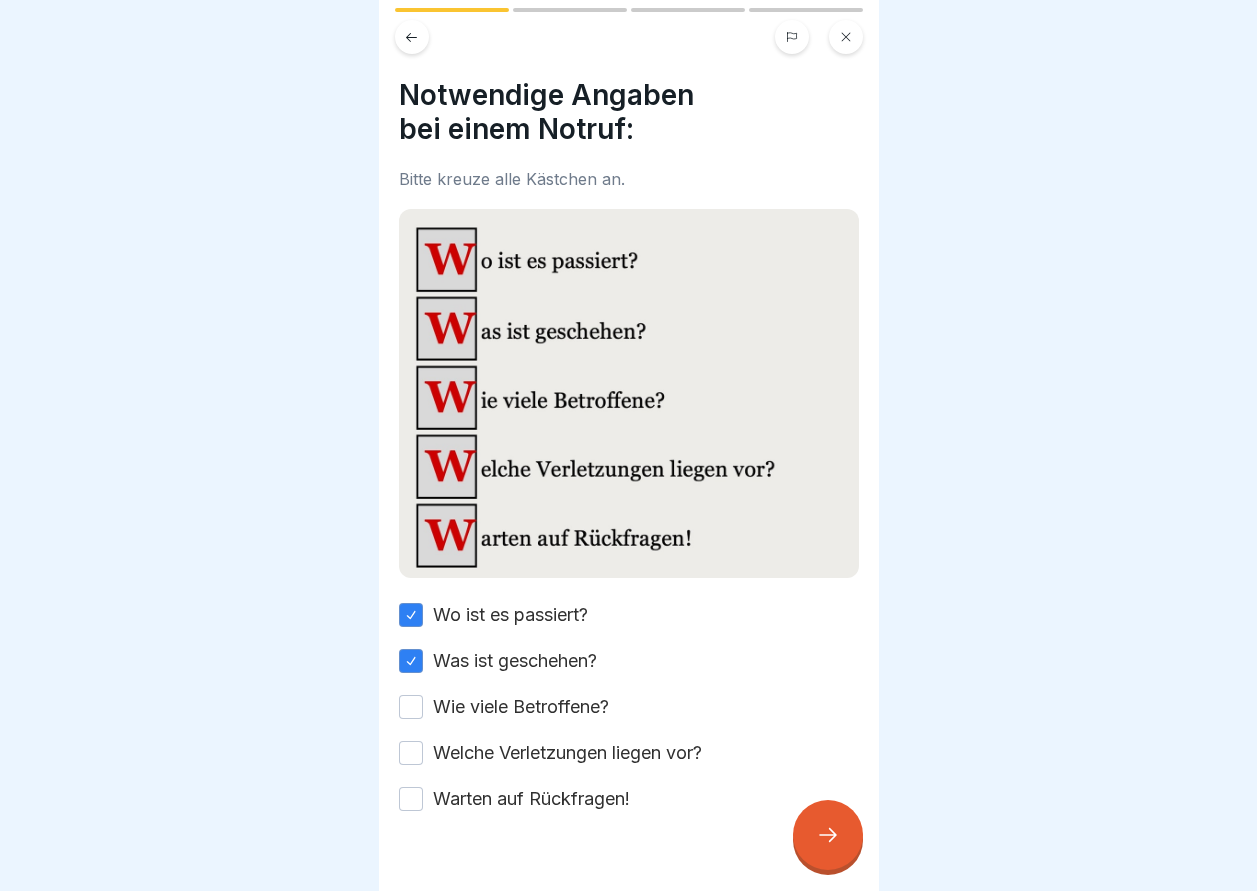 click on "Wie viele Betroffene?" at bounding box center [411, 707] 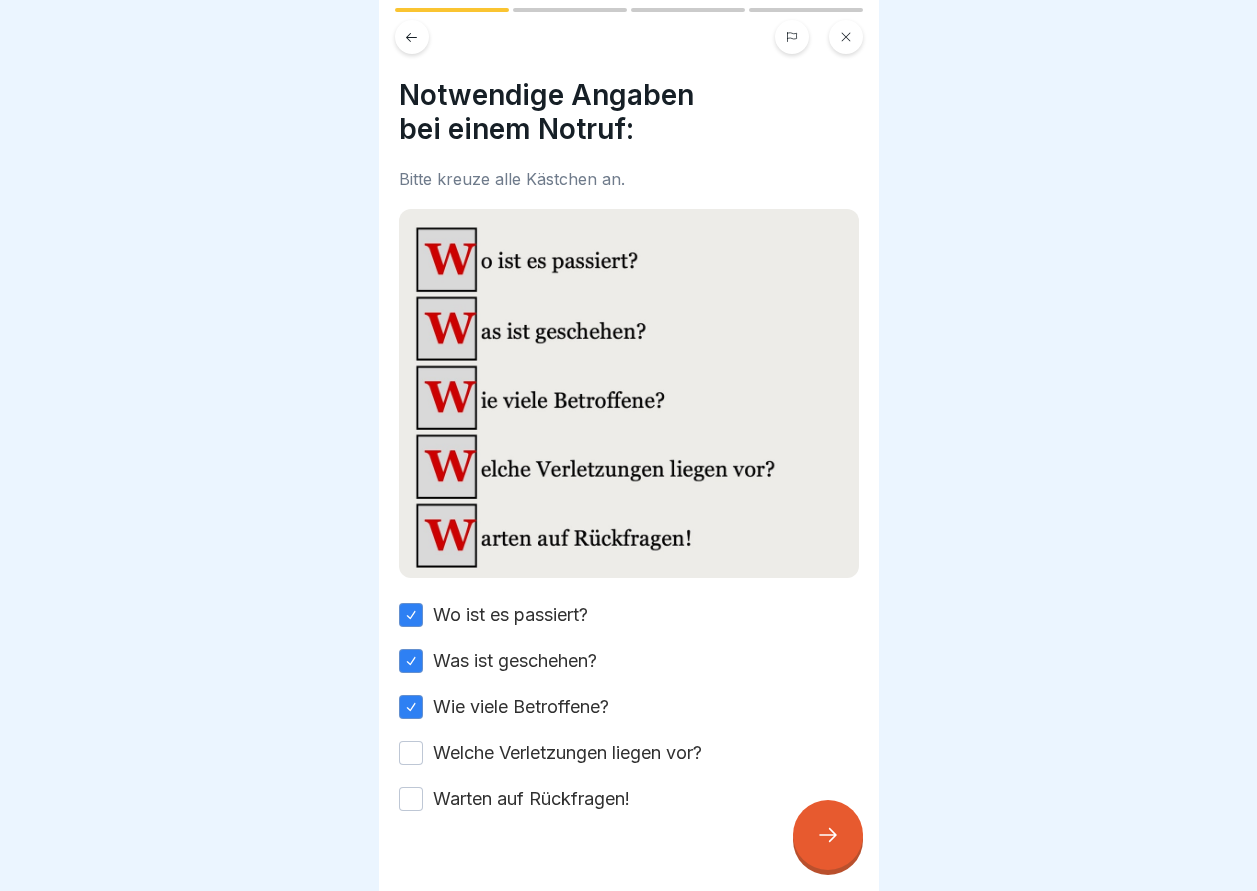 click on "Welche Verletzungen liegen vor?" at bounding box center (411, 753) 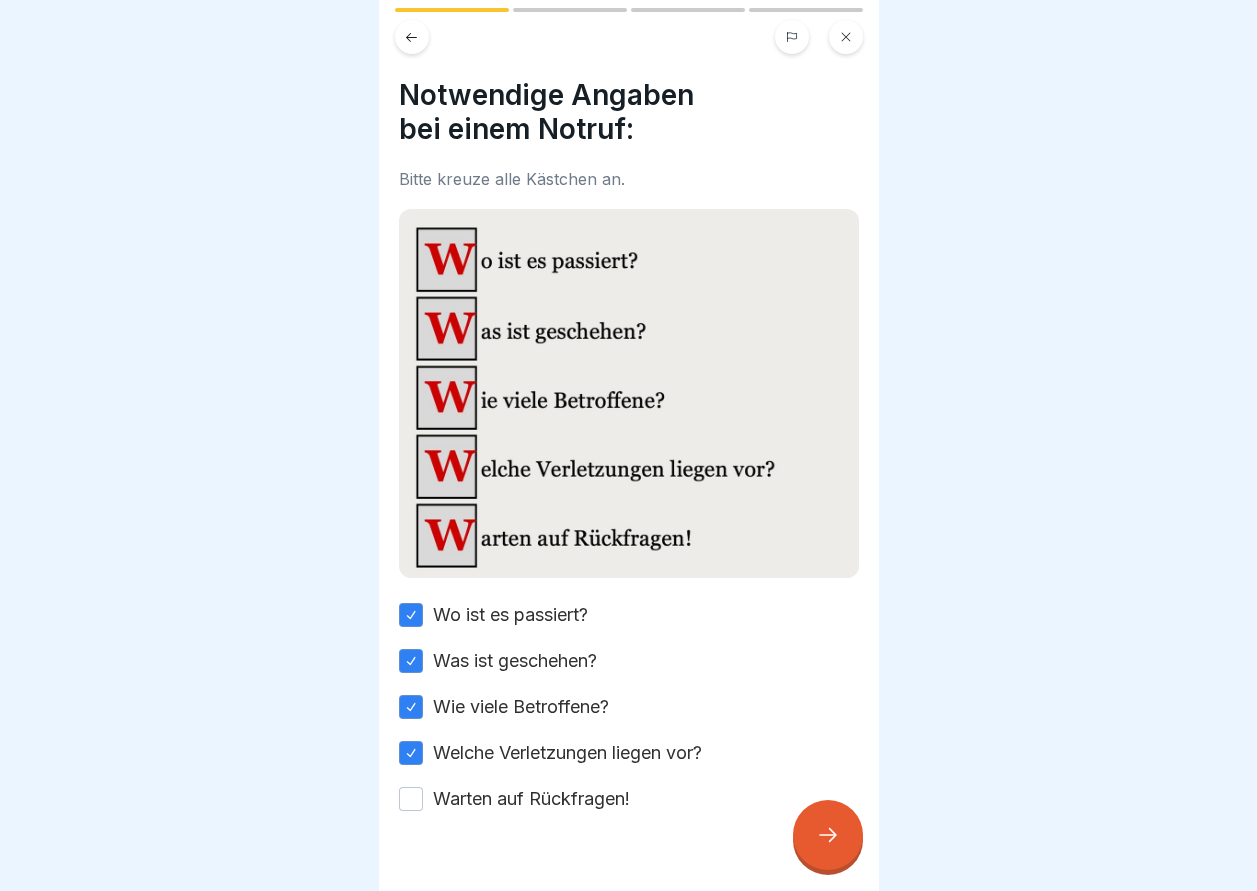 click on "Warten auf Rückfragen!" at bounding box center [411, 799] 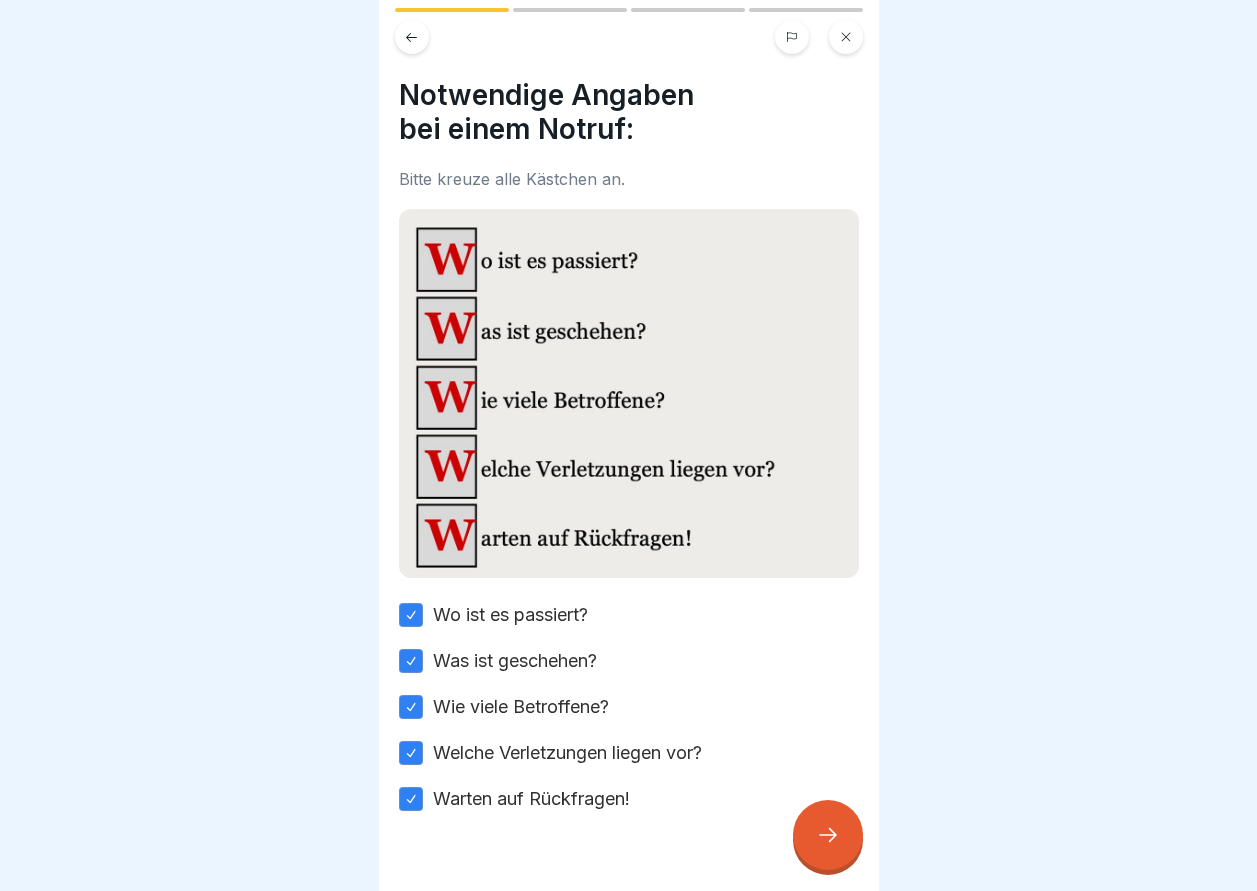 click 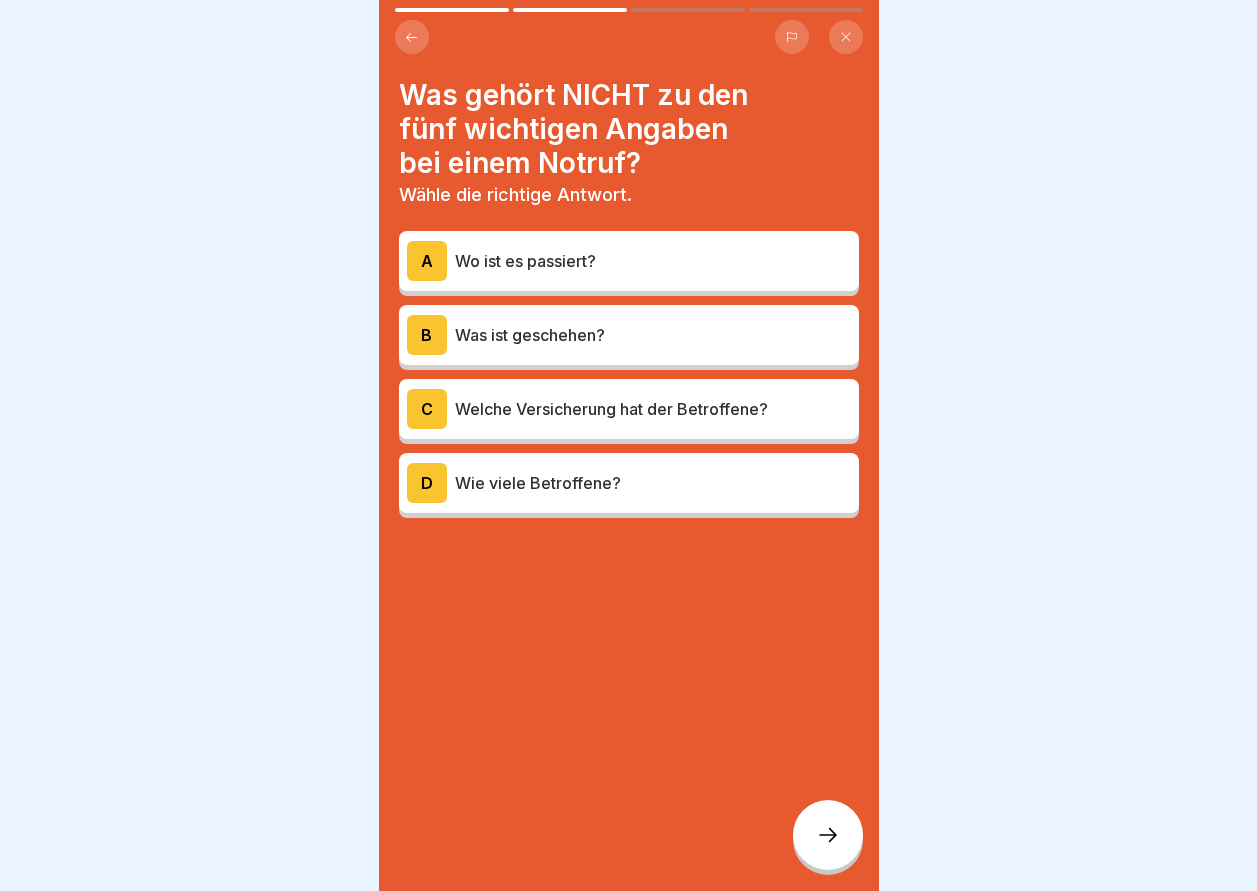 click on "C" at bounding box center [427, 409] 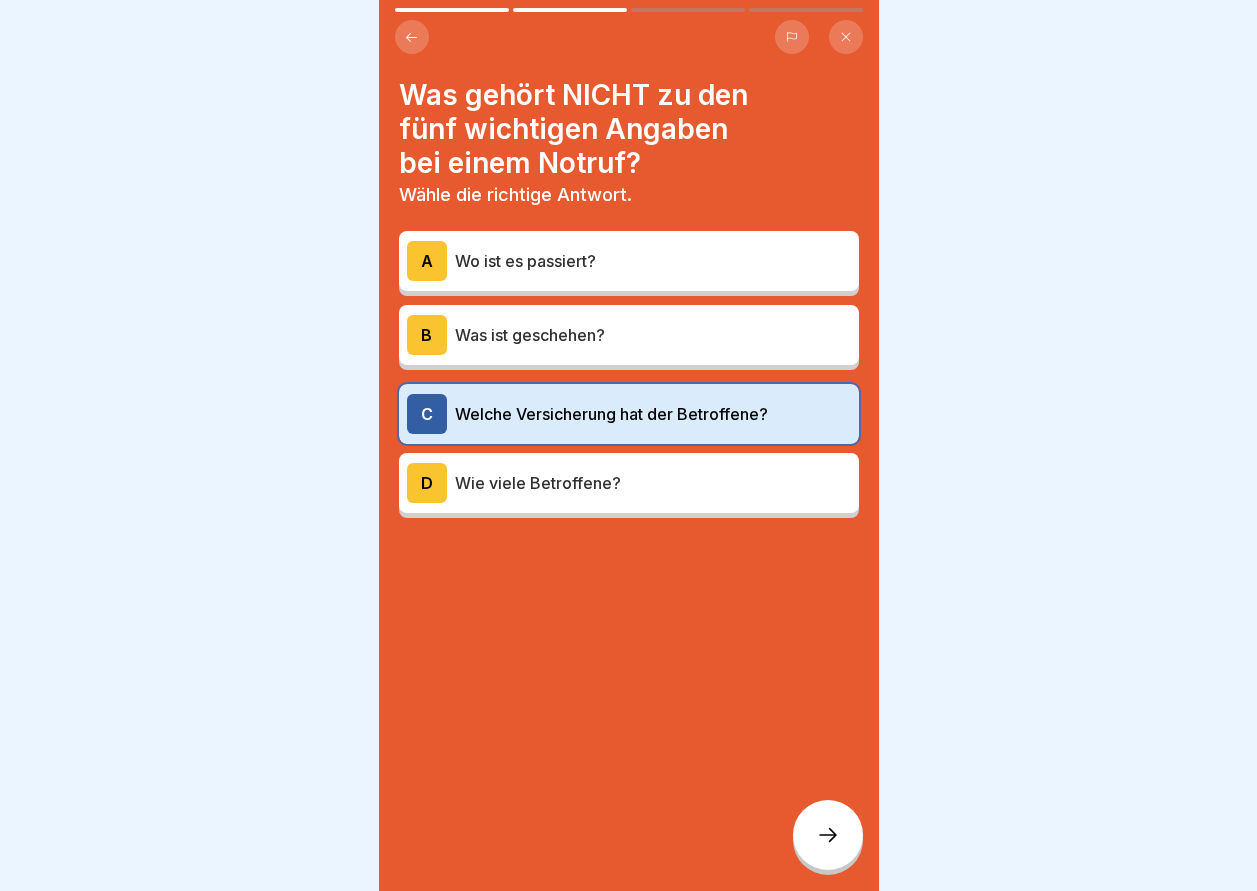 click 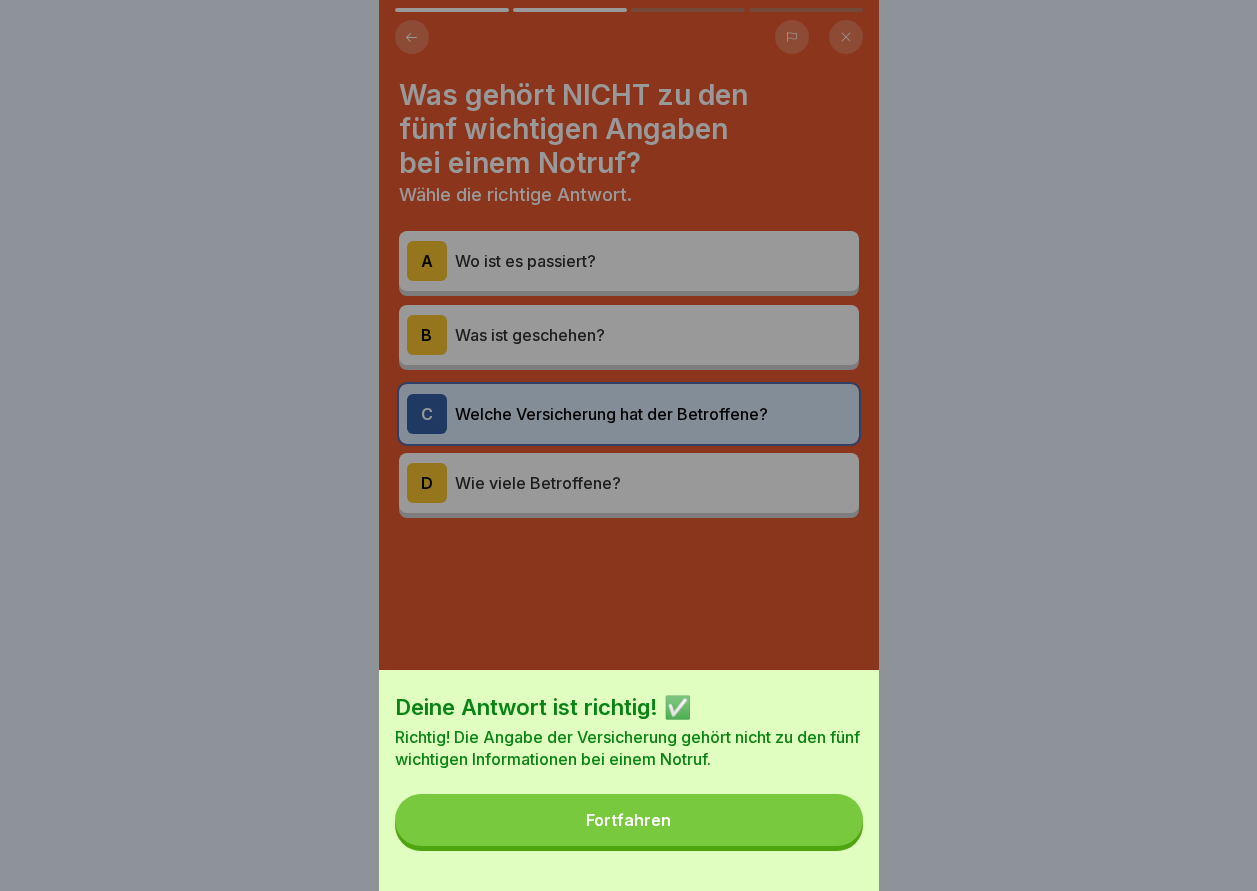 click on "Fortfahren" at bounding box center [629, 820] 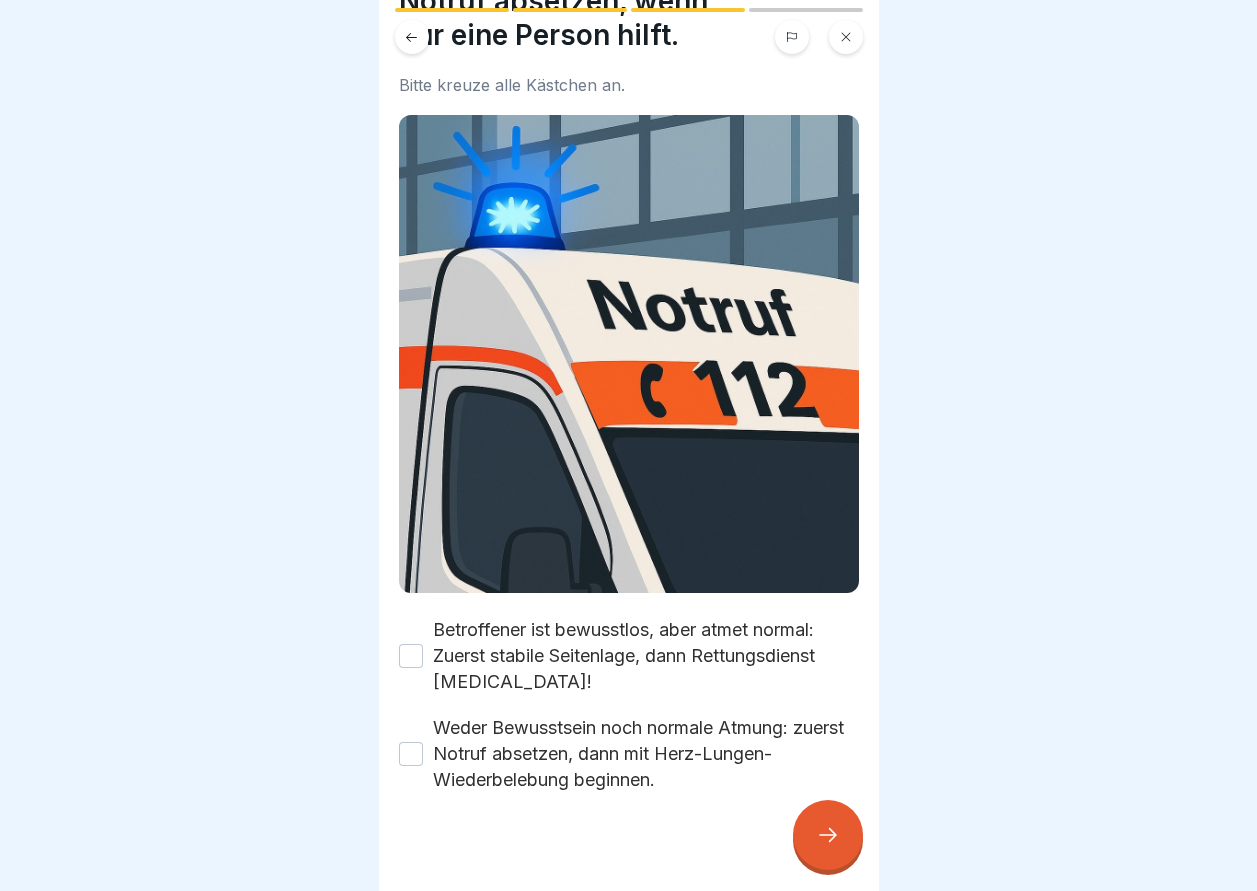scroll, scrollTop: 134, scrollLeft: 0, axis: vertical 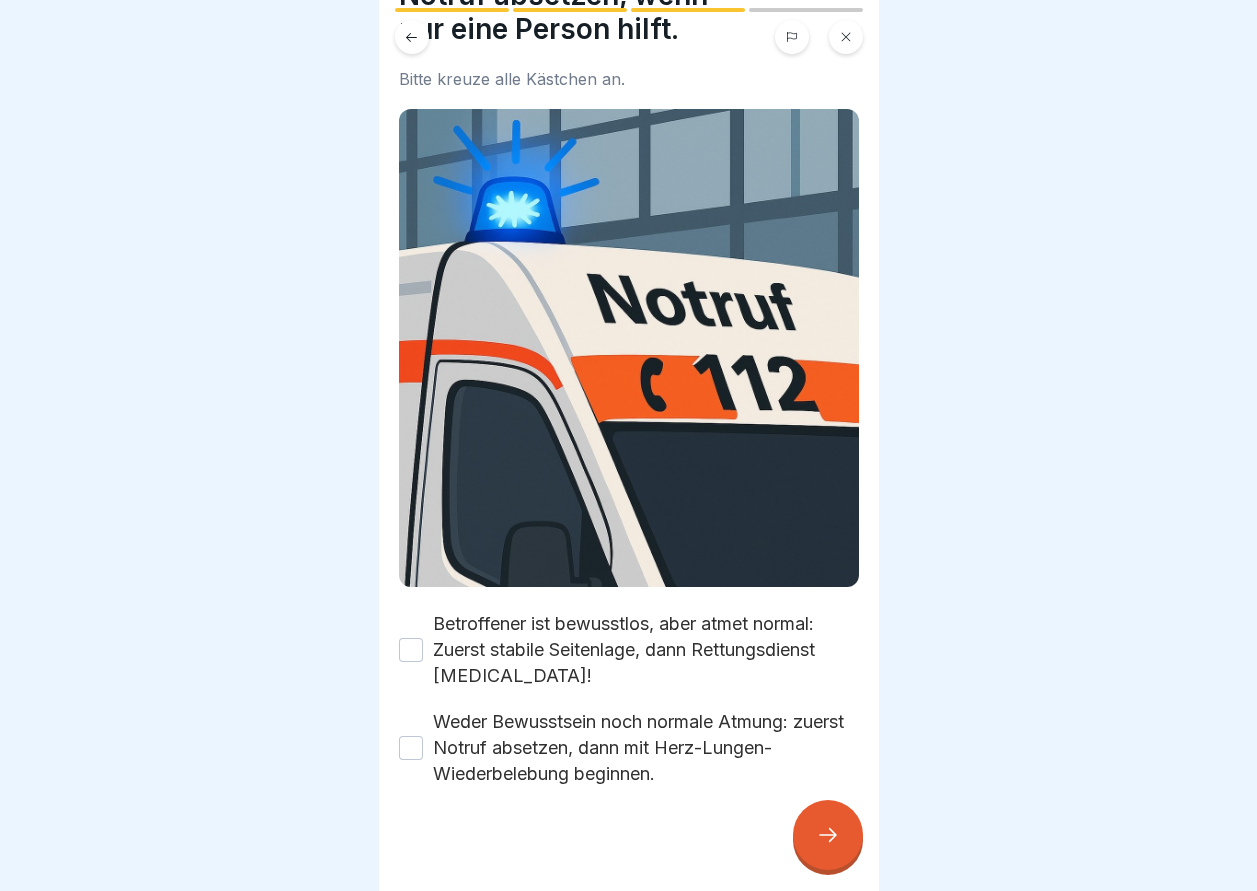 click on "Betroffener ist bewusstlos, aber atmet normal: Zuerst stabile Seitenlage, dann Rettungsdienst [MEDICAL_DATA]!" at bounding box center [411, 650] 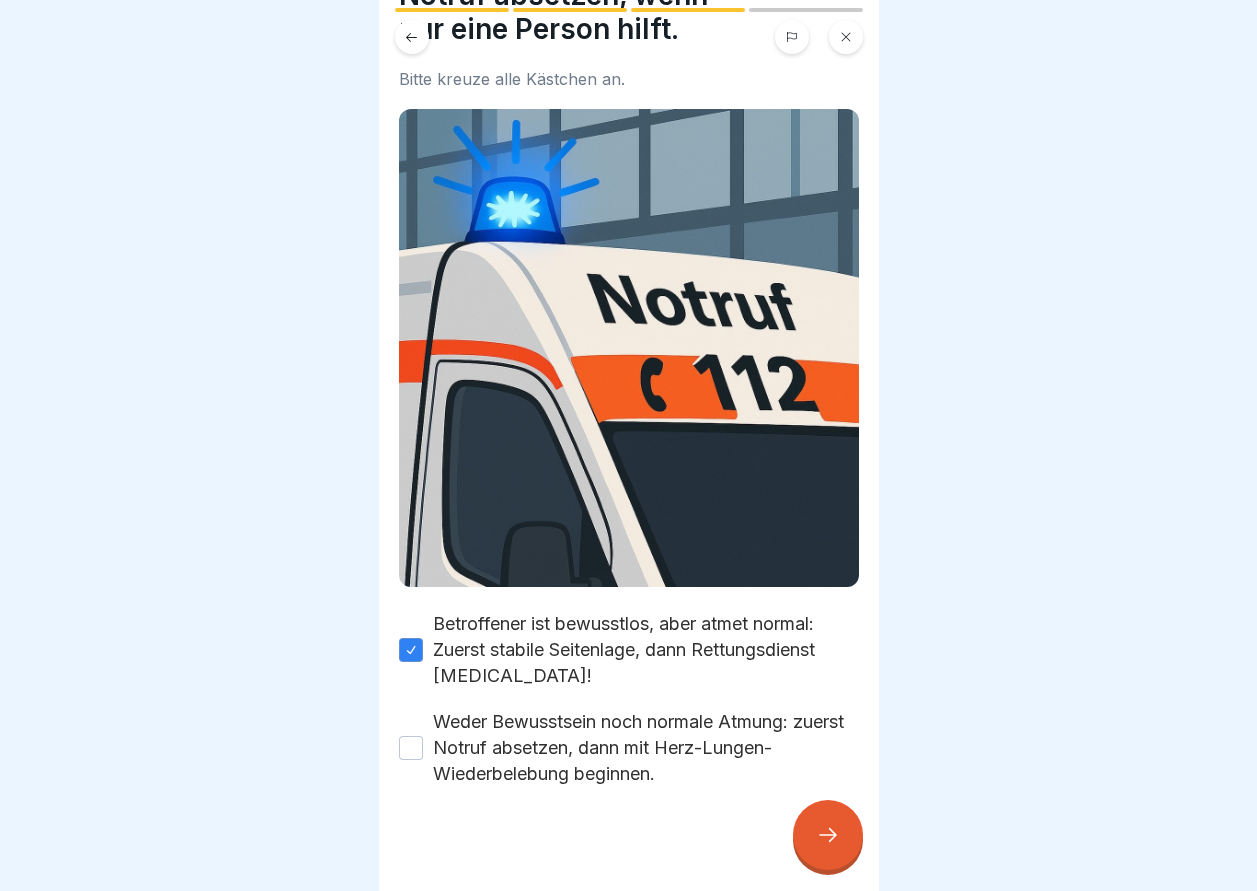 click on "Betroffener ist bewusstlos, aber atmet normal: Zuerst stabile Seitenlage, dann Rettungsdienst [MEDICAL_DATA]!" at bounding box center [411, 650] 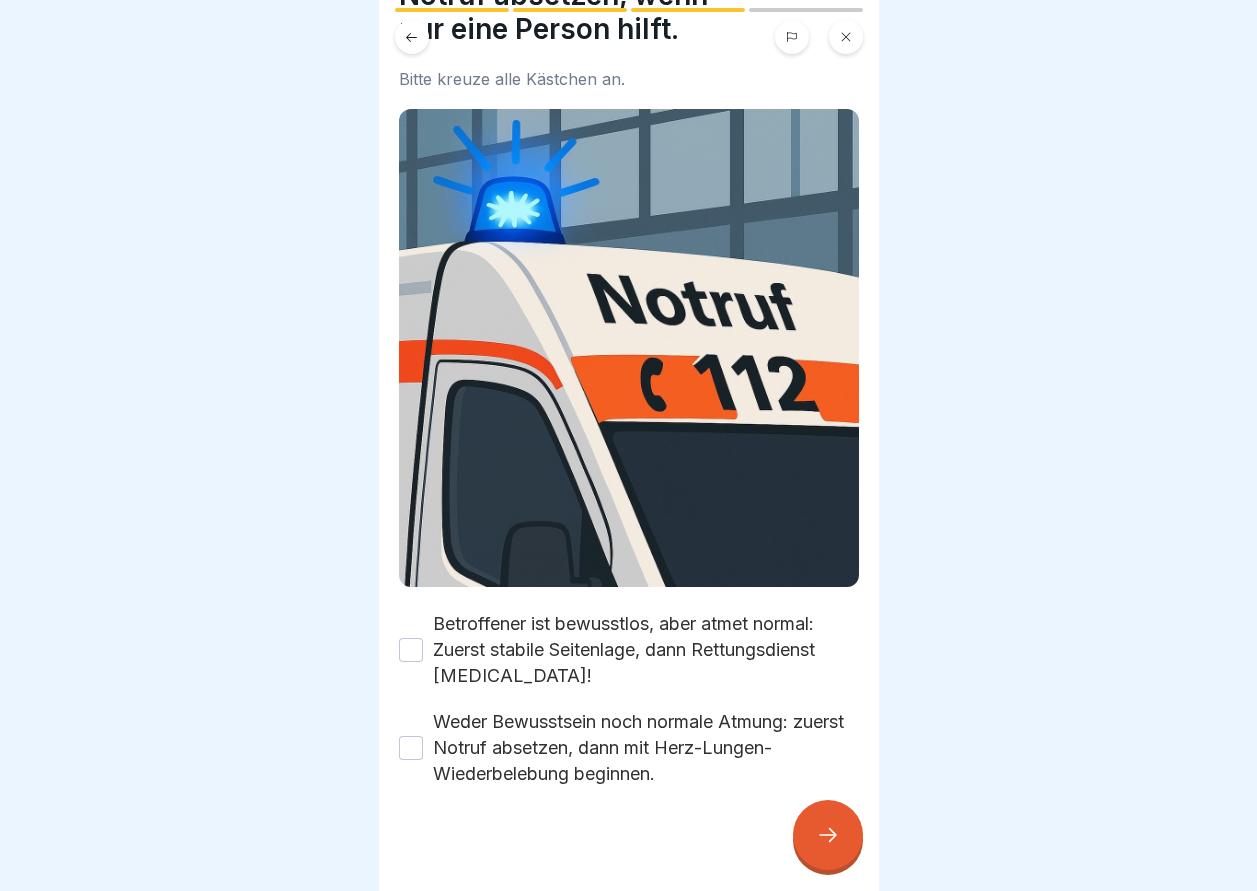 click on "Weder Bewusstsein noch normale Atmung: zuerst Notruf absetzen, dann mit Herz-Lungen-Wiederbelebung beginnen." at bounding box center [411, 748] 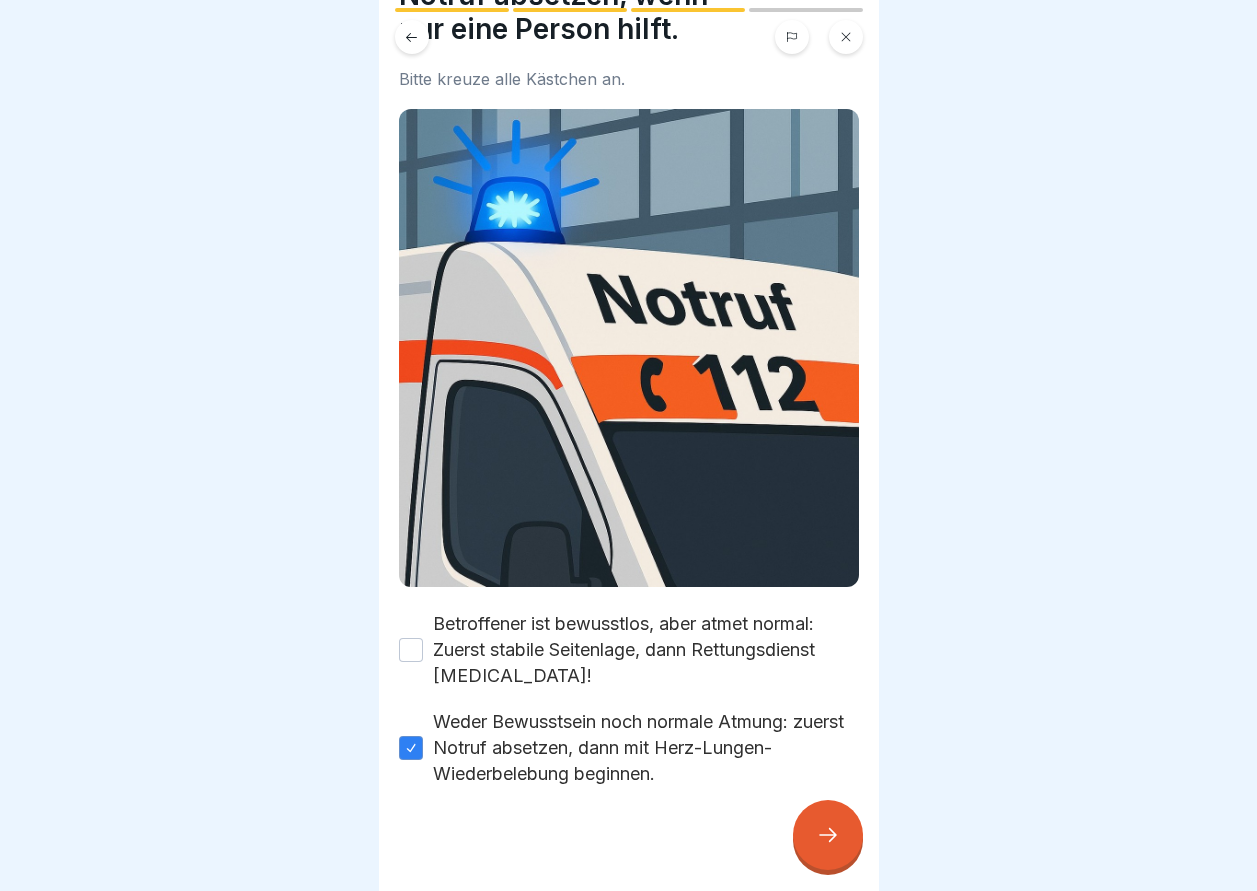 click 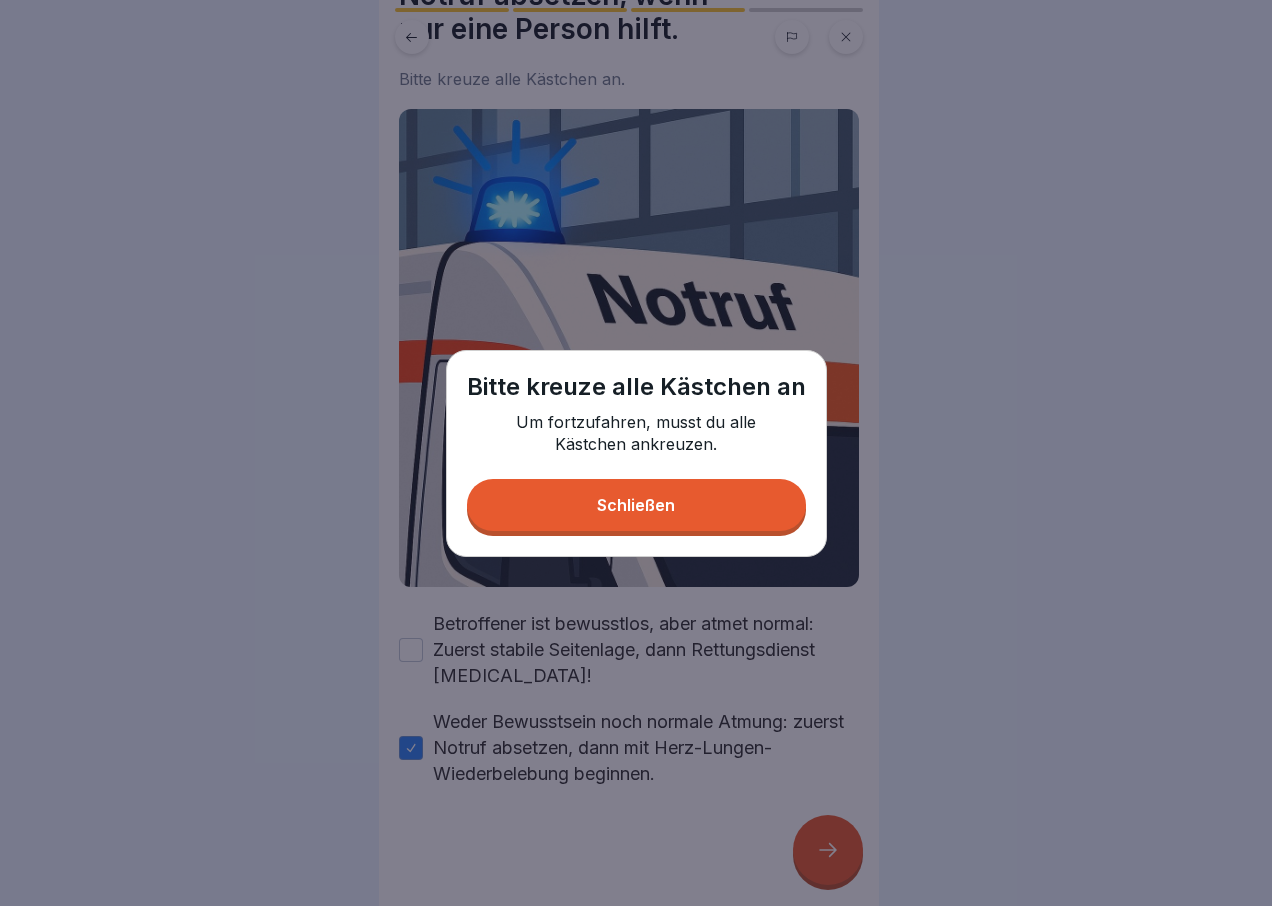 click on "Schließen" at bounding box center [636, 505] 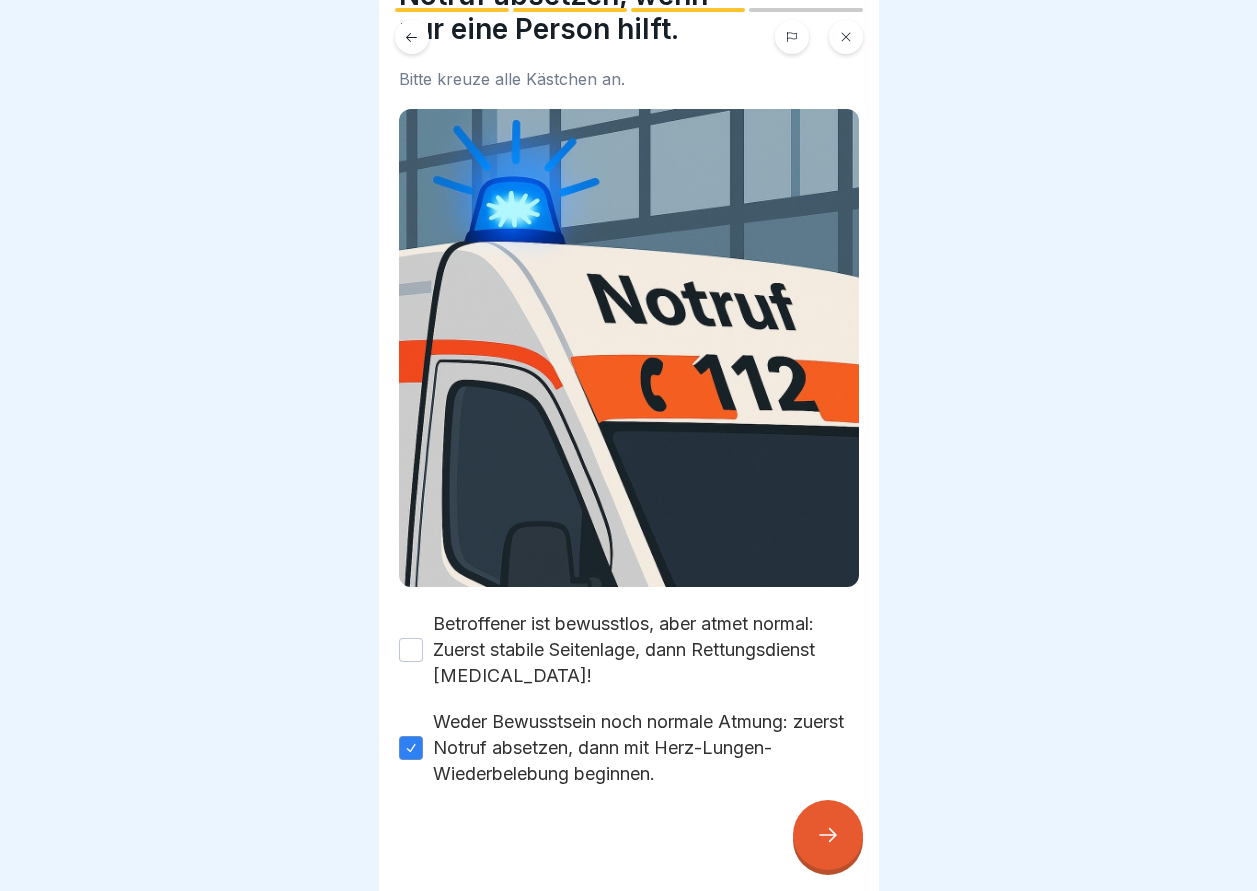 click on "Betroffener ist bewusstlos, aber atmet normal: Zuerst stabile Seitenlage, dann Rettungsdienst [MEDICAL_DATA]!" at bounding box center [629, 650] 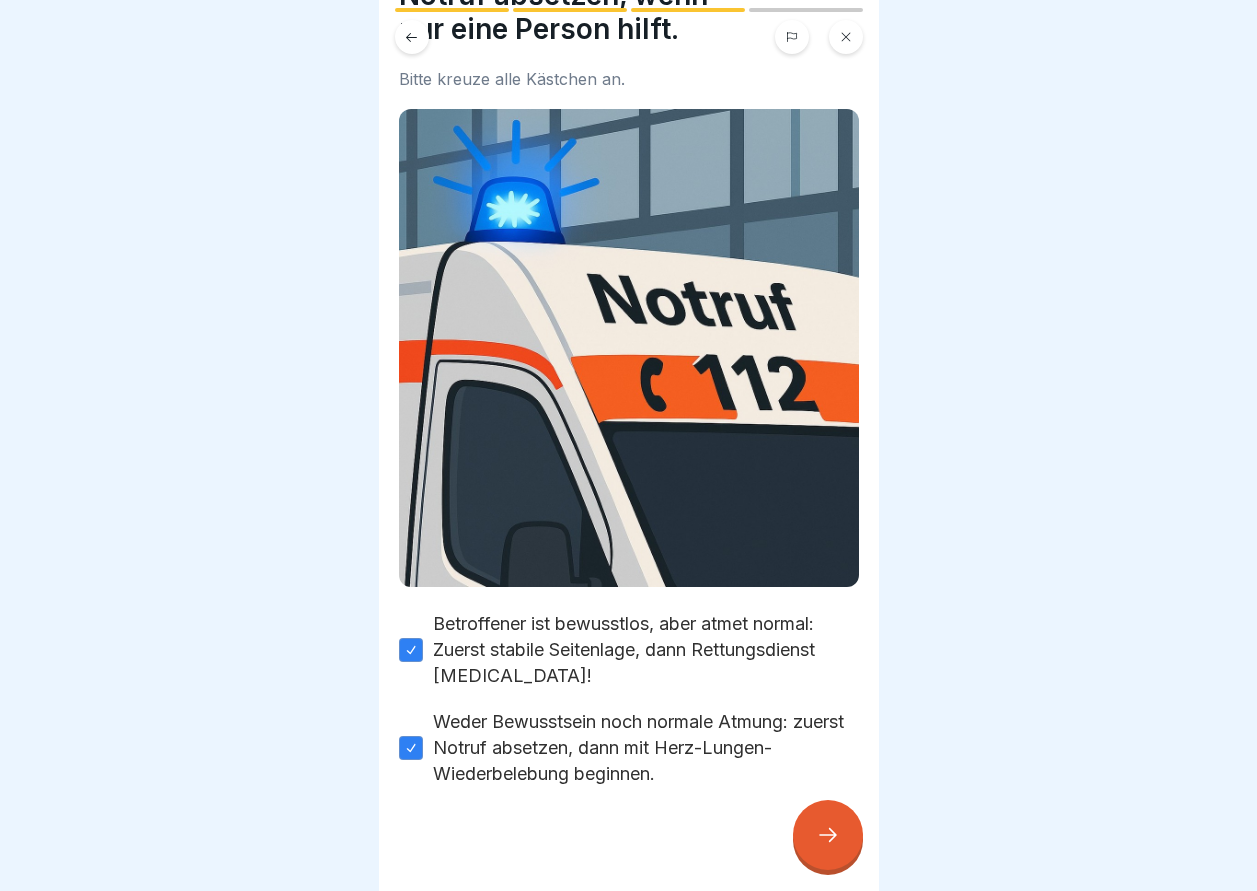 click 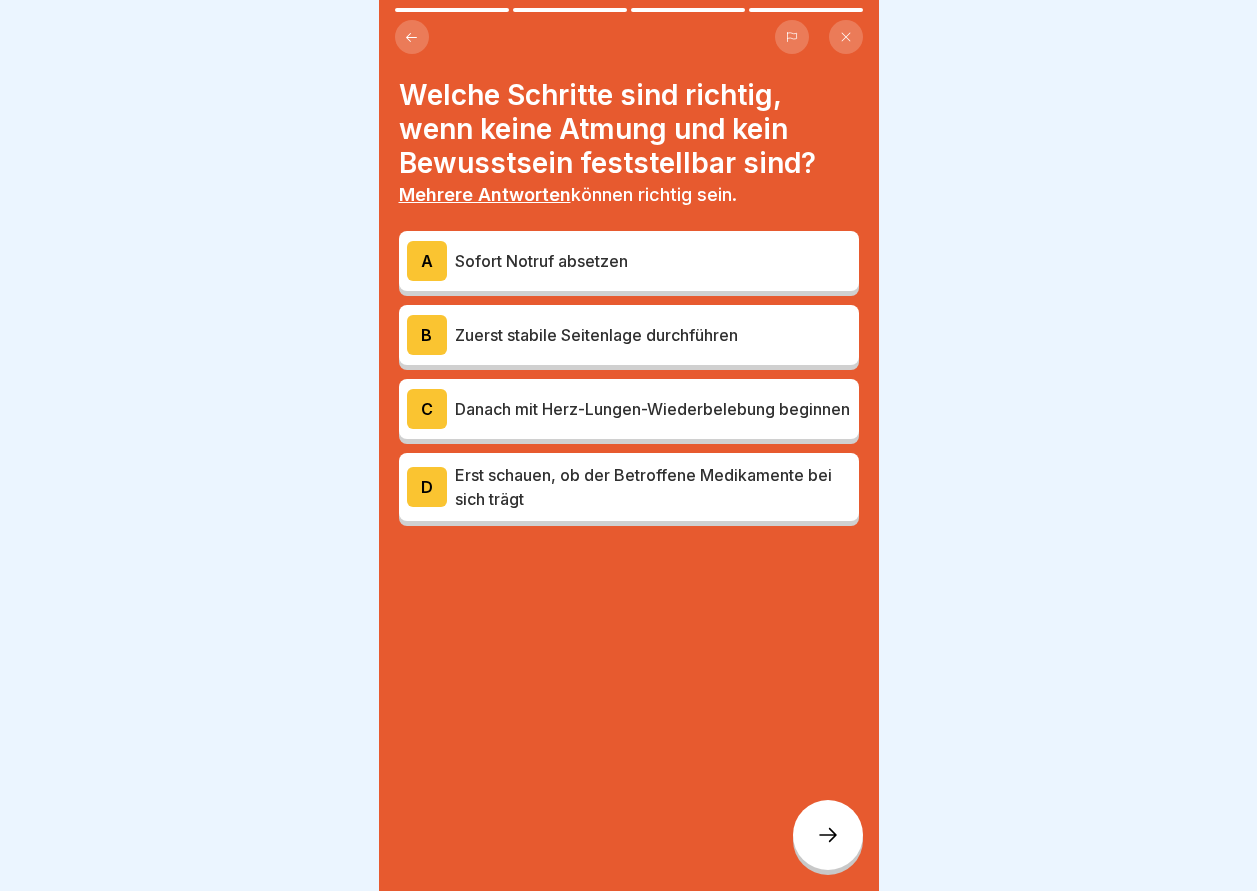 click on "D" at bounding box center [427, 487] 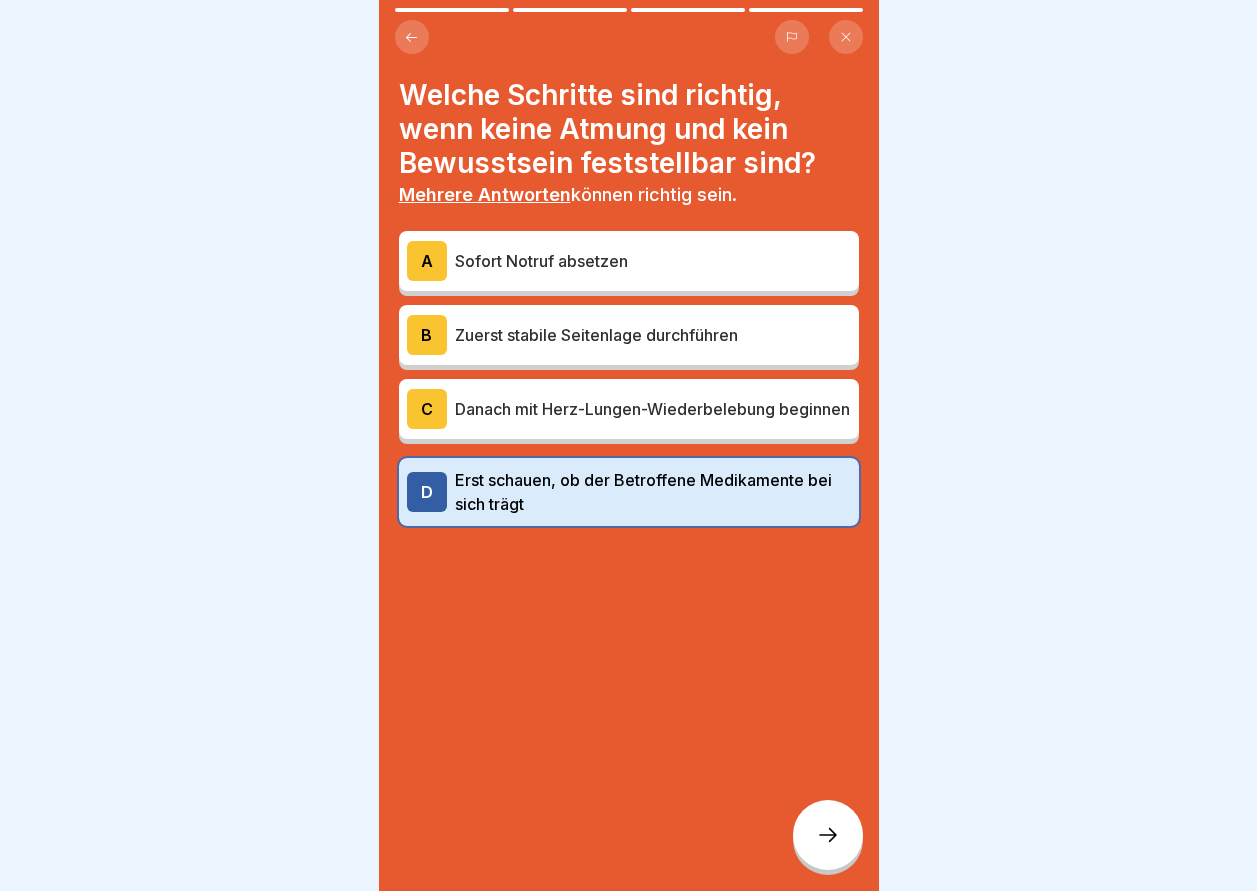 click 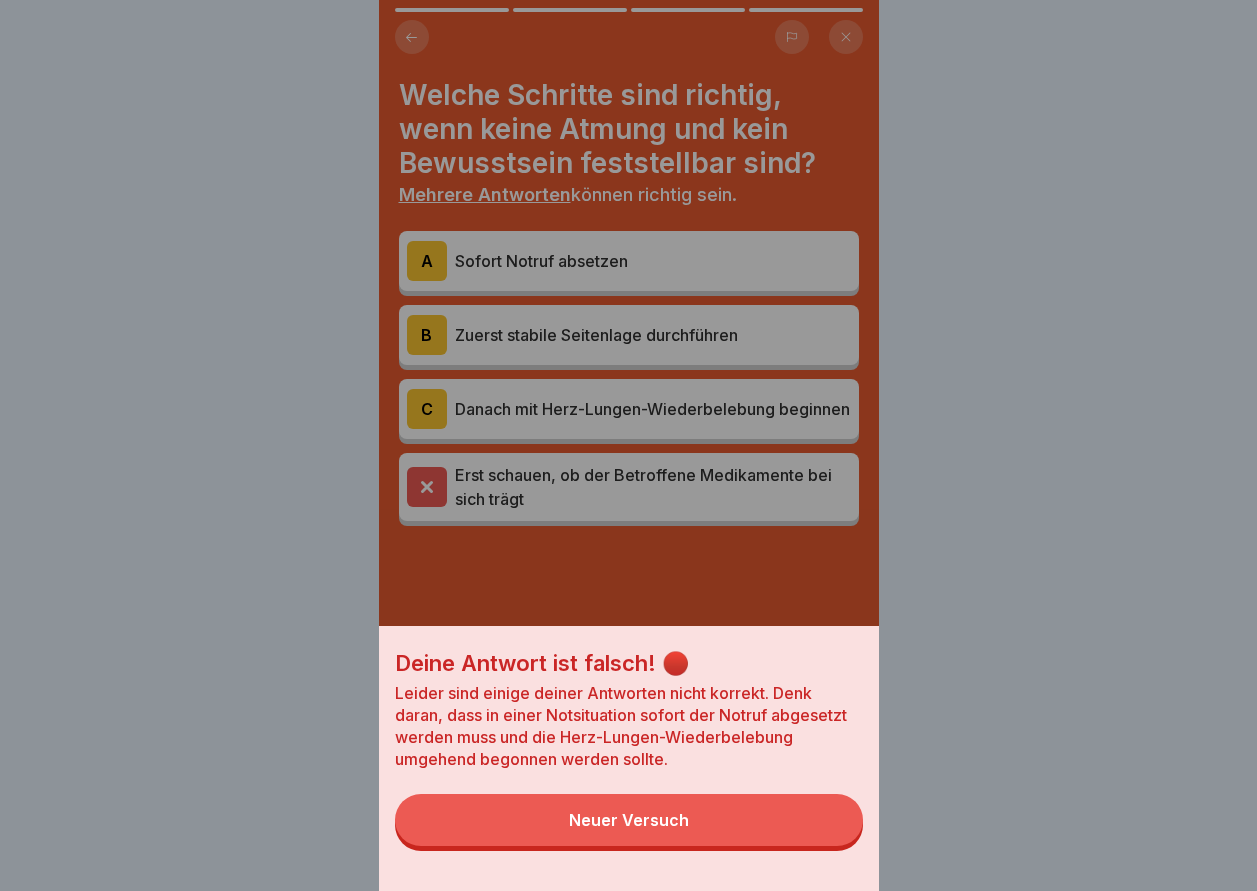 click on "Neuer Versuch" at bounding box center (629, 820) 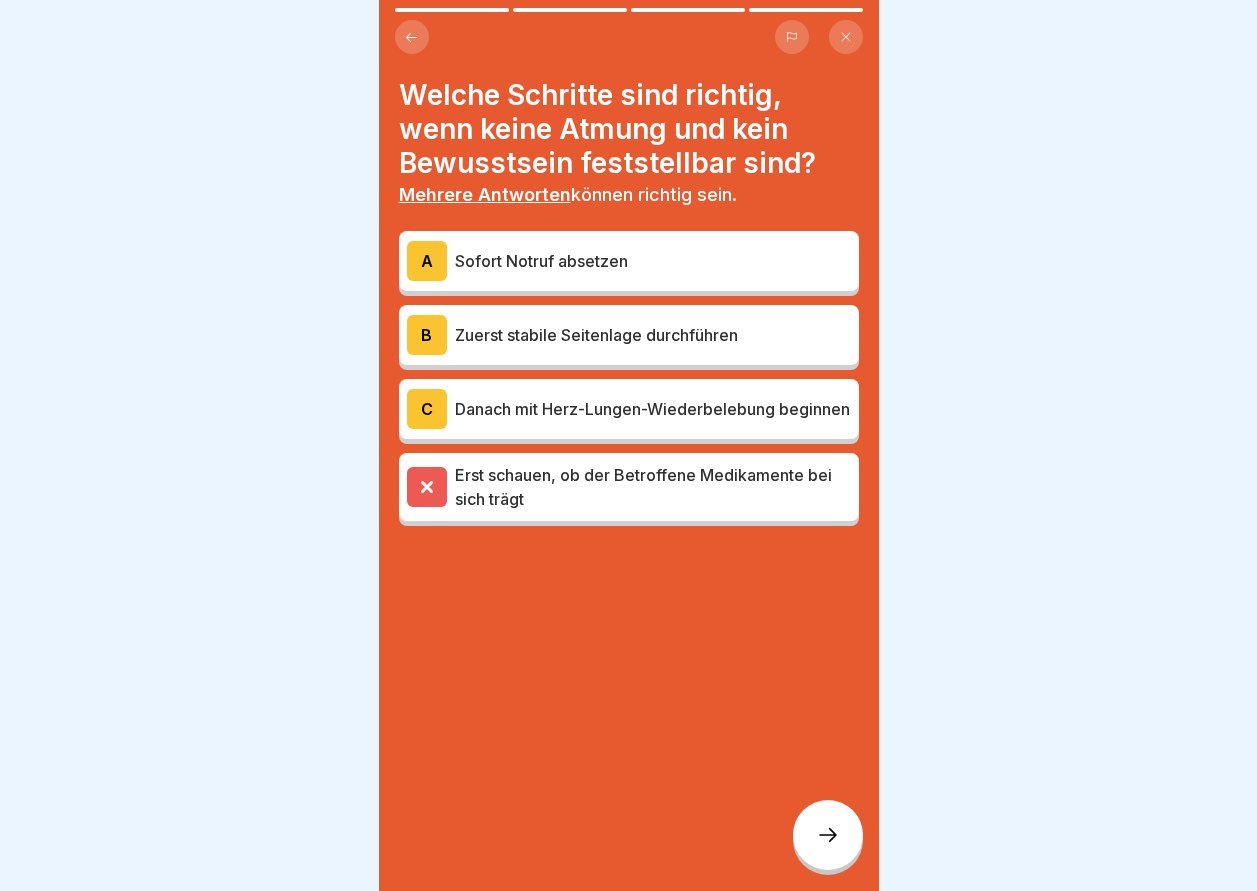 click on "C" at bounding box center (427, 409) 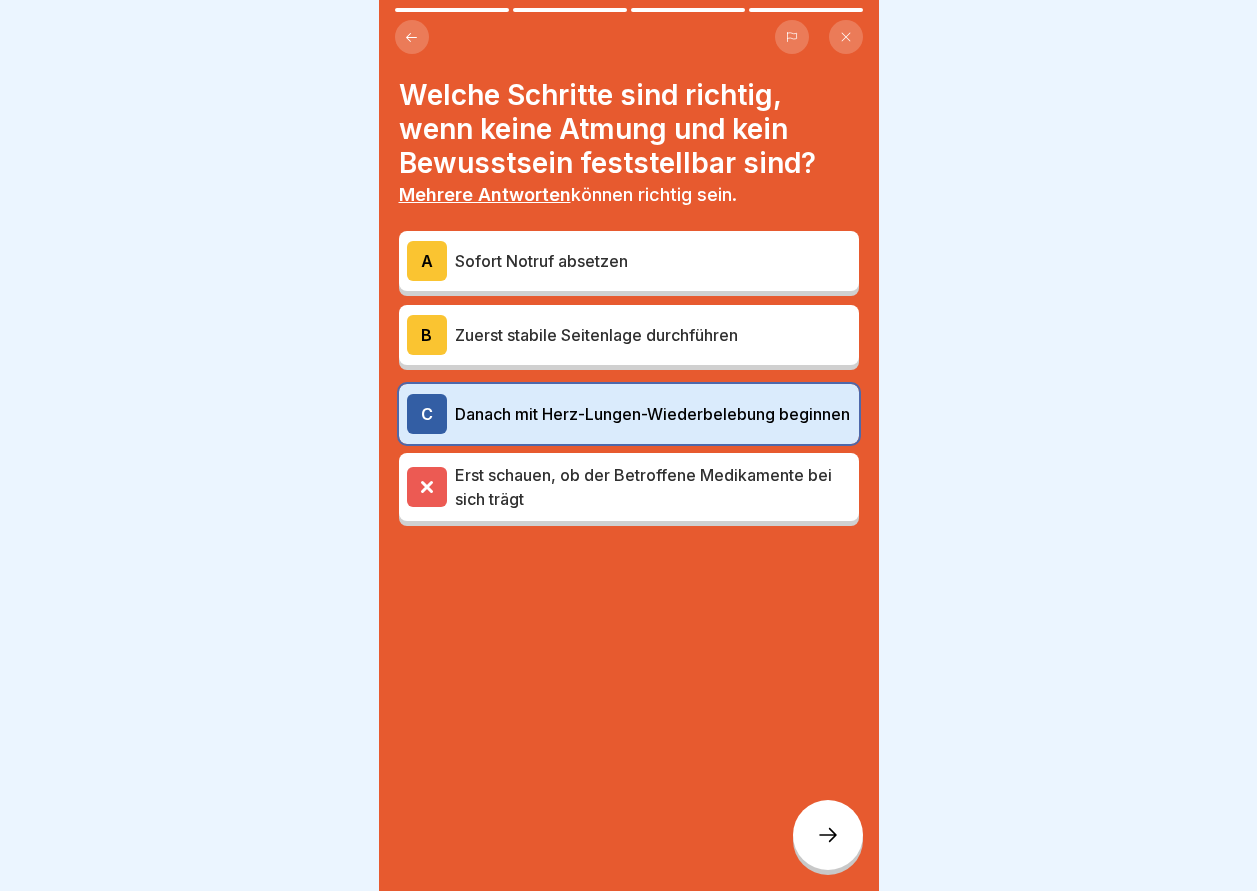 click on "B" at bounding box center [427, 335] 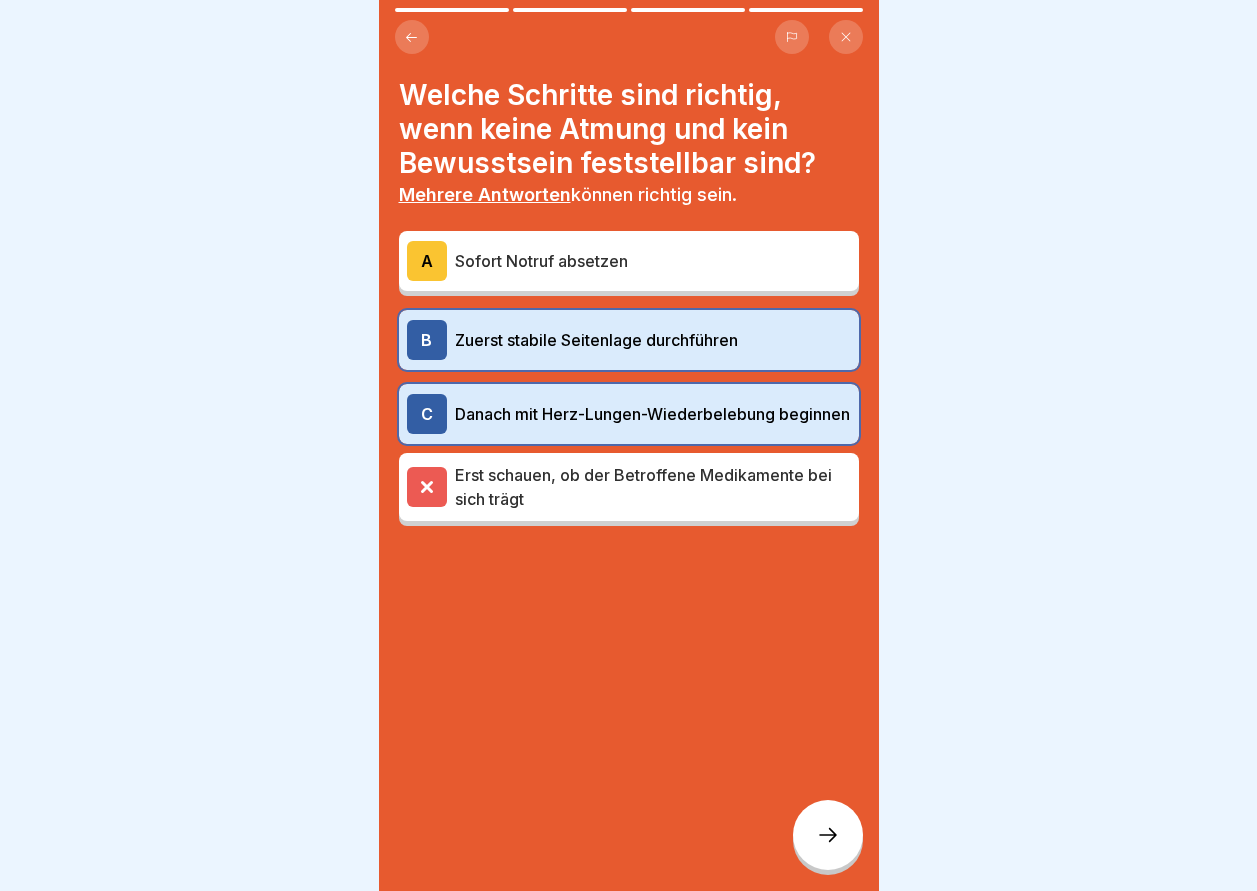 click on "A" at bounding box center (427, 261) 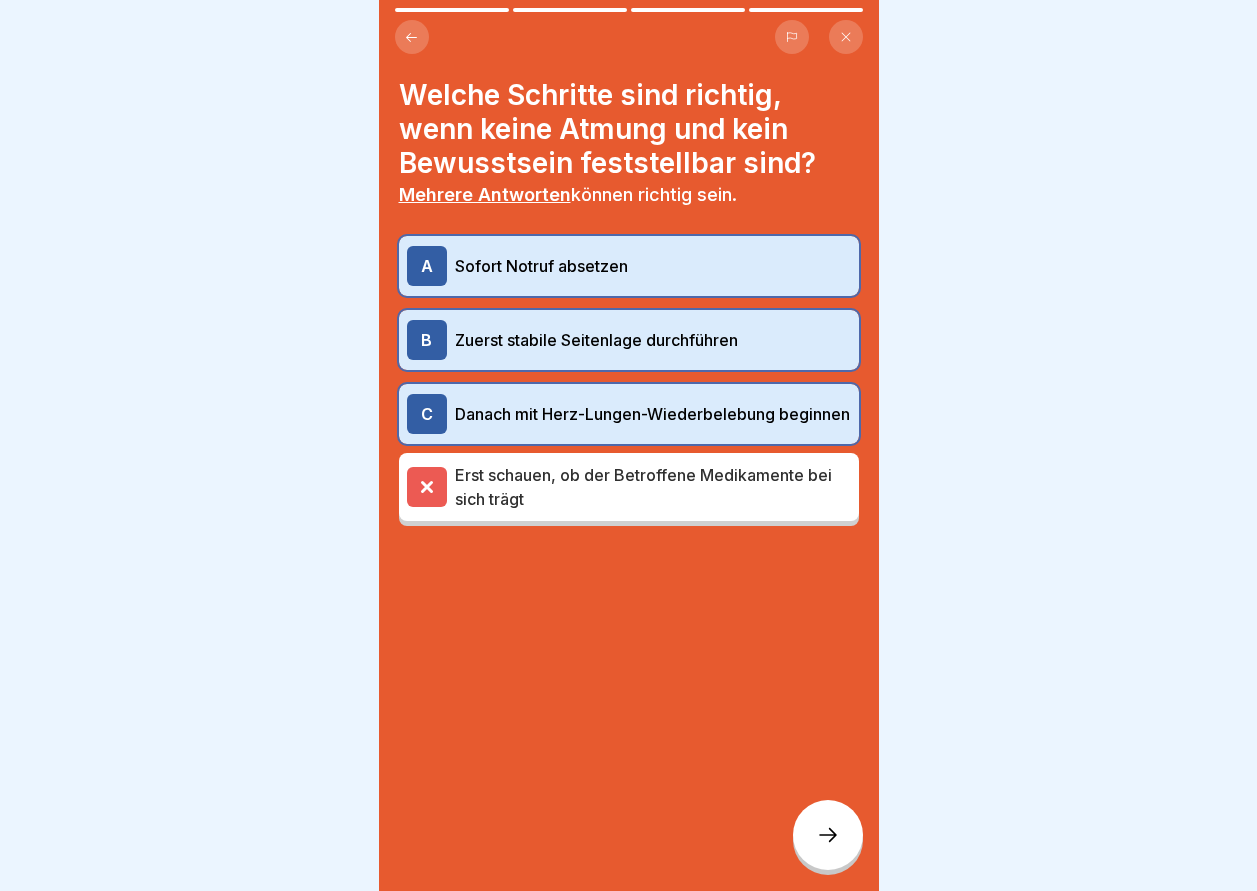 click at bounding box center (828, 835) 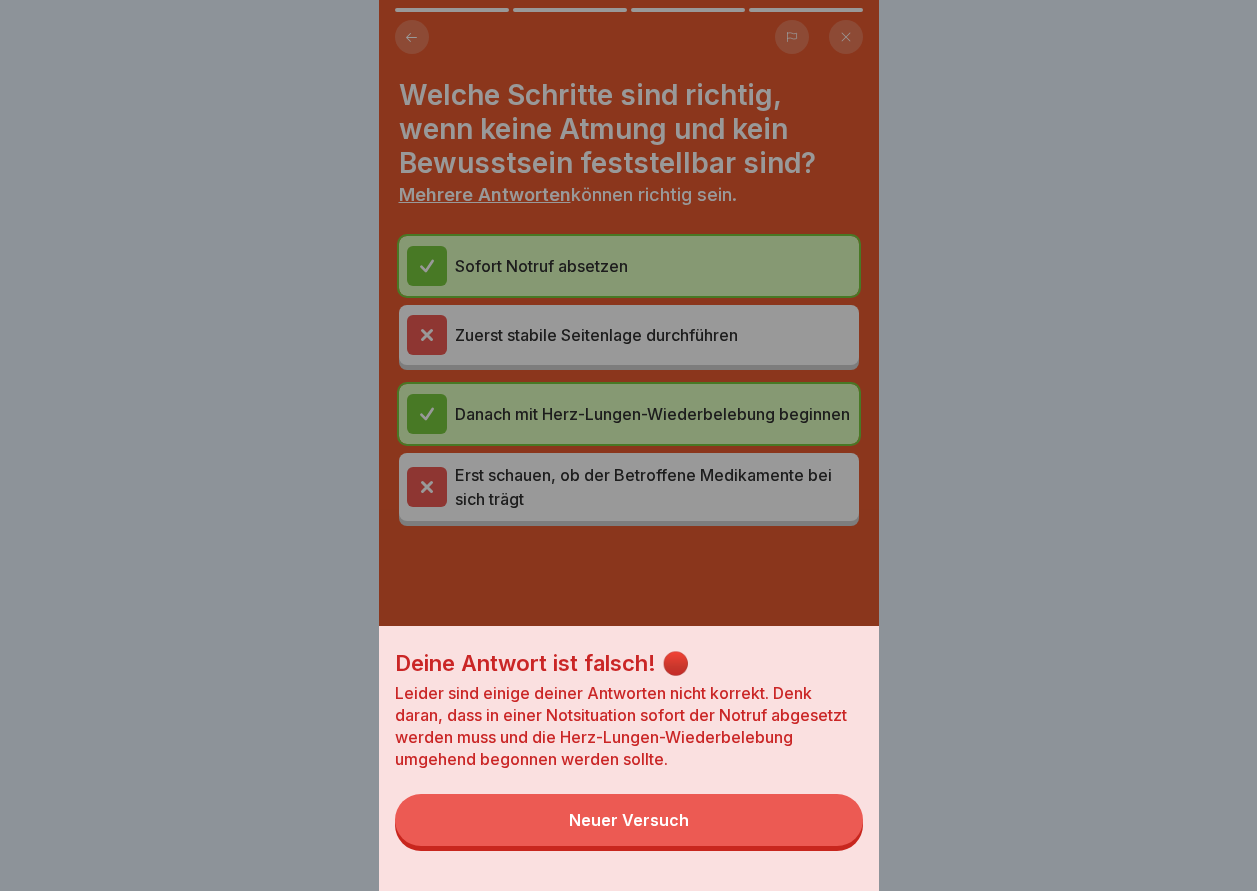 click on "Neuer Versuch" at bounding box center (629, 820) 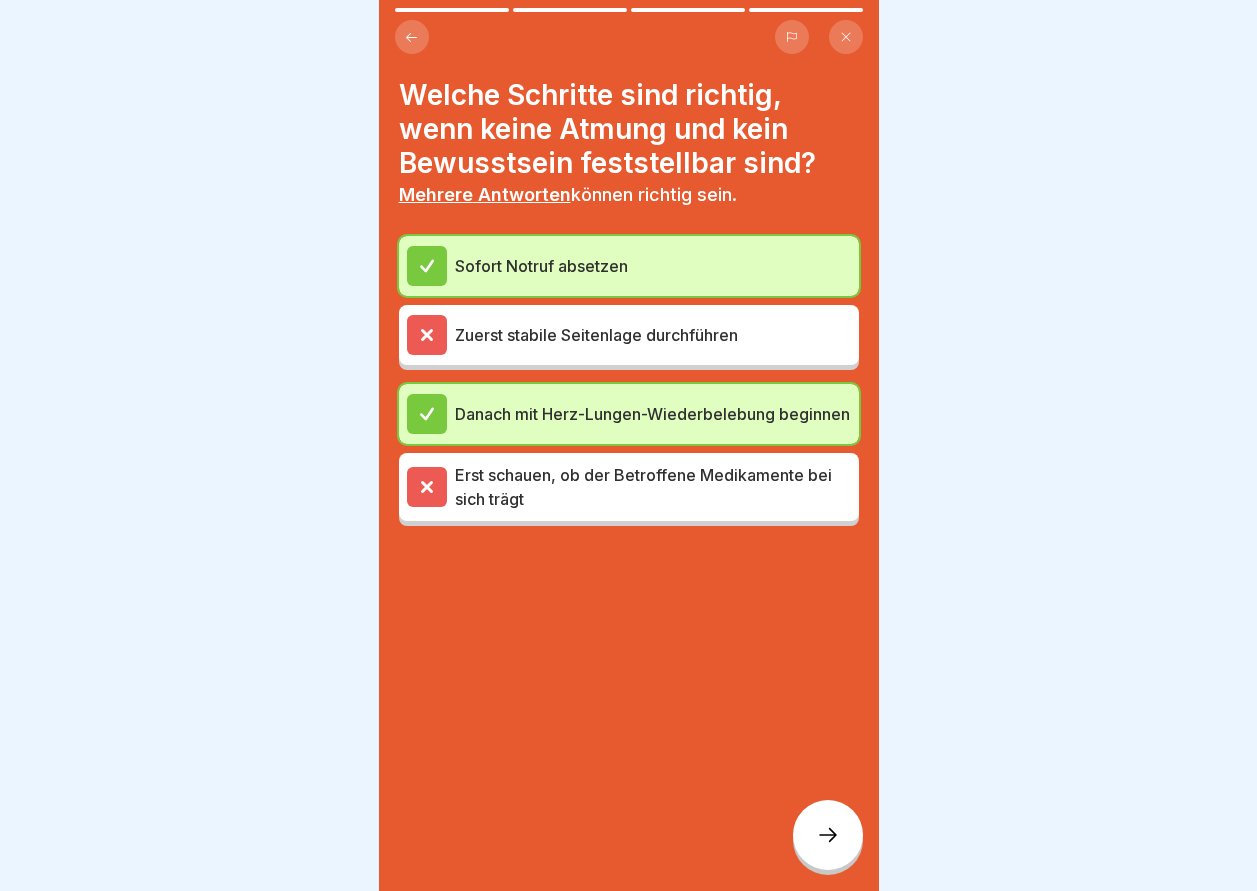 click 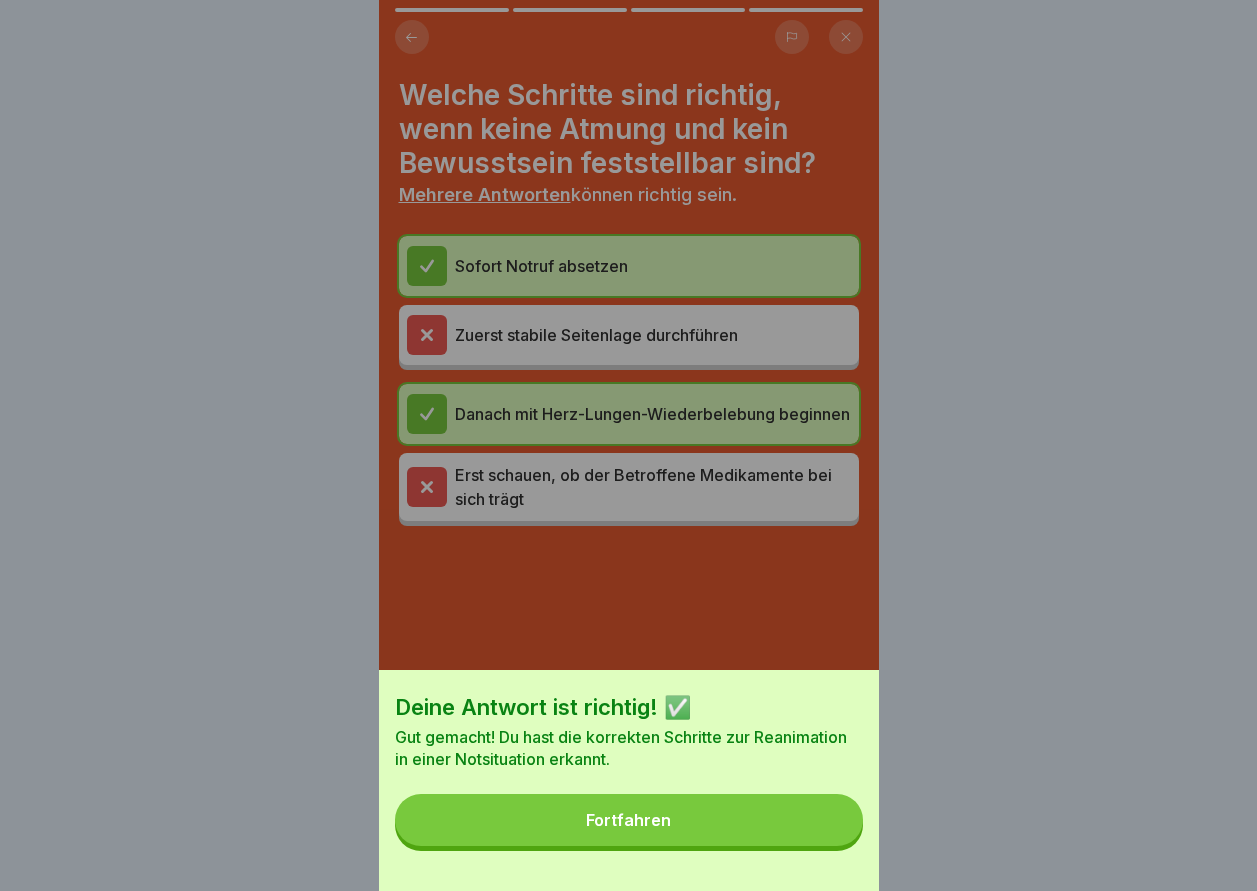 click on "Fortfahren" at bounding box center [628, 820] 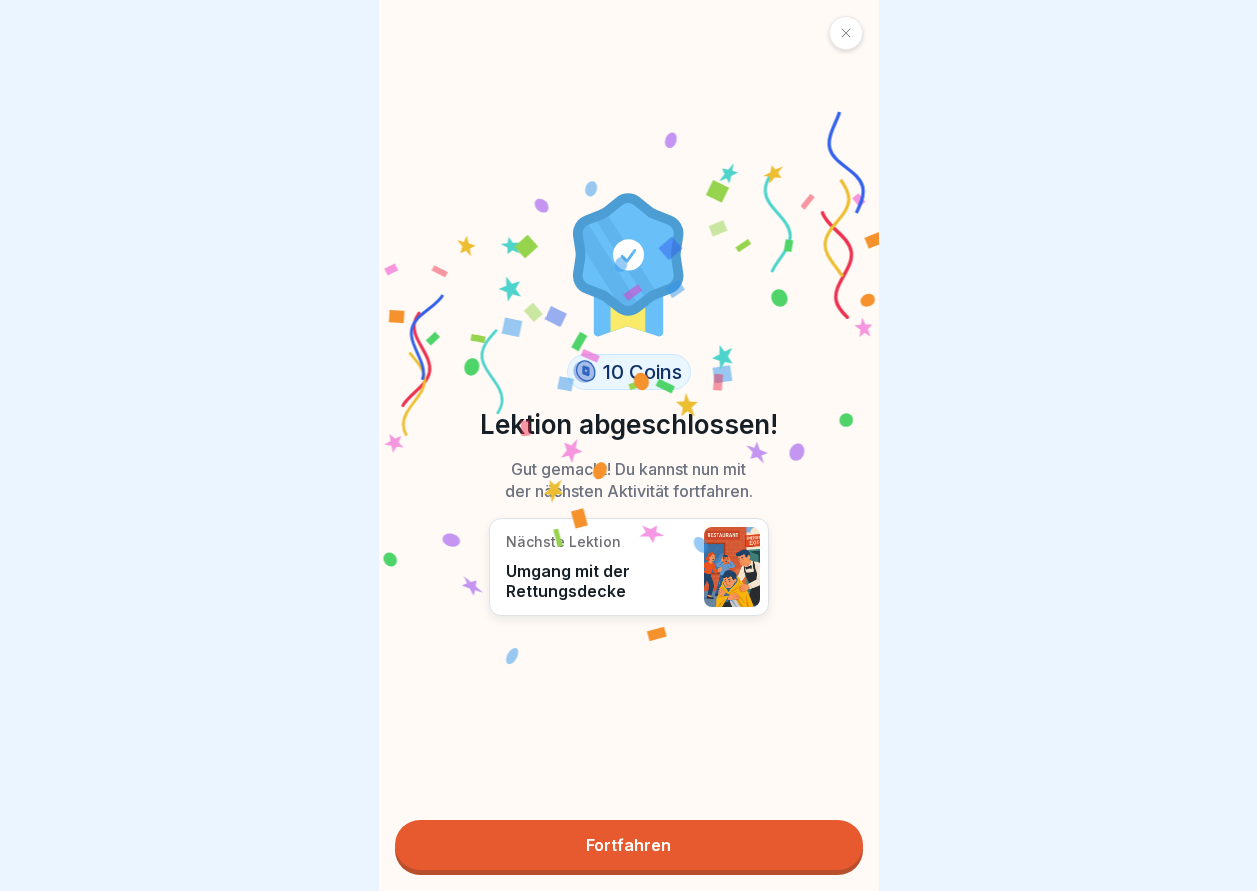 click on "Fortfahren" at bounding box center [629, 845] 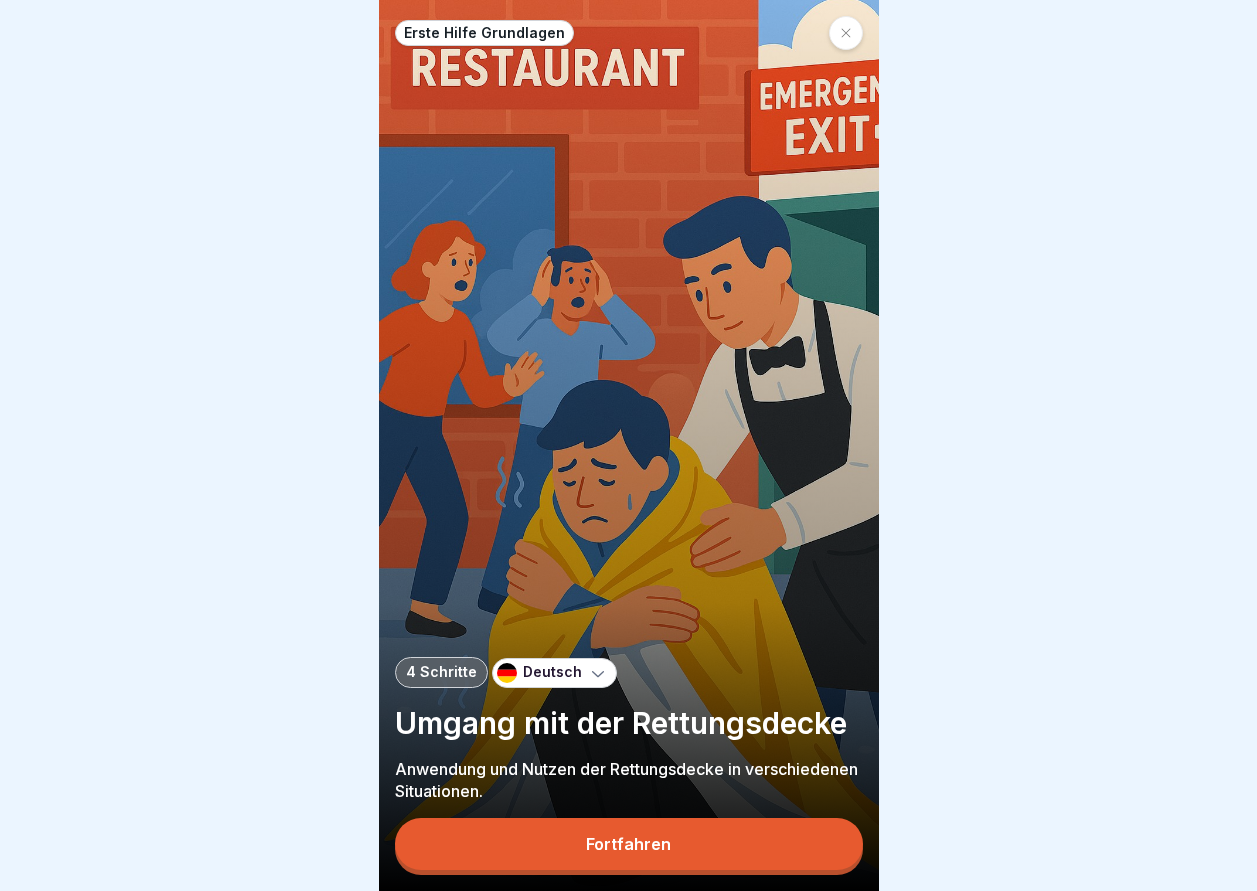 click on "Fortfahren" at bounding box center [628, 844] 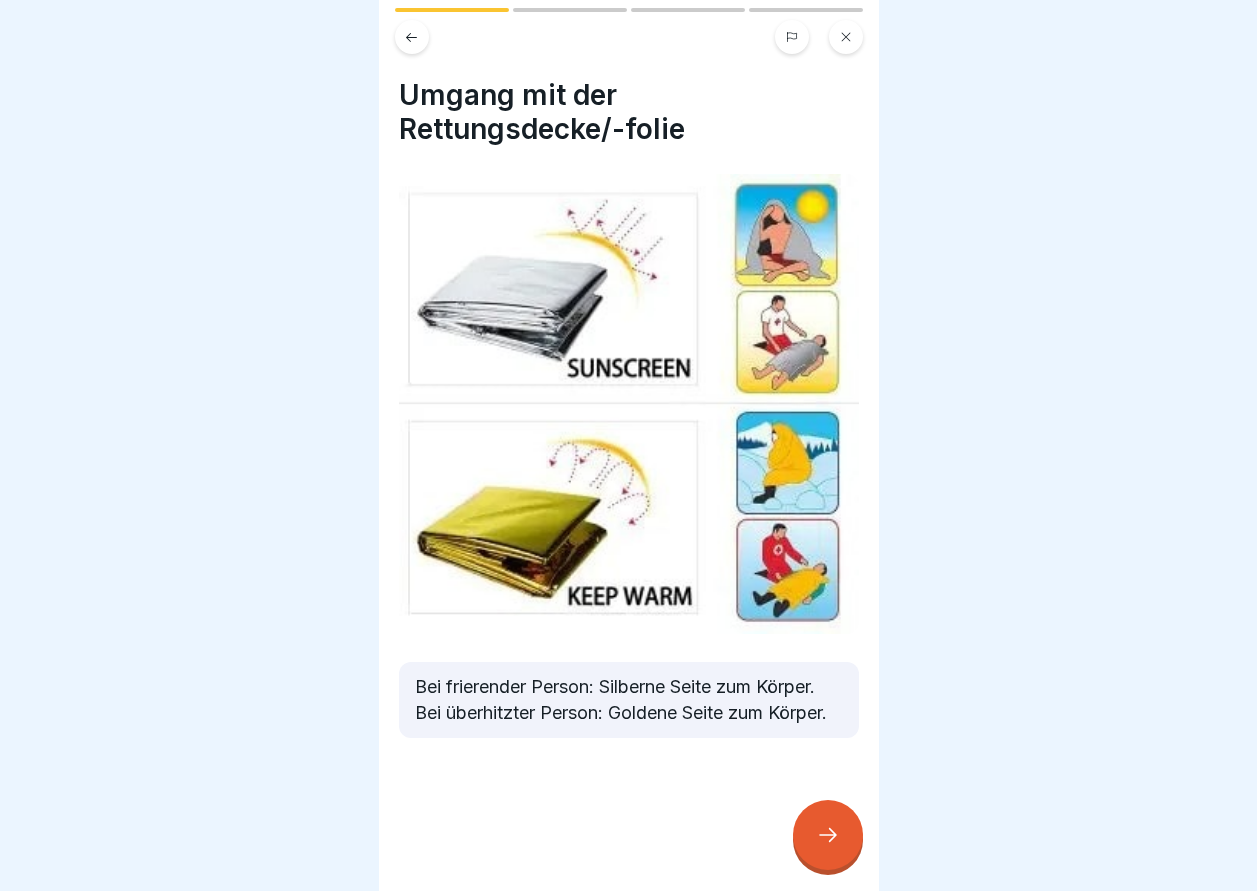 click 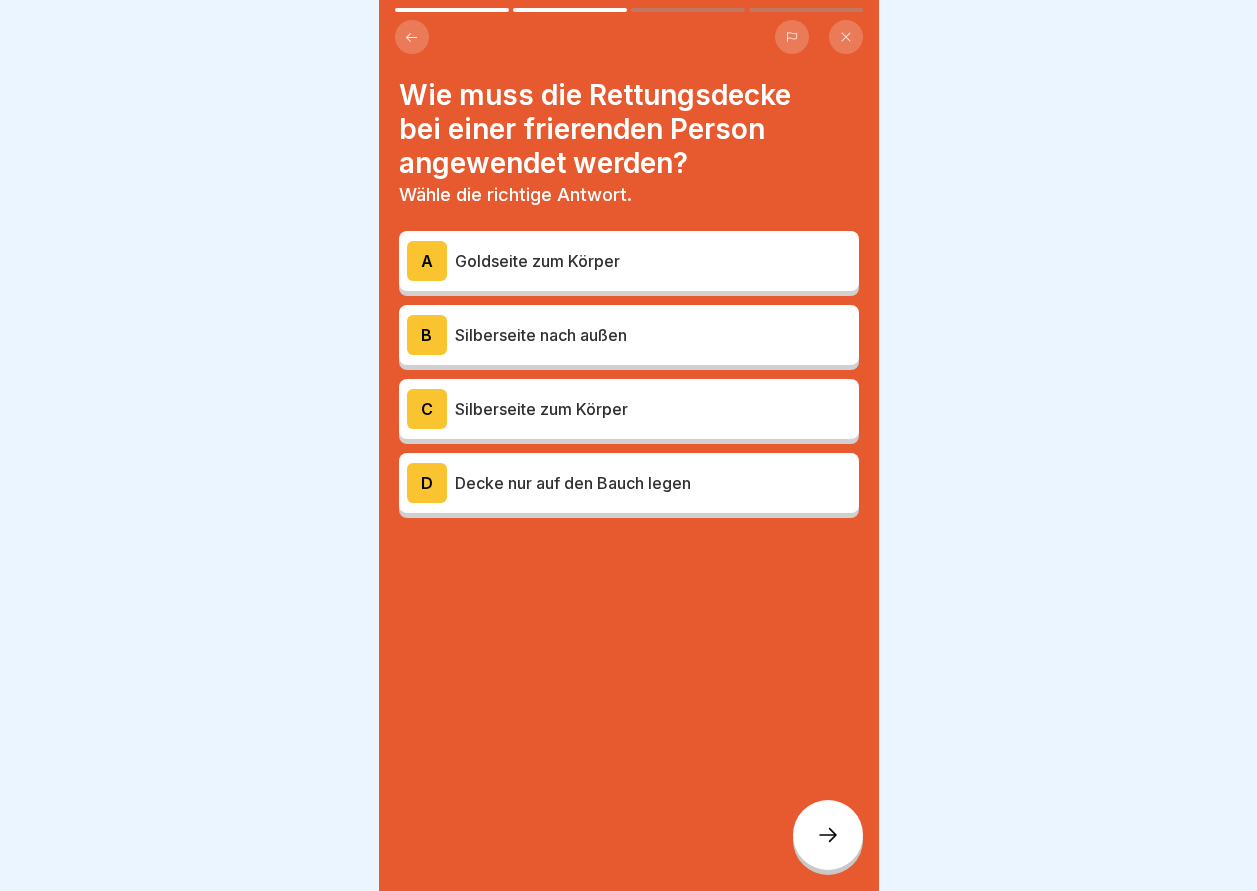 click on "A" at bounding box center [427, 261] 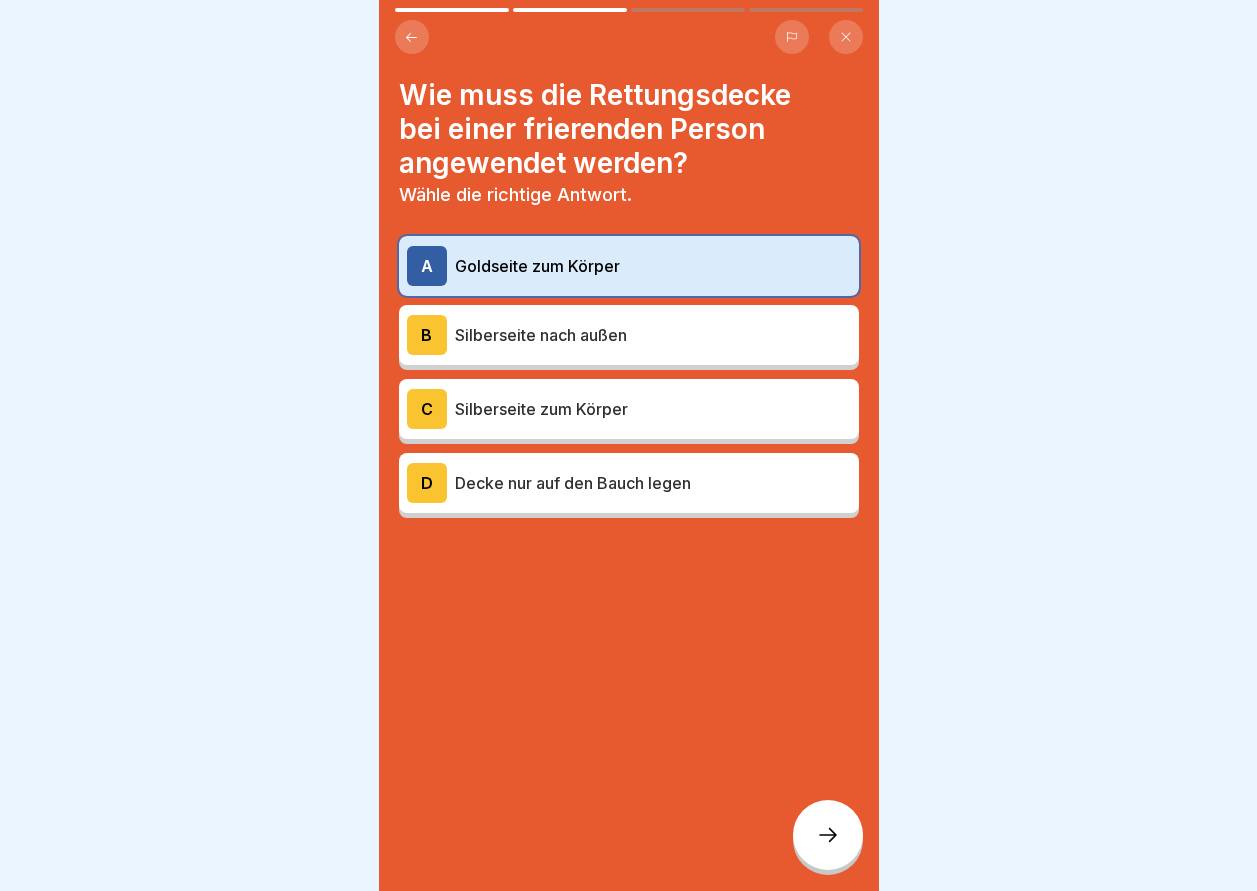 click at bounding box center [828, 835] 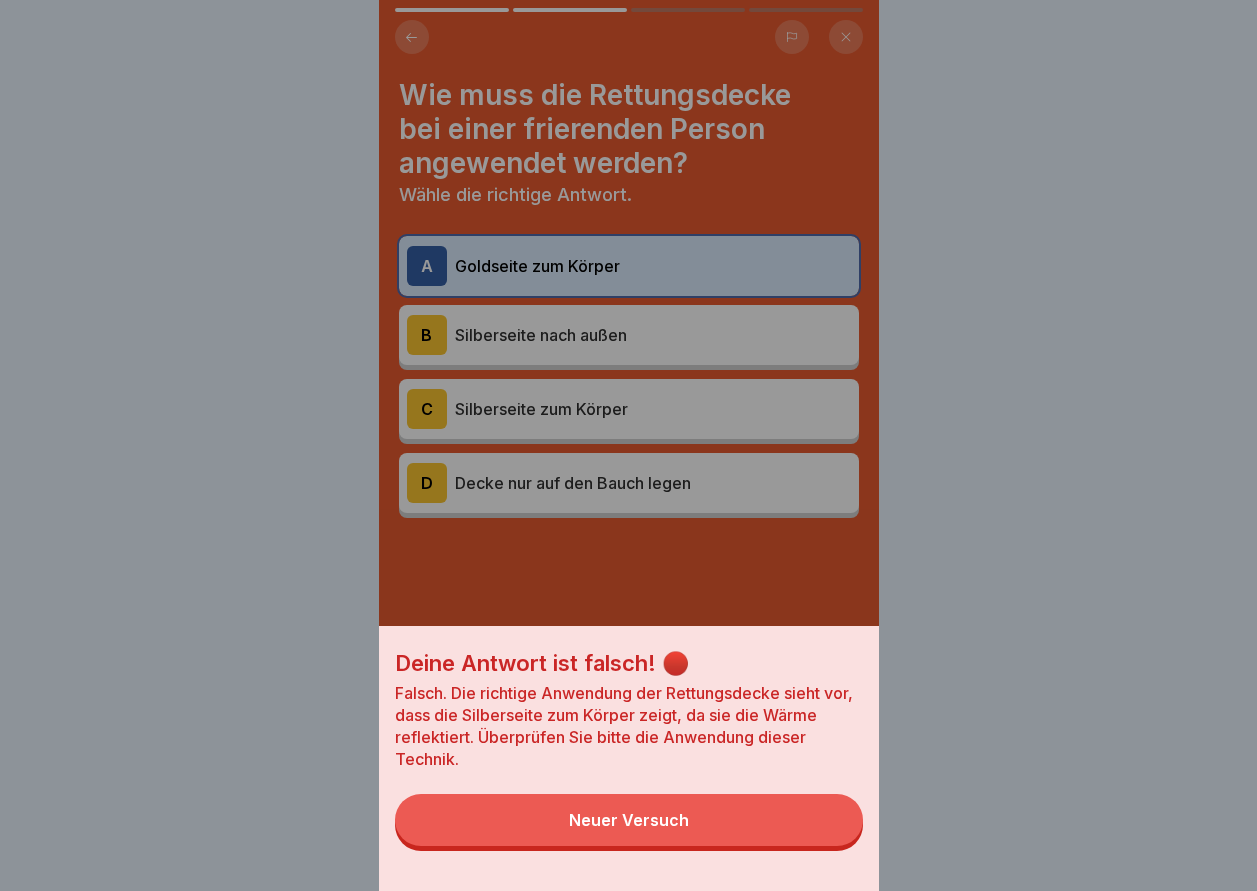 click on "Neuer Versuch" at bounding box center (629, 820) 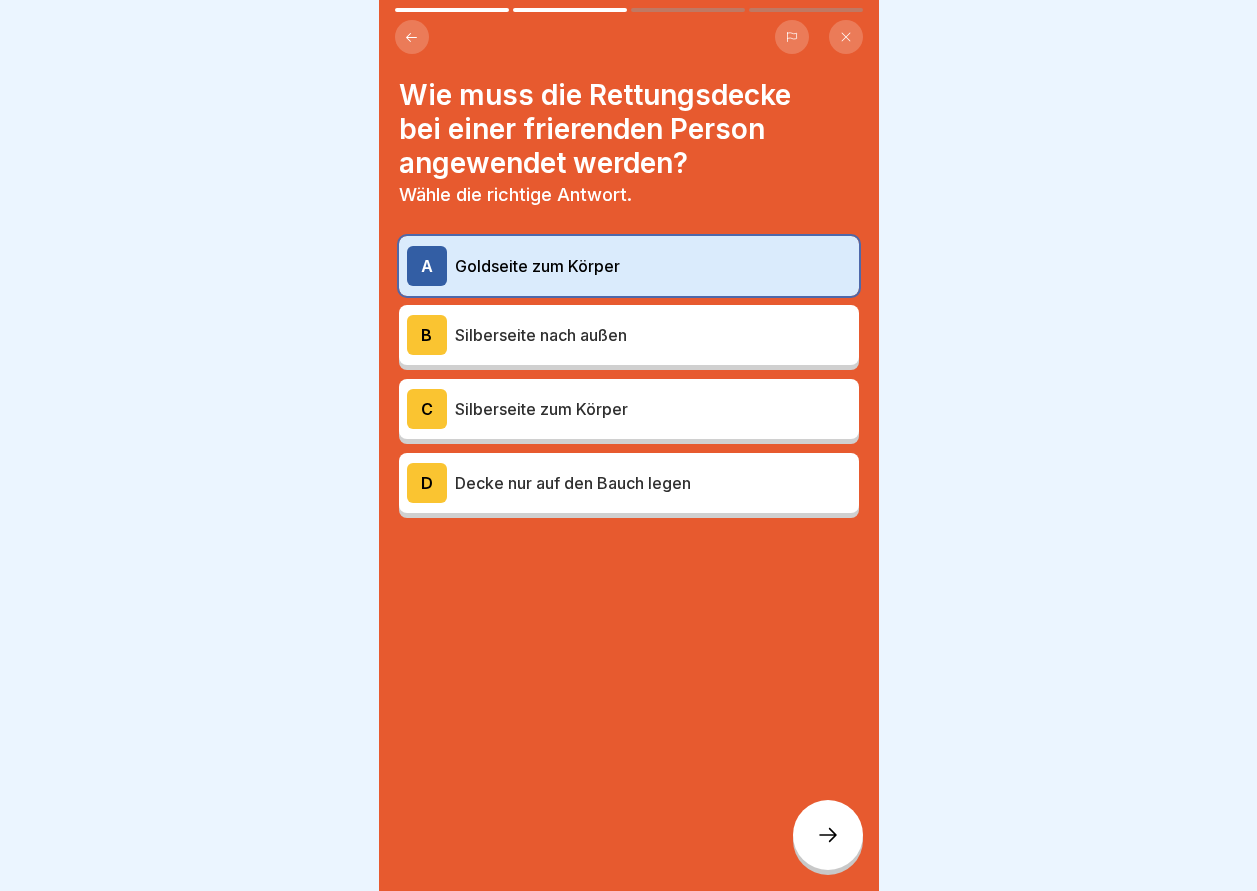 click on "B" at bounding box center (427, 335) 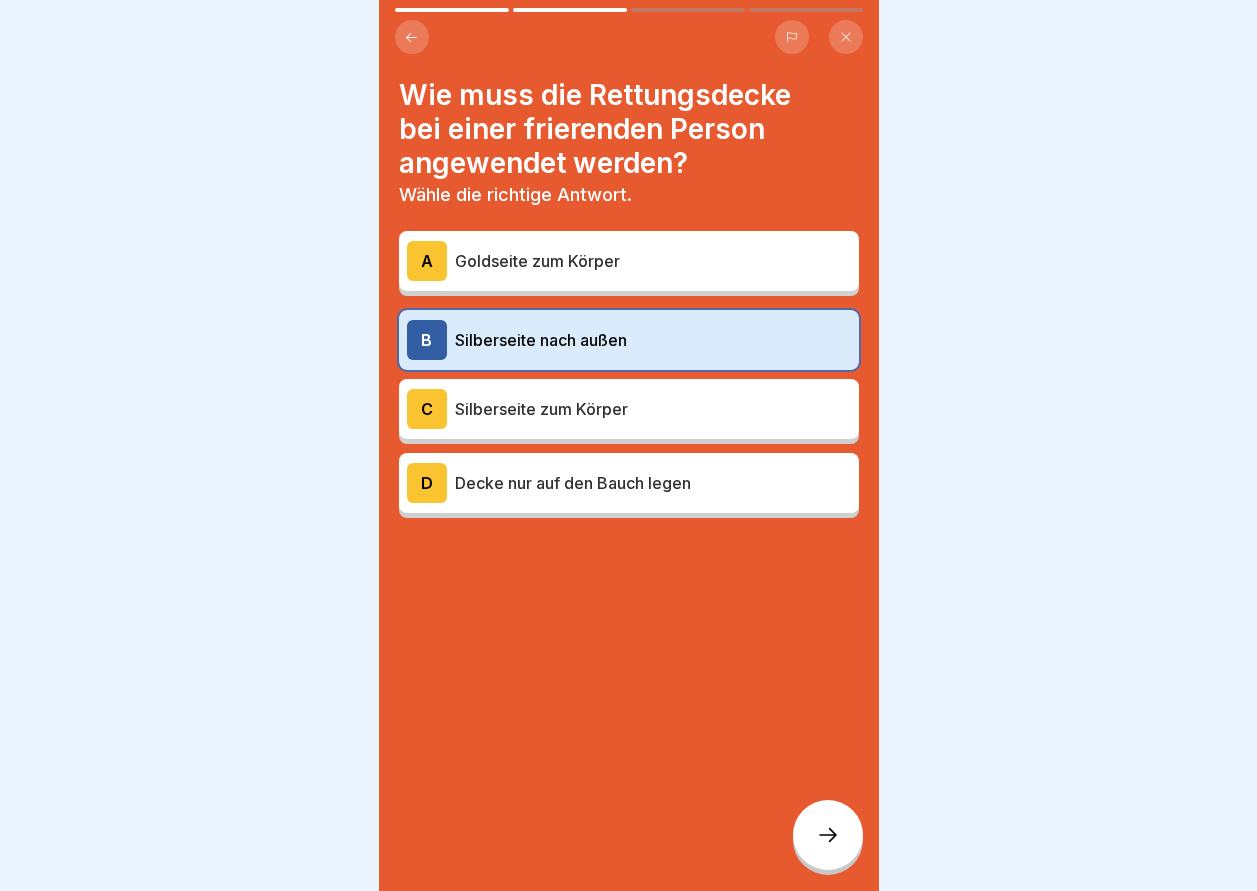 click 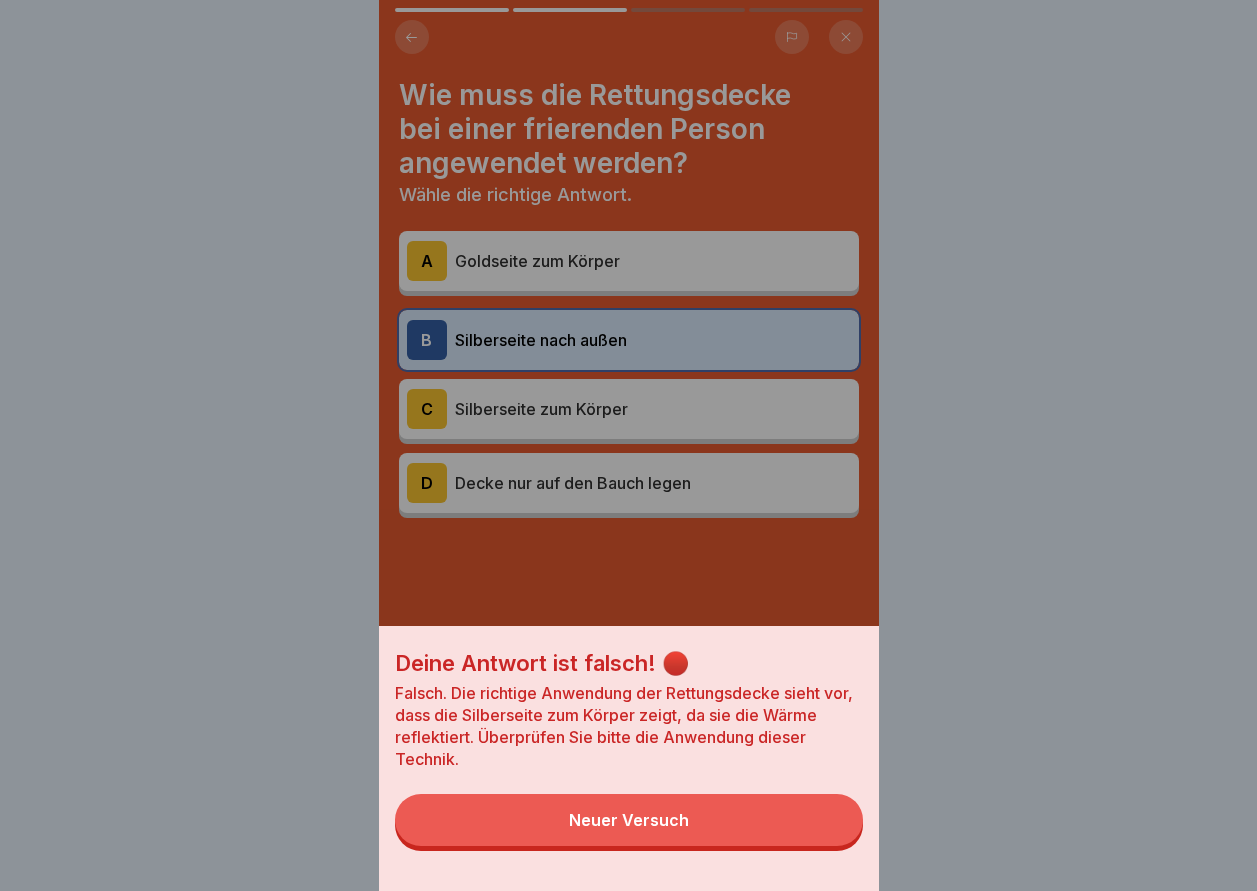 click on "Neuer Versuch" at bounding box center (629, 820) 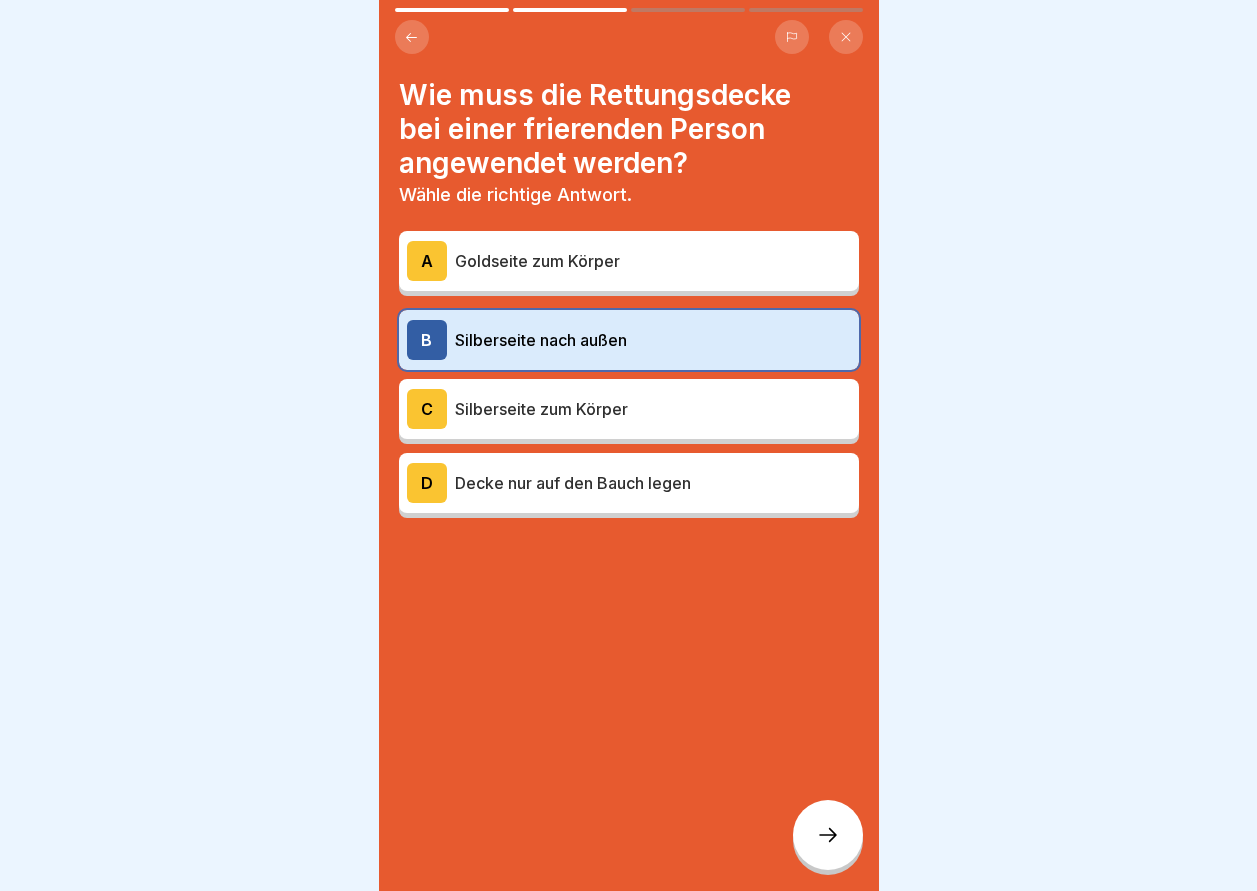 click on "C" at bounding box center [427, 409] 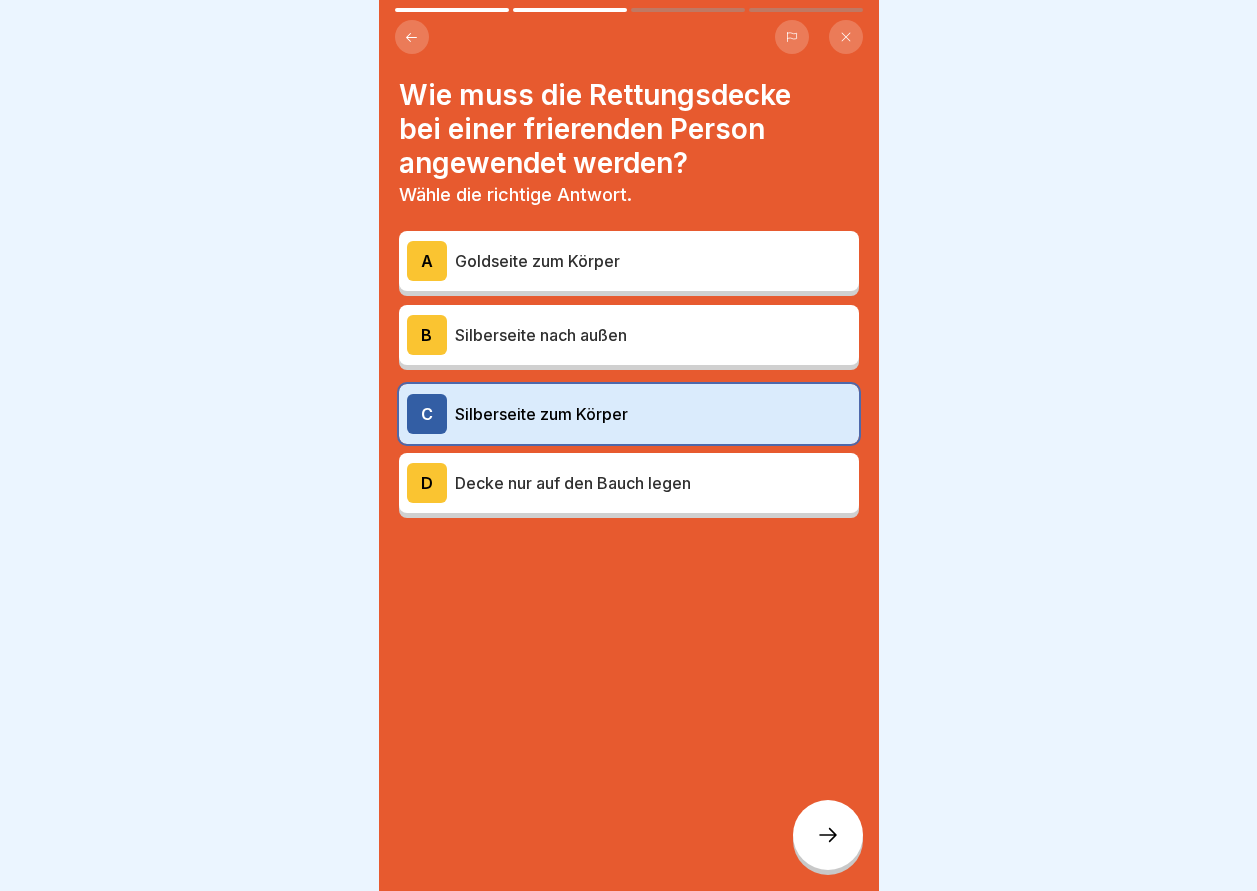 click at bounding box center [828, 835] 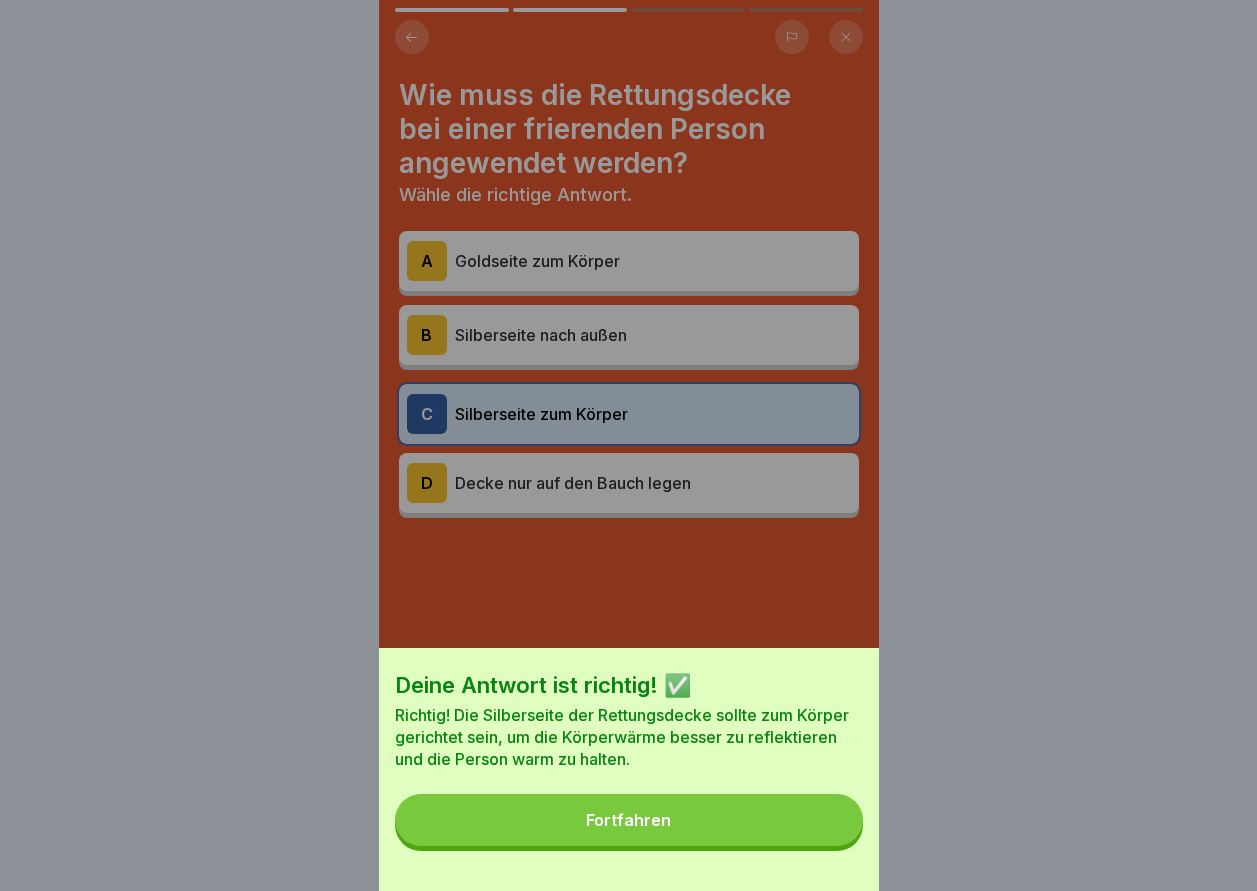 click on "Fortfahren" at bounding box center [628, 820] 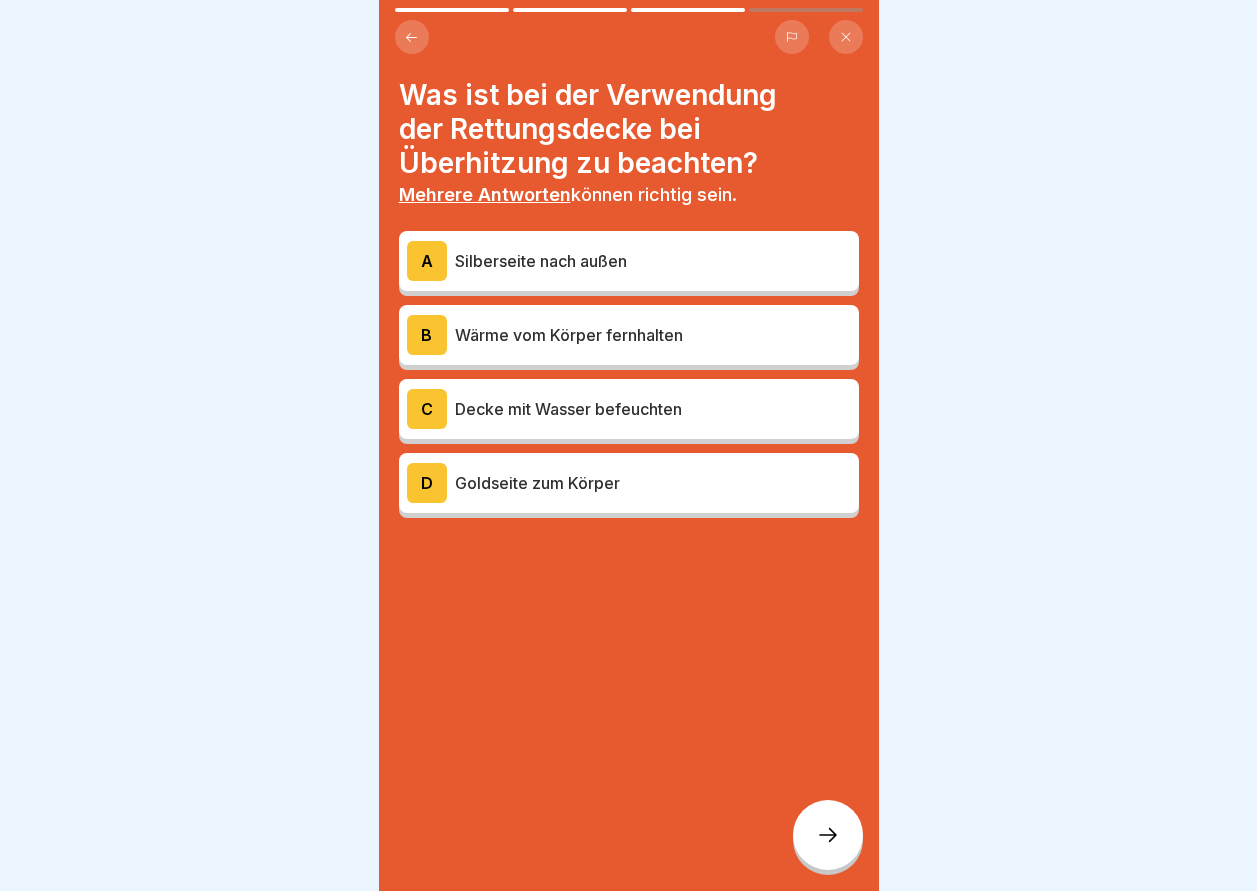 click on "D" at bounding box center (427, 483) 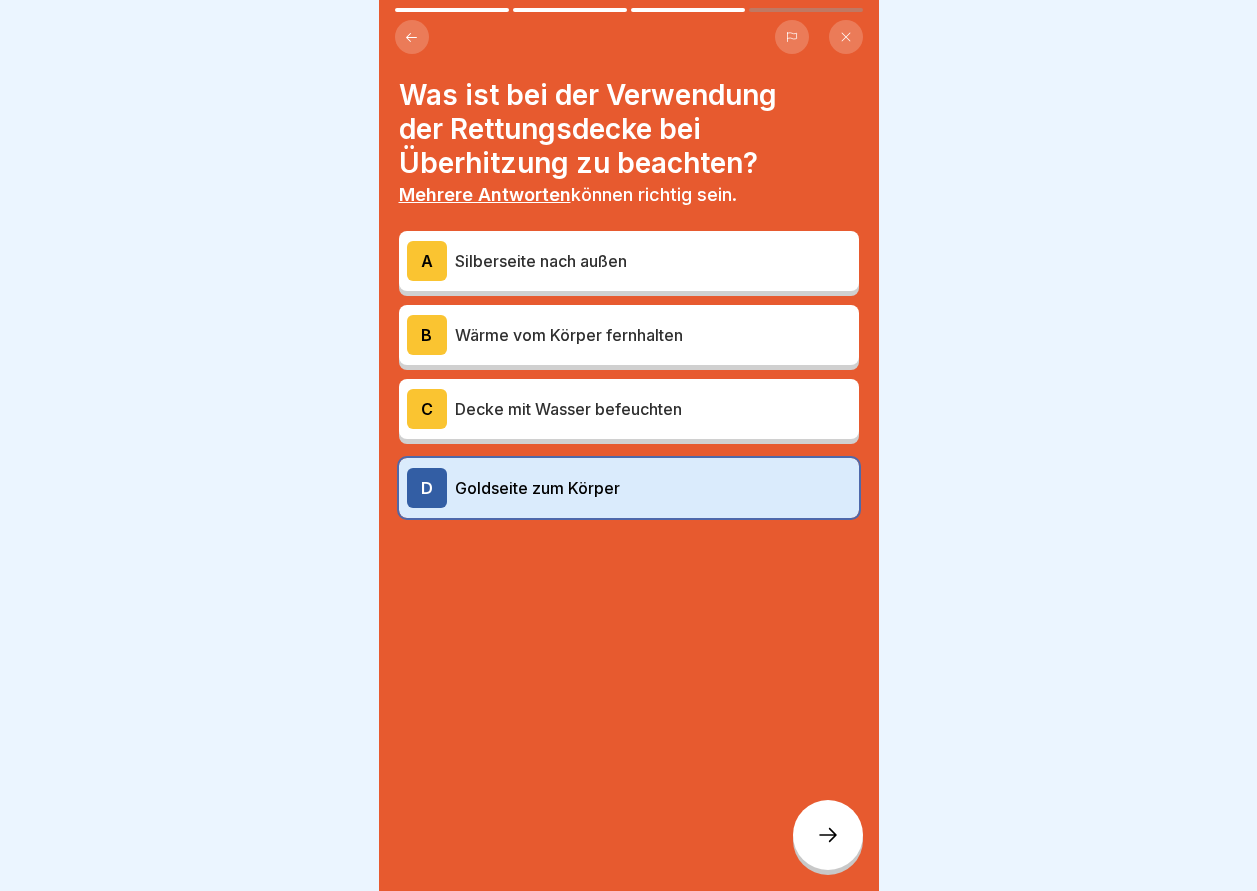 click 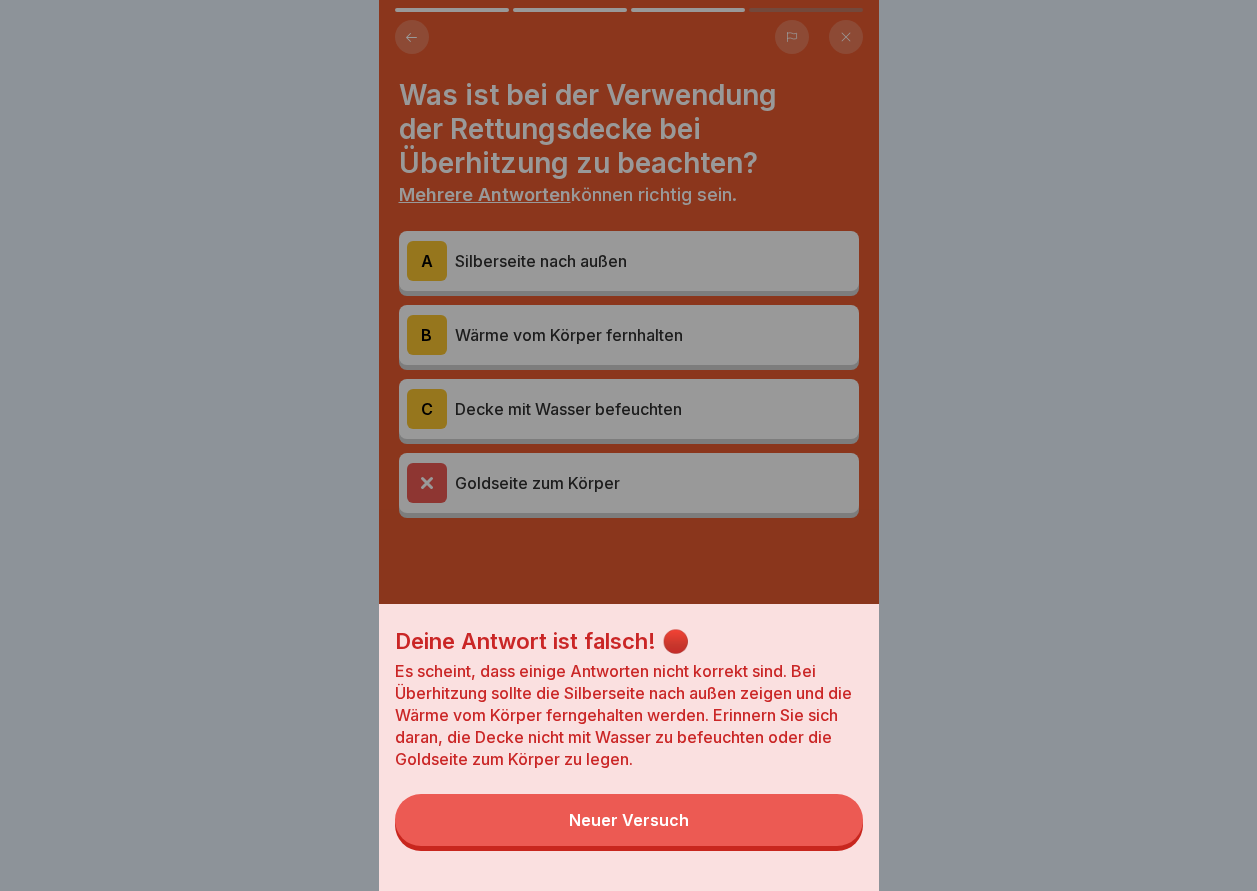 click on "Neuer Versuch" at bounding box center [629, 820] 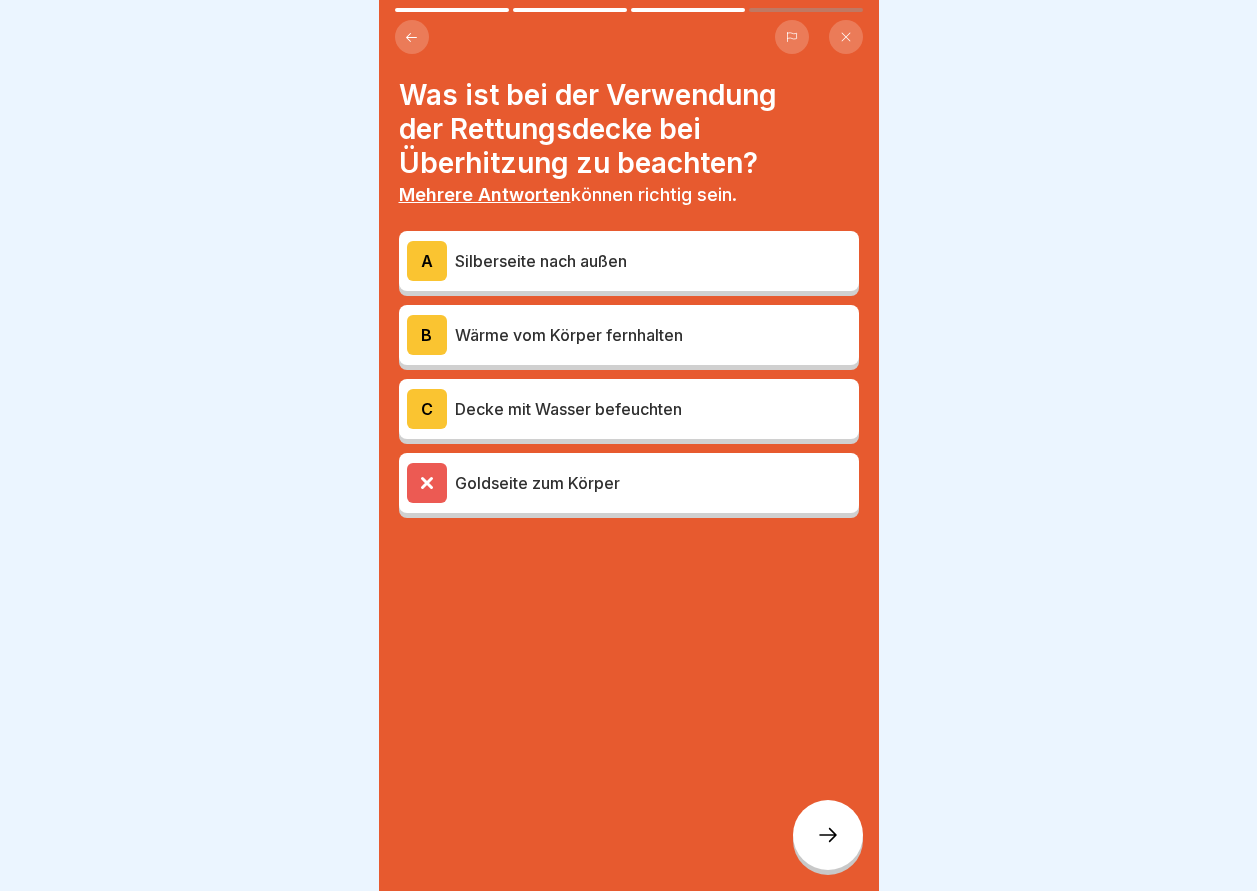 click on "A" at bounding box center [427, 261] 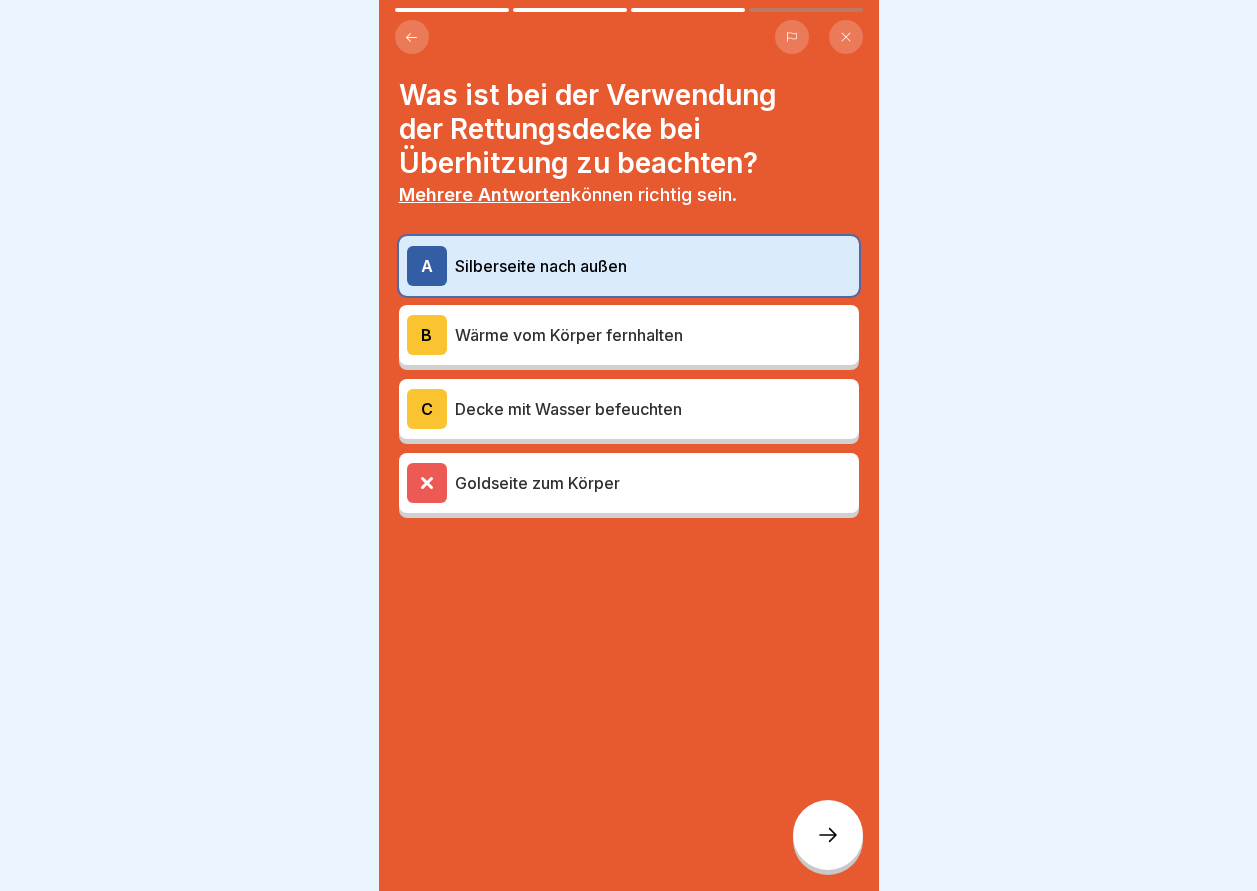 click 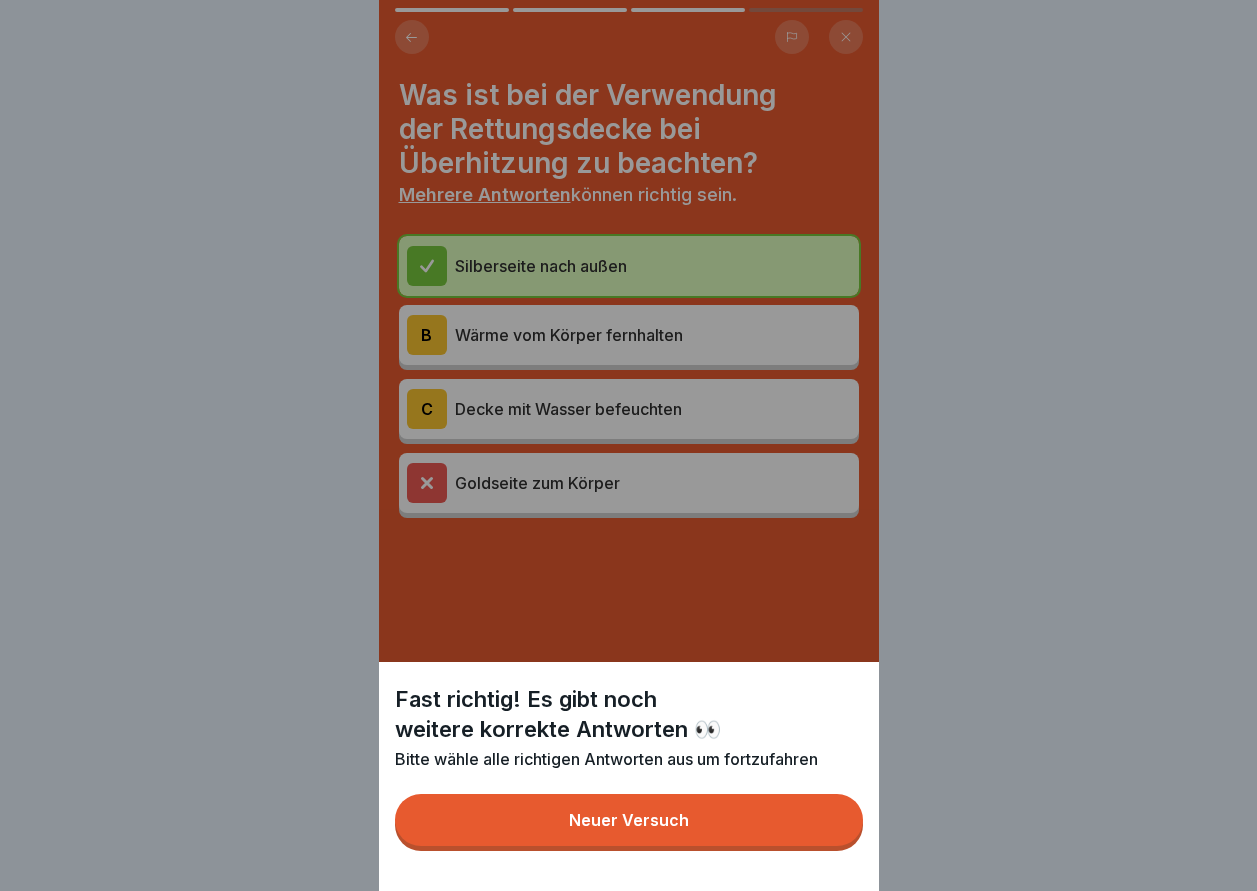 drag, startPoint x: 631, startPoint y: 840, endPoint x: 626, endPoint y: 685, distance: 155.08063 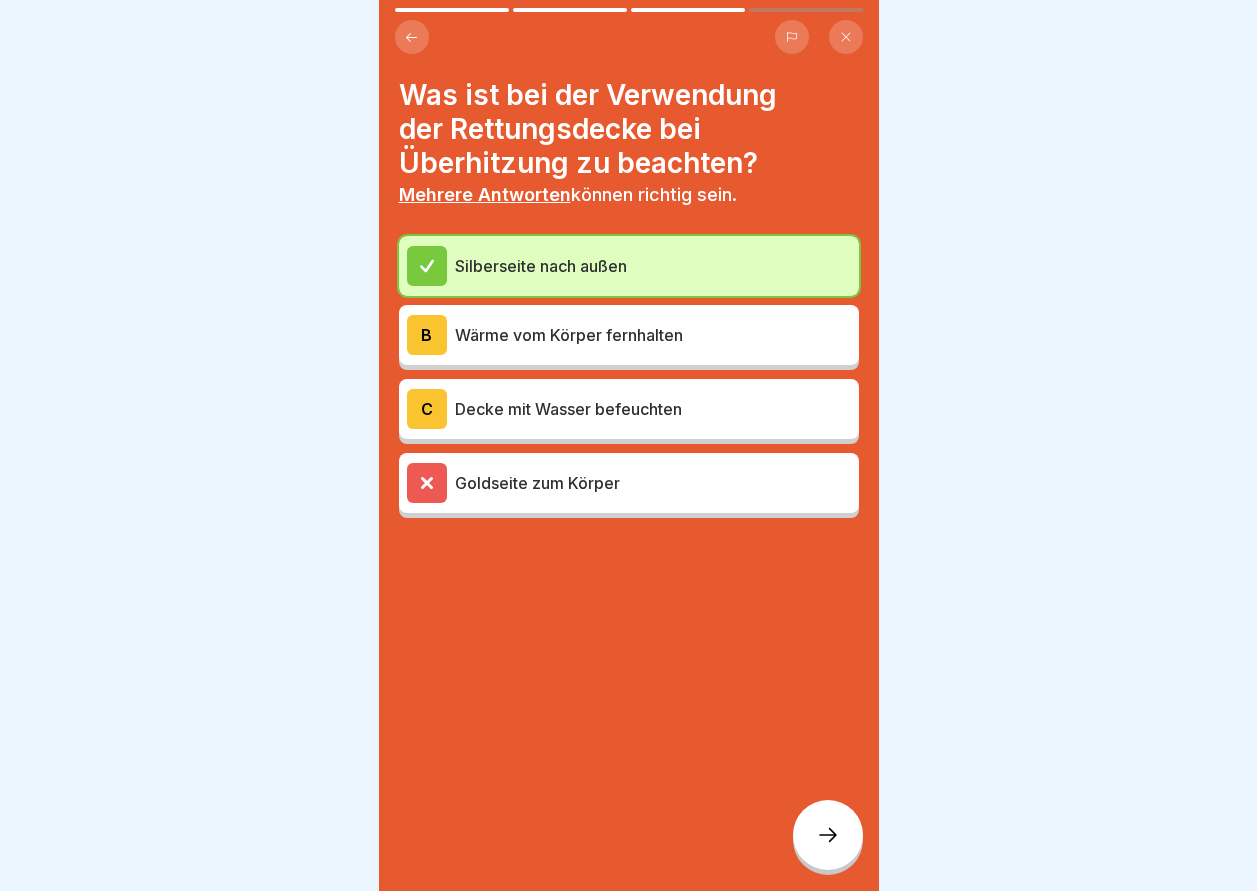 click 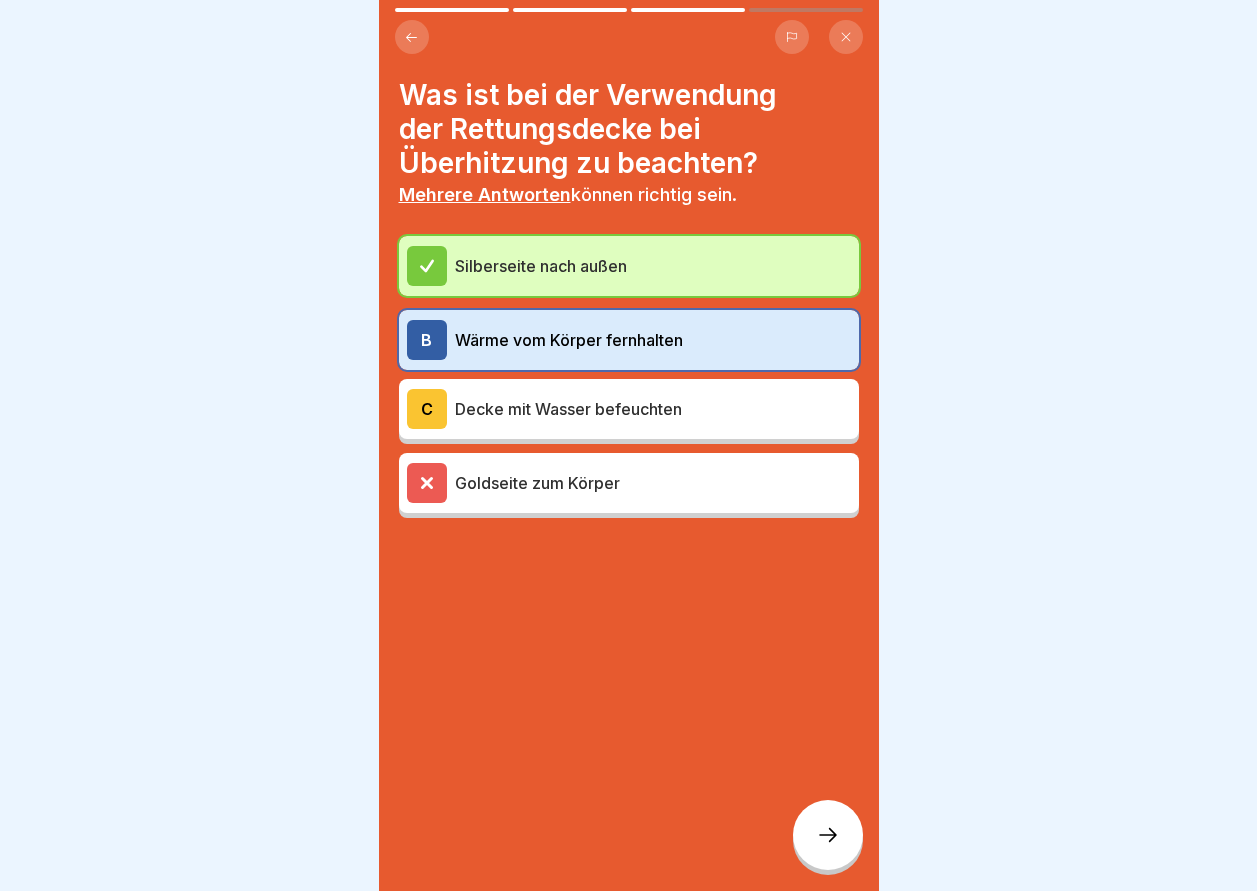 click 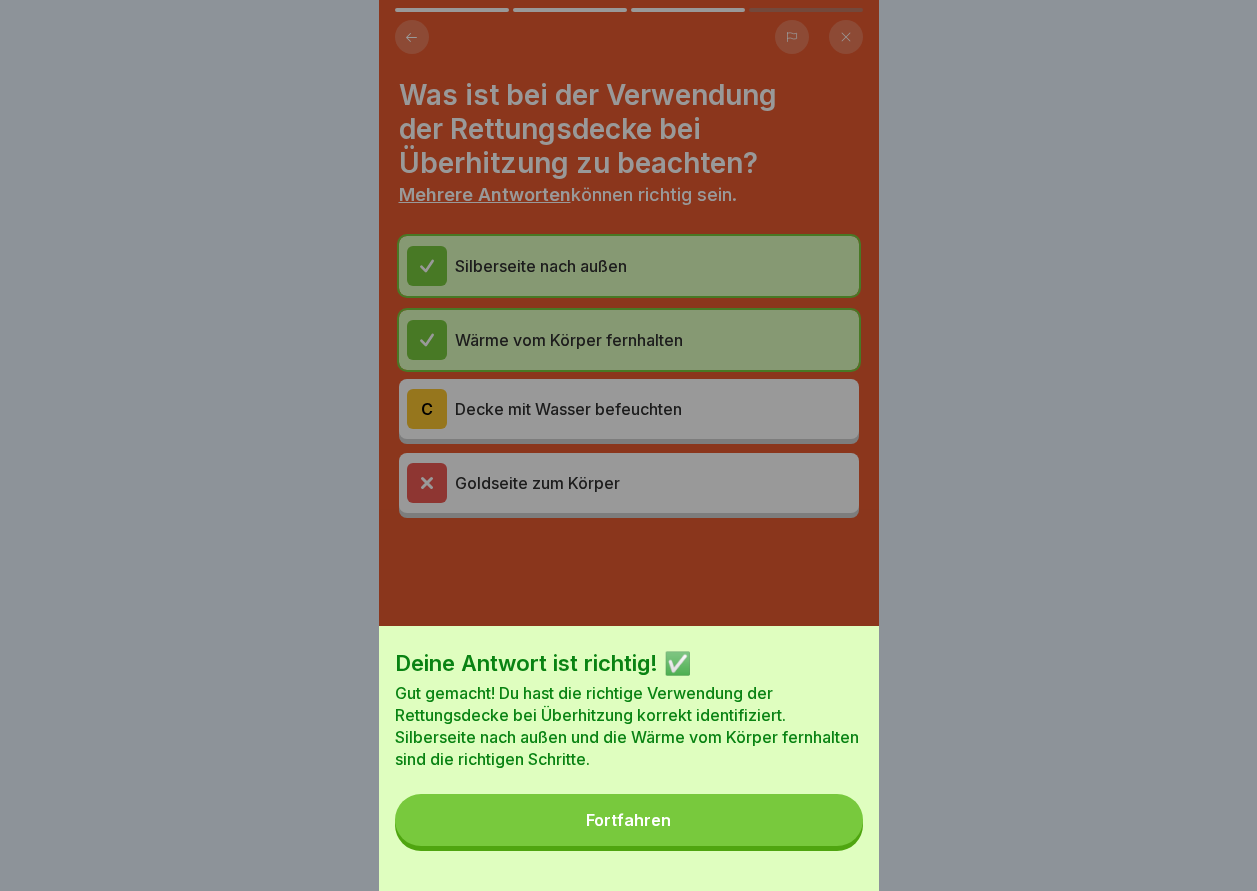 click on "Fortfahren" at bounding box center [629, 820] 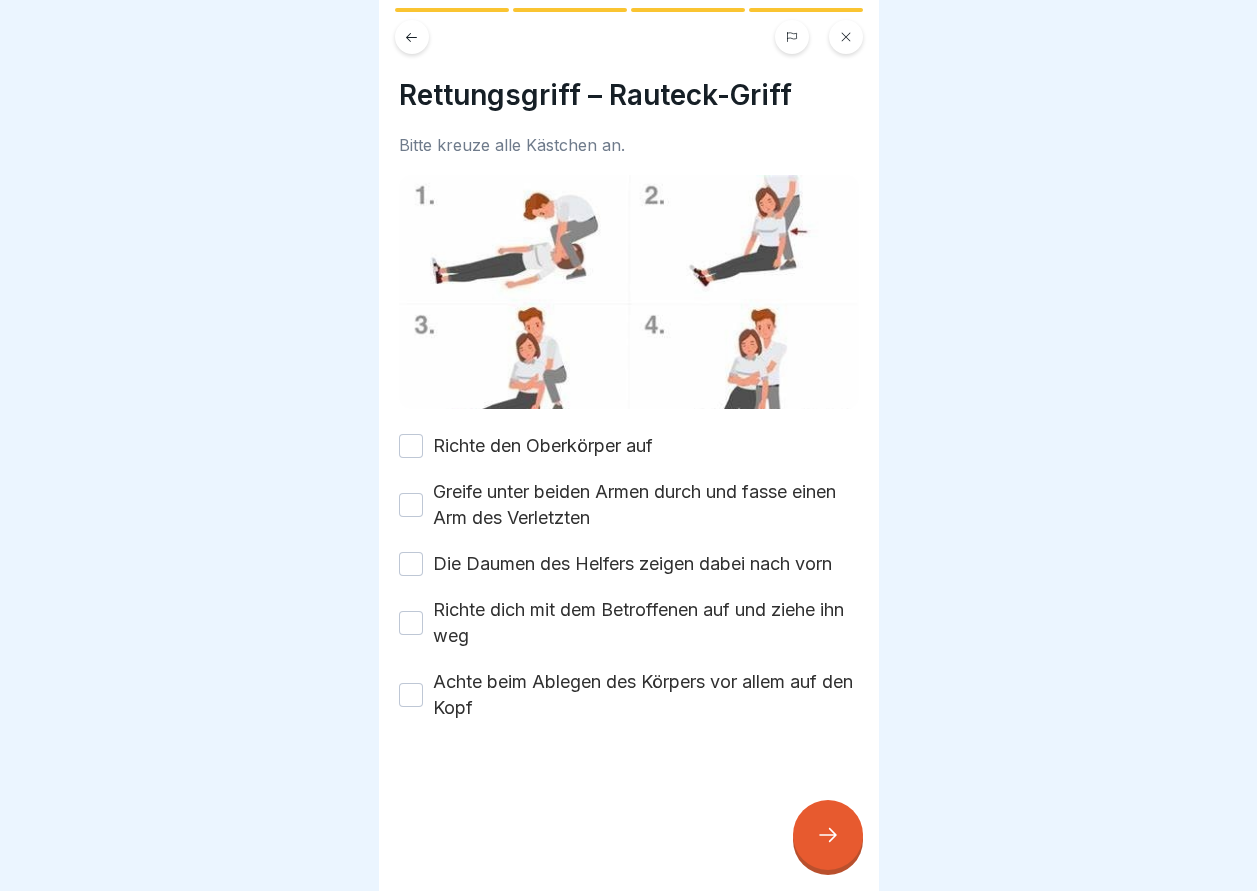 click at bounding box center (828, 835) 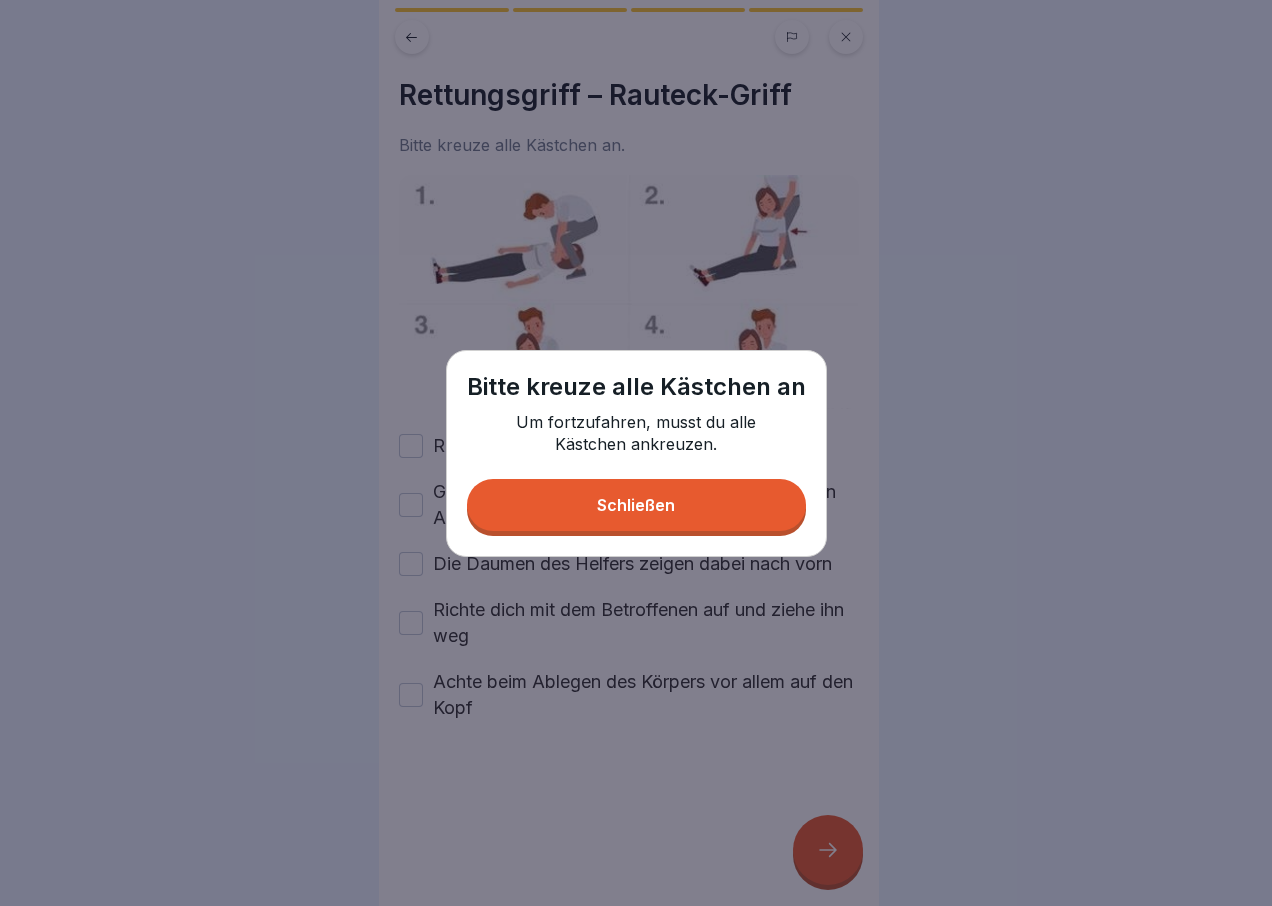click on "Schließen" at bounding box center [636, 505] 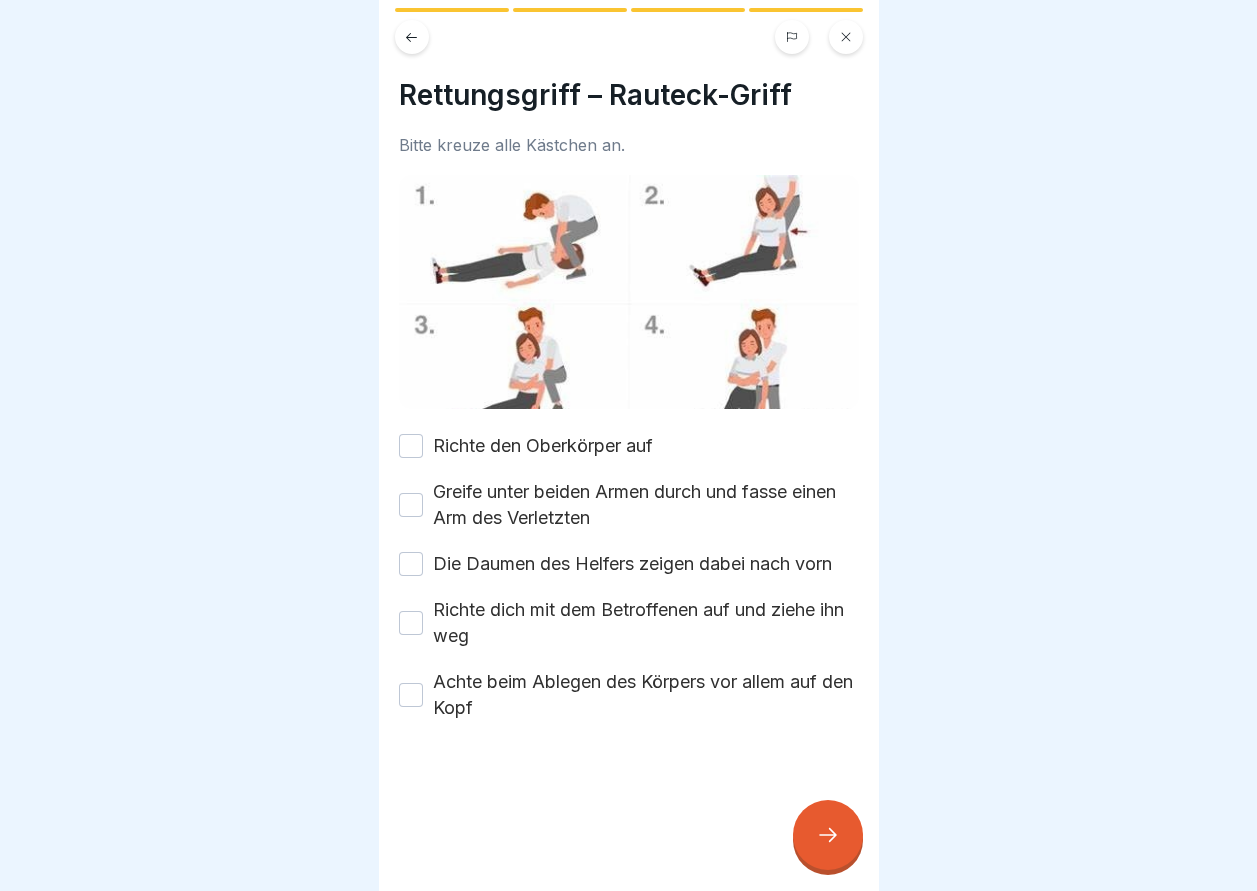 click on "Richte den Oberkörper auf" at bounding box center (411, 446) 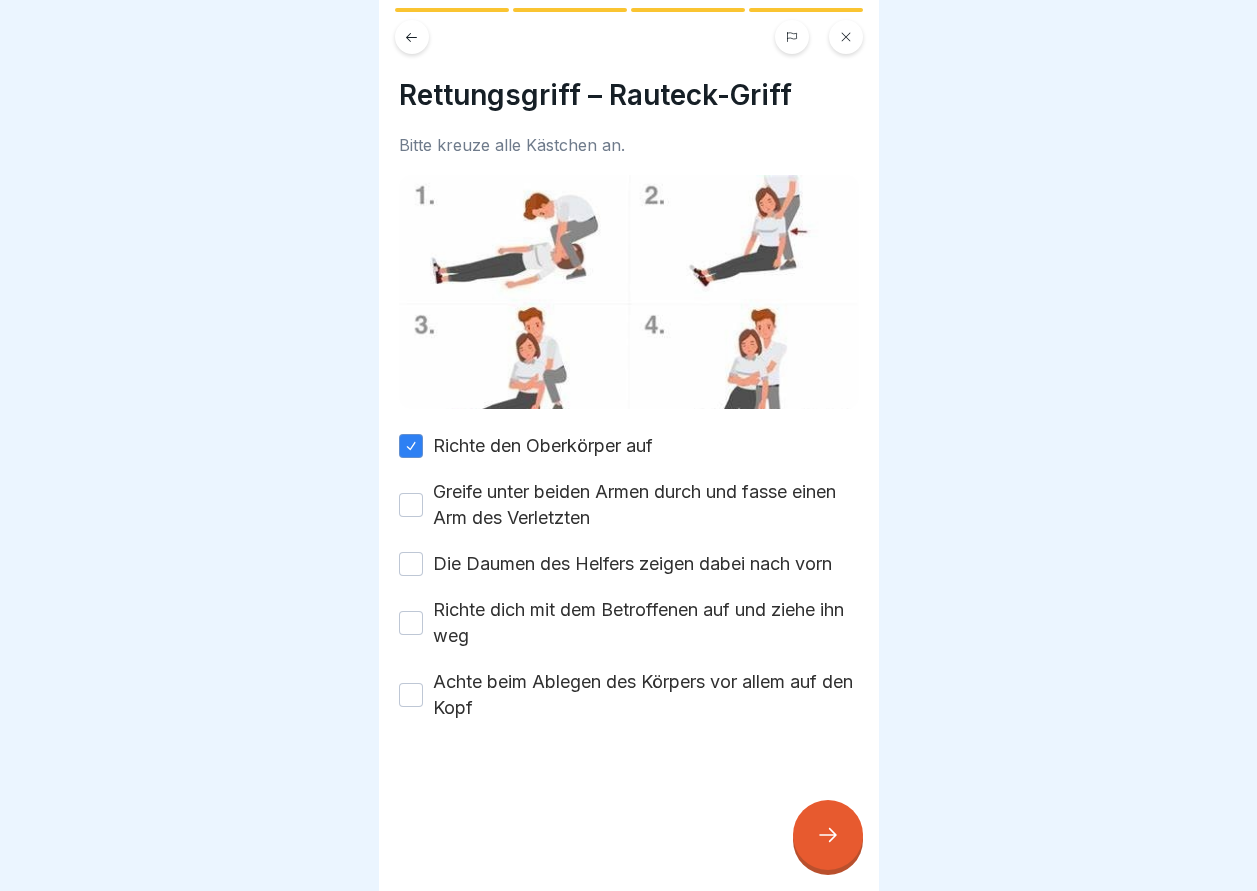 click on "Richte den Oberkörper auf" at bounding box center [411, 446] 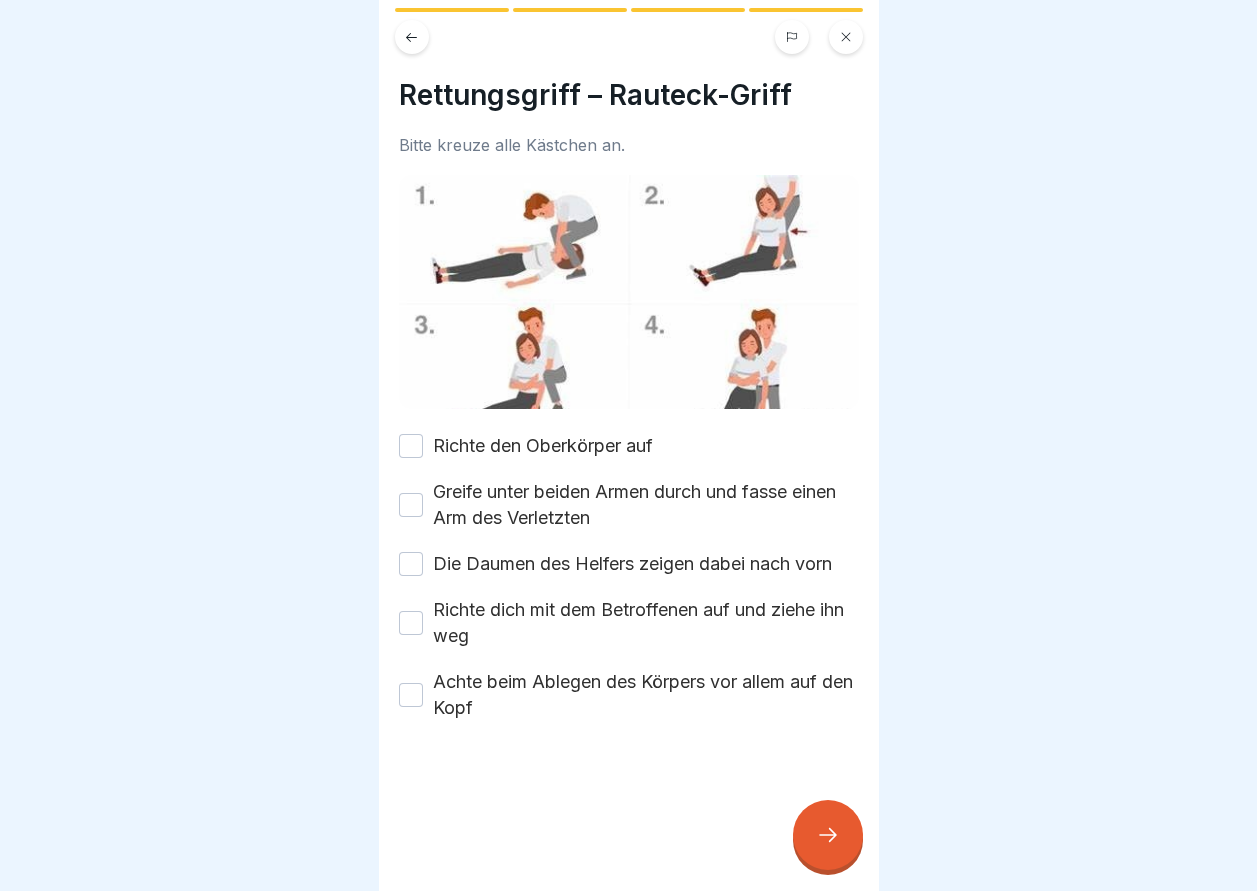 click on "Greife unter beiden Armen durch und fasse einen Arm des Verletzten" at bounding box center (411, 505) 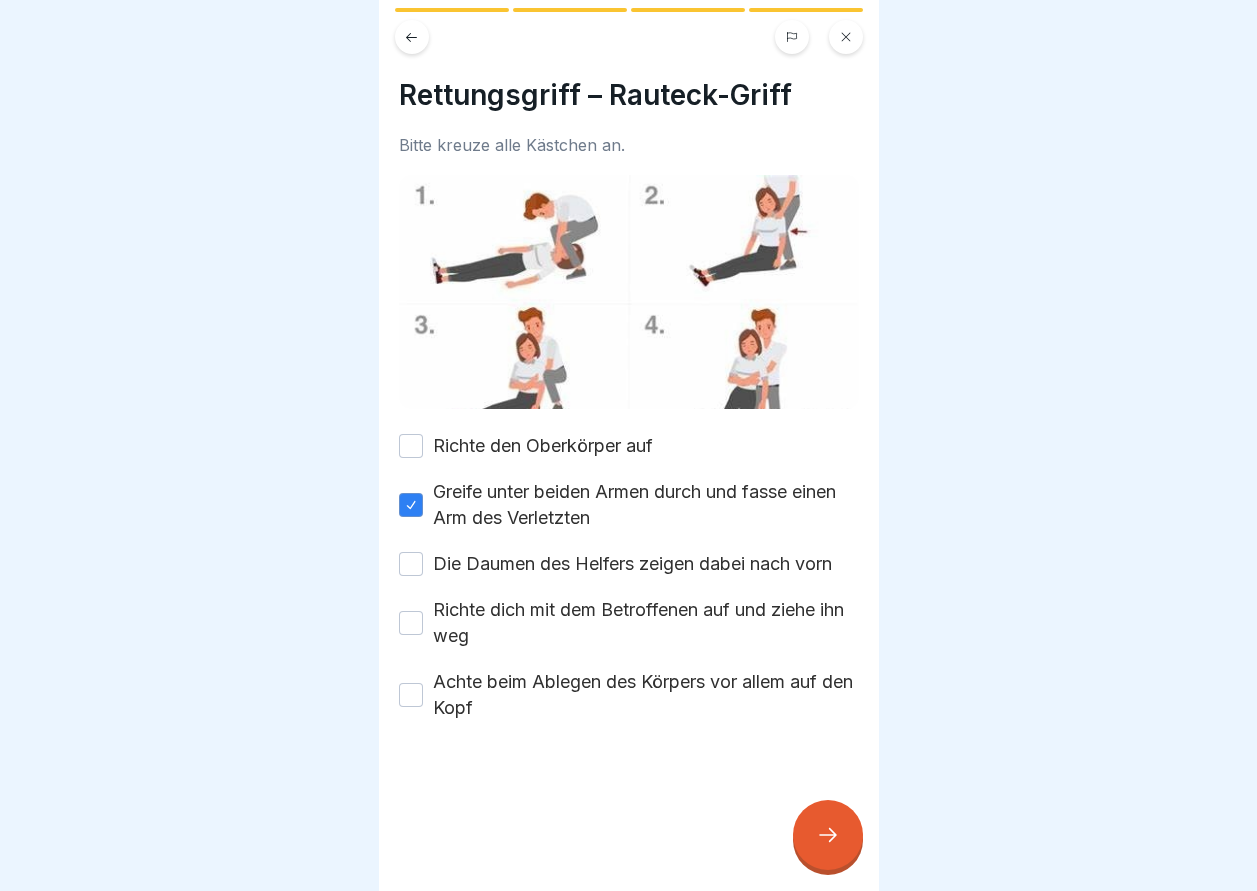 click on "Achte beim Ablegen des Körpers vor allem auf den Kopf" at bounding box center (411, 695) 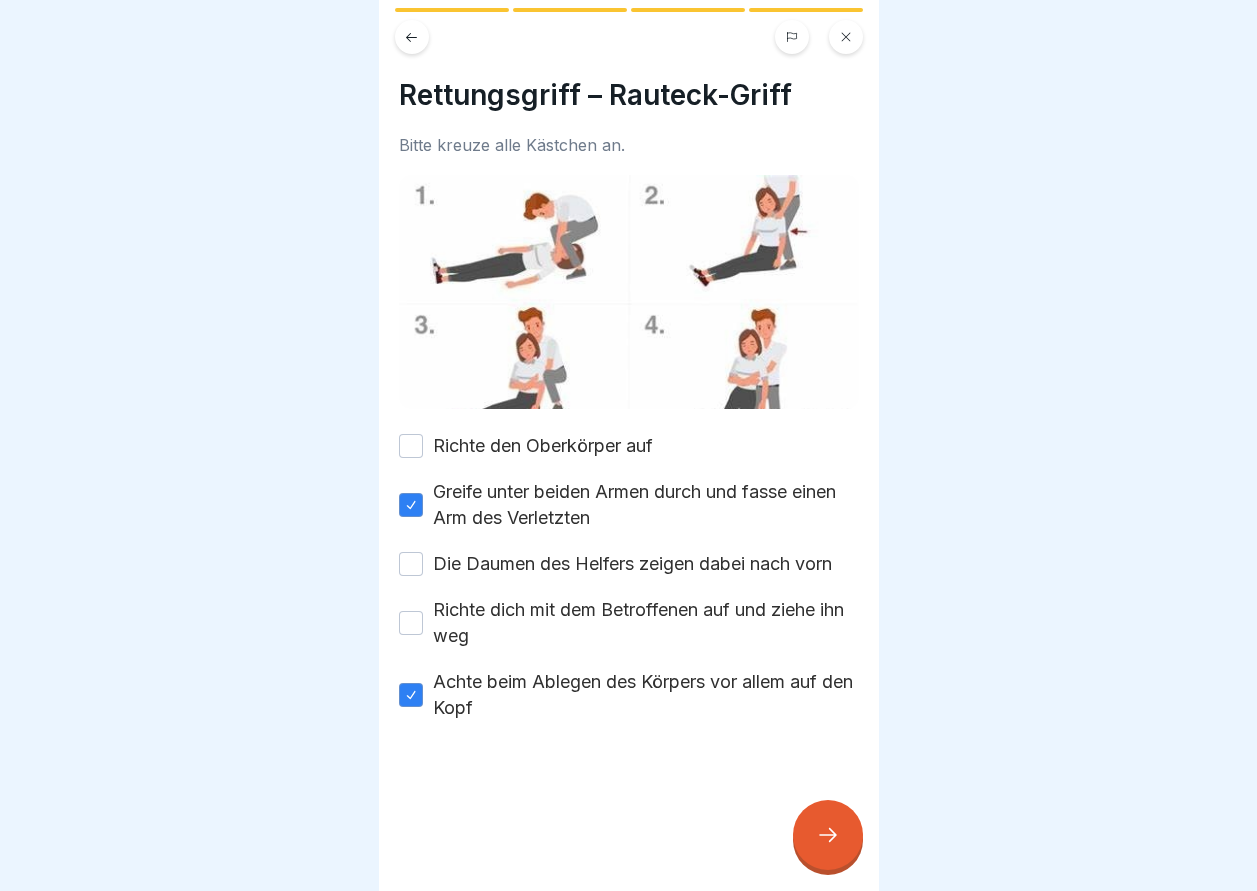 click at bounding box center (828, 835) 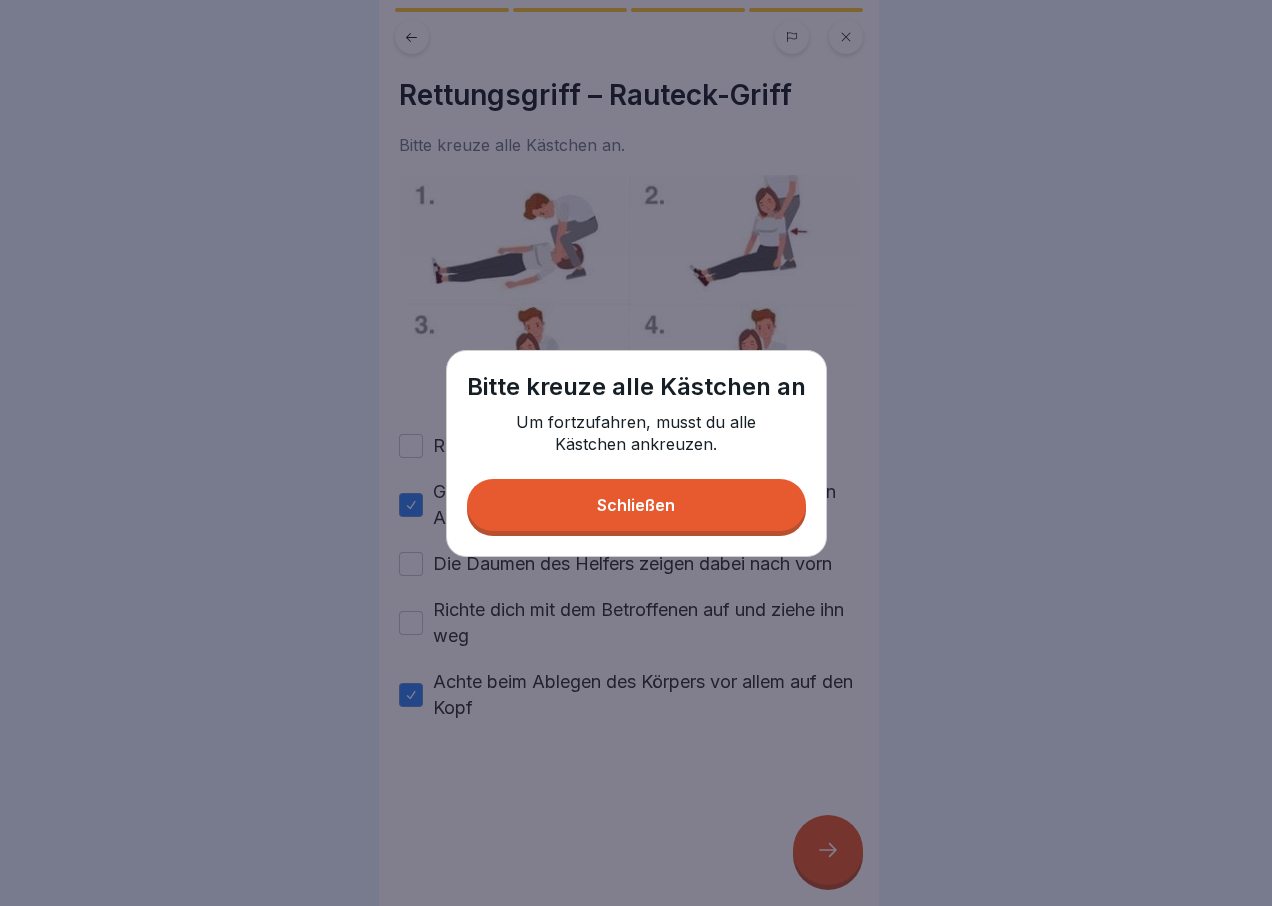 click on "Schließen" at bounding box center [636, 505] 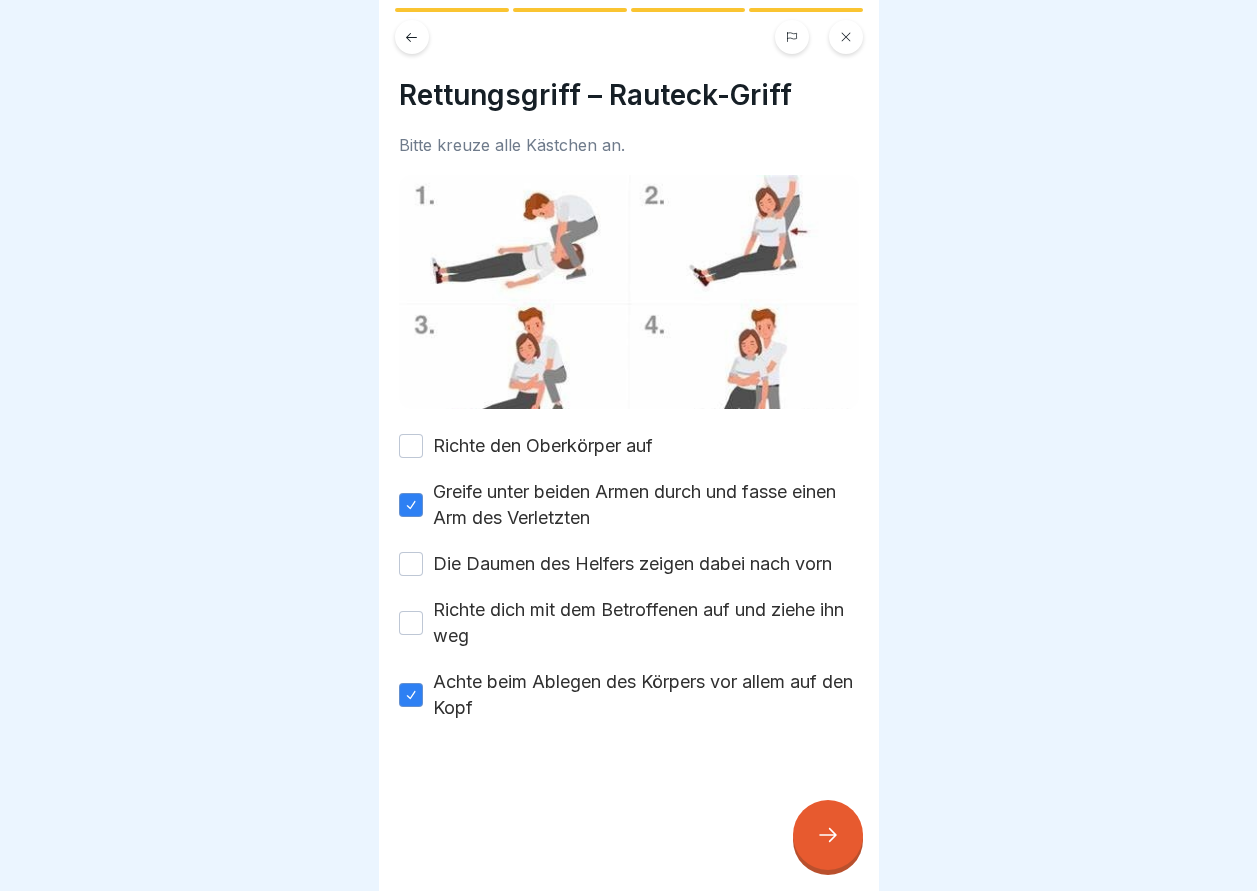 click on "Achte beim Ablegen des Körpers vor allem auf den Kopf" at bounding box center [411, 695] 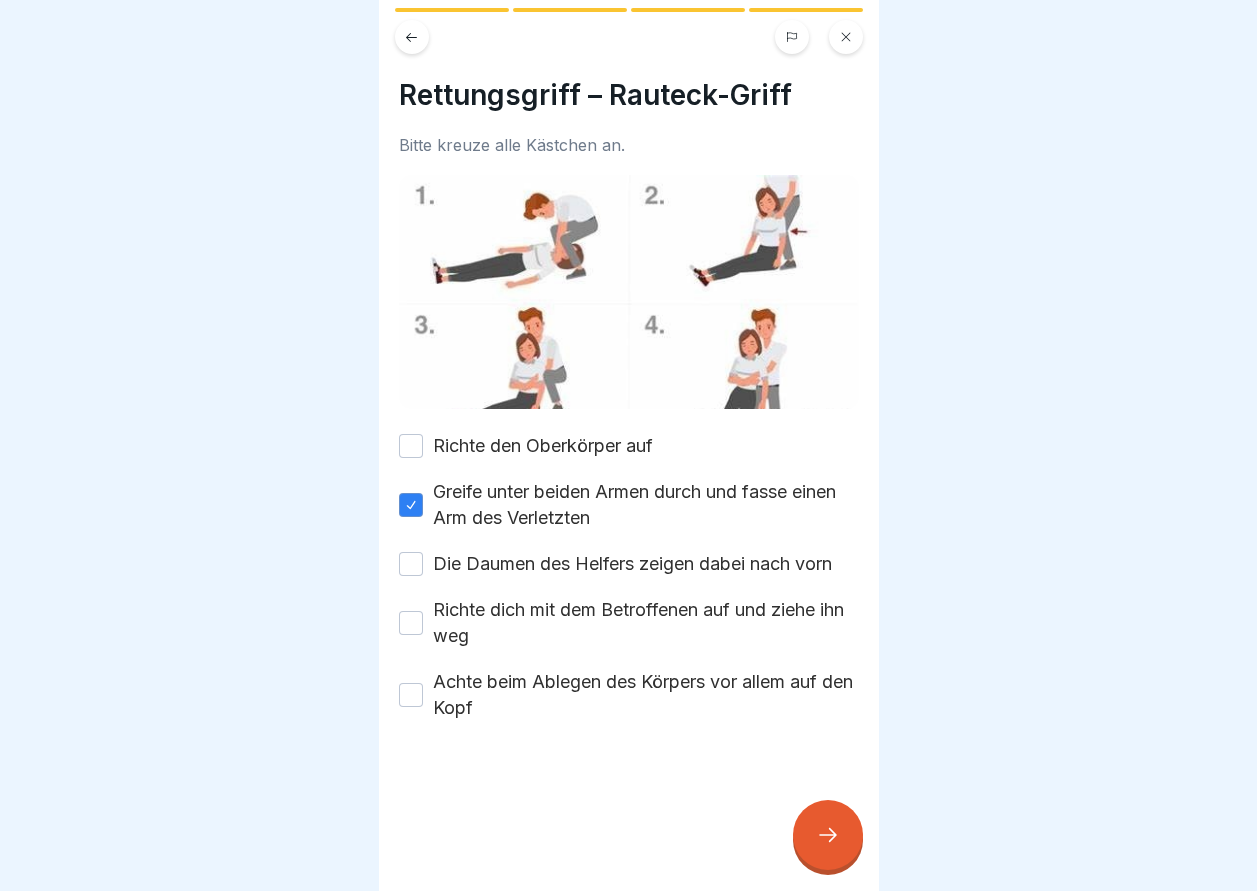 click on "Richte dich mit dem Betroffenen auf und ziehe ihn weg" at bounding box center [411, 623] 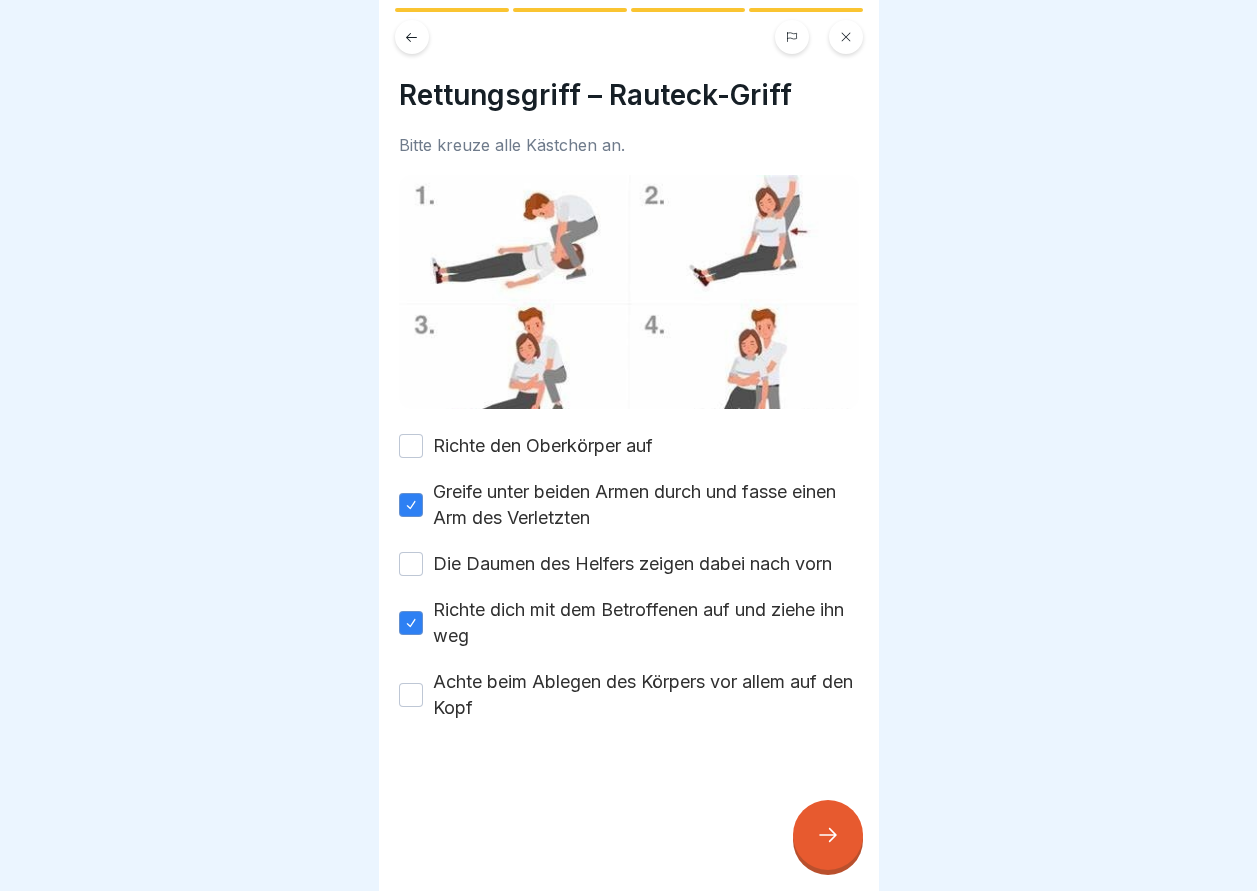 click 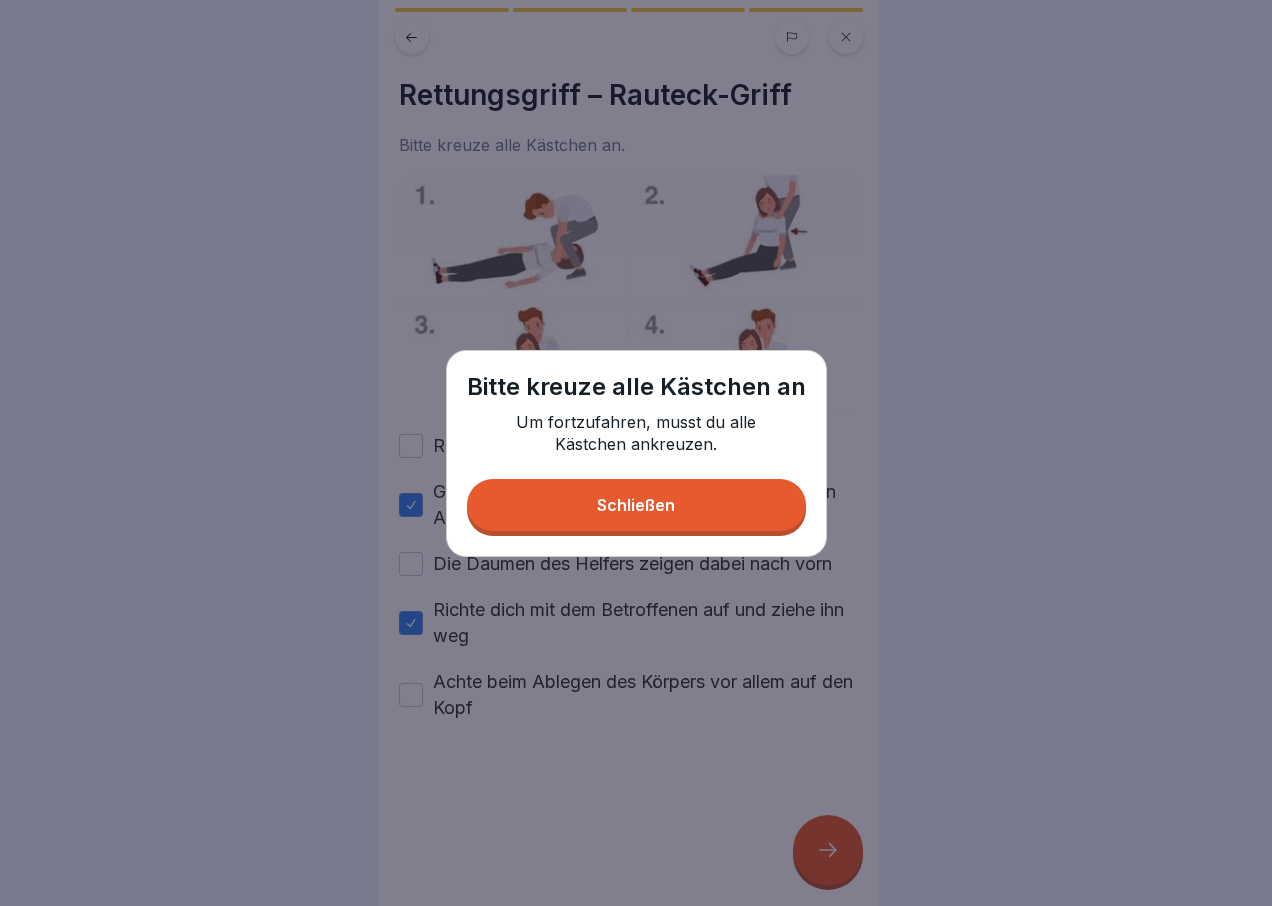 click on "Schließen" at bounding box center [636, 505] 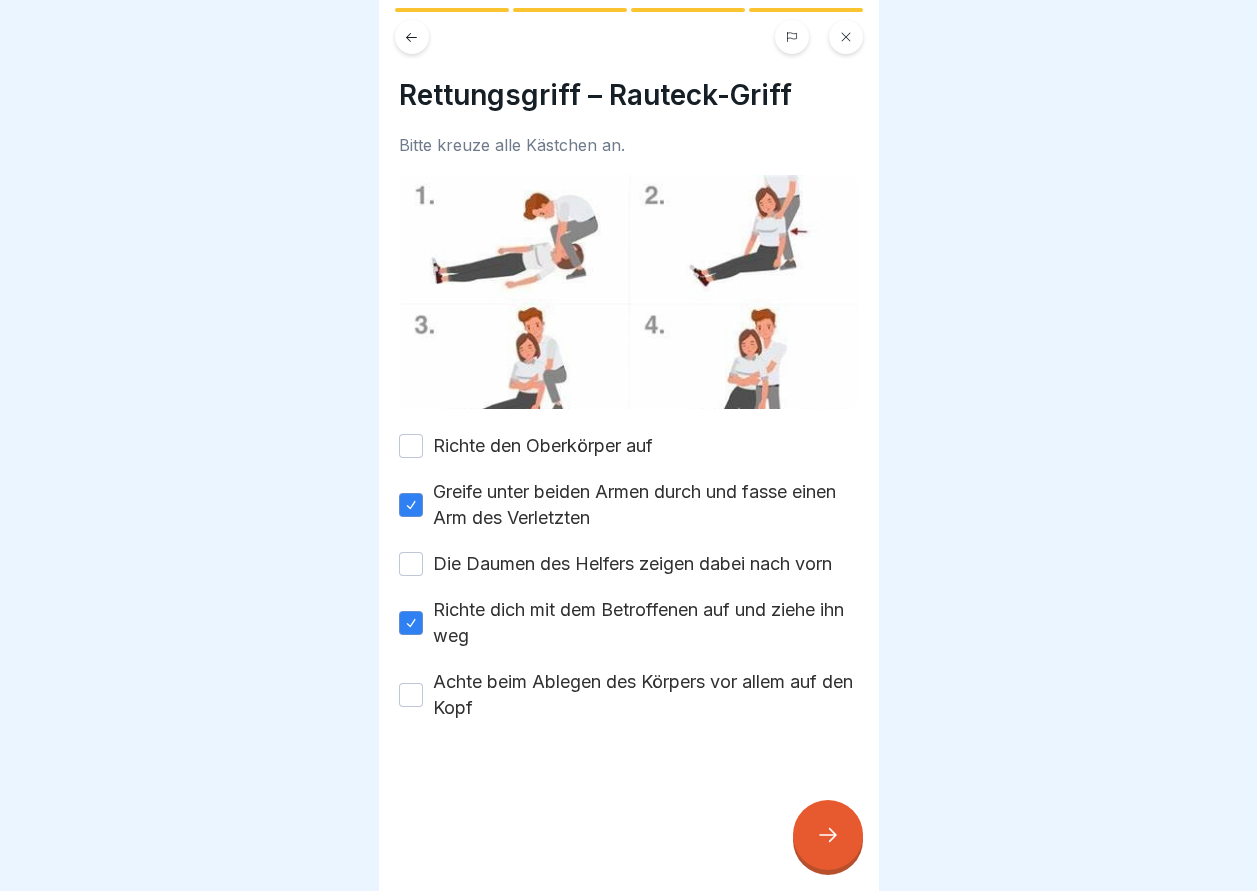 click on "Richte dich mit dem Betroffenen auf und ziehe ihn weg" at bounding box center (411, 623) 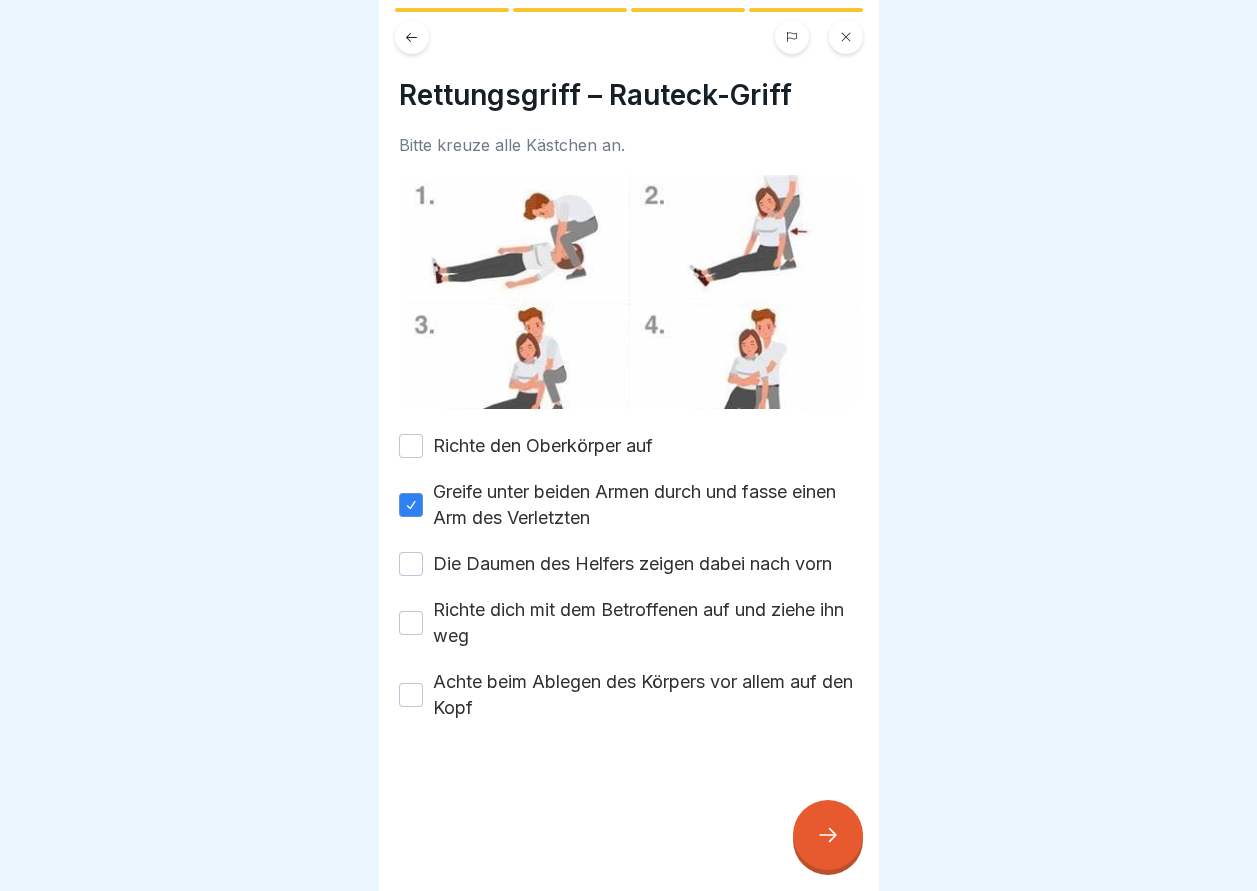 click on "Richte den Oberkörper auf" at bounding box center [411, 446] 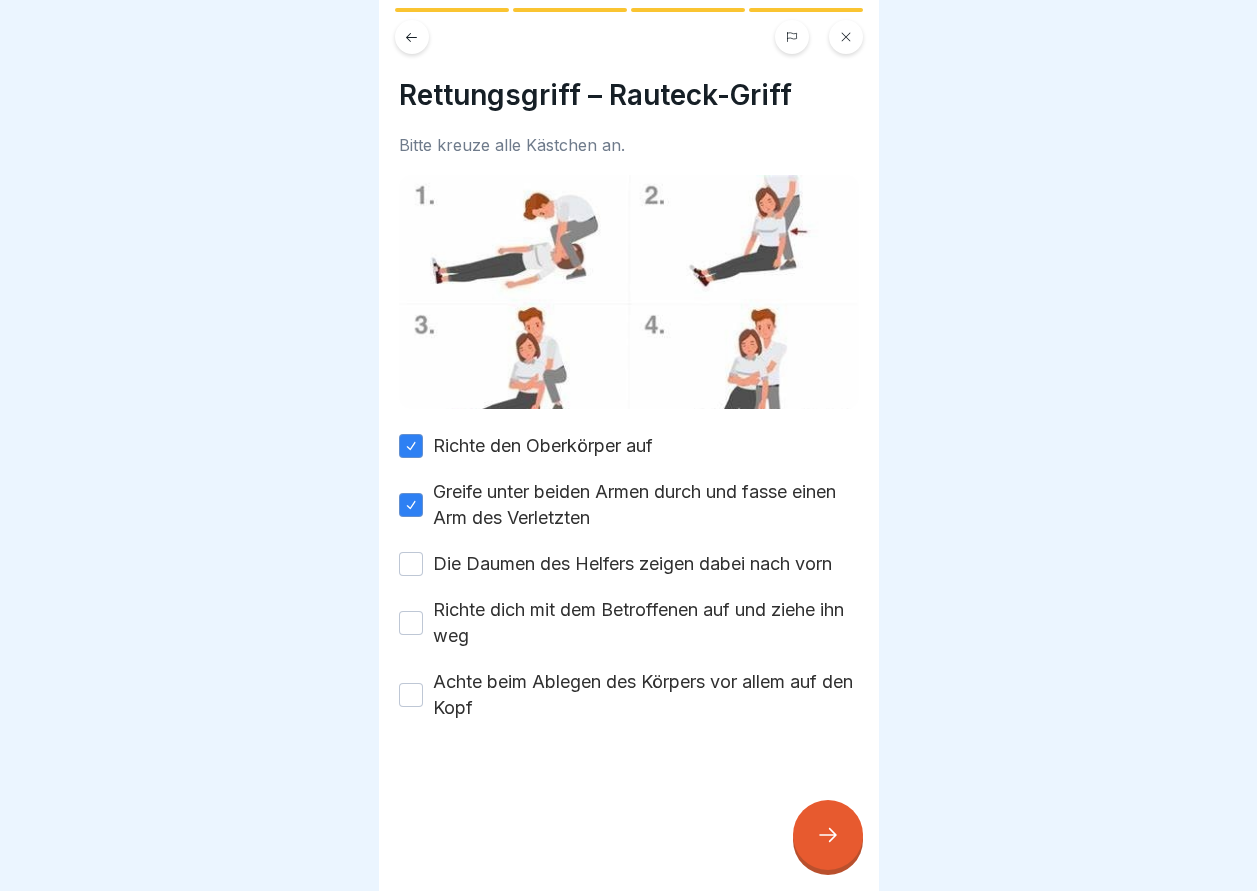 click at bounding box center [828, 835] 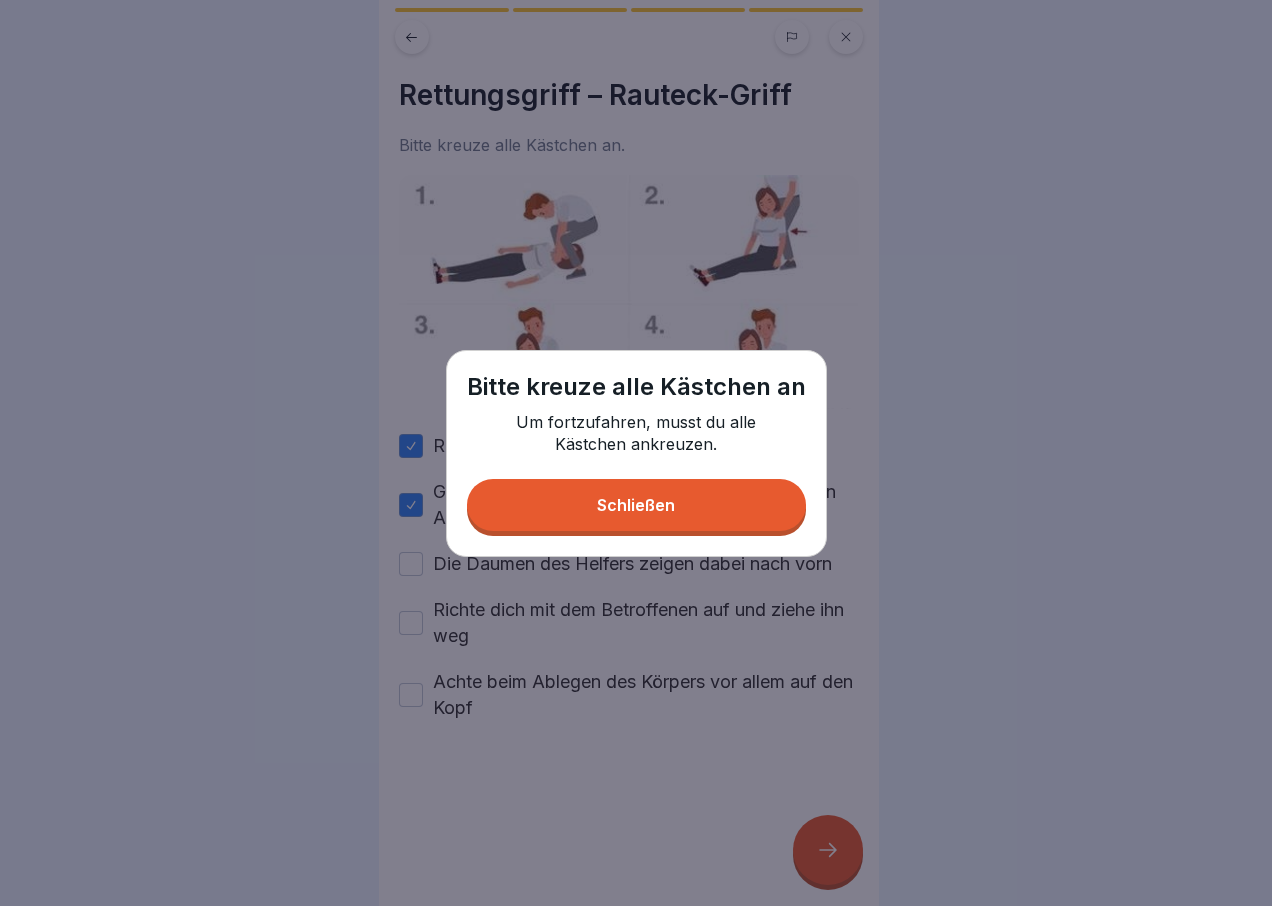 click on "Schließen" at bounding box center (636, 505) 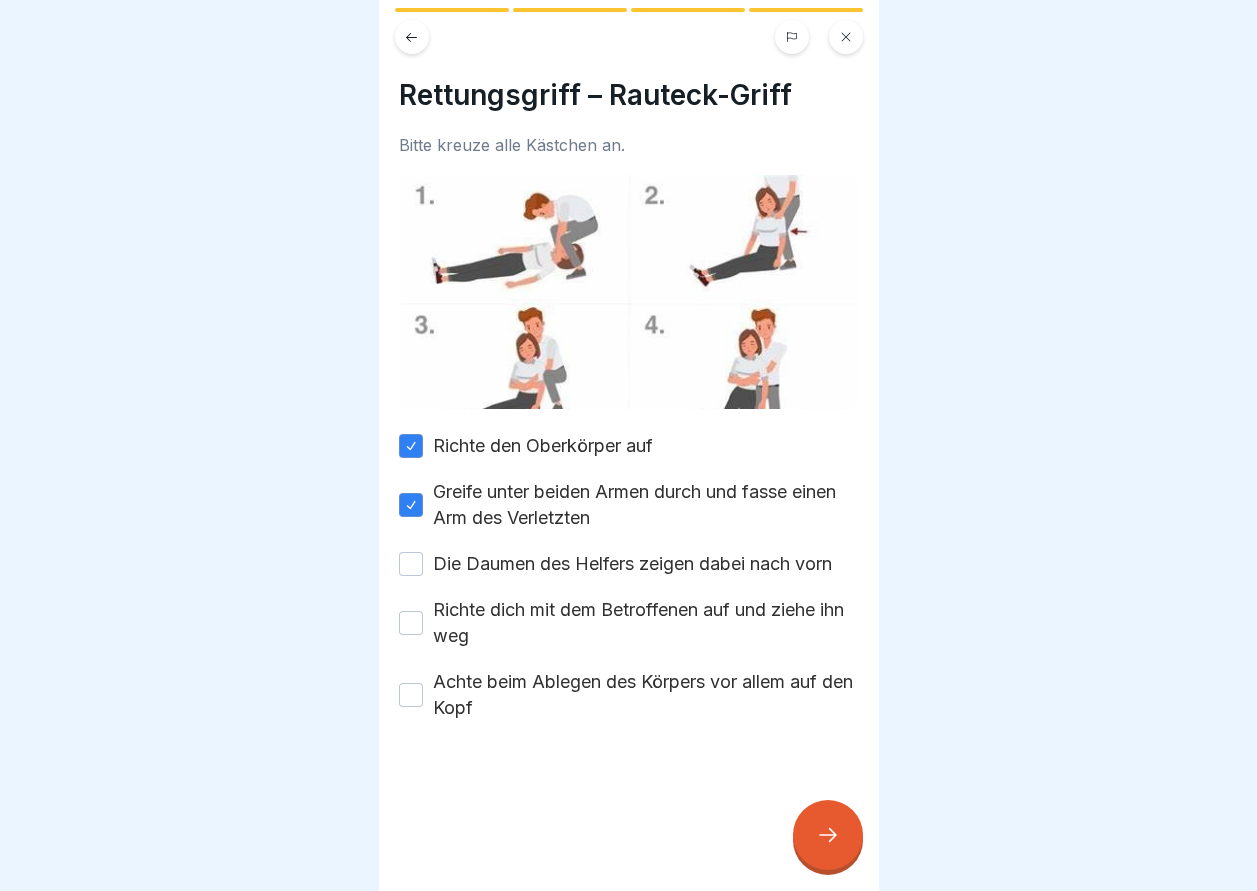 click on "Greife unter beiden Armen durch und fasse einen Arm des Verletzten" at bounding box center (411, 505) 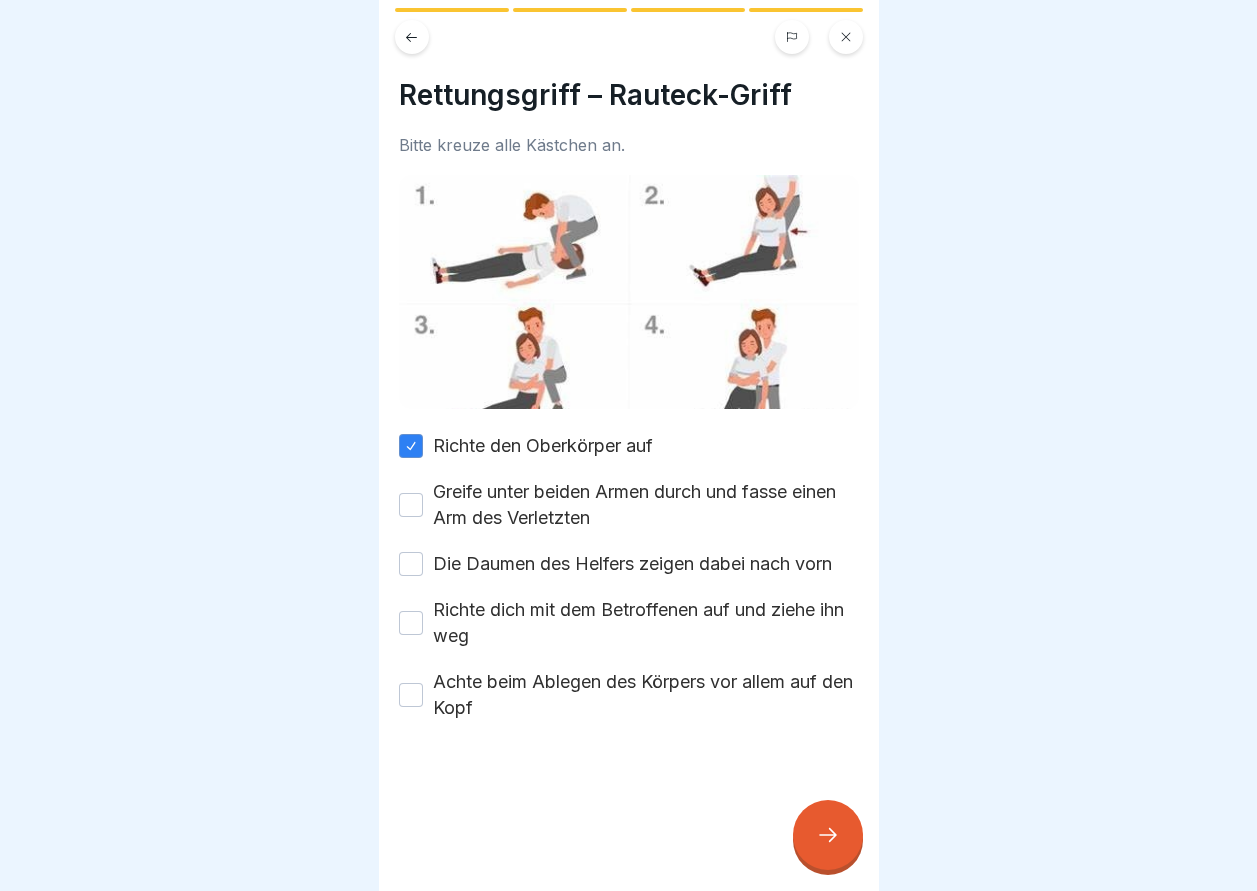 click on "Achte beim Ablegen des Körpers vor allem auf den Kopf" at bounding box center [411, 695] 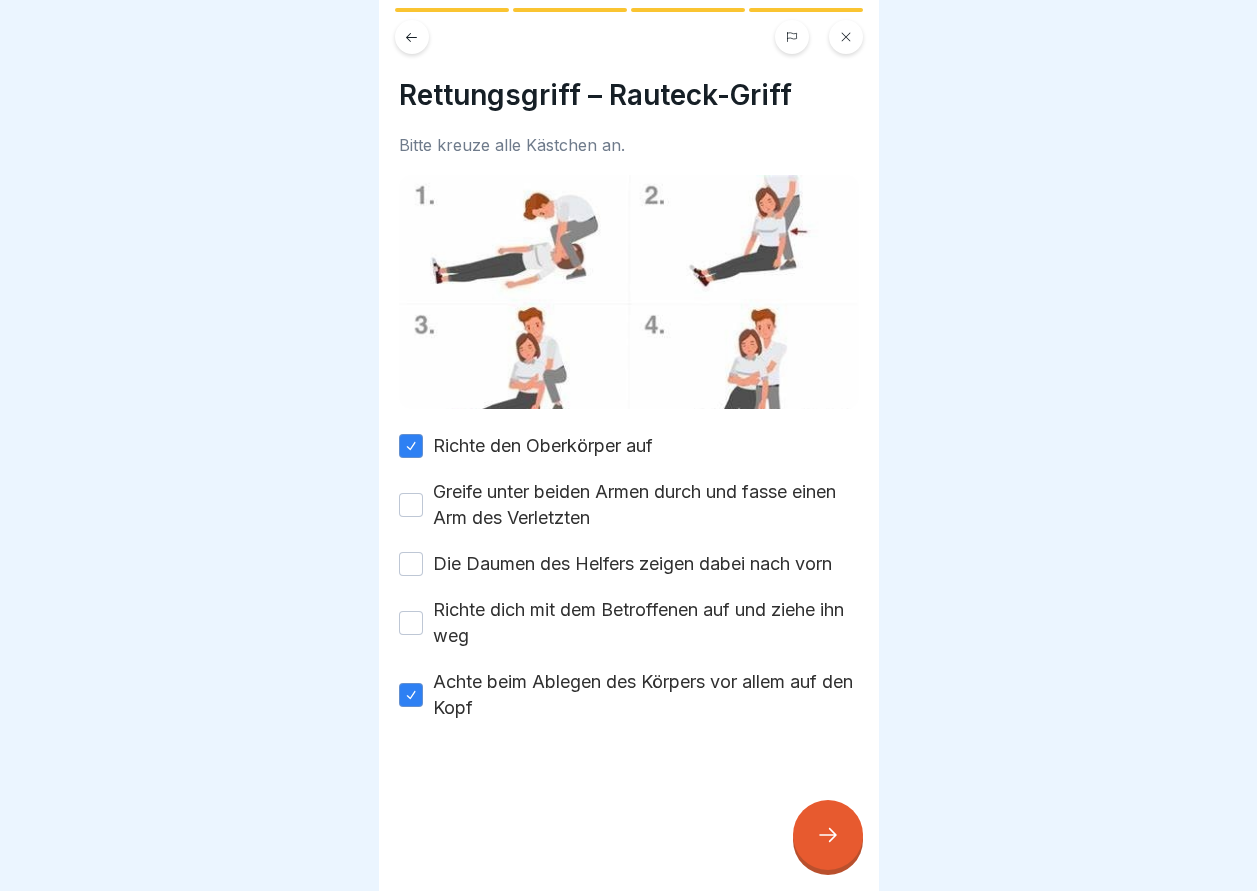 click 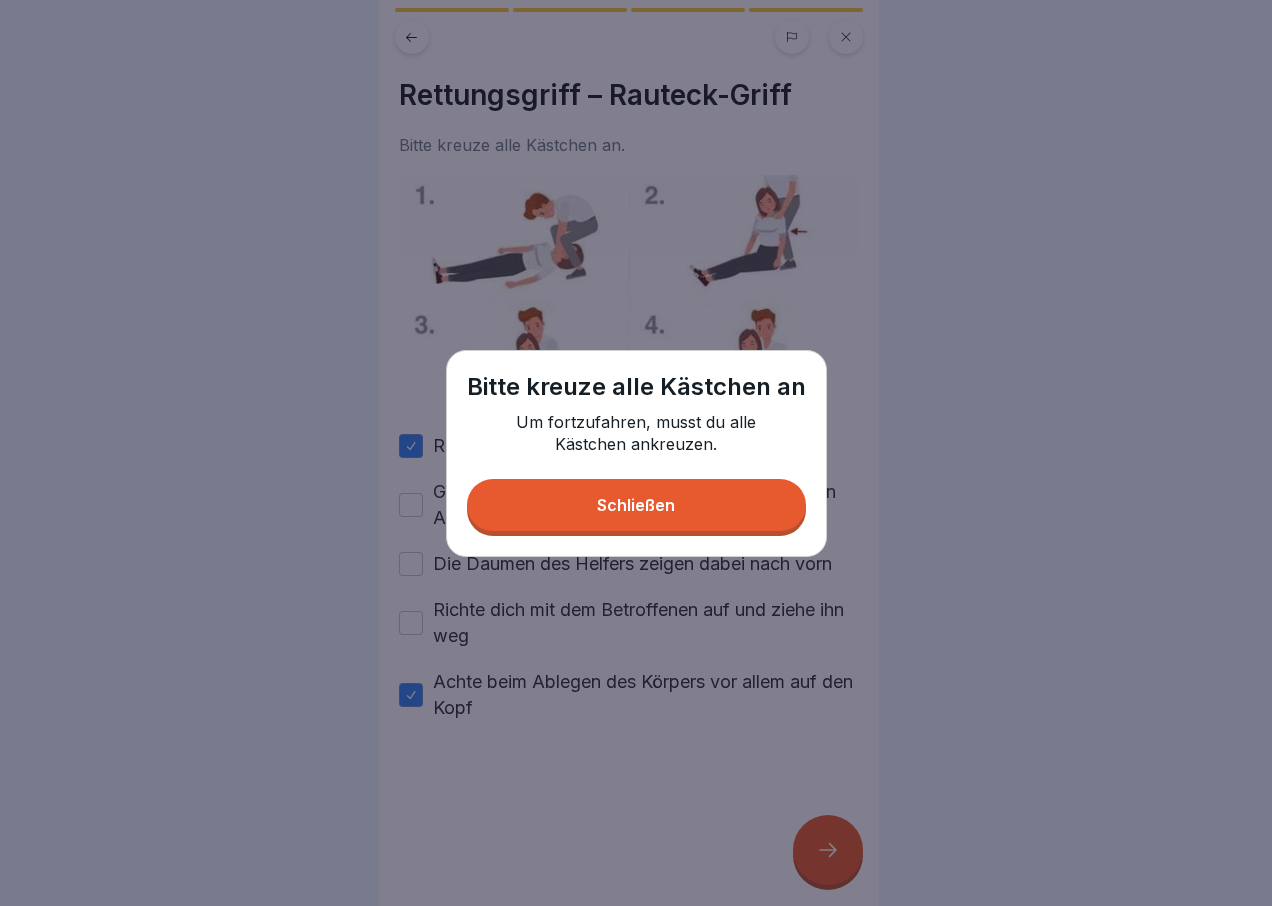 click on "Schließen" at bounding box center [636, 505] 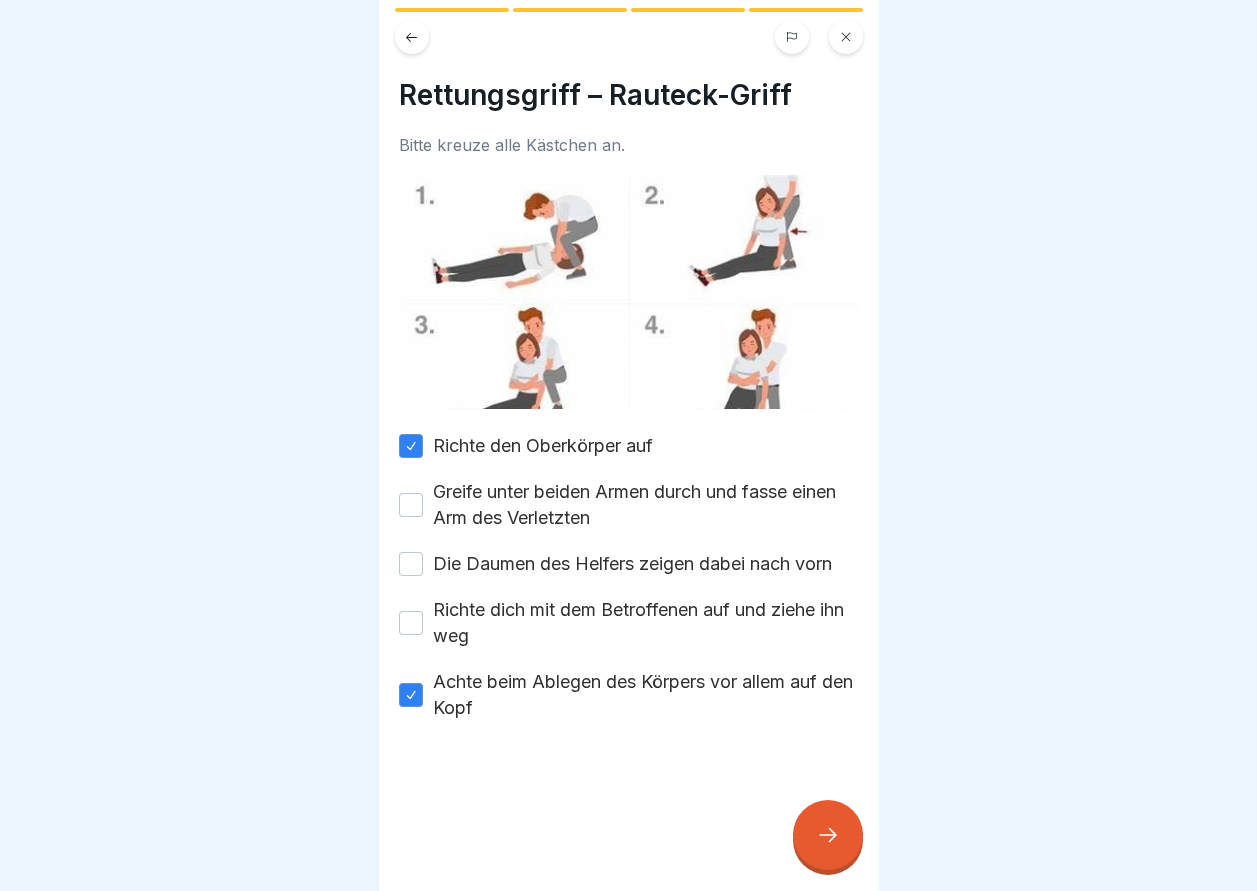 click on "Achte beim Ablegen des Körpers vor allem auf den Kopf" at bounding box center [411, 695] 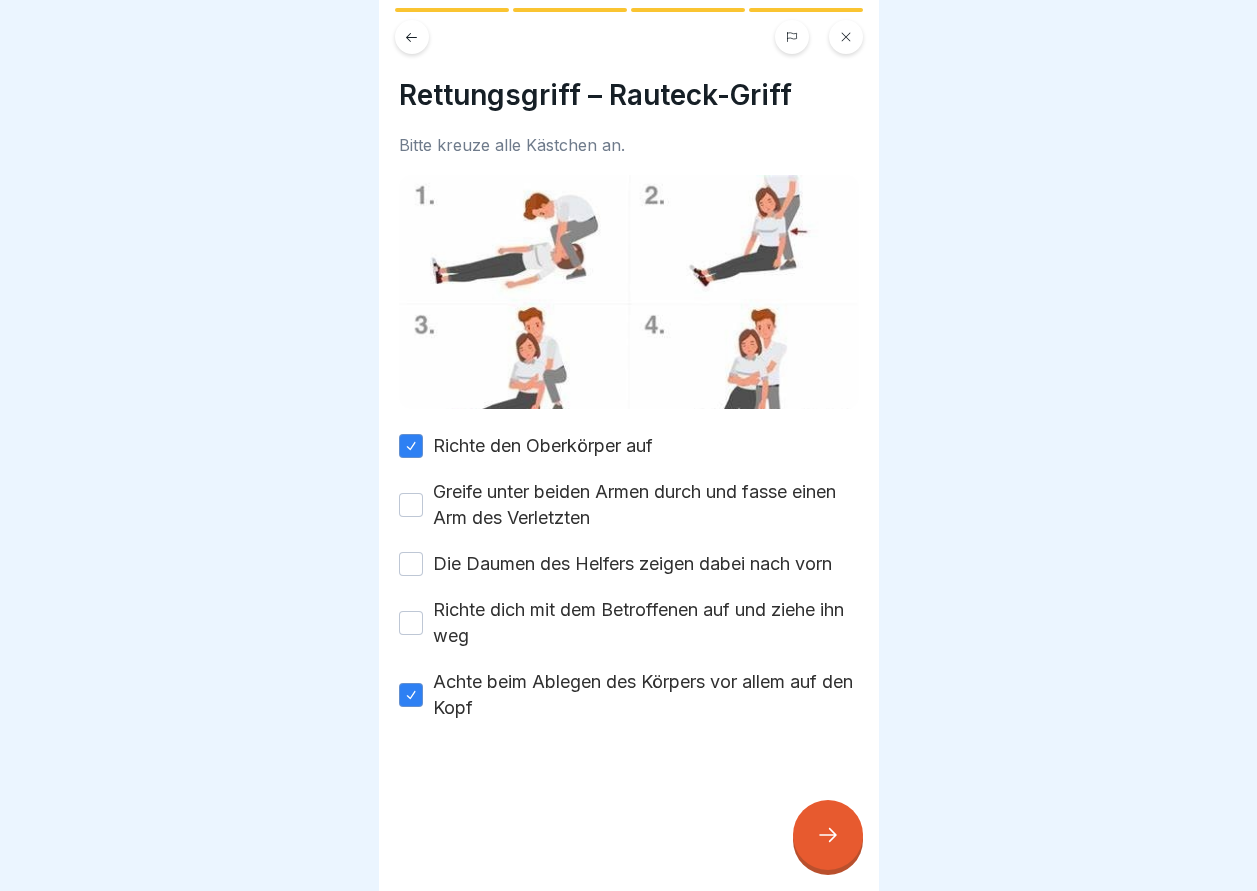 click on "Achte beim Ablegen des Körpers vor allem auf den Kopf" at bounding box center (411, 695) 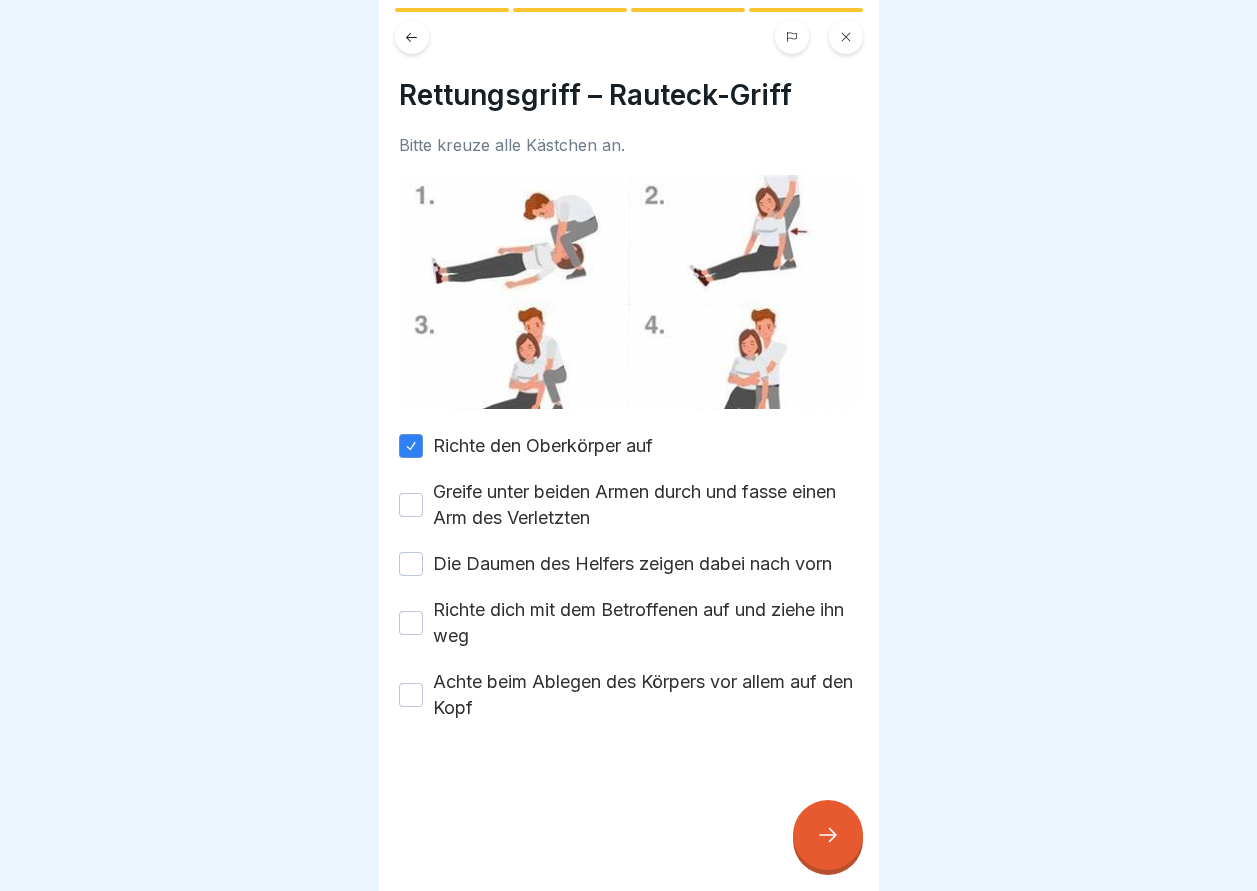 click at bounding box center [828, 835] 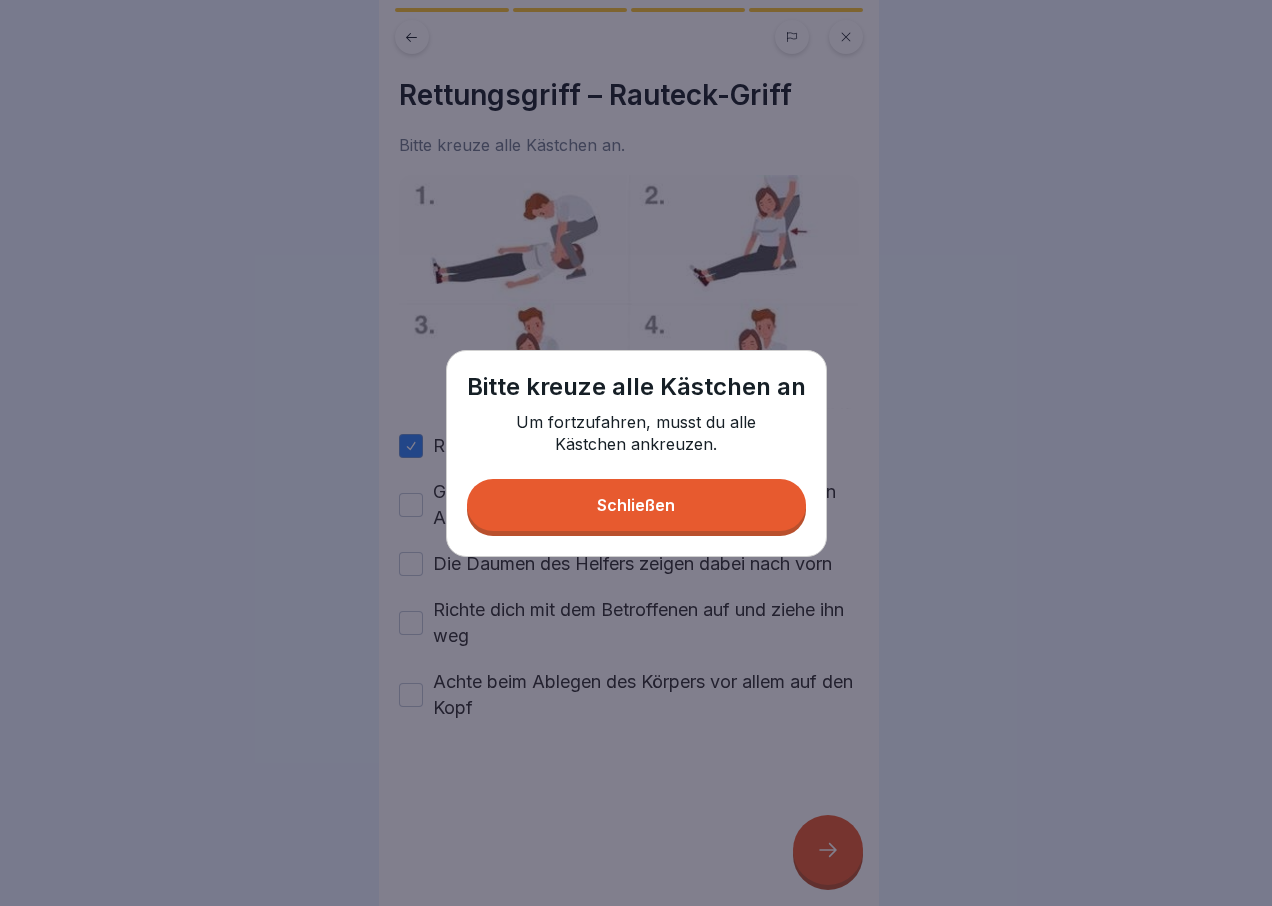 click on "Schließen" at bounding box center [636, 505] 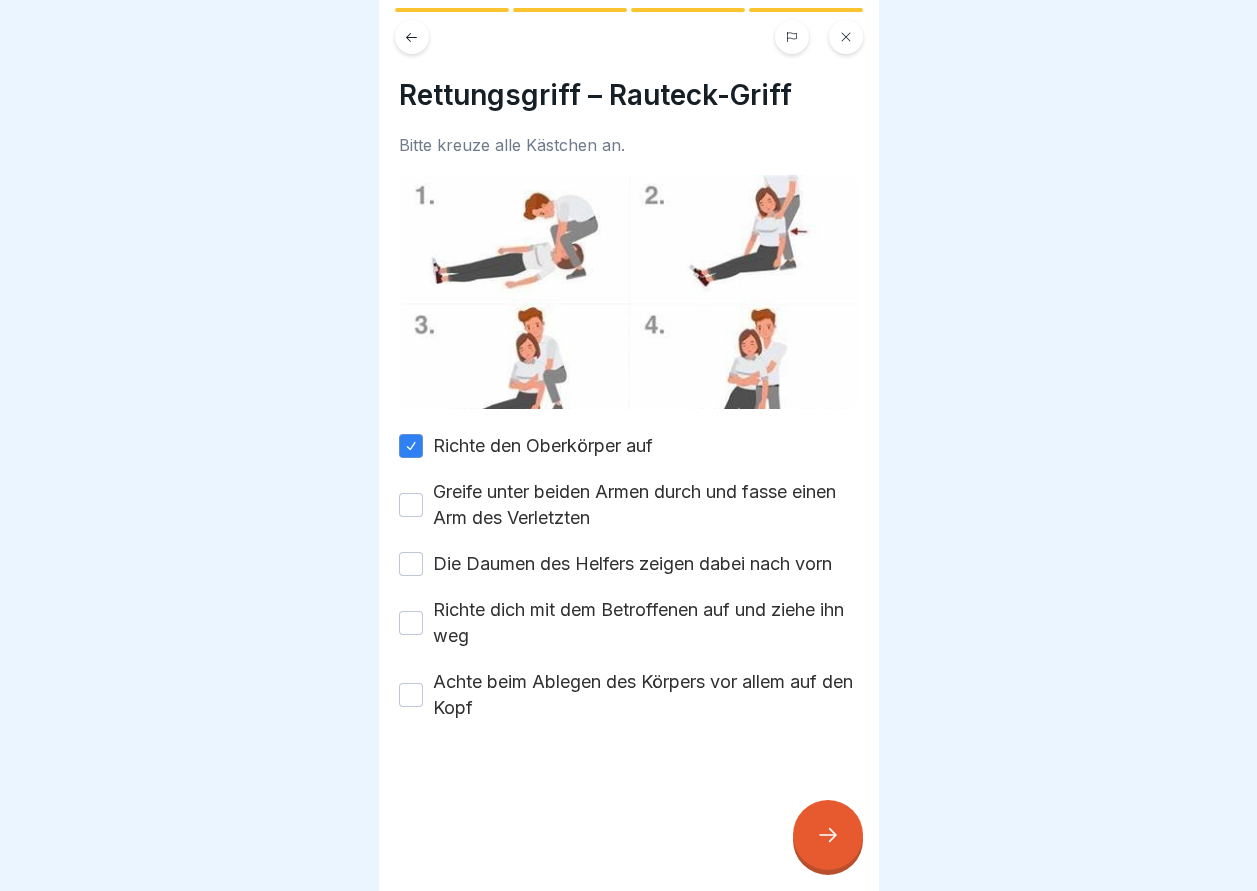 click on "Richte den Oberkörper auf" at bounding box center (629, 446) 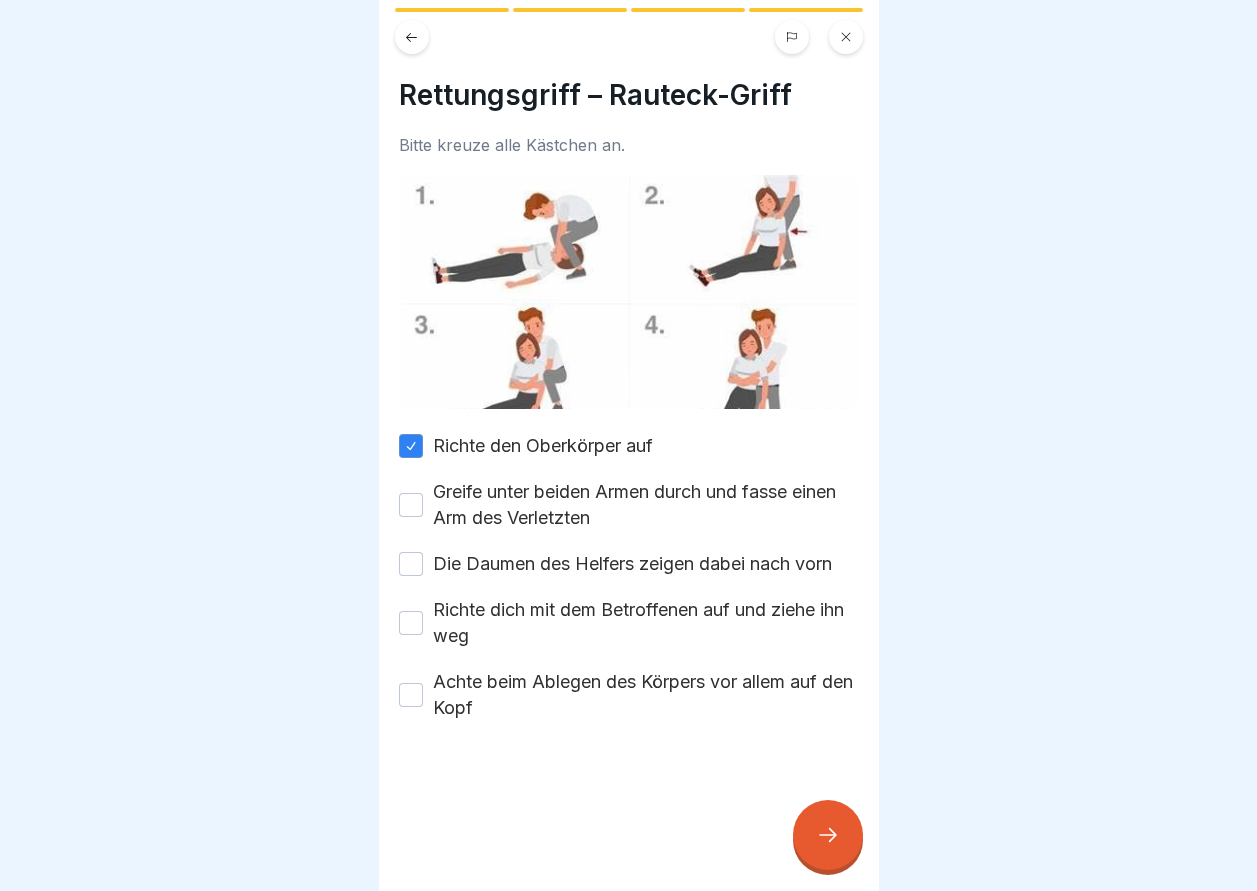 click on "Greife unter beiden Armen durch und fasse einen Arm des Verletzten" at bounding box center (411, 505) 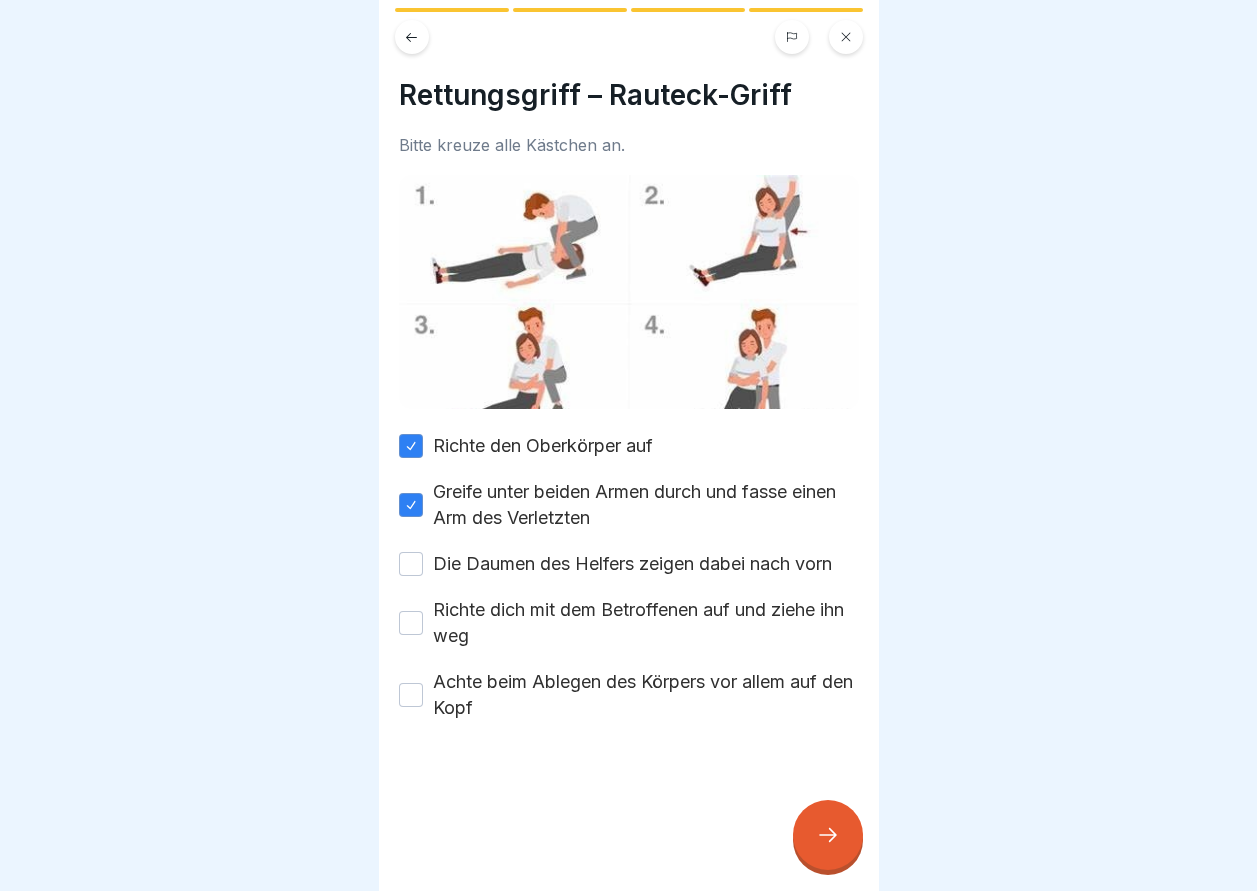 click at bounding box center (828, 835) 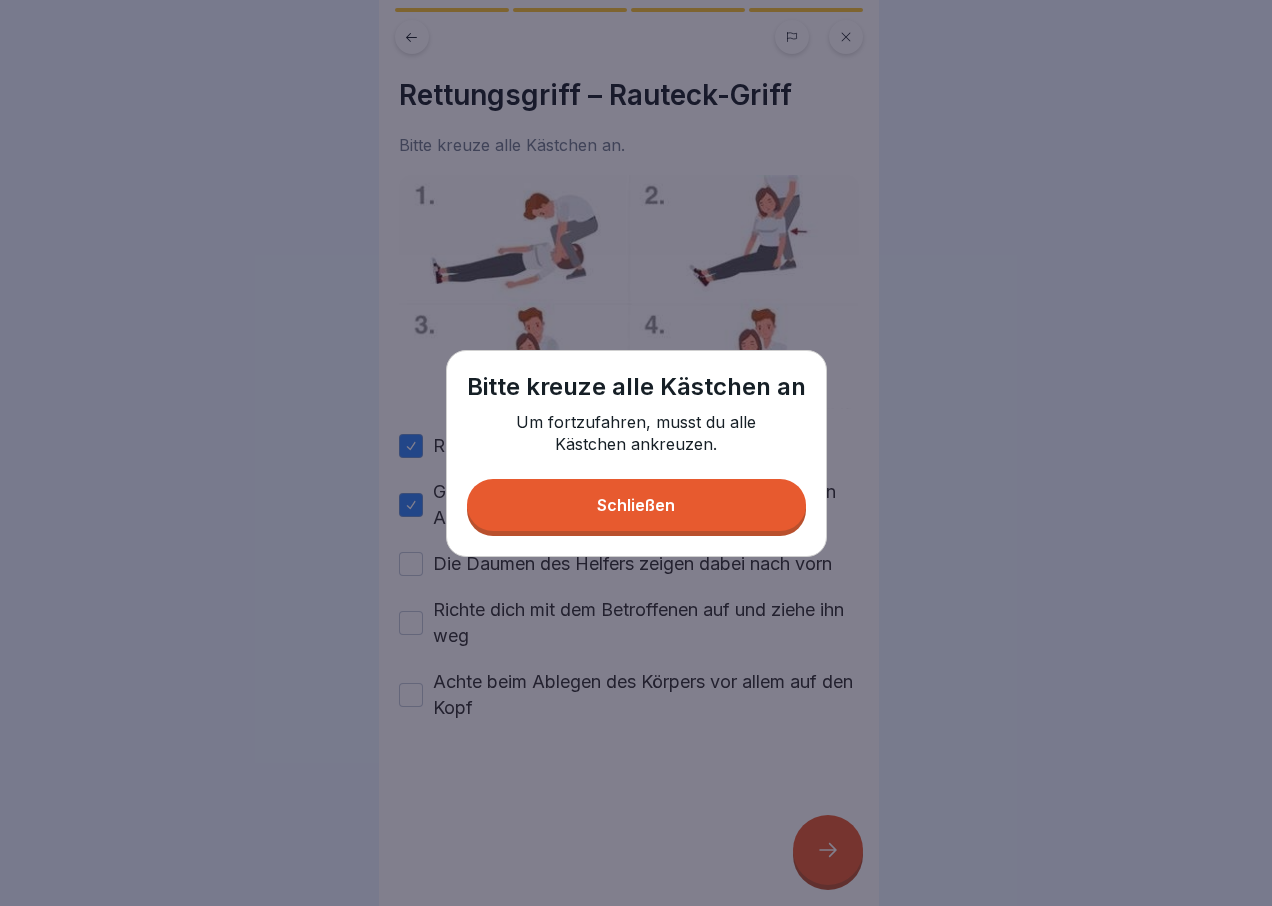 click on "Schließen" at bounding box center (636, 505) 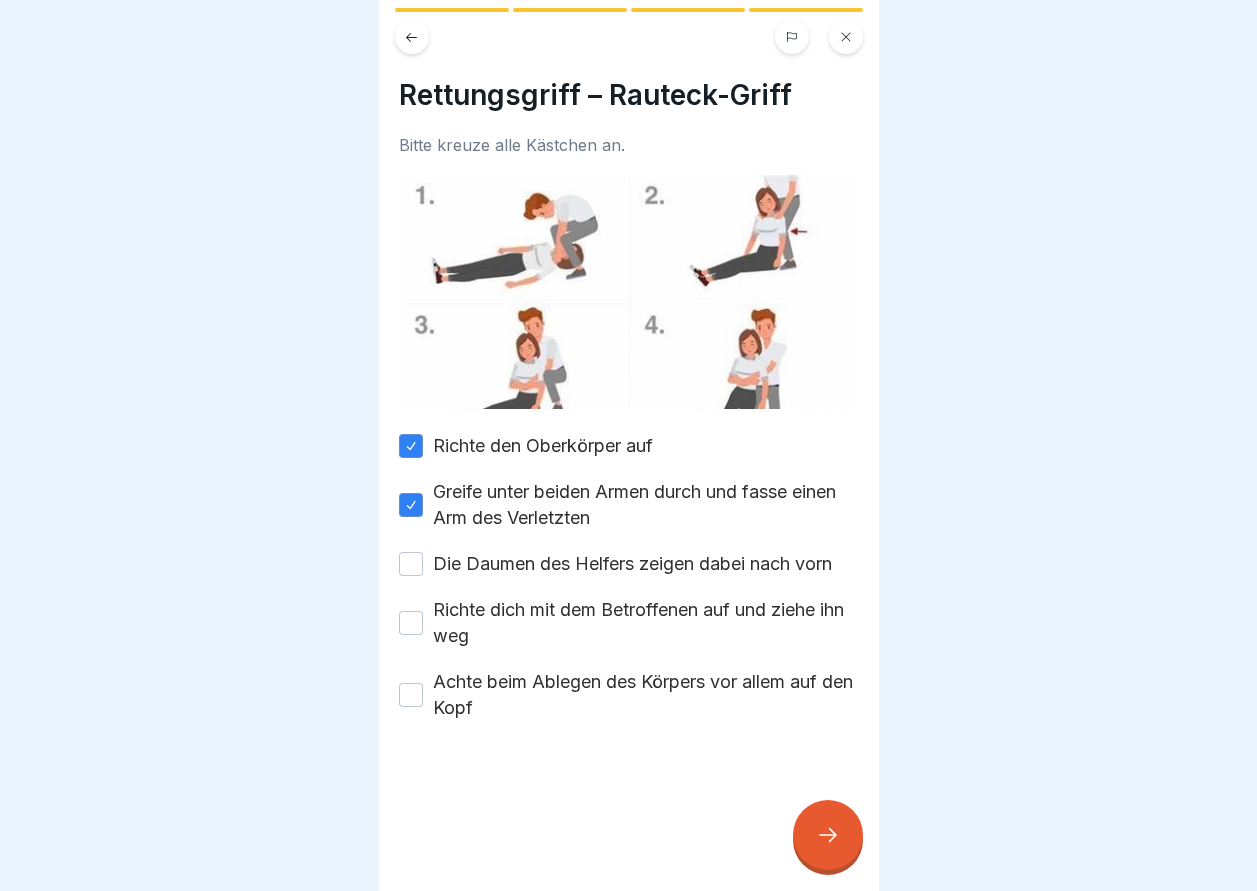 click on "Richte den Oberkörper auf" at bounding box center [411, 446] 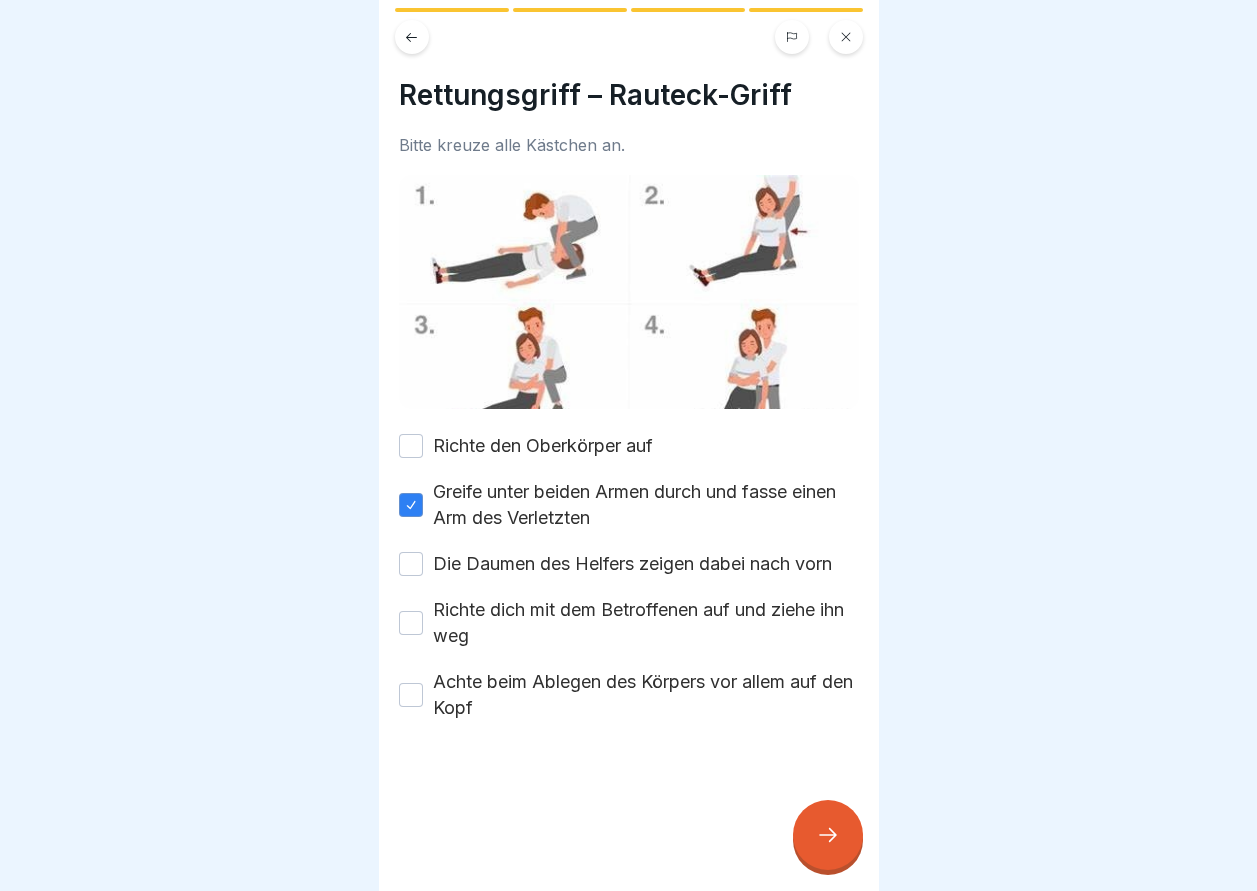 click 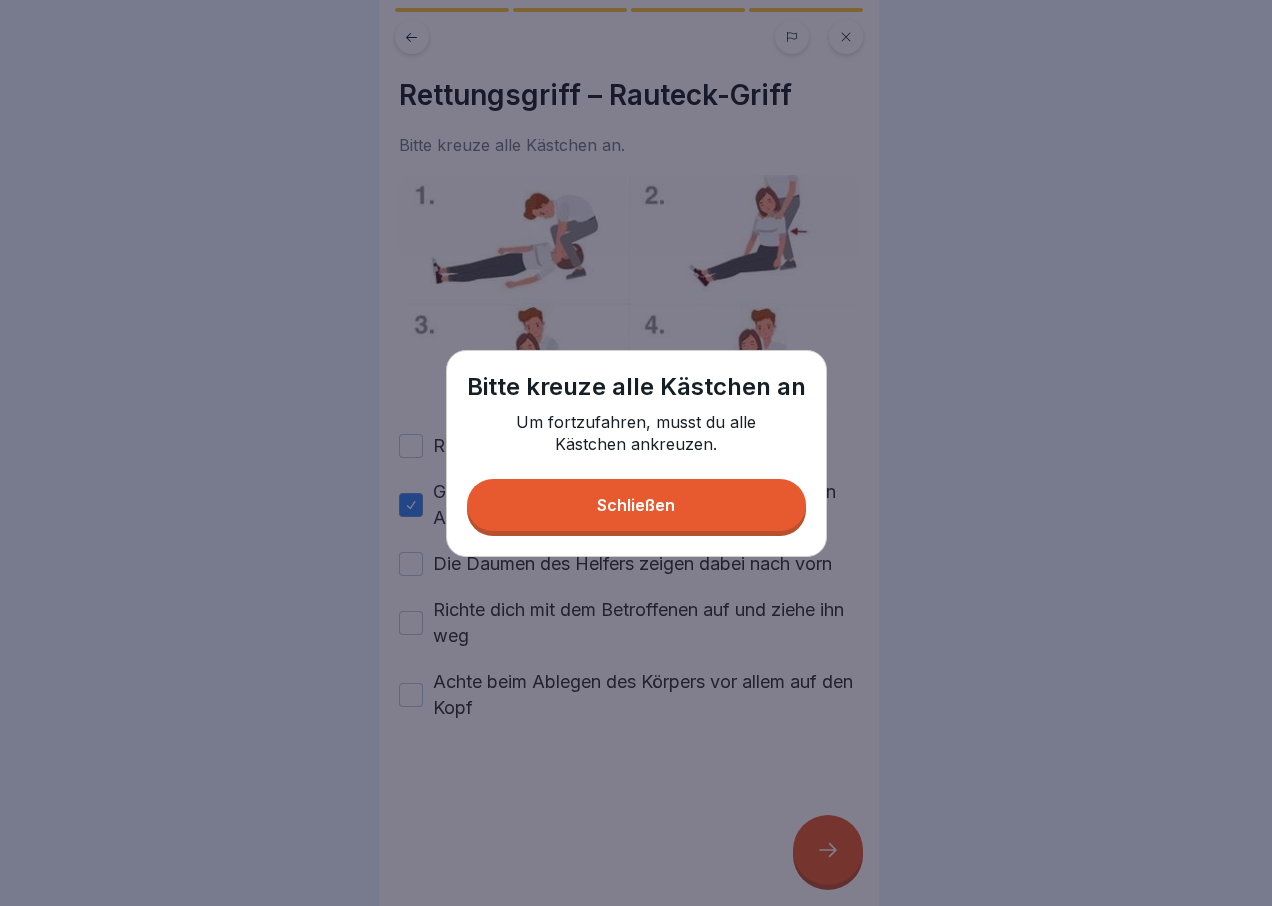 click on "Schließen" at bounding box center [636, 505] 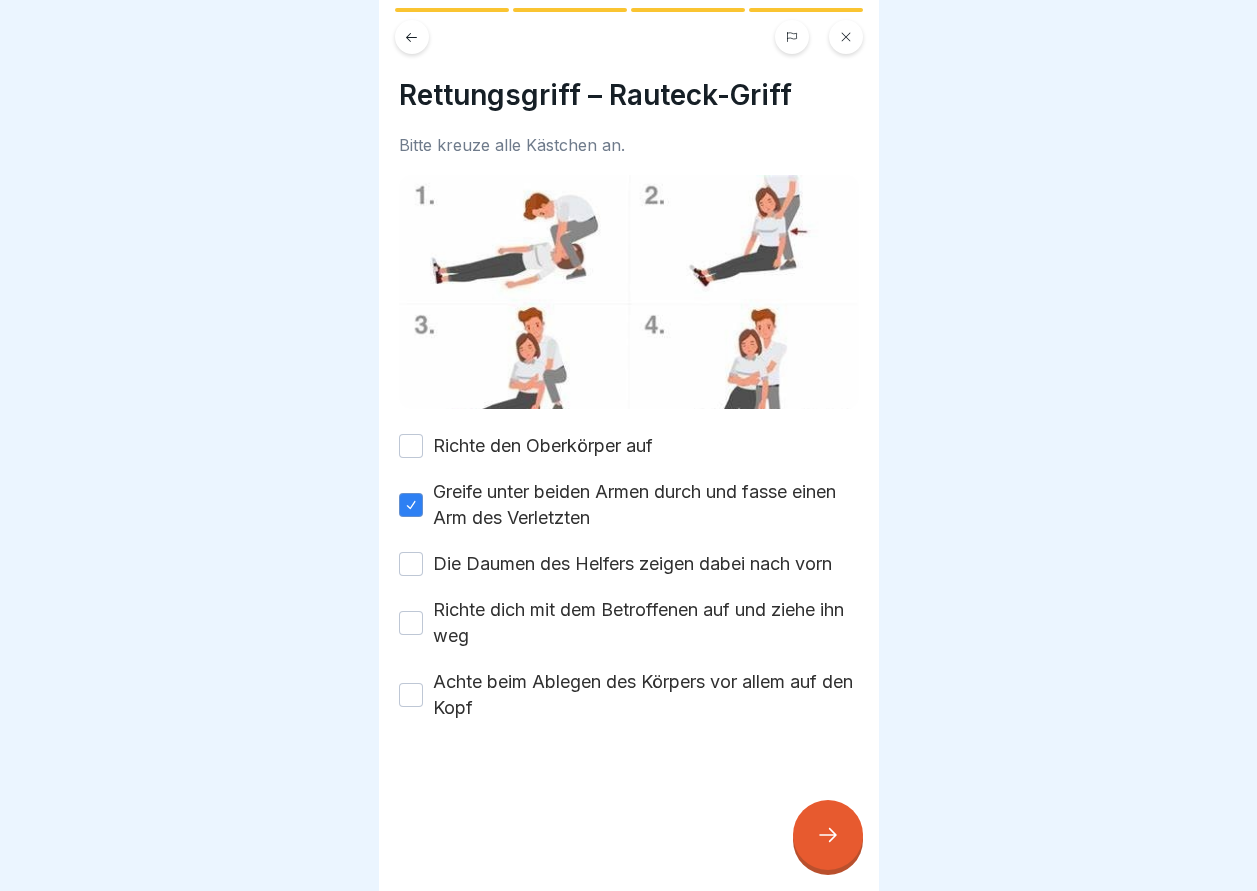 click on "Richte dich mit dem Betroffenen auf und ziehe ihn weg" at bounding box center [411, 623] 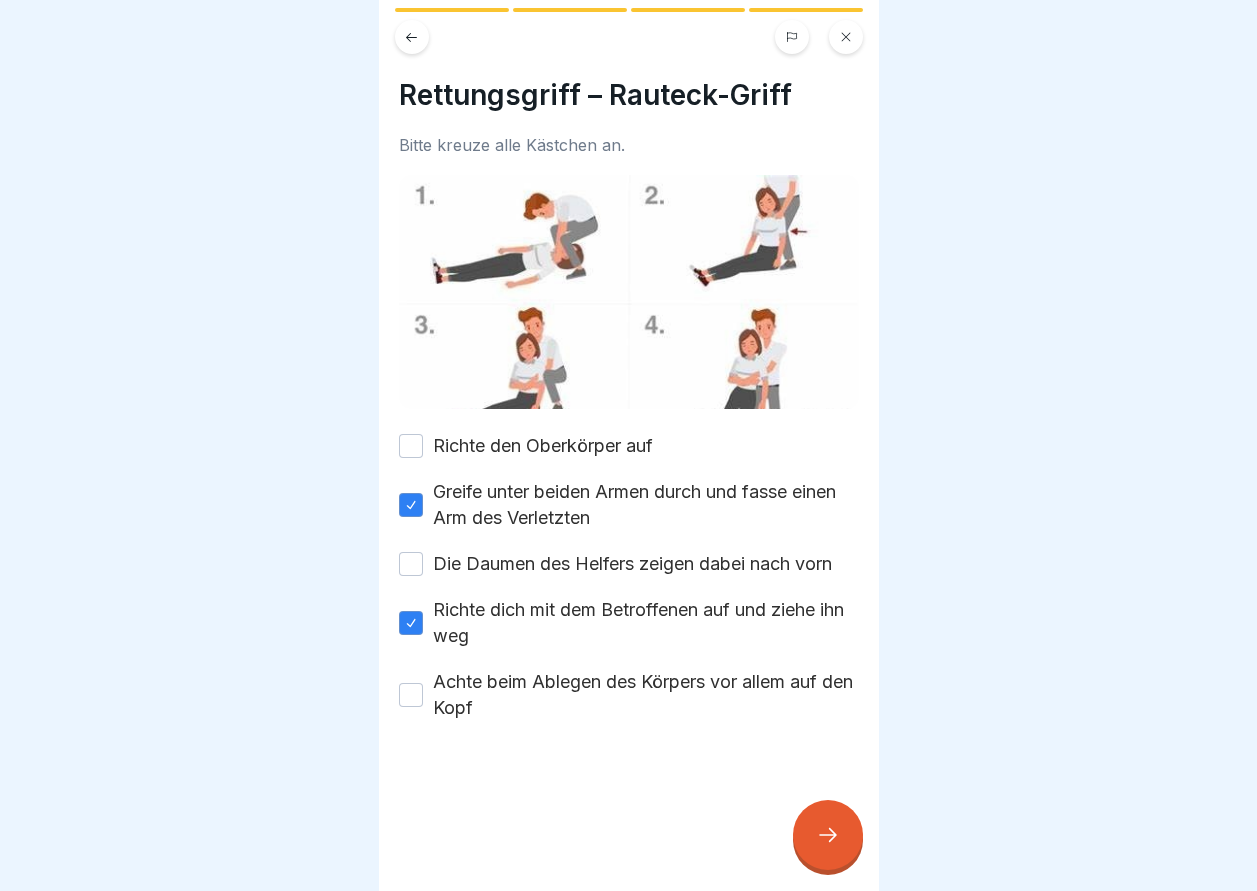 click 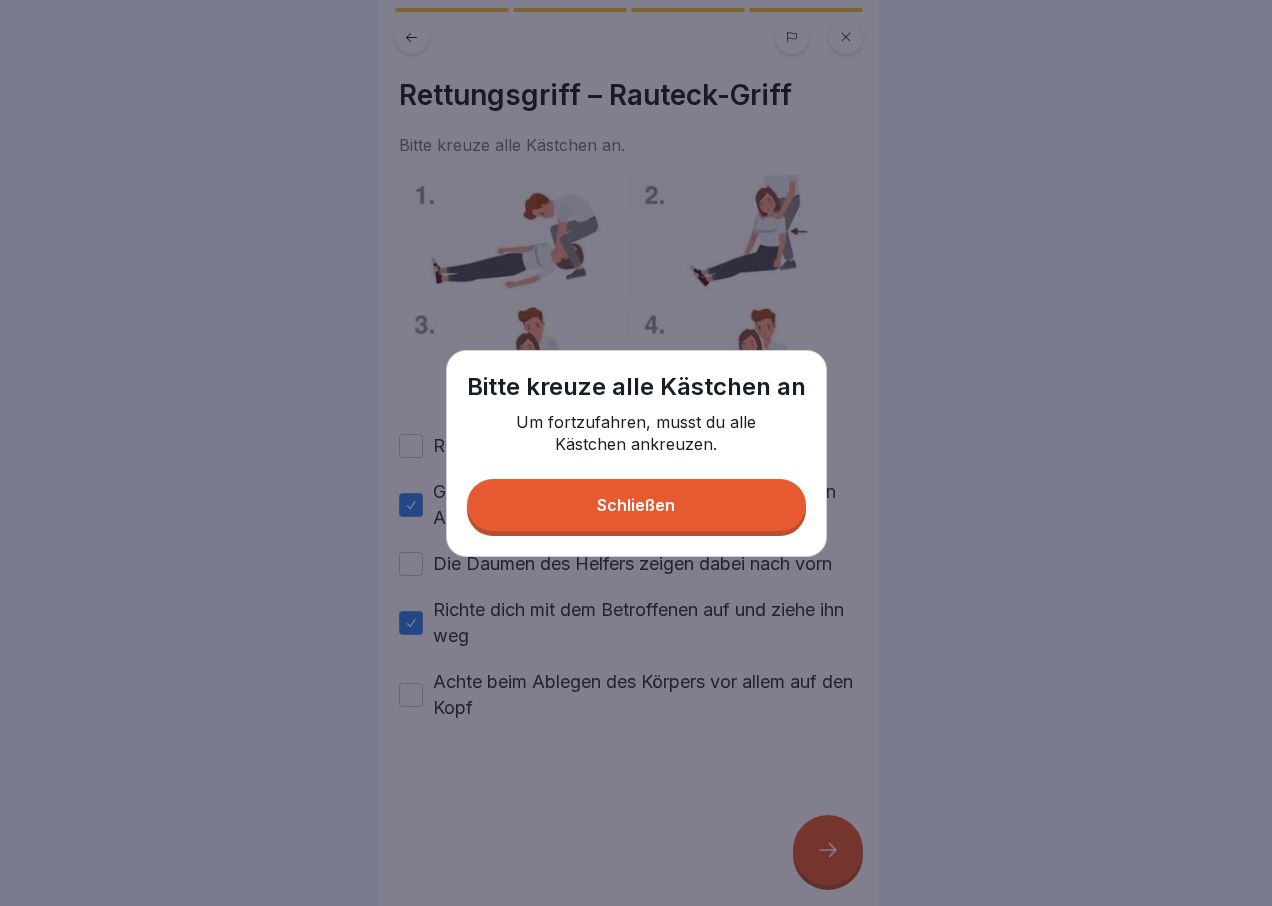click on "Schließen" at bounding box center [636, 505] 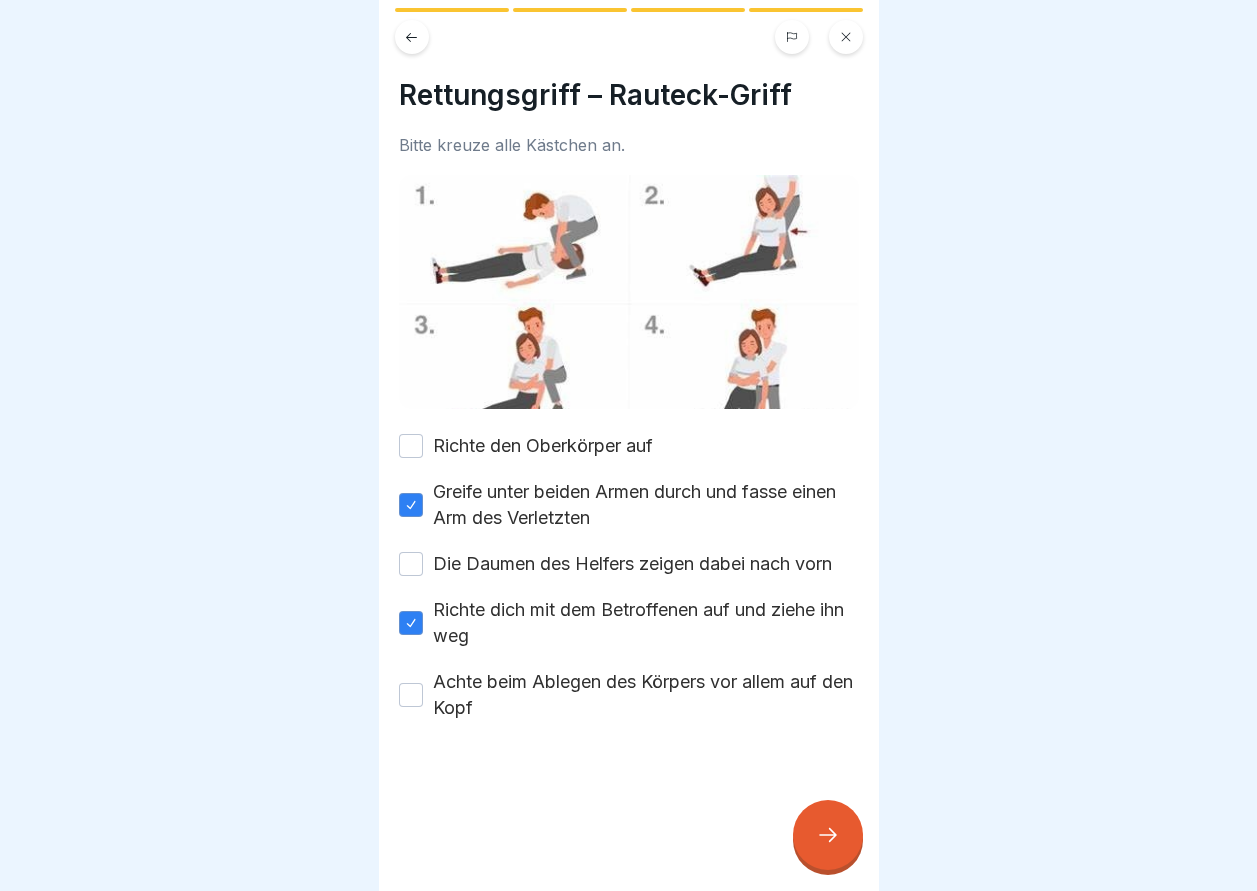 click on "Richte dich mit dem Betroffenen auf und ziehe ihn weg" at bounding box center [411, 623] 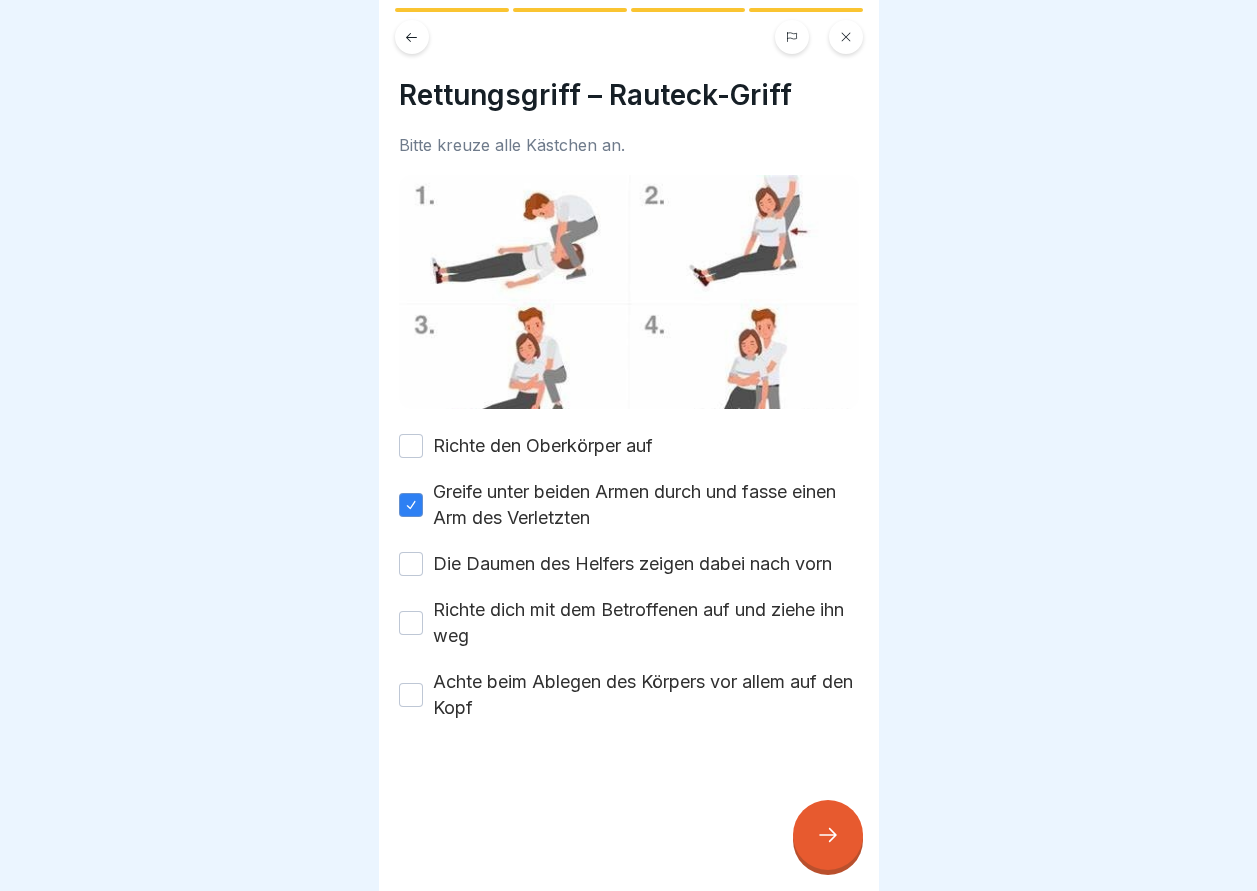 click on "Achte beim Ablegen des Körpers vor allem auf den Kopf" at bounding box center (411, 695) 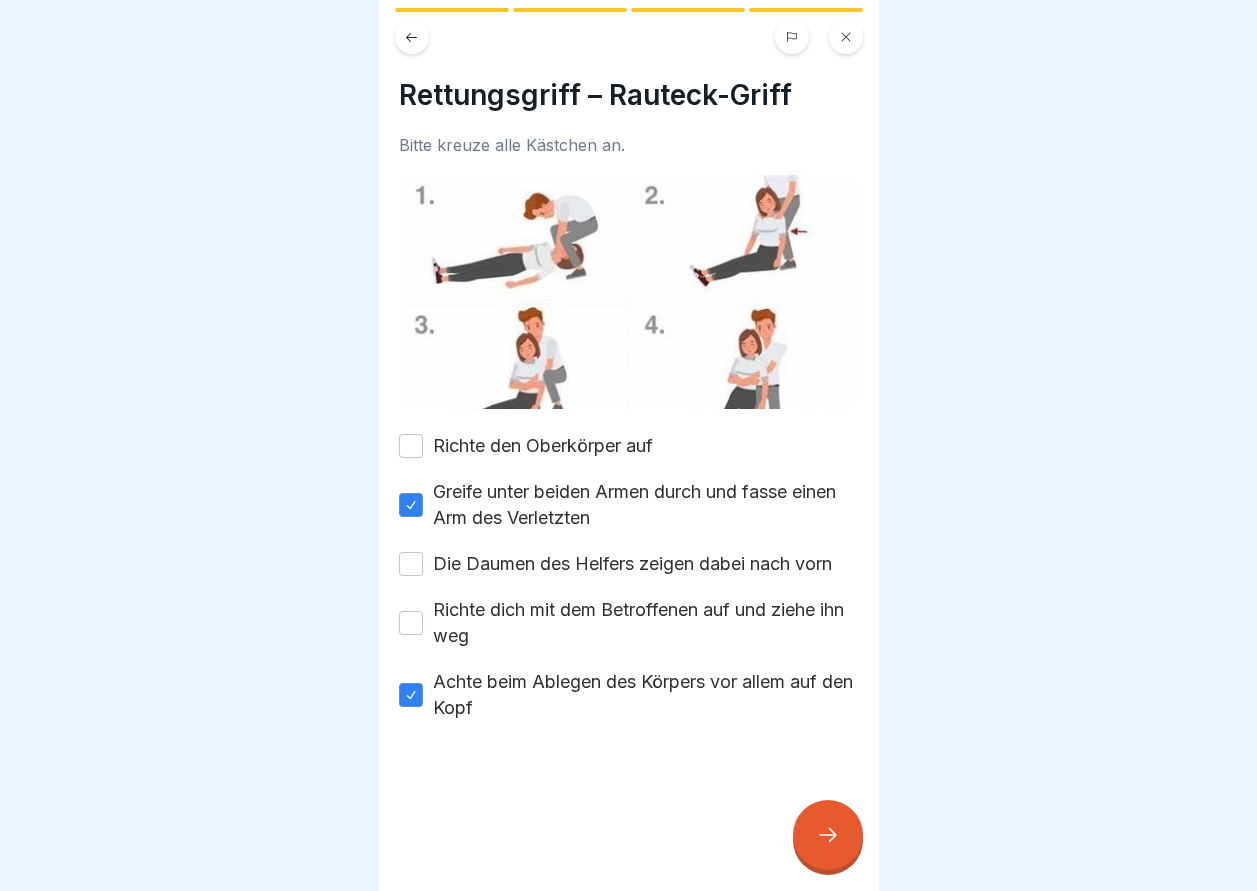 click 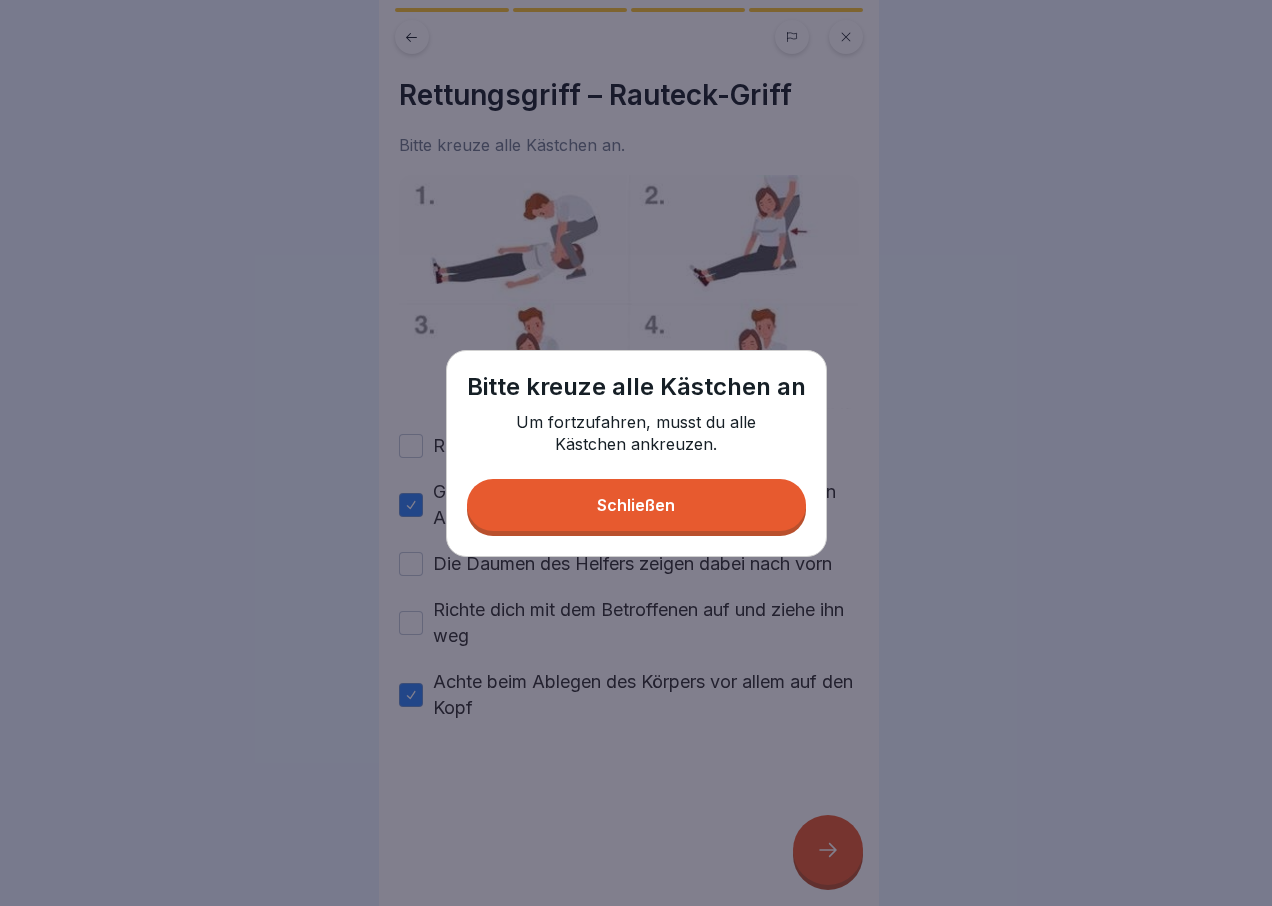 click on "Schließen" at bounding box center (636, 505) 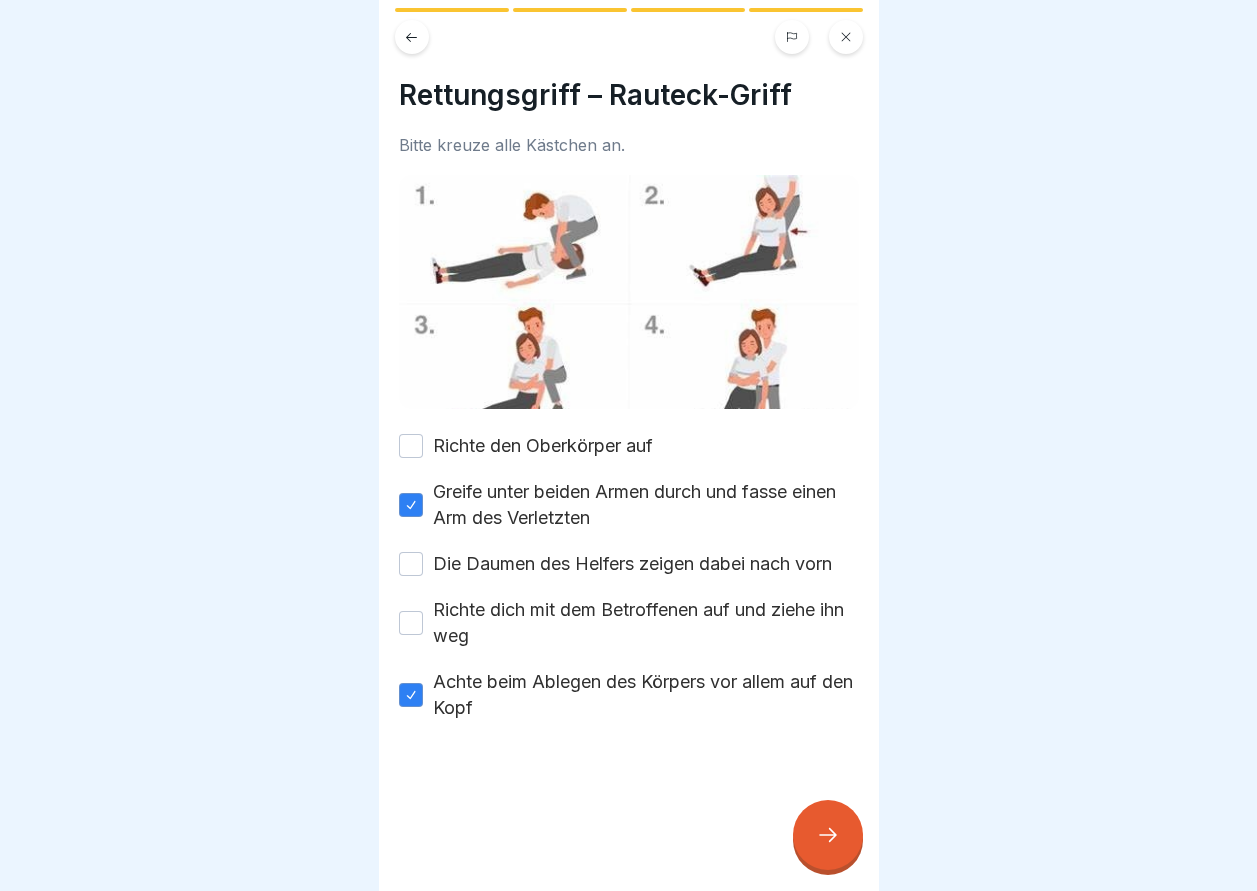 click on "Achte beim Ablegen des Körpers vor allem auf den Kopf" at bounding box center (411, 695) 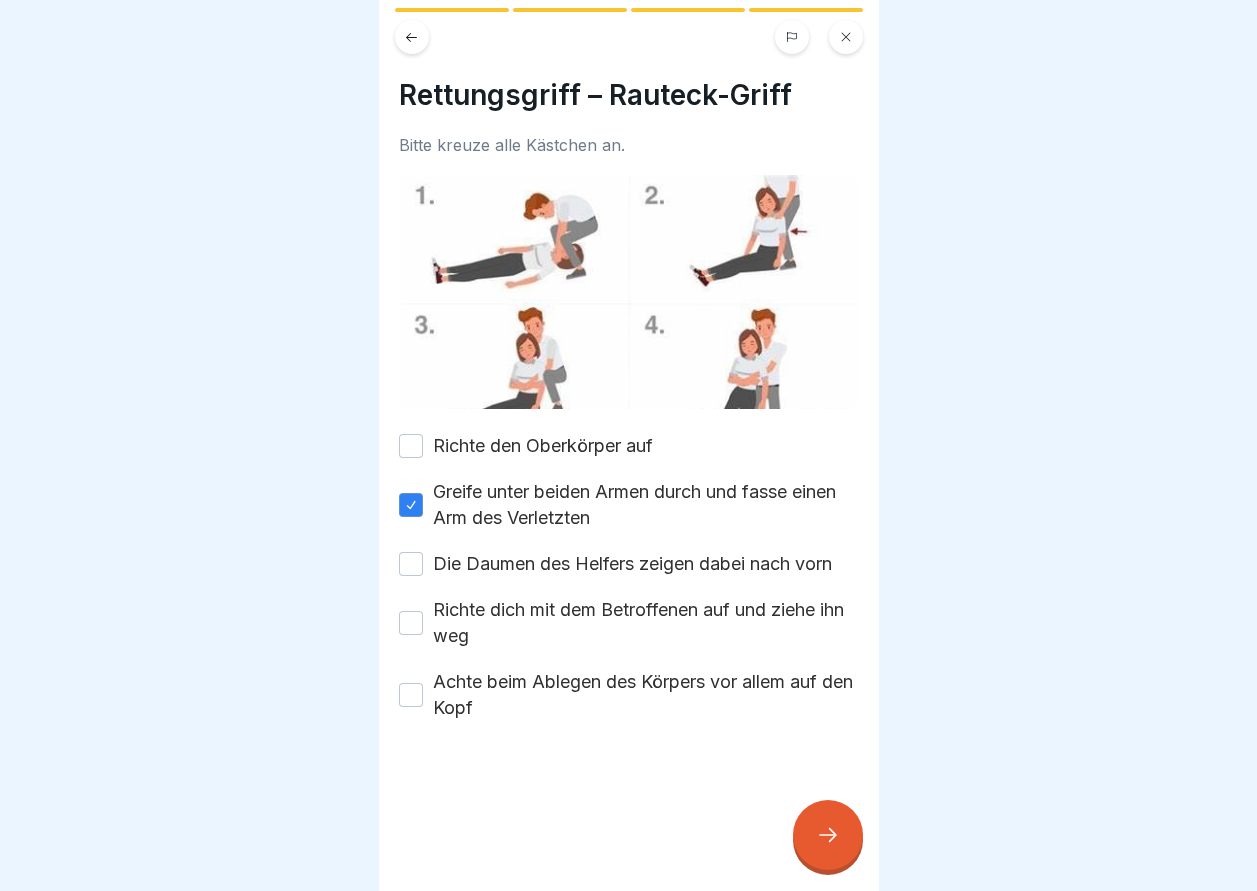 click on "Greife unter beiden Armen durch und fasse einen Arm des Verletzten" at bounding box center [629, 505] 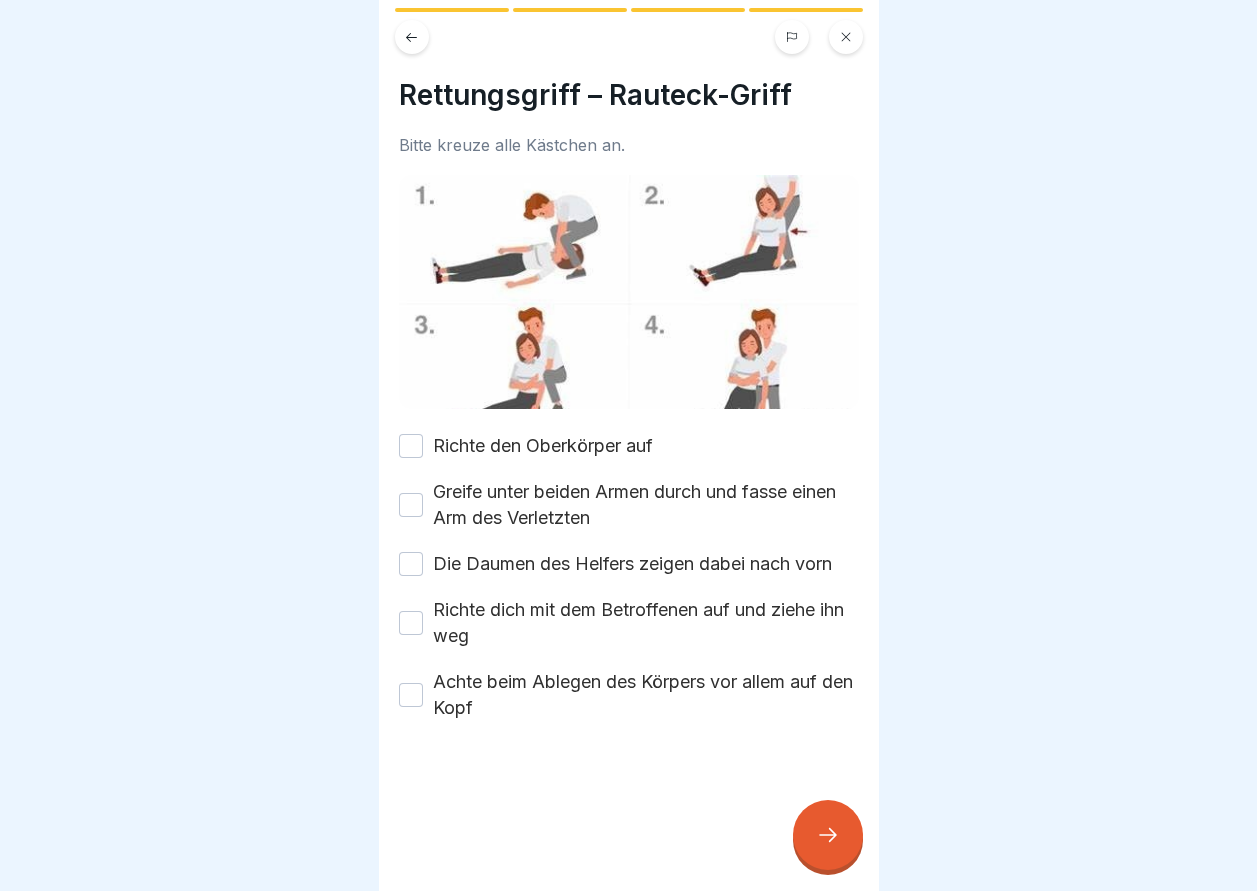 click on "Die Daumen des Helfers zeigen dabei nach vorn" at bounding box center [411, 564] 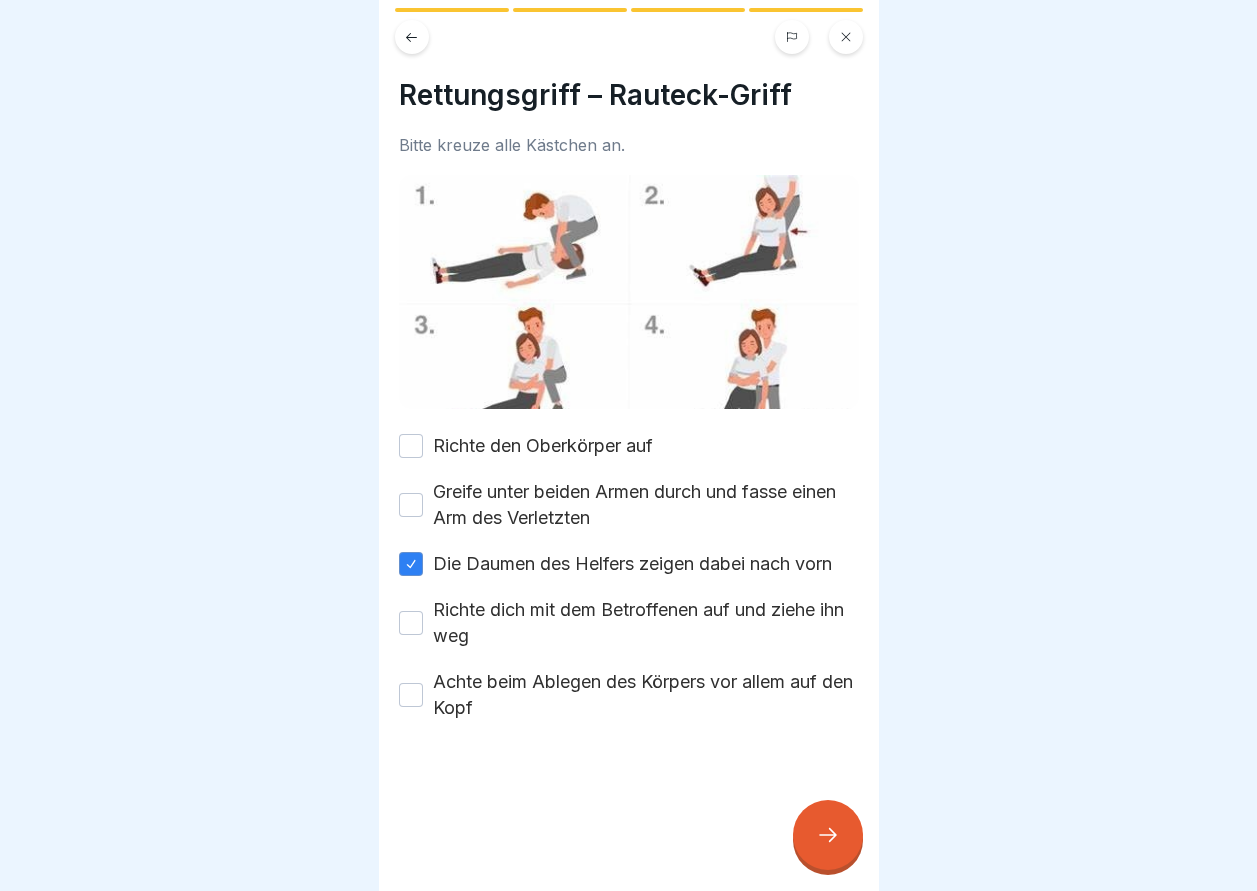 click 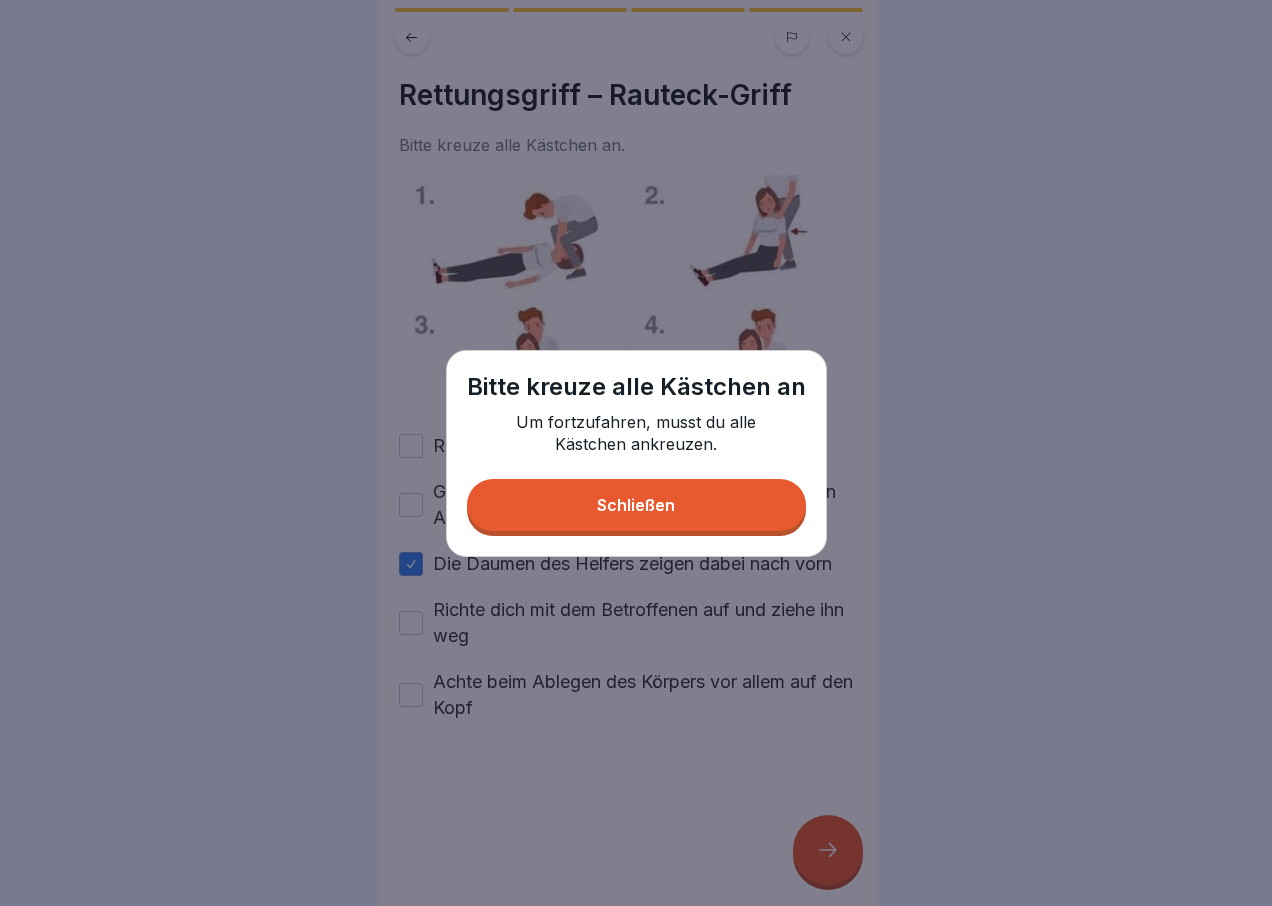 click on "Schließen" at bounding box center [636, 505] 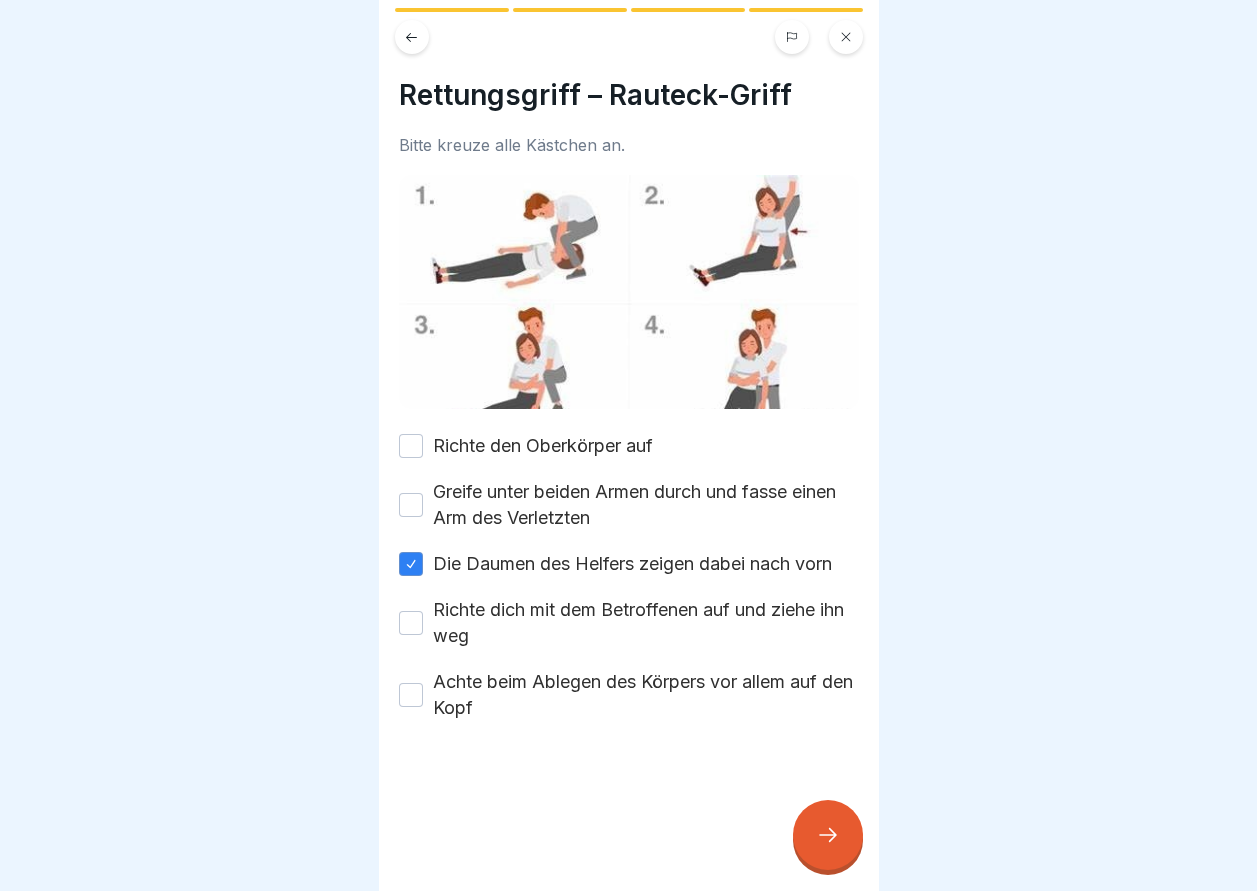 click on "Die Daumen des Helfers zeigen dabei nach vorn" at bounding box center [411, 564] 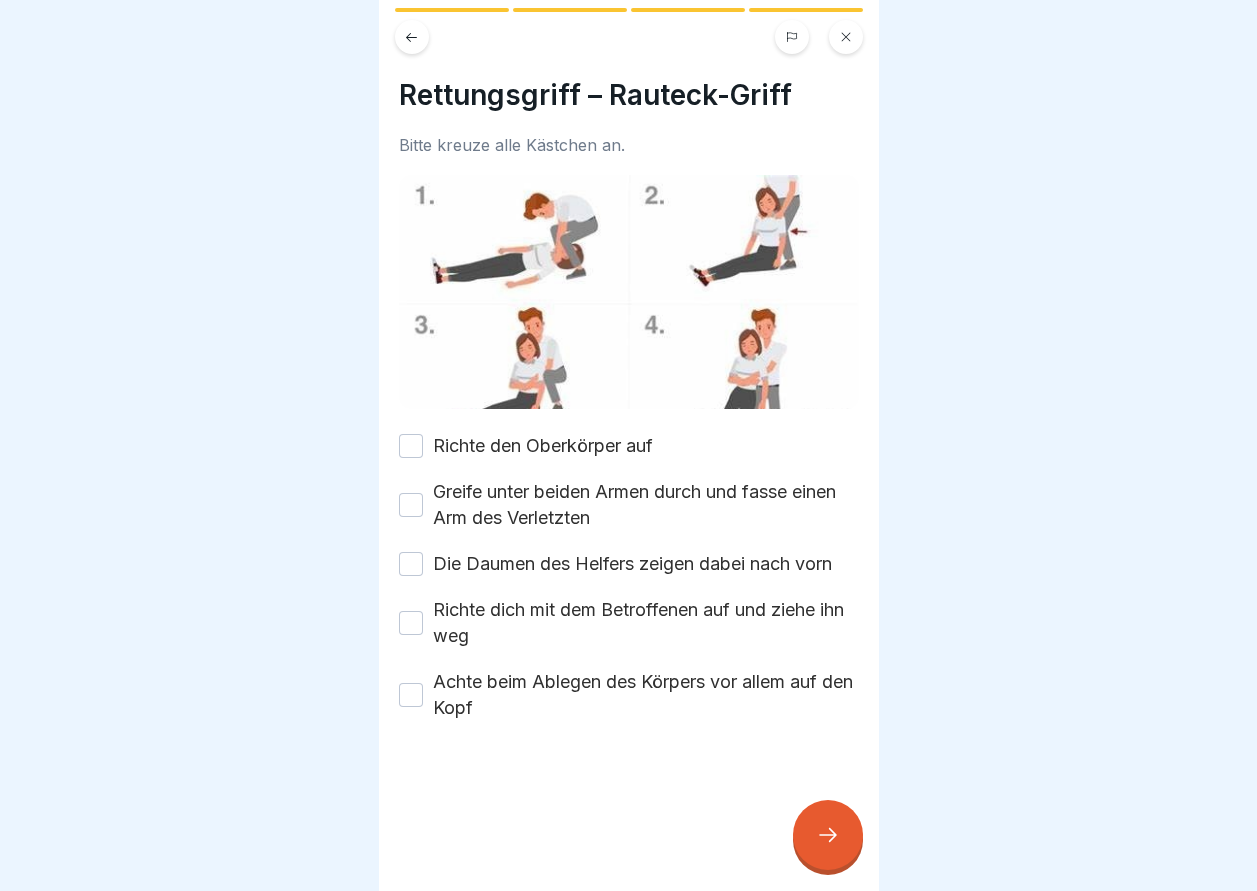 click on "Richte dich mit dem Betroffenen auf und ziehe ihn weg" at bounding box center (411, 623) 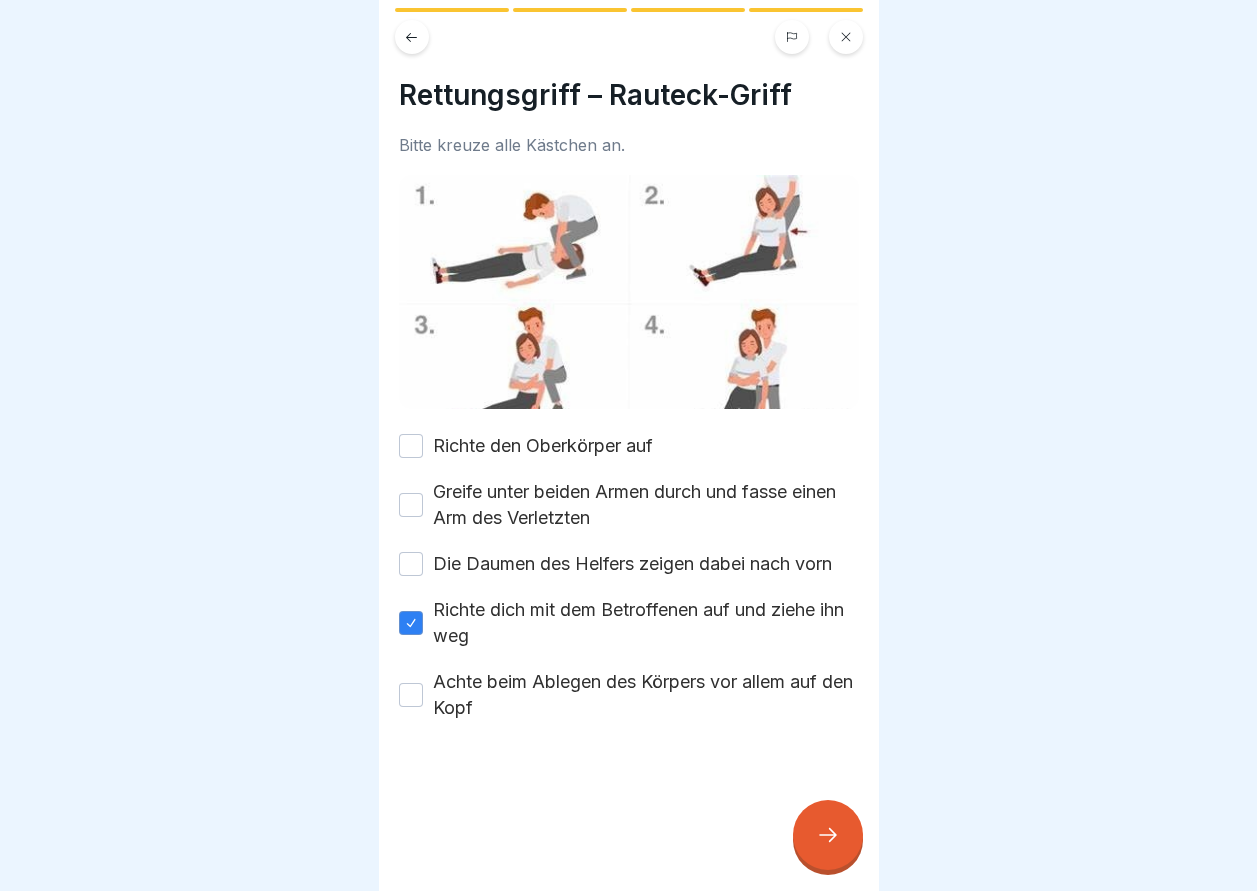 click 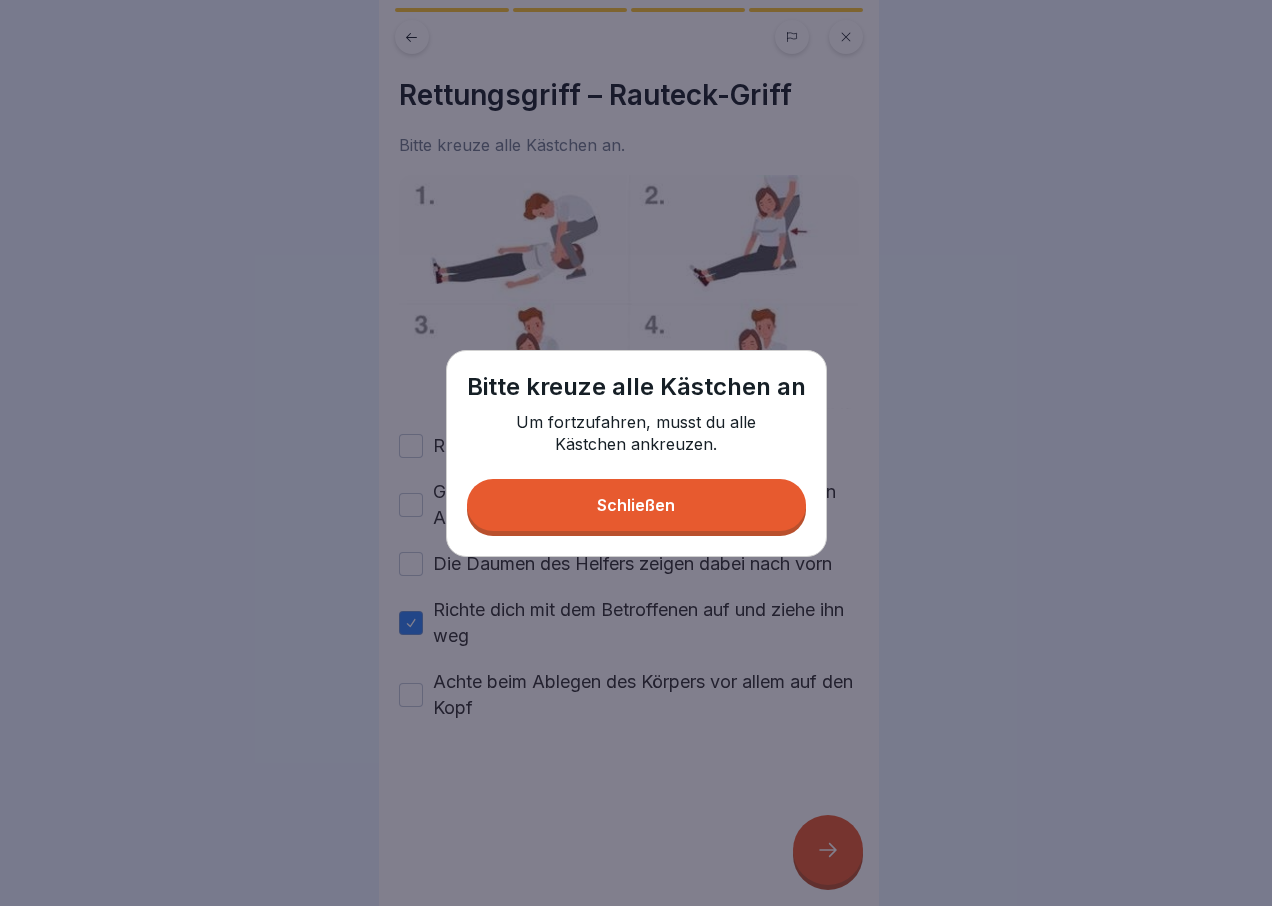 click on "Schließen" at bounding box center [636, 505] 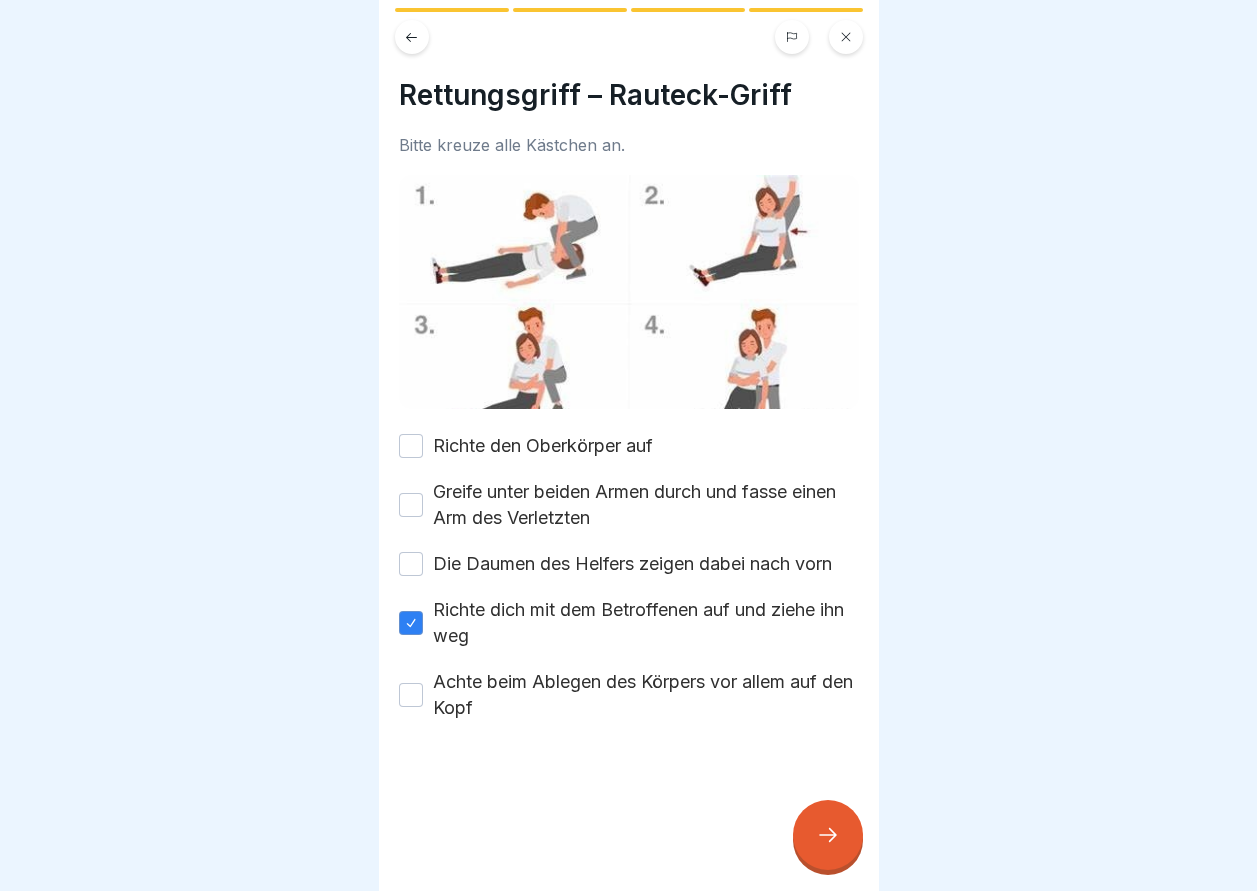 click on "Richte dich mit dem Betroffenen auf und ziehe ihn weg" at bounding box center (411, 623) 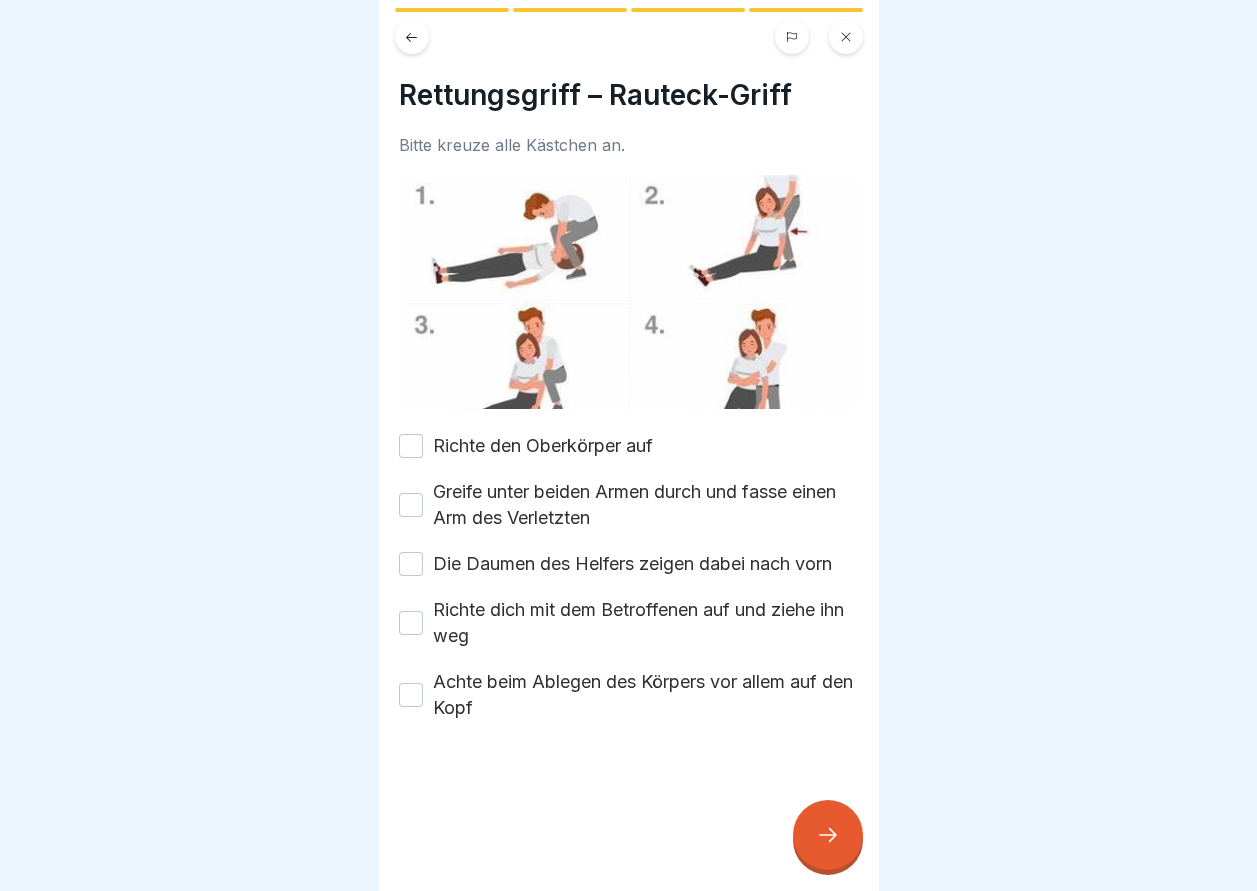 click on "Achte beim Ablegen des Körpers vor allem auf den Kopf" at bounding box center (411, 695) 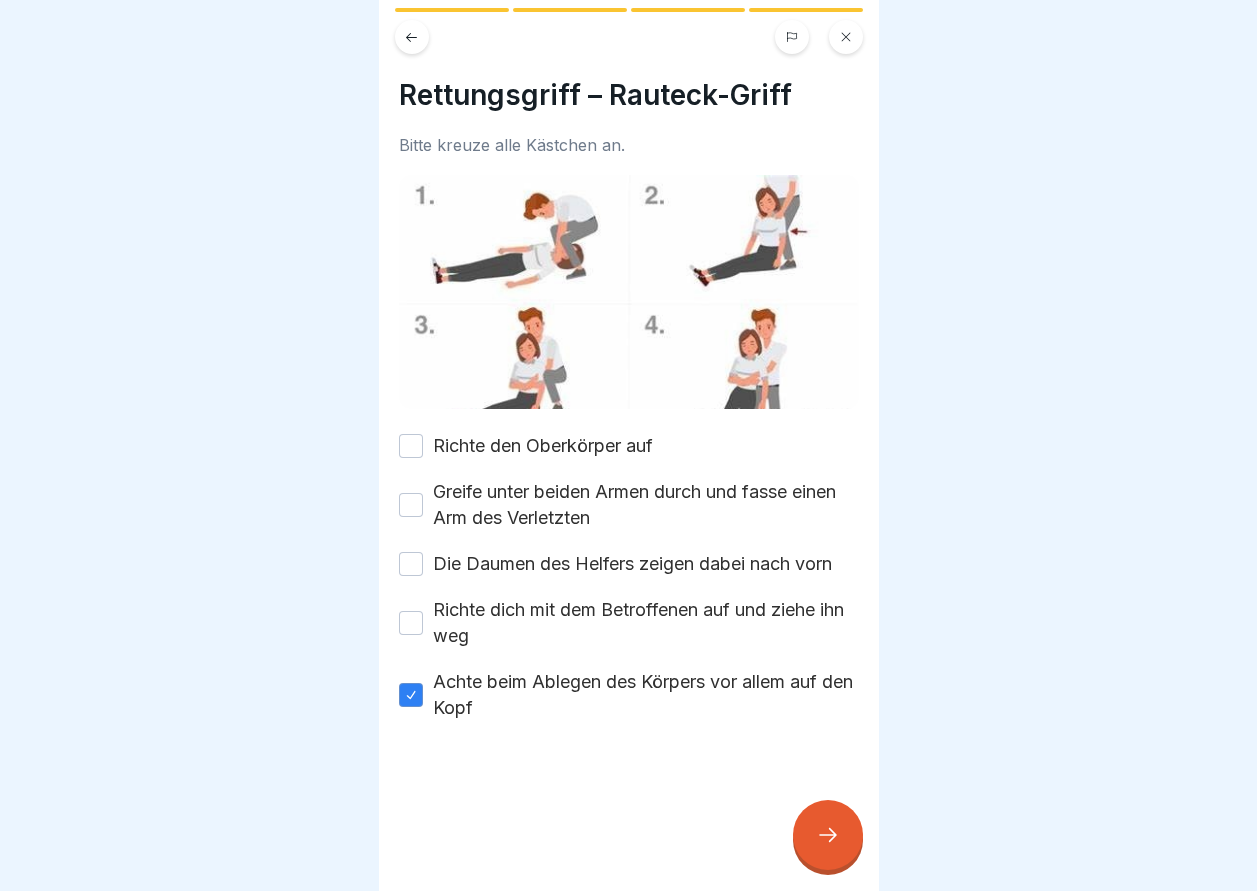 click 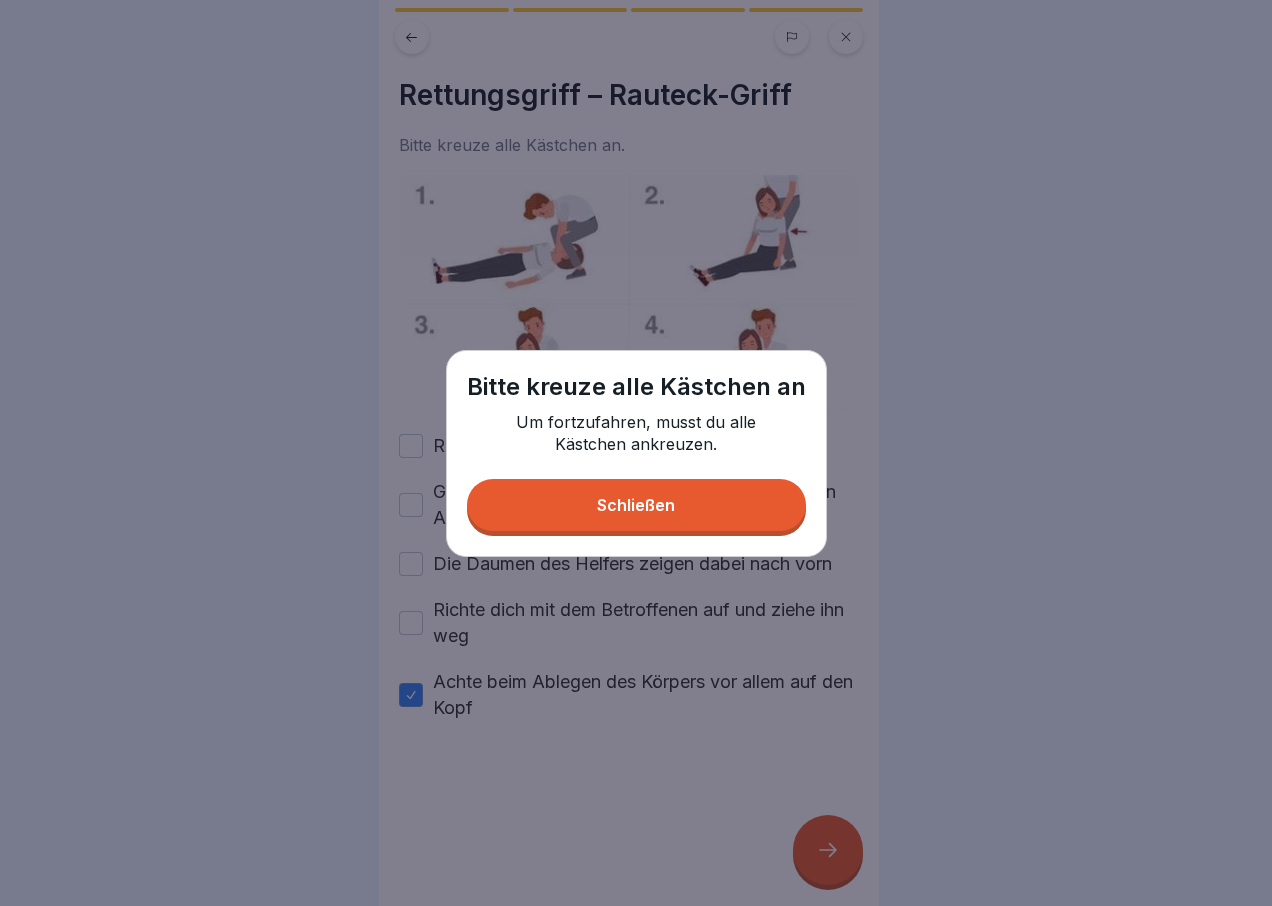 click on "Schließen" at bounding box center [636, 505] 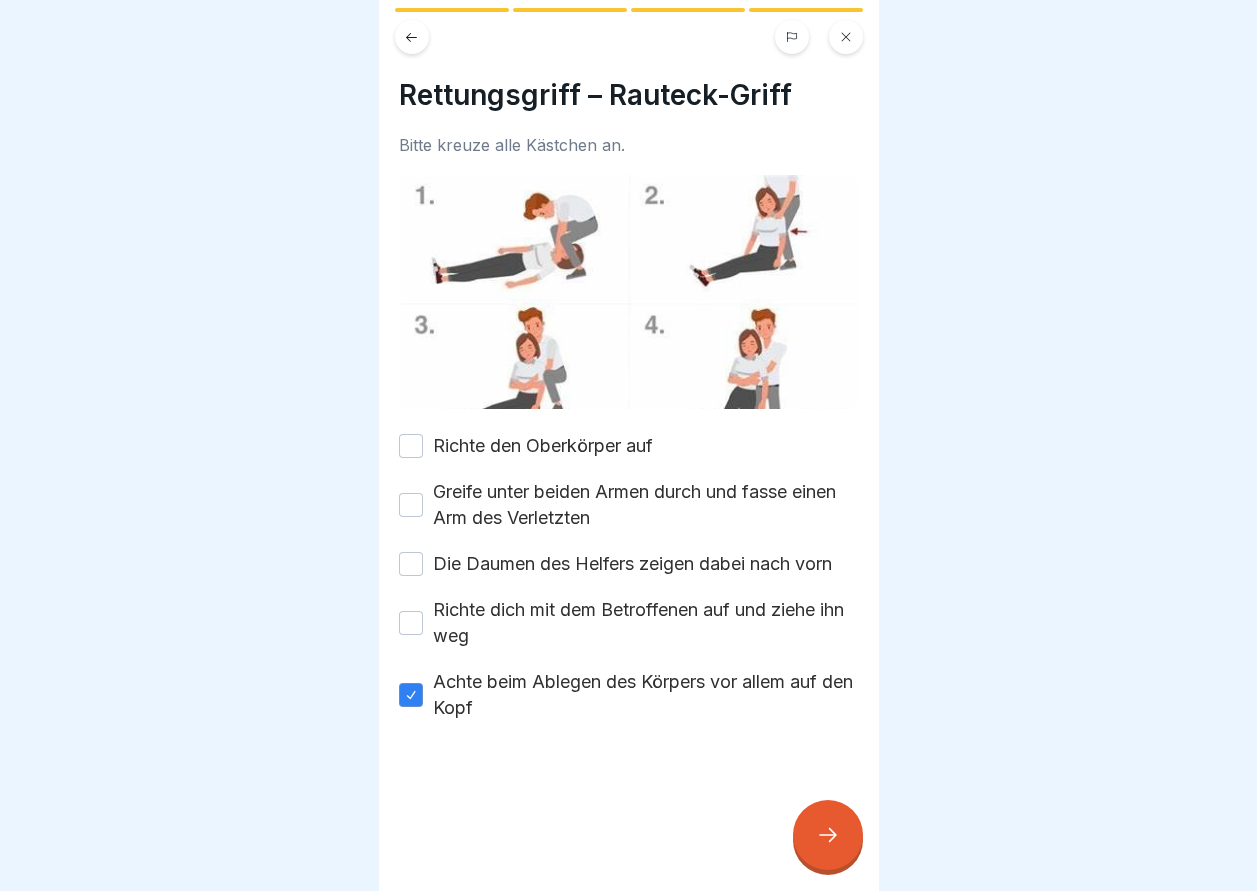 click on "Achte beim Ablegen des Körpers vor allem auf den Kopf" at bounding box center [411, 695] 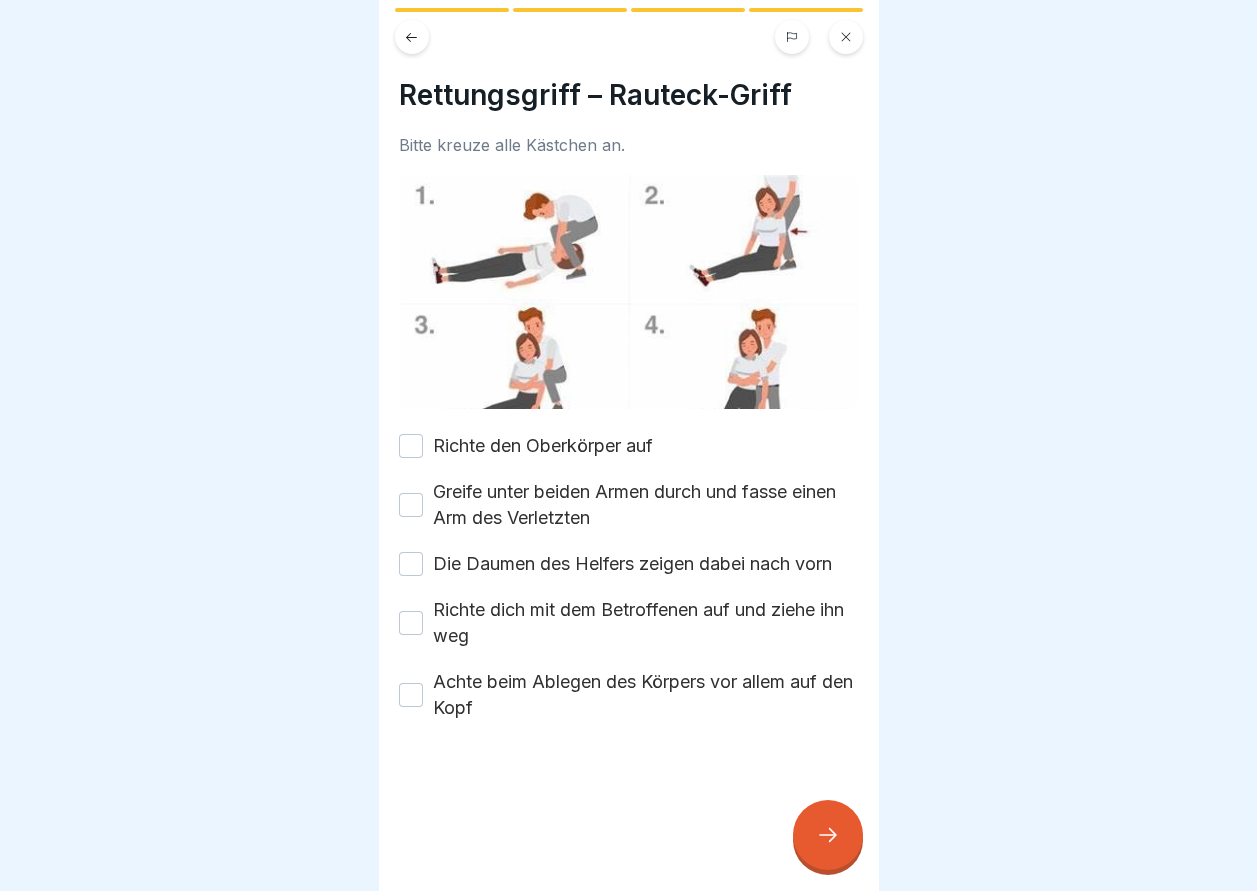 click on "Richte den Oberkörper auf" at bounding box center (629, 446) 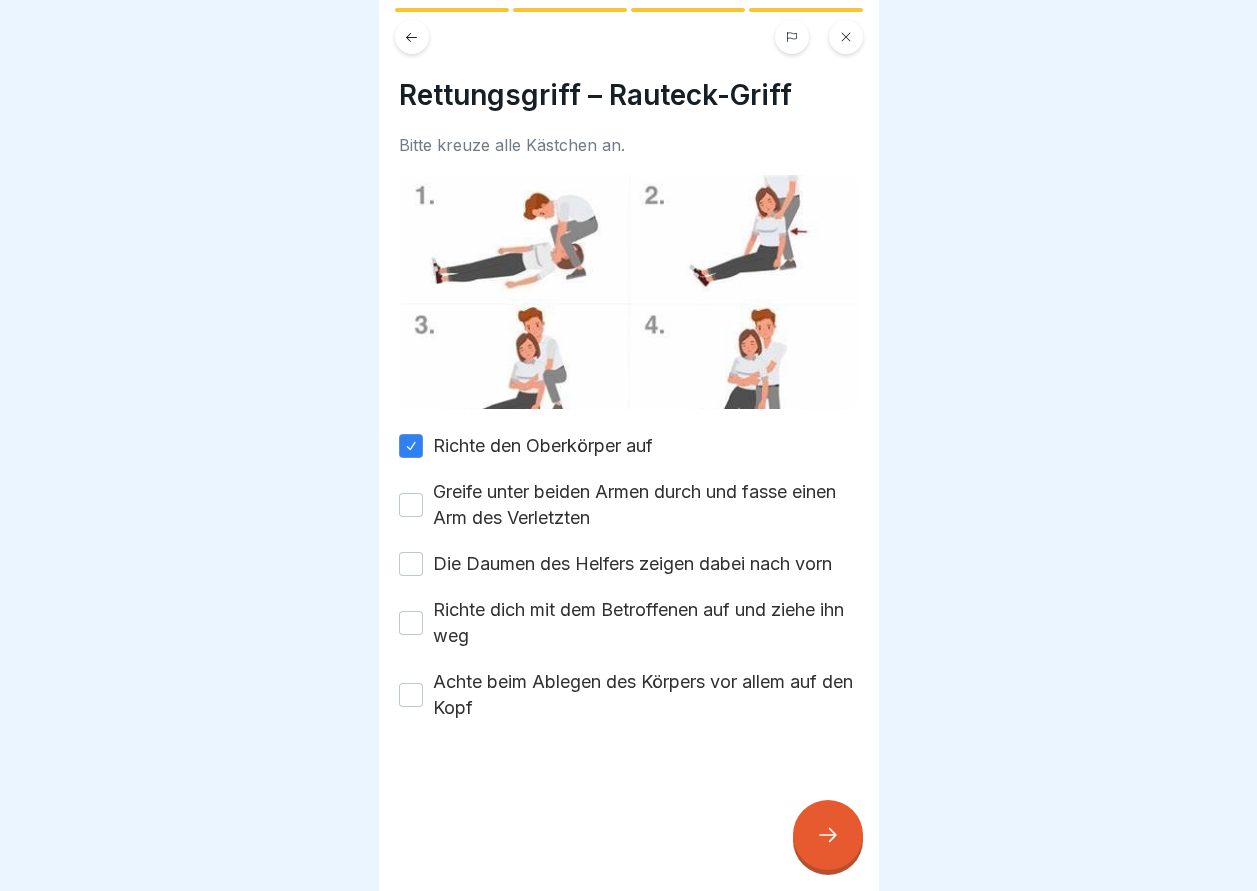 drag, startPoint x: 414, startPoint y: 497, endPoint x: 412, endPoint y: 532, distance: 35.057095 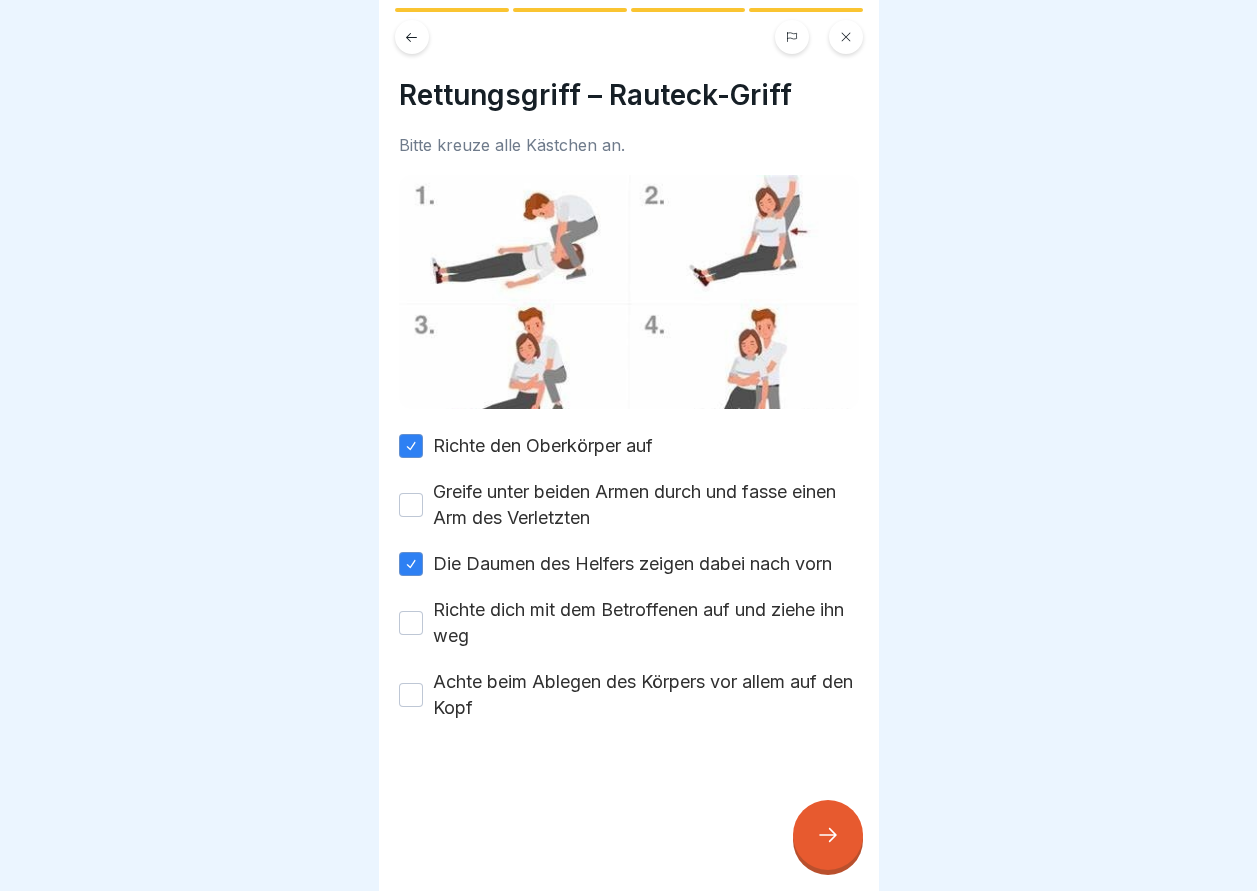 drag, startPoint x: 416, startPoint y: 622, endPoint x: 413, endPoint y: 650, distance: 28.160255 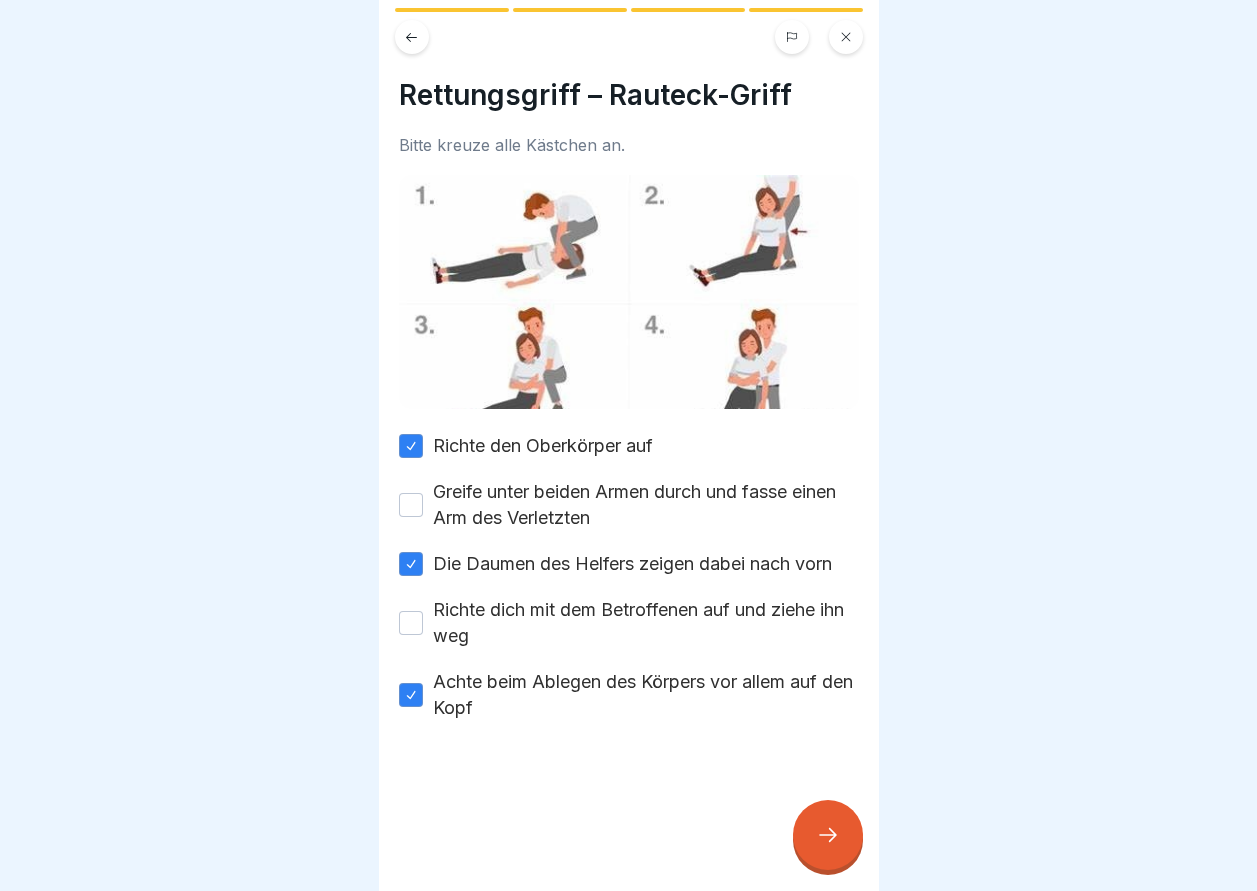 click 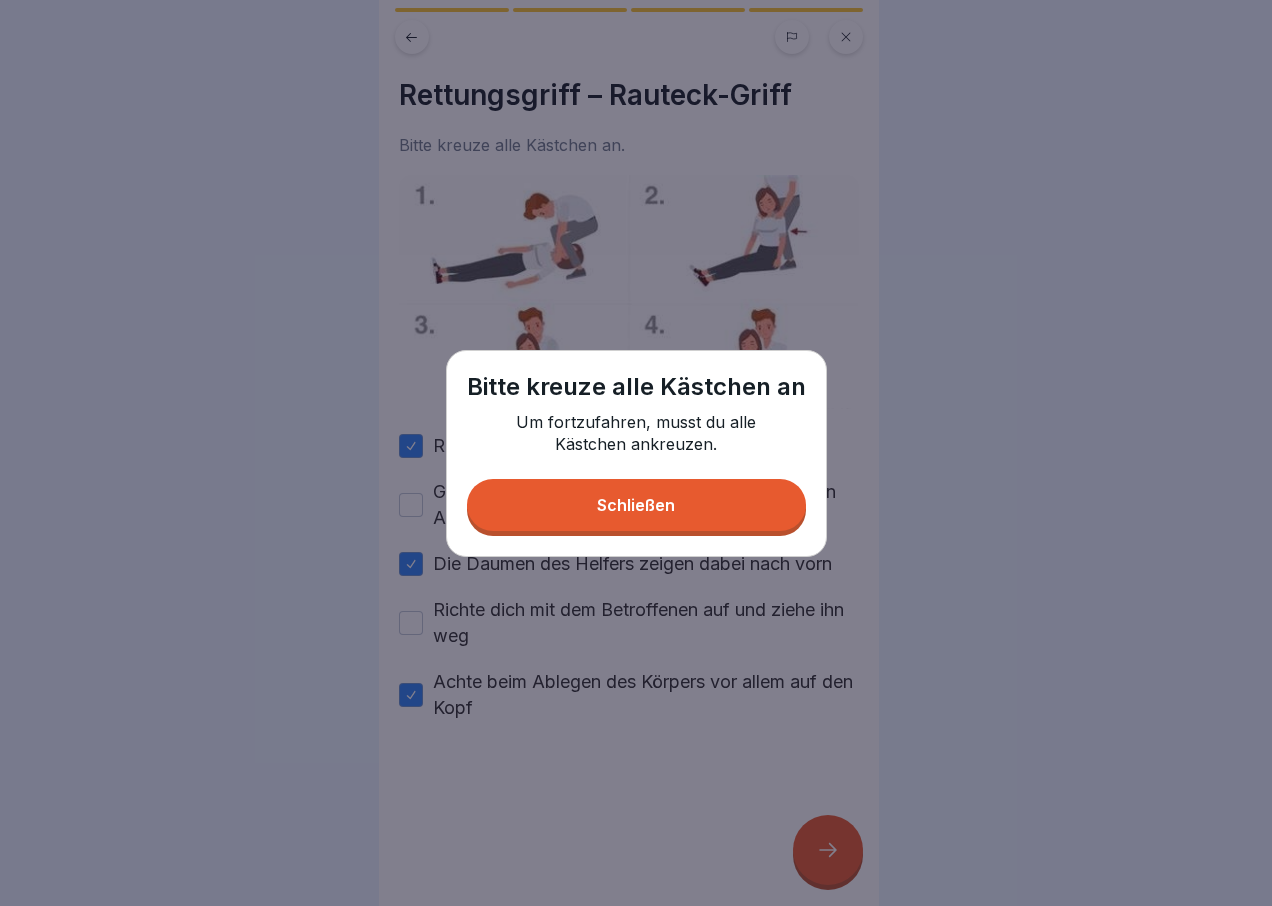 click on "Schließen" at bounding box center (636, 505) 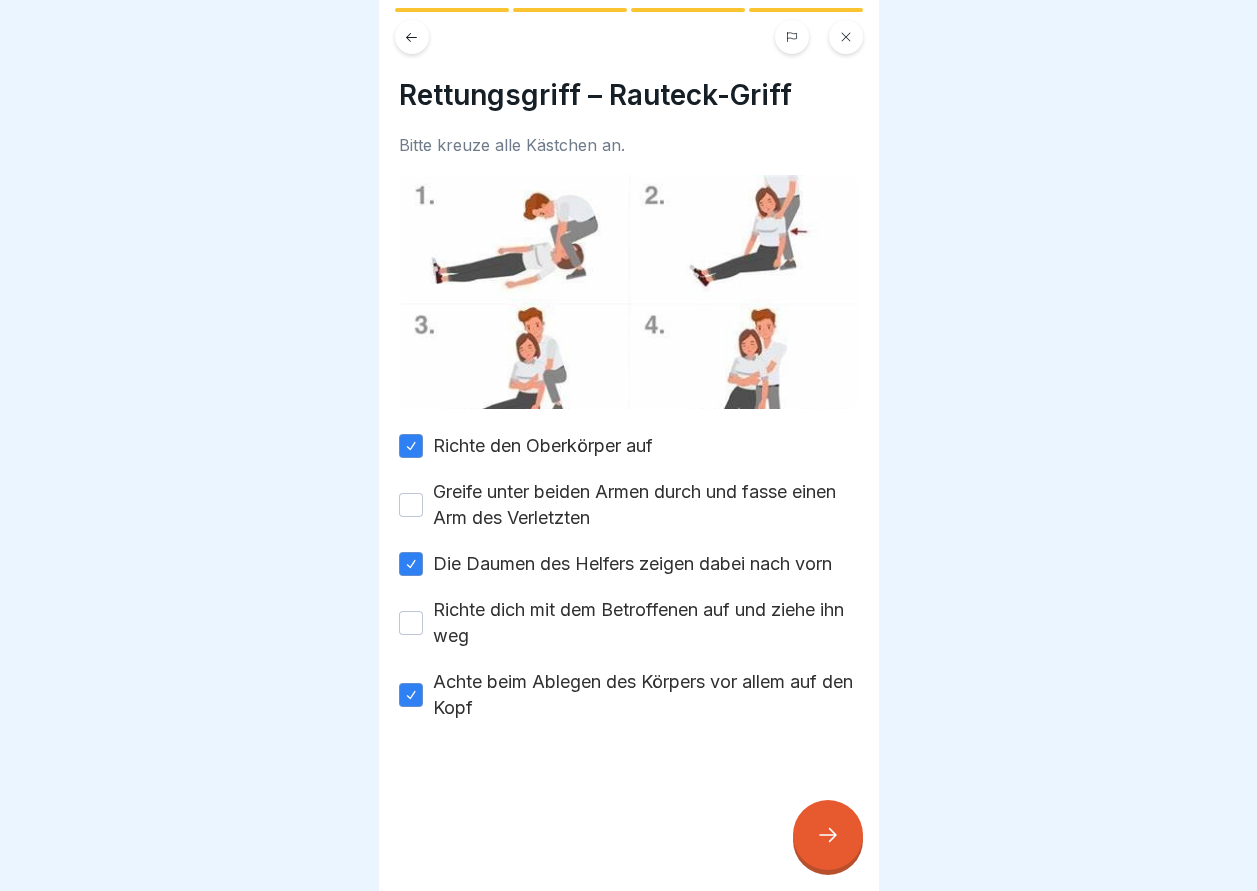 click on "Greife unter beiden Armen durch und fasse einen Arm des Verletzten" at bounding box center (411, 505) 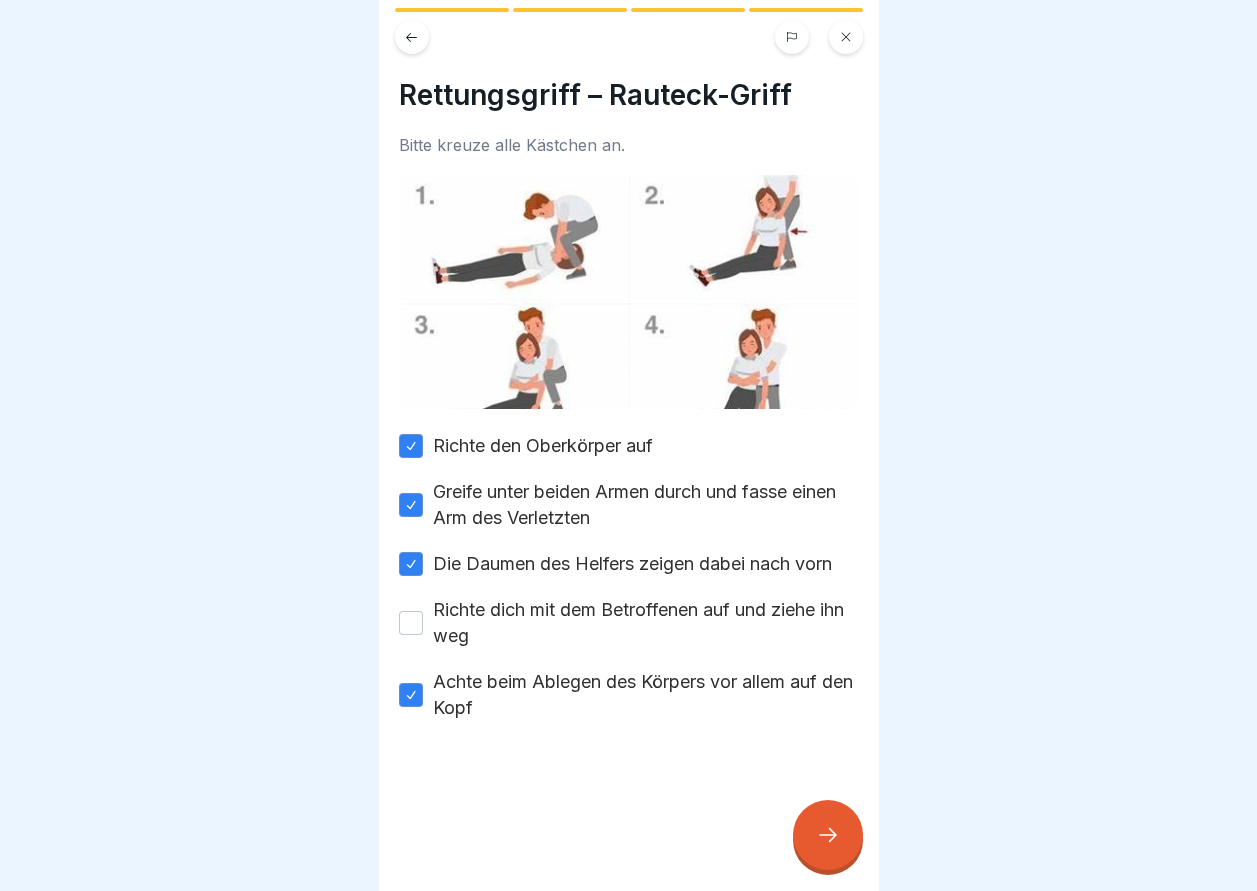 click on "Richte dich mit dem Betroffenen auf und ziehe ihn weg" at bounding box center (411, 623) 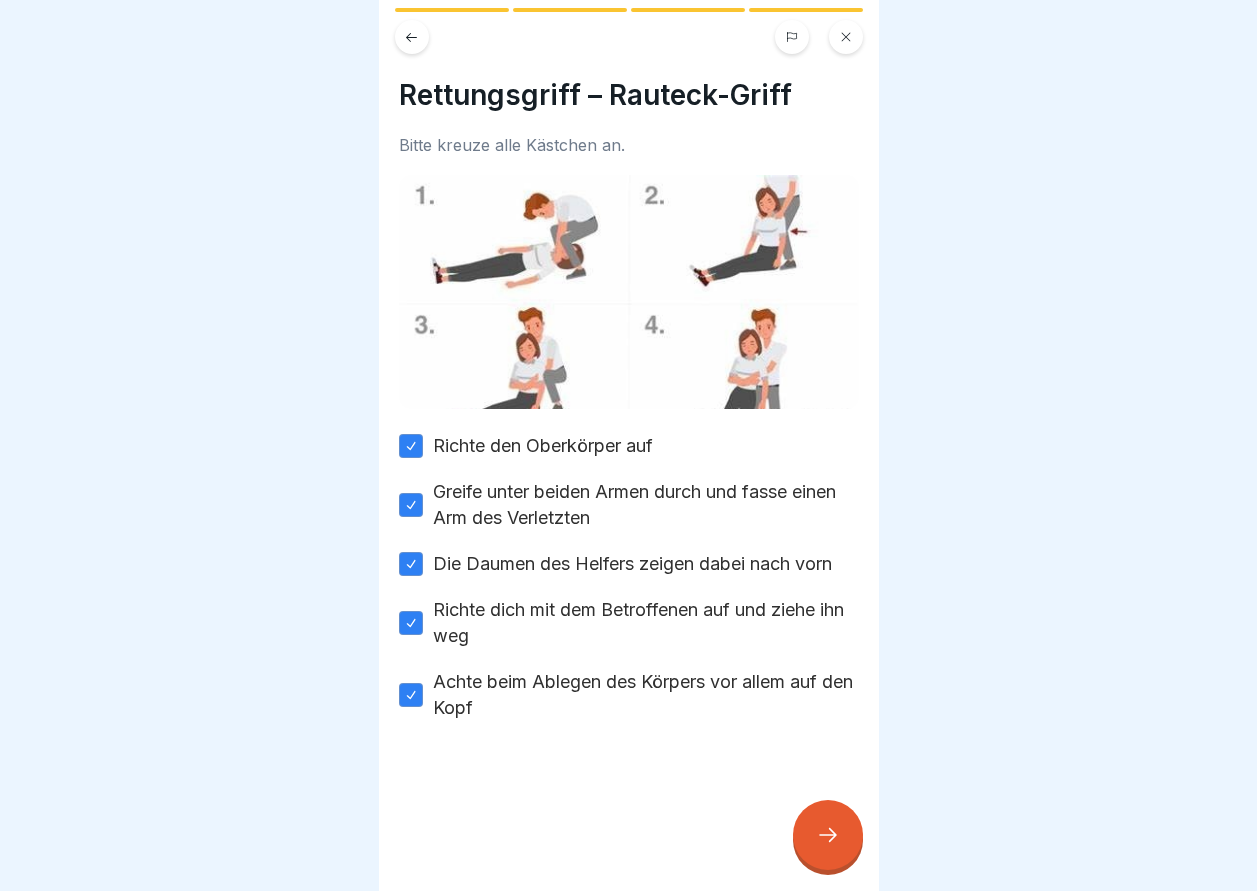 click 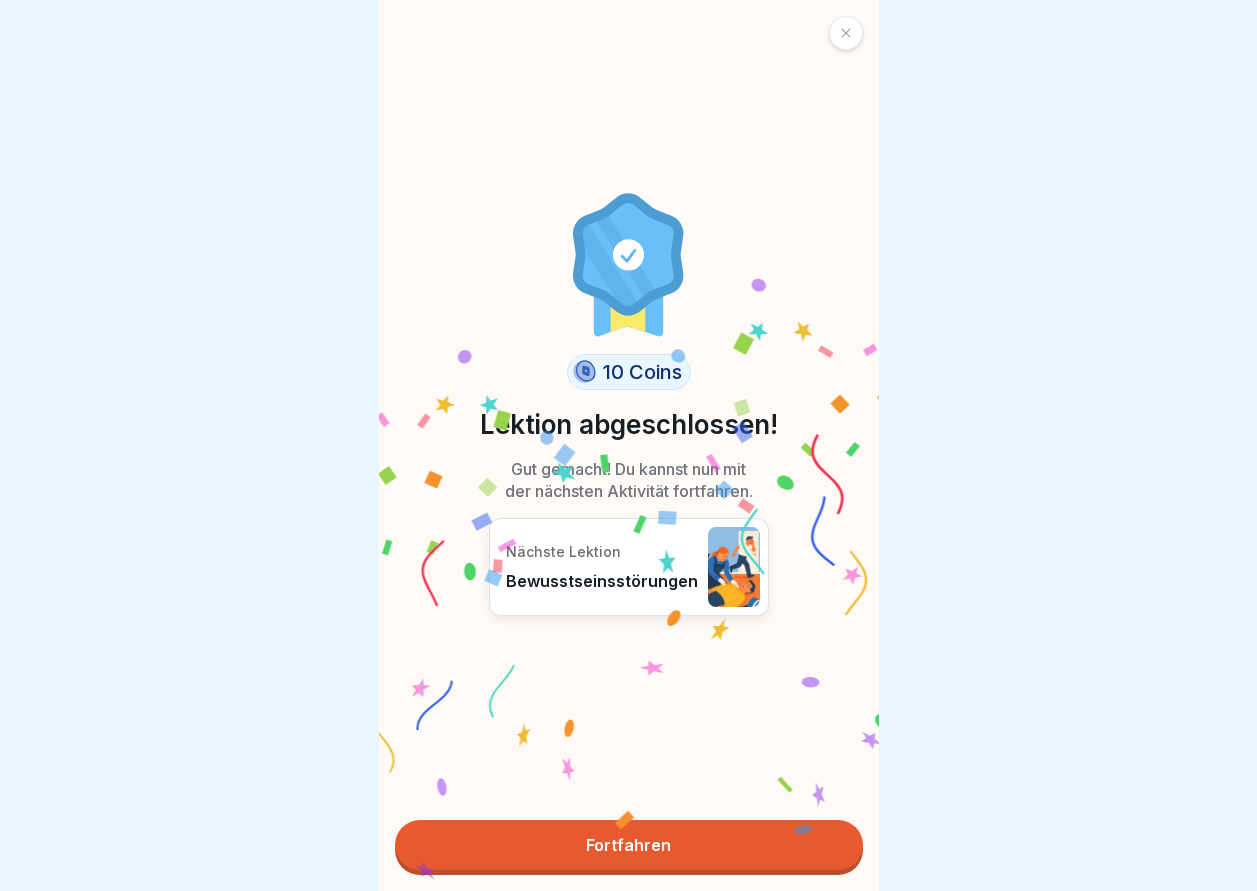 click on "Fortfahren" at bounding box center (629, 845) 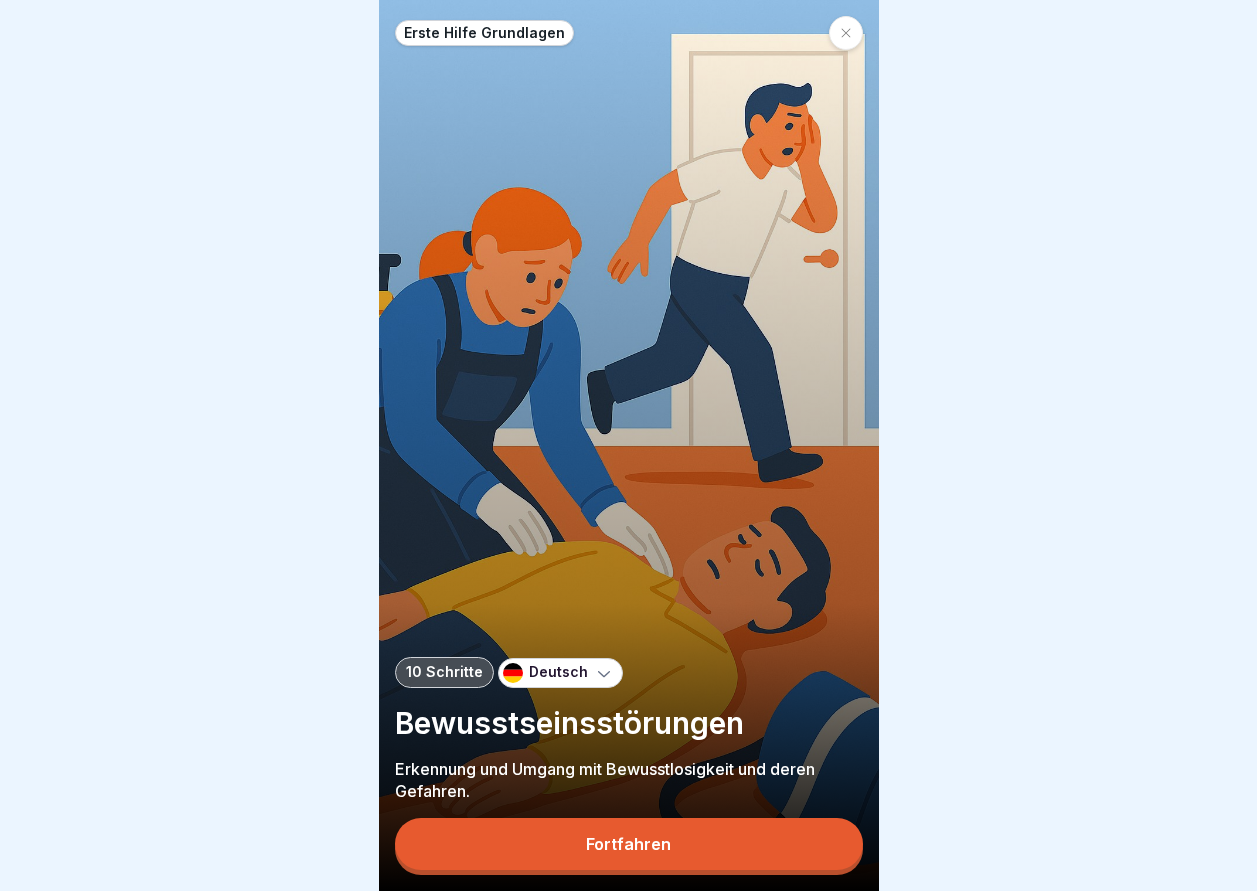 click on "Fortfahren" at bounding box center [628, 844] 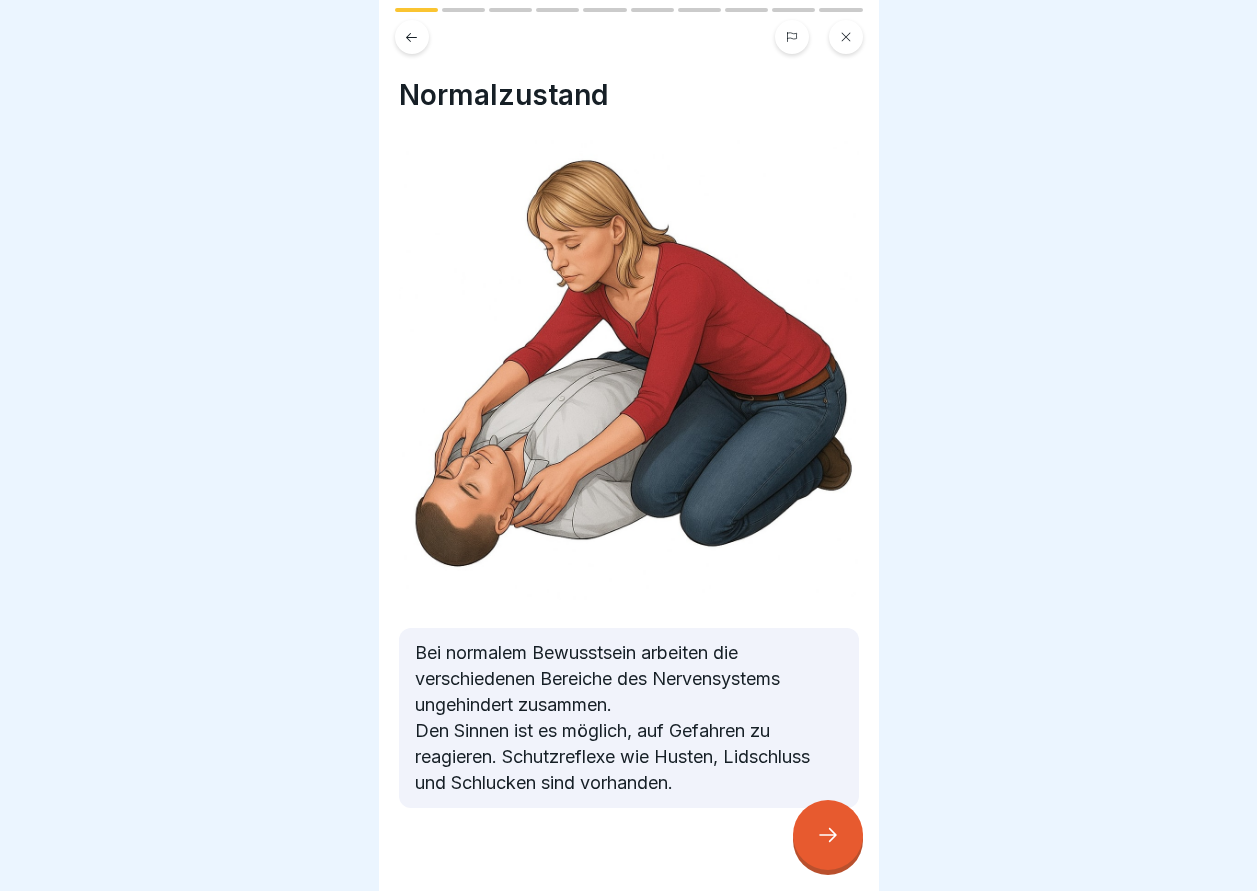 click 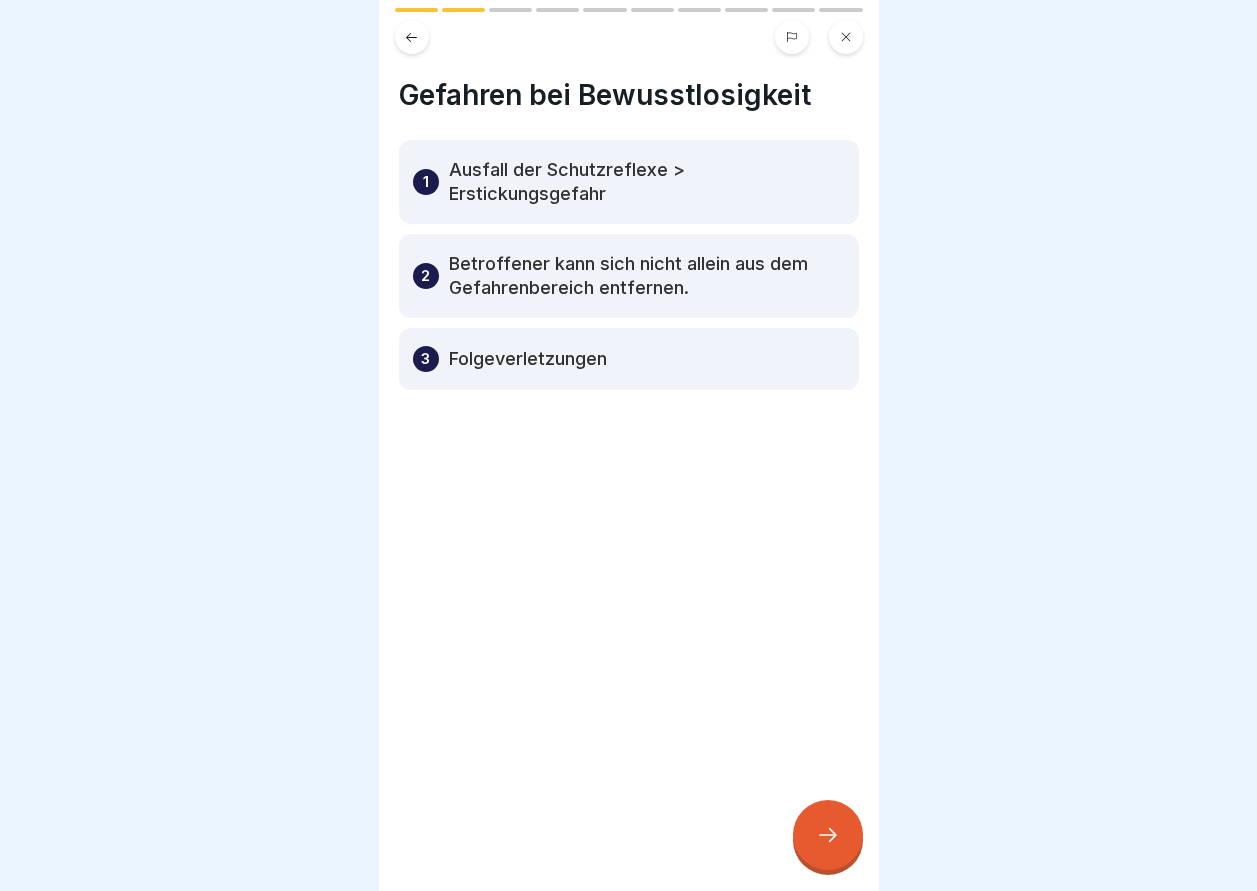 click 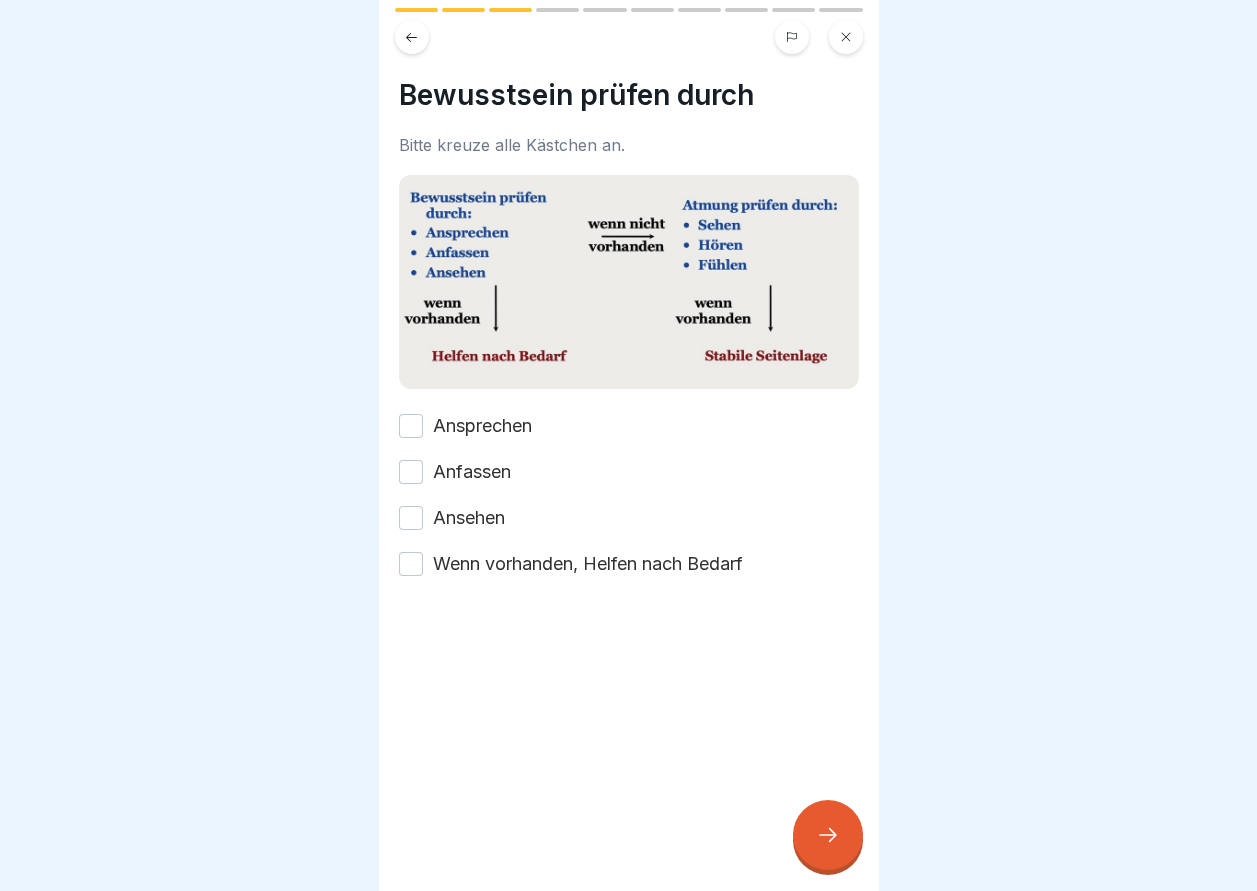 click on "Ansprechen" at bounding box center (411, 426) 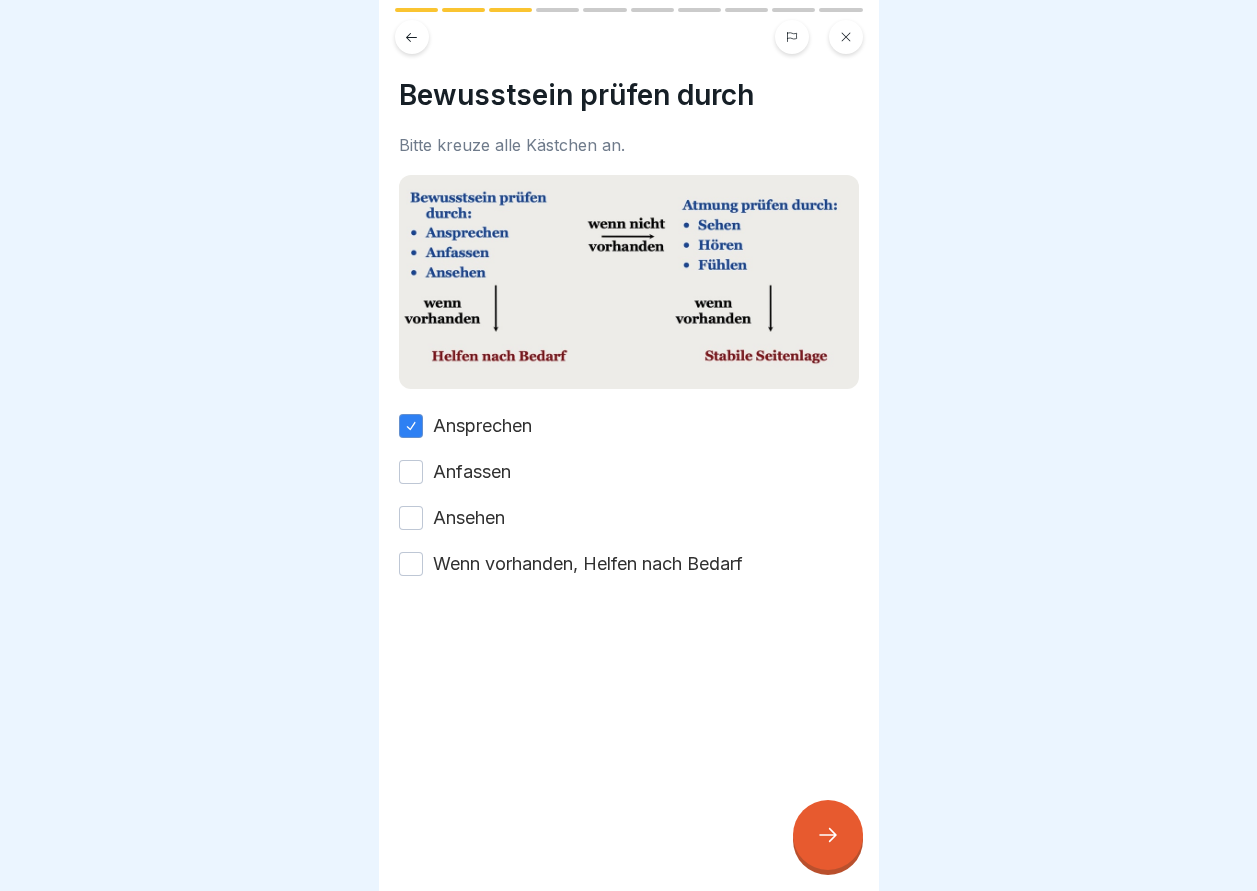 click 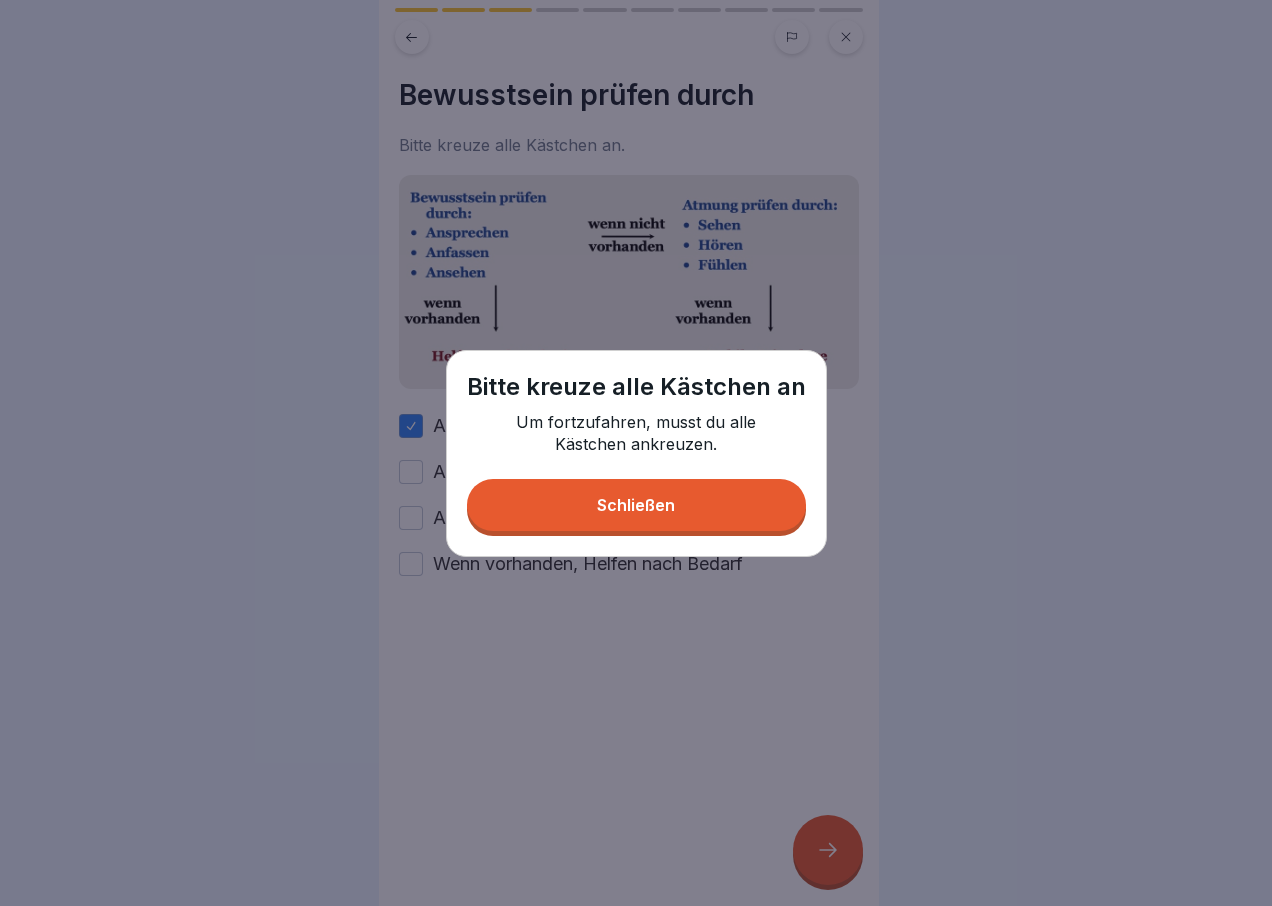click on "Schließen" at bounding box center (636, 505) 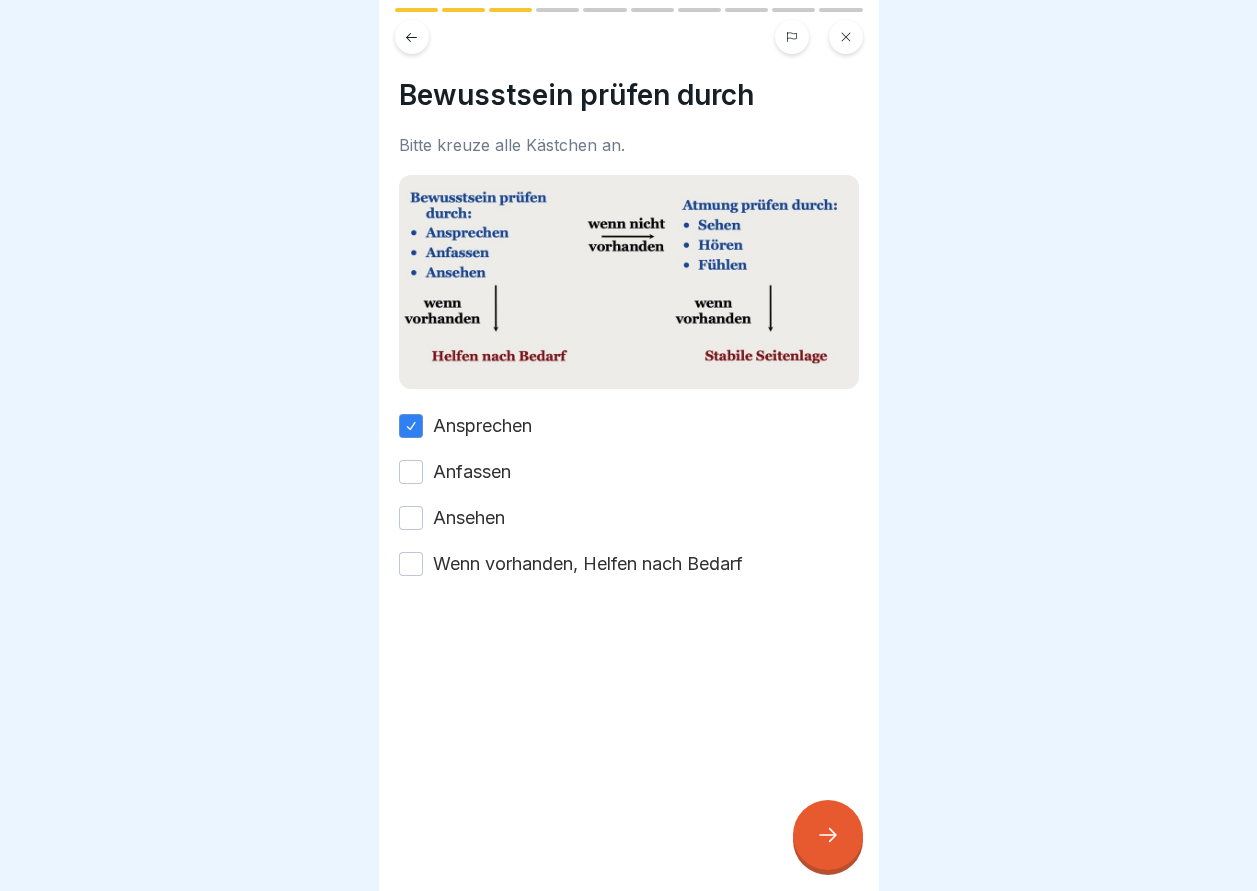 click on "Anfassen" at bounding box center [411, 472] 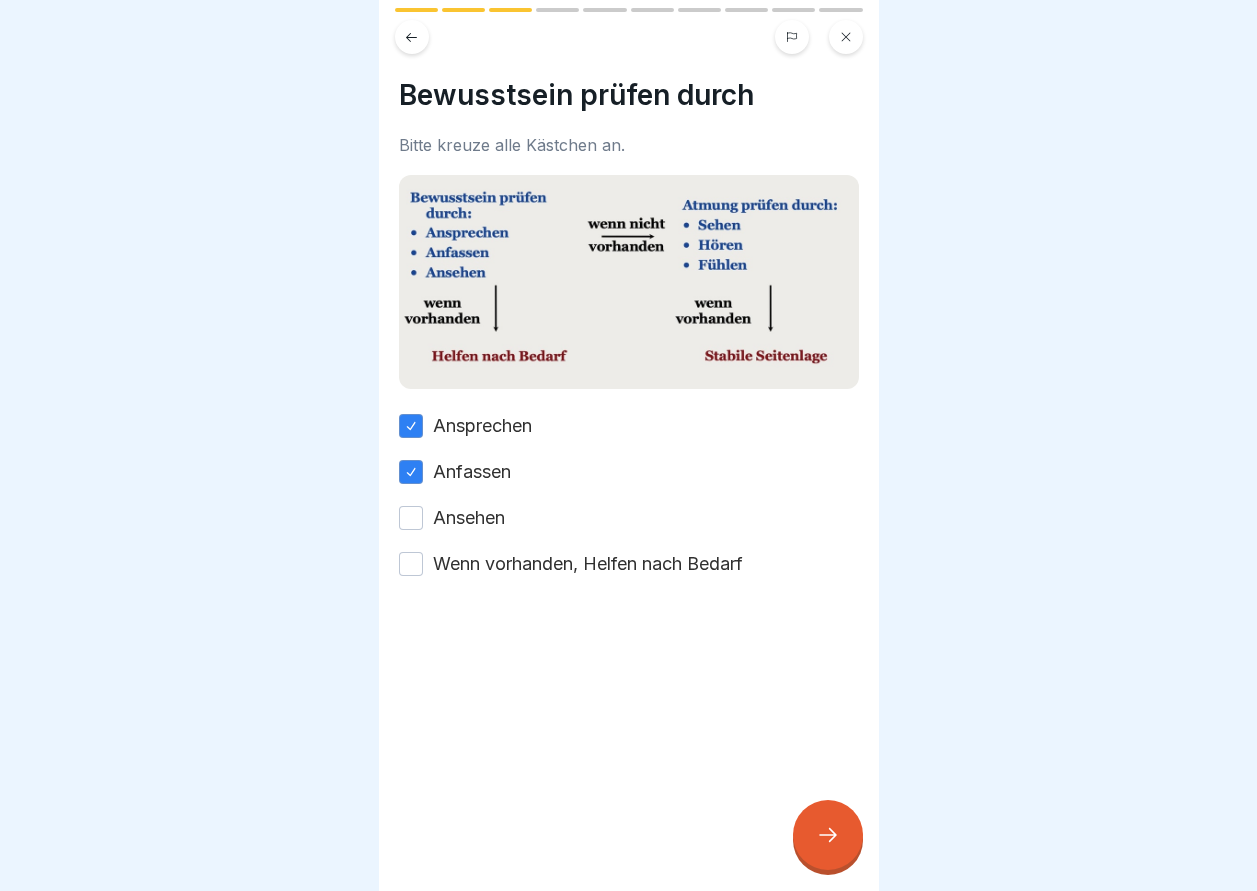 click on "Ansehen" at bounding box center (411, 518) 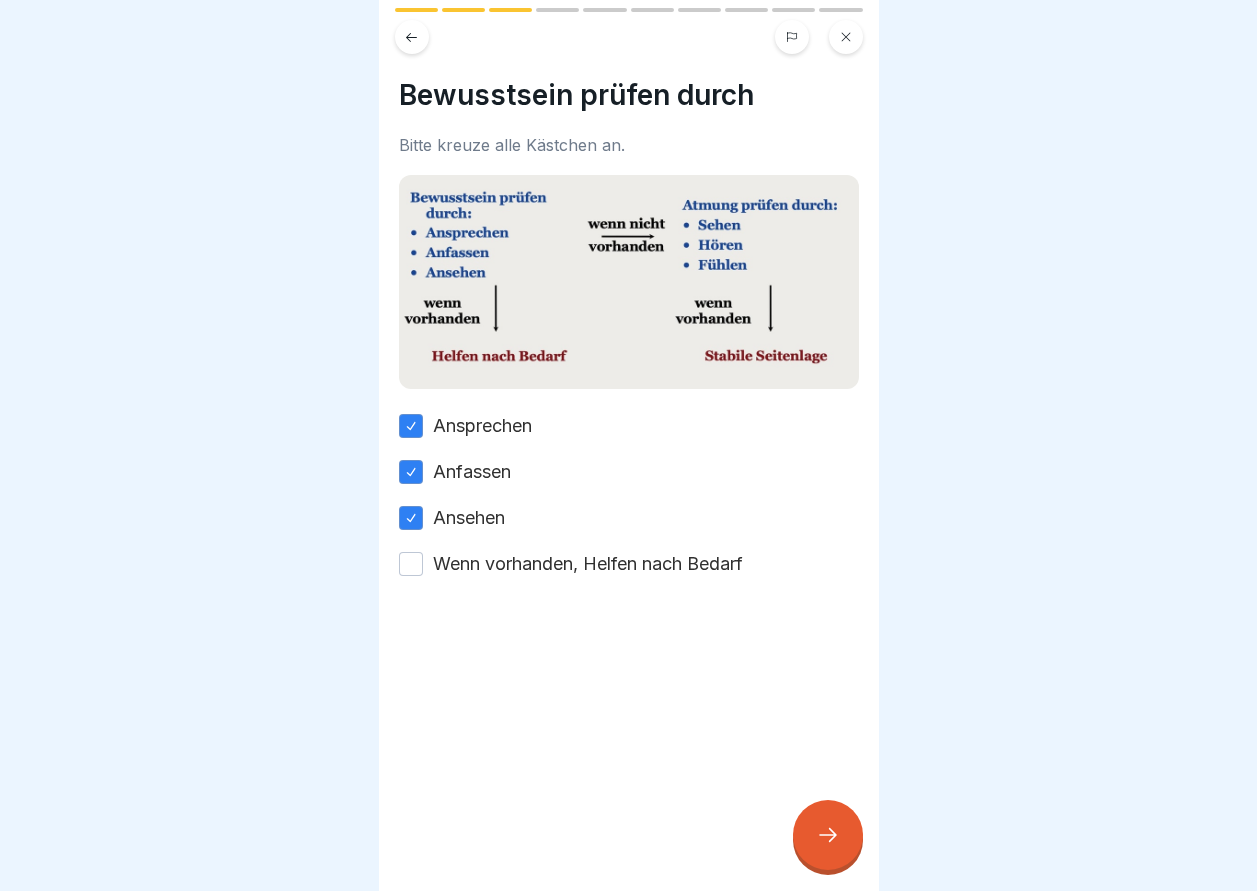 click on "Wenn vorhanden, Helfen nach Bedarf" at bounding box center (411, 564) 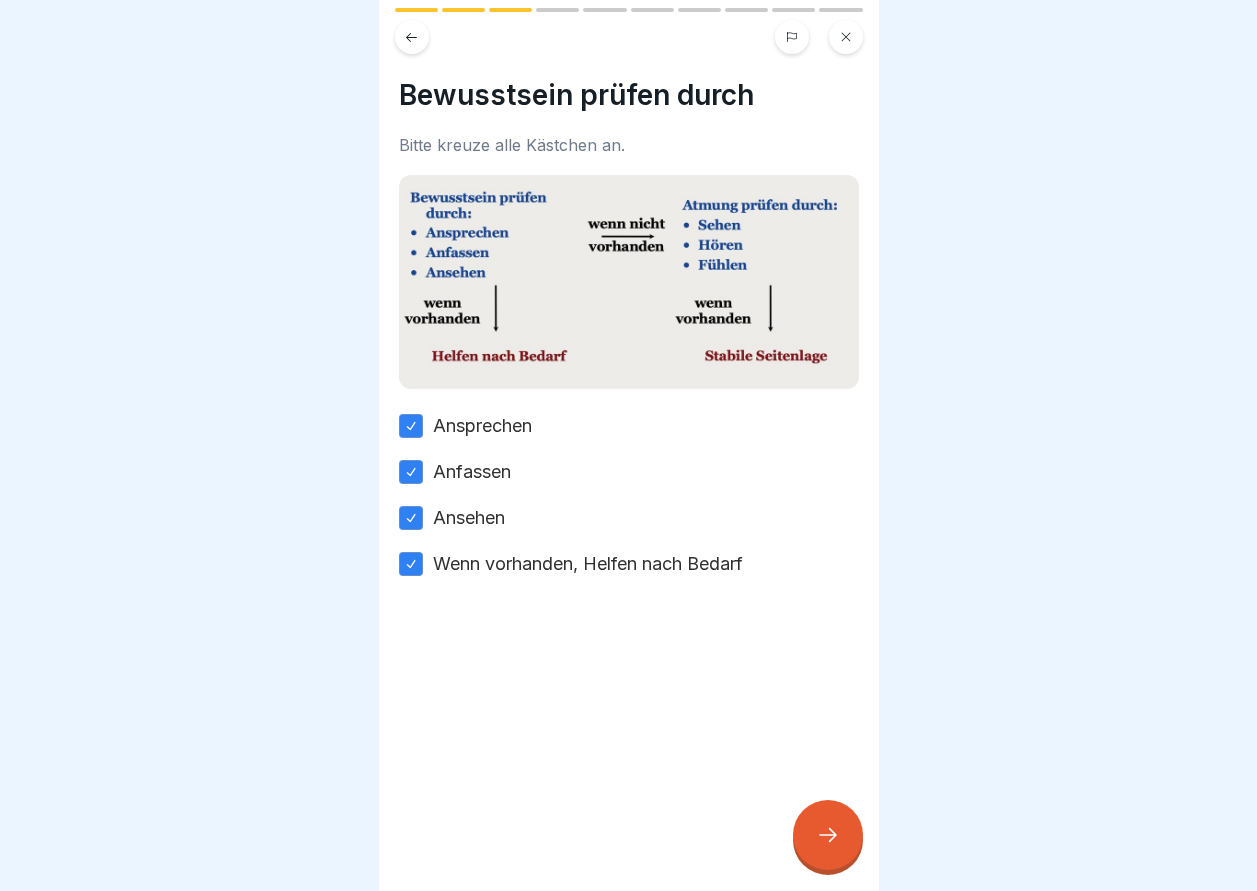 click 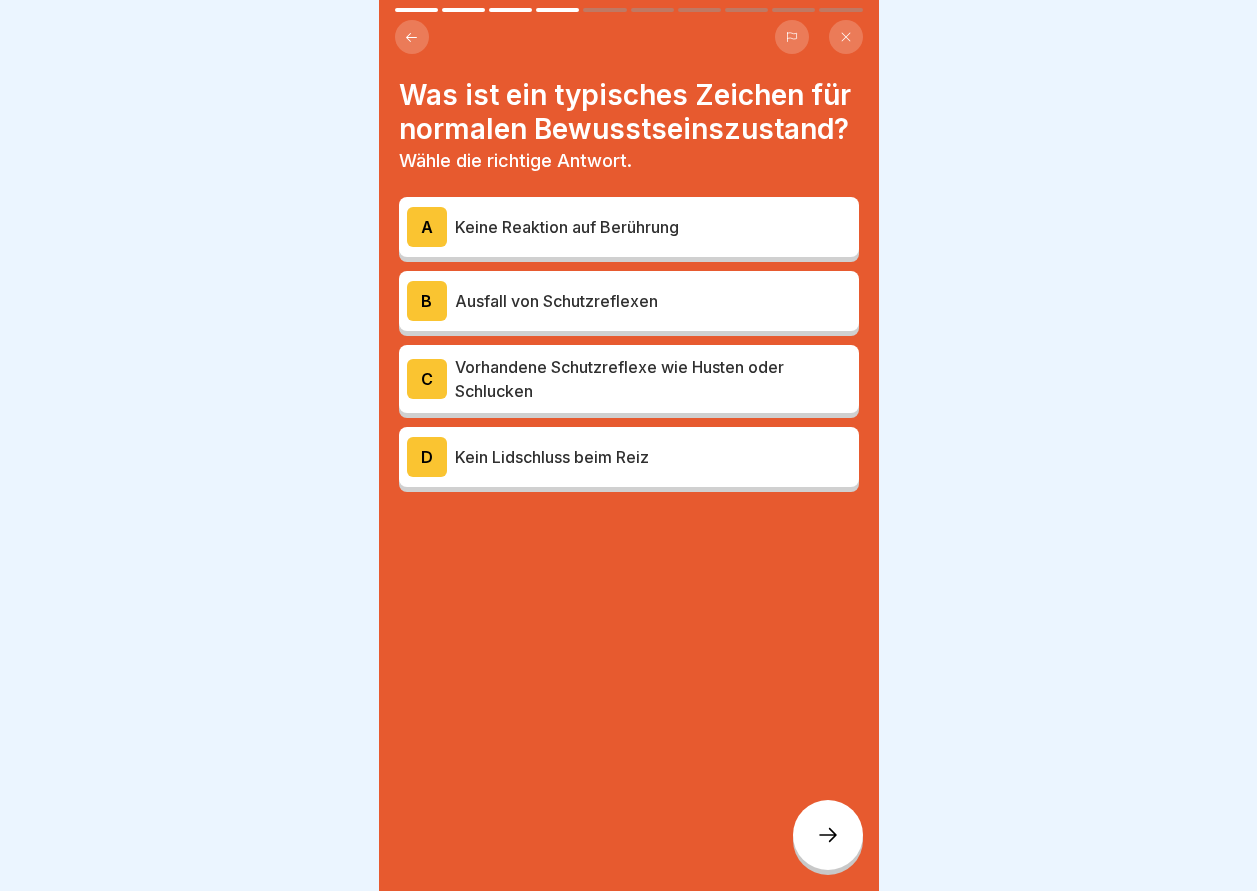 click at bounding box center (828, 835) 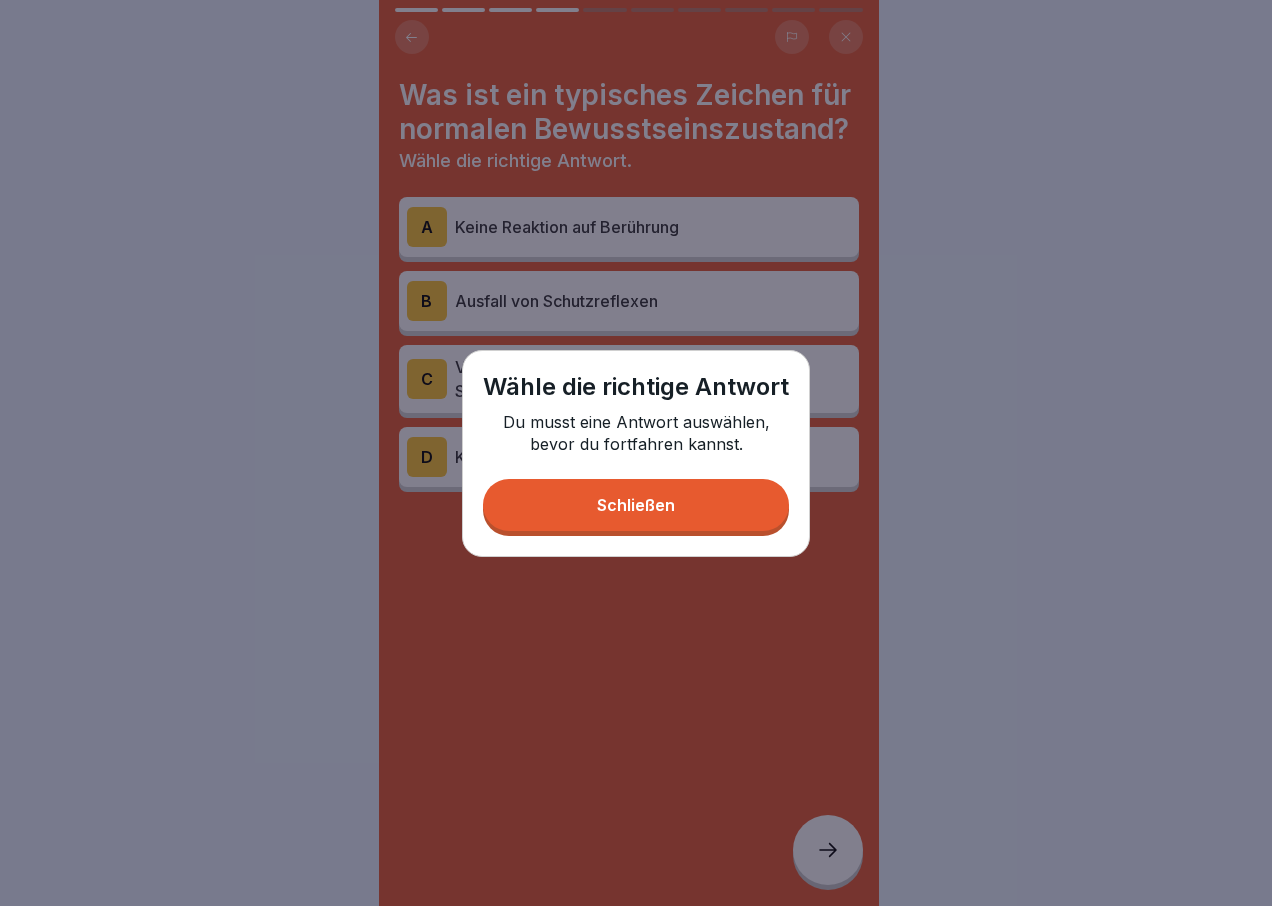 click on "Schließen" at bounding box center [636, 505] 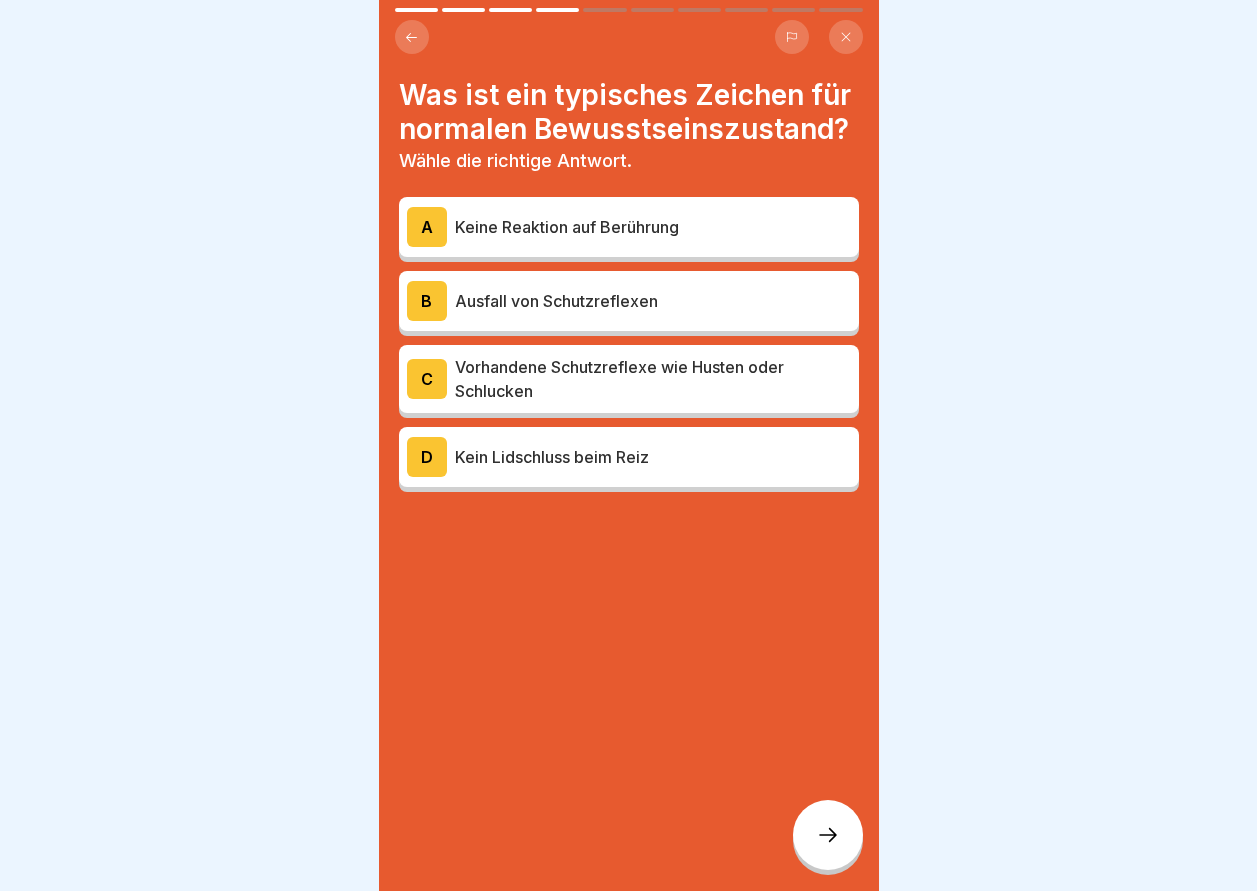 click on "C" at bounding box center (427, 379) 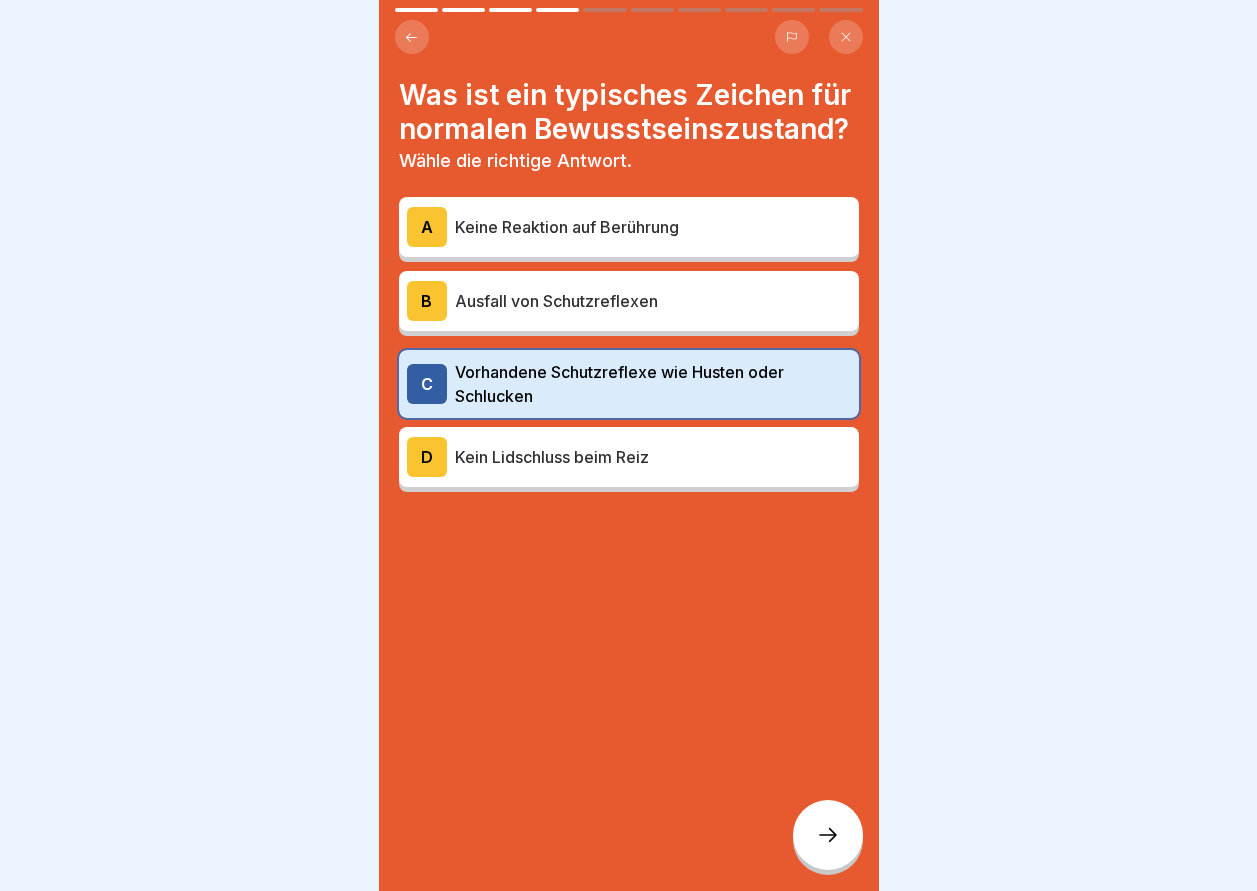 click at bounding box center [828, 835] 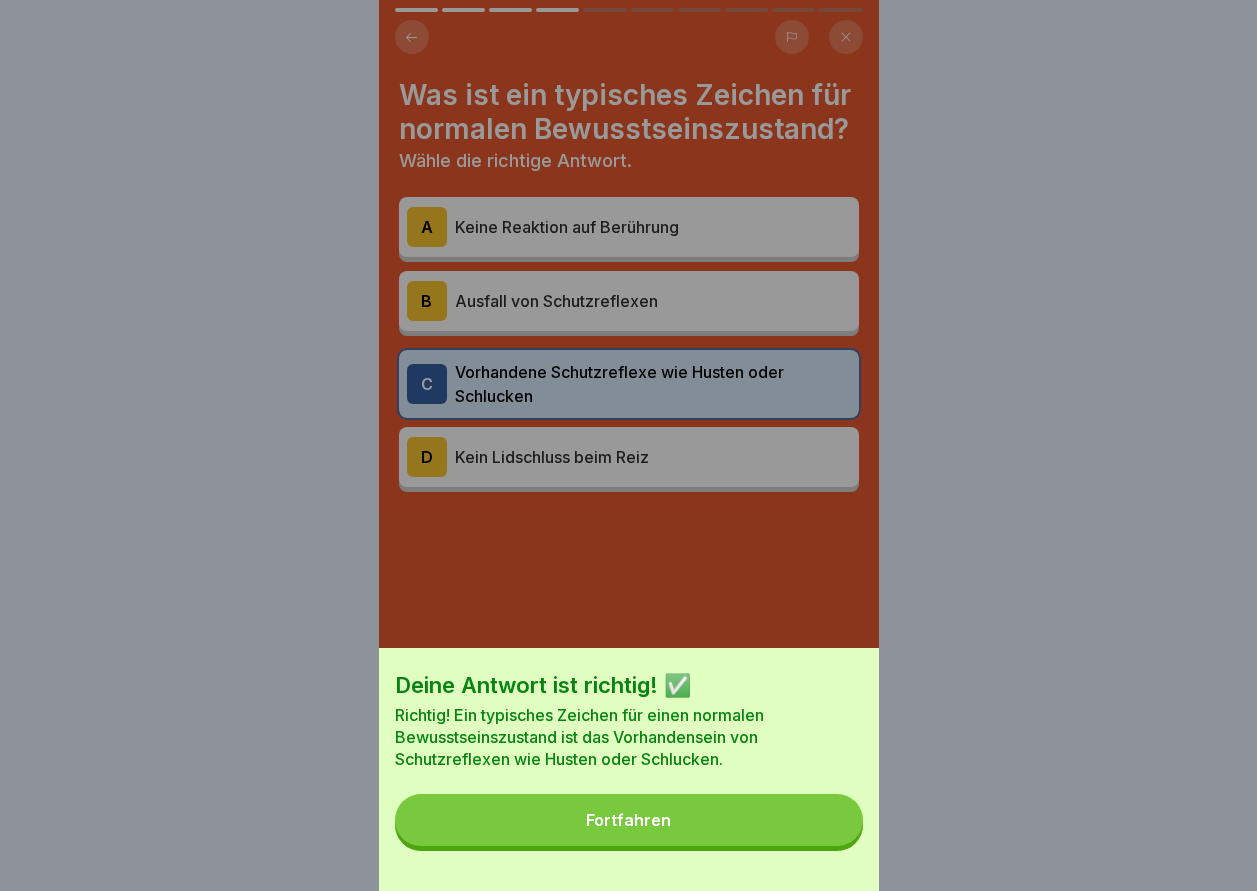 click on "Fortfahren" at bounding box center (628, 820) 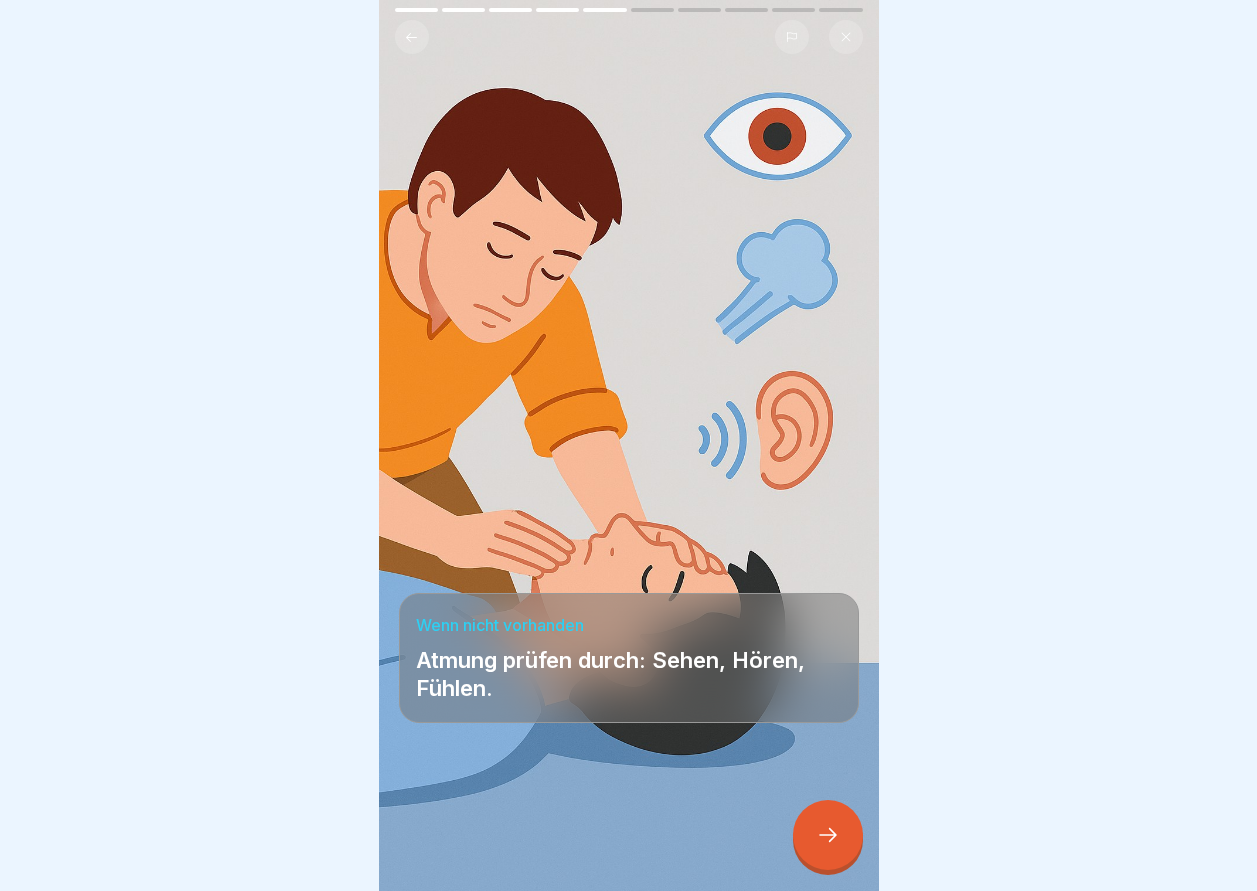 click at bounding box center [828, 835] 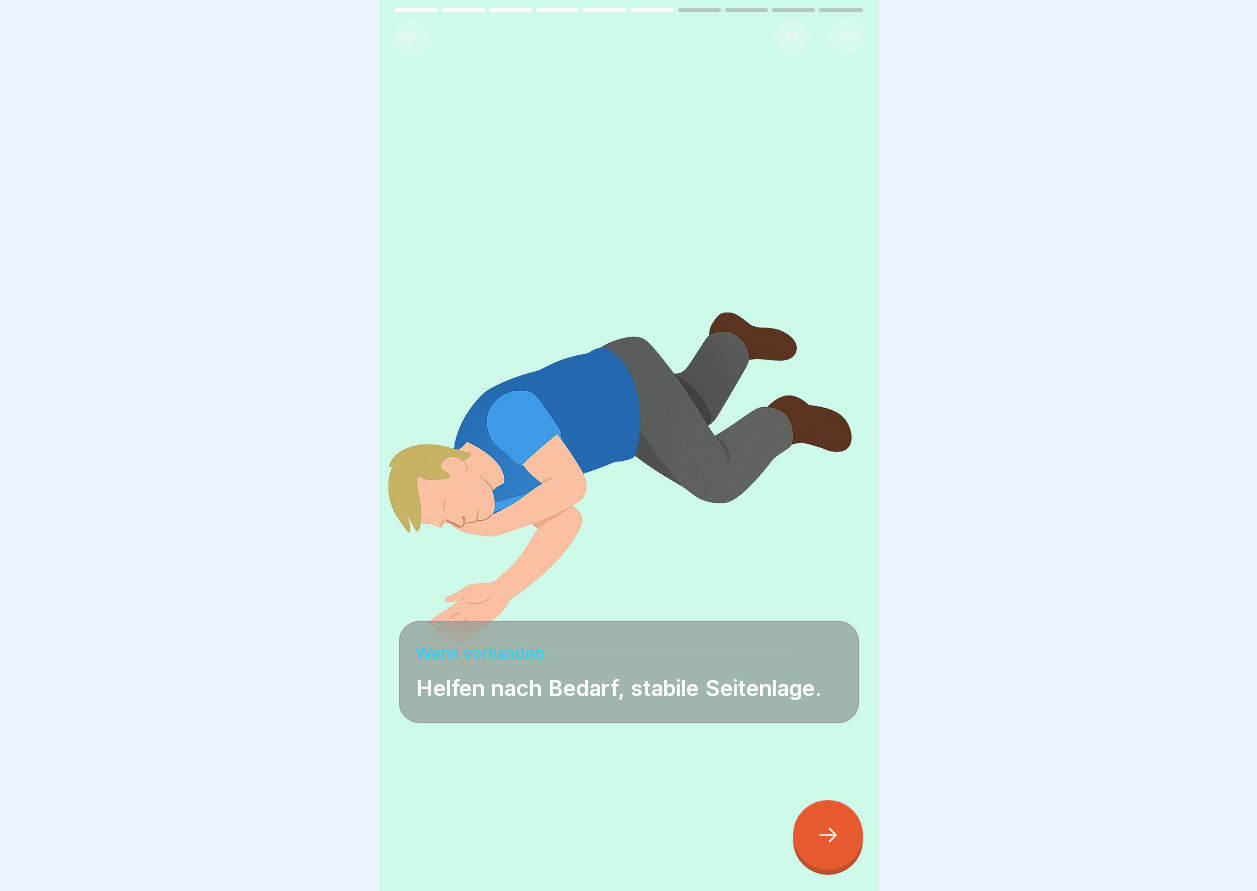 click 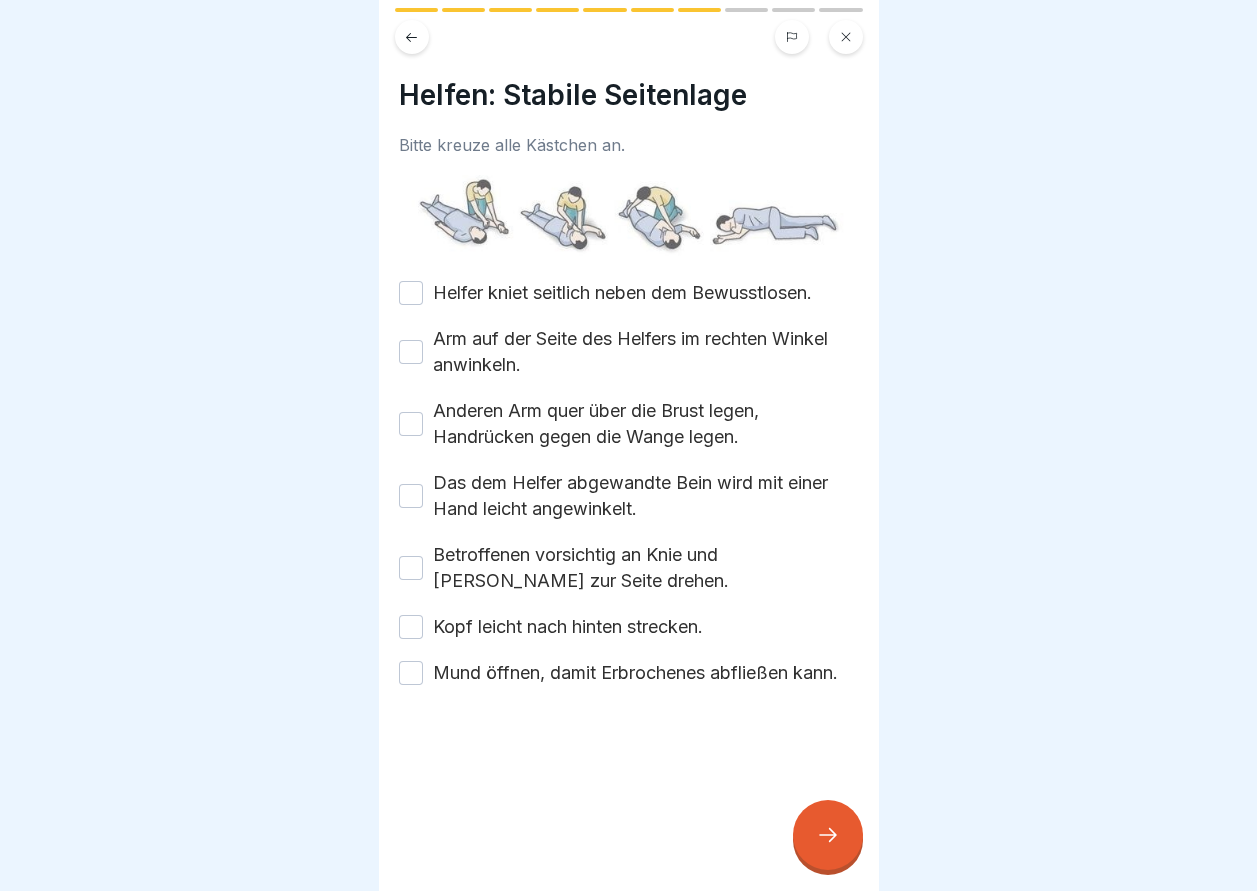 click on "Helfer kniet seitlich neben dem Bewusstlosen." at bounding box center [411, 293] 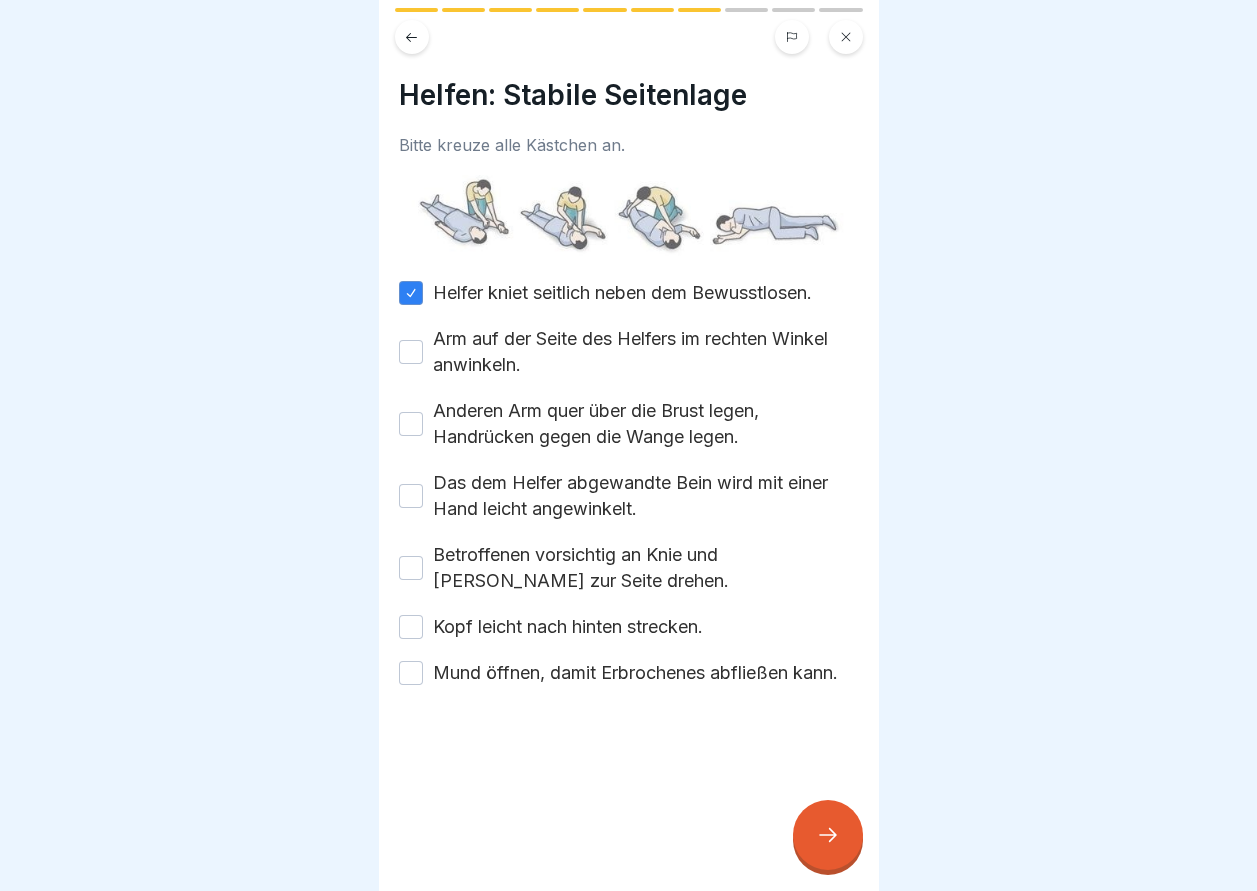 click on "Das dem Helfer abgewandte Bein wird mit einer Hand leicht angewinkelt." at bounding box center [411, 496] 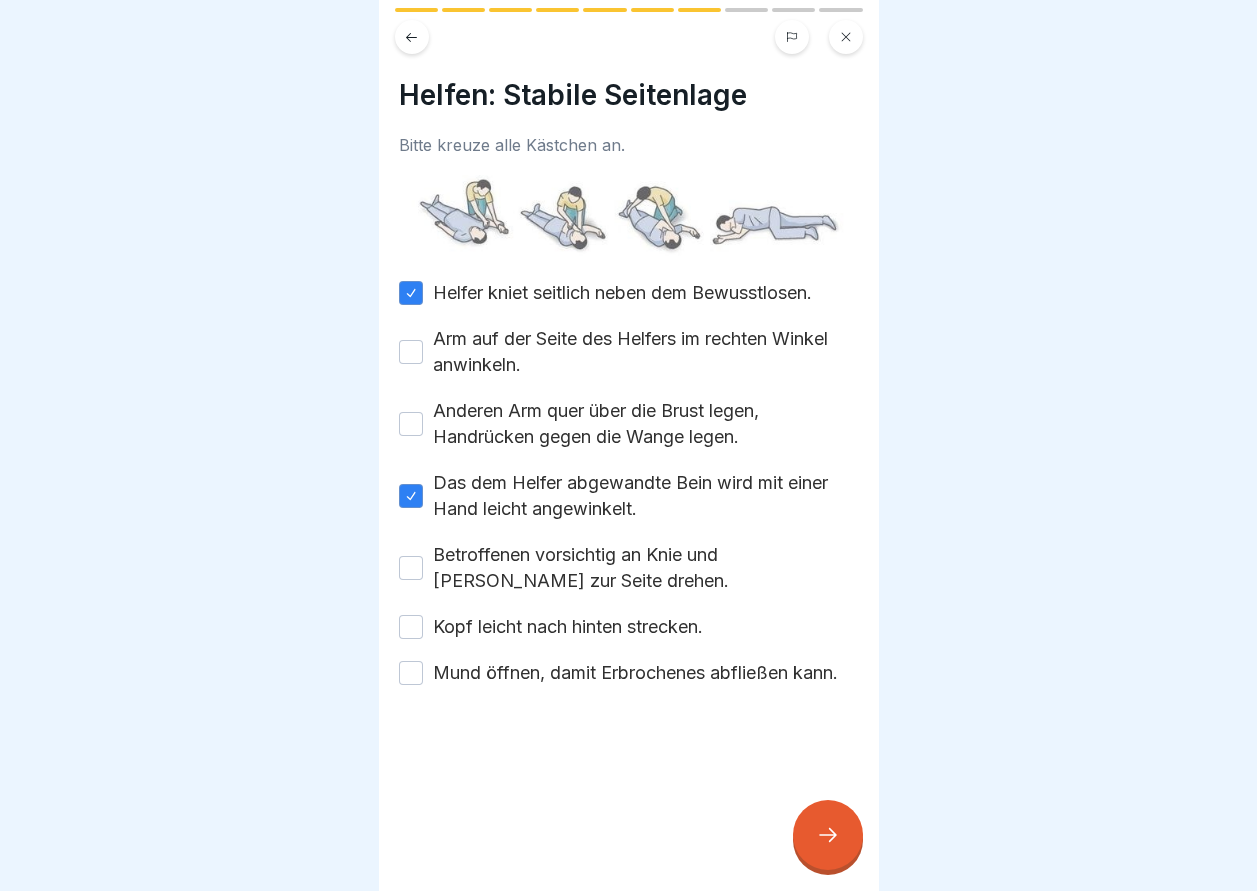 click on "Betroffenen vorsichtig an Knie und [PERSON_NAME] zur Seite drehen." at bounding box center [411, 568] 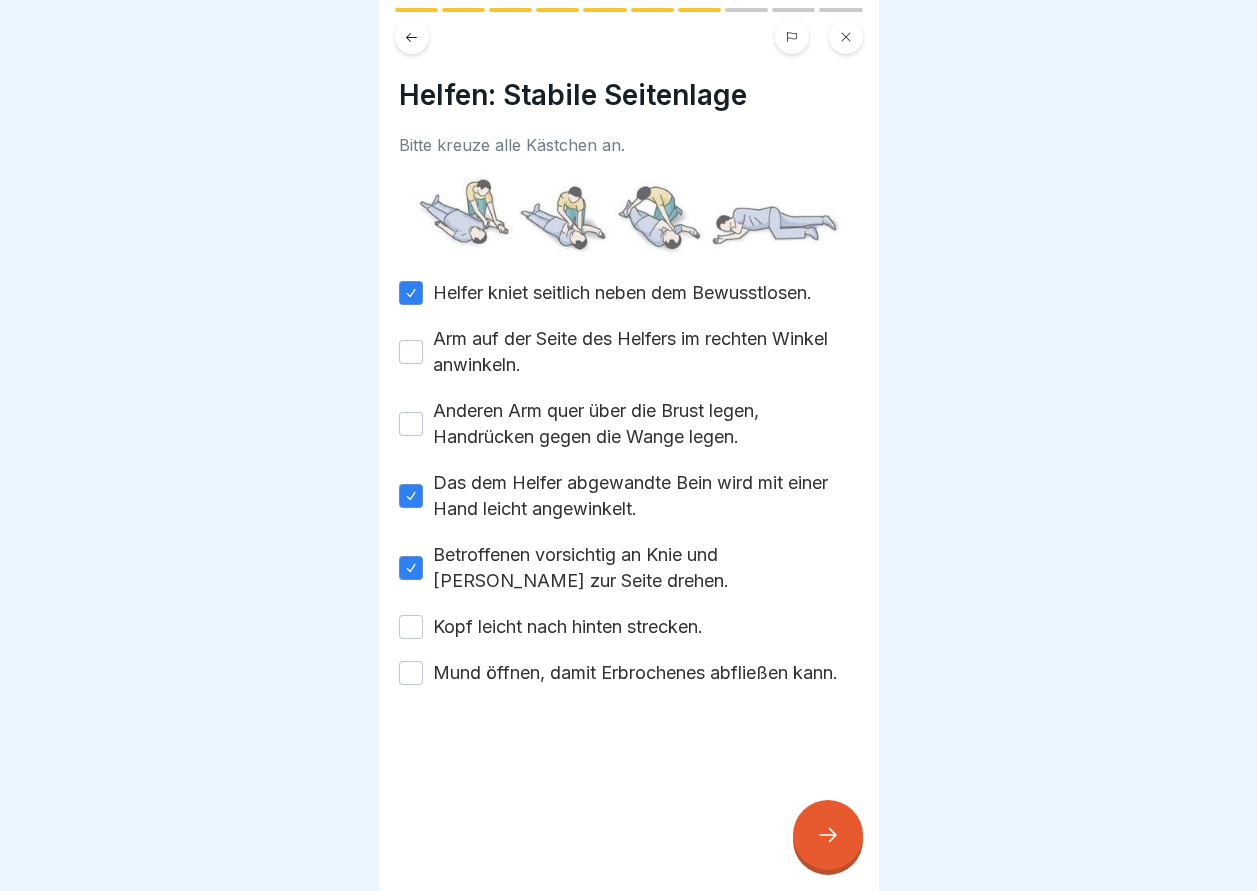 click on "Mund öffnen, damit Erbrochenes abfließen kann." at bounding box center (411, 673) 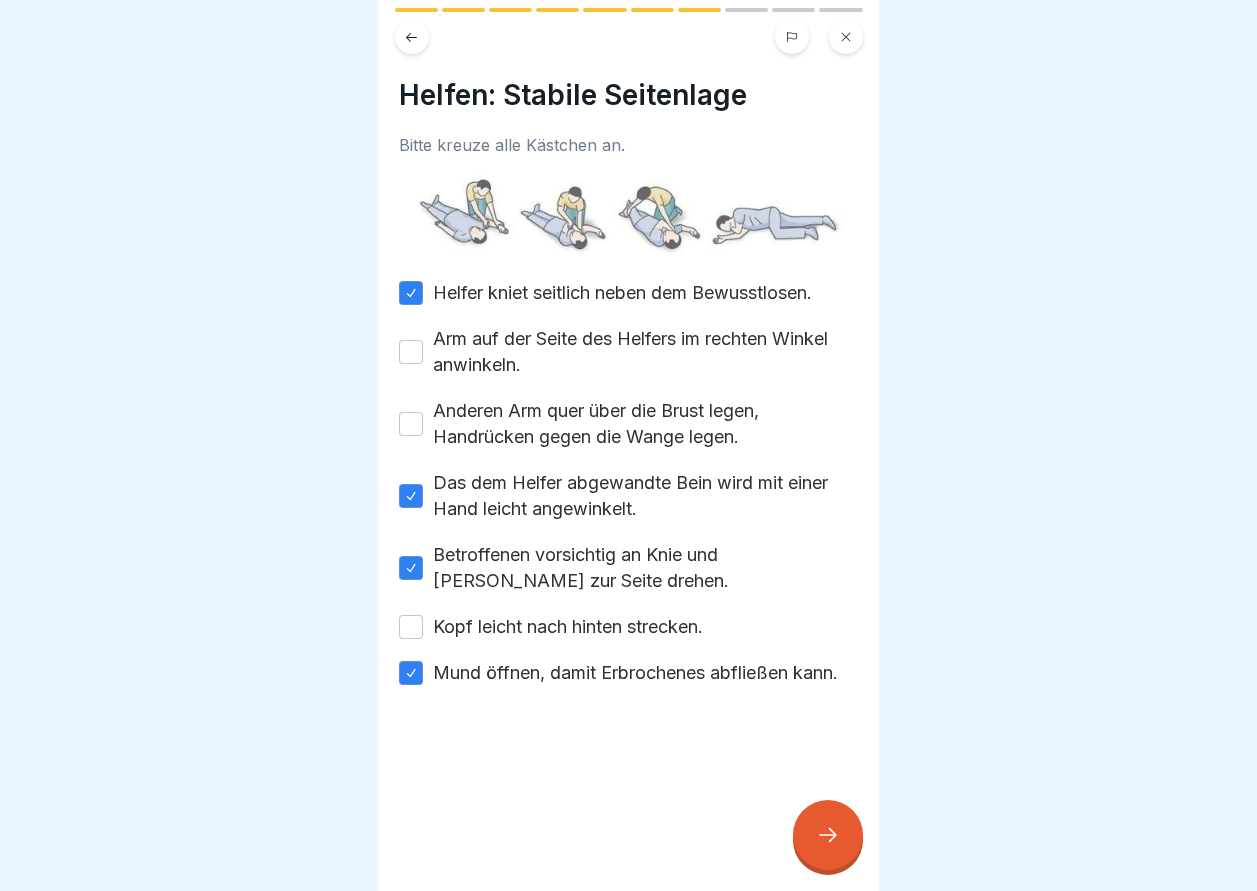 click 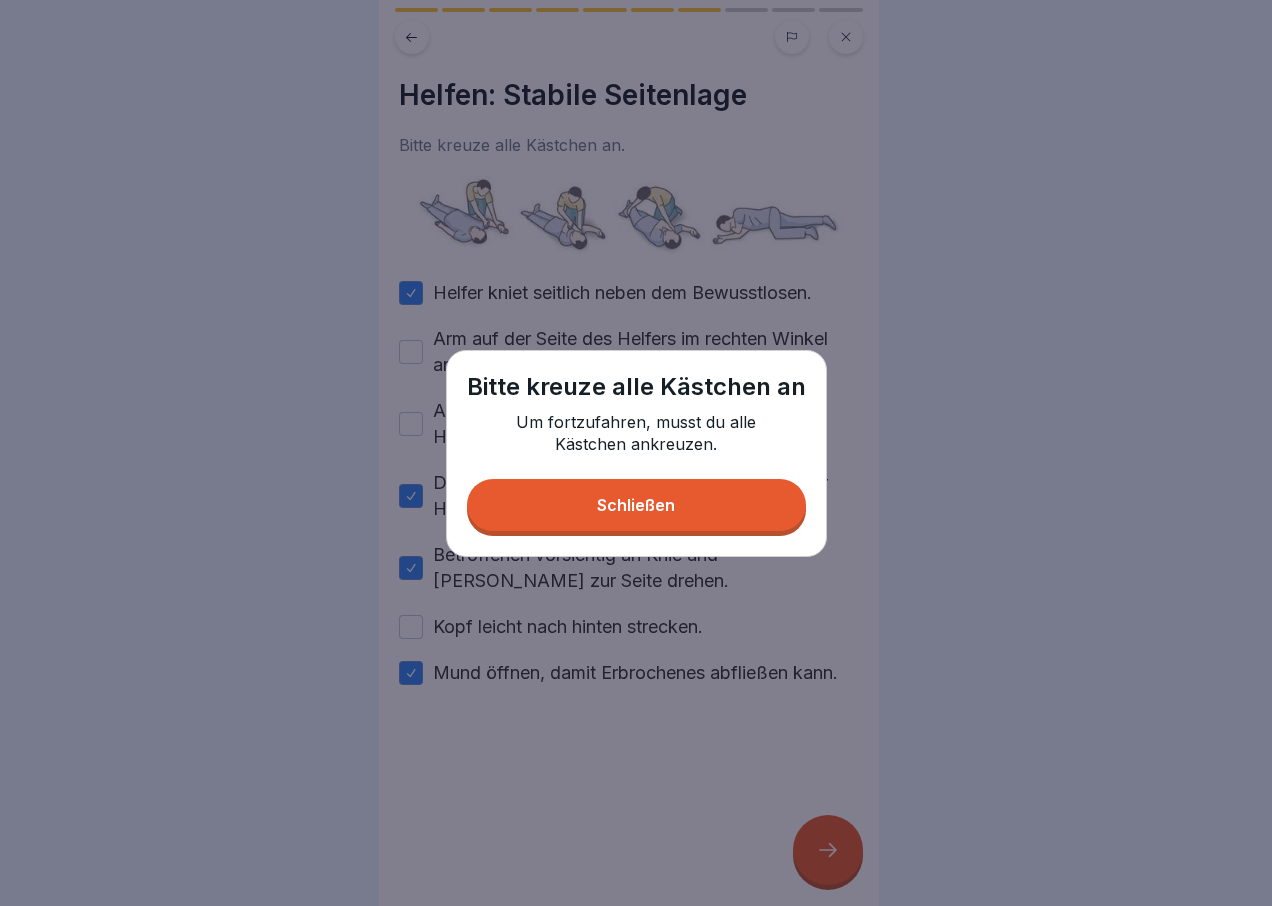 click on "Schließen" at bounding box center [636, 505] 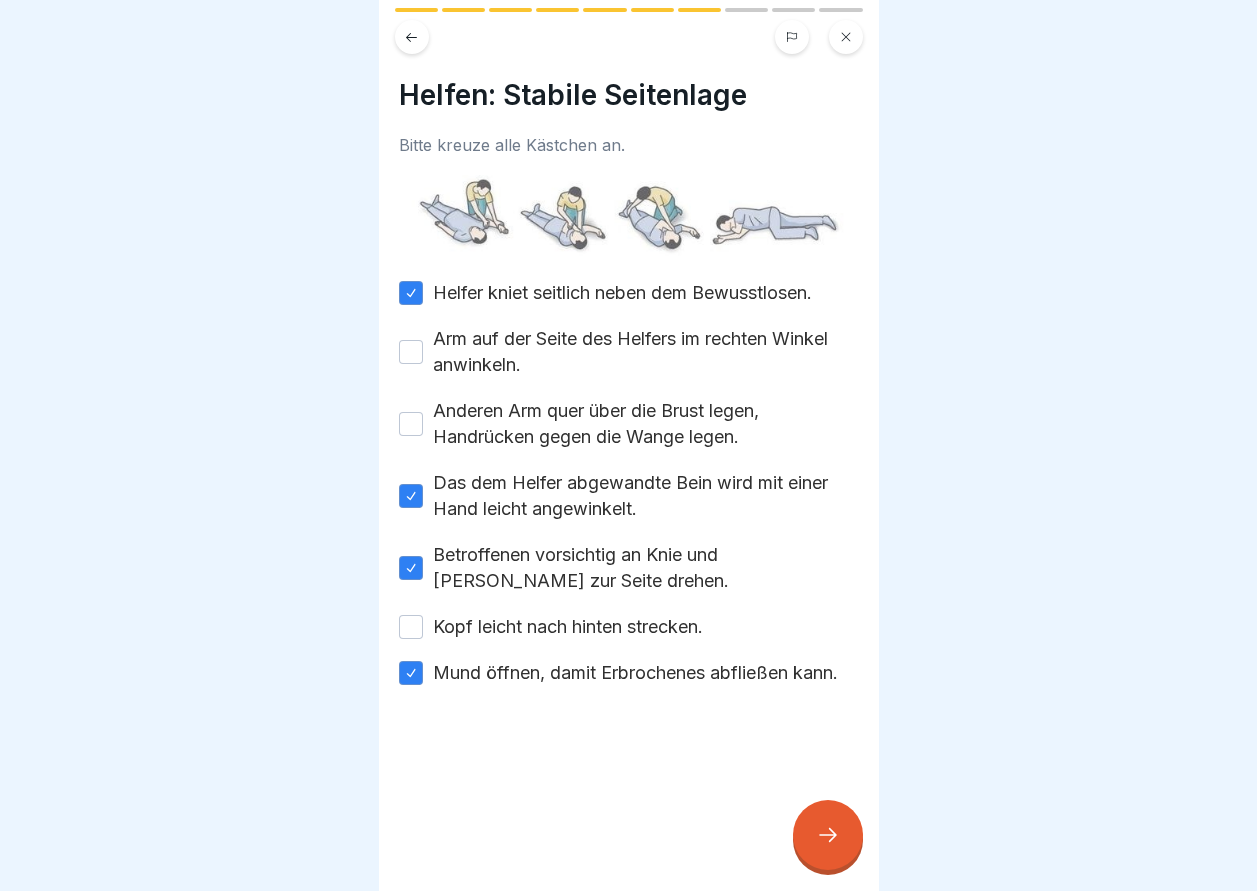 click on "Helfer kniet seitlich neben dem Bewusstlosen." at bounding box center [411, 293] 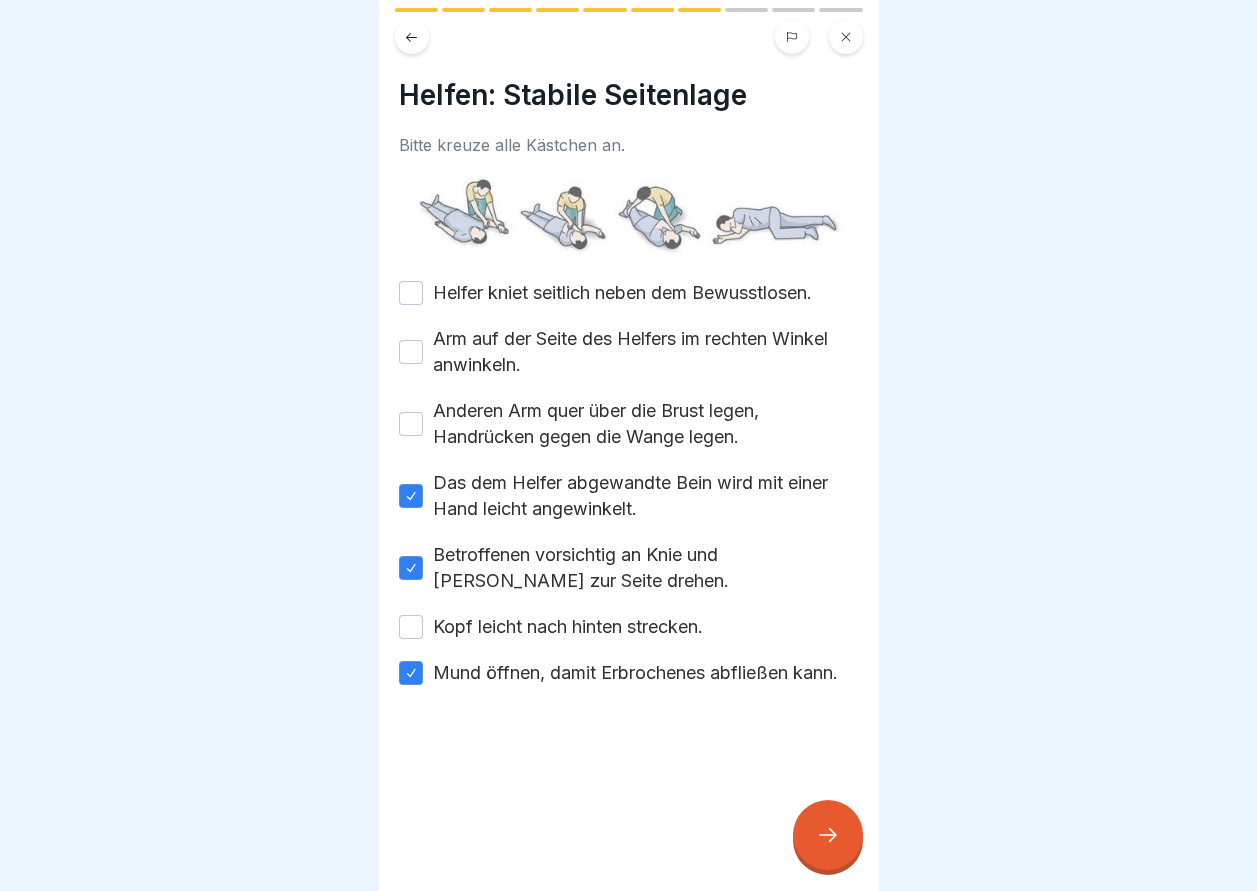 click at bounding box center [828, 835] 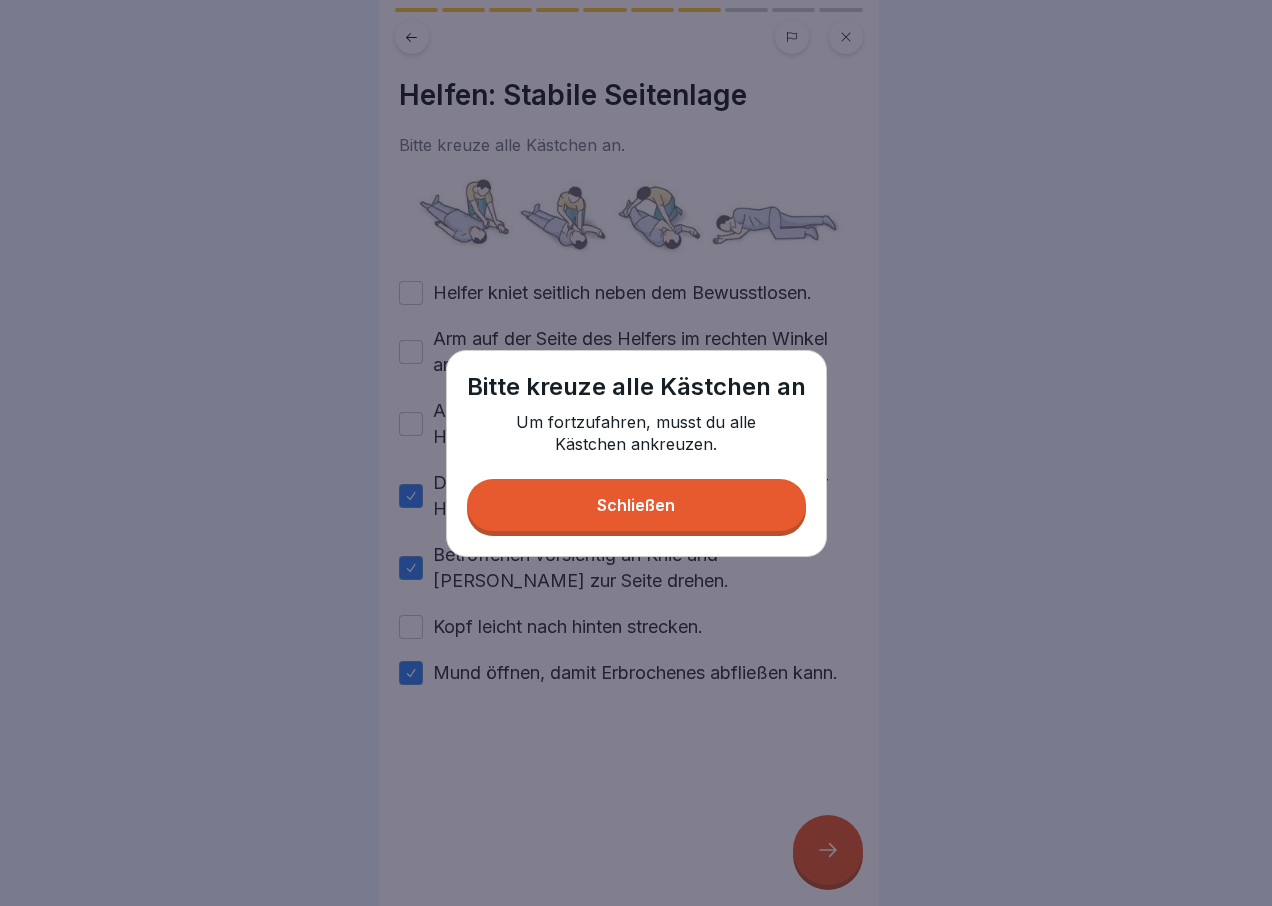 click on "Schließen" at bounding box center (636, 505) 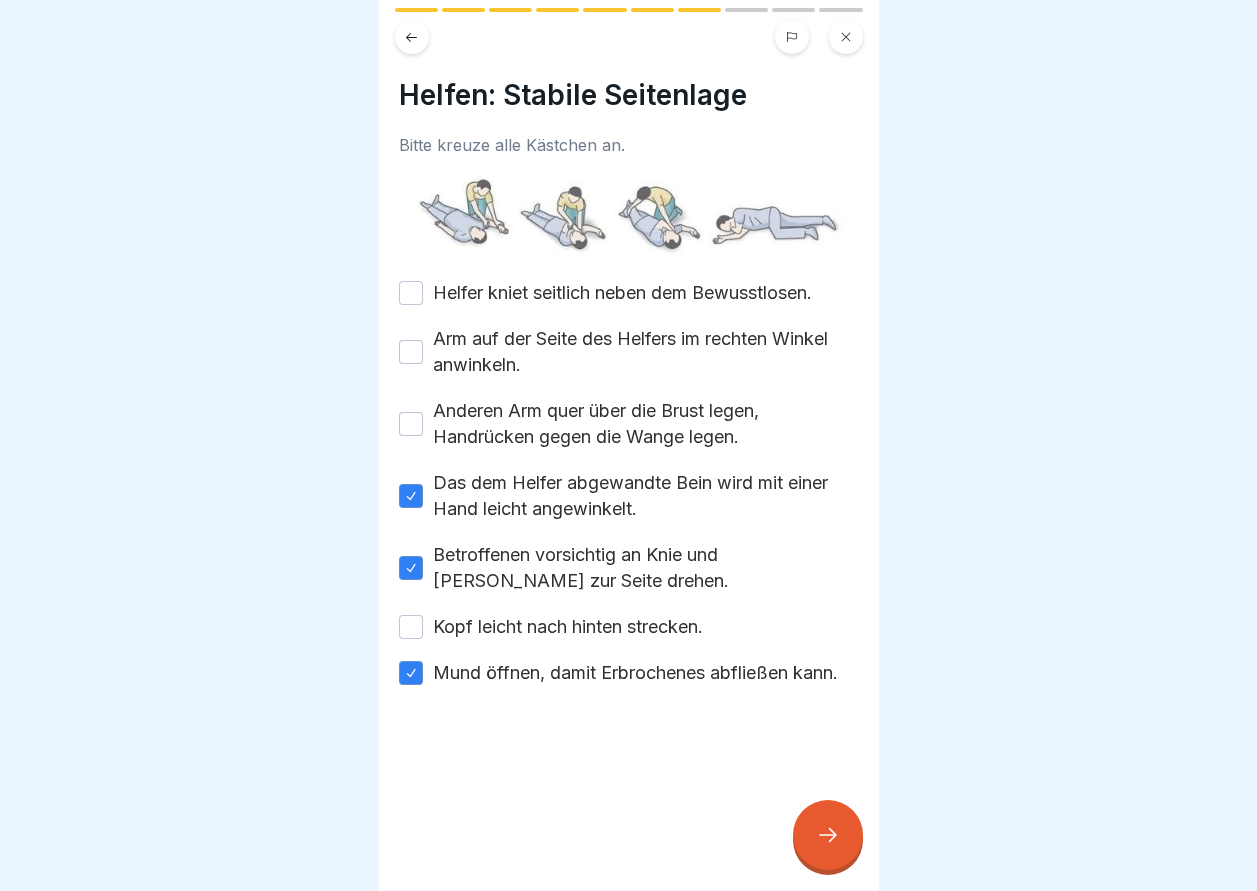 click on "Anderen Arm quer über die Brust legen, Handrücken gegen die Wange legen." at bounding box center [411, 424] 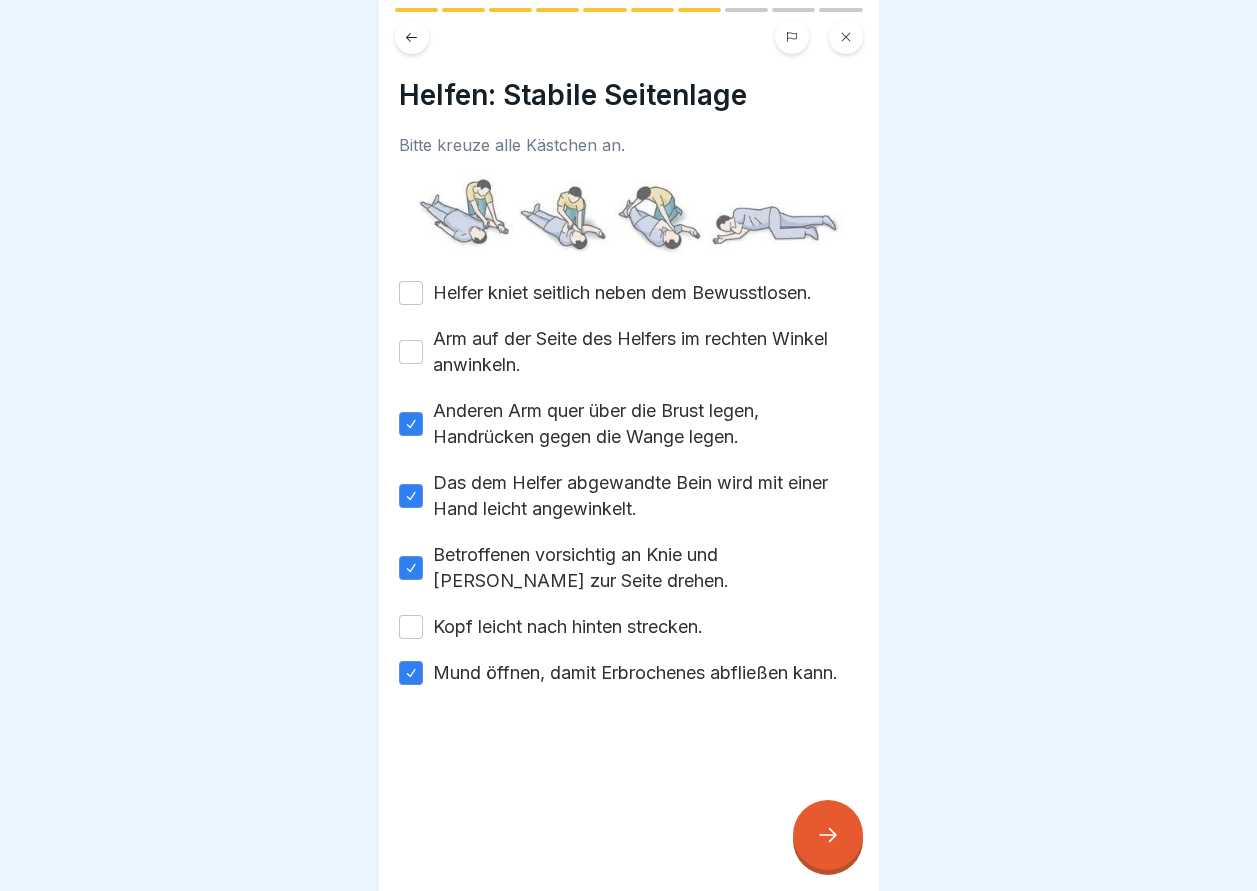click on "Helfer kniet seitlich neben dem Bewusstlosen." at bounding box center (411, 293) 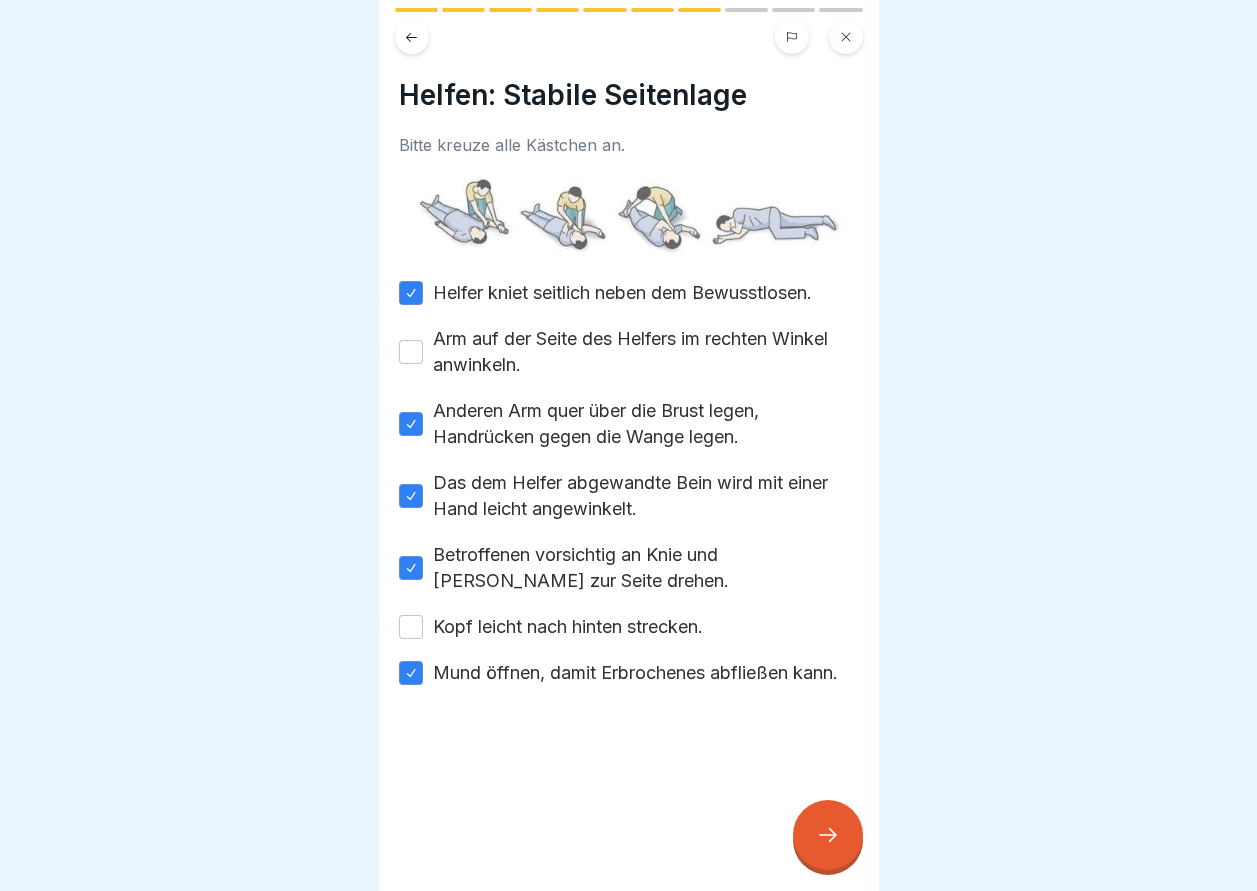 click at bounding box center [828, 835] 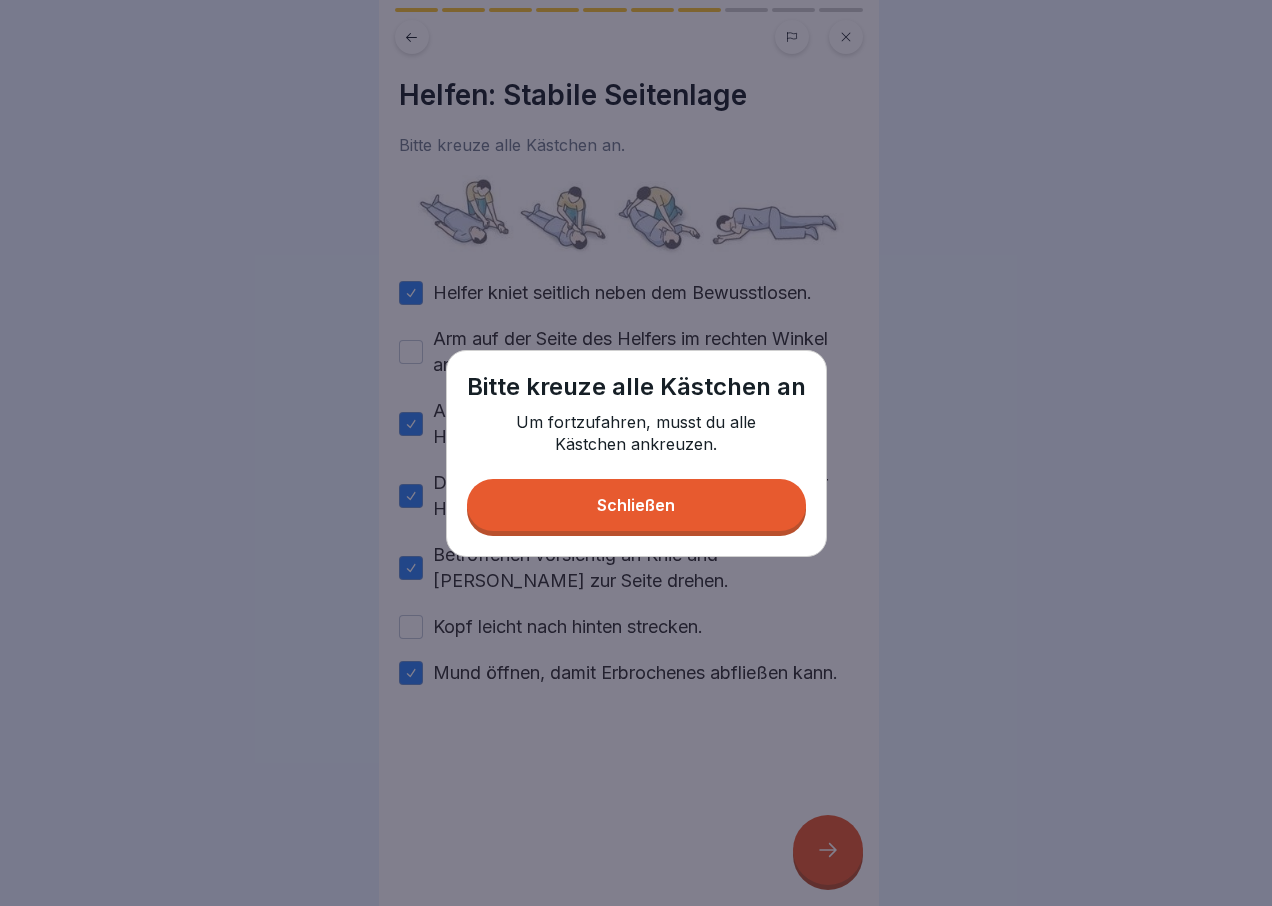 click on "Schließen" at bounding box center (636, 505) 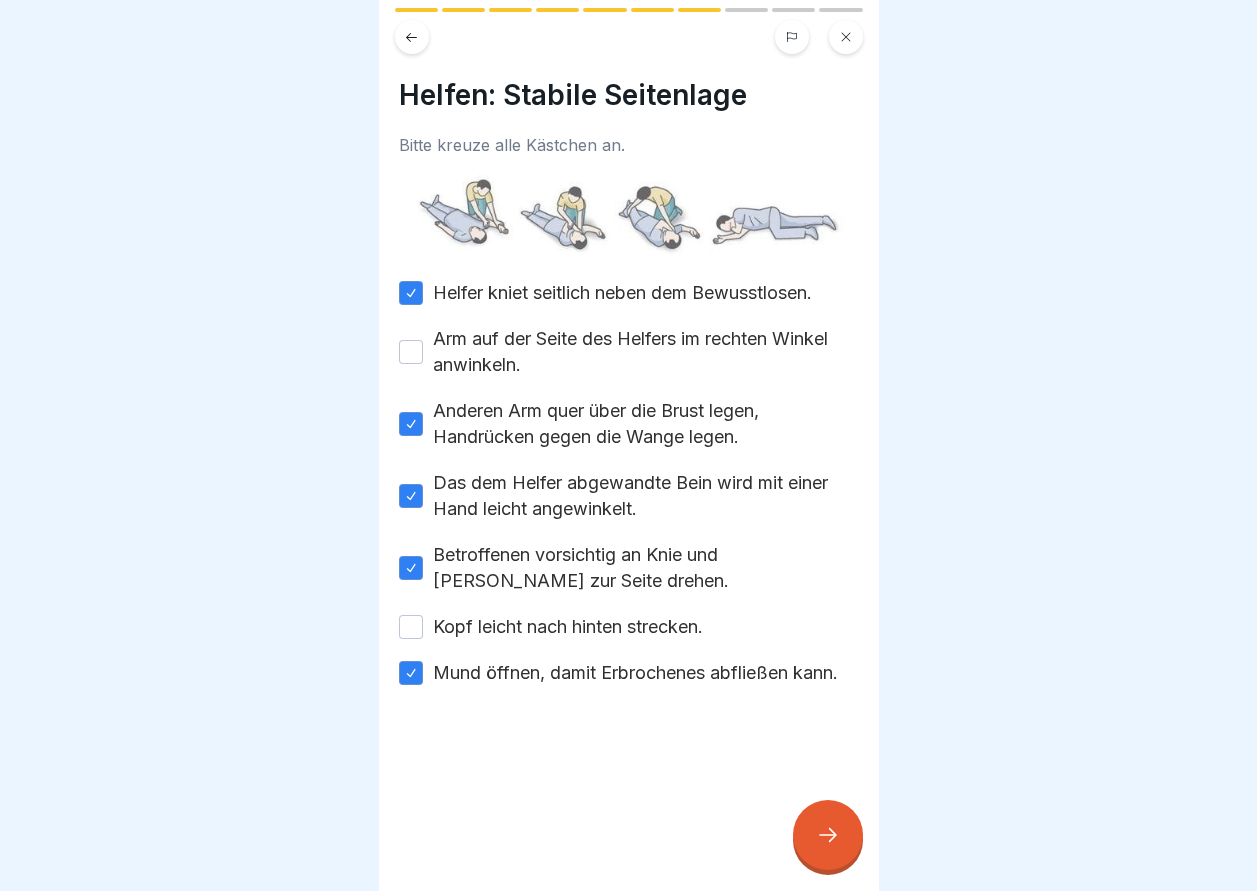 click on "Arm auf der Seite des Helfers im rechten Winkel anwinkeln." at bounding box center (411, 352) 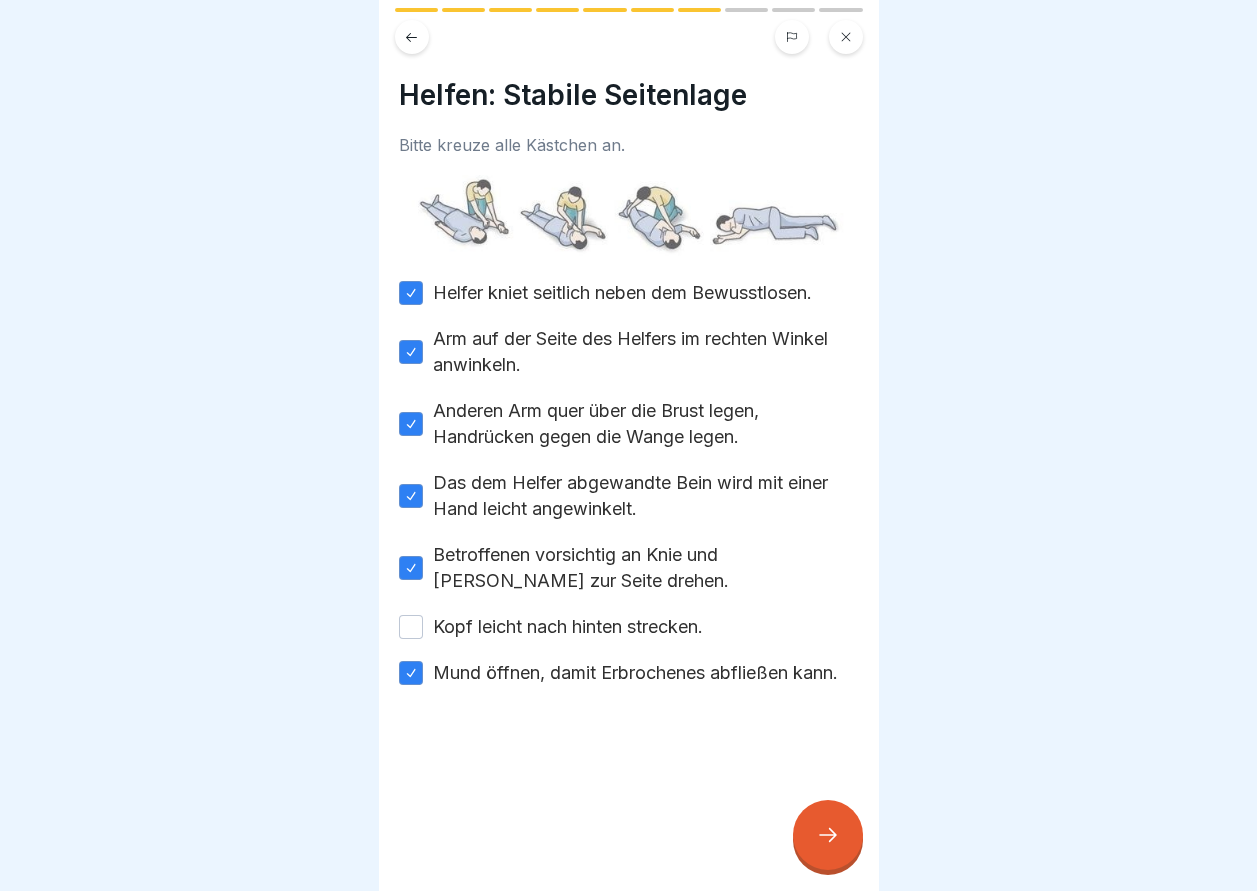 click 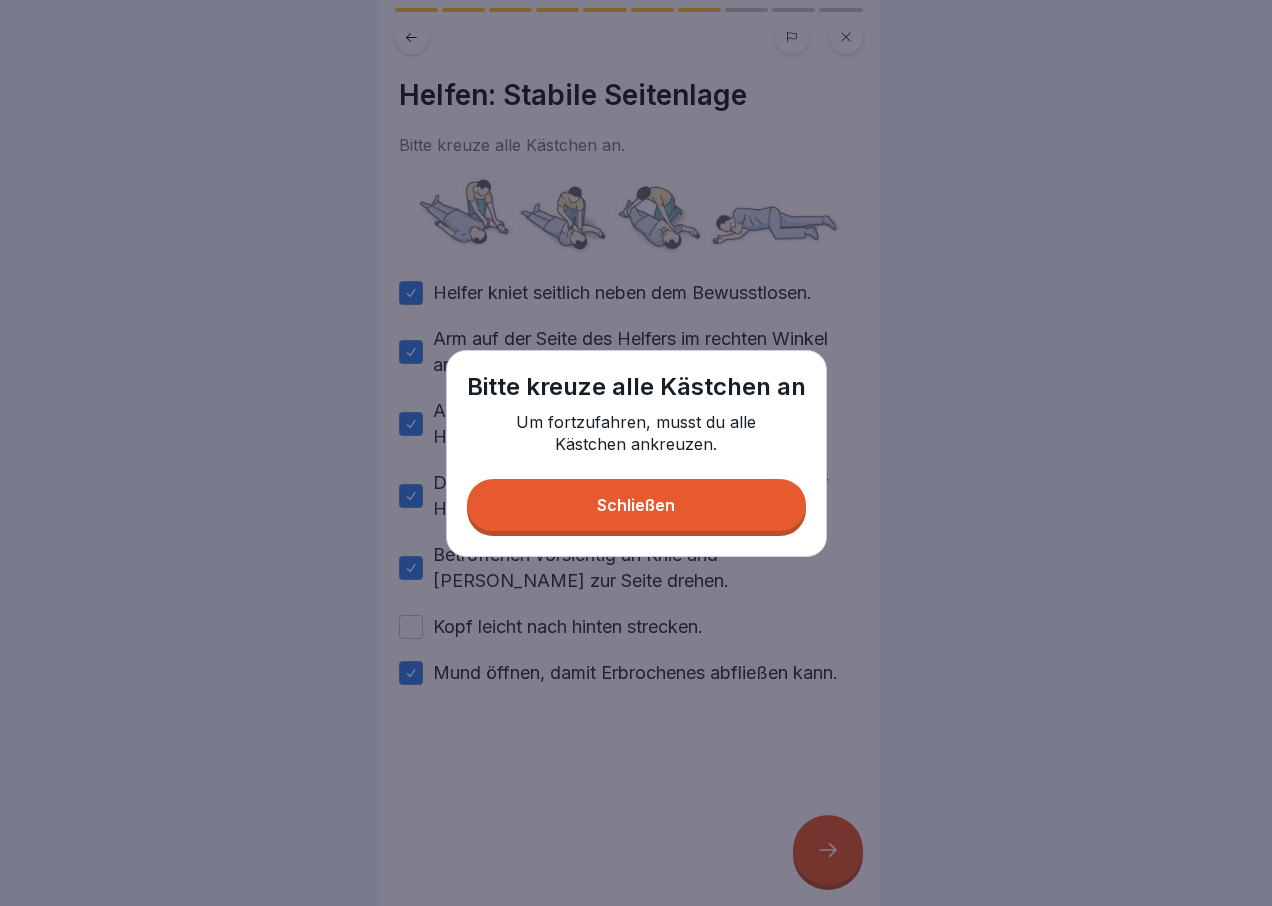 click on "Schließen" at bounding box center (636, 505) 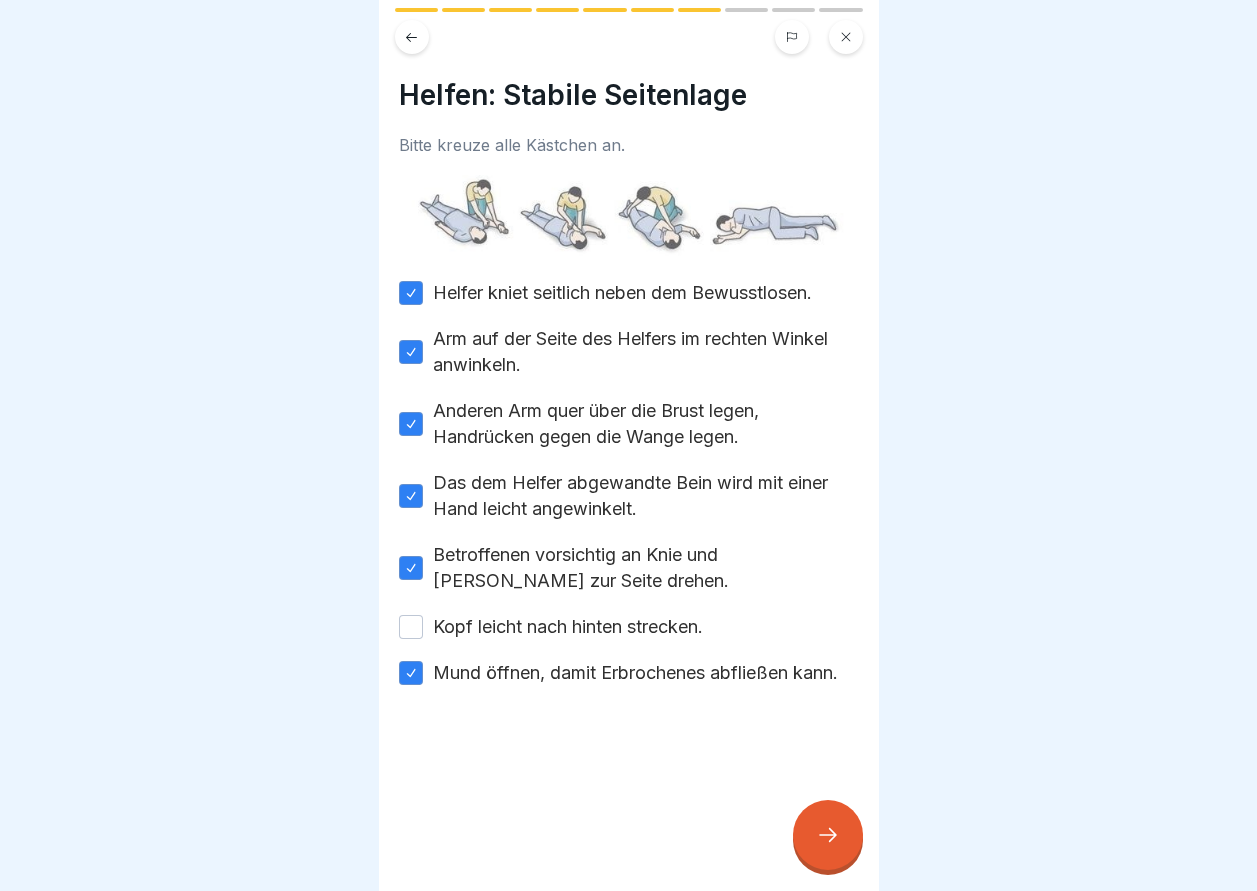 click on "Kopf leicht nach hinten strecken." at bounding box center (411, 627) 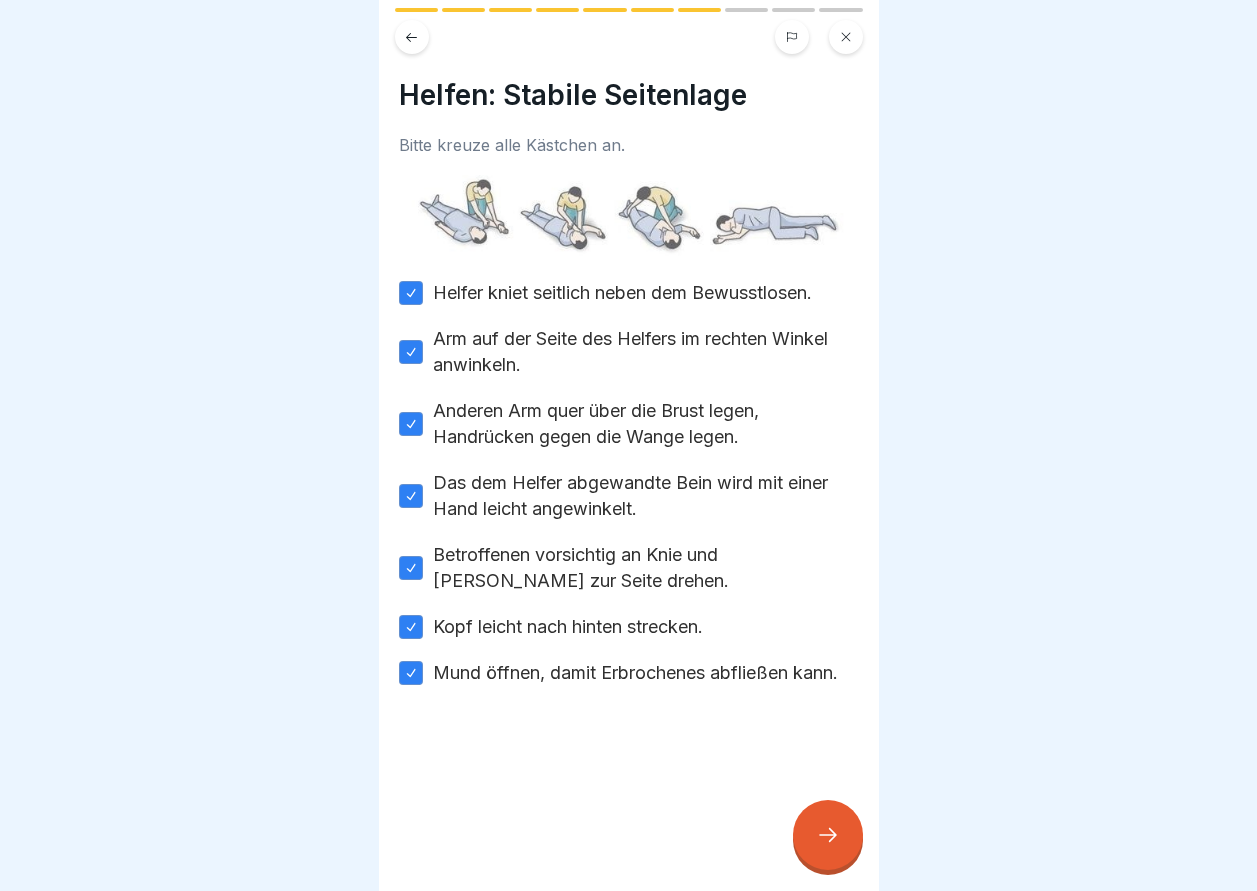 click 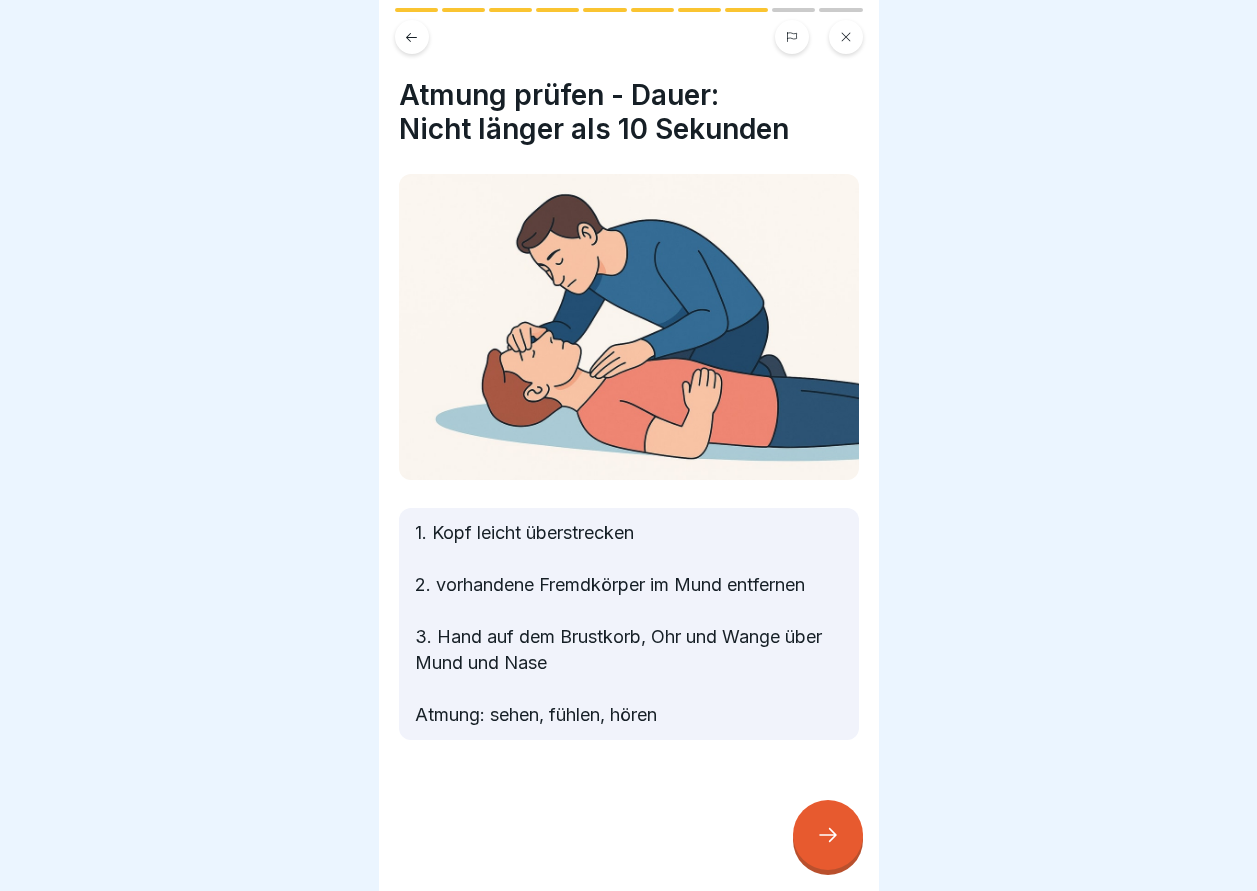click 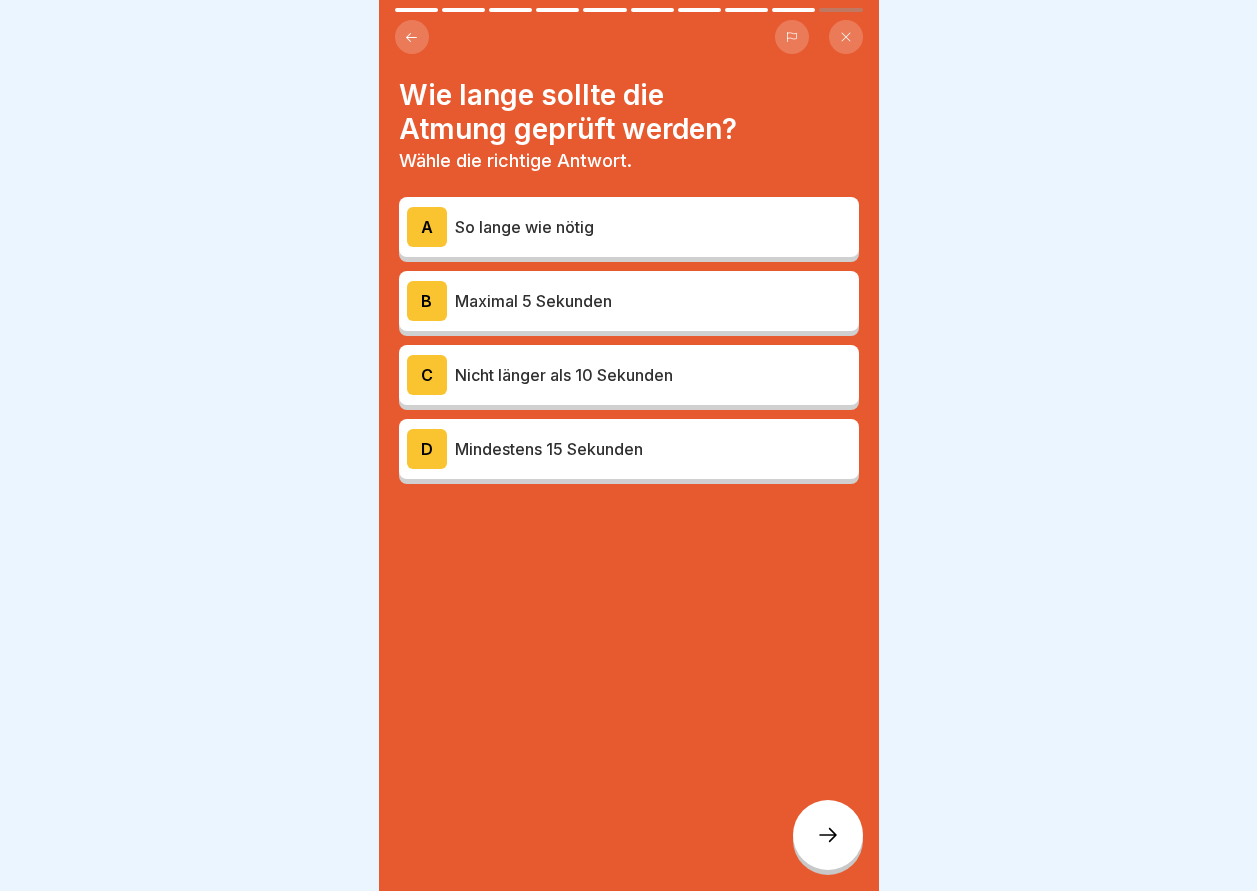 click on "A" at bounding box center [427, 227] 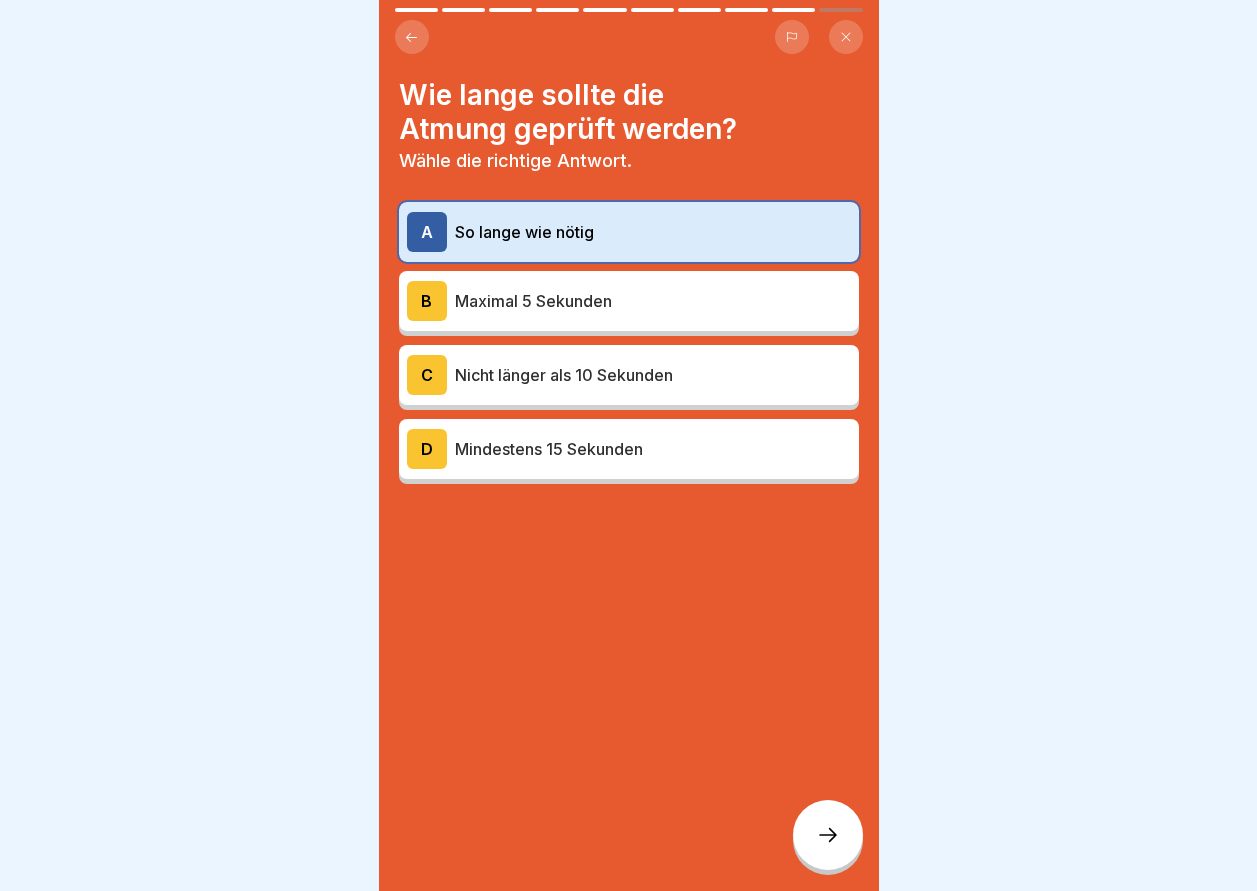 click at bounding box center [828, 835] 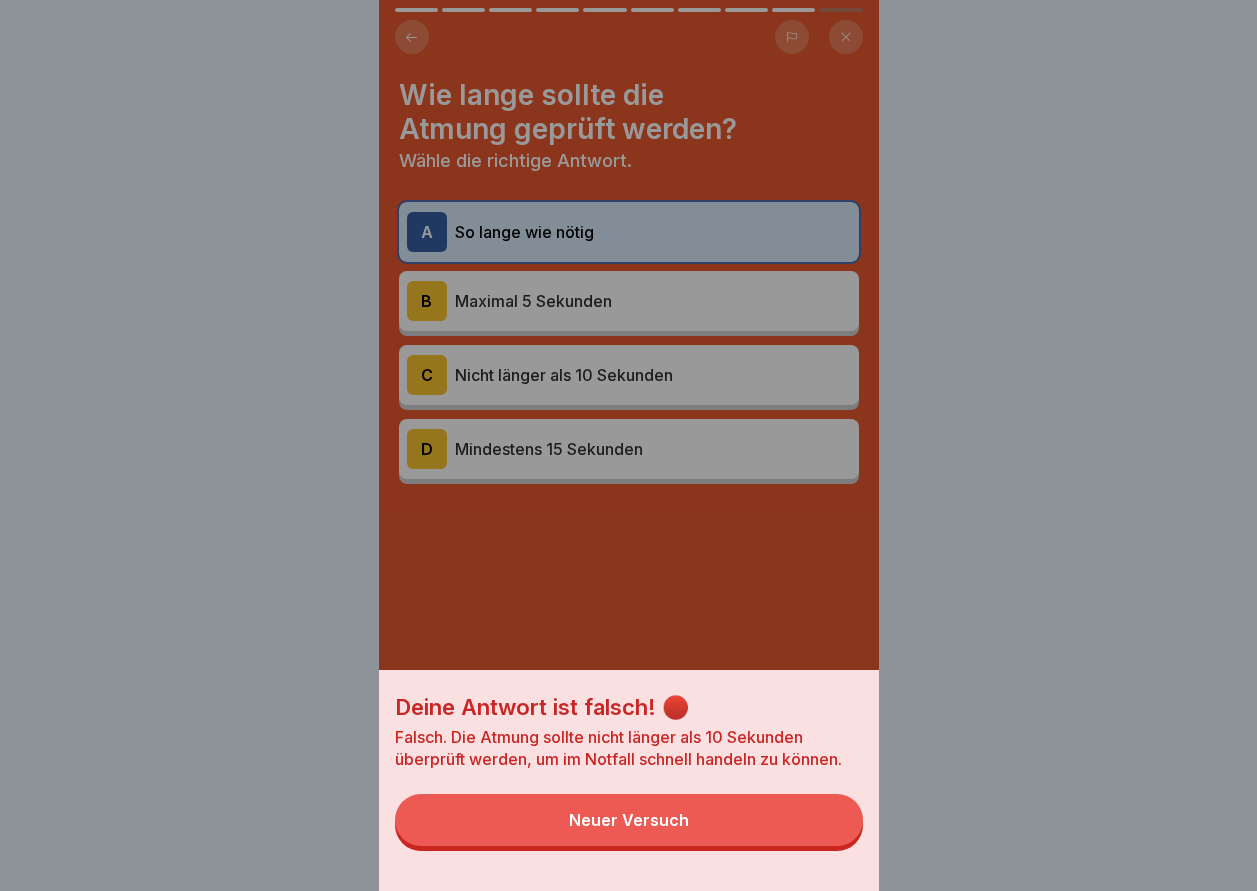 click on "Neuer Versuch" at bounding box center (629, 820) 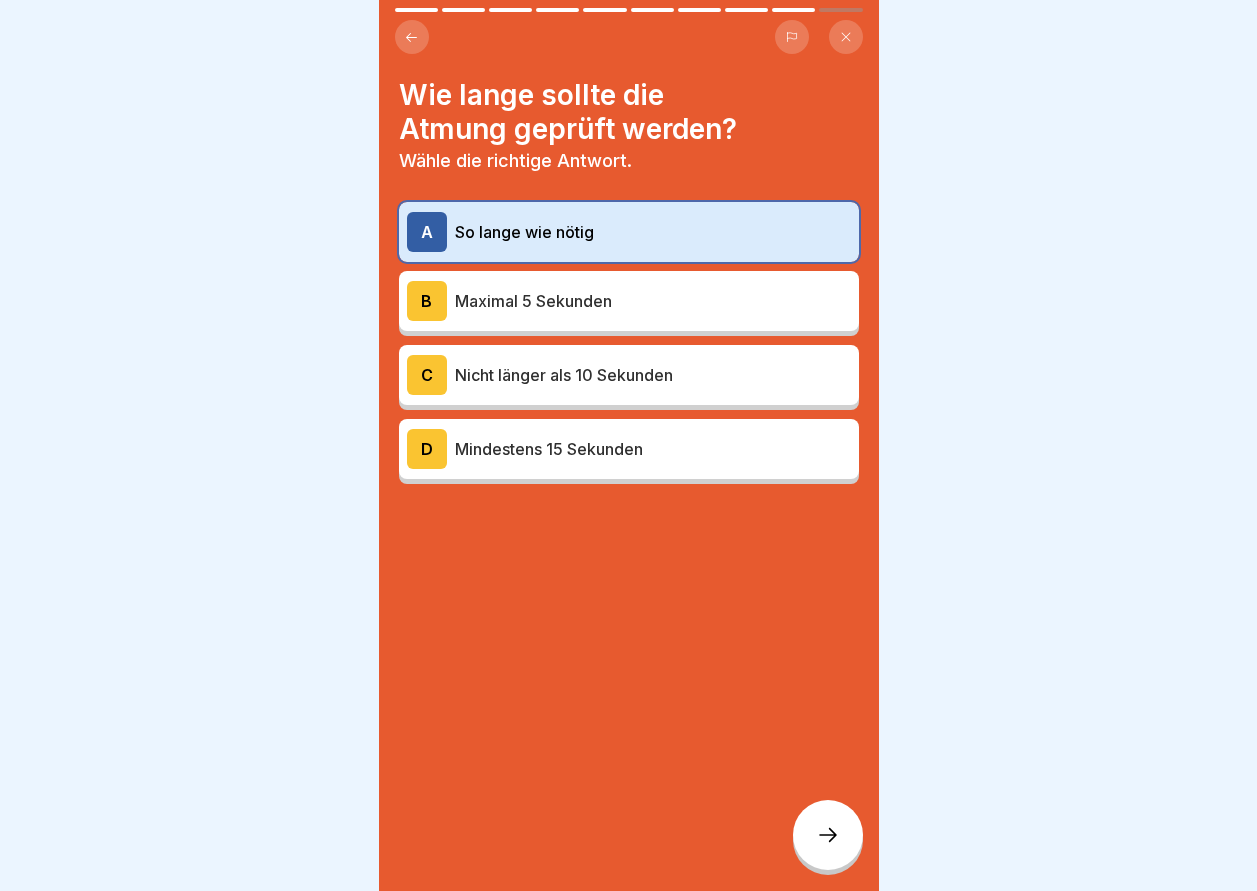click on "B" at bounding box center (427, 301) 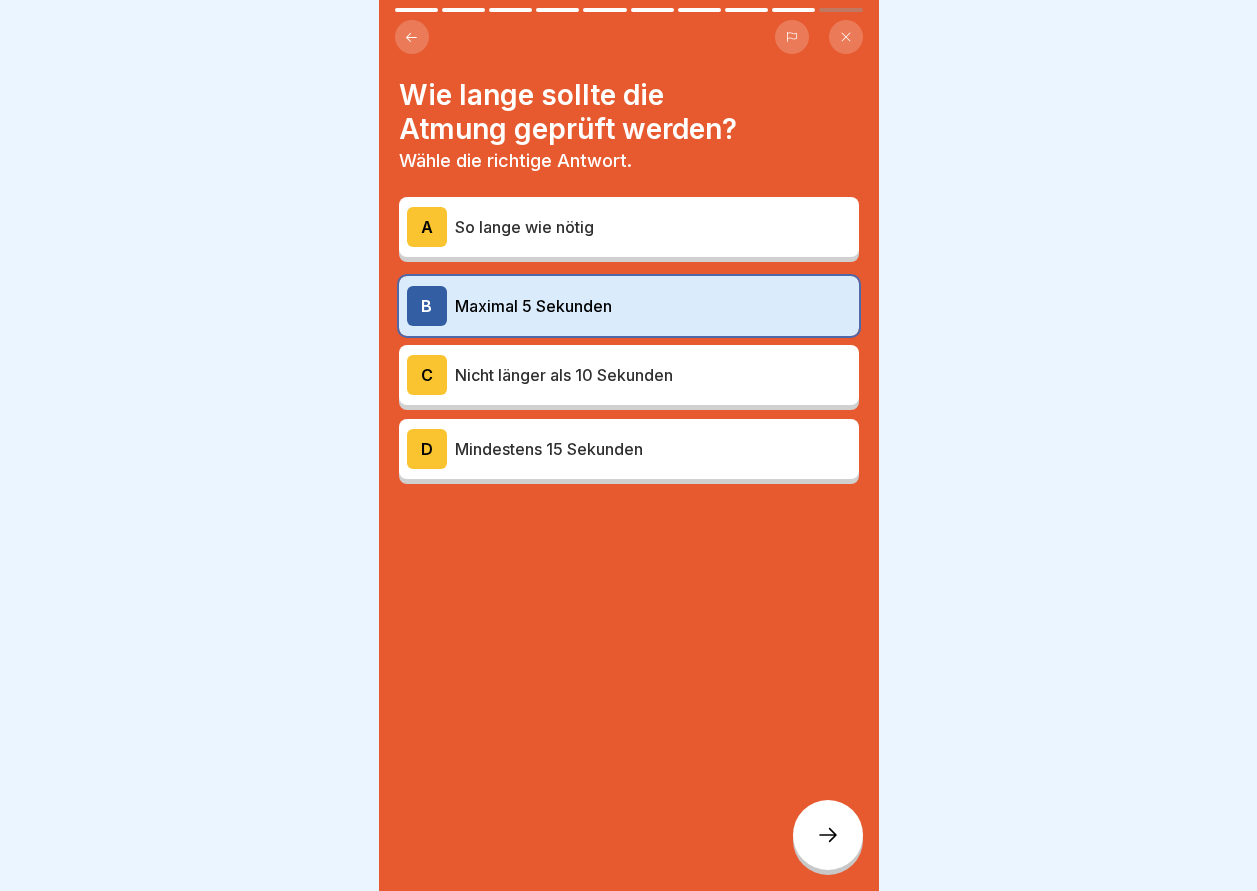 click at bounding box center [828, 835] 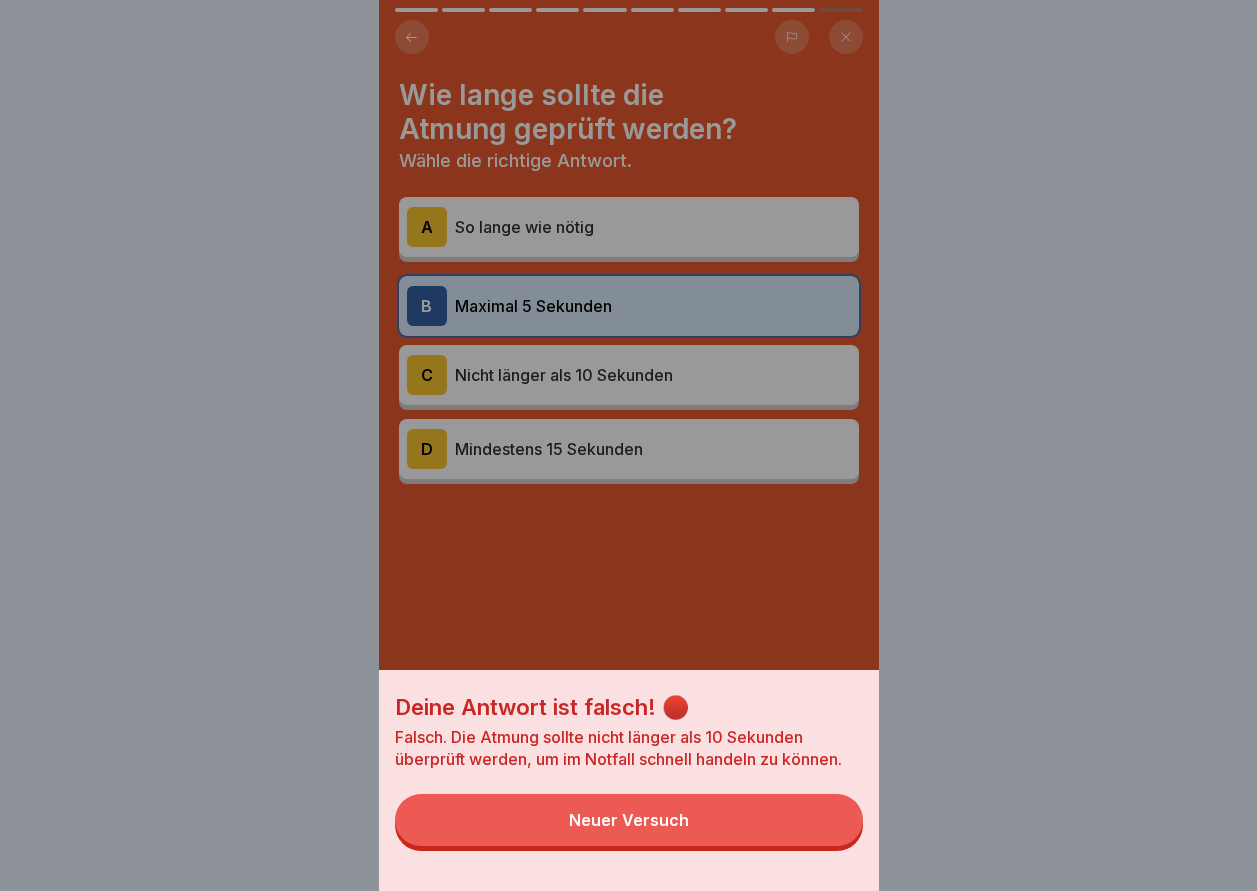 click on "Neuer Versuch" at bounding box center (629, 820) 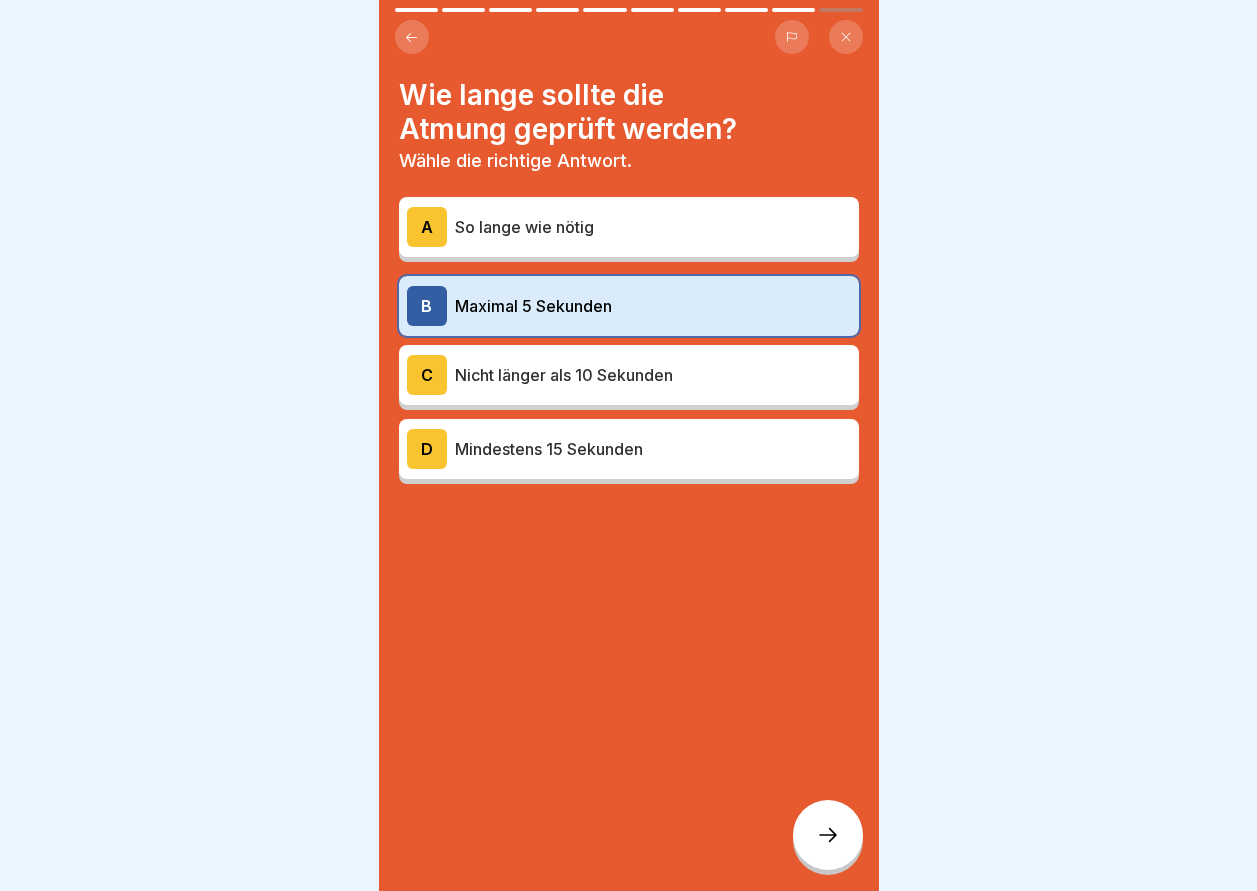 click on "C" at bounding box center [427, 375] 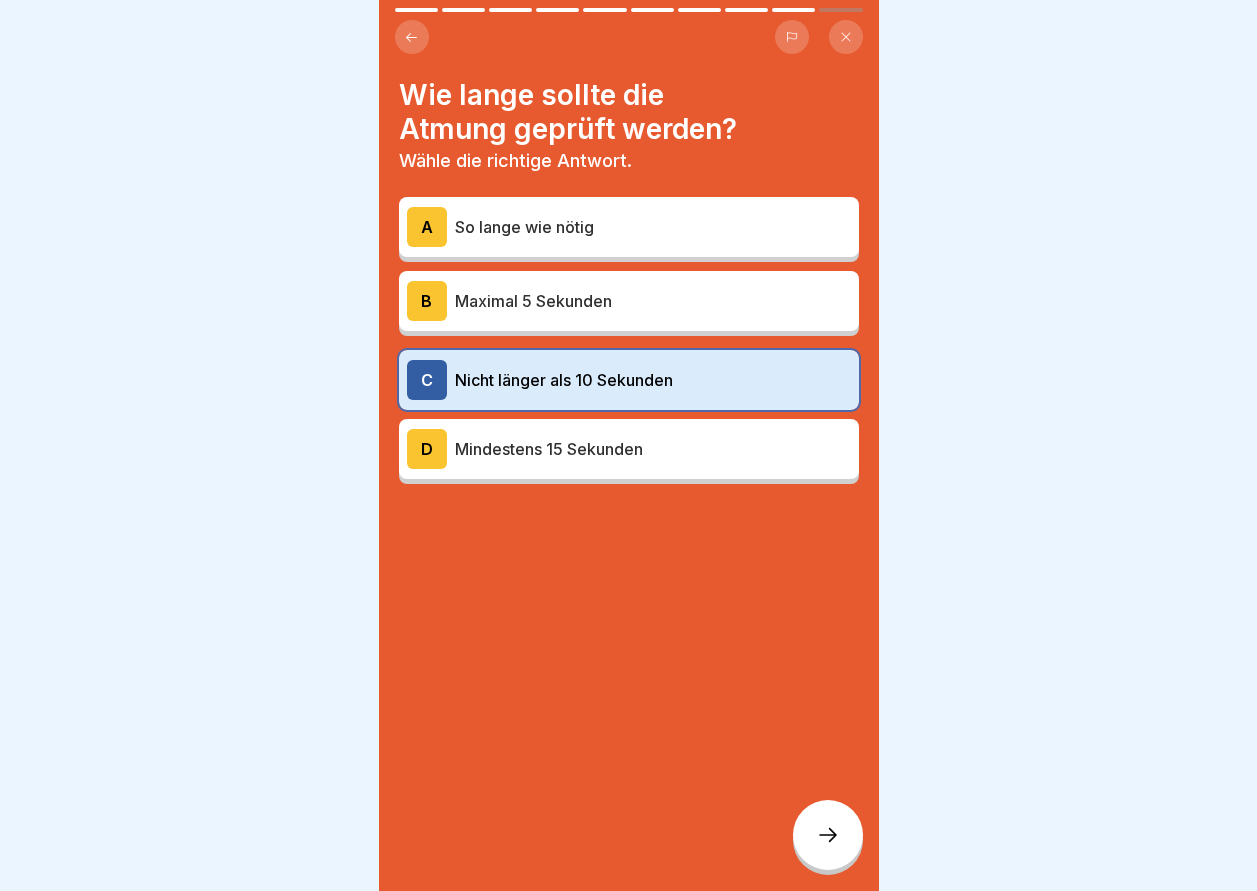 click at bounding box center [828, 835] 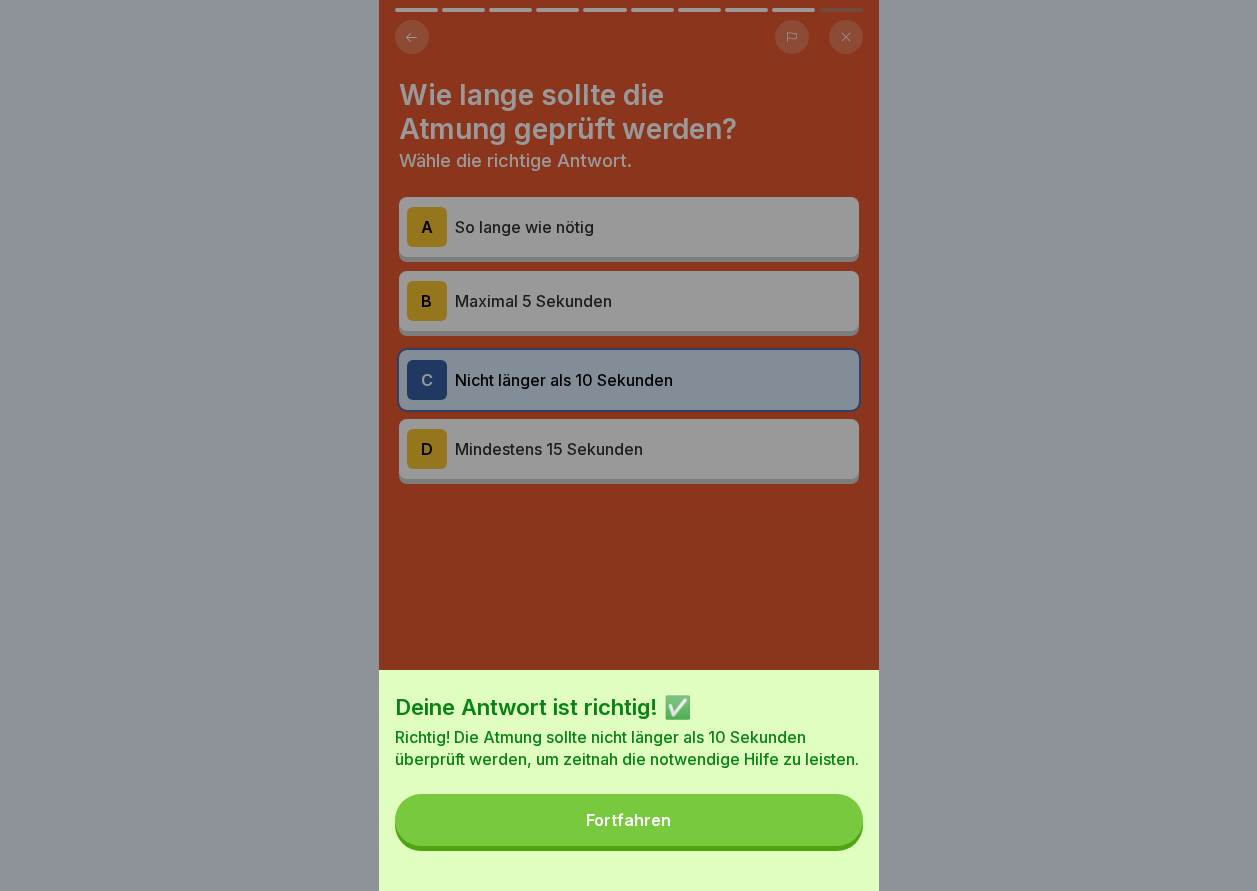 click on "Fortfahren" at bounding box center [628, 820] 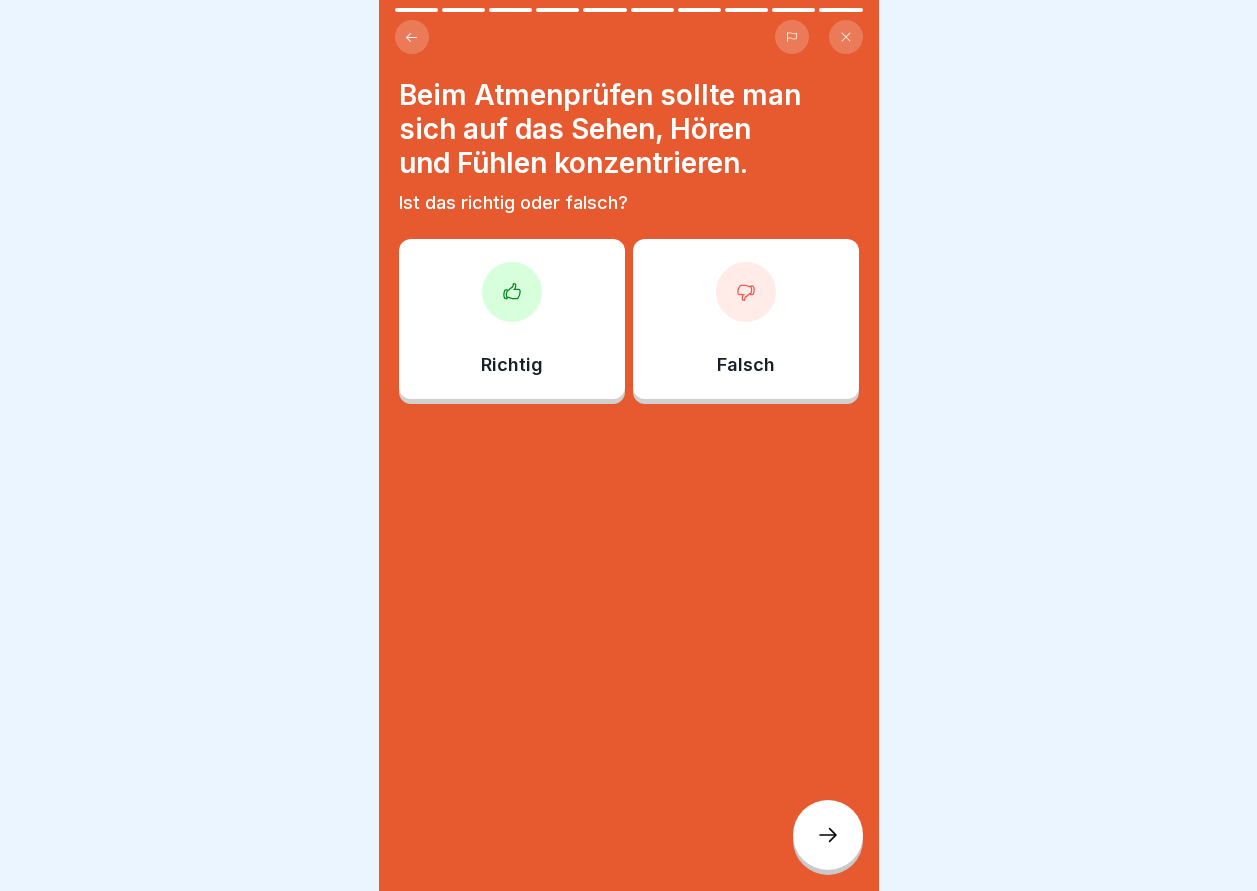 click at bounding box center [512, 292] 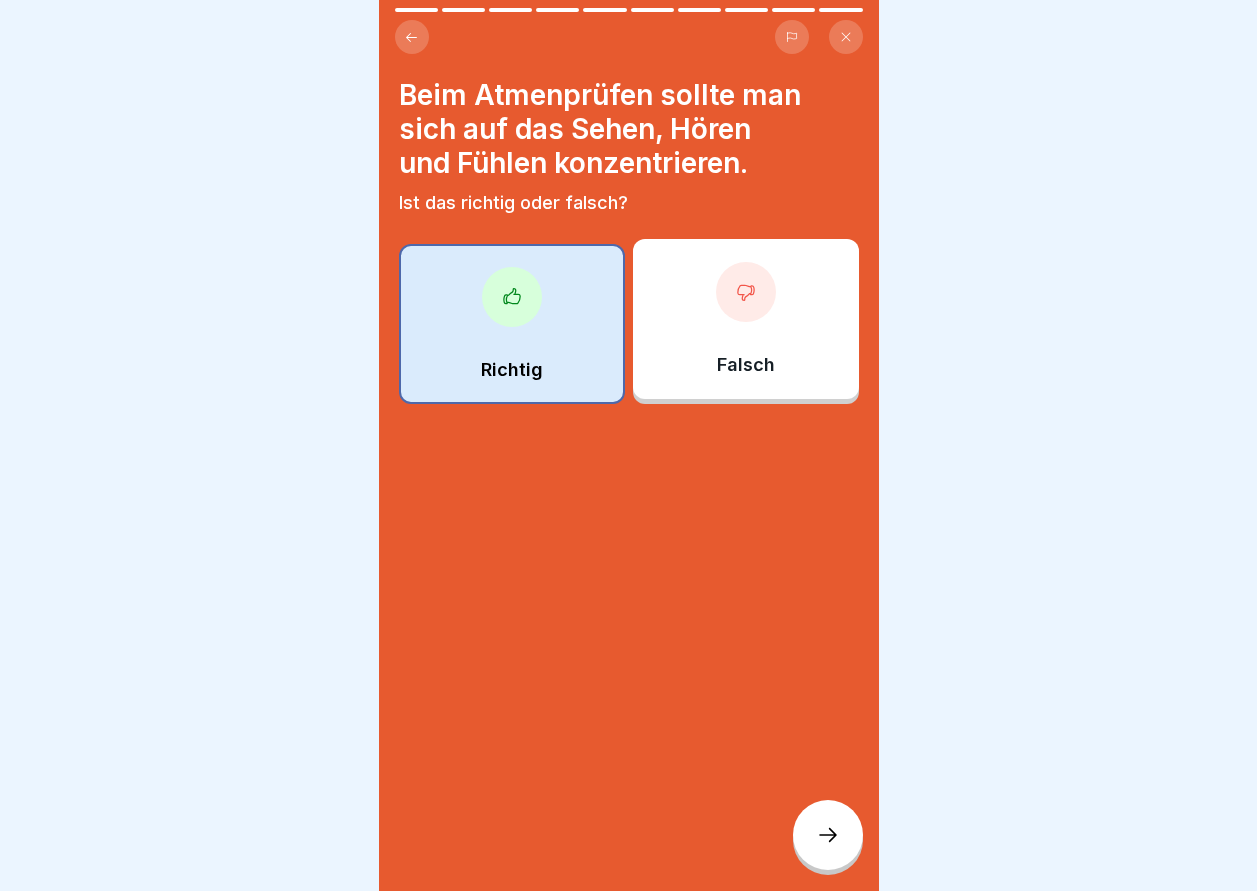 click 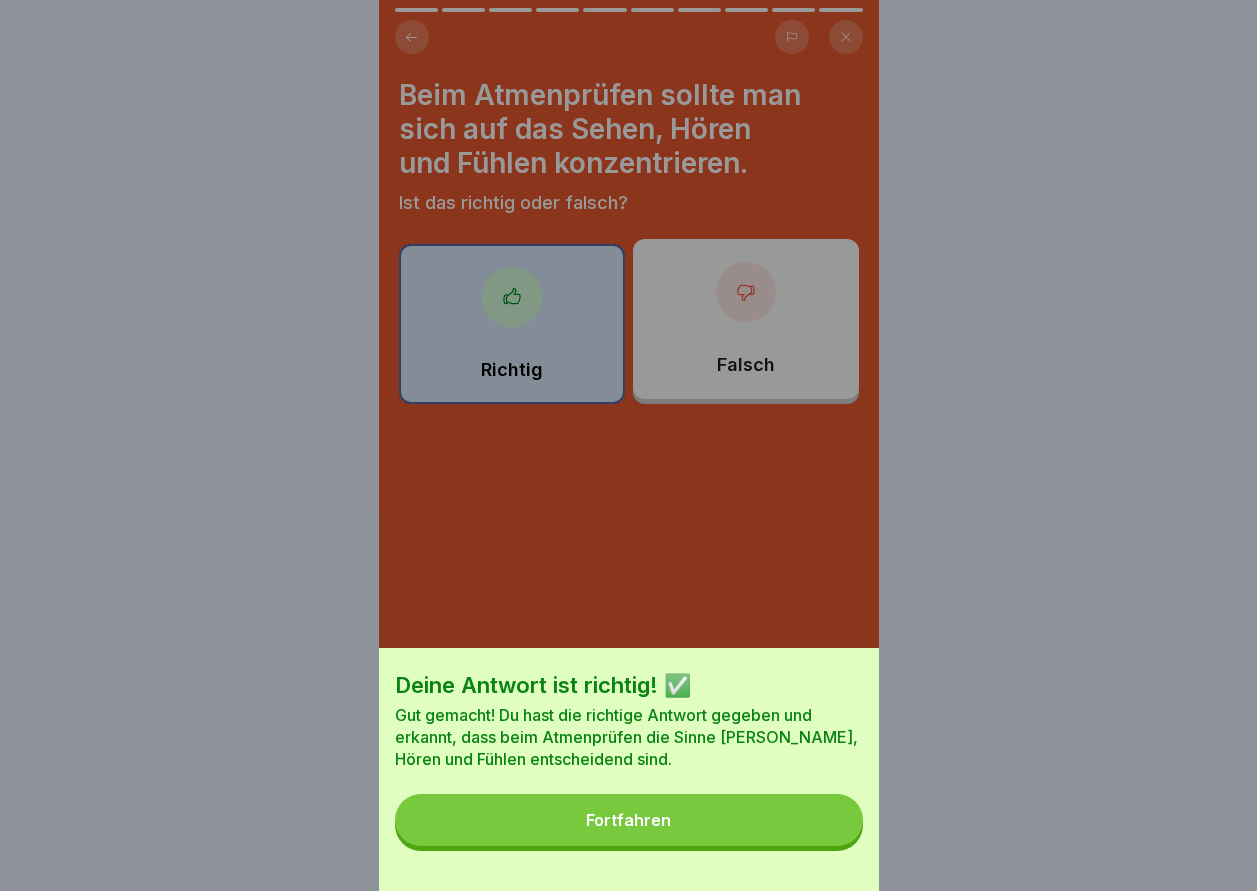 click on "Fortfahren" at bounding box center (628, 820) 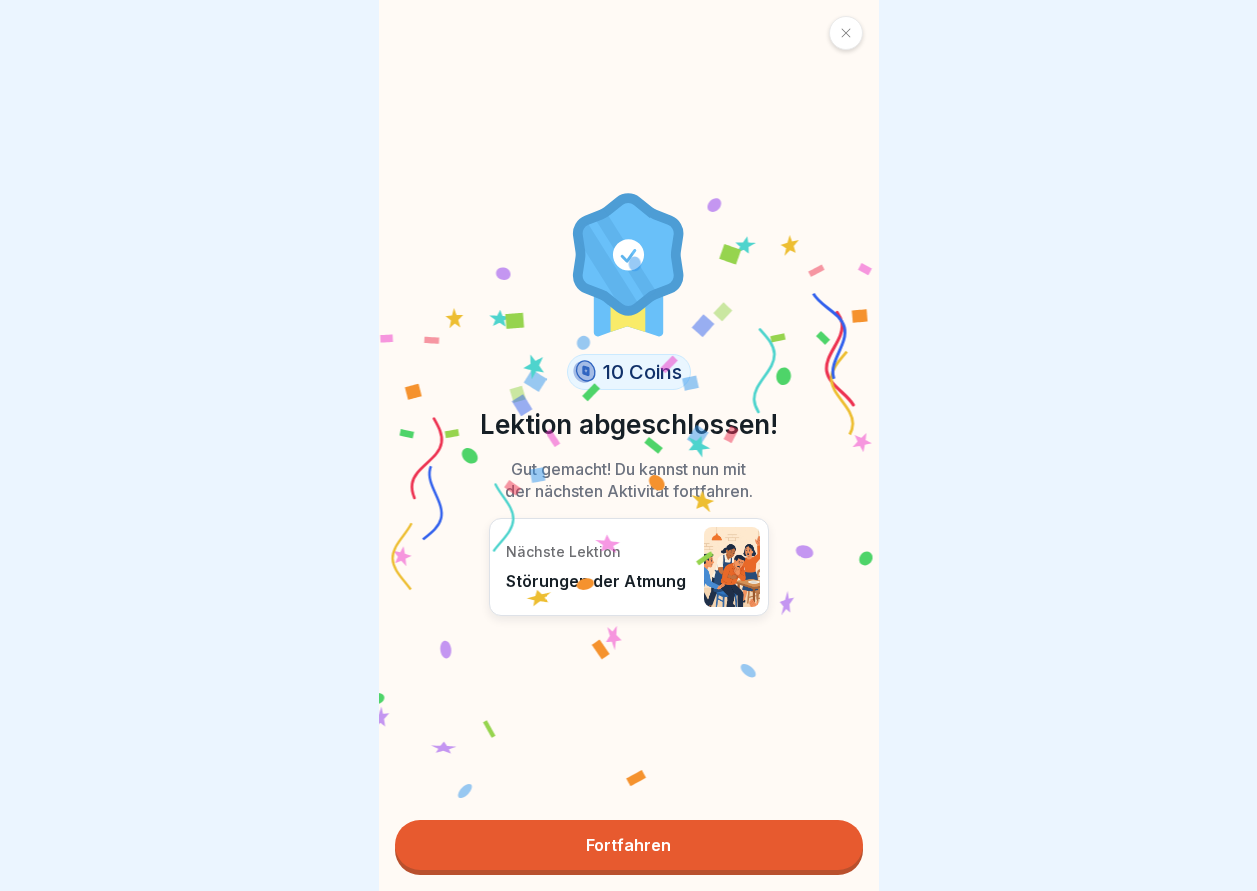 click on "Fortfahren" at bounding box center [629, 845] 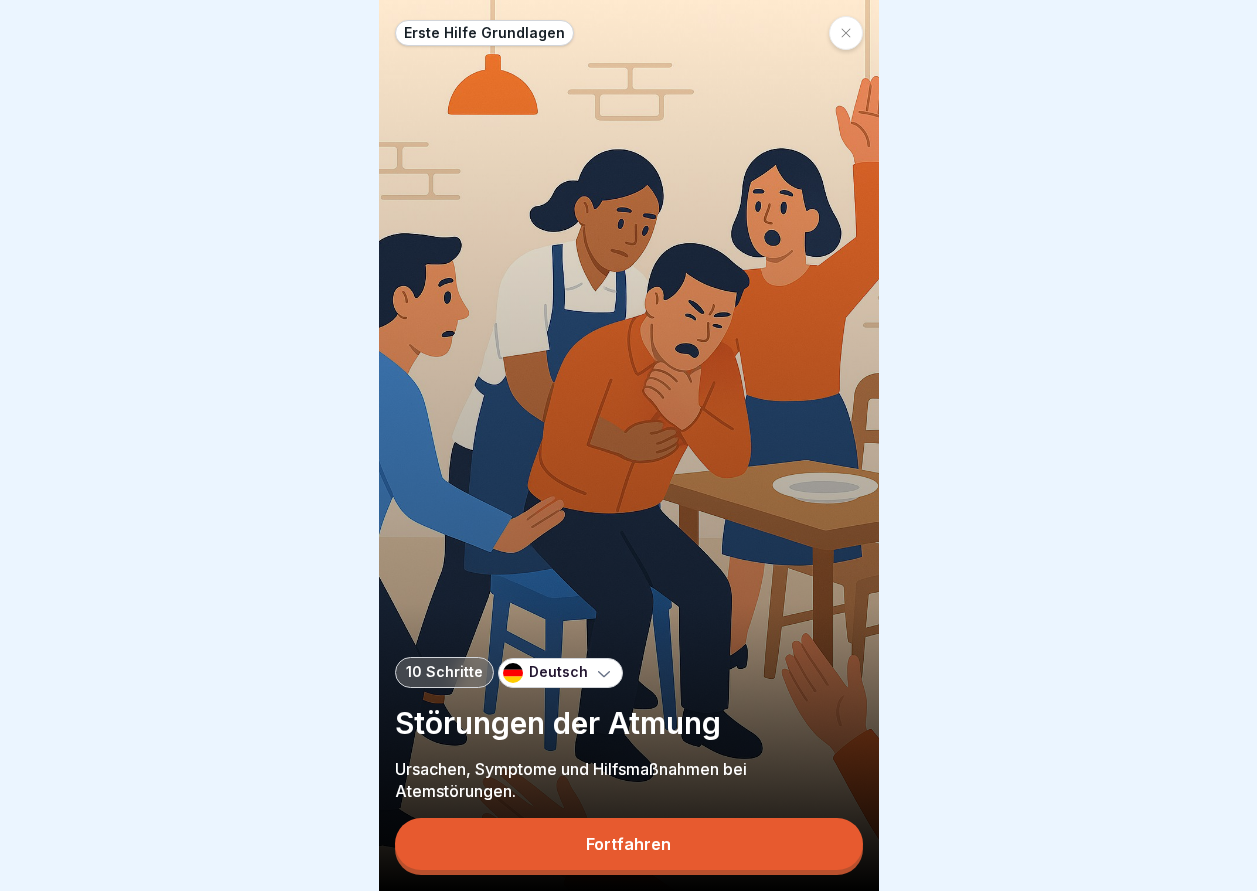 click on "Fortfahren" at bounding box center (628, 844) 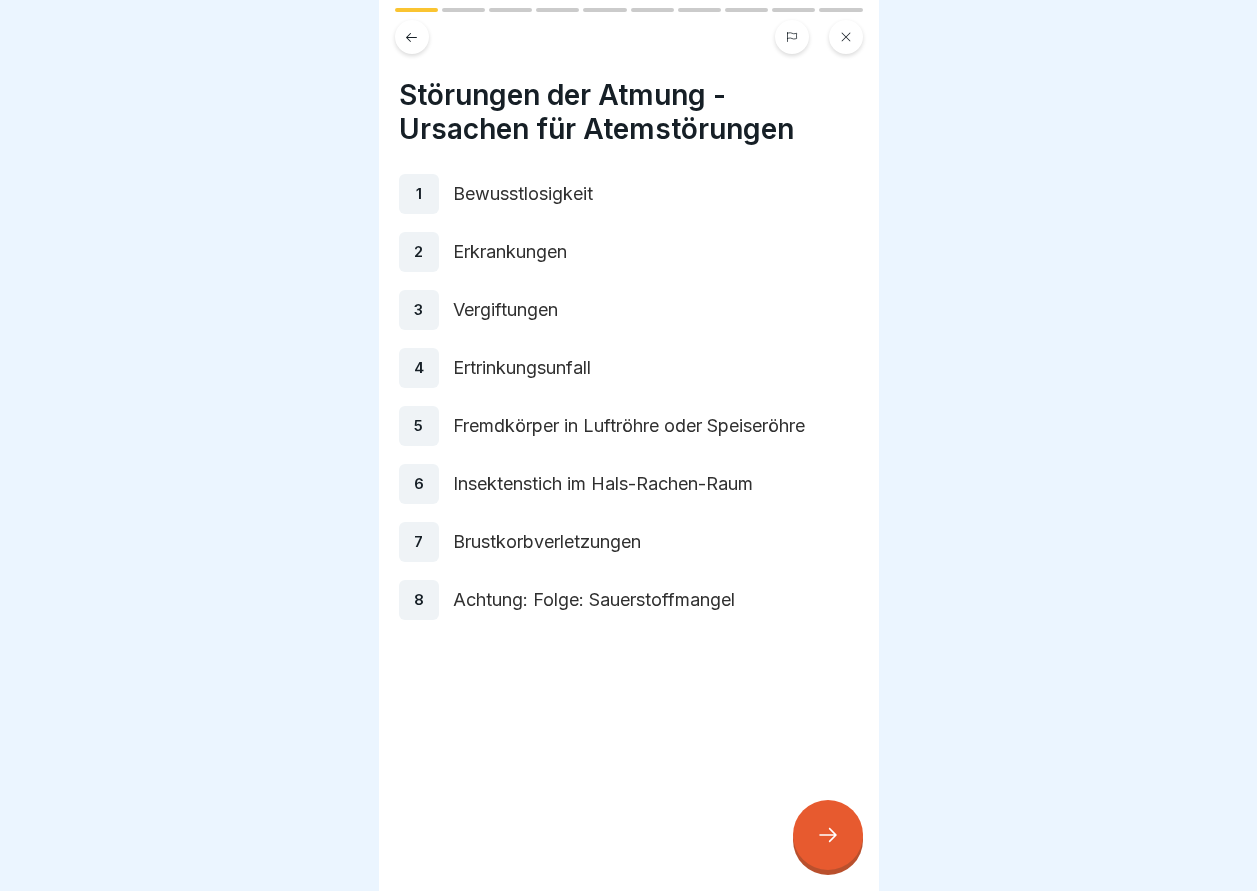 click 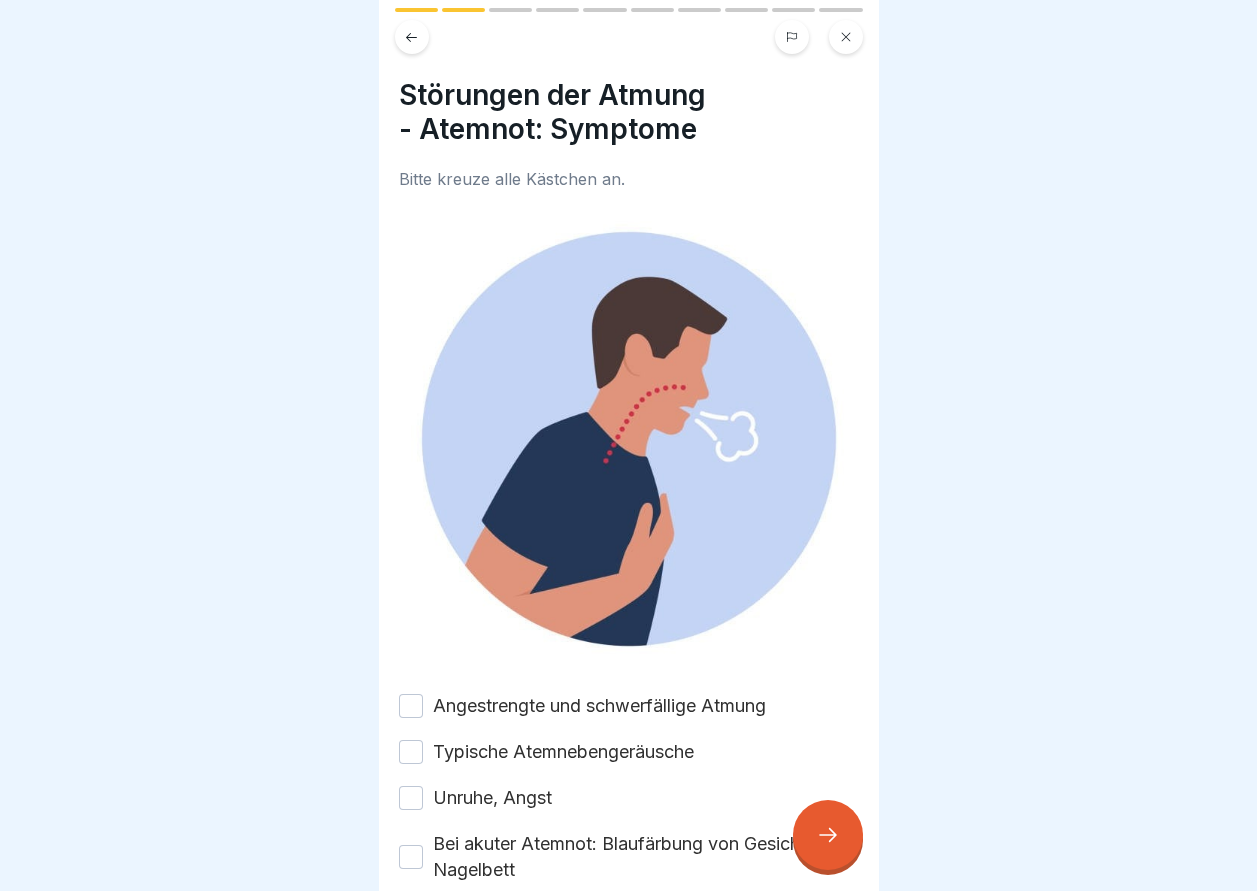 click on "Angestrengte und schwerfällige Atmung" at bounding box center [411, 706] 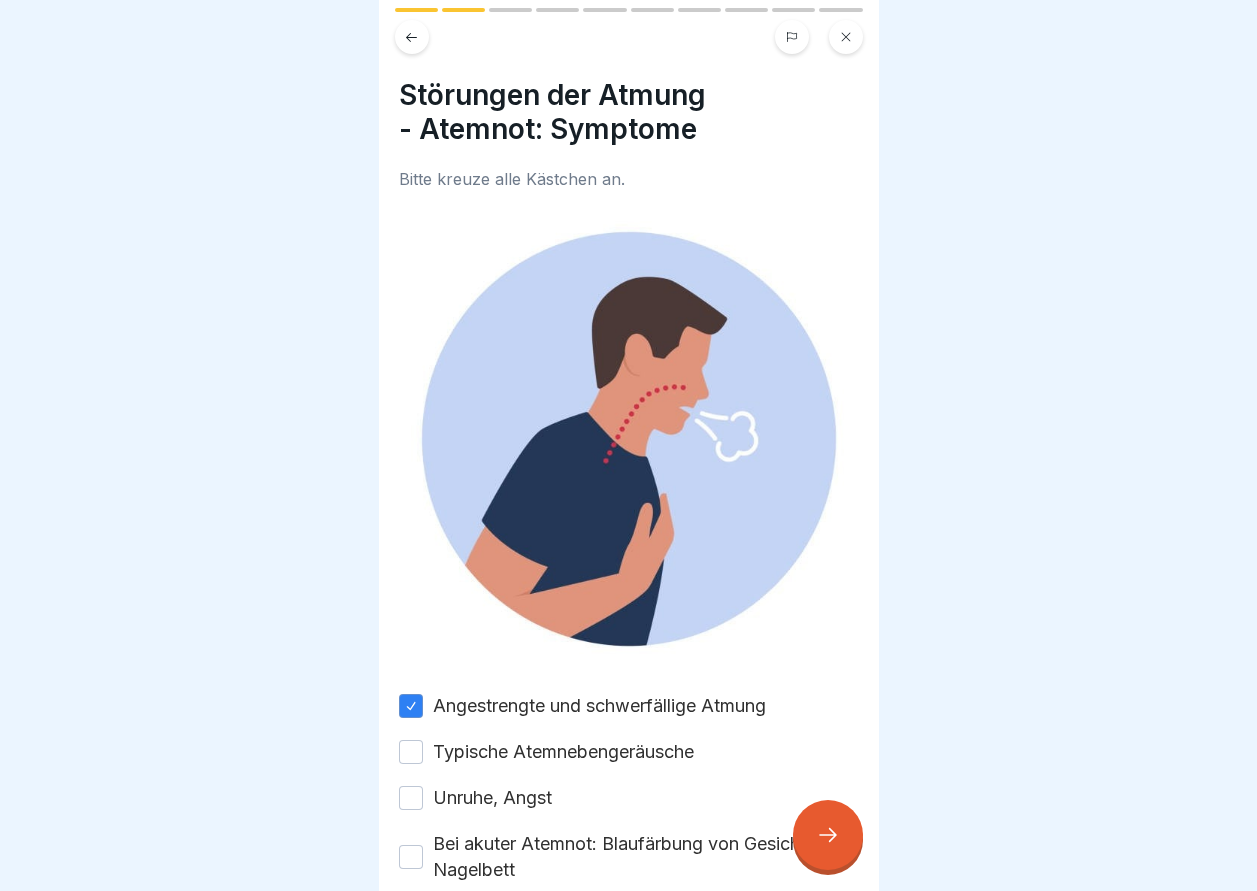 click on "Typische Atemnebengeräusche" at bounding box center (411, 752) 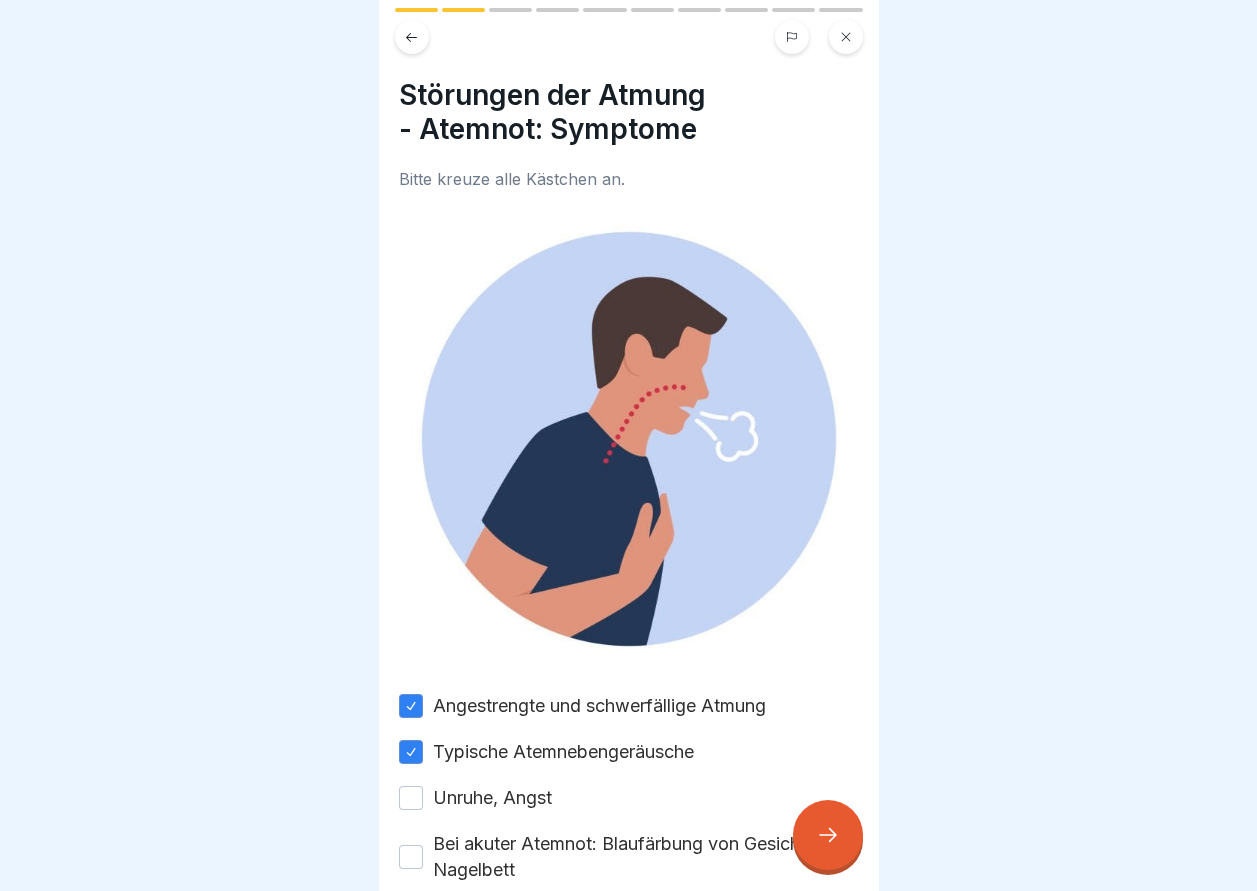 click on "Bei akuter Atemnot: Blaufärbung von Gesicht und Nagelbett" at bounding box center [411, 857] 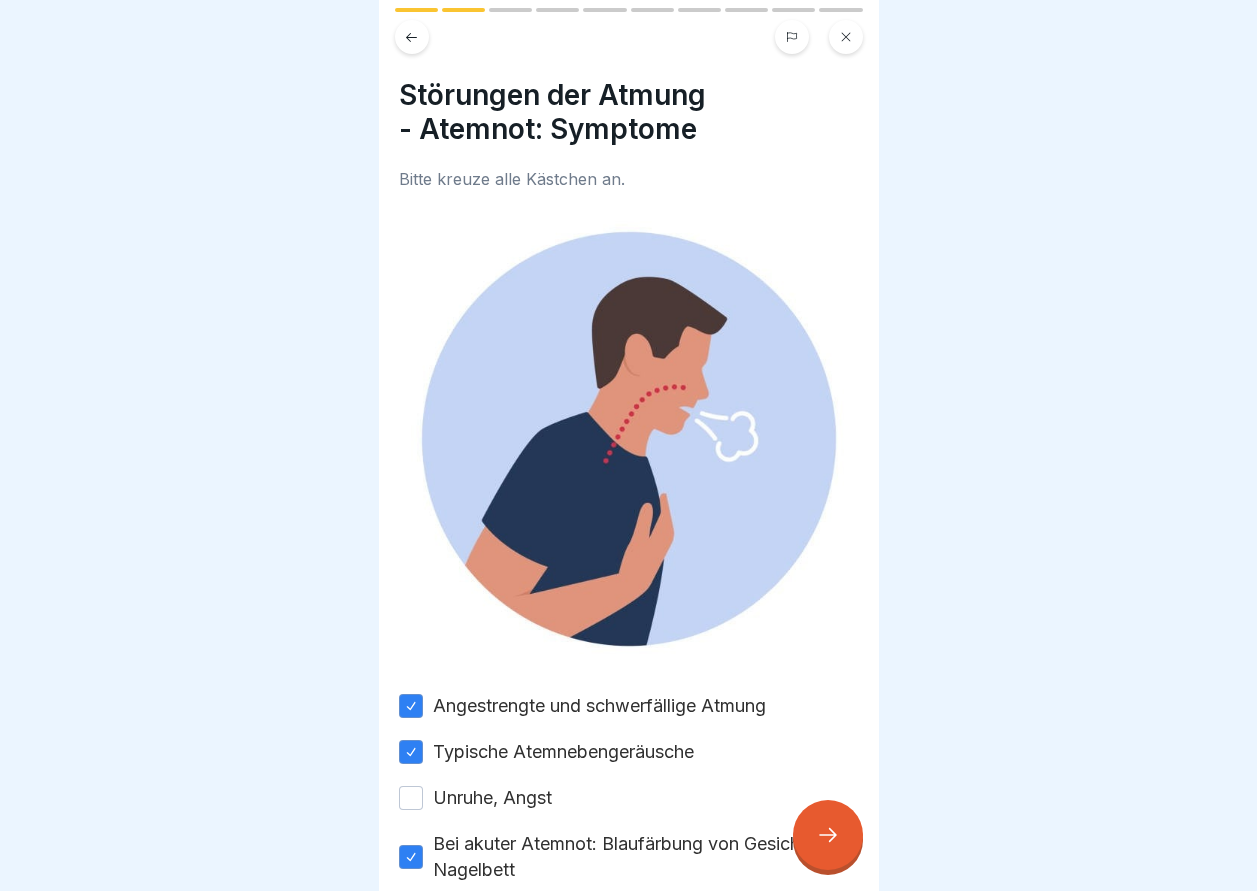 click 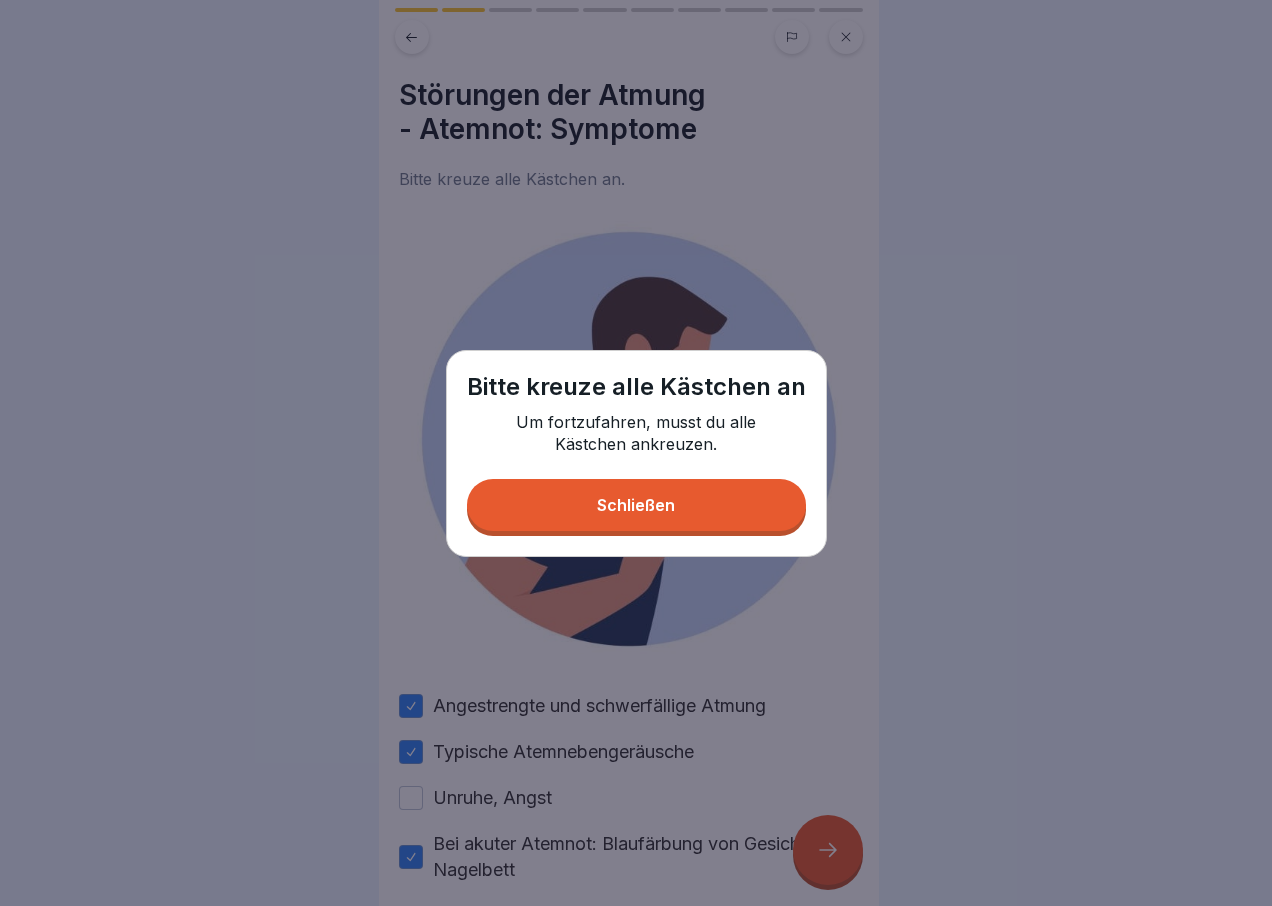 click on "Schließen" at bounding box center [636, 505] 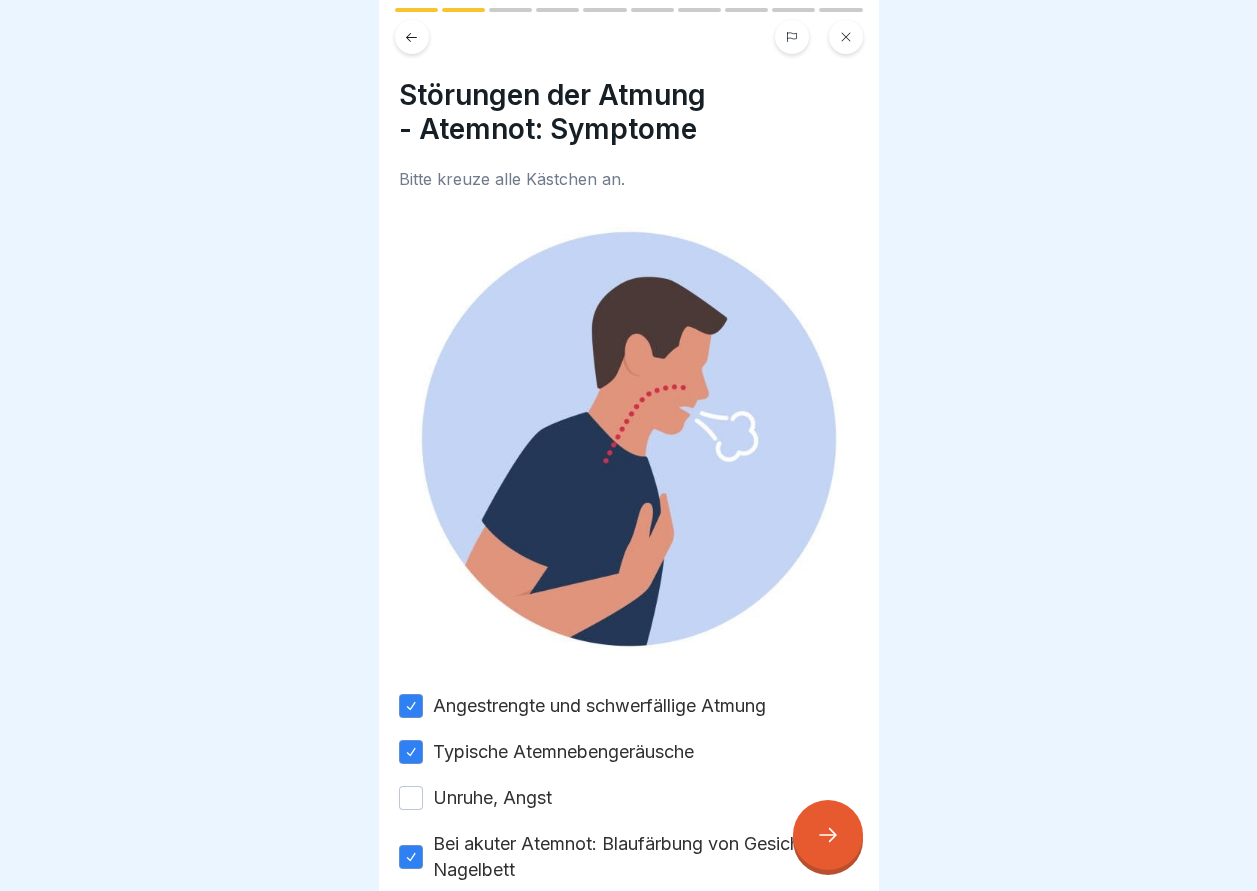 click on "Bei akuter Atemnot: Blaufärbung von Gesicht und Nagelbett" at bounding box center (411, 857) 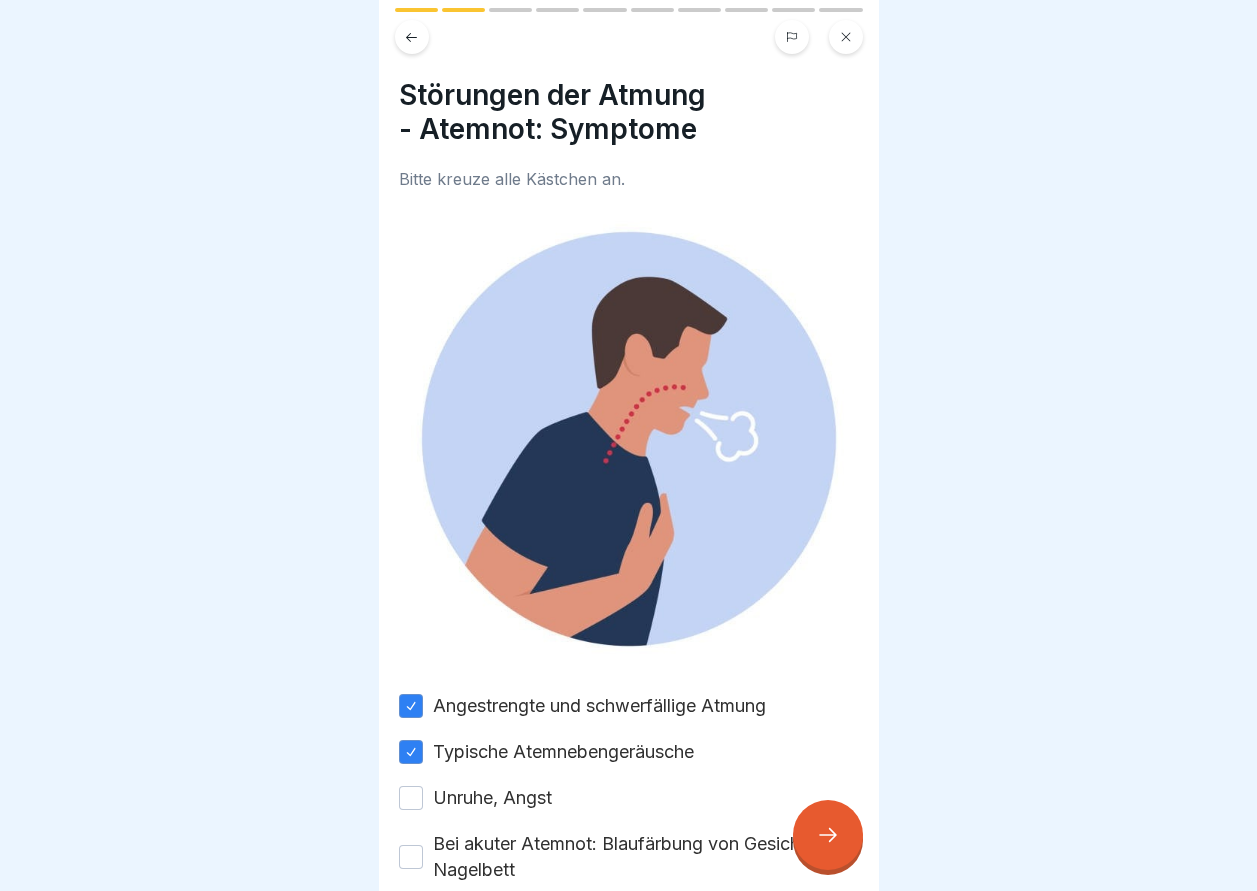 click at bounding box center [828, 835] 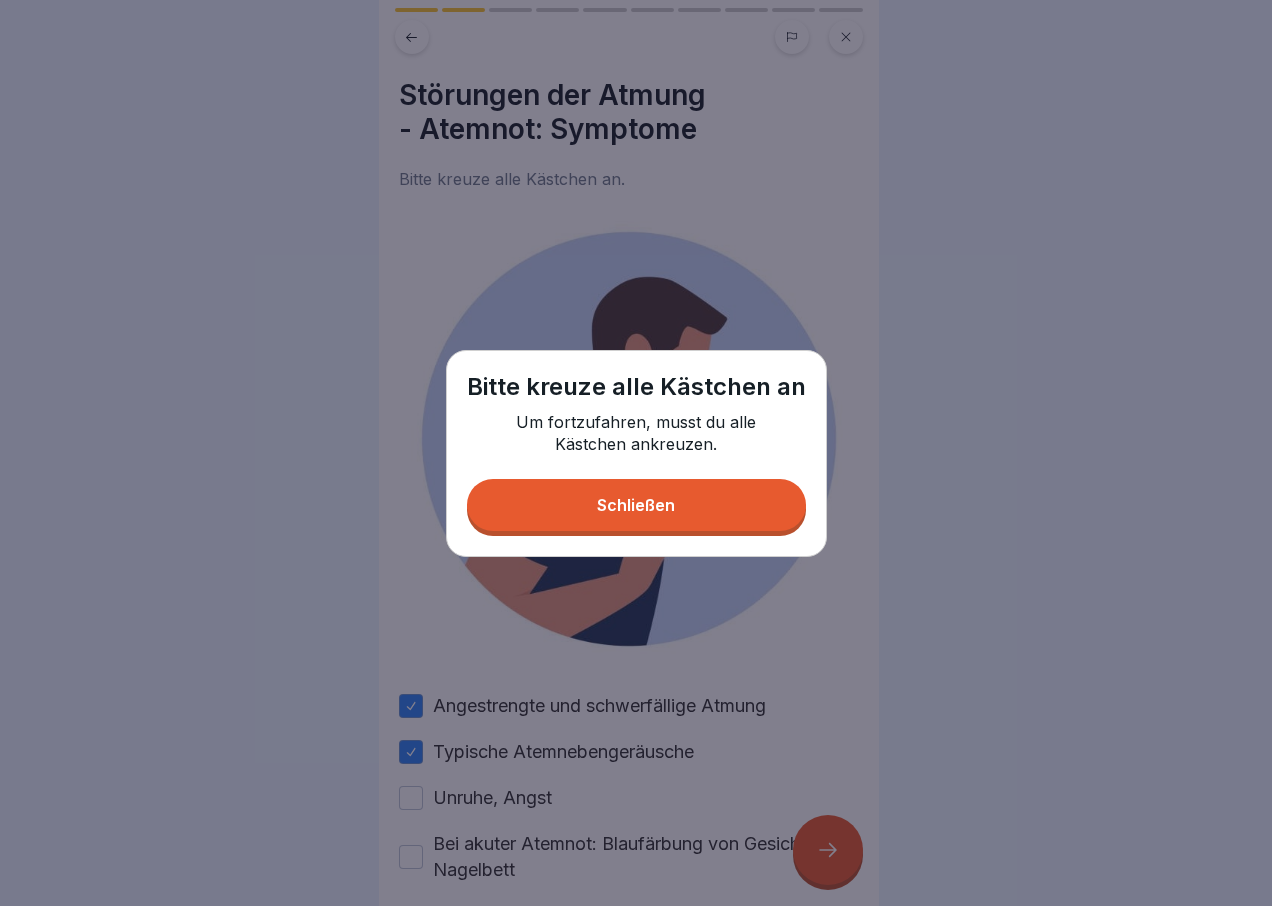 click on "Schließen" at bounding box center [636, 505] 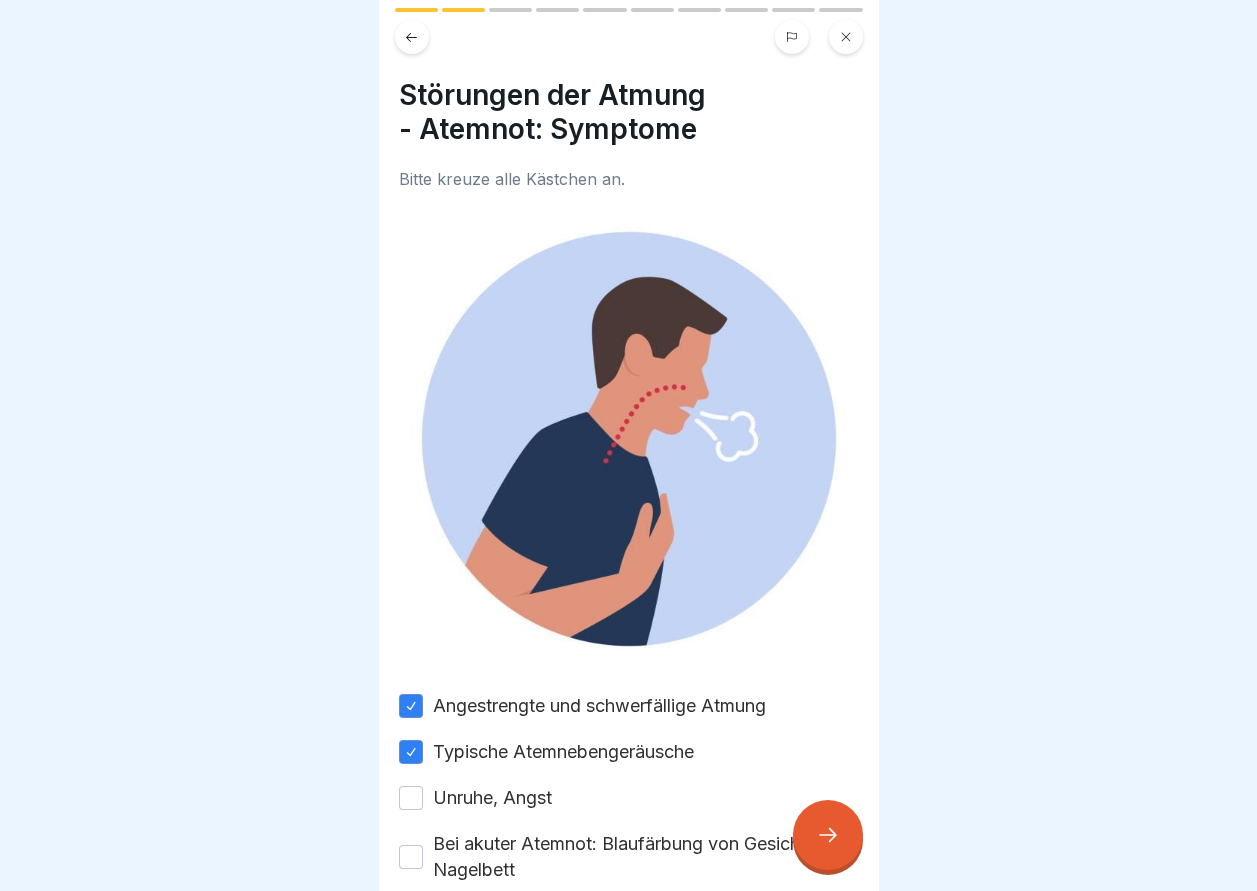 click on "Typische Atemnebengeräusche" at bounding box center [629, 752] 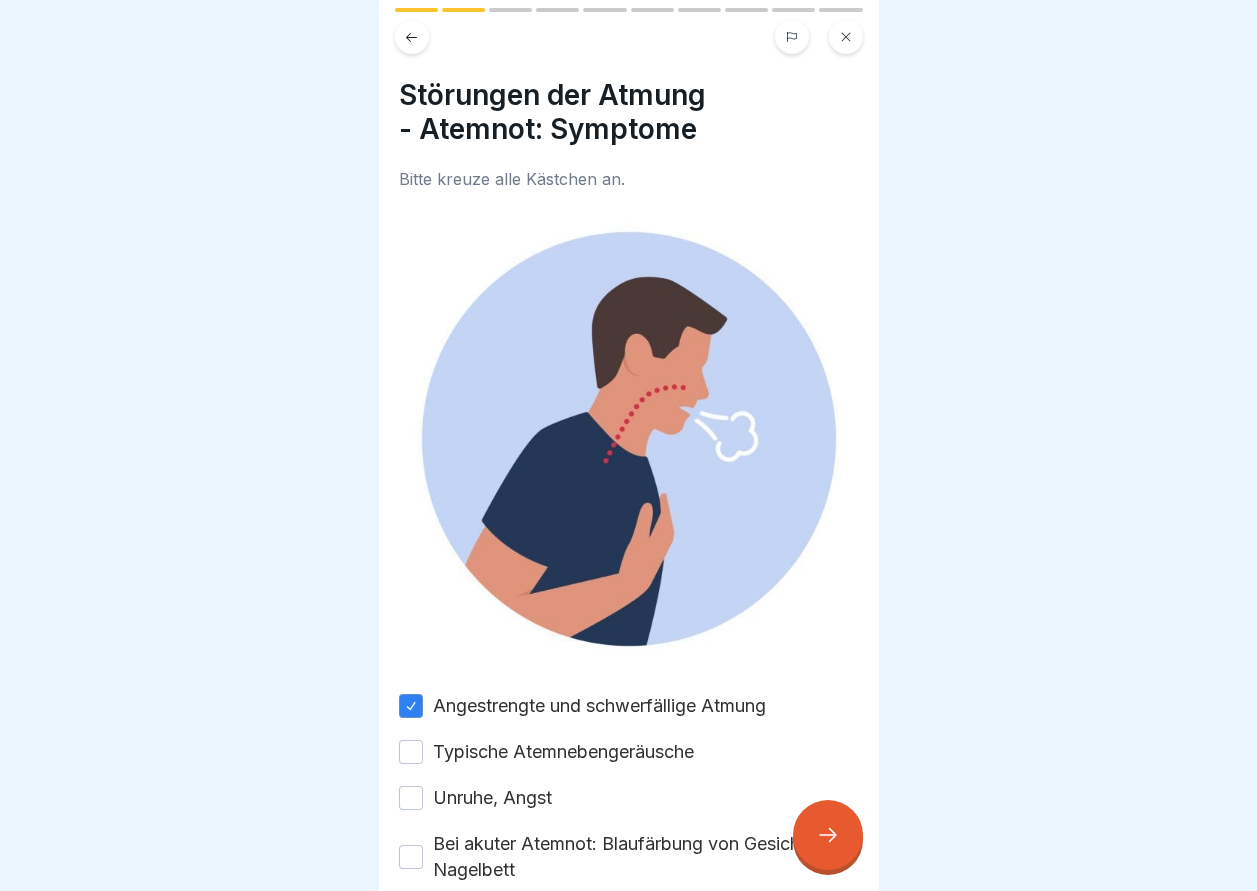 click on "Bei akuter Atemnot: Blaufärbung von Gesicht und Nagelbett" at bounding box center [411, 857] 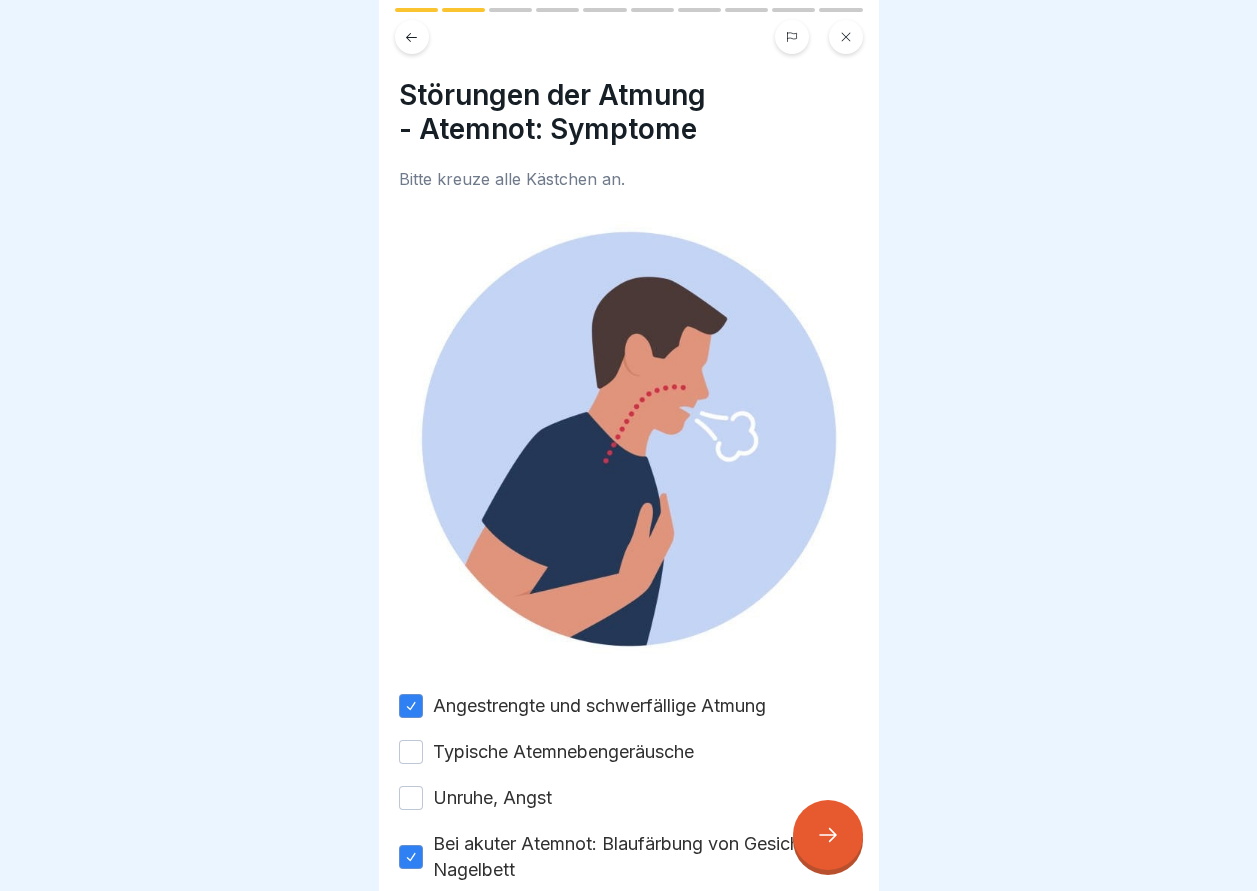 click 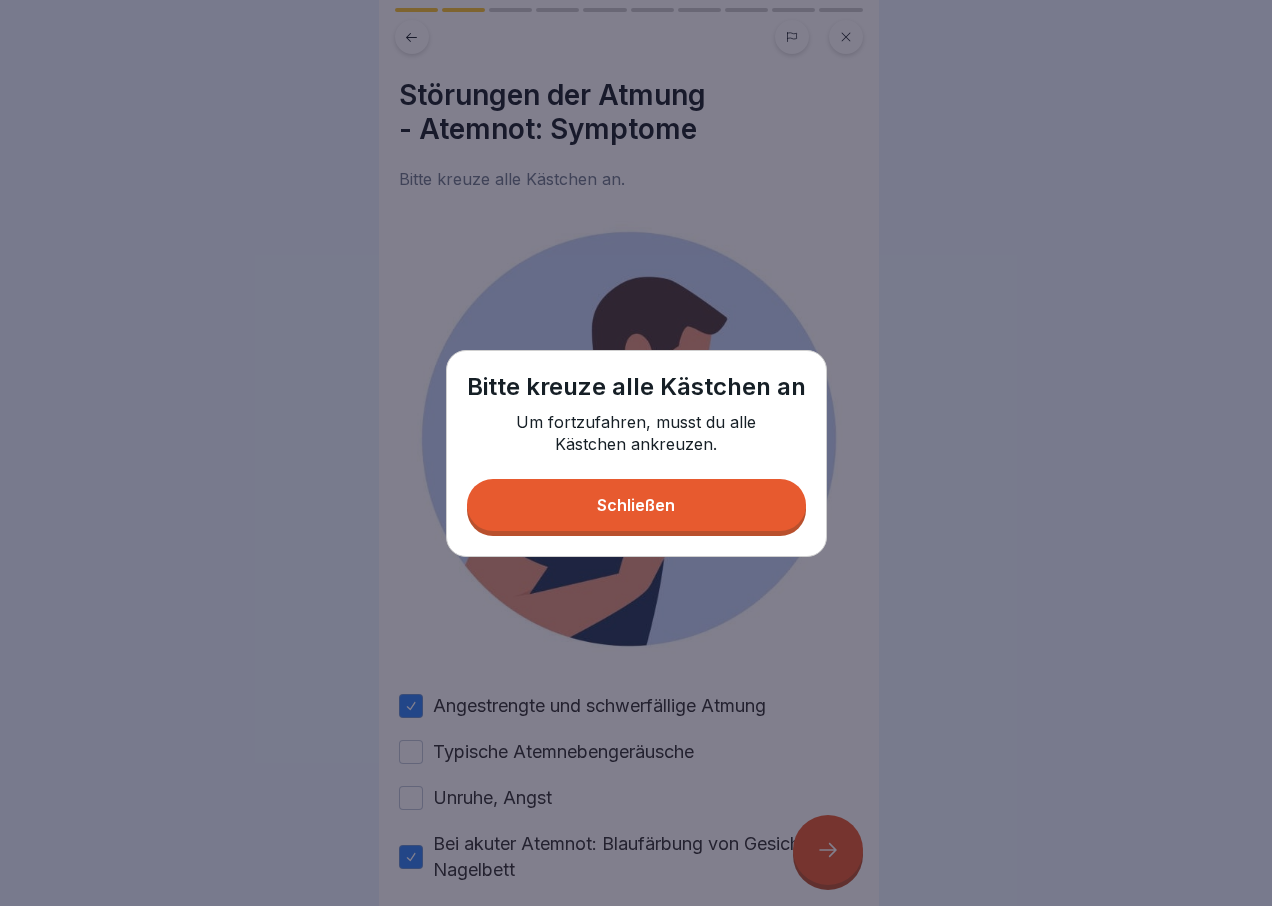 click on "Schließen" at bounding box center [636, 505] 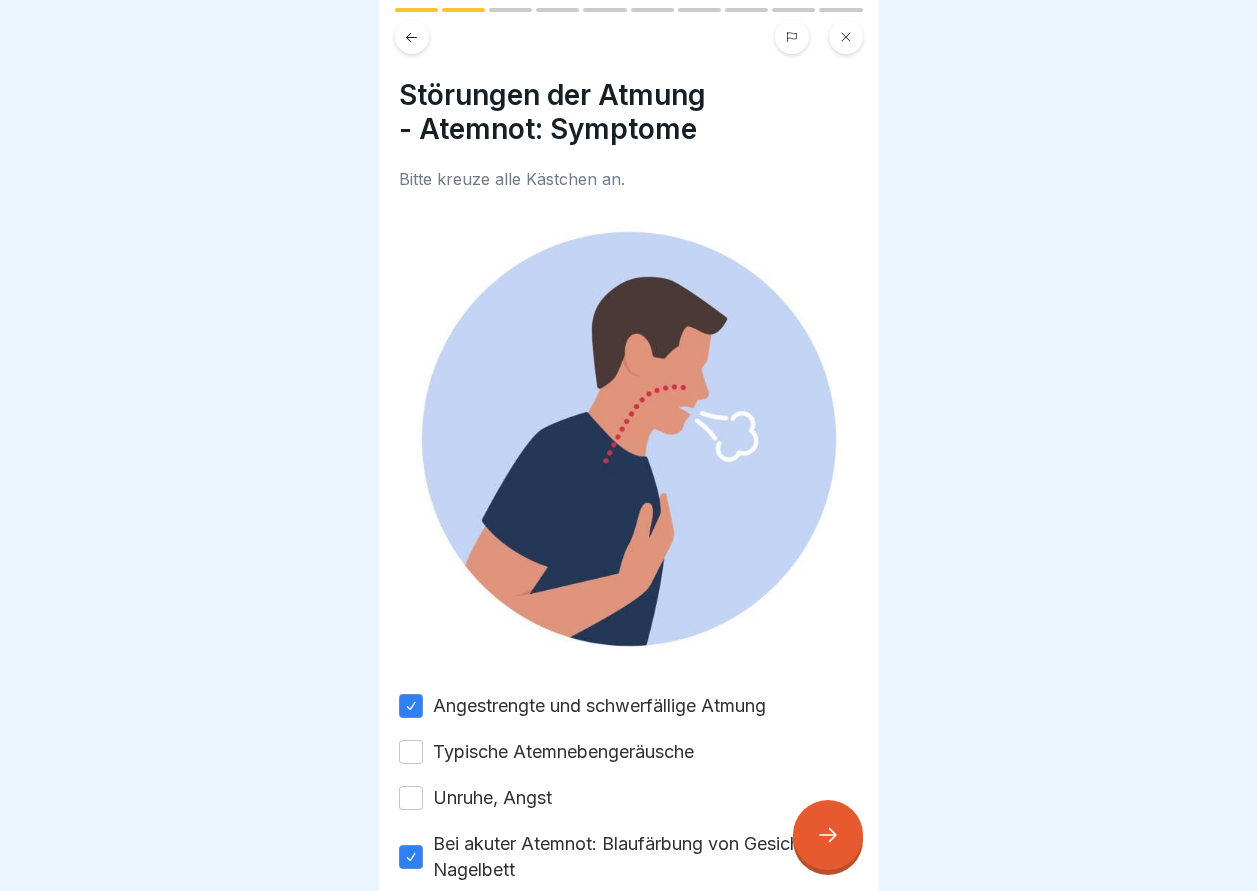 click on "Angestrengte und schwerfällige Atmung" at bounding box center [411, 706] 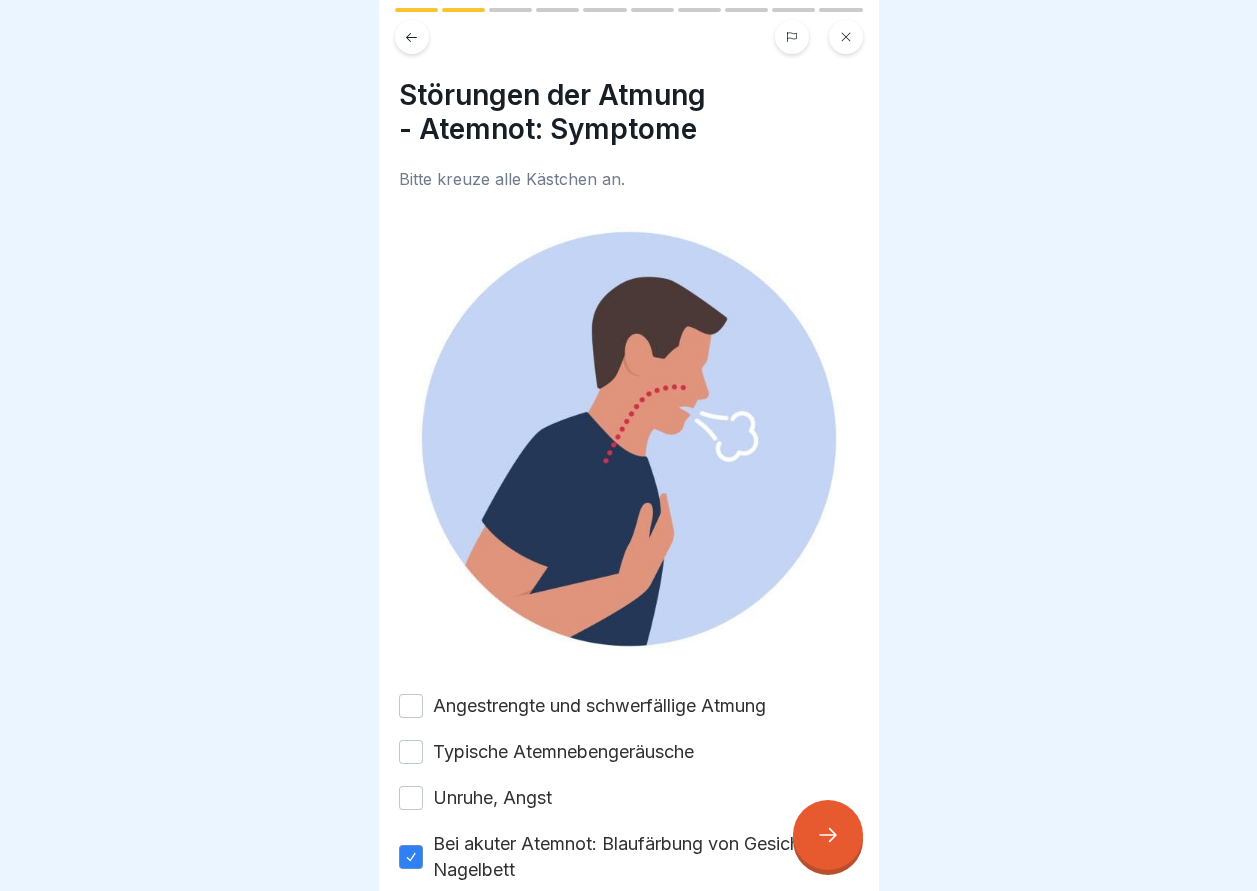 click 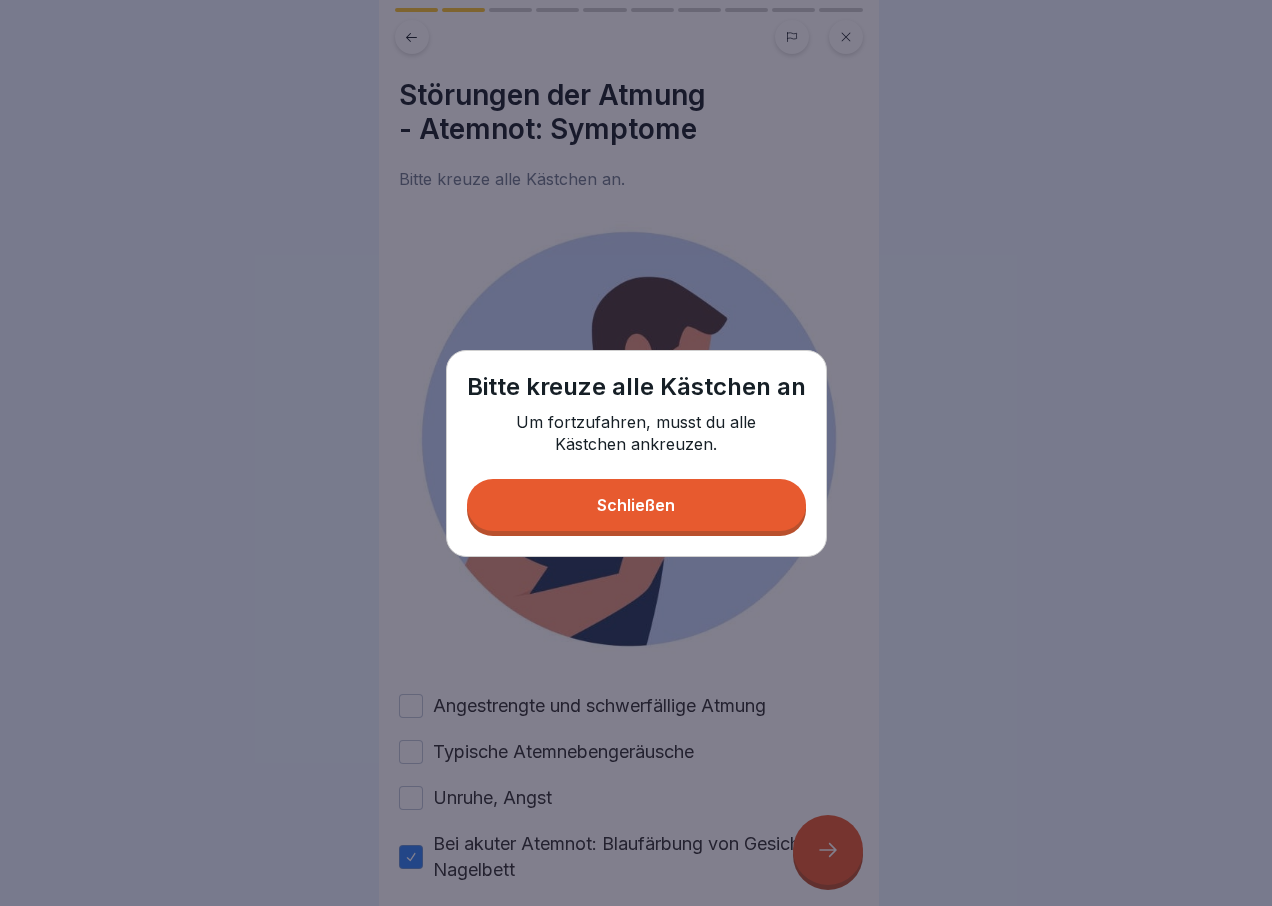 click on "Schließen" at bounding box center [636, 505] 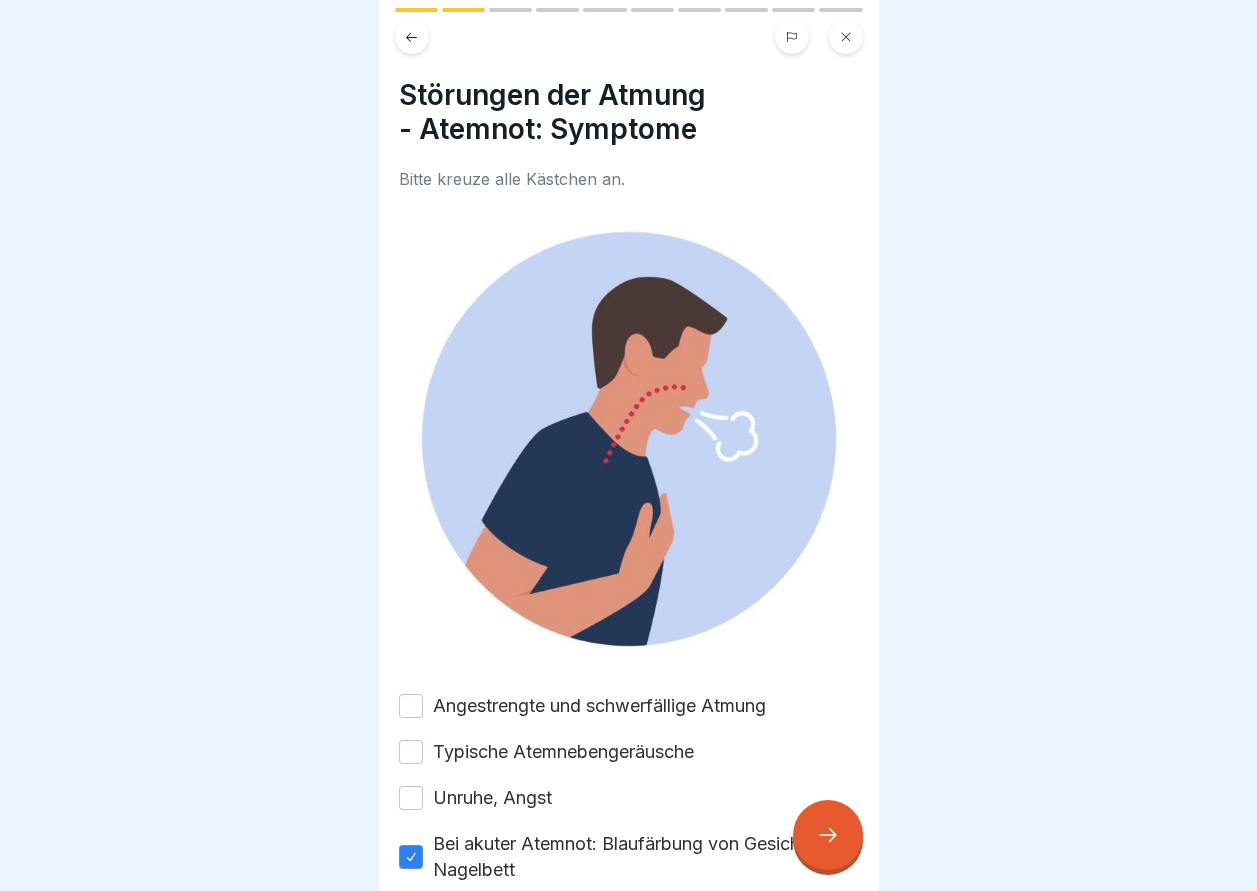 click on "Angestrengte und schwerfällige Atmung" at bounding box center [411, 706] 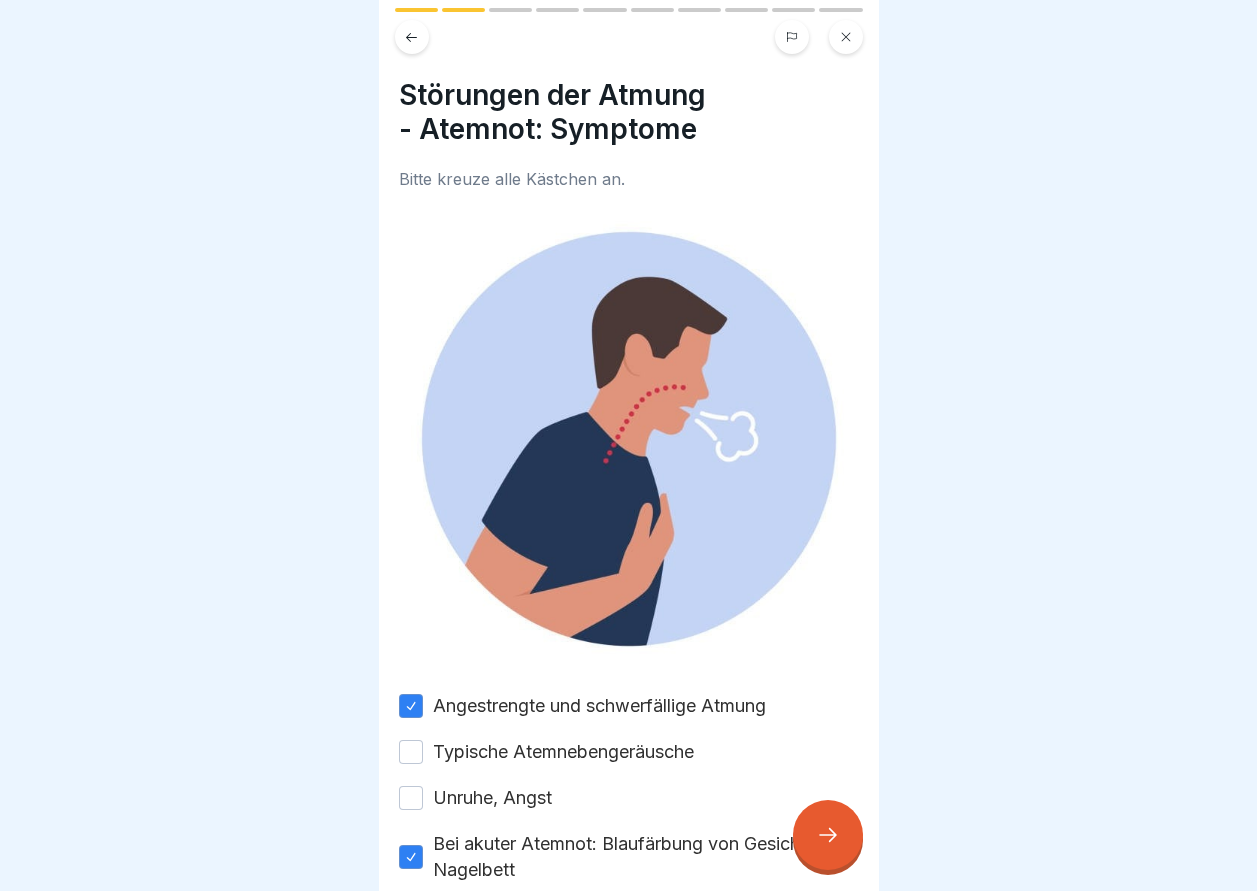 click on "Typische Atemnebengeräusche" at bounding box center (411, 752) 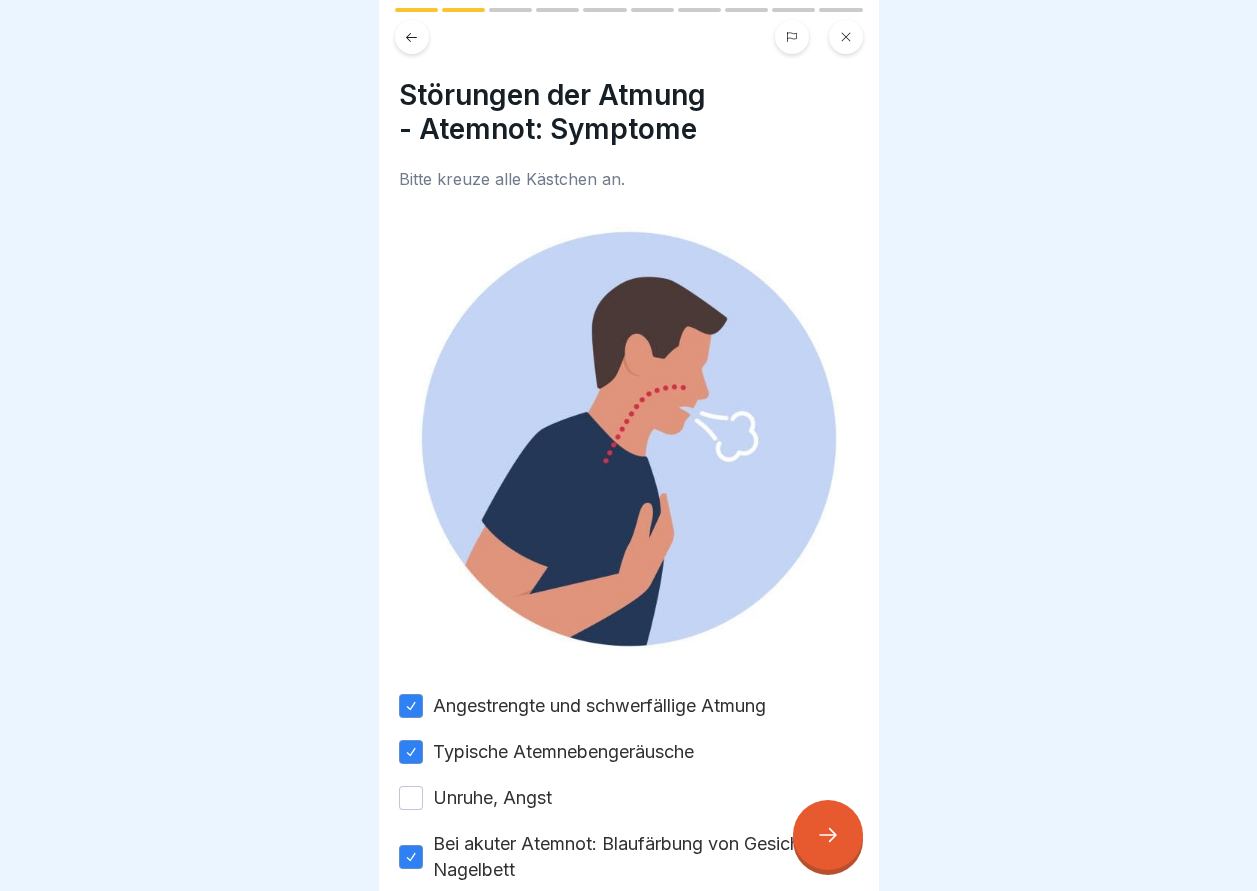 click on "Unruhe, Angst" at bounding box center (411, 798) 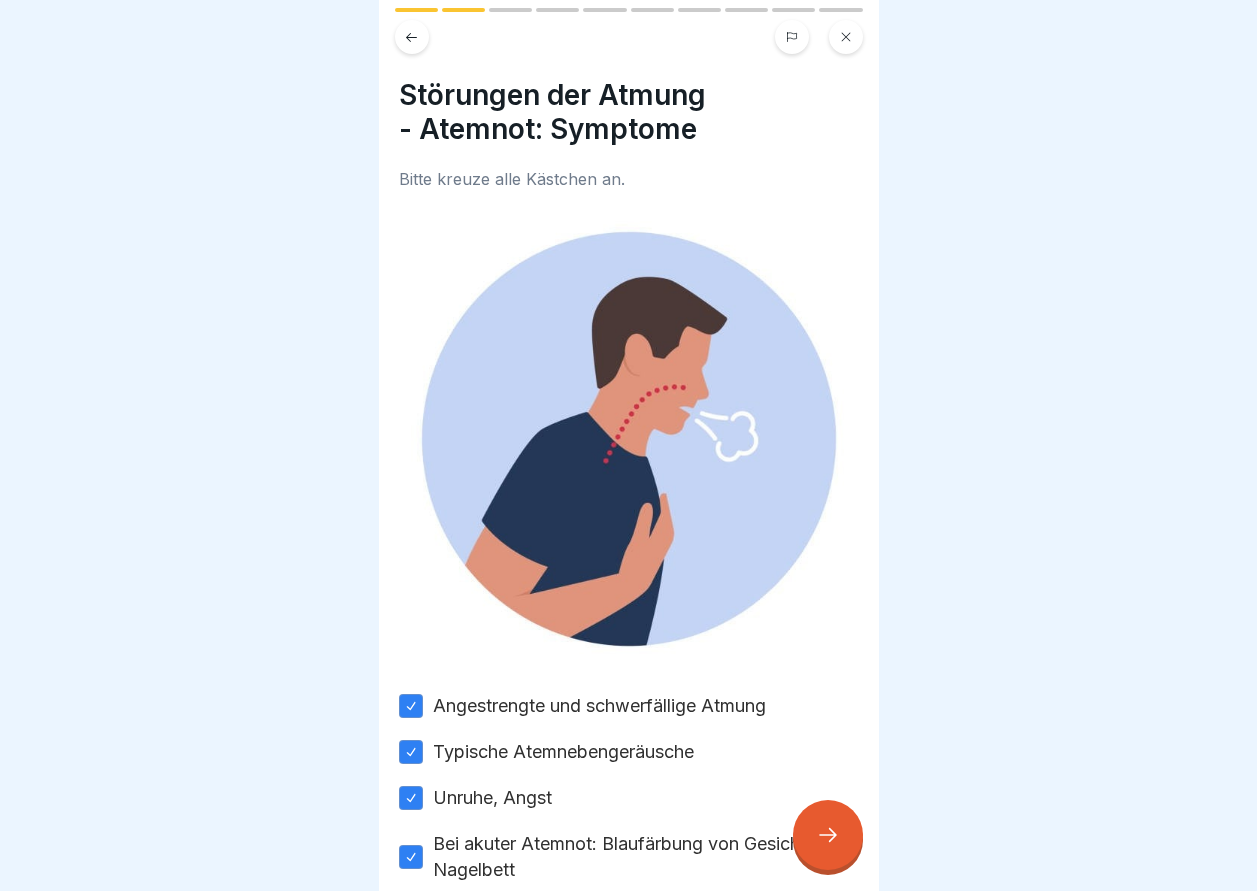 click at bounding box center [828, 835] 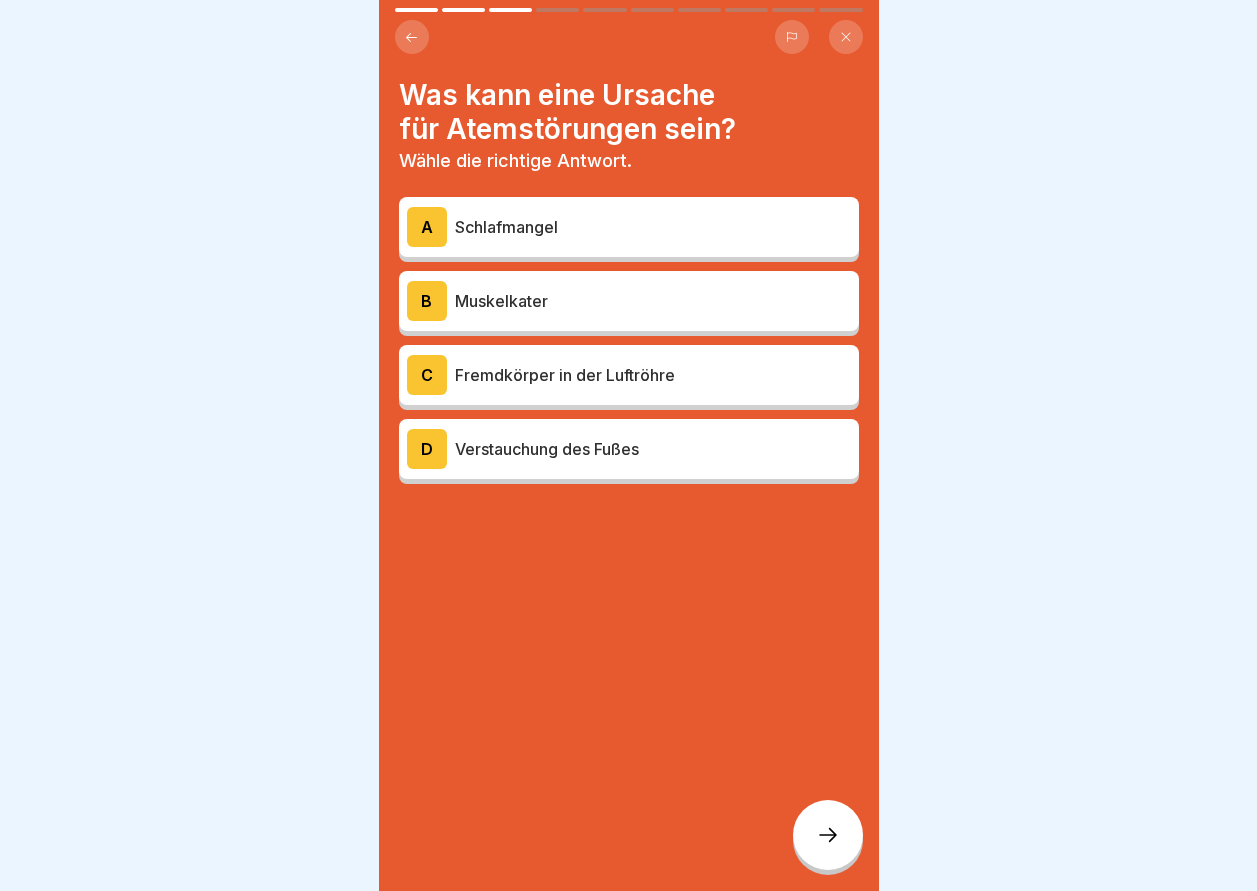 click on "C" at bounding box center [427, 375] 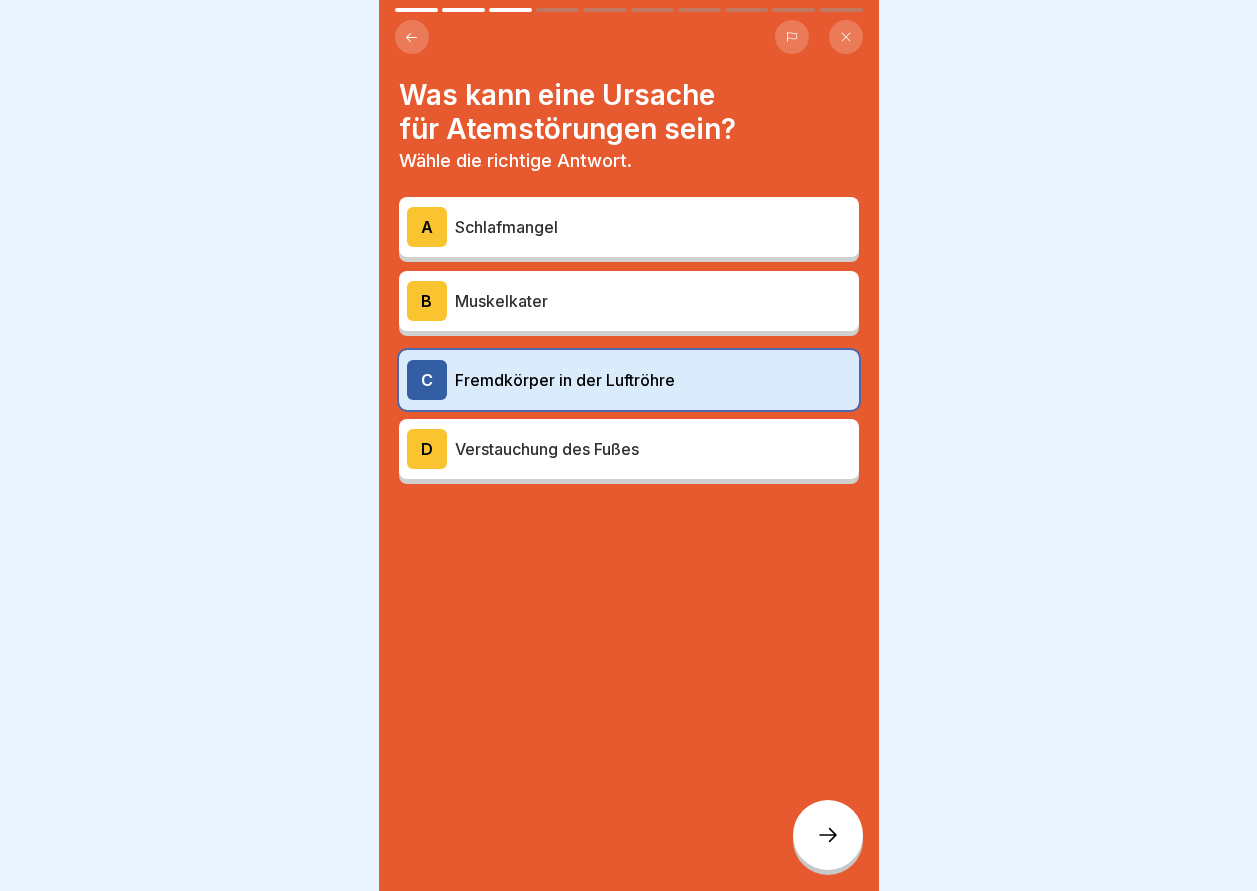 click 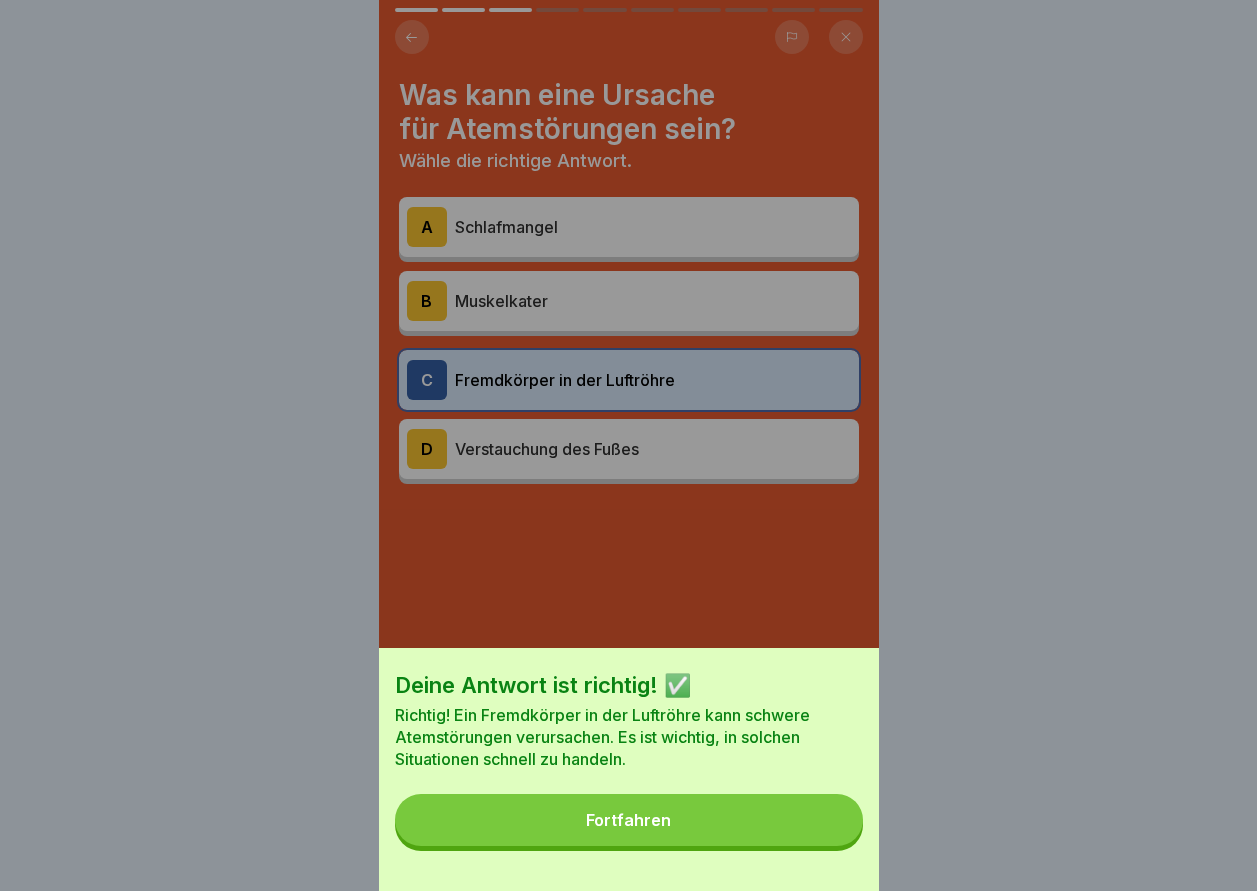 click on "Fortfahren" at bounding box center [629, 820] 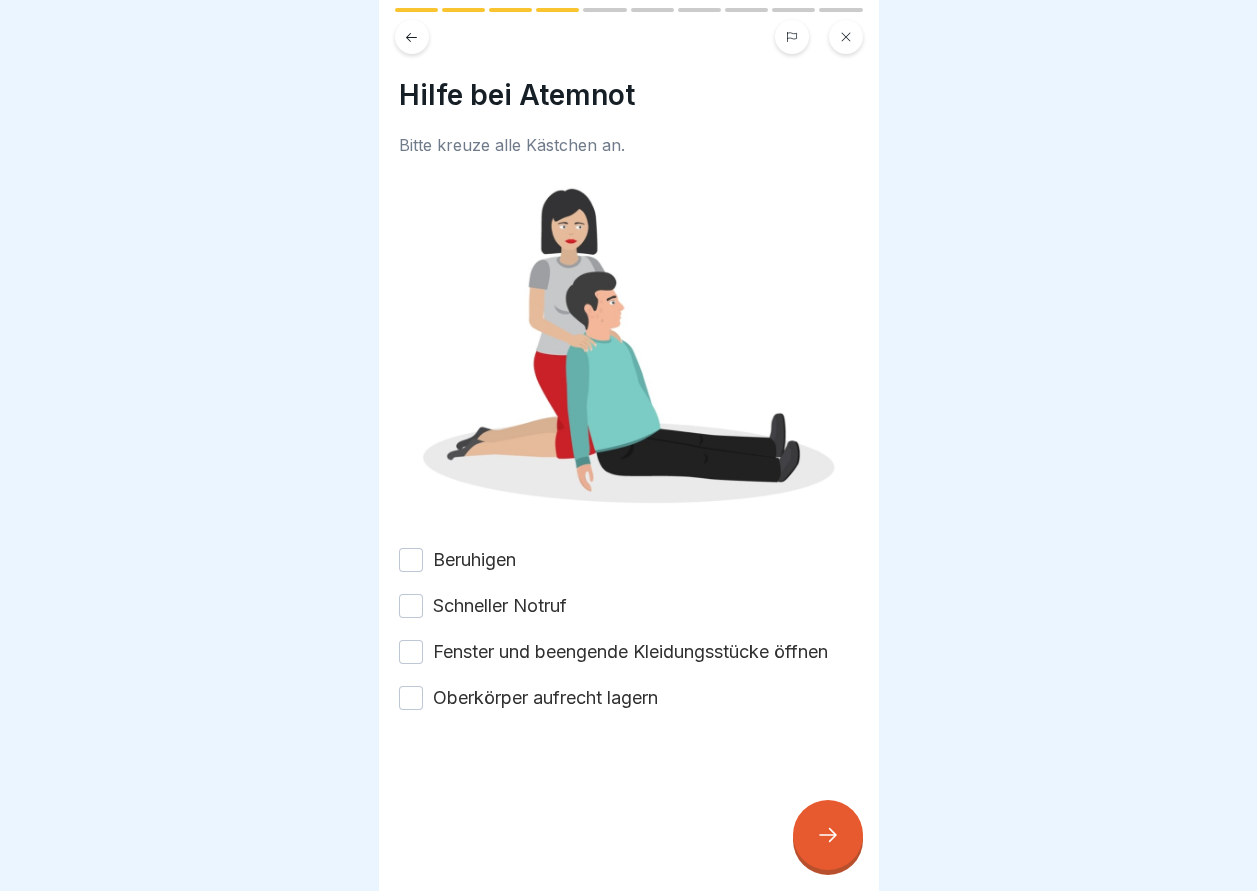 click on "Fenster und beengende Kleidungsstücke öffnen" at bounding box center [411, 652] 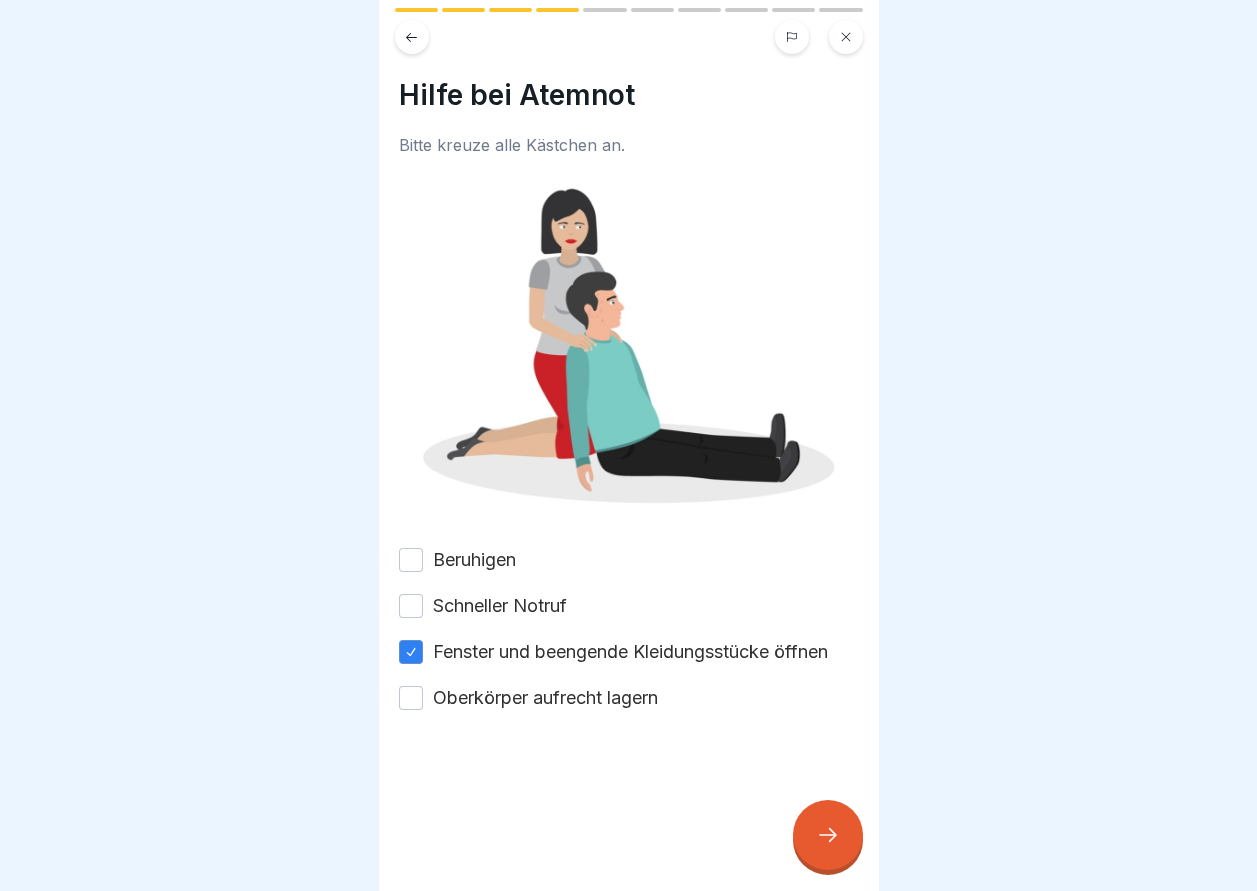 click 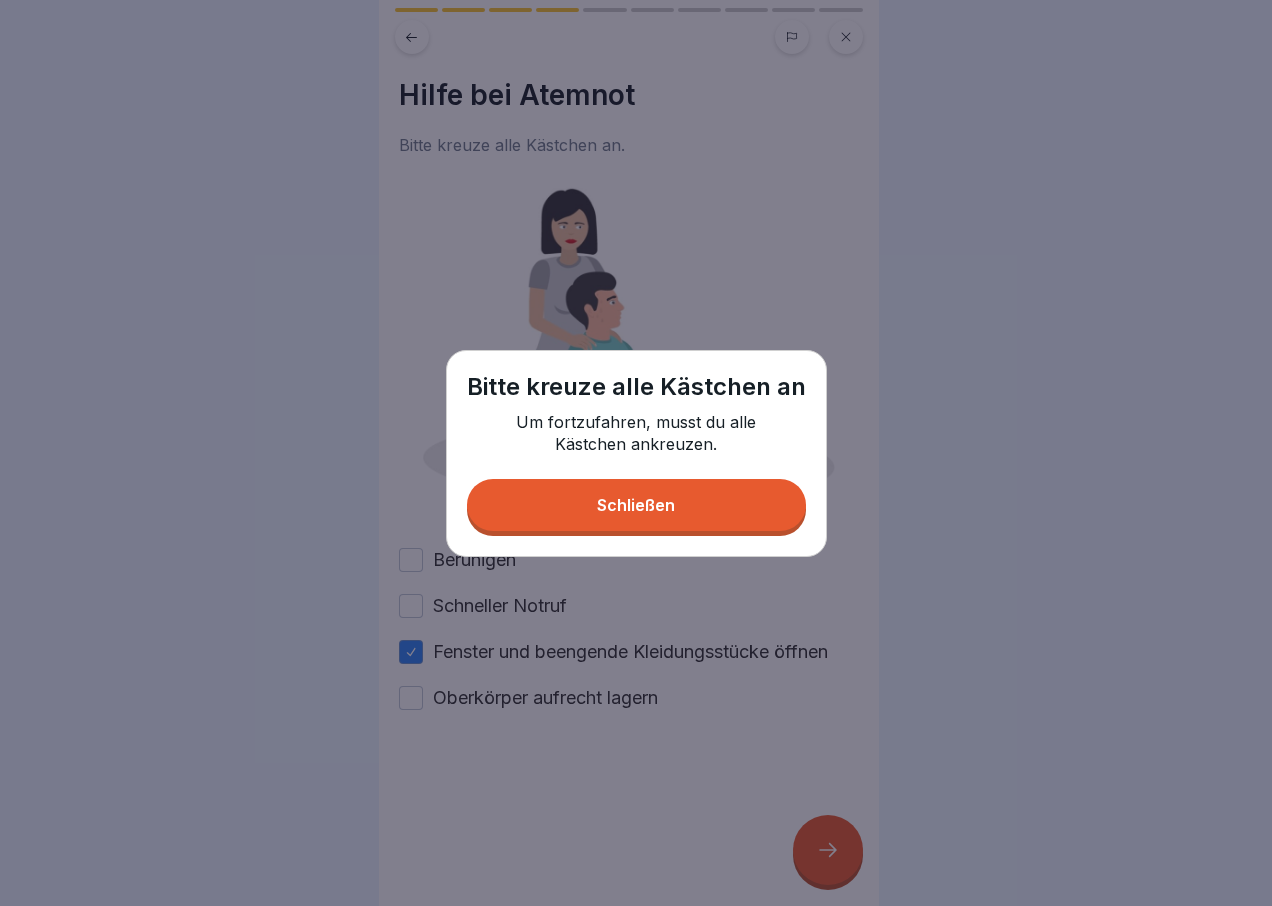 click on "Schließen" at bounding box center [636, 505] 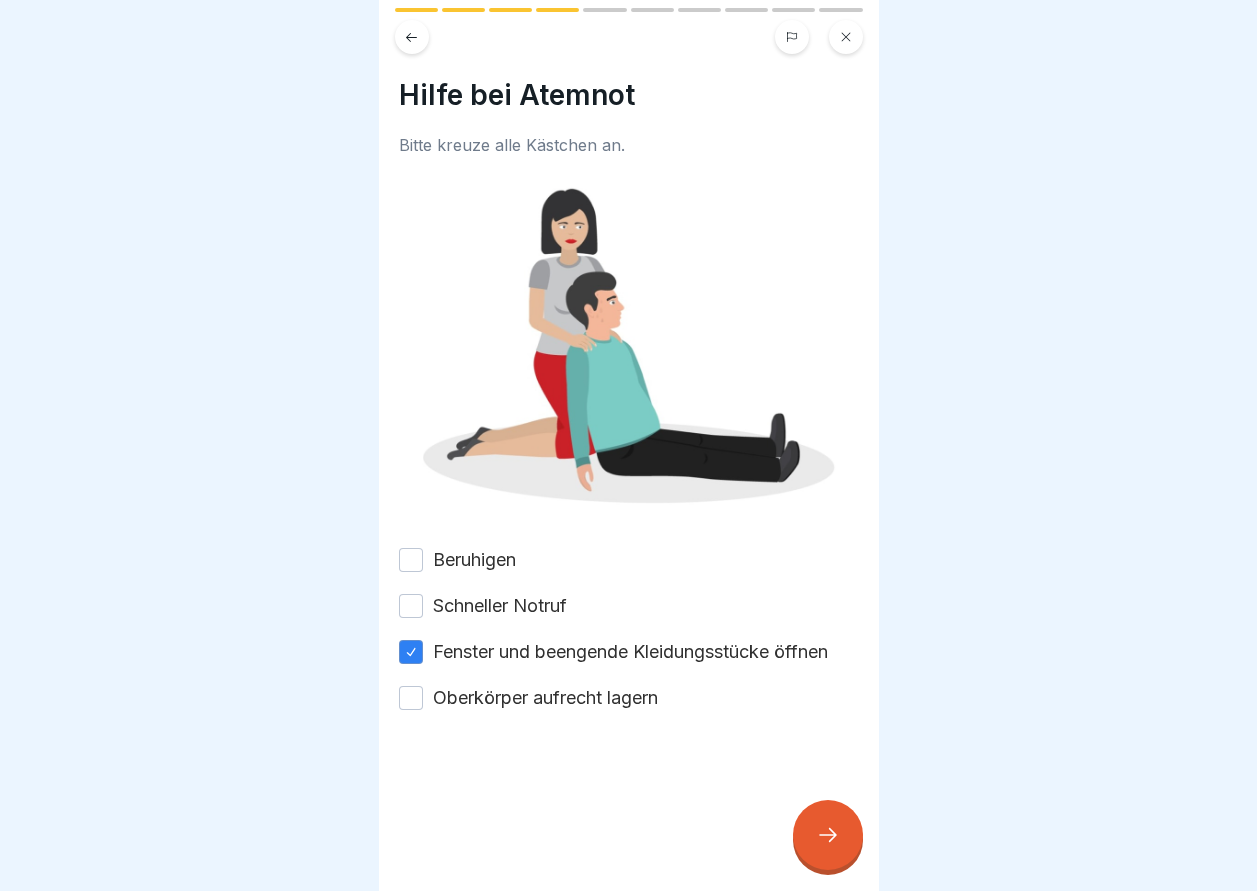 click on "Oberkörper aufrecht lagern" at bounding box center [411, 698] 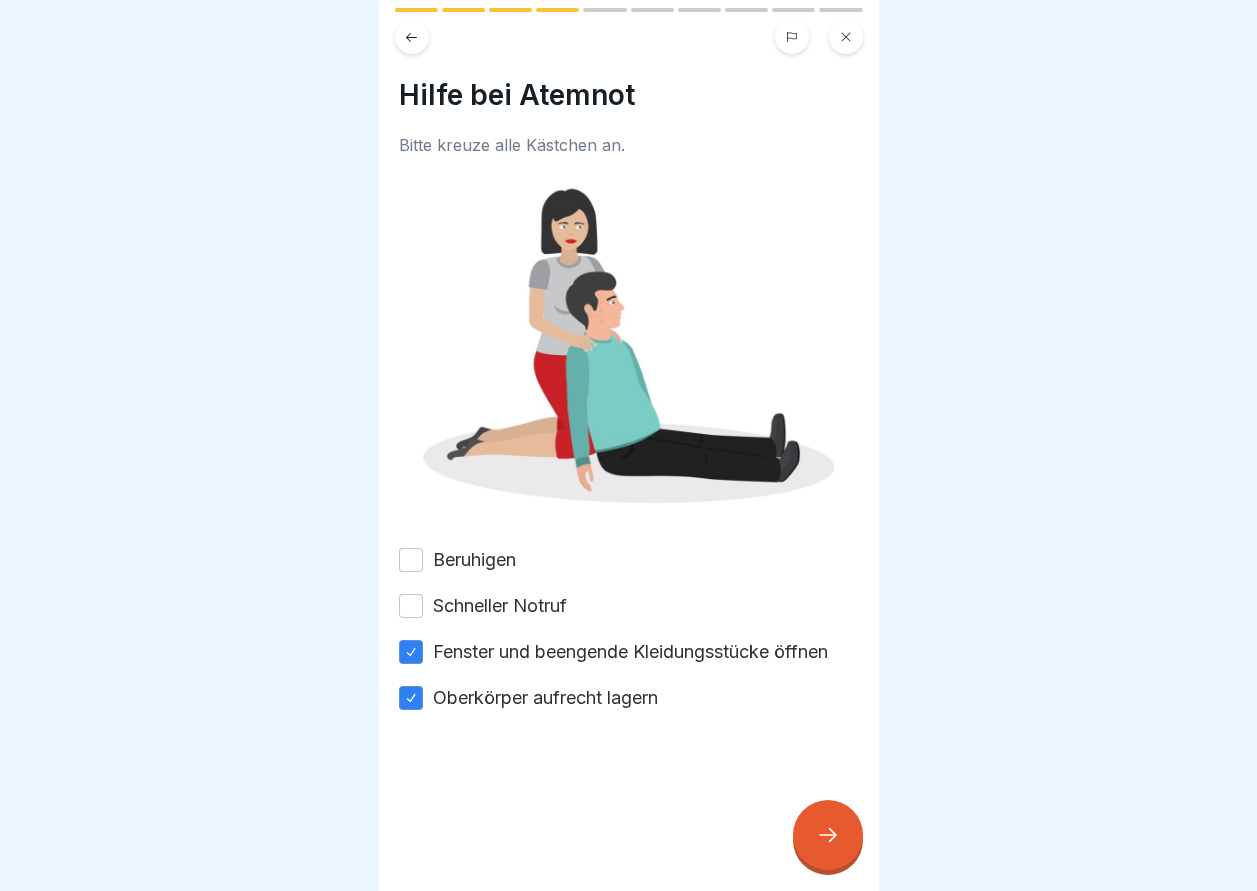 click 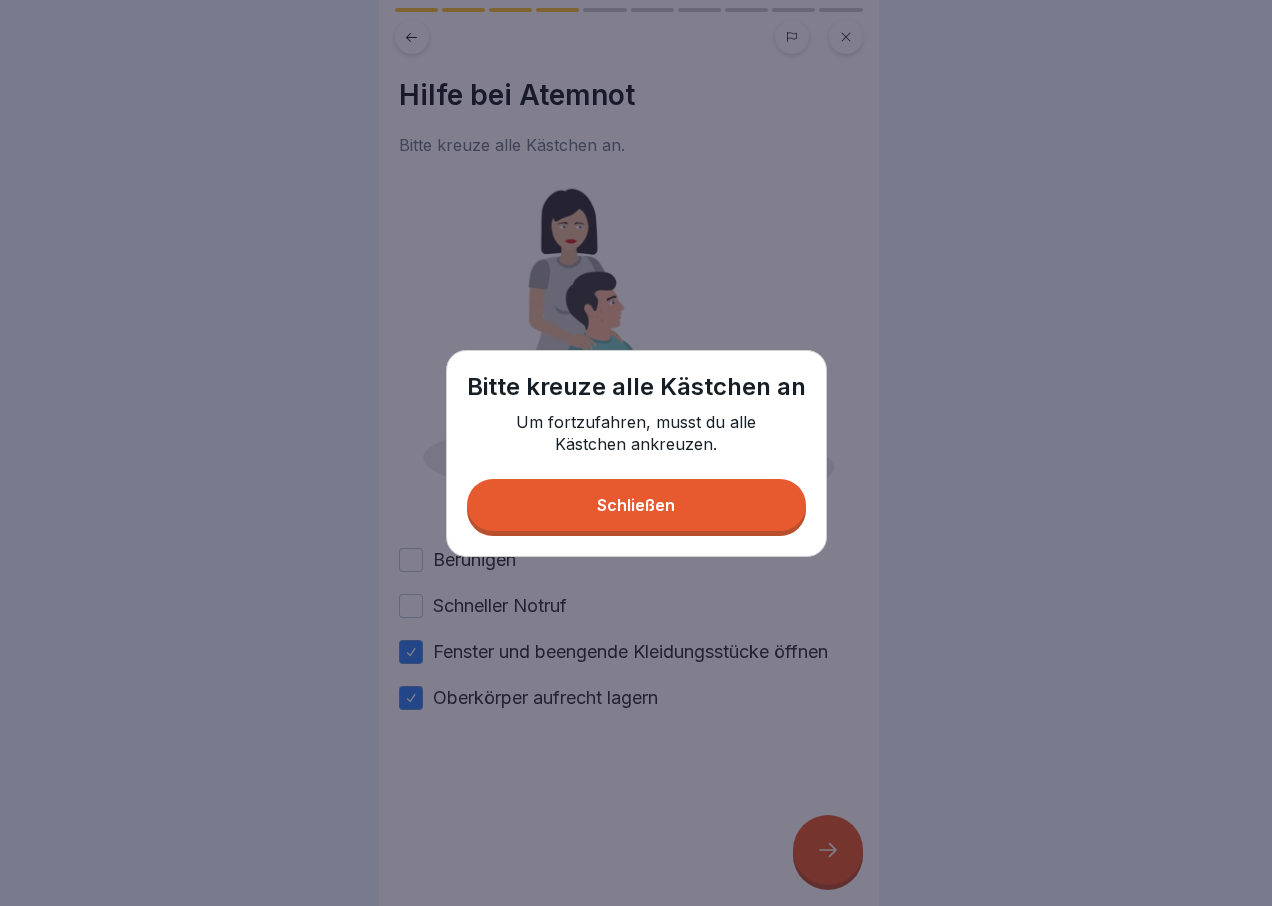click on "Schließen" at bounding box center (636, 505) 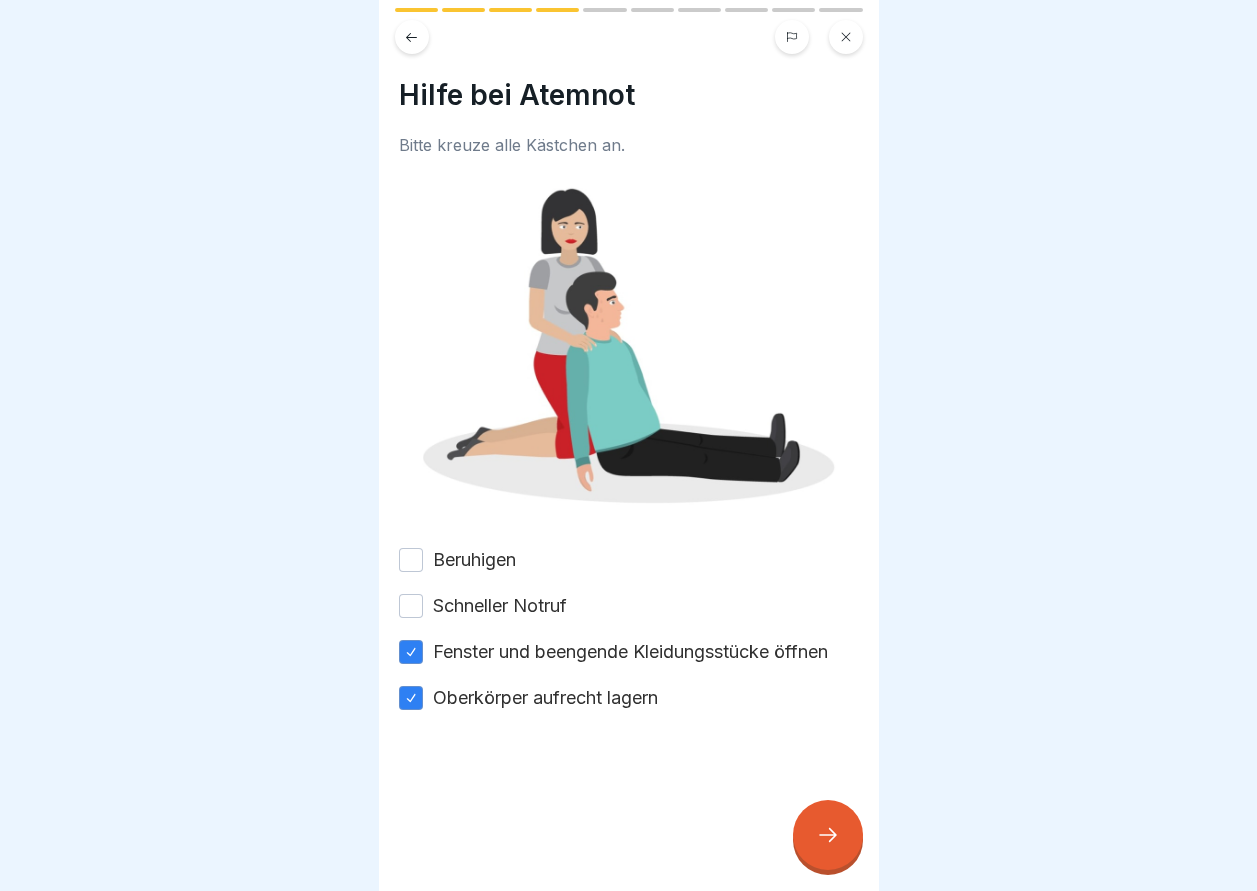 click on "Schneller Notruf" at bounding box center [411, 606] 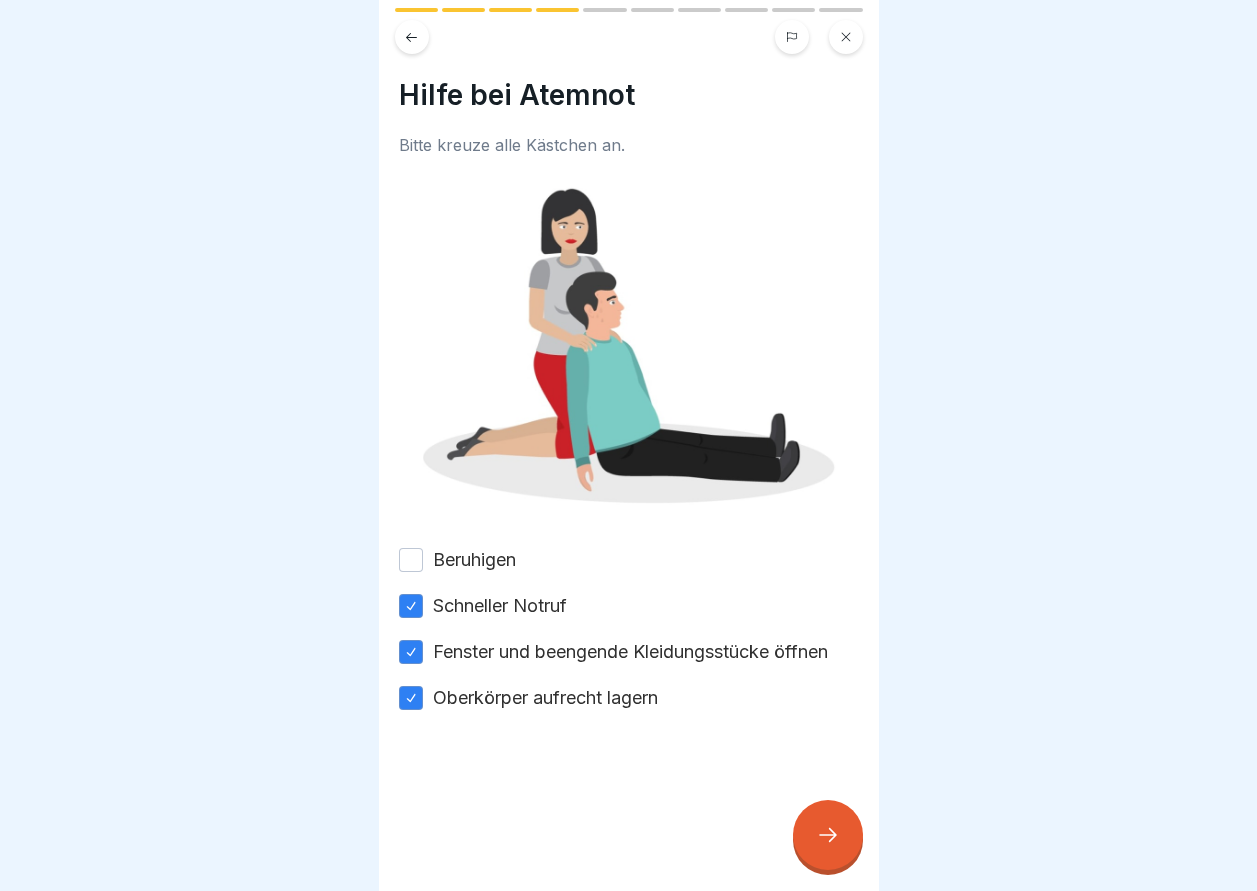 click at bounding box center (828, 835) 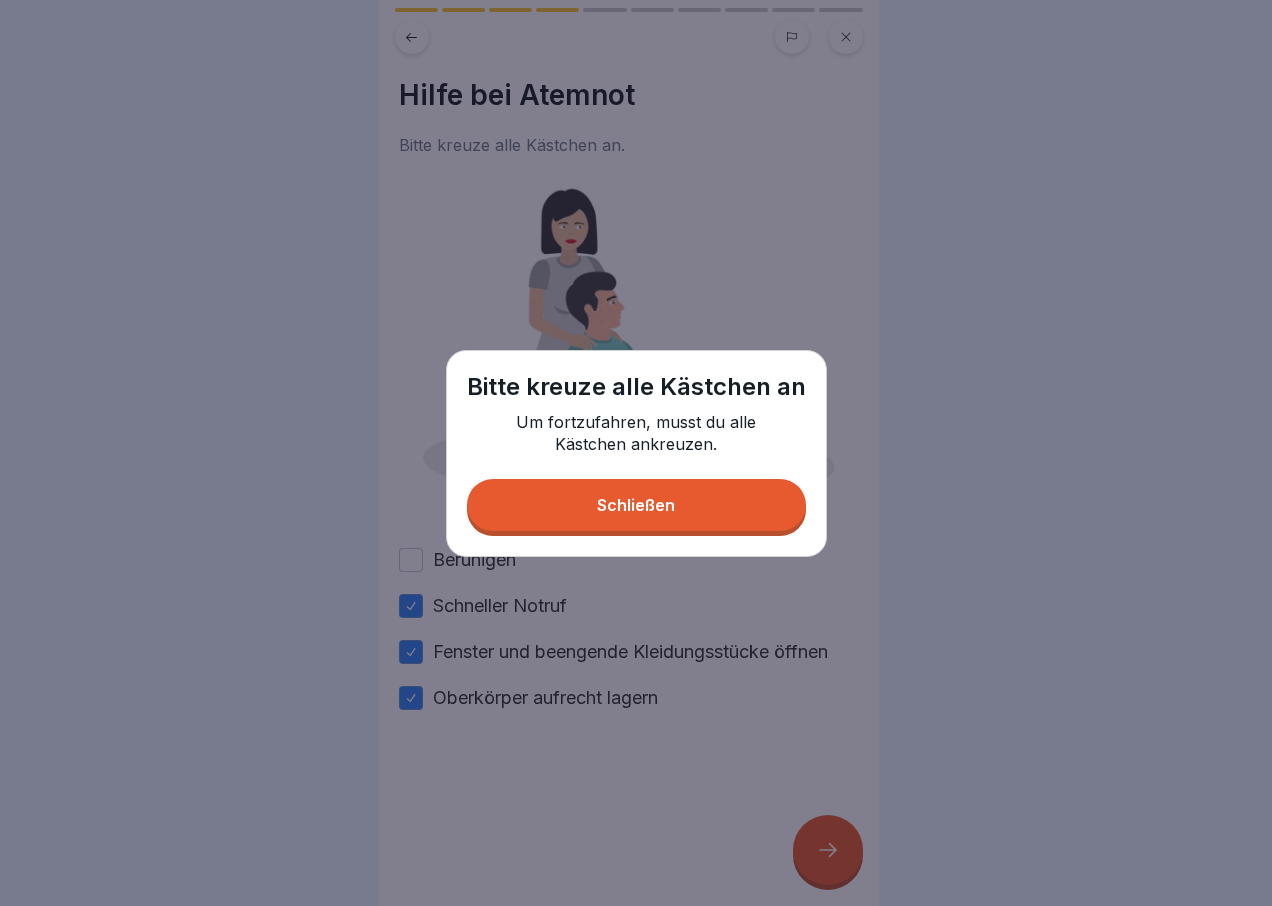 click on "Schließen" at bounding box center (636, 505) 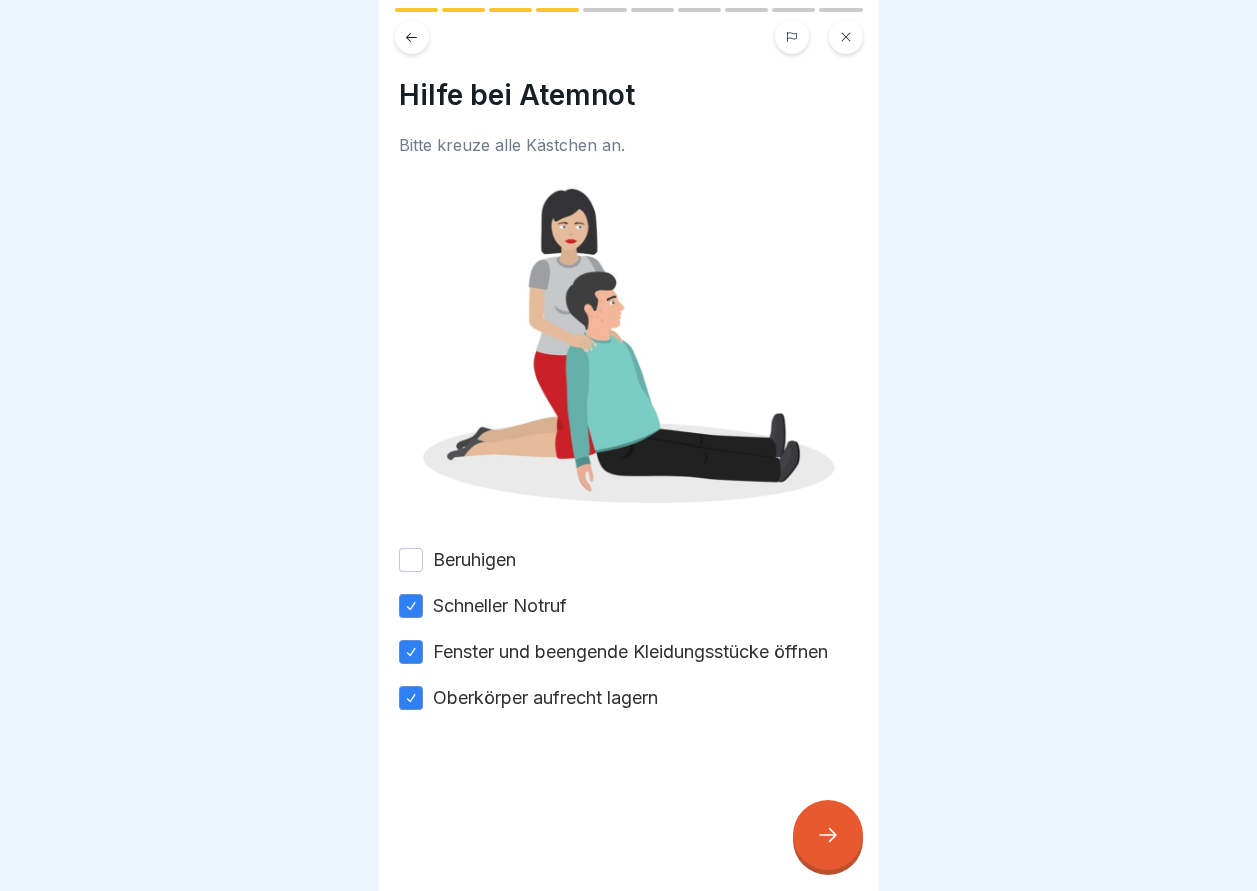 click on "Beruhigen" at bounding box center (411, 560) 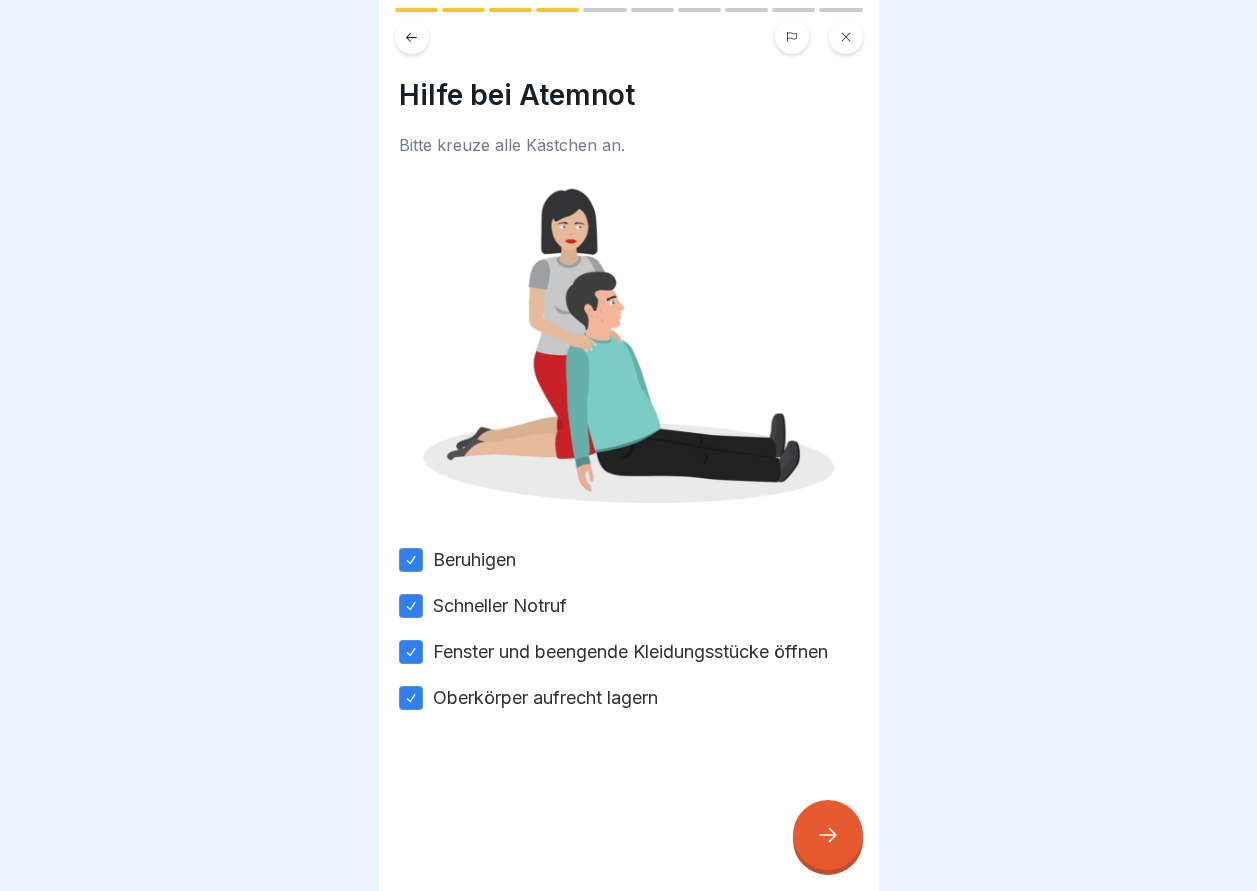 click at bounding box center [828, 835] 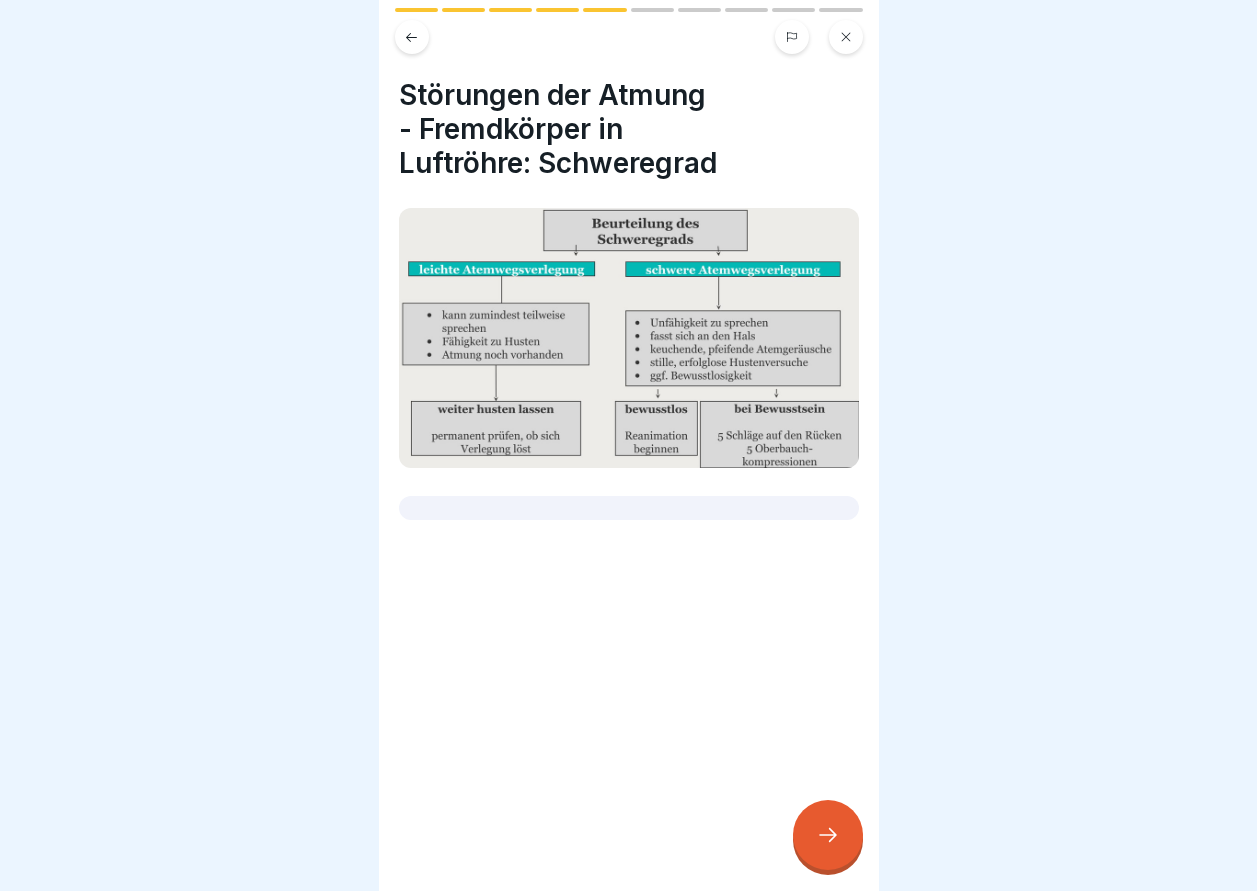 click 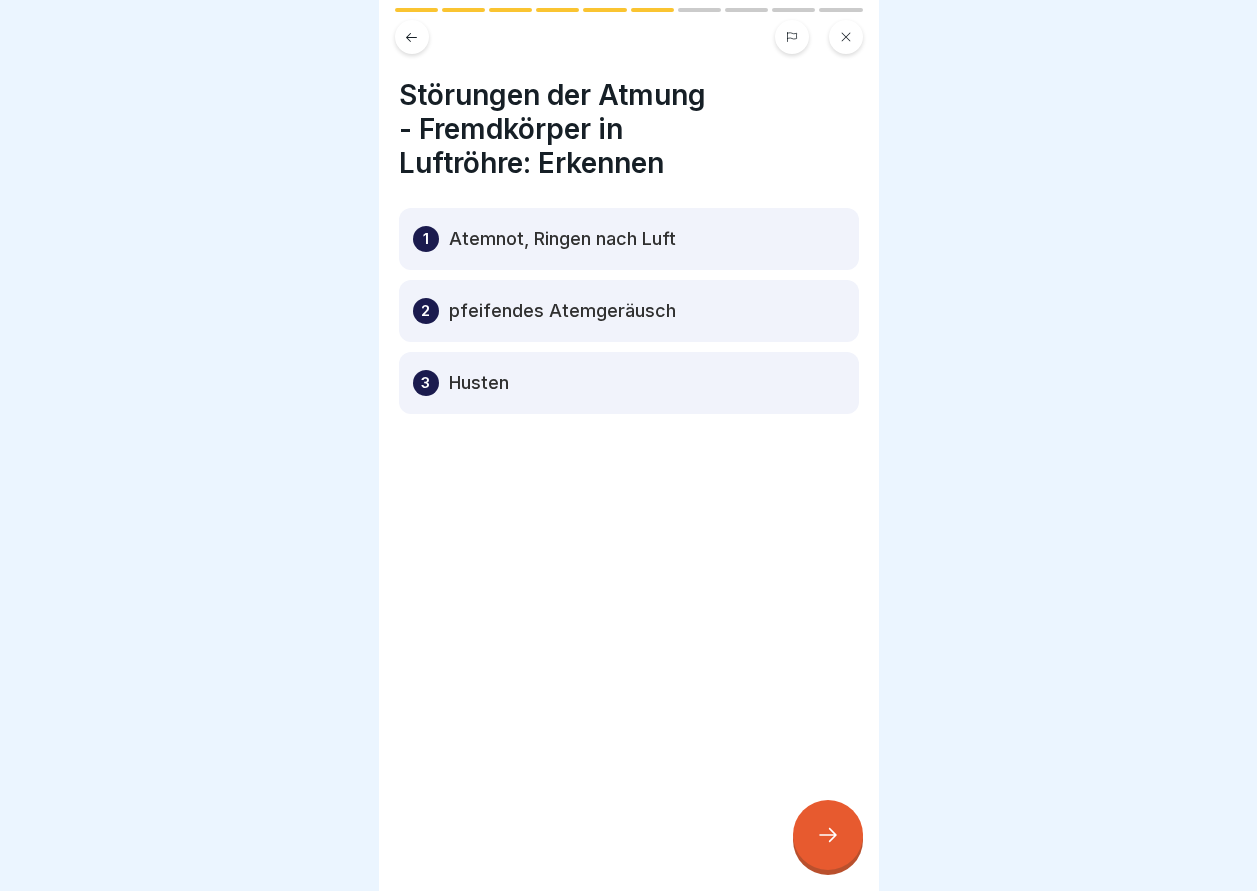 click at bounding box center [828, 835] 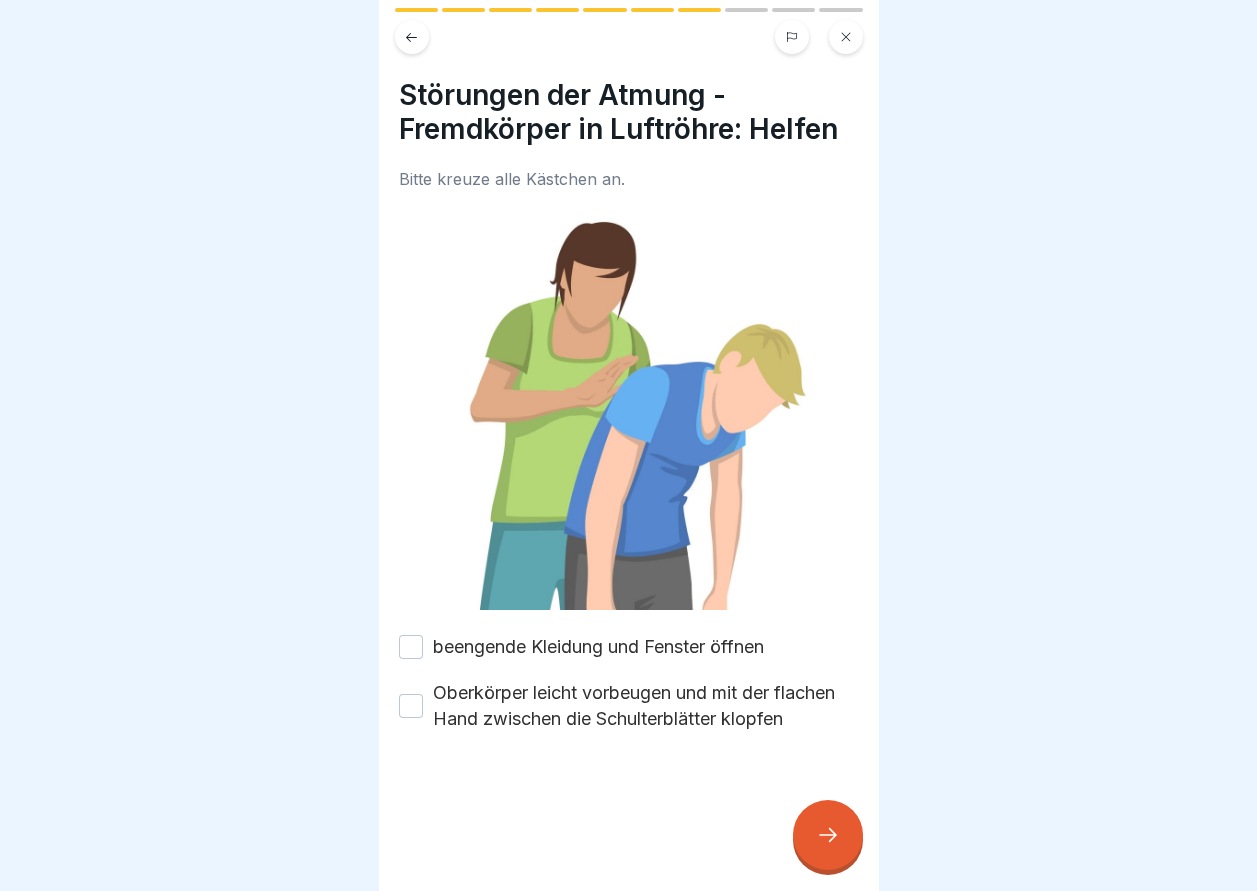 click on "beengende Kleidung und Fenster öffnen" at bounding box center [411, 647] 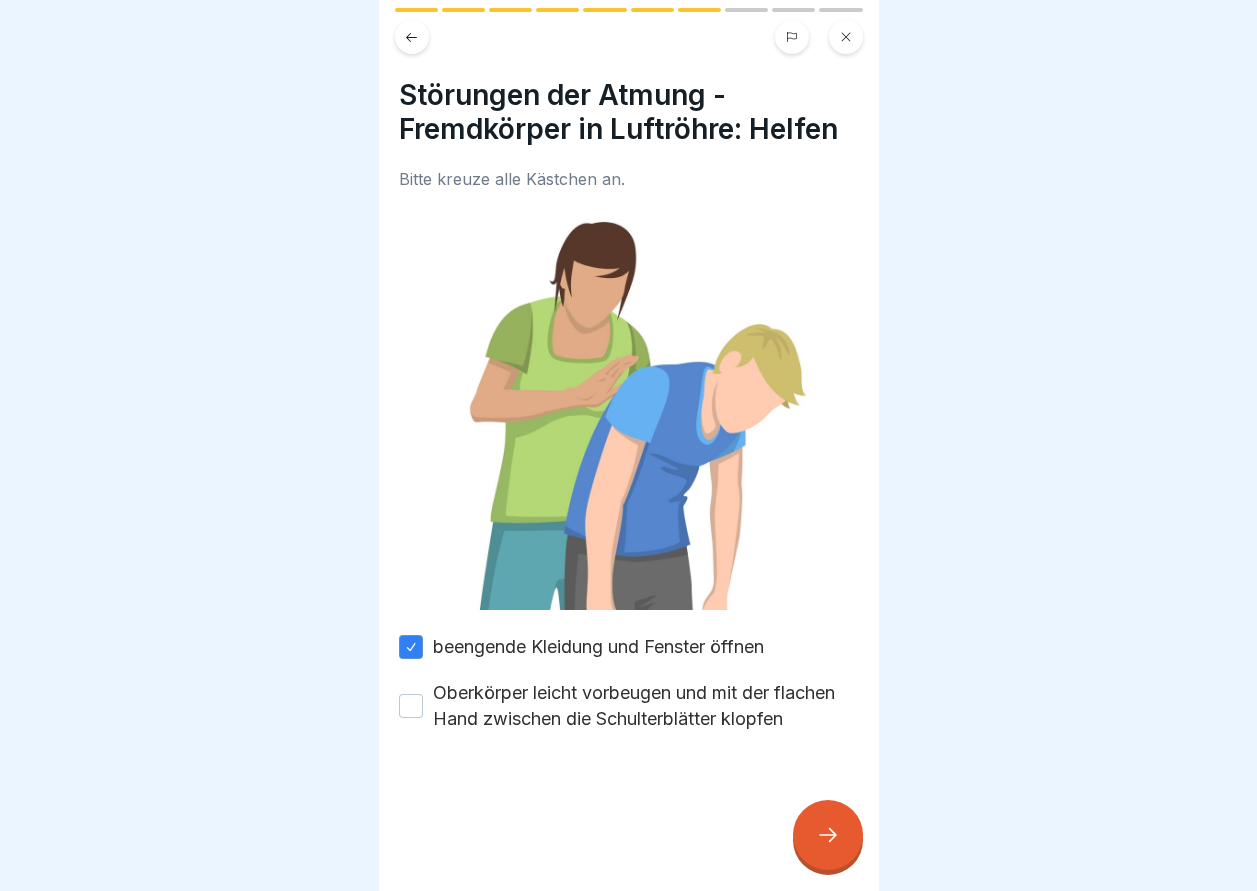 click on "Oberkörper leicht vorbeugen und mit der flachen Hand zwischen die Schulterblätter klopfen" at bounding box center (411, 706) 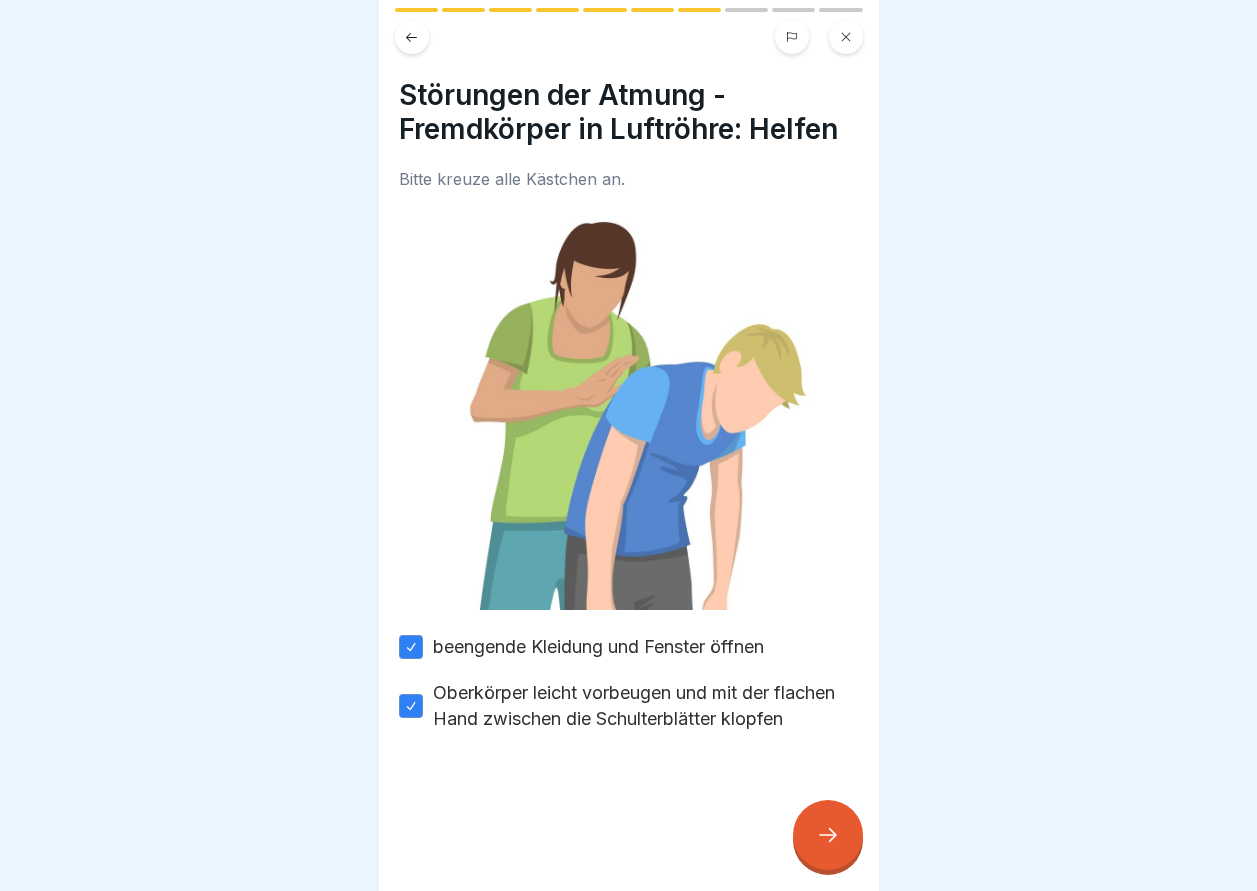 click 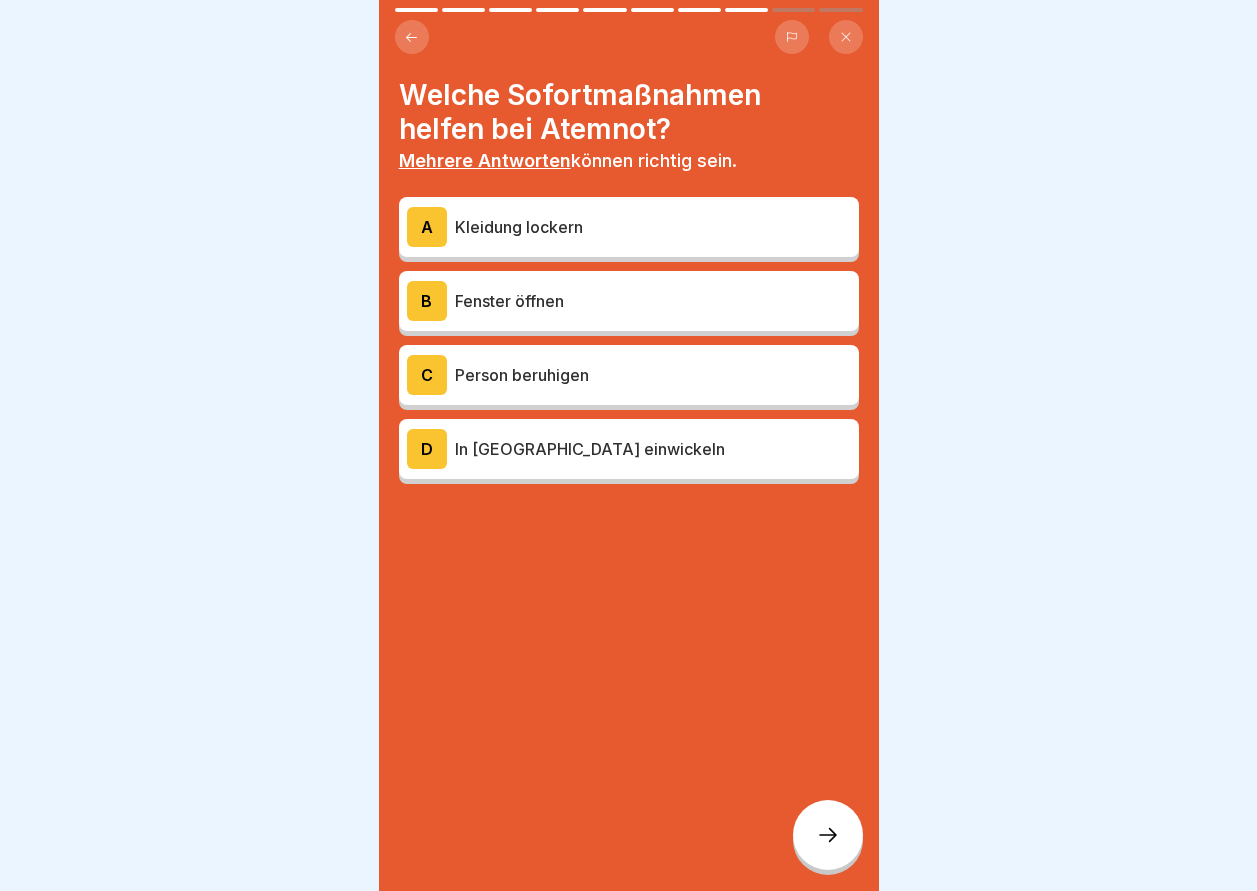 click at bounding box center (828, 835) 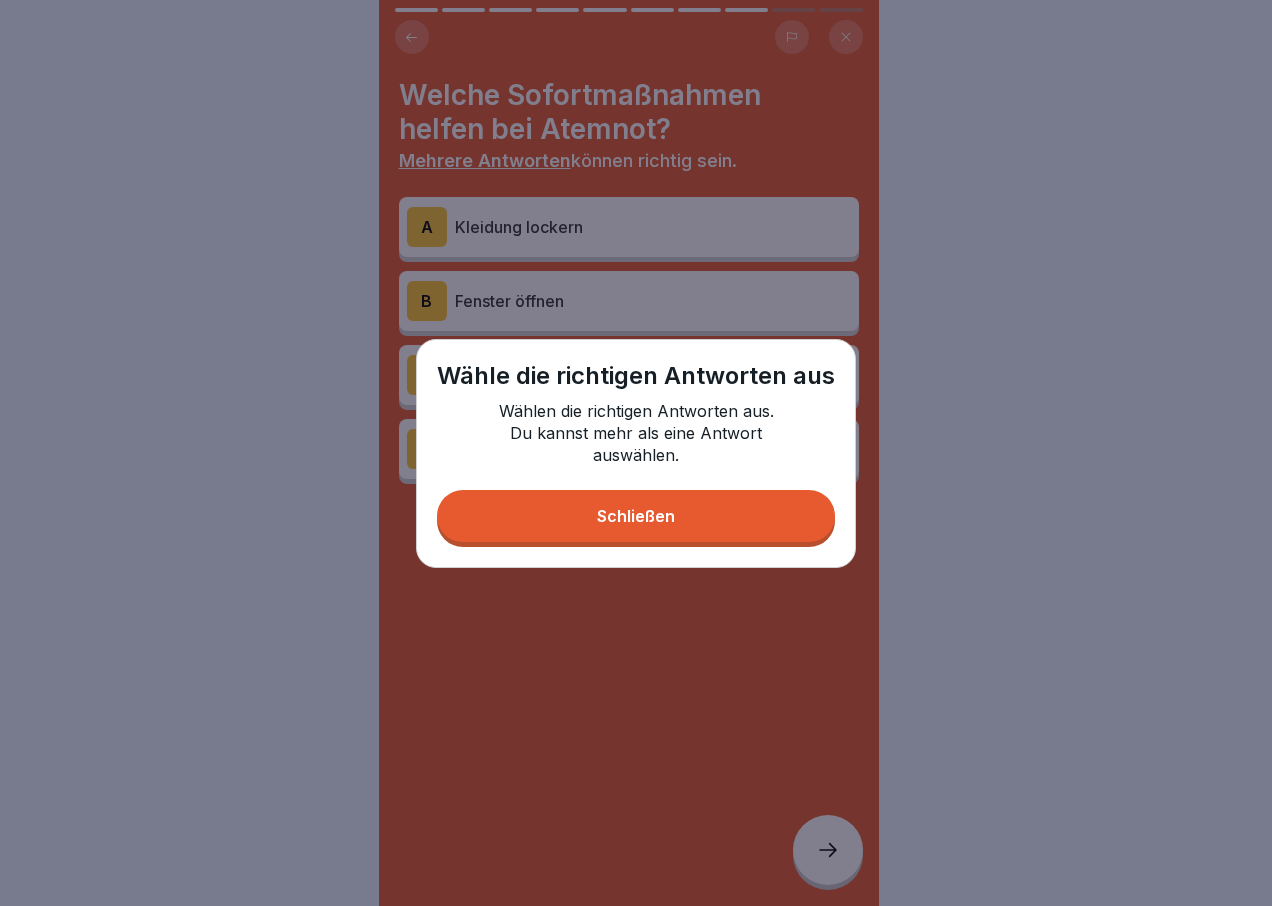 click on "Schließen" at bounding box center (636, 516) 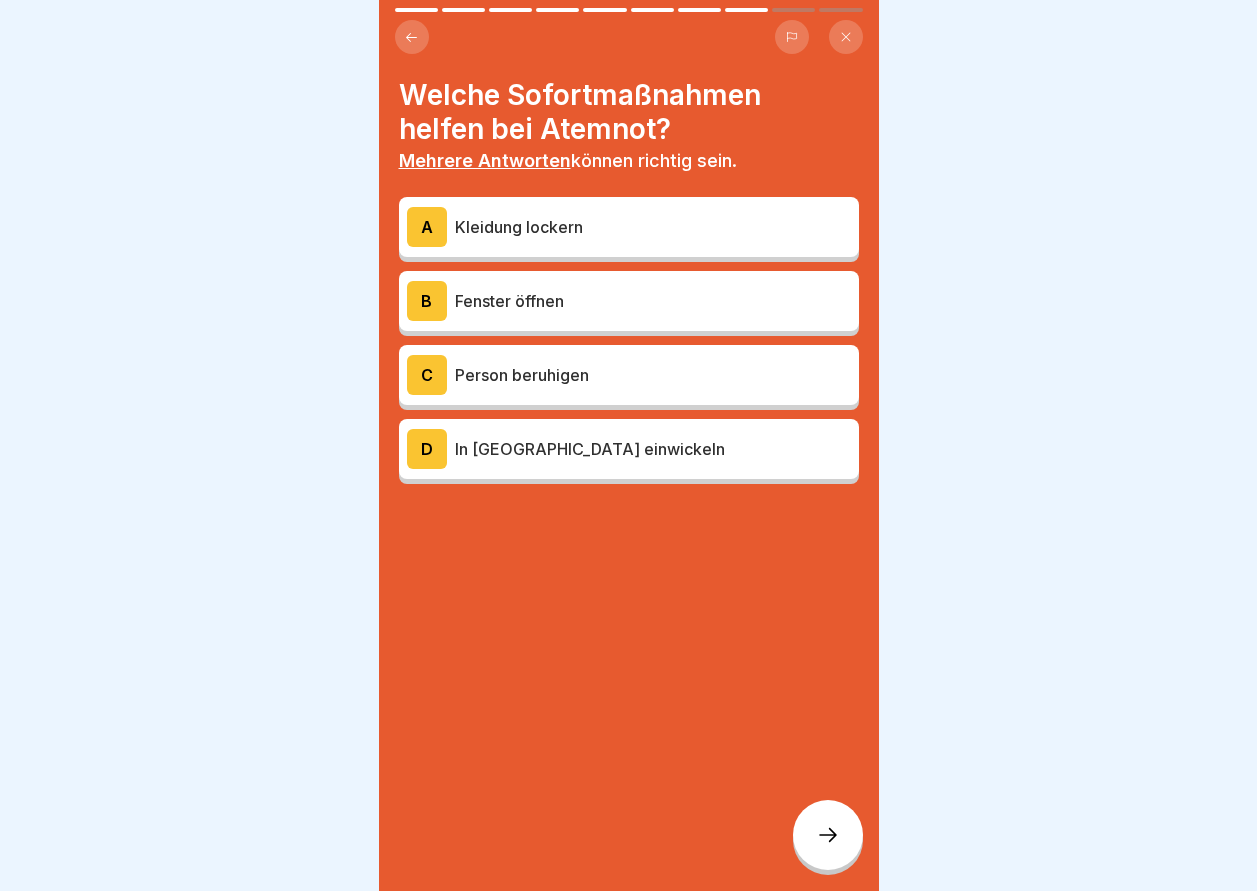 click on "Kleidung lockern" at bounding box center (653, 227) 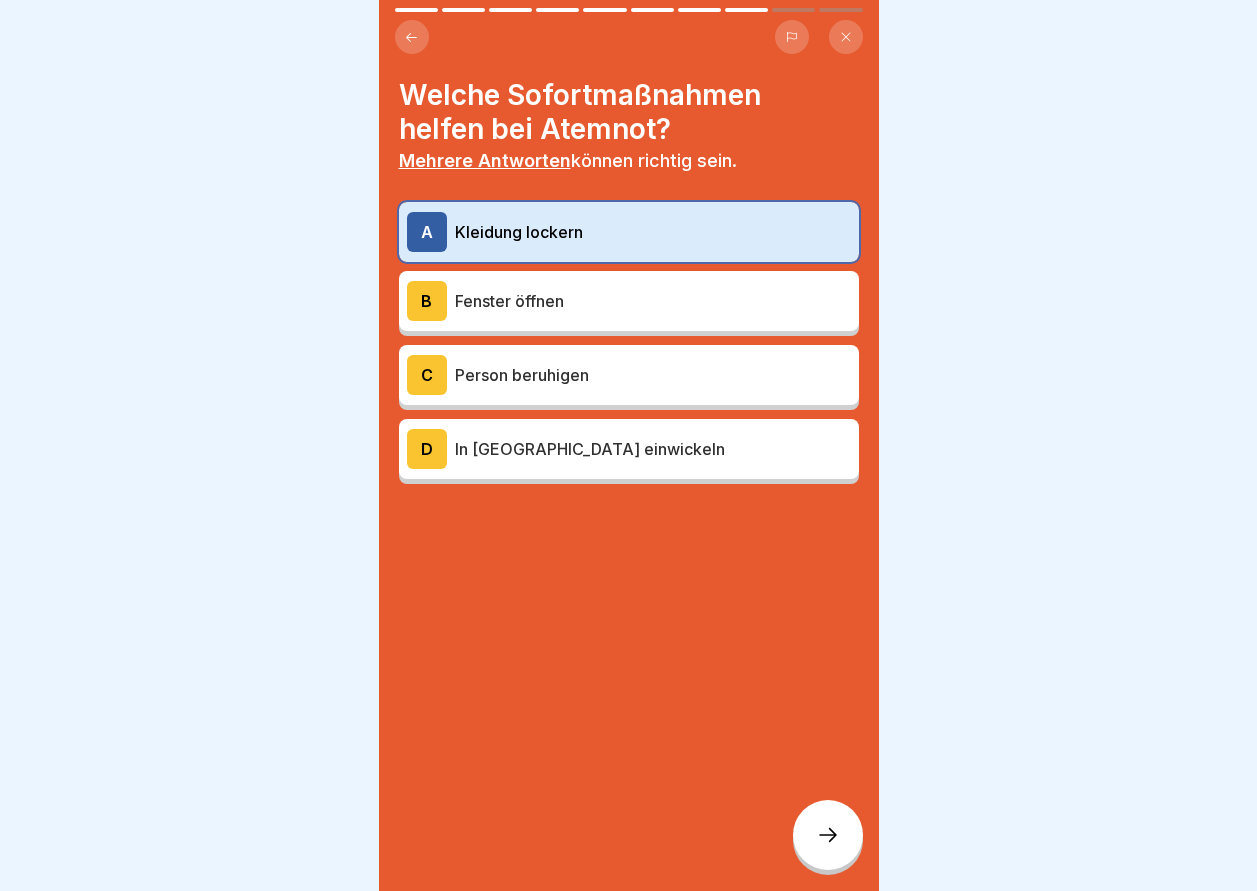 click on "B Fenster öffnen" at bounding box center [629, 301] 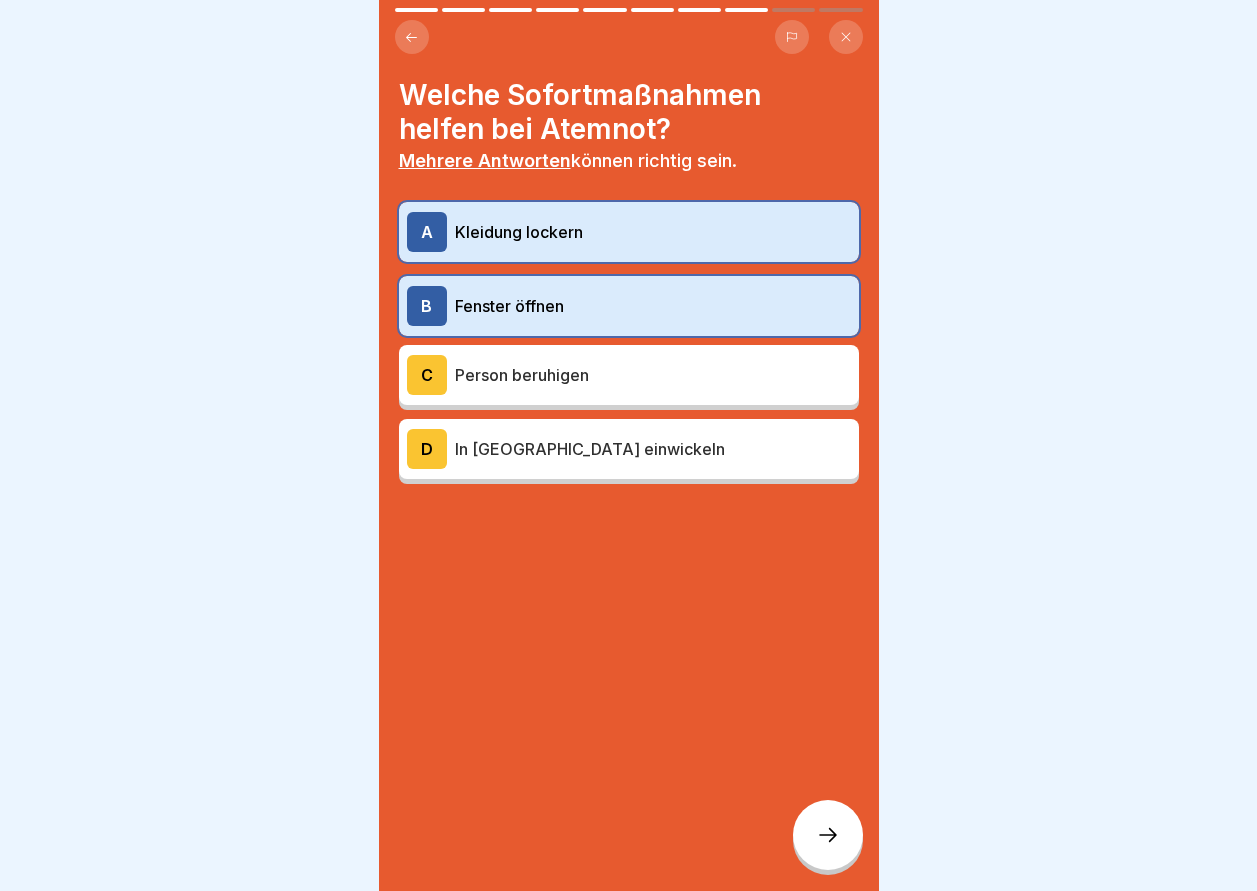 click on "C" at bounding box center [427, 375] 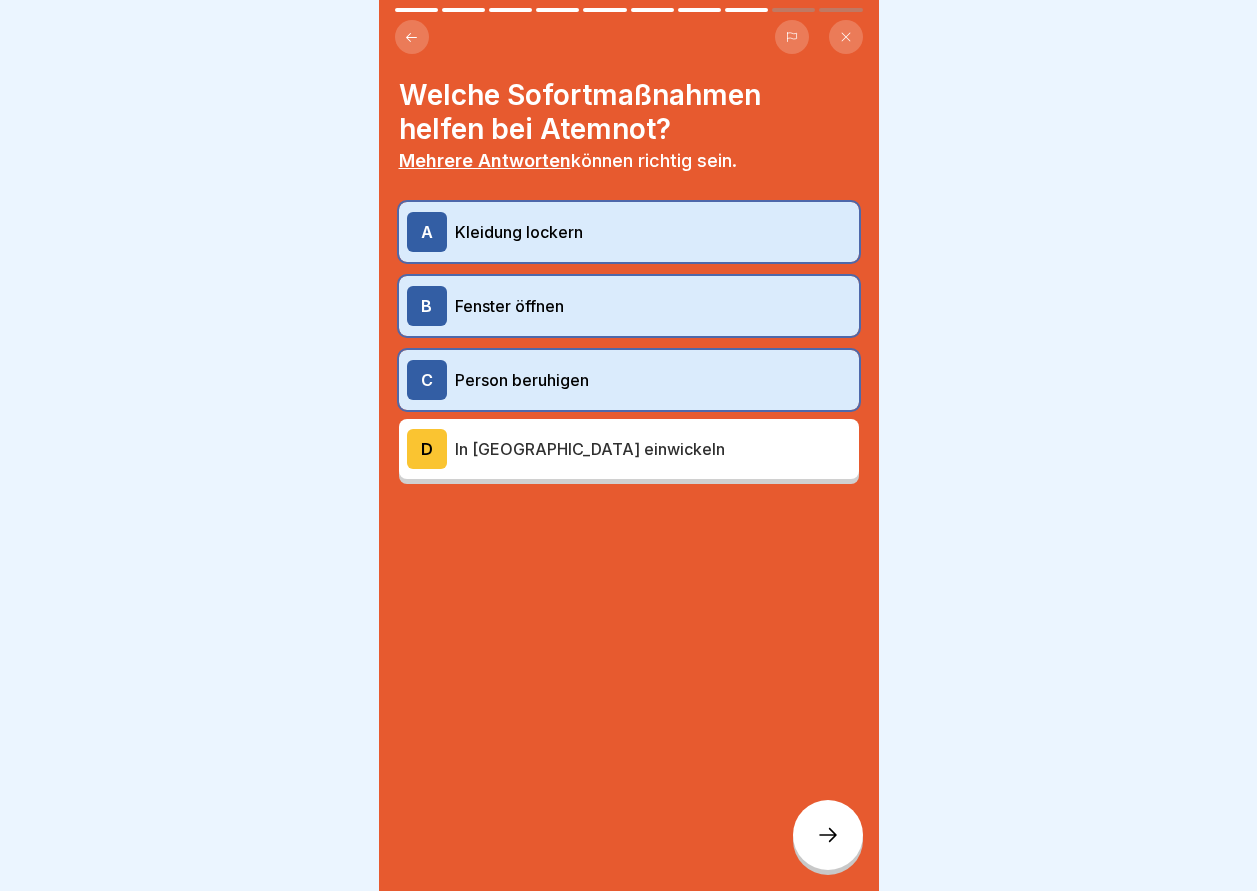 click 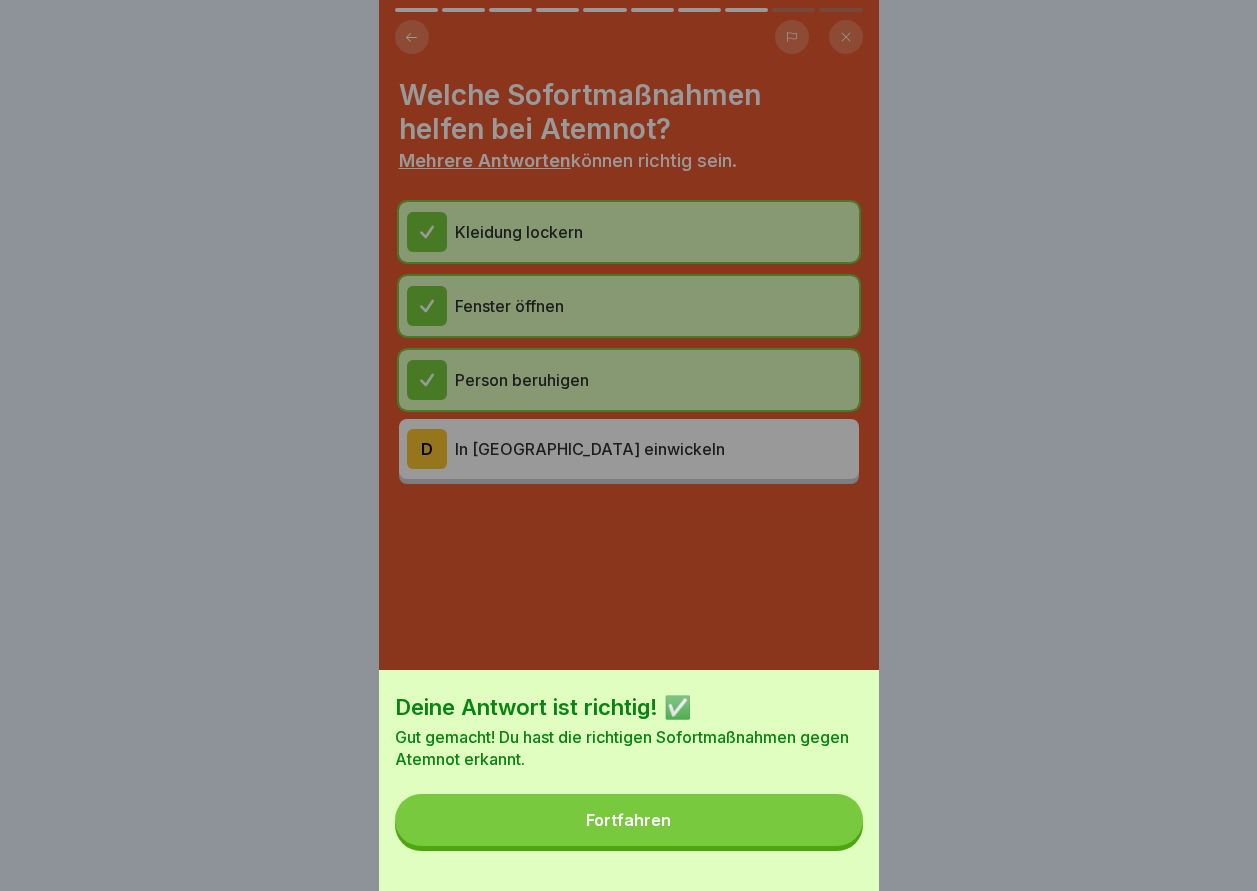click on "Fortfahren" at bounding box center [629, 820] 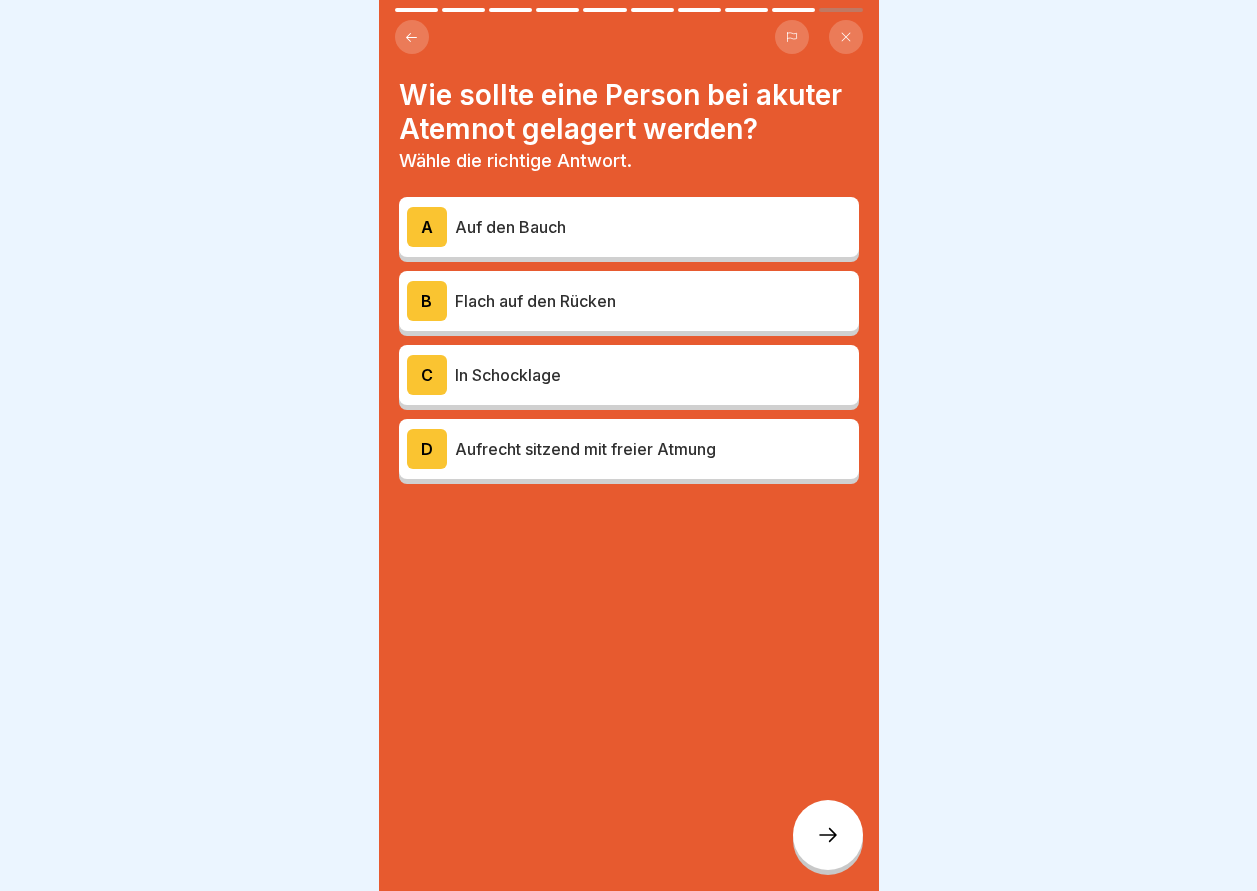 click on "A" at bounding box center (427, 227) 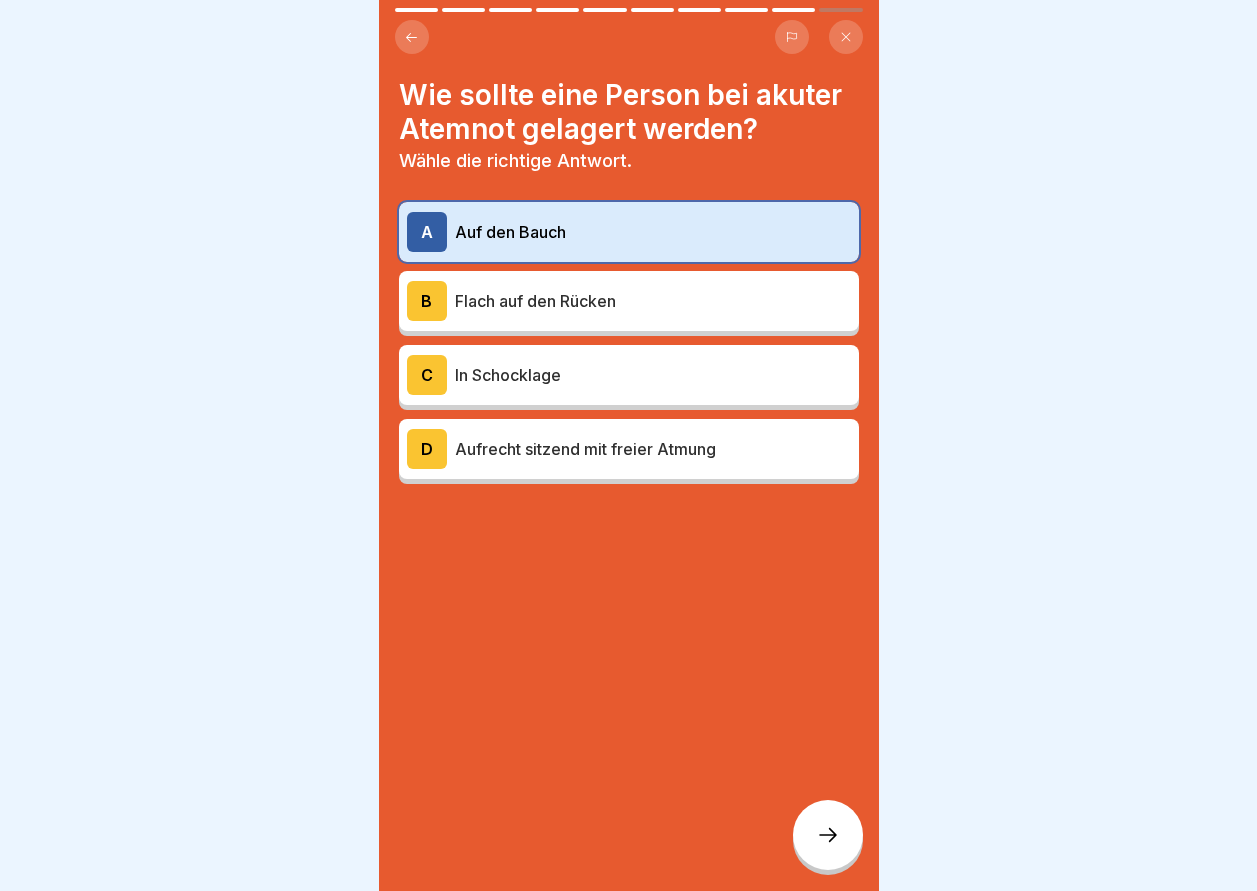 click on "A" at bounding box center (427, 232) 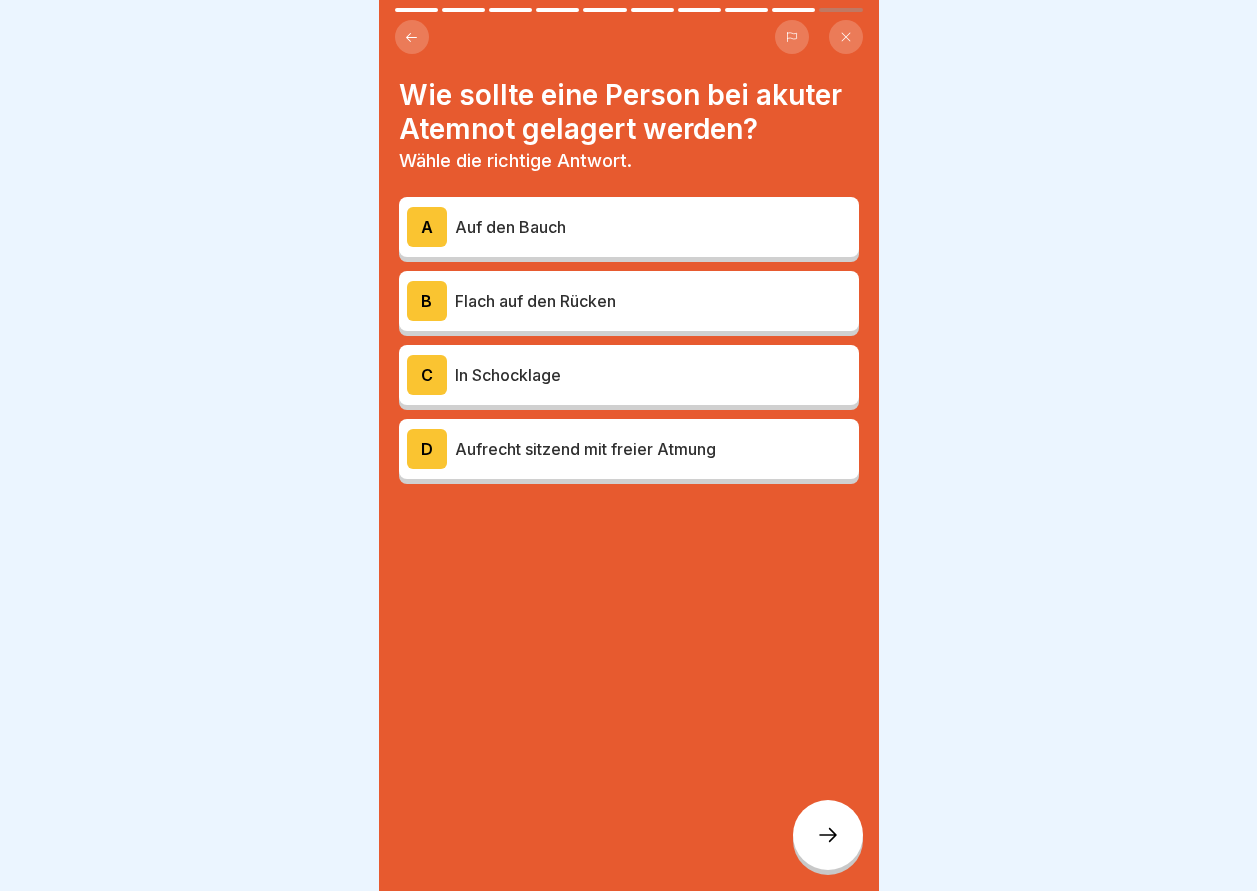 click on "D" at bounding box center [427, 449] 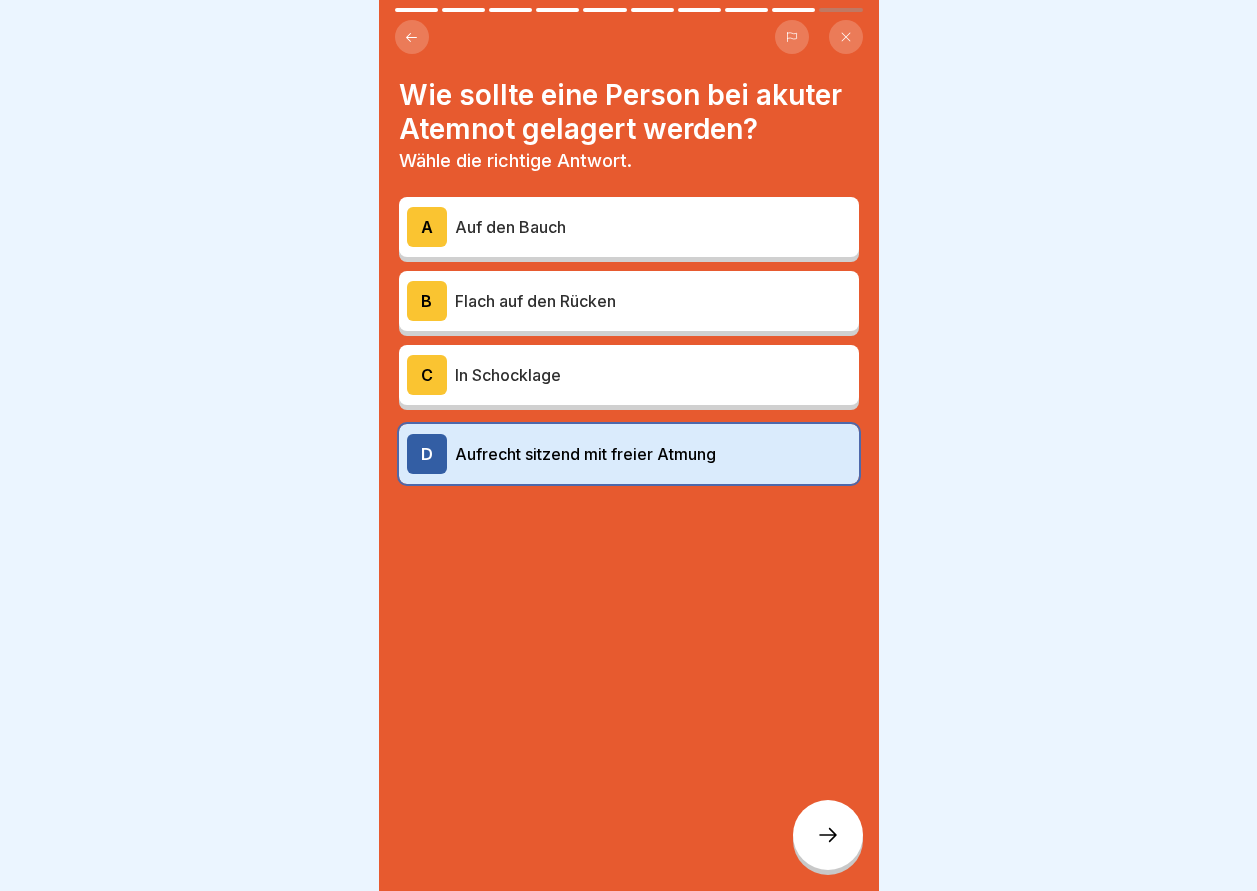 click at bounding box center (828, 835) 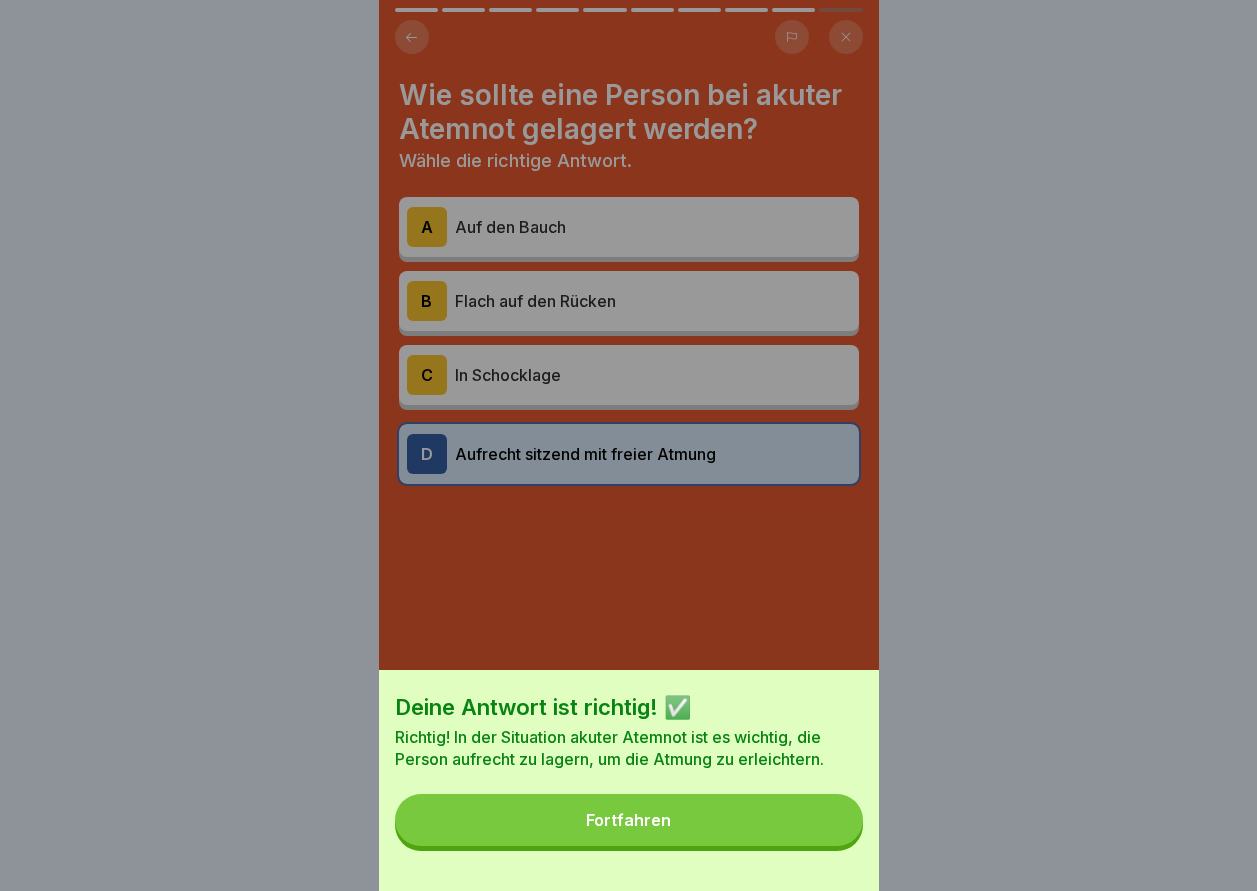 click on "Fortfahren" at bounding box center (629, 820) 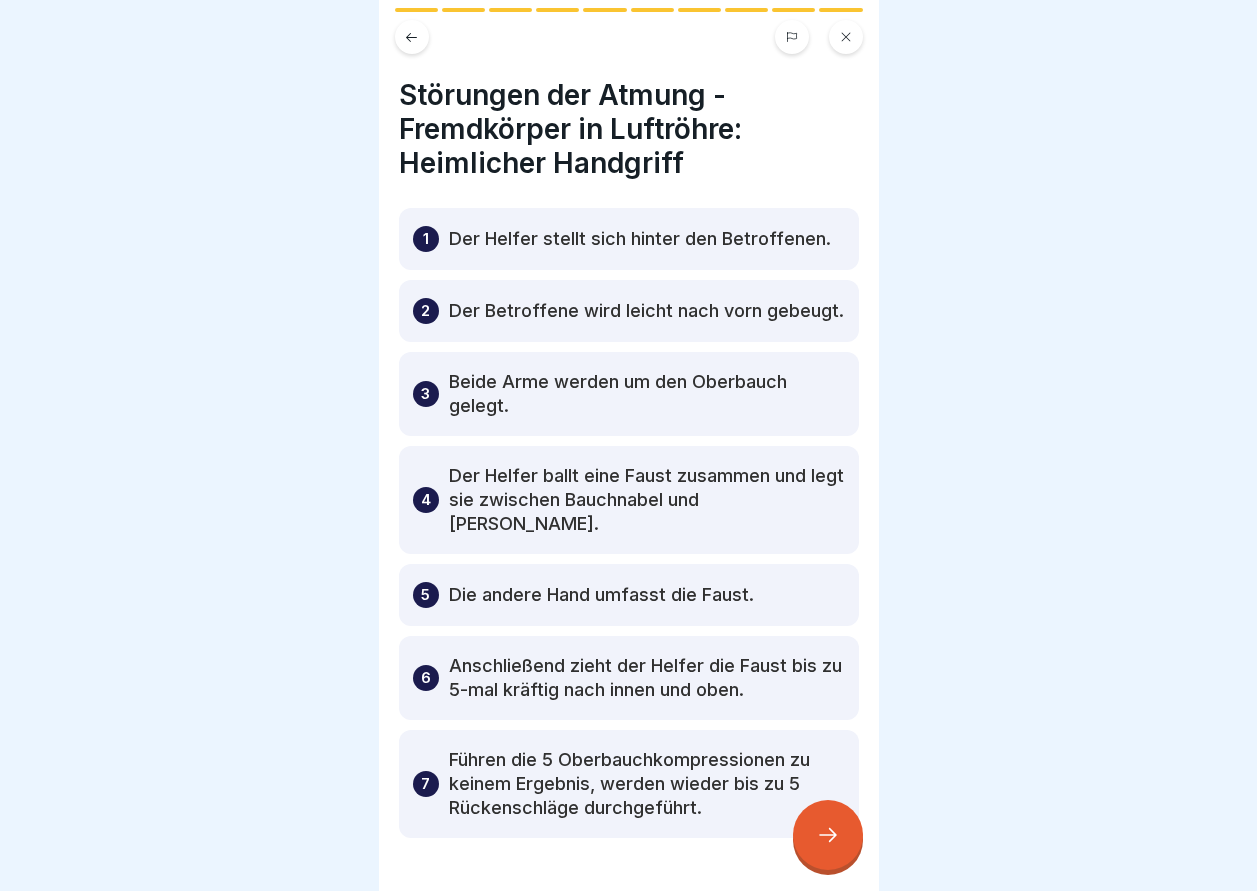 drag, startPoint x: 891, startPoint y: 818, endPoint x: 849, endPoint y: 851, distance: 53.413483 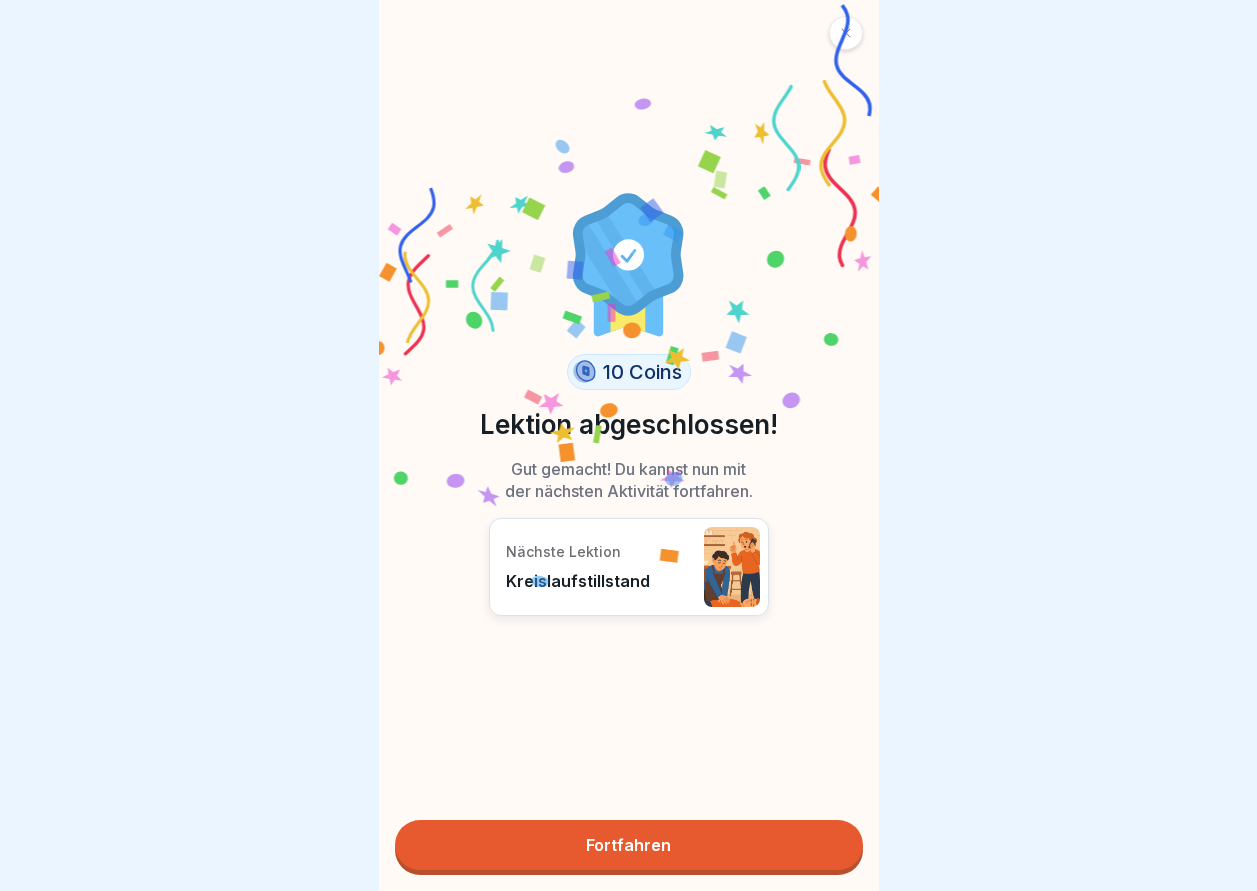 click on "Fortfahren" at bounding box center (629, 845) 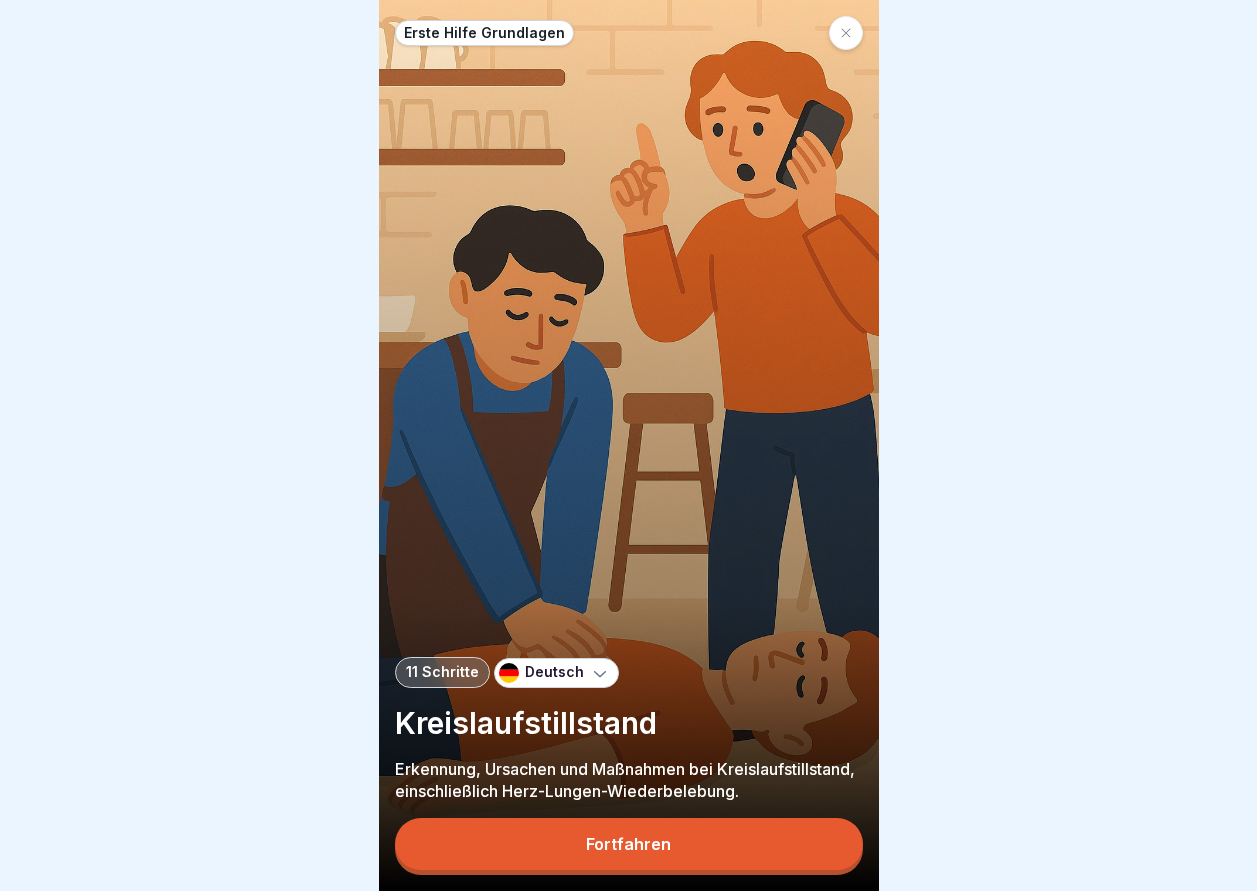 click on "Fortfahren" at bounding box center (629, 844) 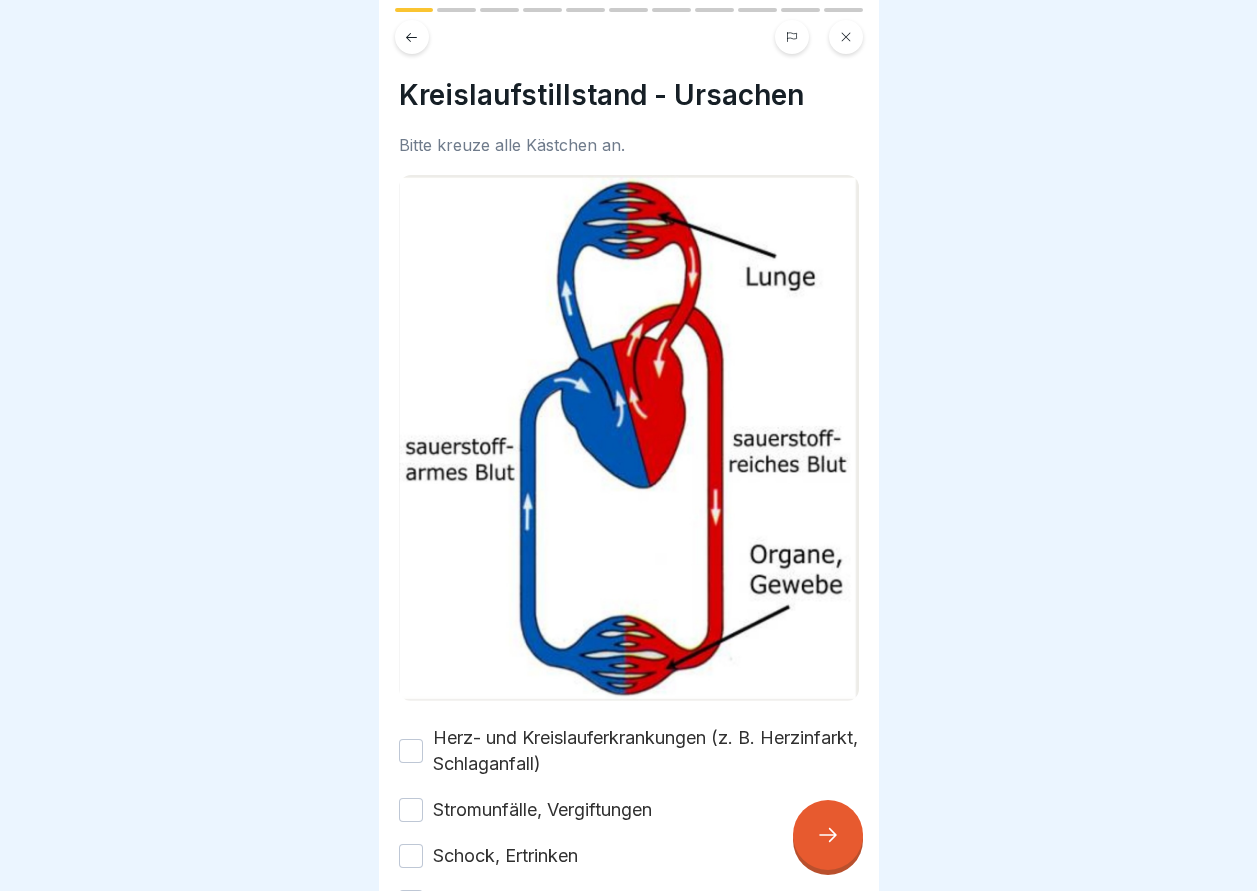 click on "Herz- und Kreislauferkrankungen (z. B. Herzinfarkt, Schlaganfall)" at bounding box center (411, 751) 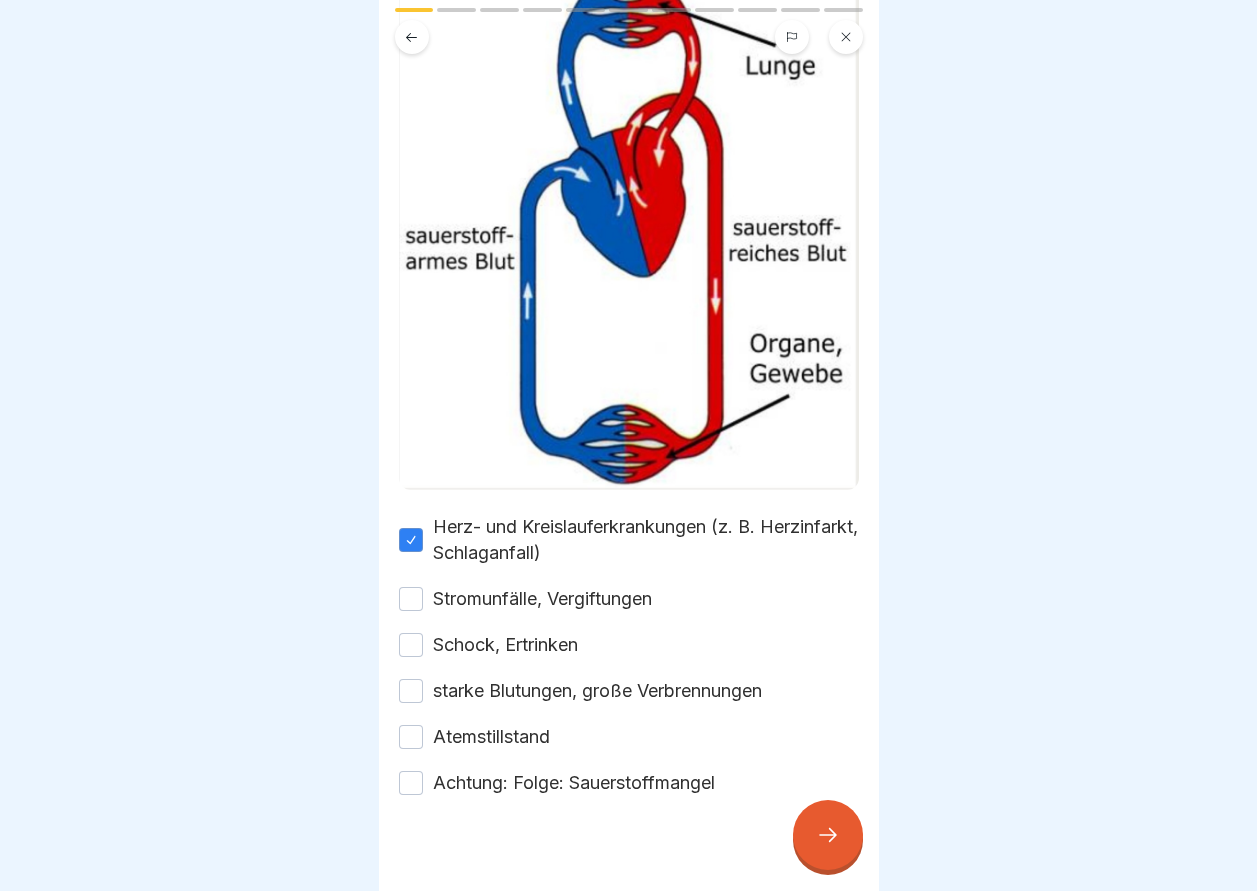 scroll, scrollTop: 213, scrollLeft: 0, axis: vertical 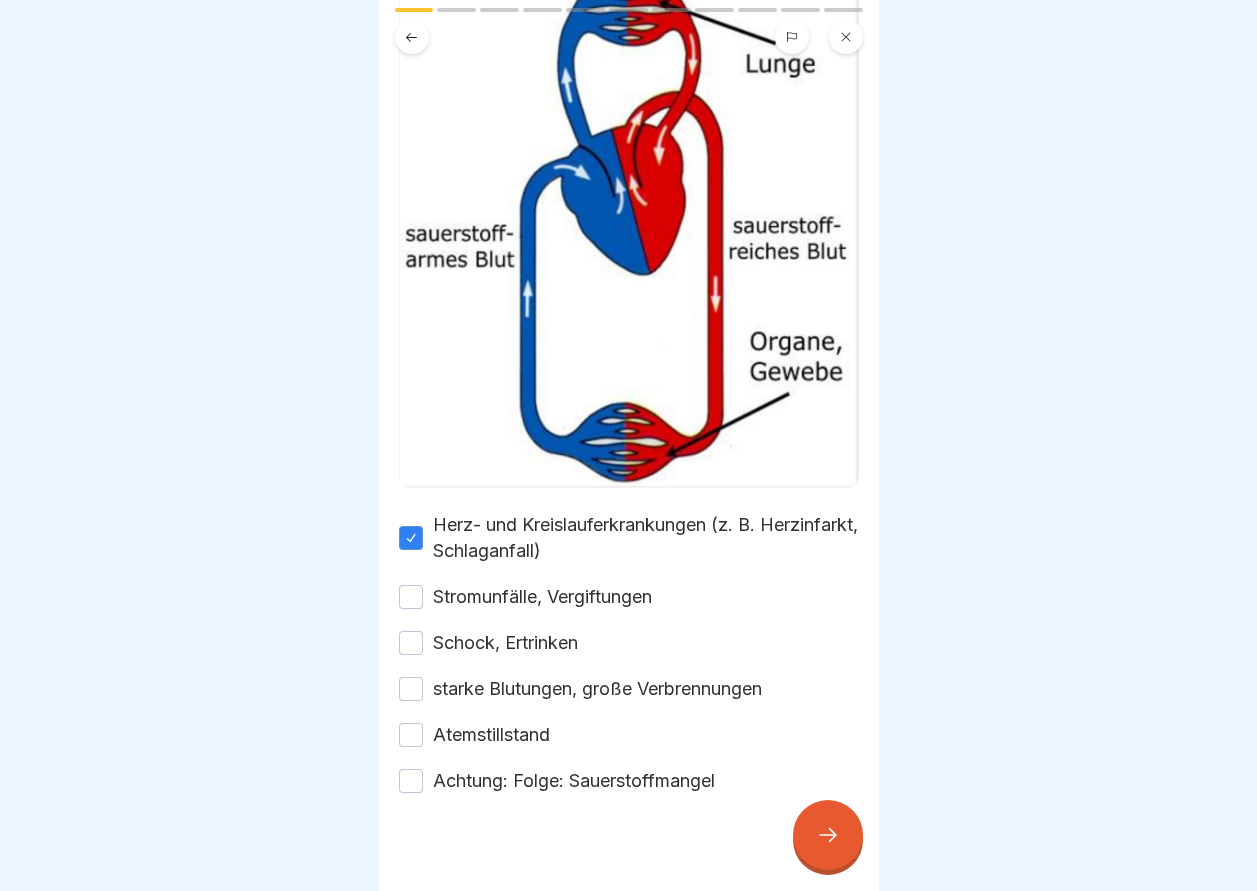 click on "Achtung: Folge: Sauerstoffmangel" at bounding box center (411, 781) 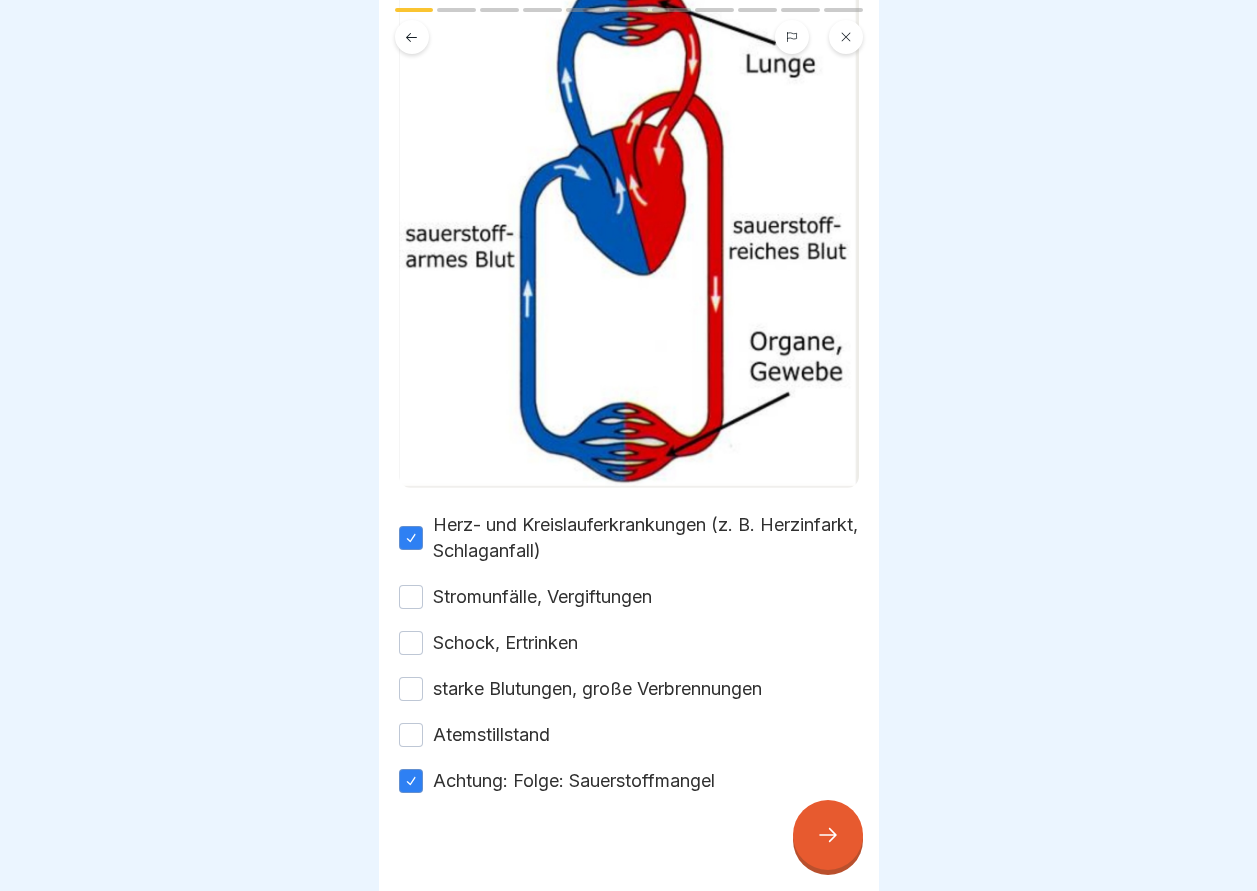 click on "Schock, Ertrinken" at bounding box center (411, 643) 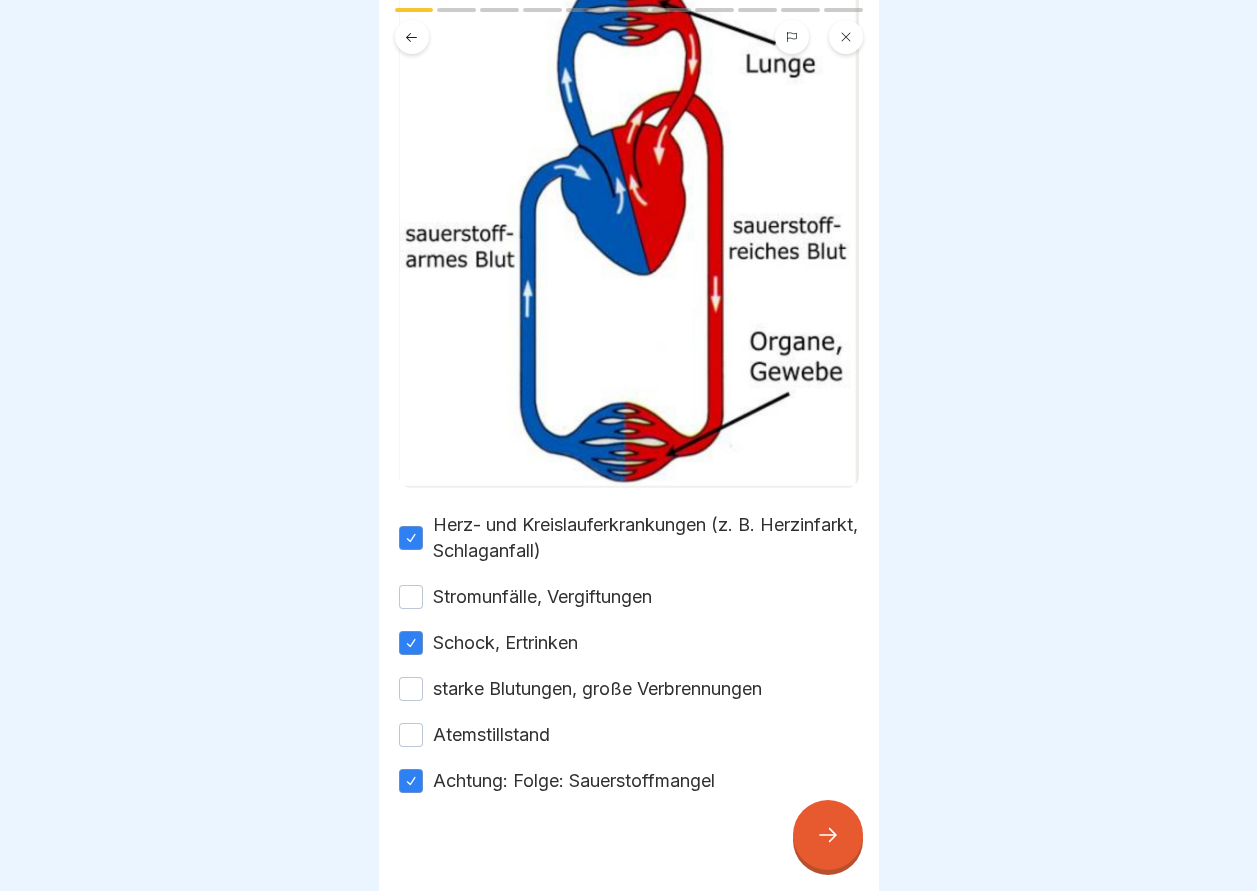 click at bounding box center [828, 835] 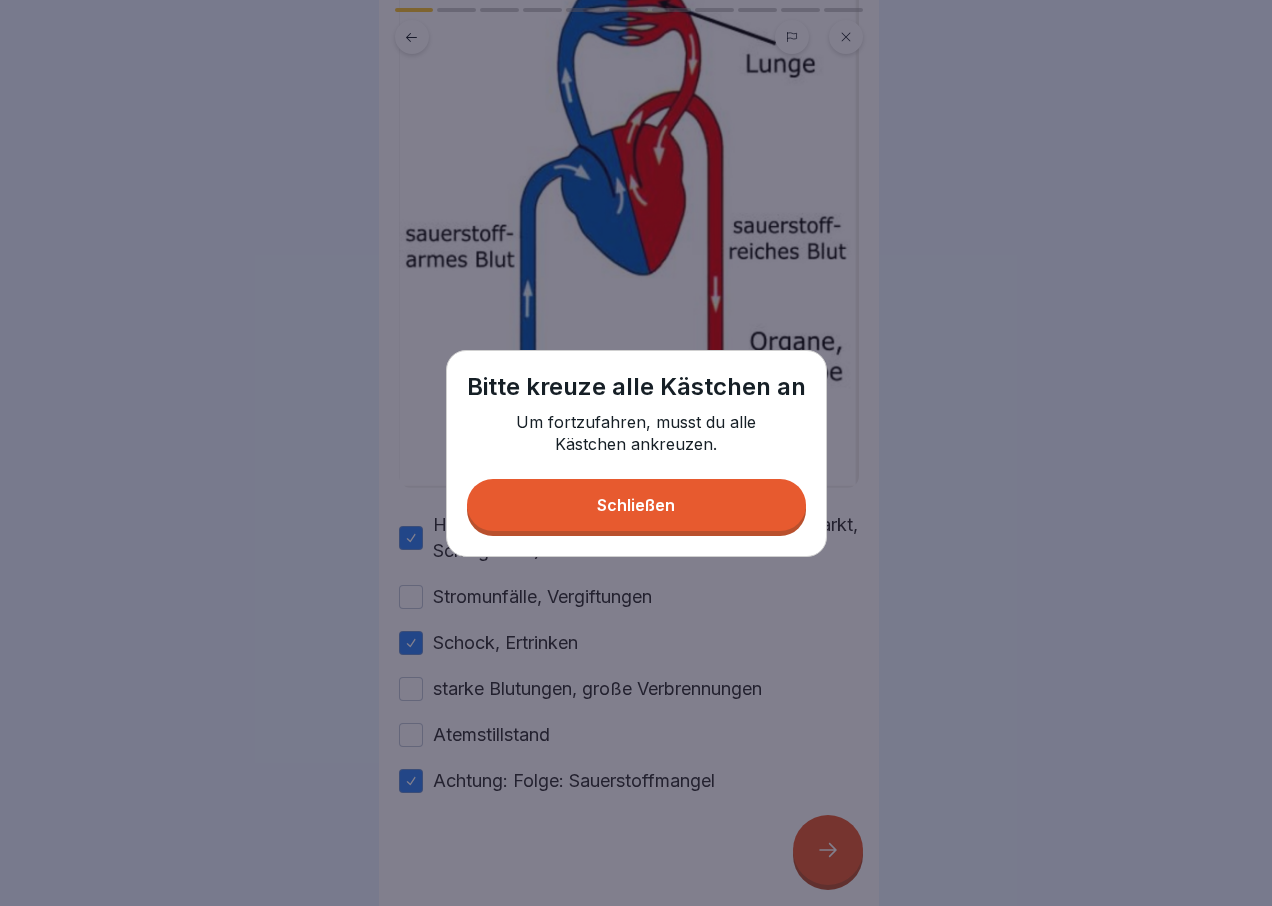 click on "Schließen" at bounding box center (636, 505) 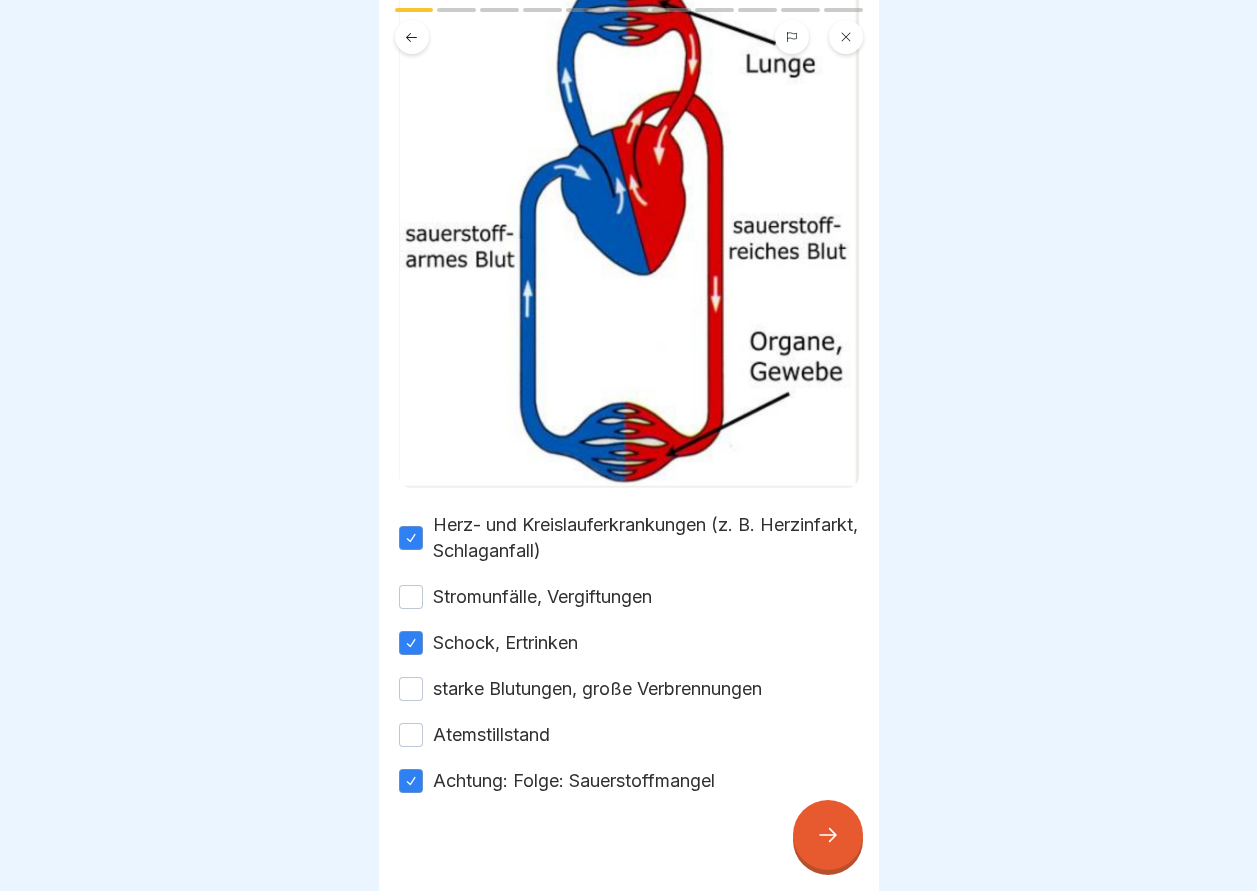 click on "Stromunfälle, Vergiftungen" at bounding box center (411, 597) 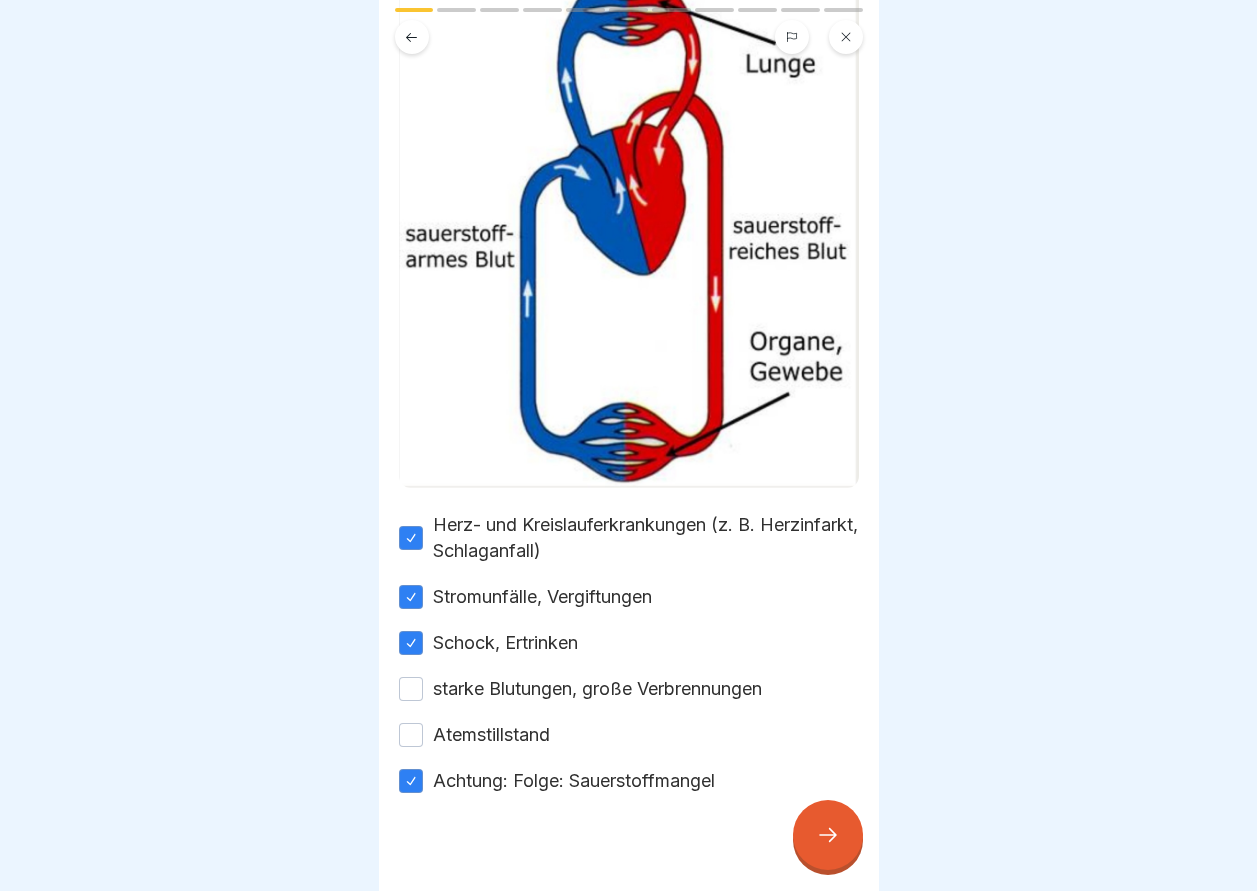 click on "starke Blutungen, große Verbrennungen" at bounding box center [411, 689] 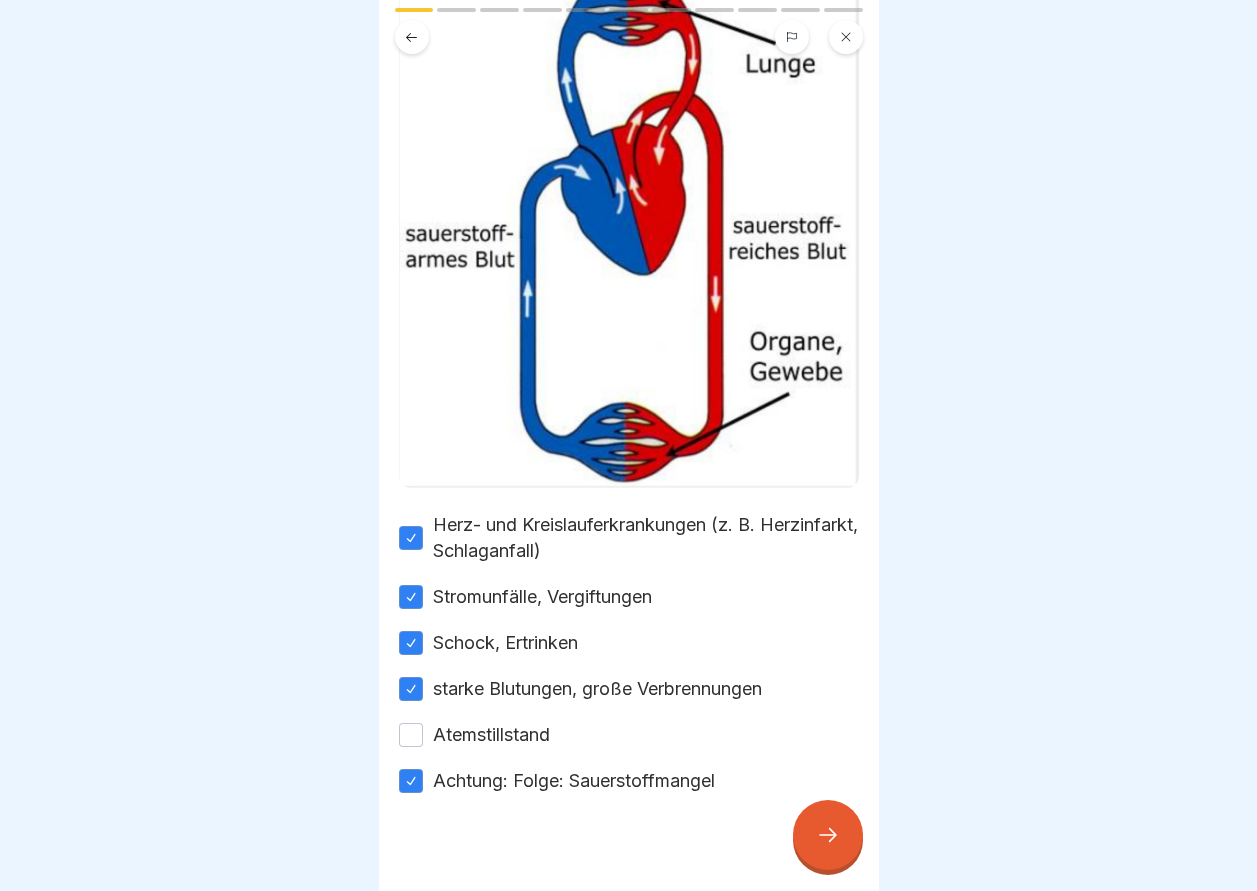 click on "Atemstillstand" at bounding box center (411, 735) 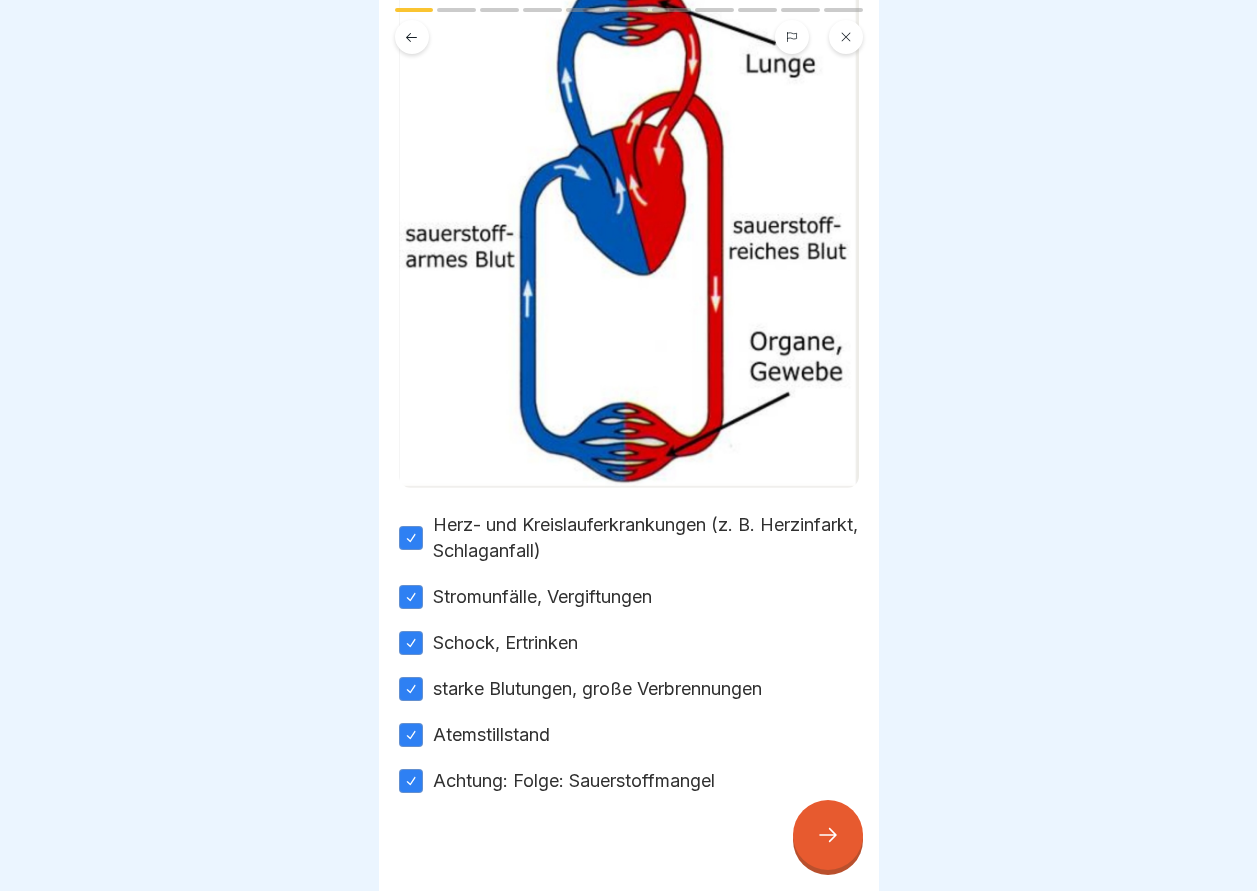 click 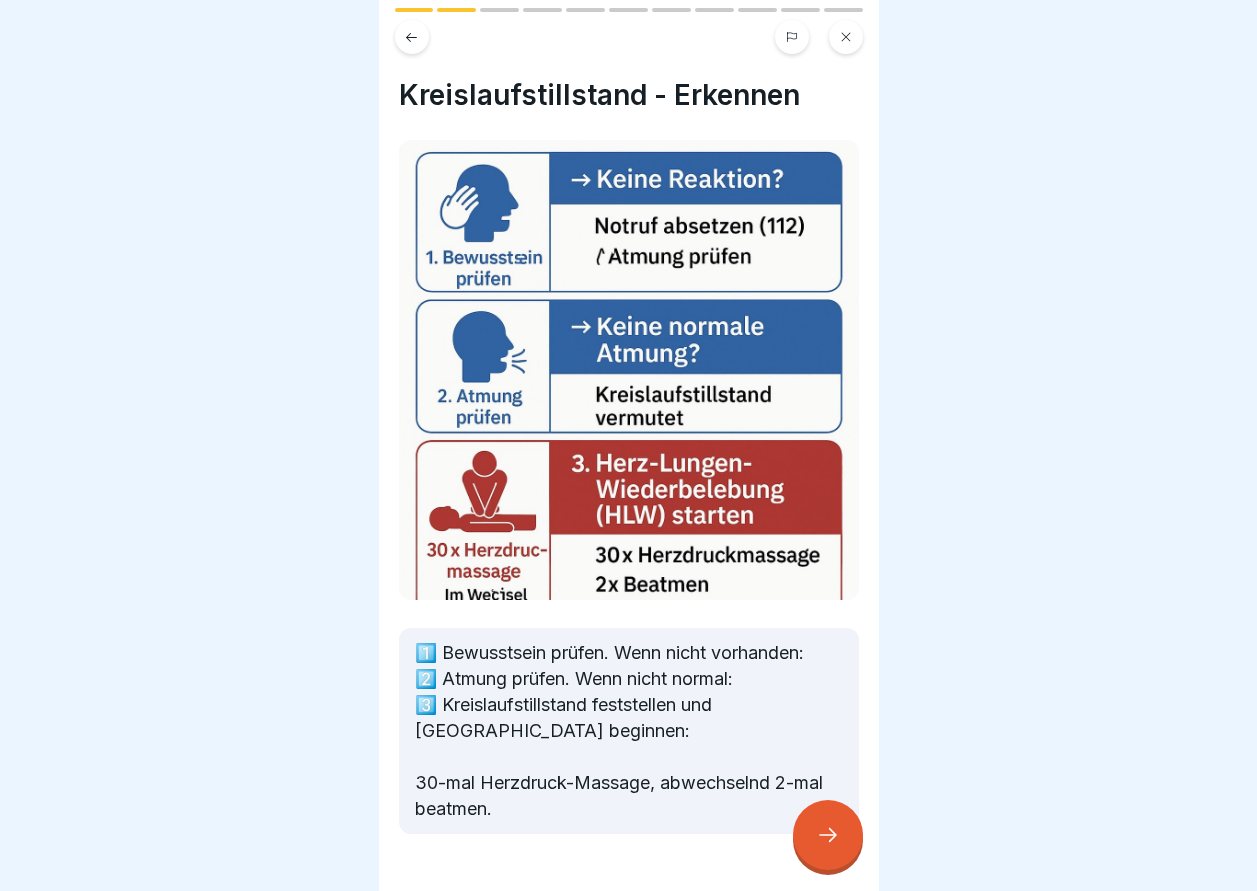 click 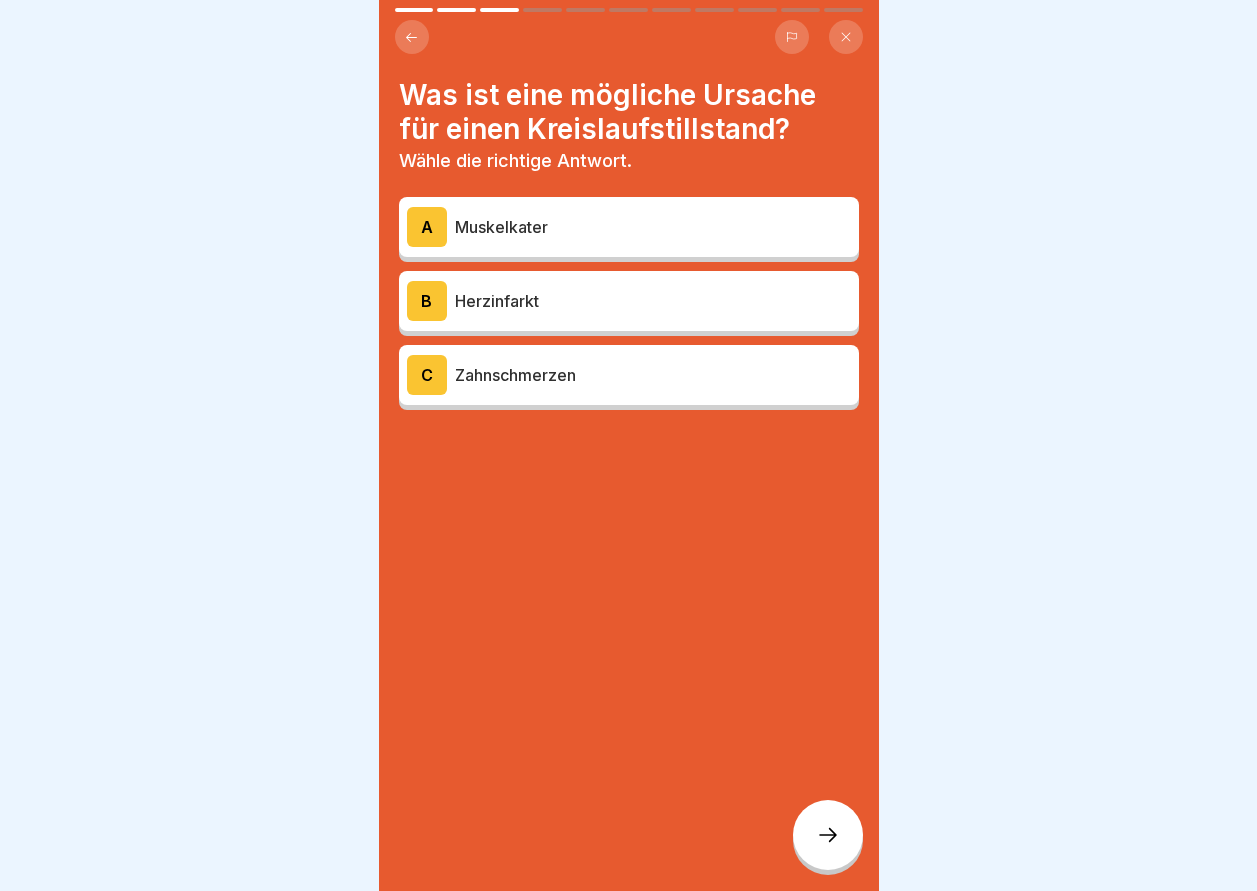 click at bounding box center (828, 835) 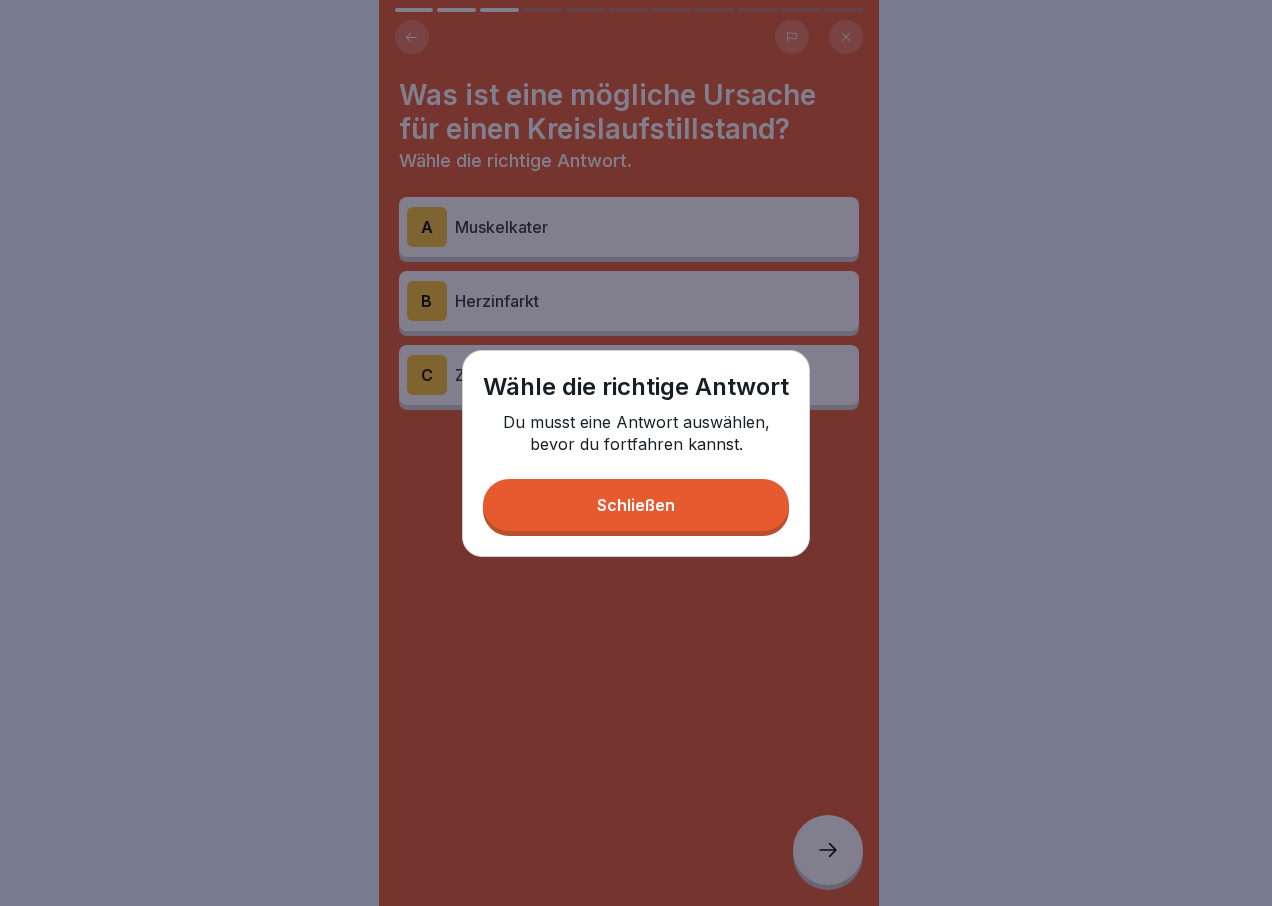 click on "Schließen" at bounding box center (636, 505) 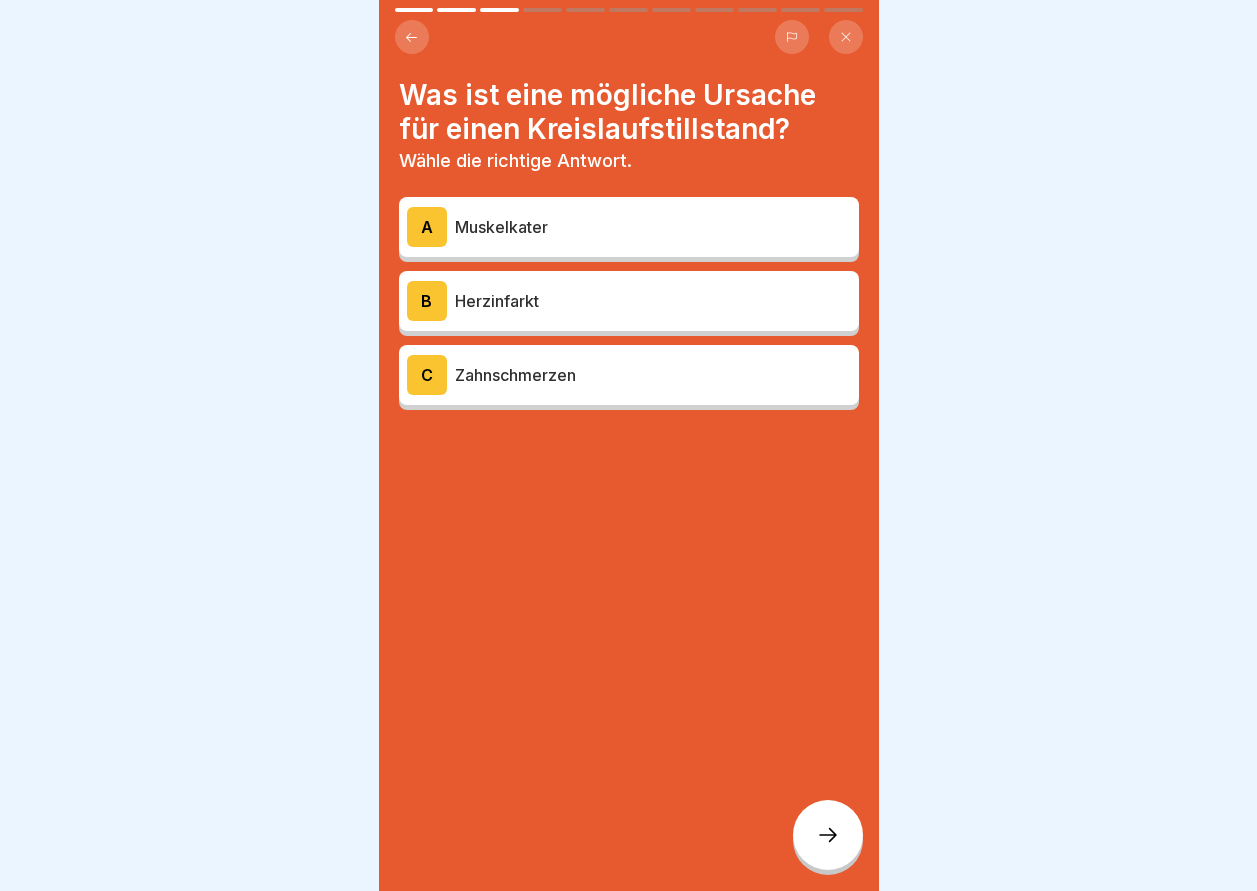 click on "A" at bounding box center [427, 227] 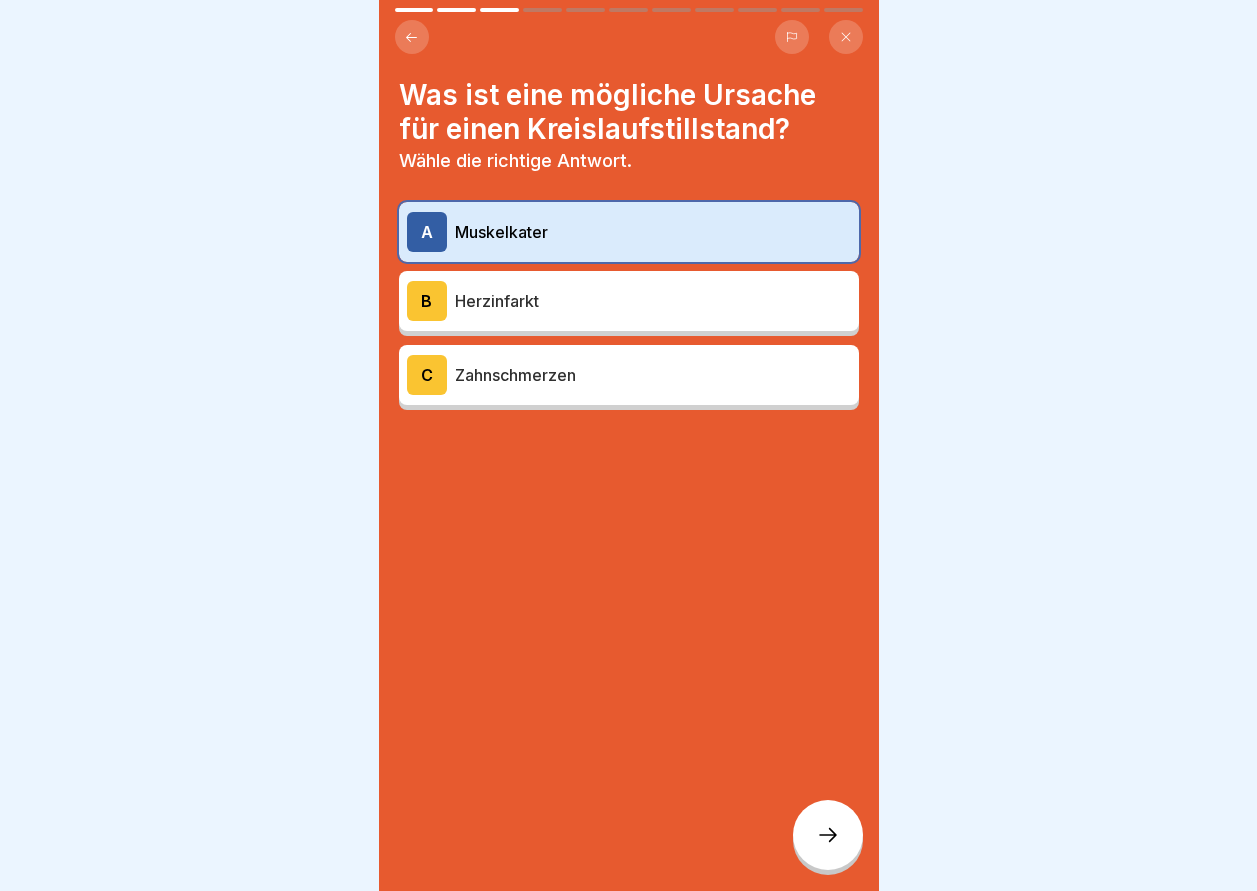 click on "B" at bounding box center (427, 301) 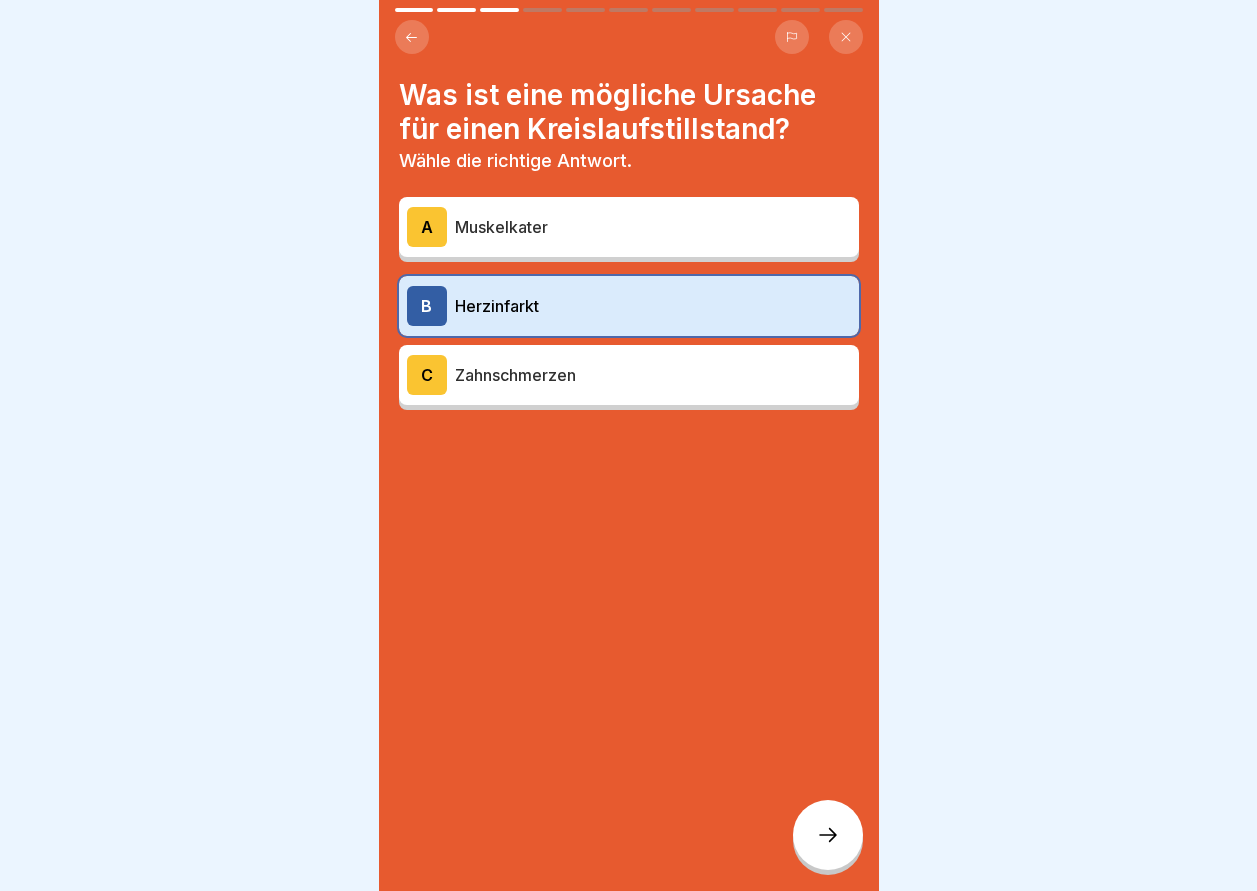 click on "C" at bounding box center (427, 375) 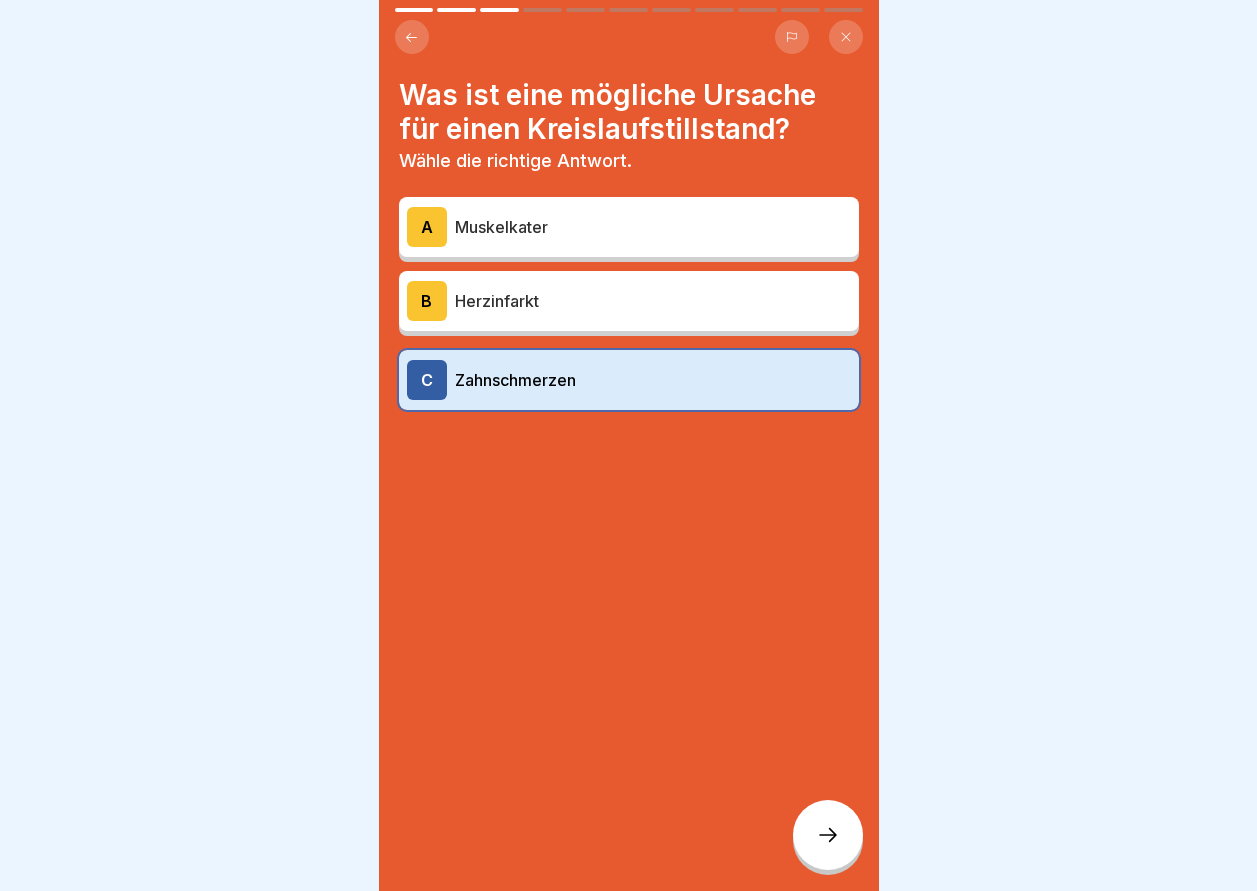 click 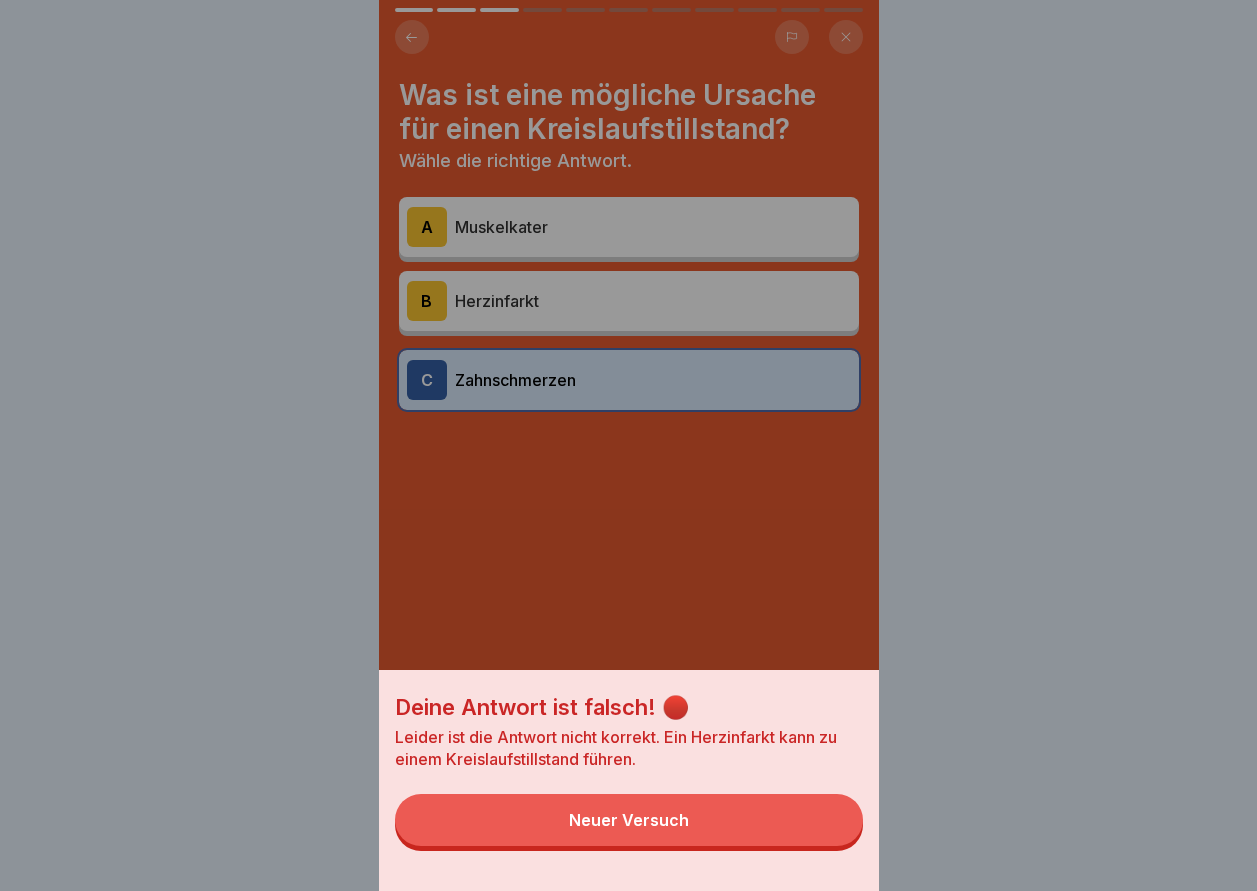 click on "Neuer Versuch" at bounding box center [629, 820] 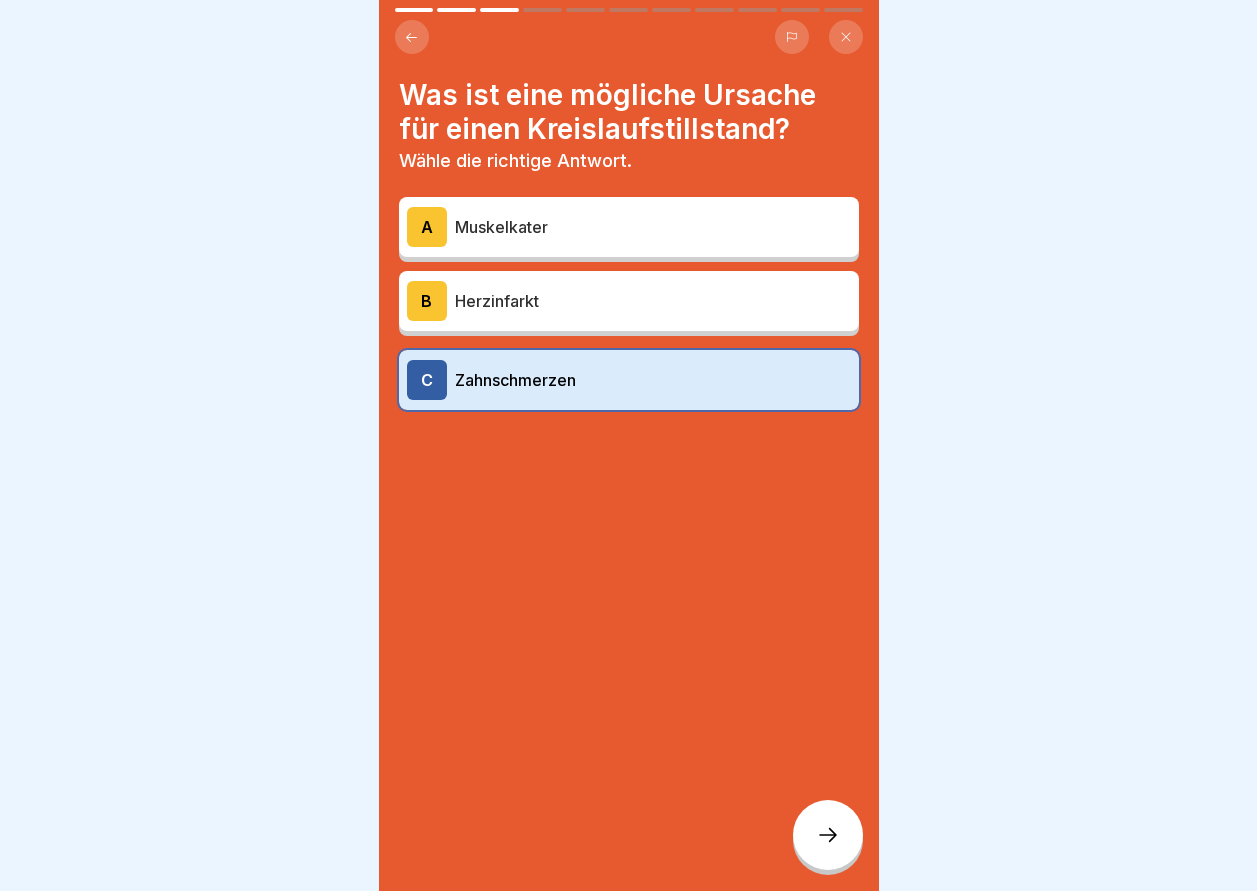 click on "B" at bounding box center (427, 301) 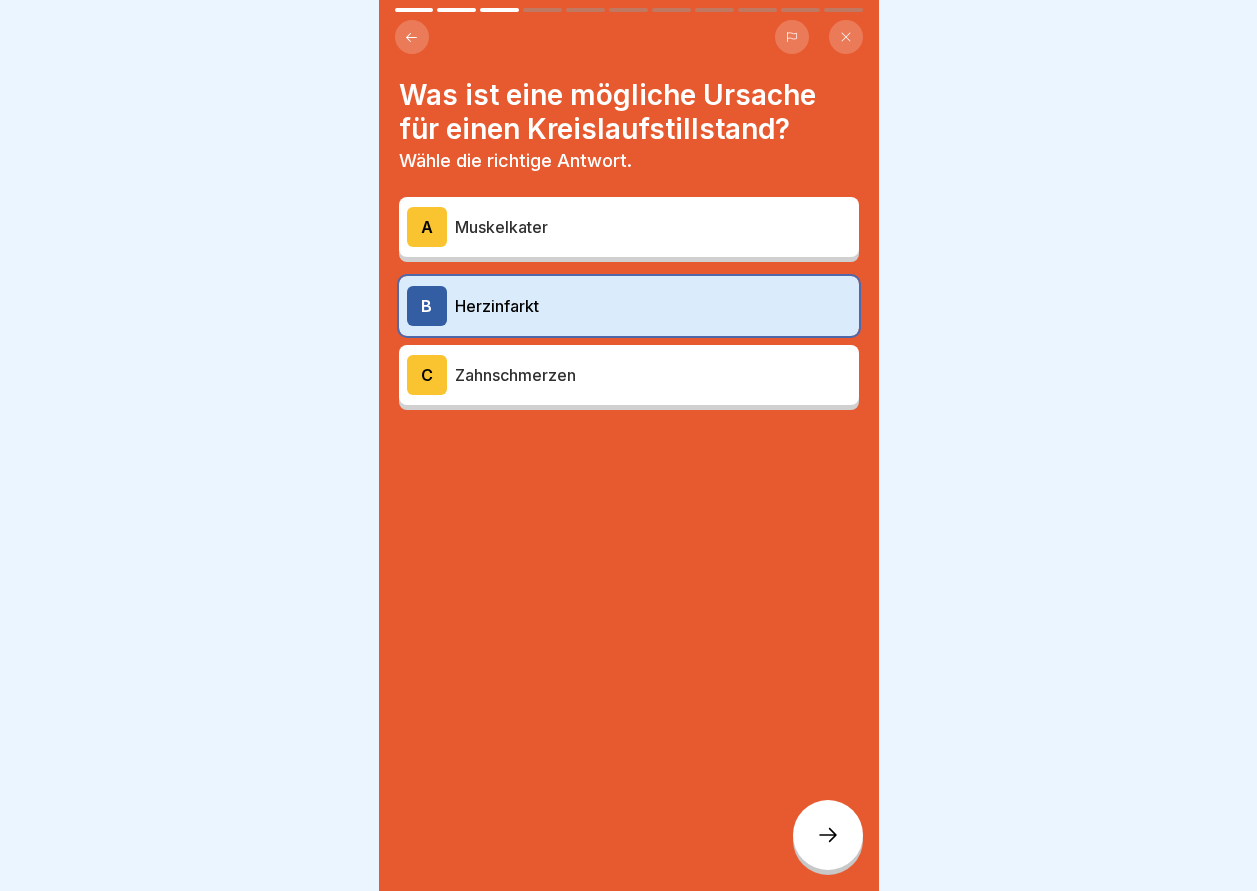 click 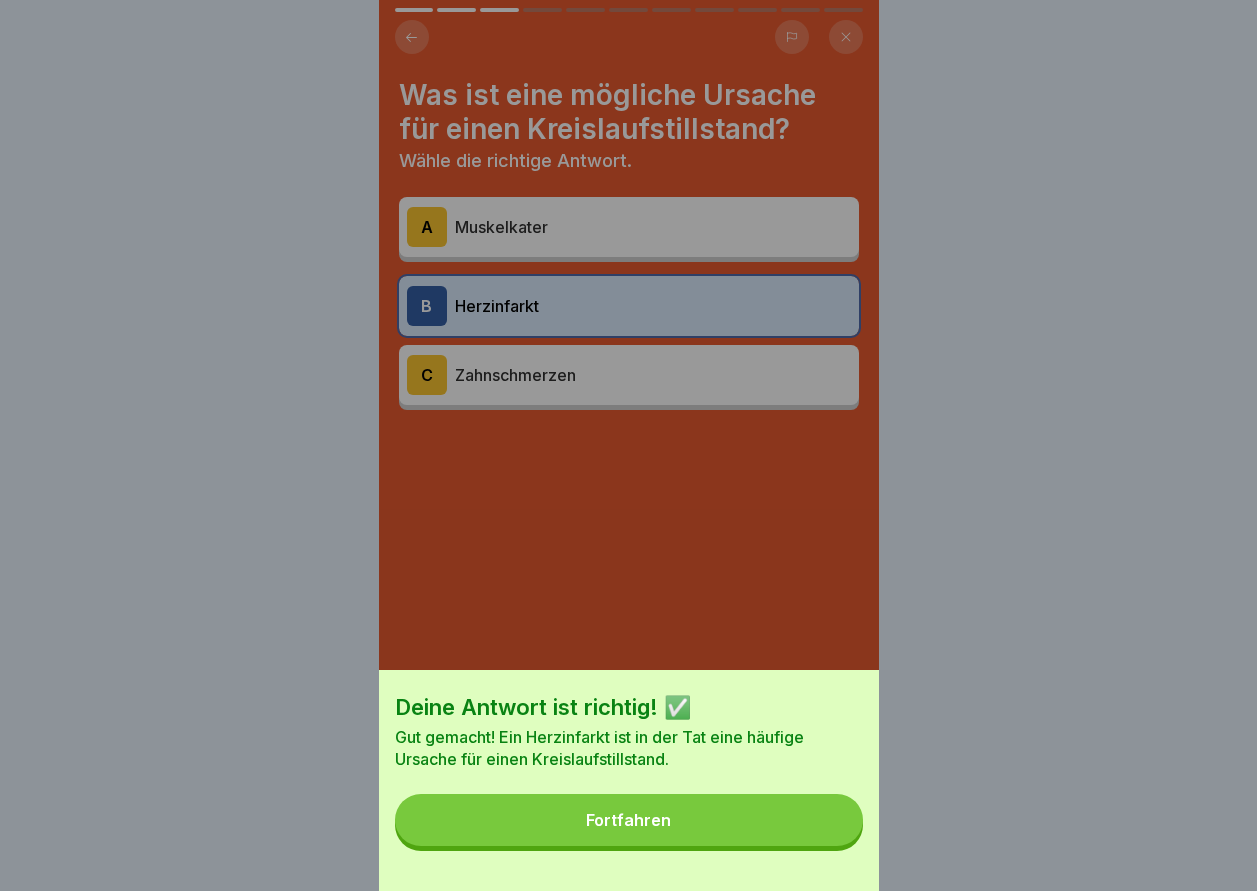 click on "Fortfahren" at bounding box center (629, 820) 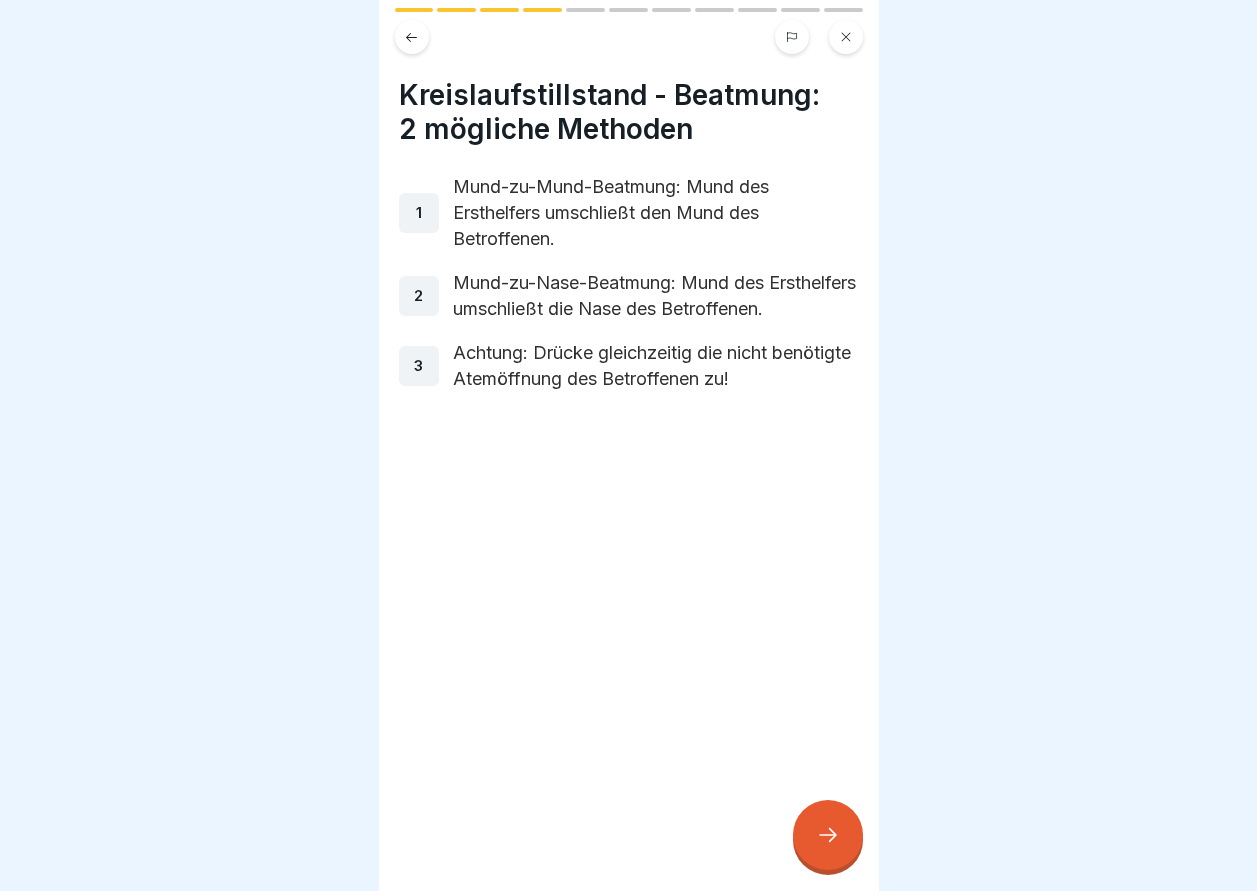 click at bounding box center (828, 835) 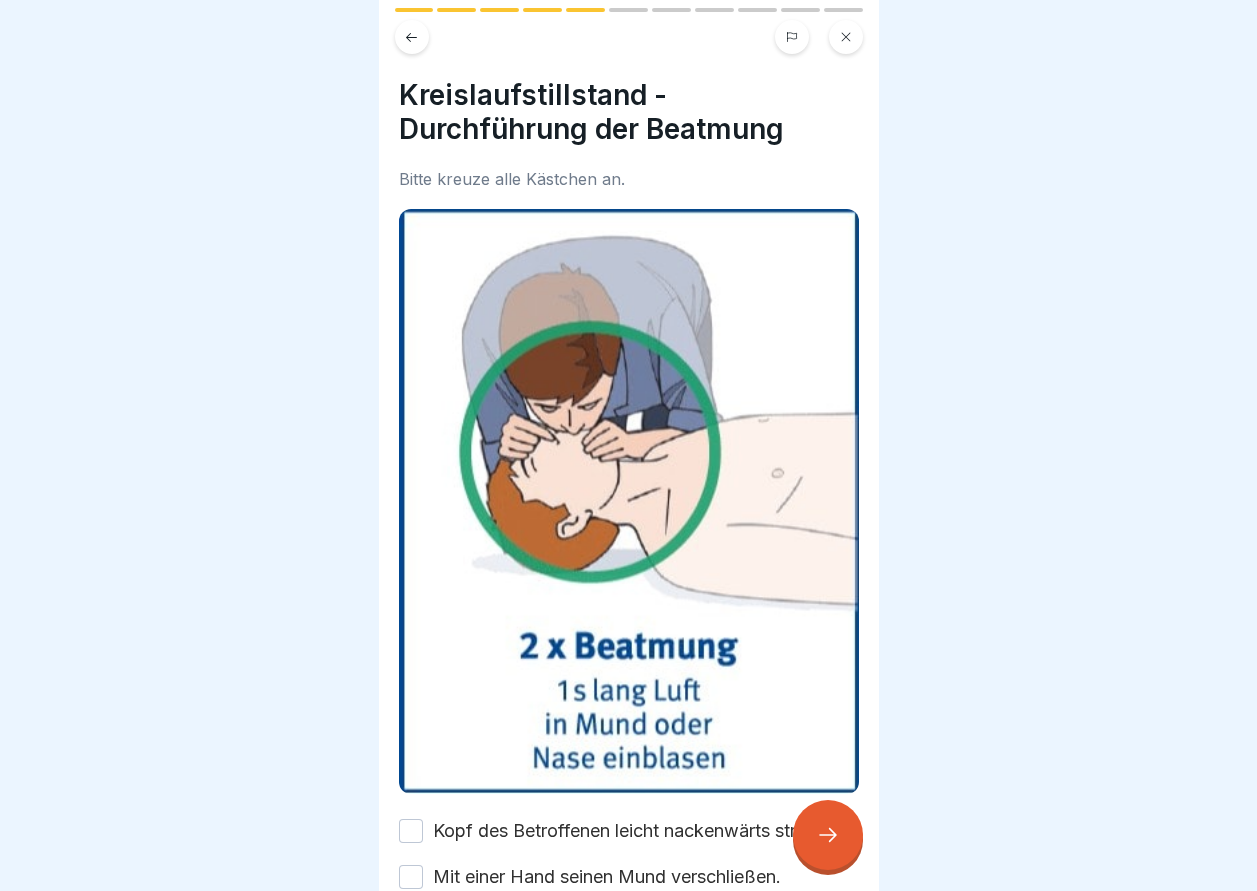 click 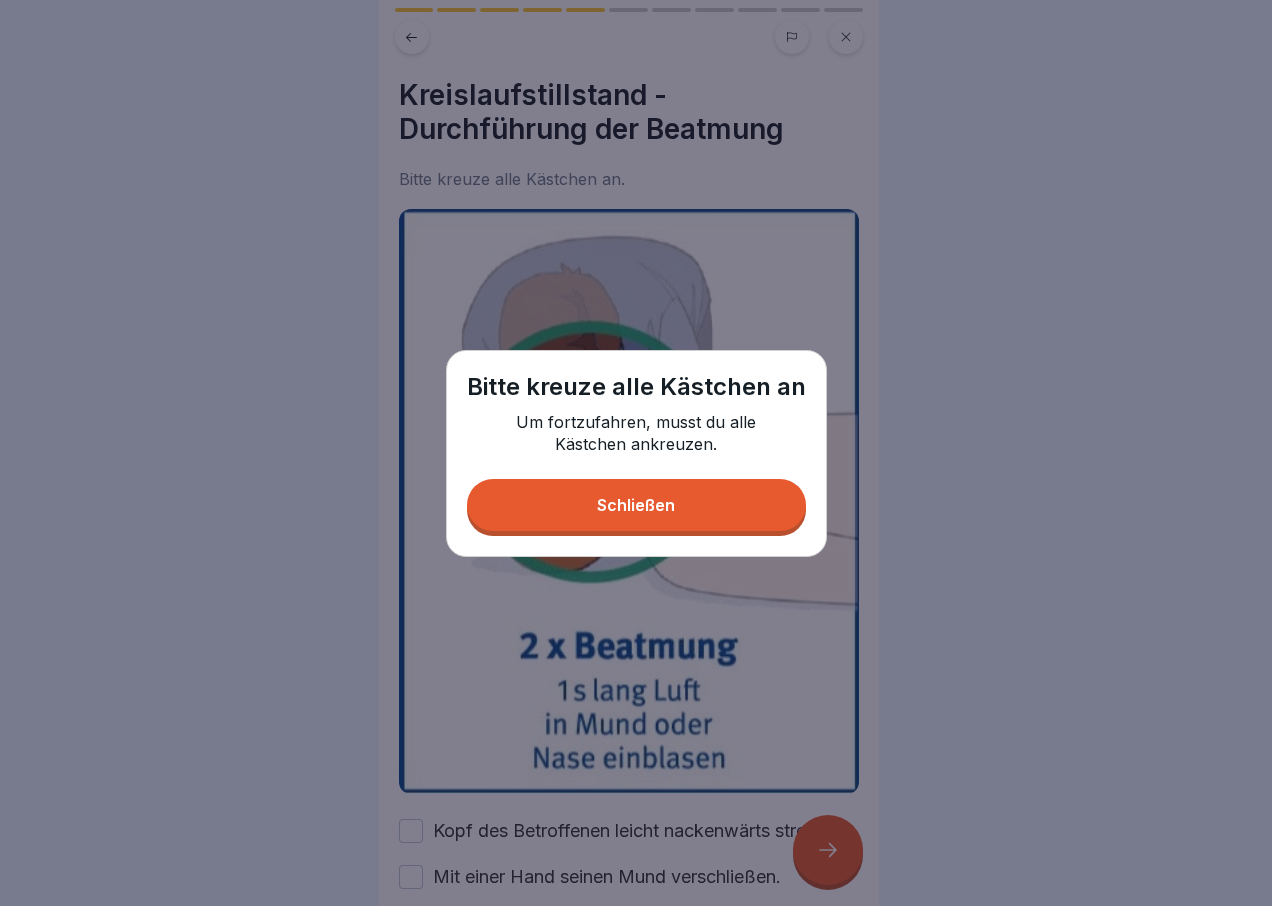 click on "Schließen" at bounding box center (636, 505) 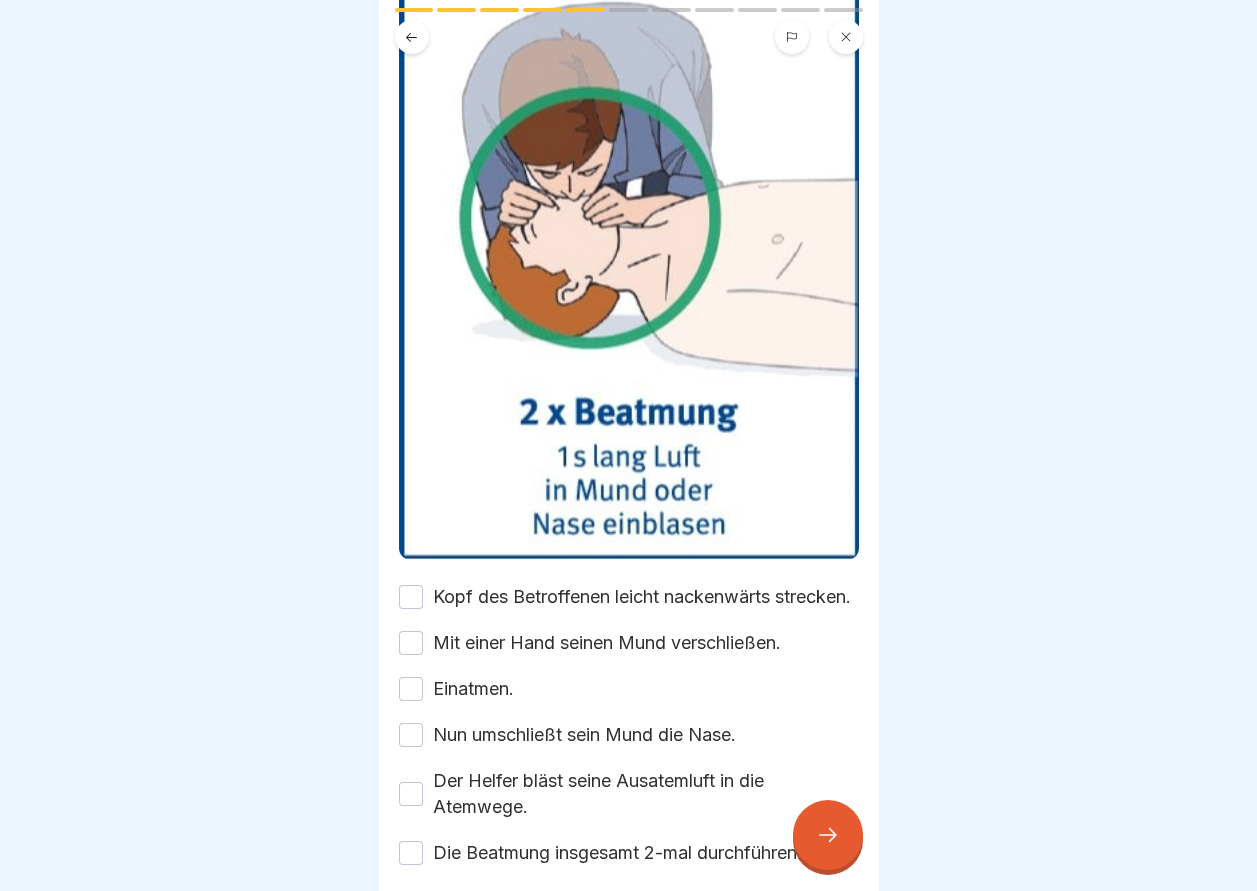 scroll, scrollTop: 320, scrollLeft: 0, axis: vertical 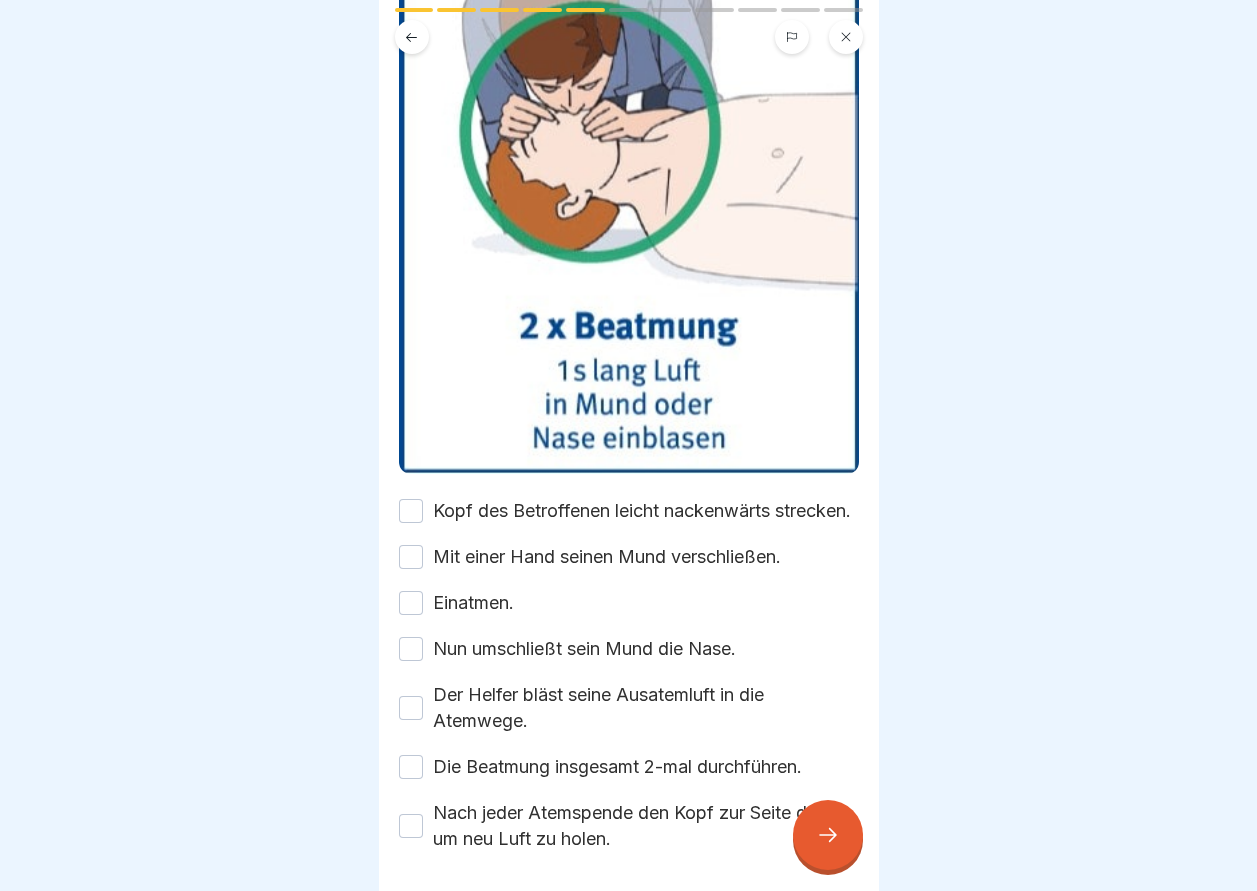 click on "Kopf des Betroffenen leicht nackenwärts strecken." at bounding box center [411, 511] 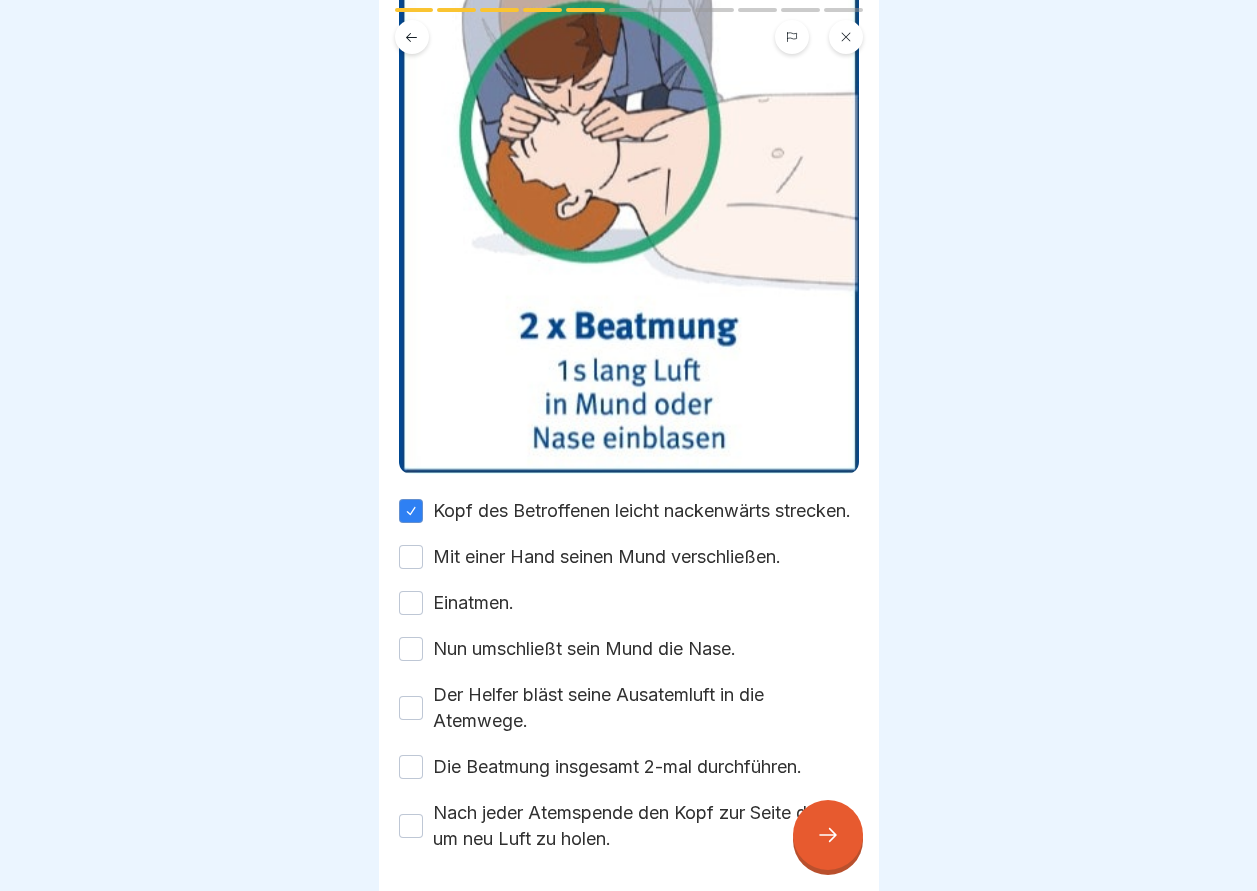 click on "Mit einer Hand seinen Mund verschließen." at bounding box center [411, 557] 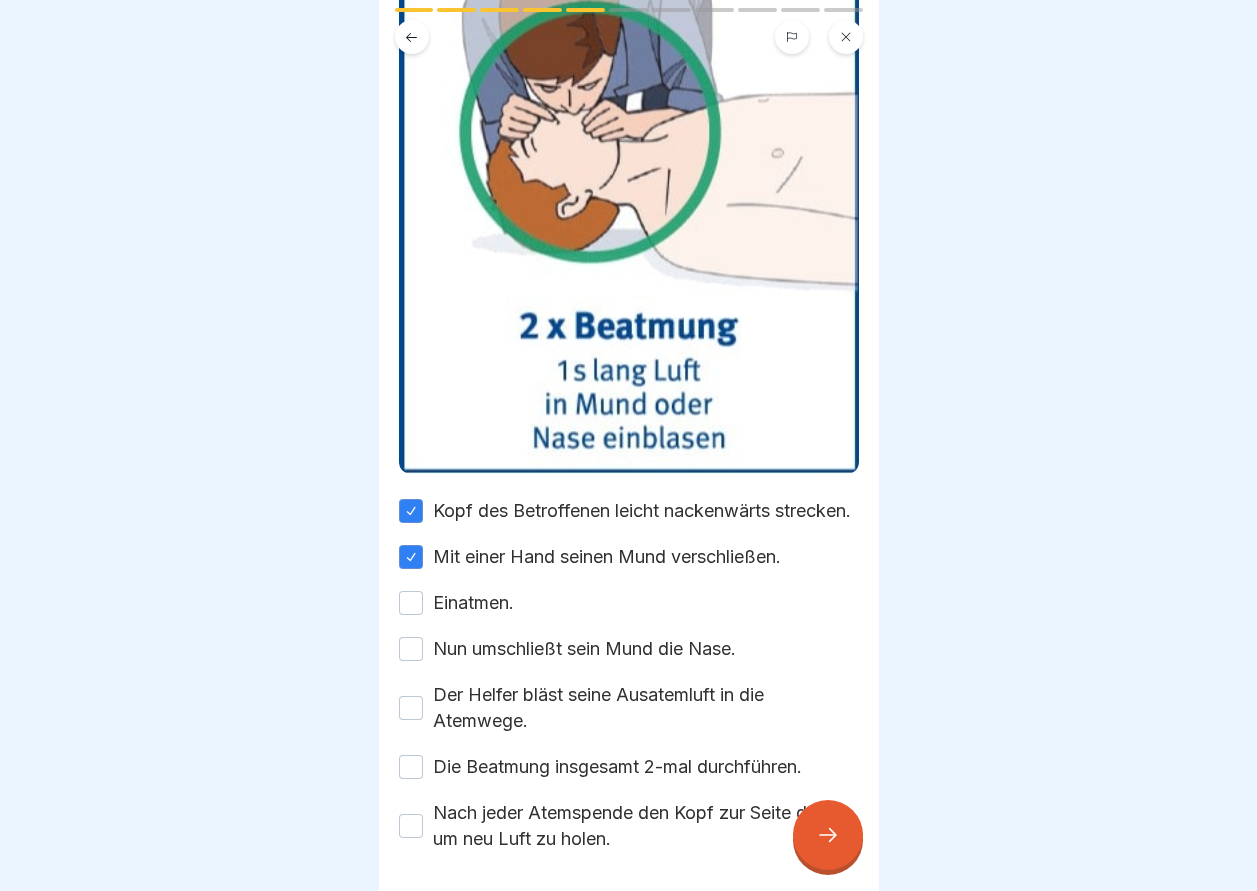 click on "Einatmen." at bounding box center (411, 603) 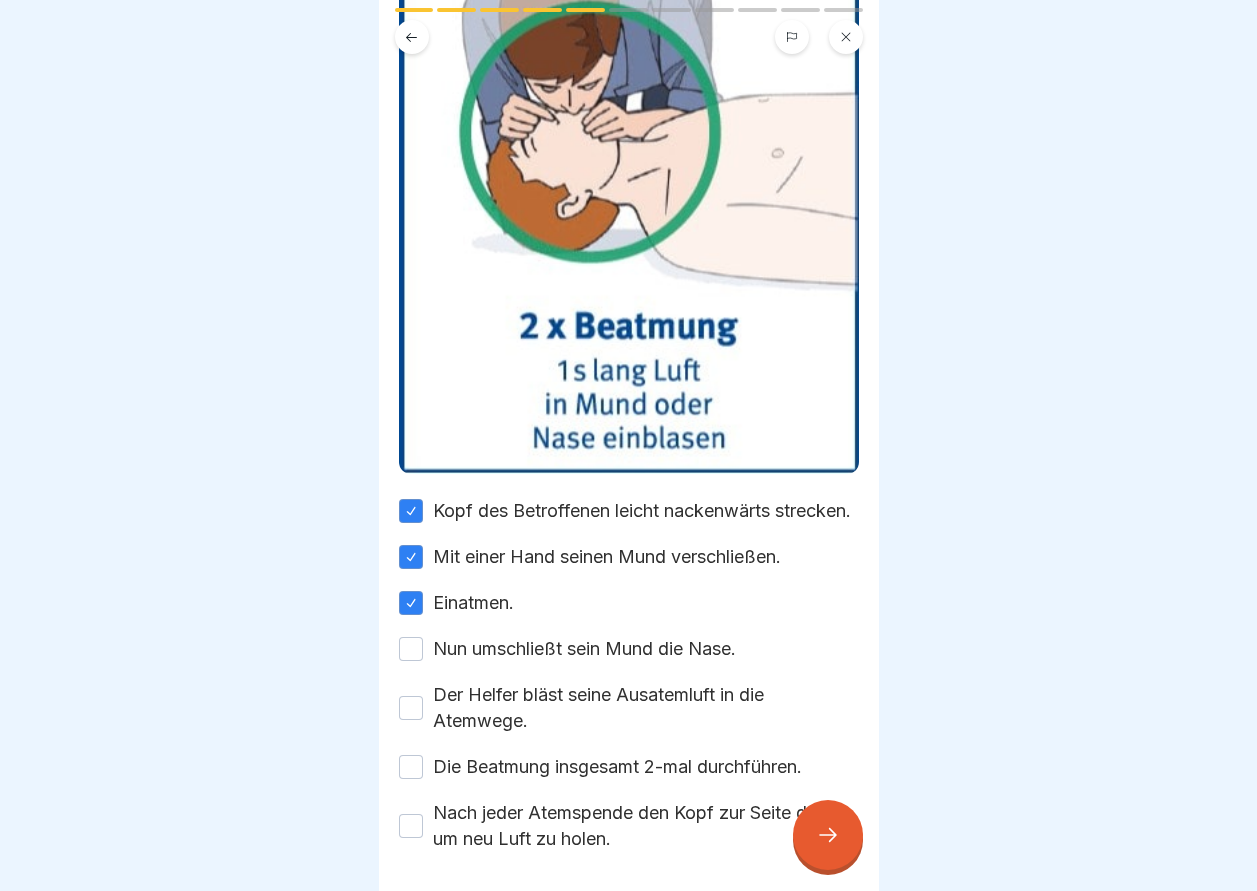 click on "Nun umschließt sein Mund die Nase." at bounding box center [411, 649] 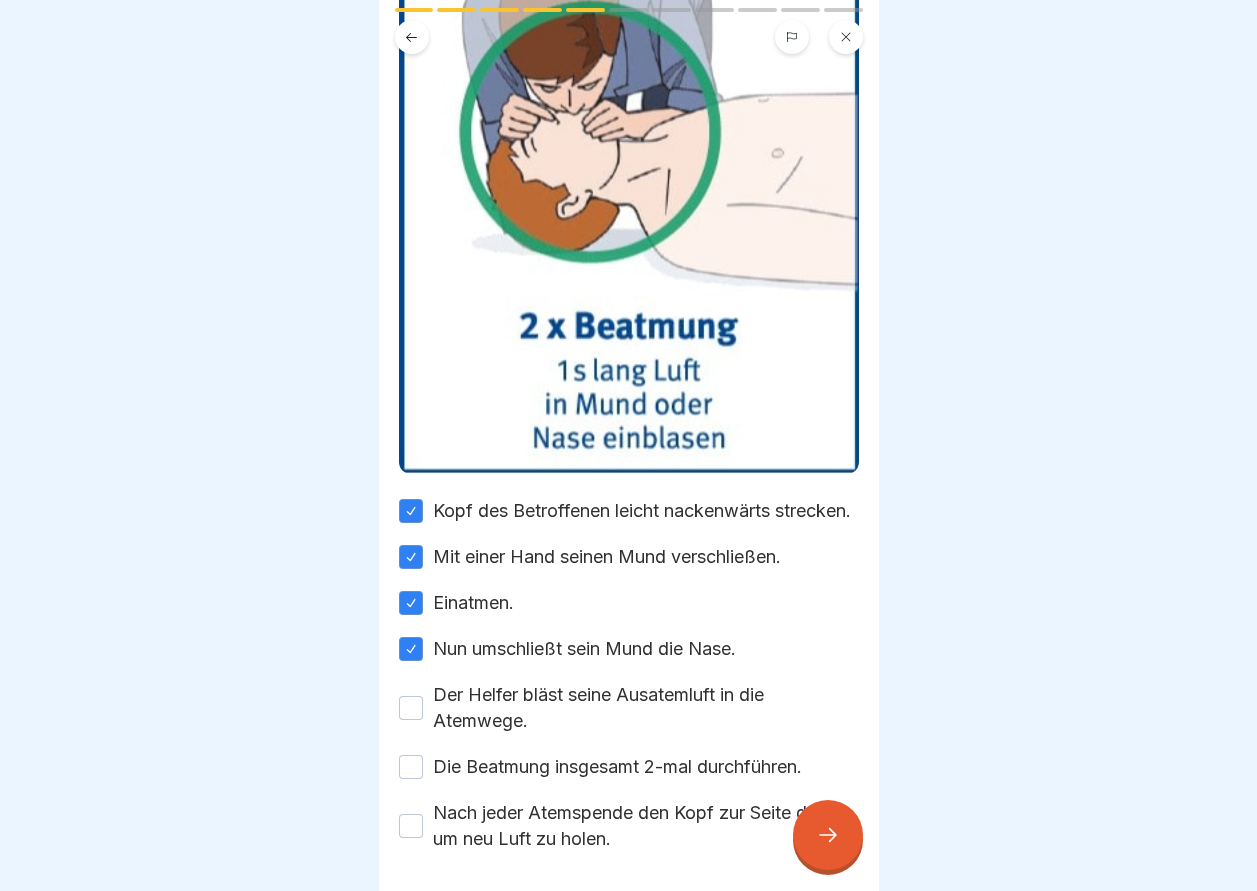 click at bounding box center [828, 835] 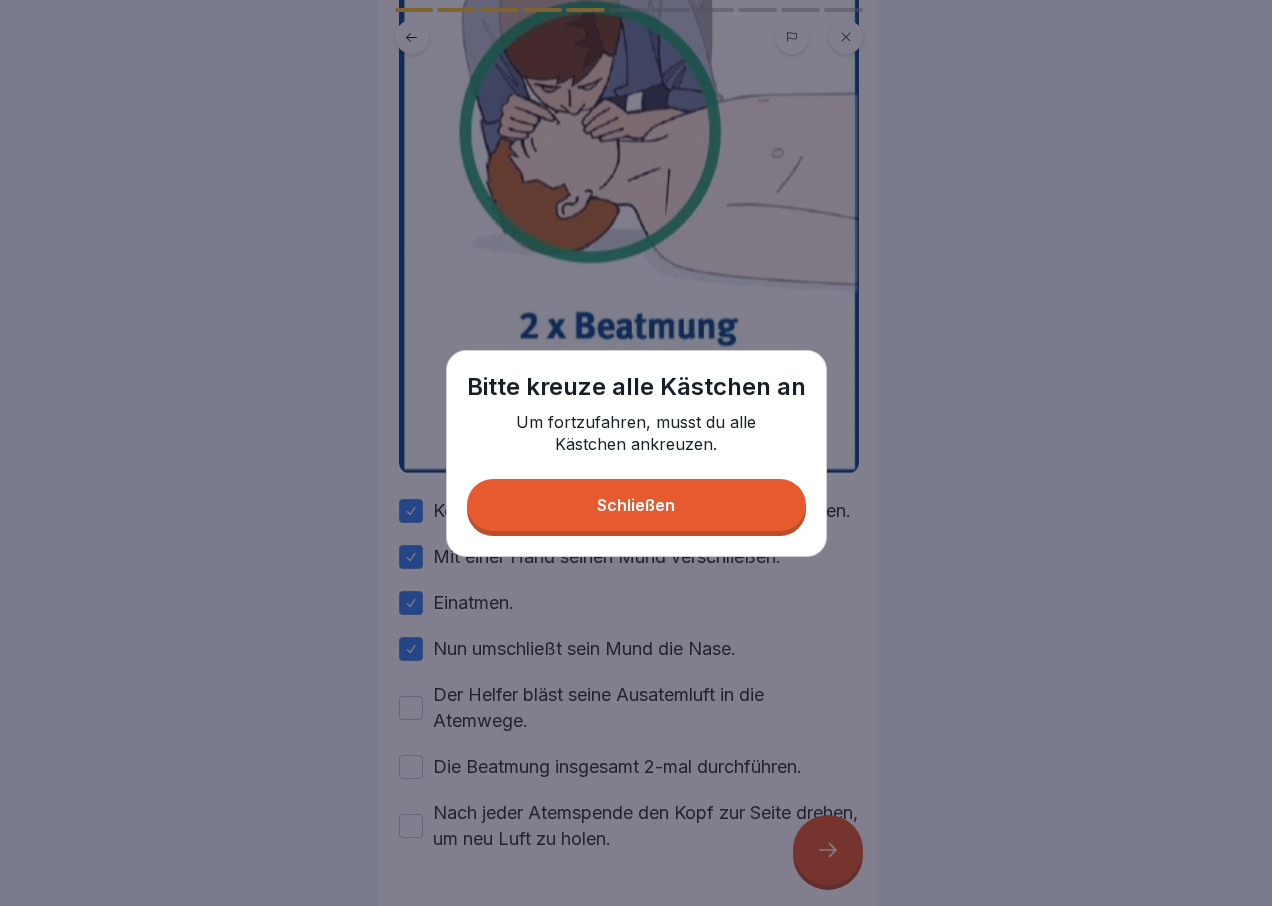 click on "Schließen" at bounding box center [636, 505] 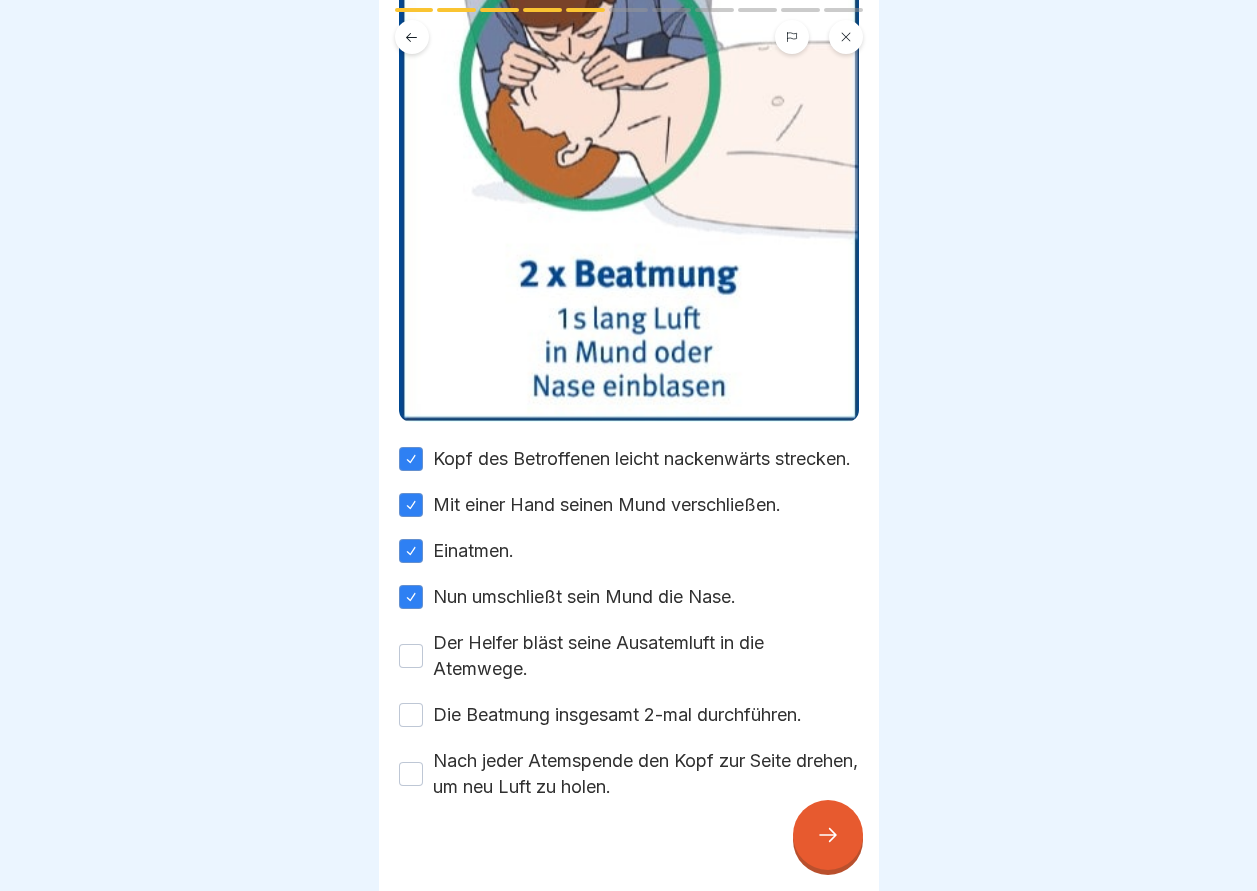 scroll, scrollTop: 407, scrollLeft: 0, axis: vertical 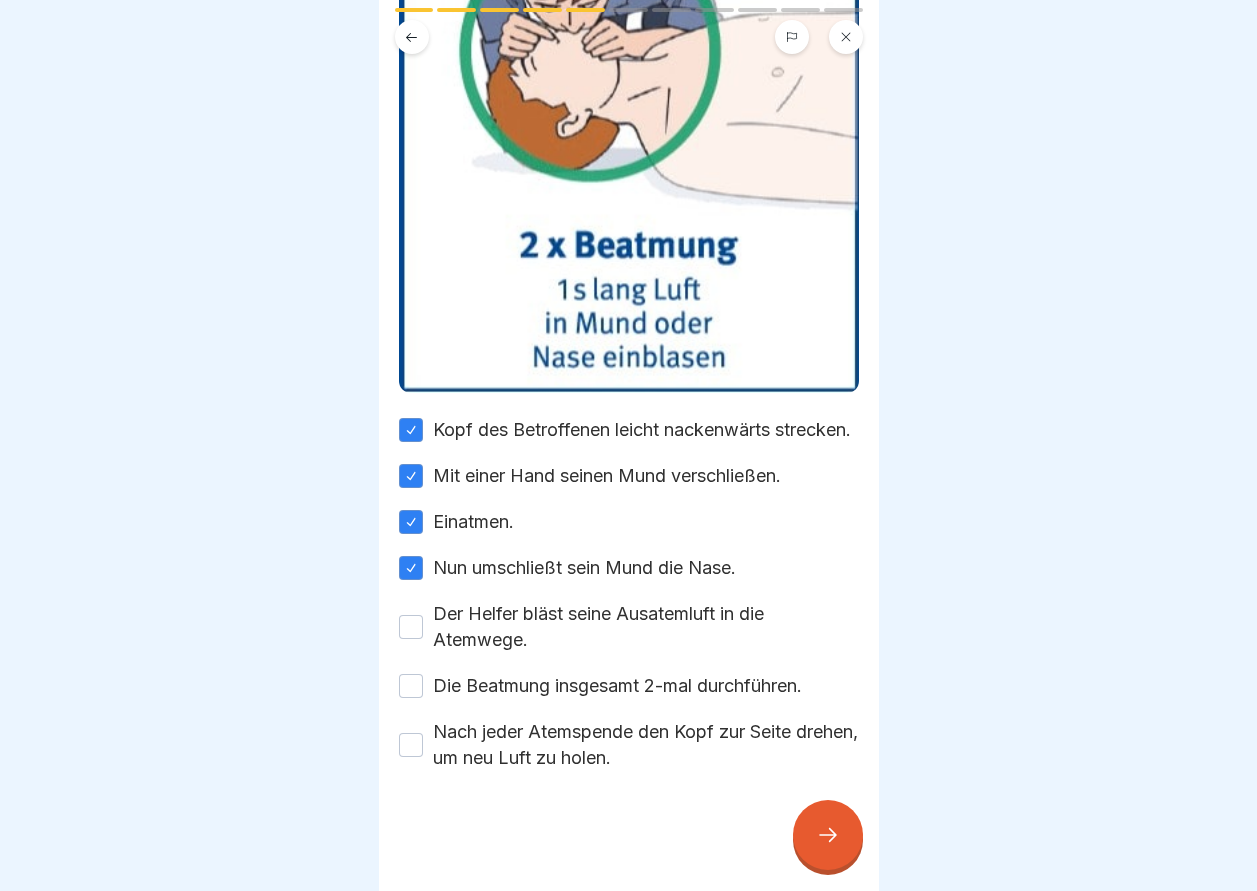 click on "Nach jeder Atemspende den Kopf zur Seite drehen, um neu Luft zu holen." at bounding box center [411, 745] 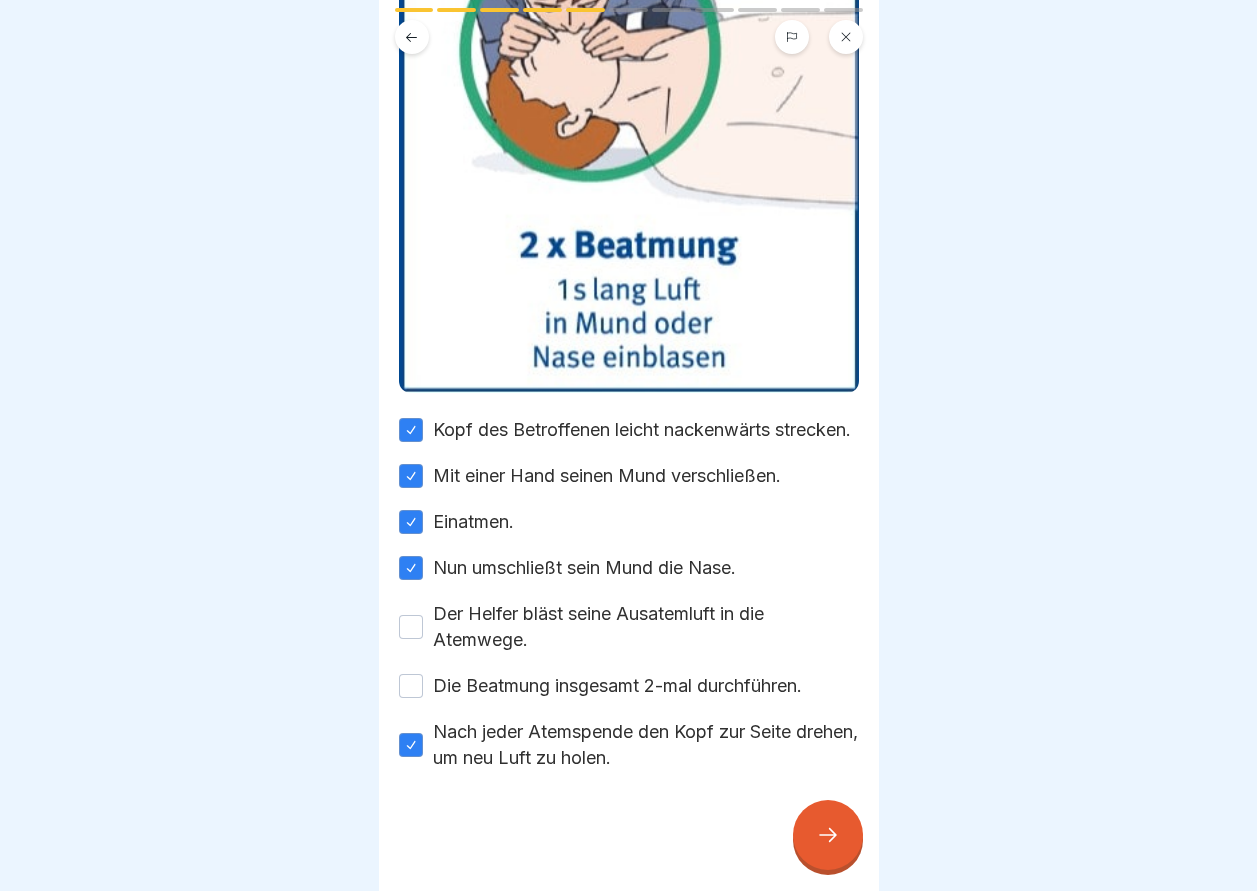click at bounding box center [828, 835] 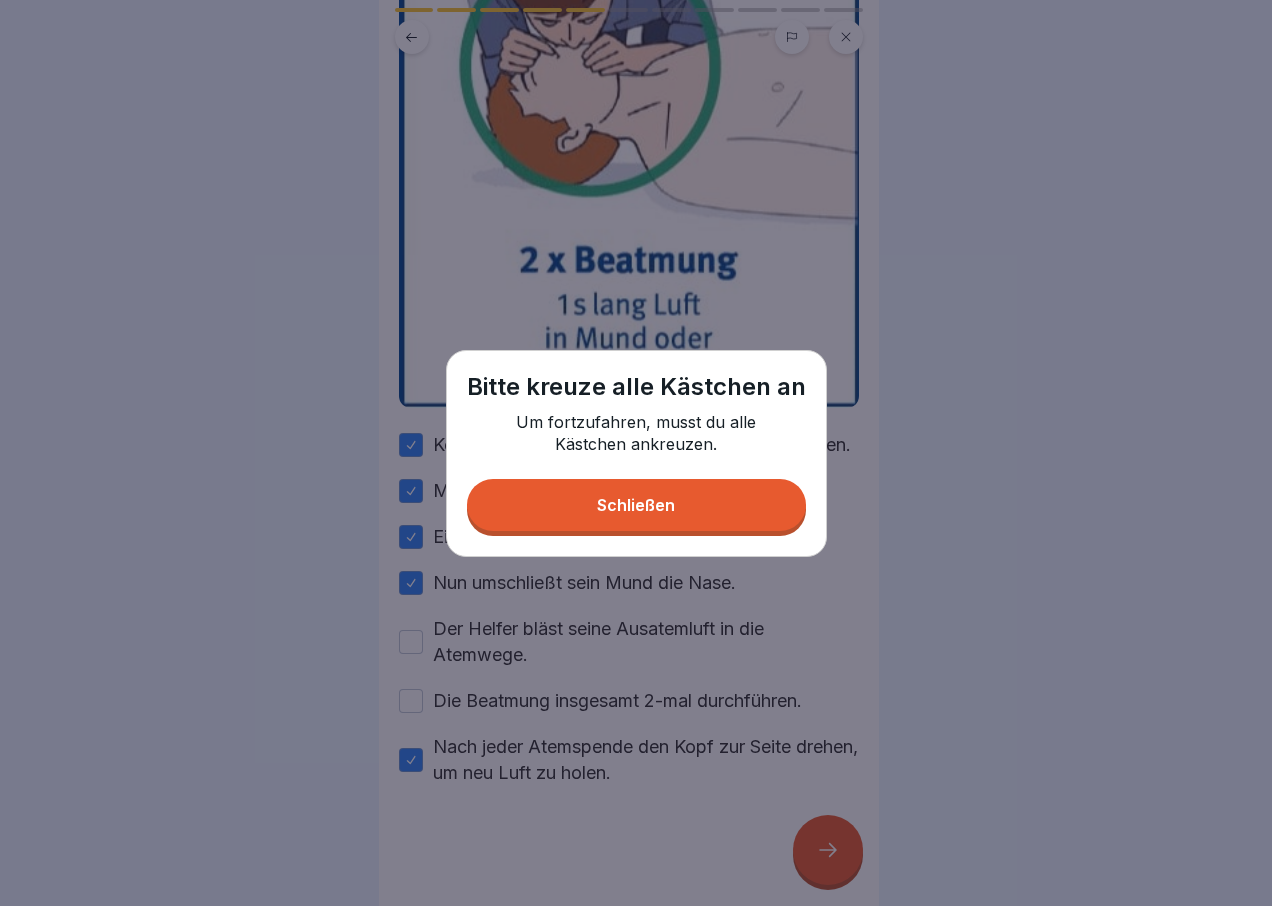 click on "Schließen" at bounding box center (636, 505) 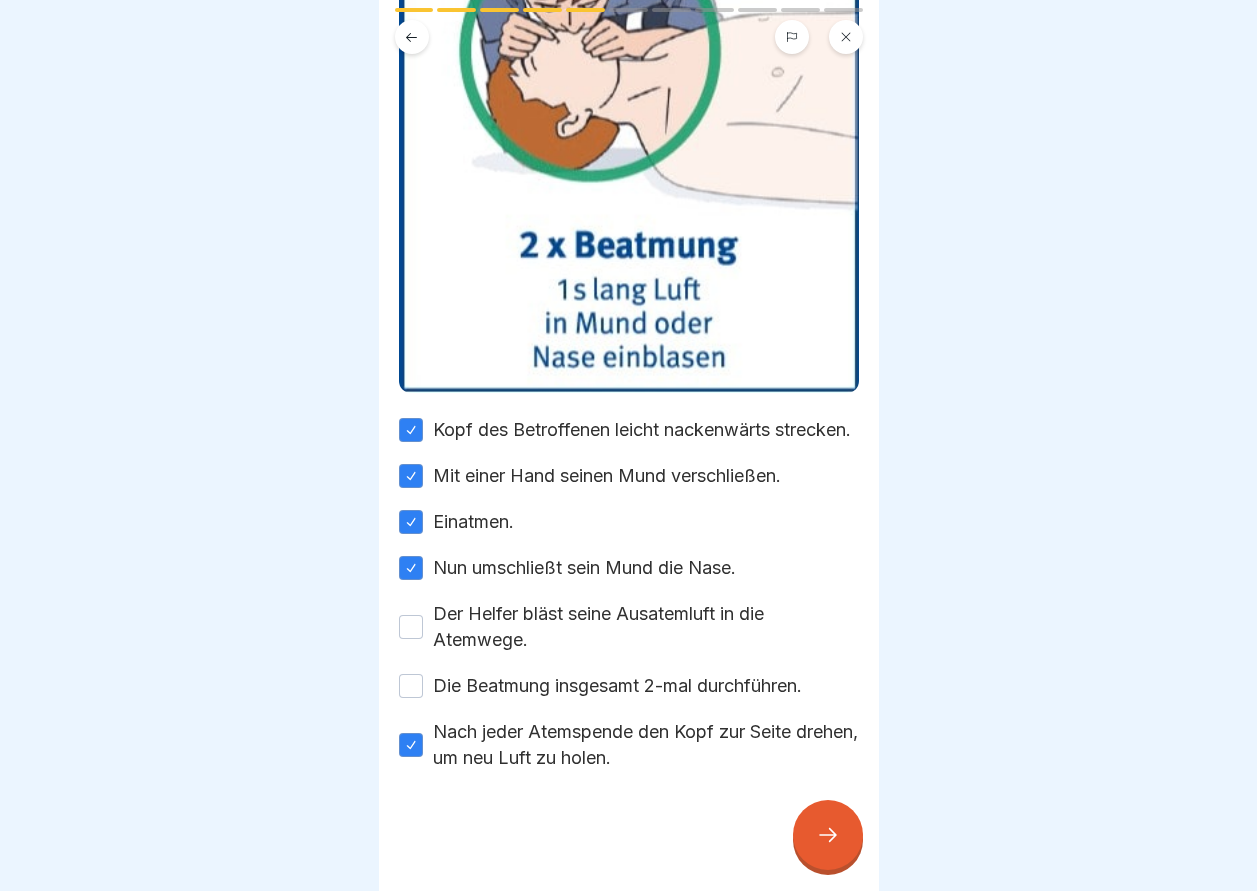 click on "Nach jeder Atemspende den Kopf zur Seite drehen, um neu Luft zu holen." at bounding box center (411, 745) 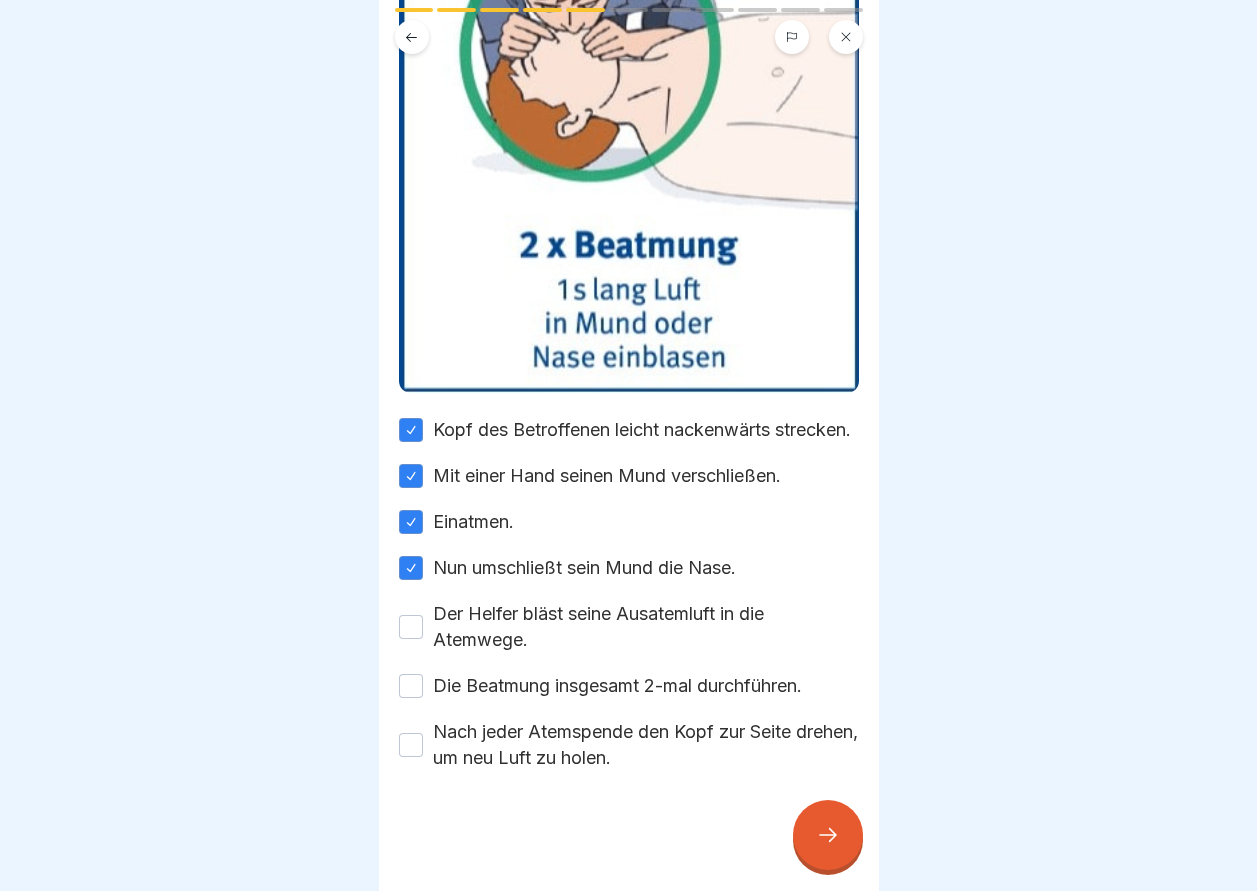 click on "Die Beatmung insgesamt 2-mal durchführen." at bounding box center [411, 686] 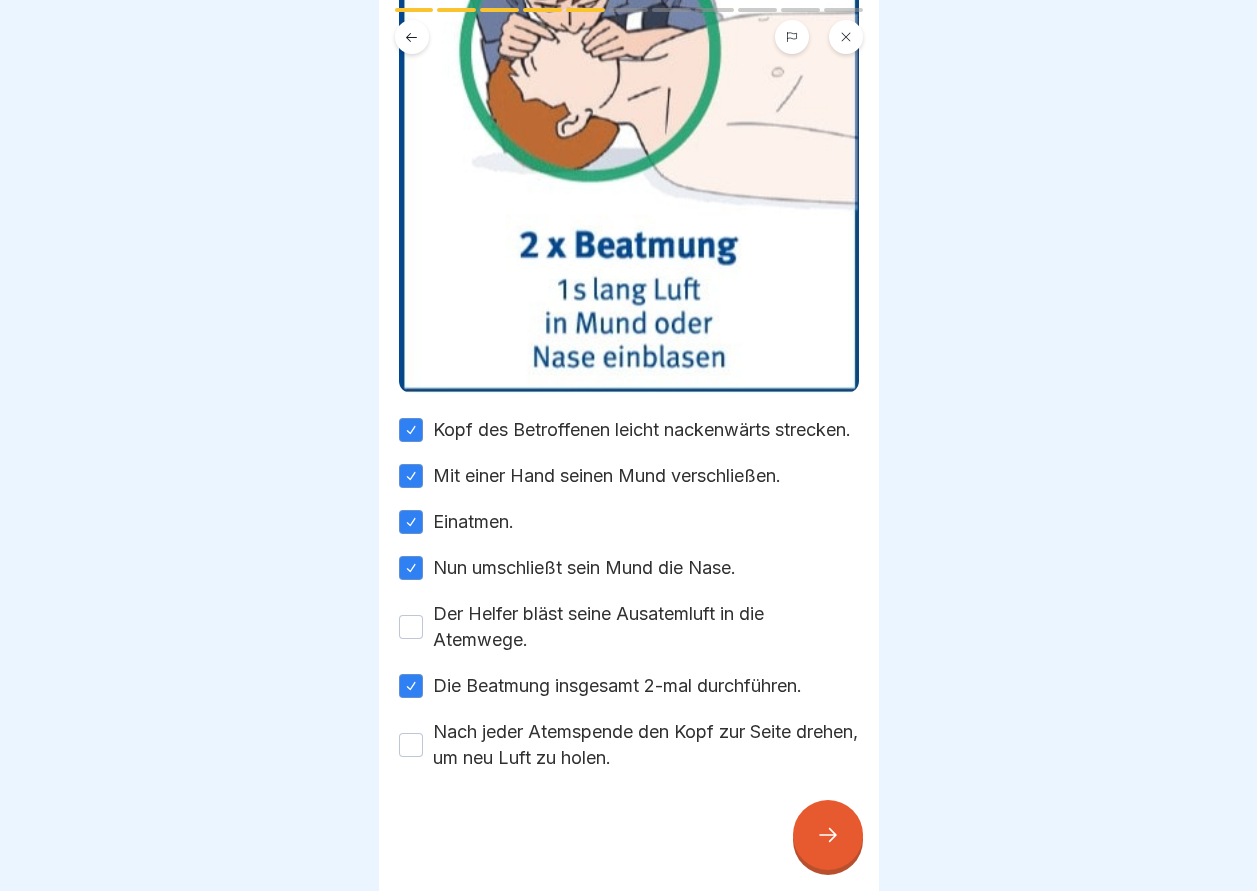click 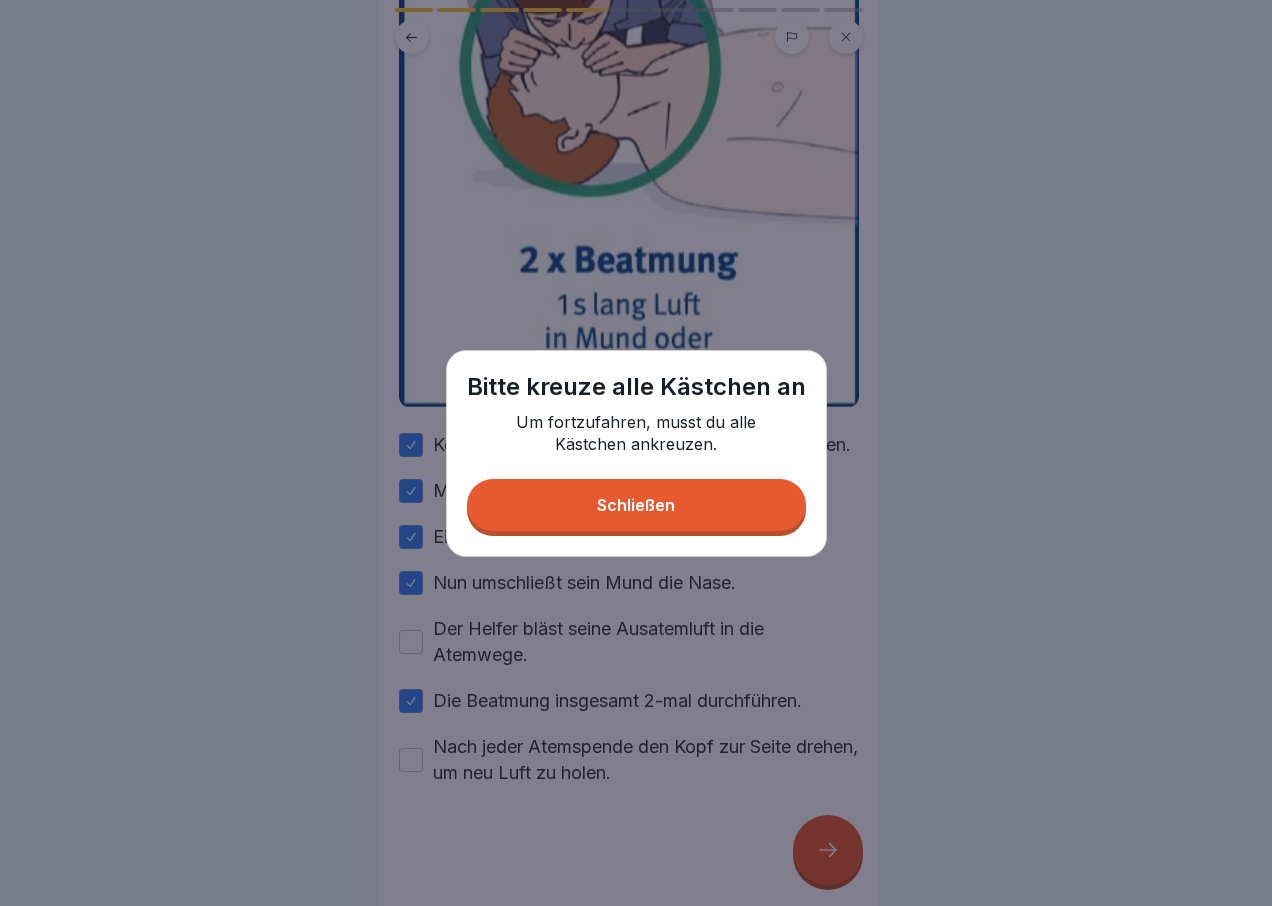 click on "Schließen" at bounding box center [636, 505] 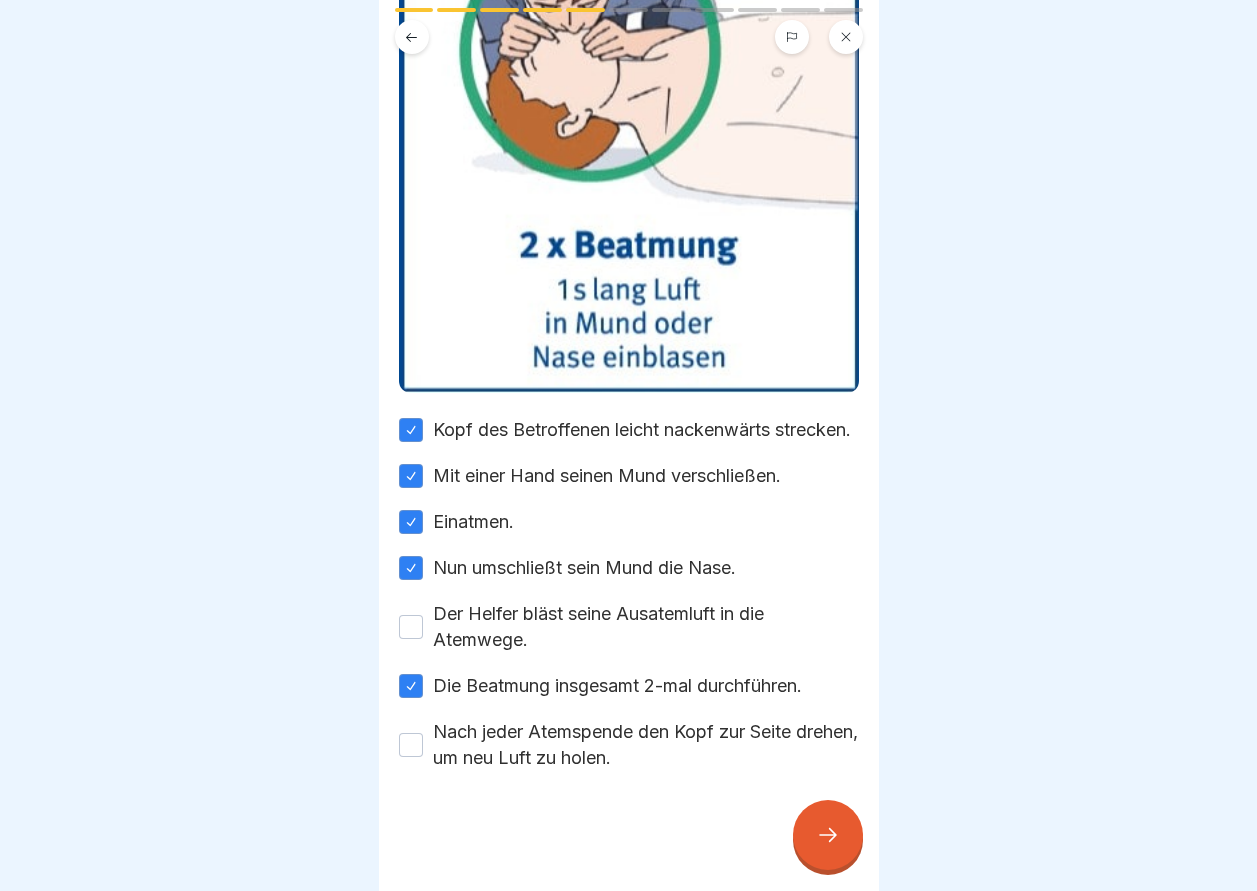 click on "Die Beatmung insgesamt 2-mal durchführen." at bounding box center [629, 686] 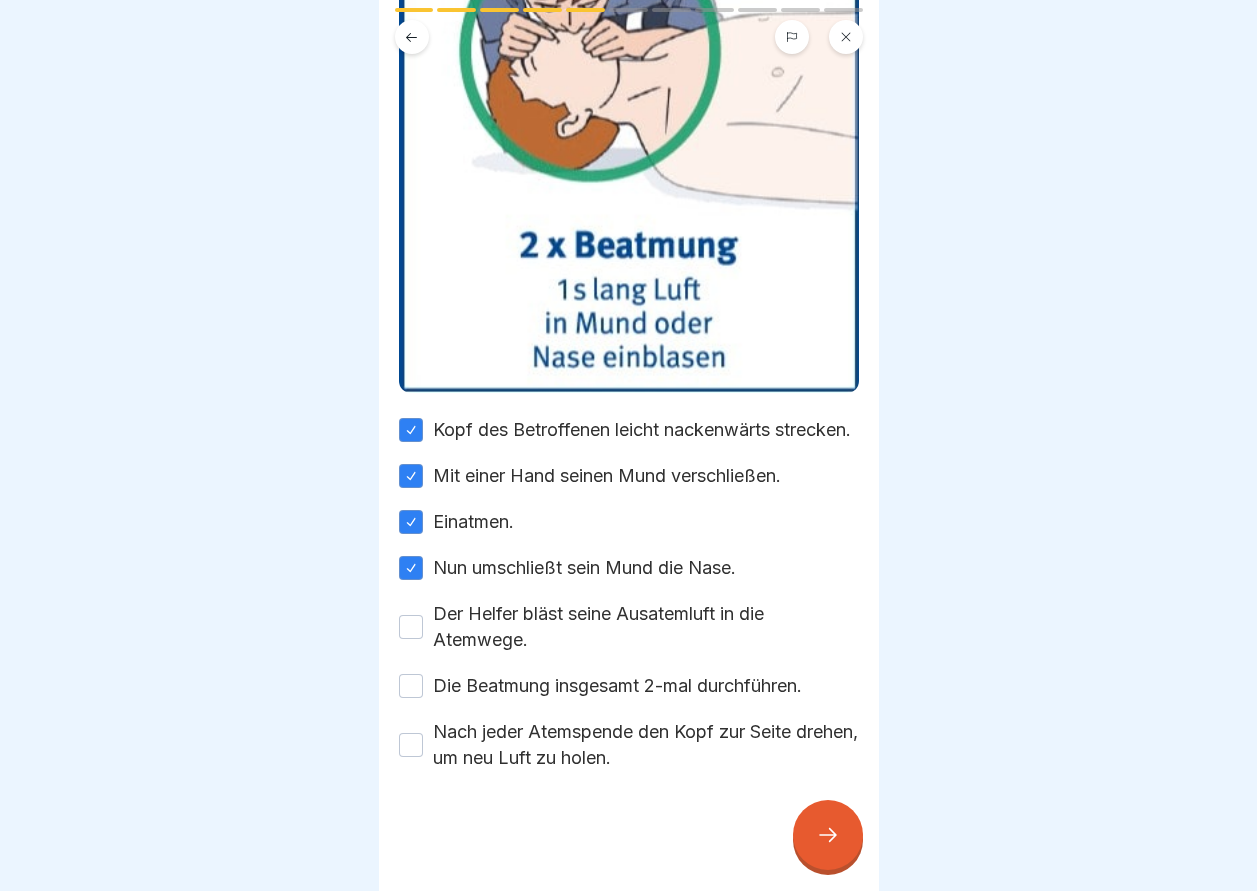 click on "Der Helfer bläst seine Ausatemluft in die Atemwege." at bounding box center [646, 627] 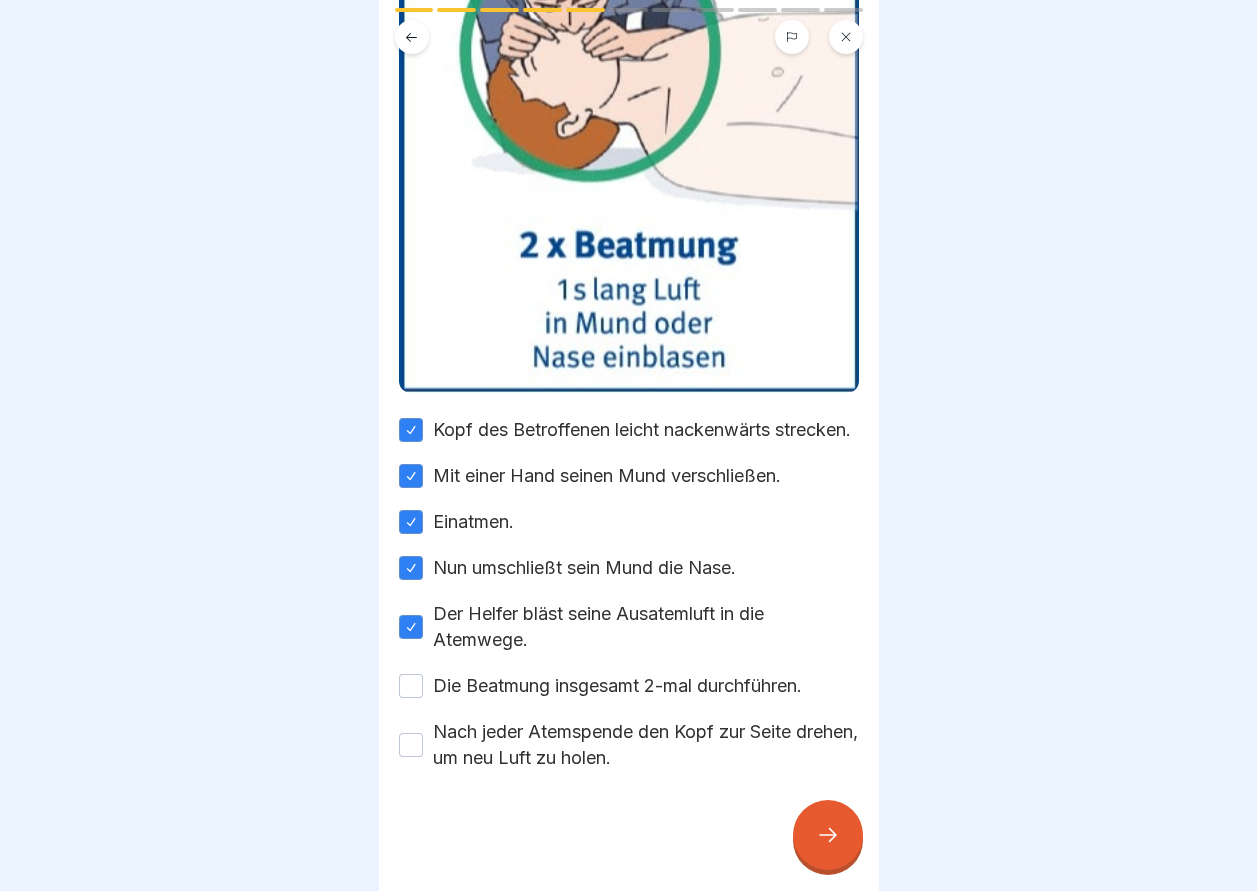 click 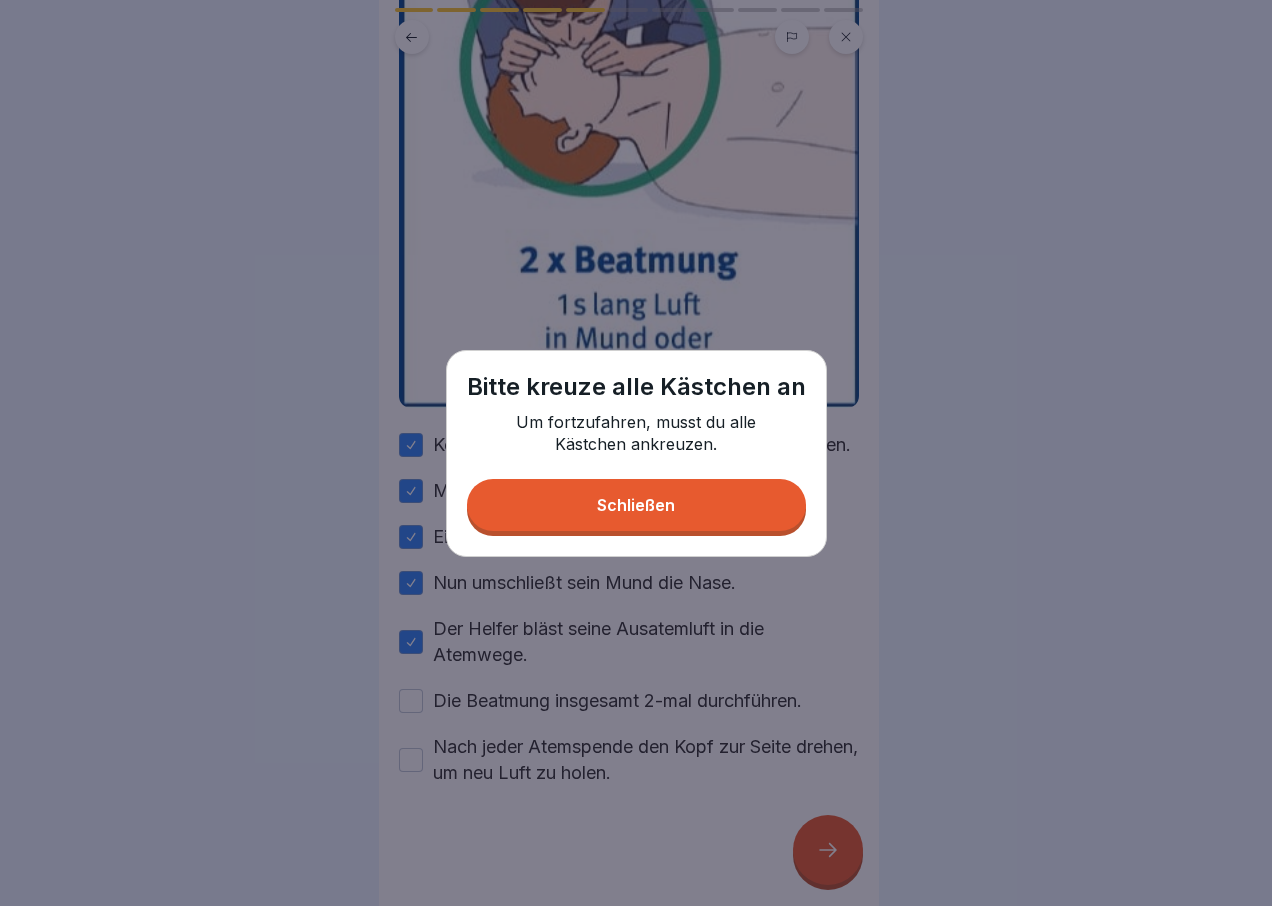 click on "Schließen" at bounding box center [636, 505] 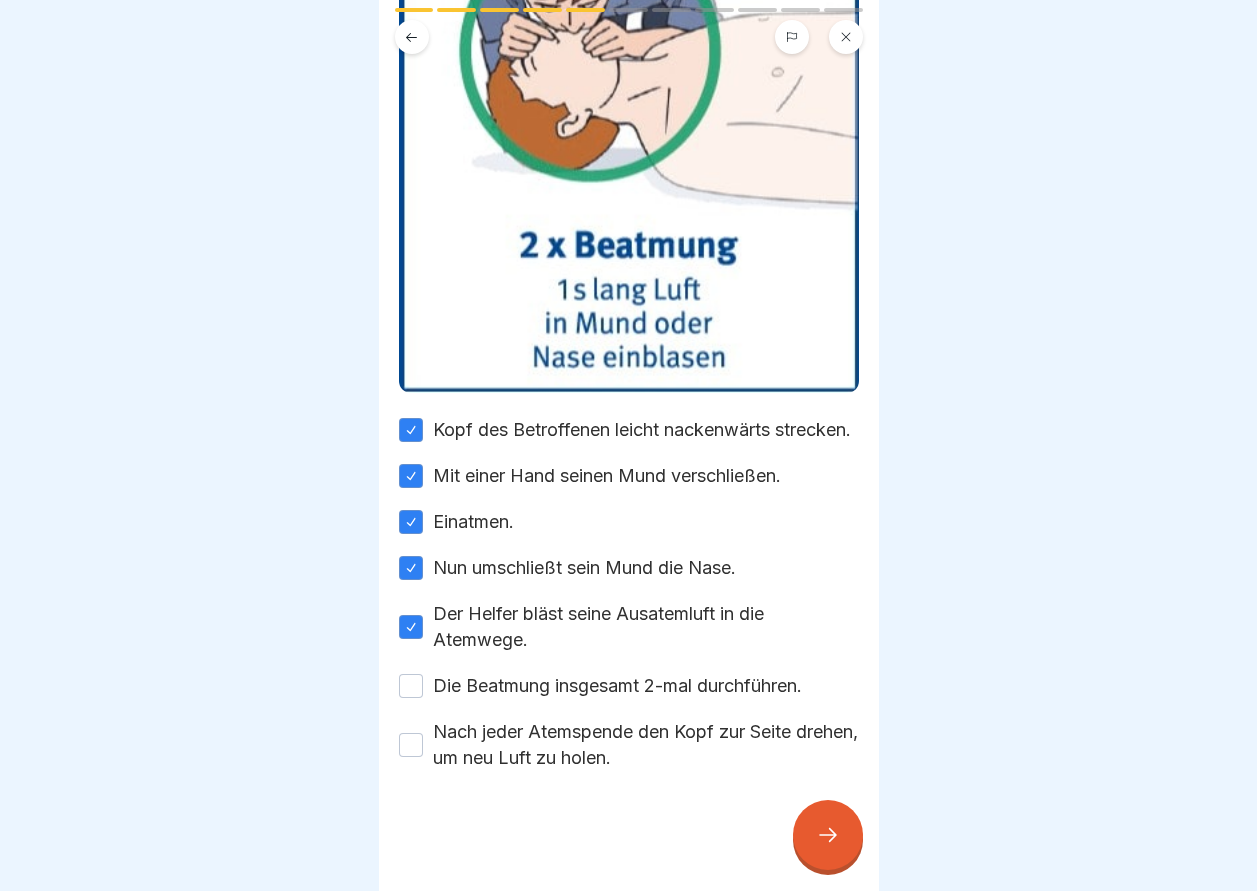 click on "Mit einer Hand seinen Mund verschließen." at bounding box center (411, 476) 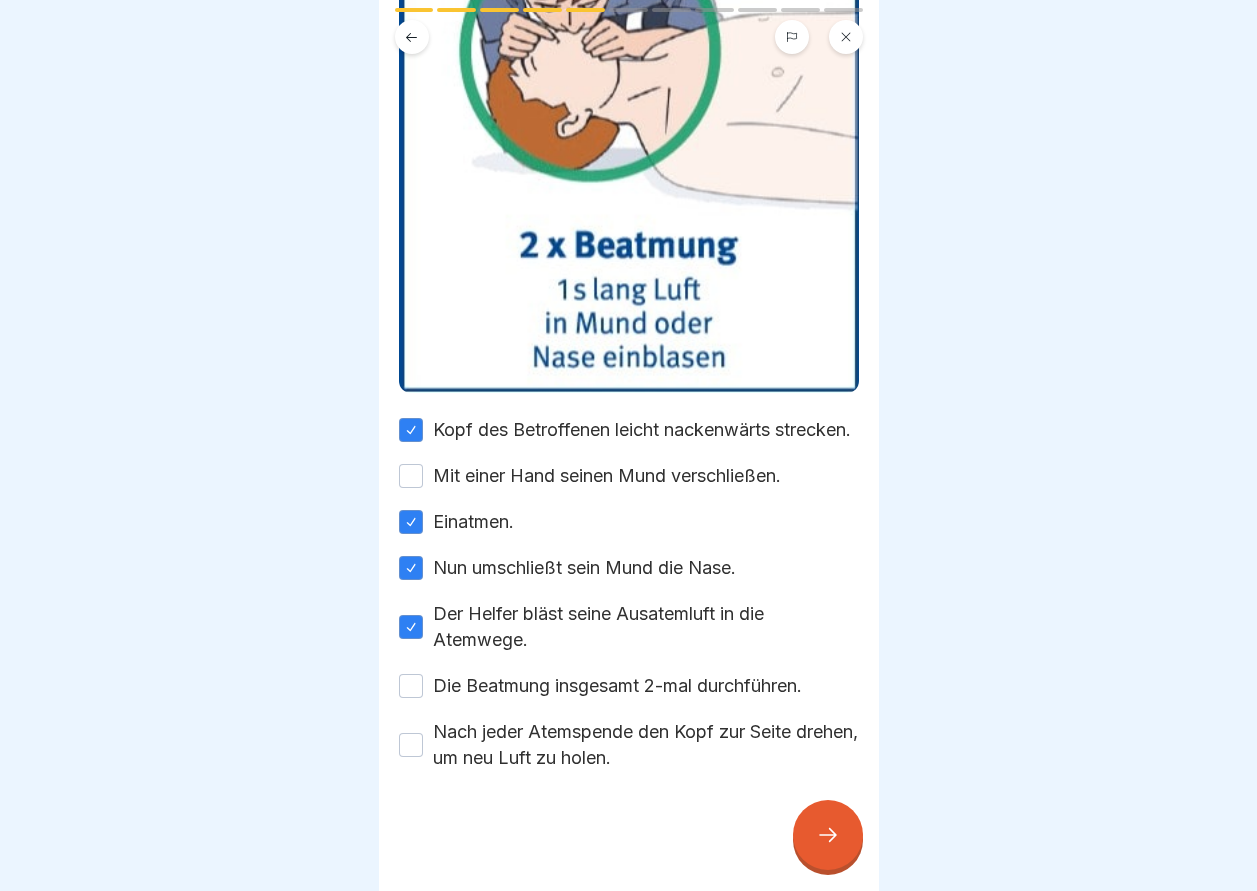click on "Mit einer Hand seinen Mund verschließen." at bounding box center (411, 476) 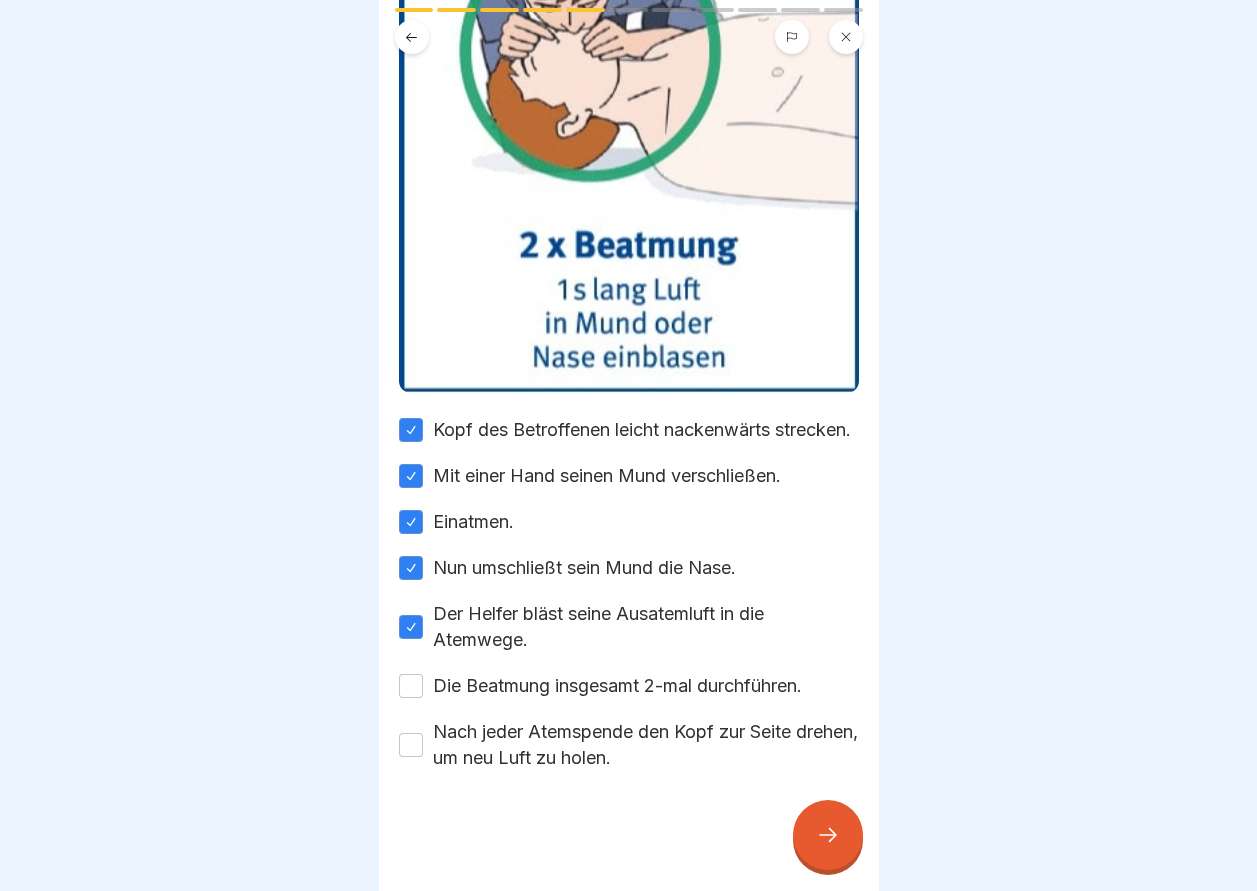 click on "Kopf des Betroffenen leicht nackenwärts strecken." at bounding box center (411, 430) 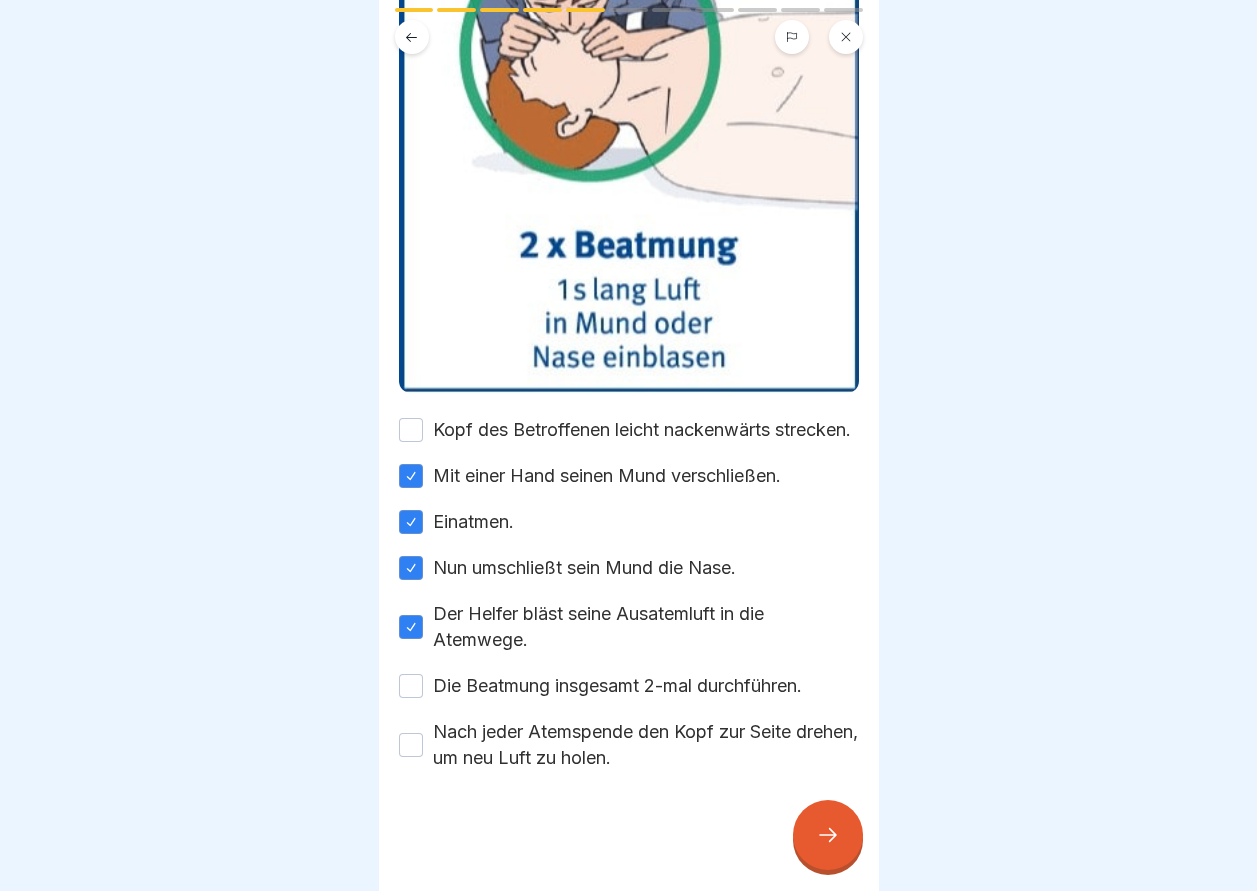 click 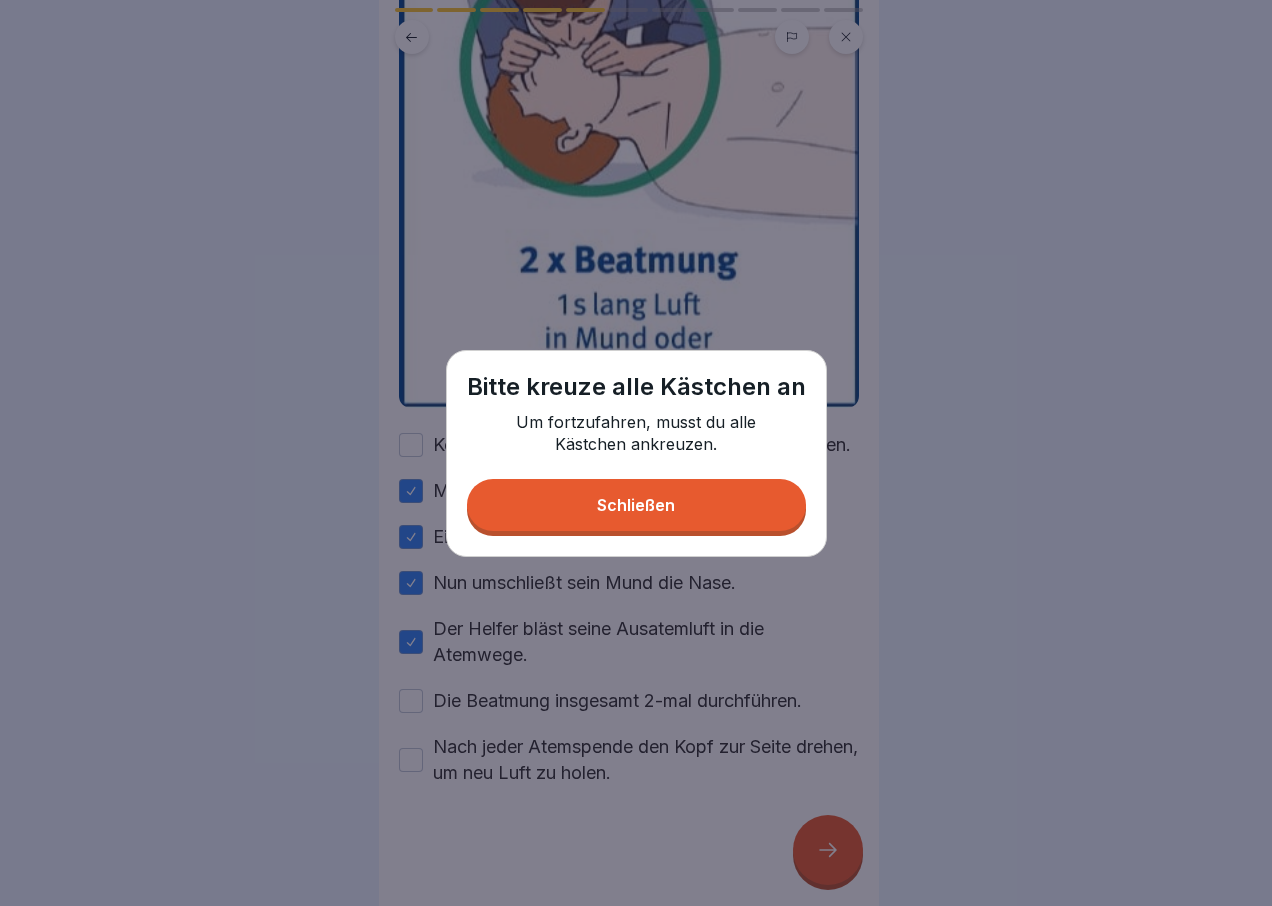 click on "Schließen" at bounding box center (636, 505) 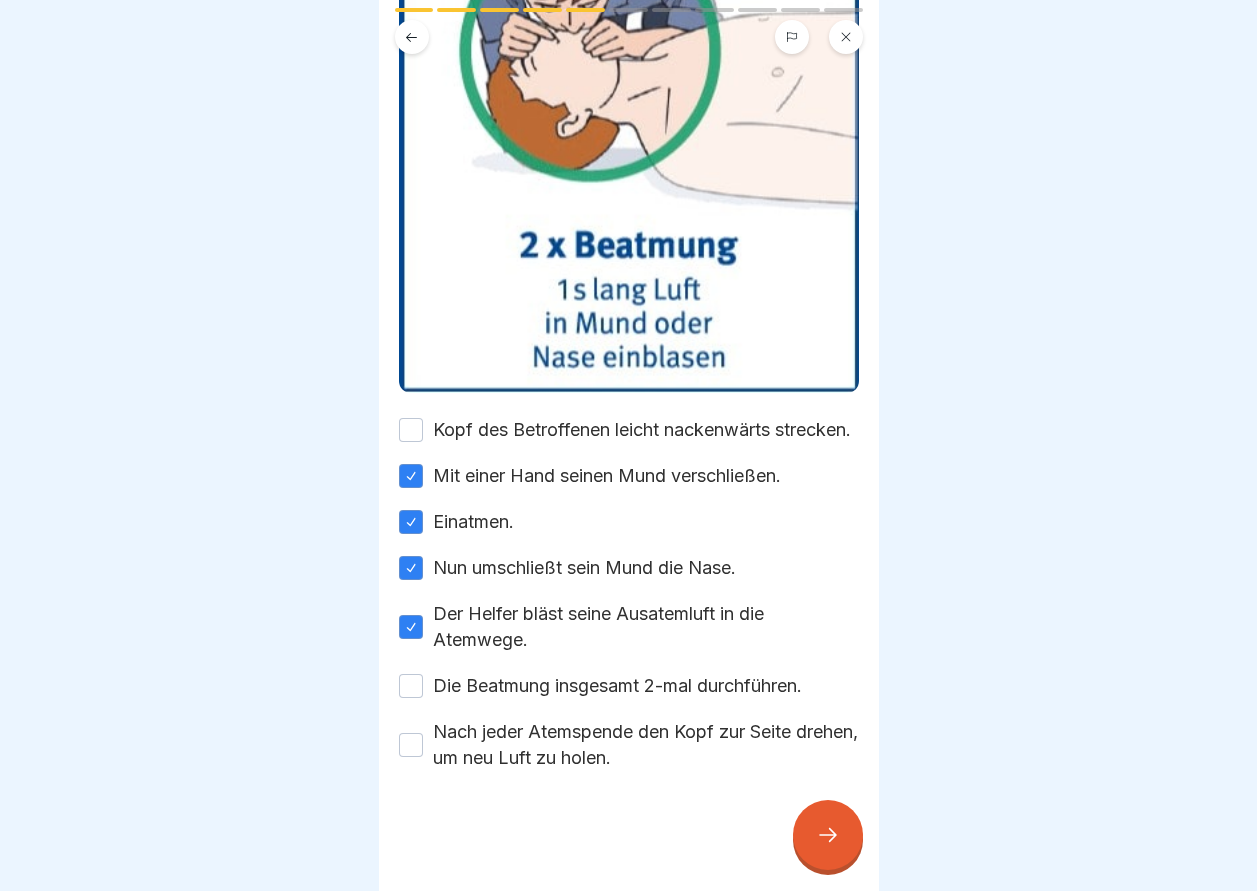 click on "Nun umschließt sein Mund die Nase." at bounding box center (411, 568) 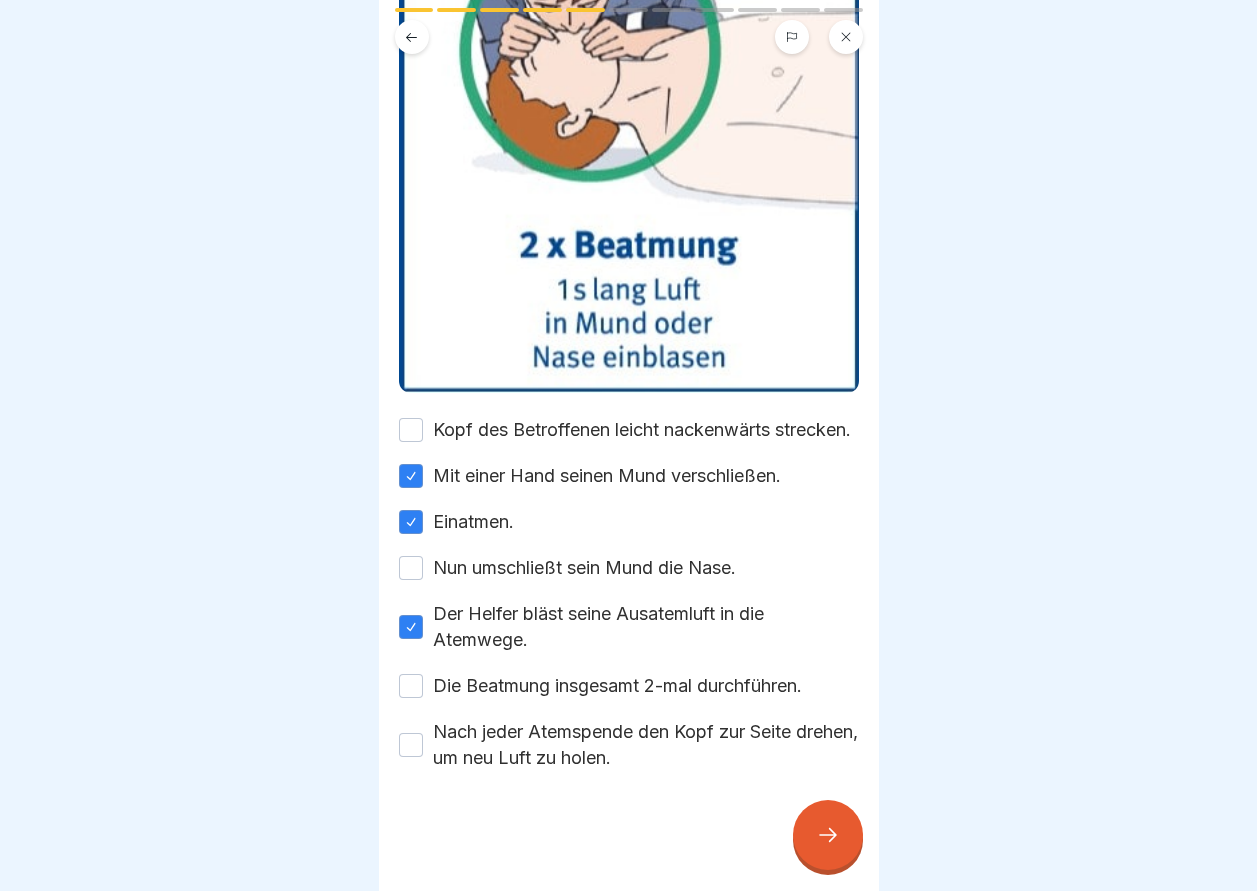 click at bounding box center (828, 835) 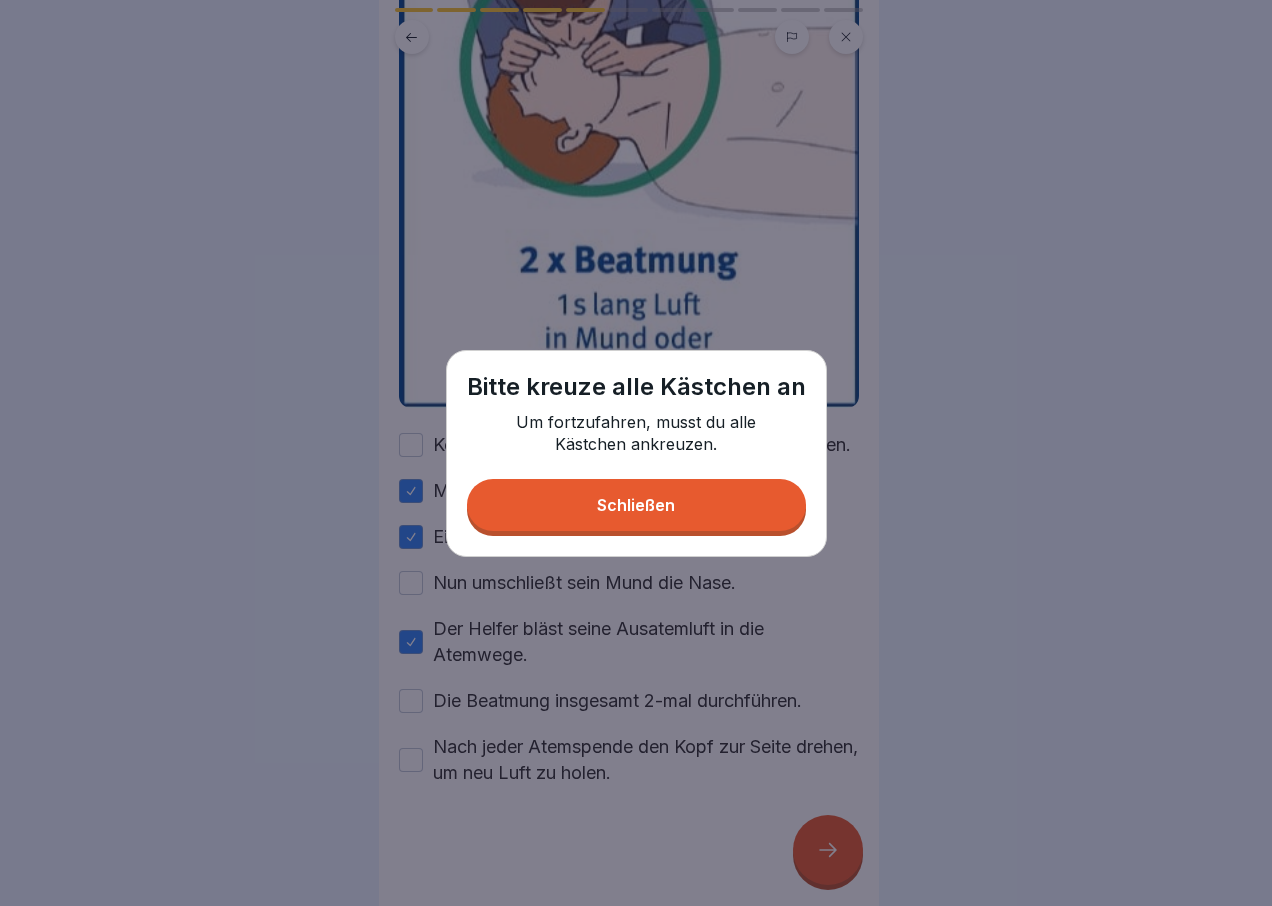 click on "Schließen" at bounding box center [636, 505] 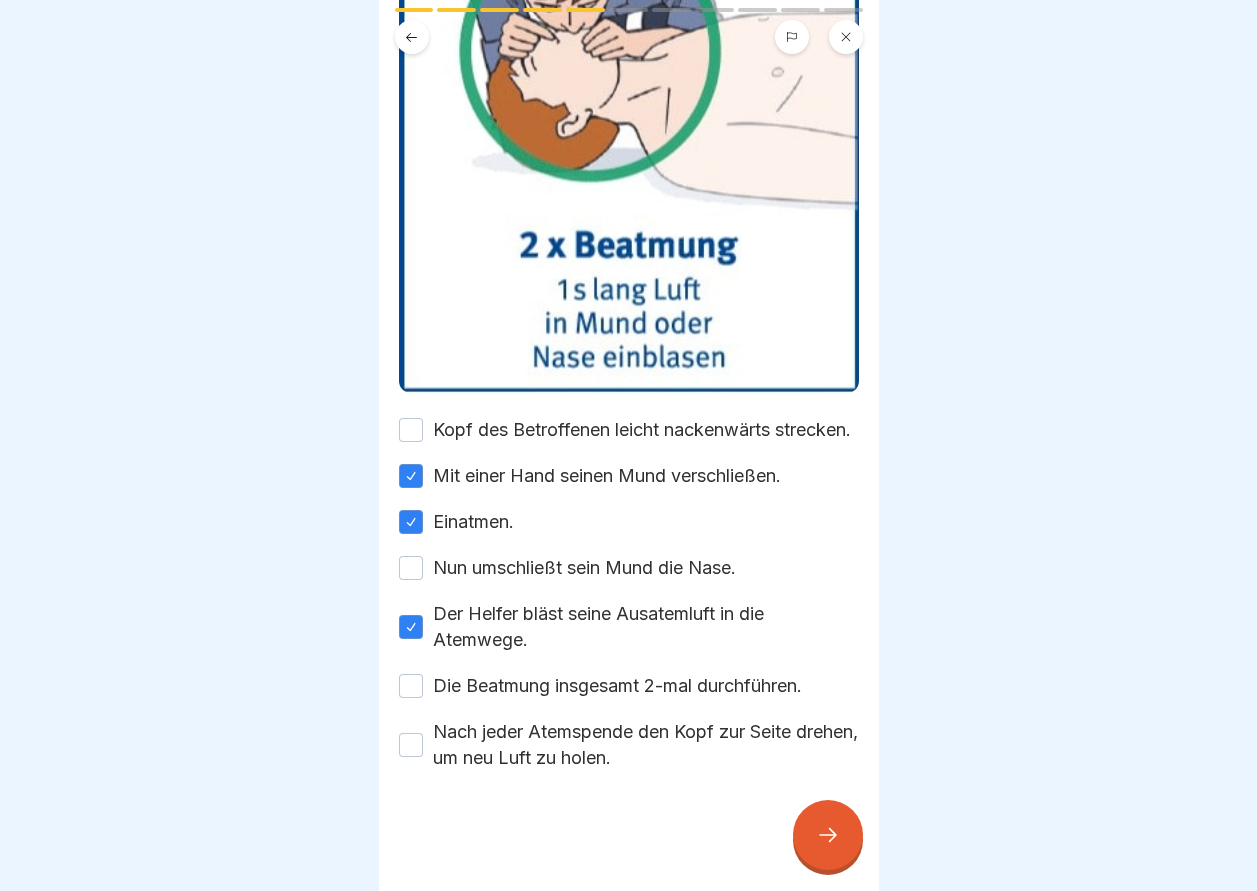 click on "Kopf des Betroffenen leicht nackenwärts strecken." at bounding box center [411, 430] 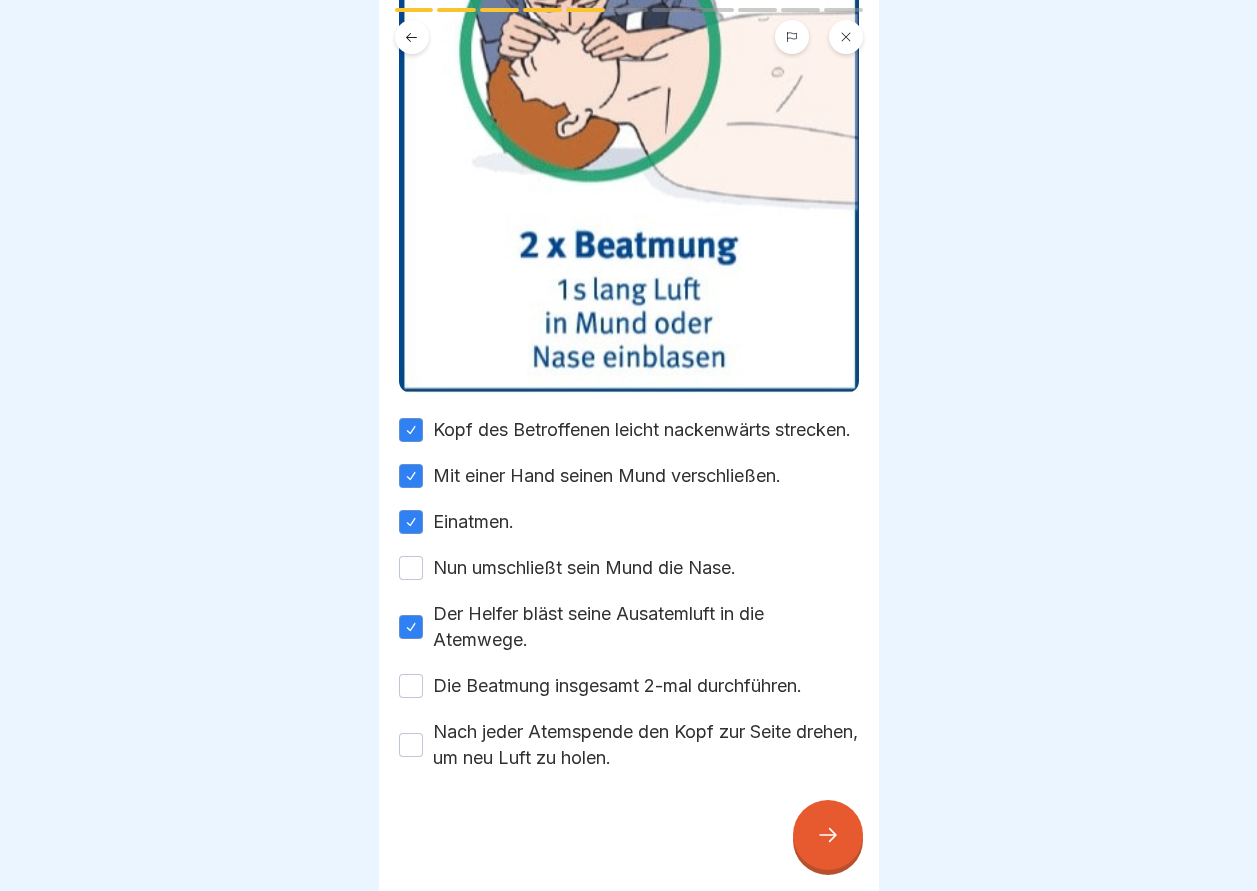 click 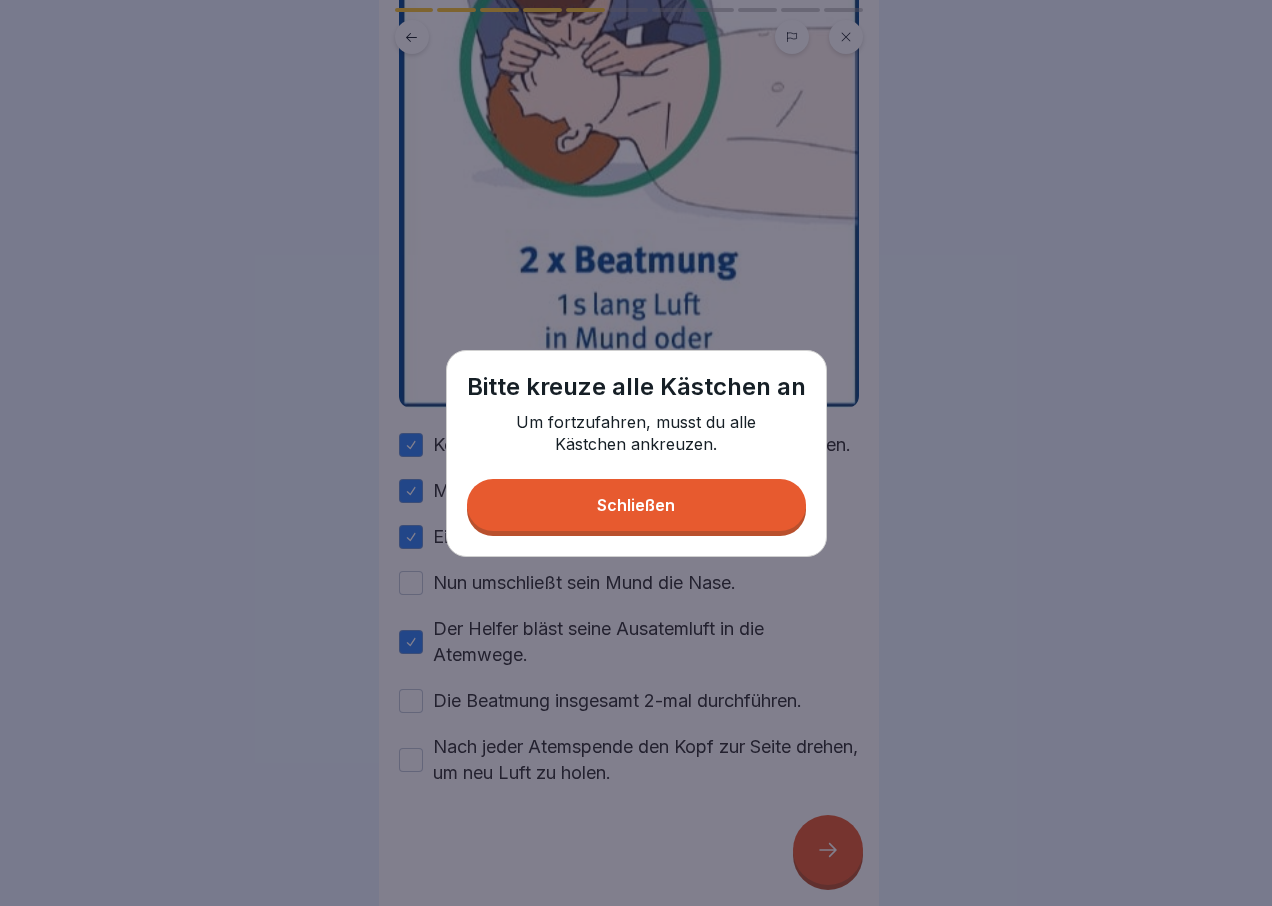 click on "Bitte [DEMOGRAPHIC_DATA] alle Kästchen an Um fortzufahren, musst du alle Kästchen ankreuzen. Schließen" at bounding box center (636, 453) 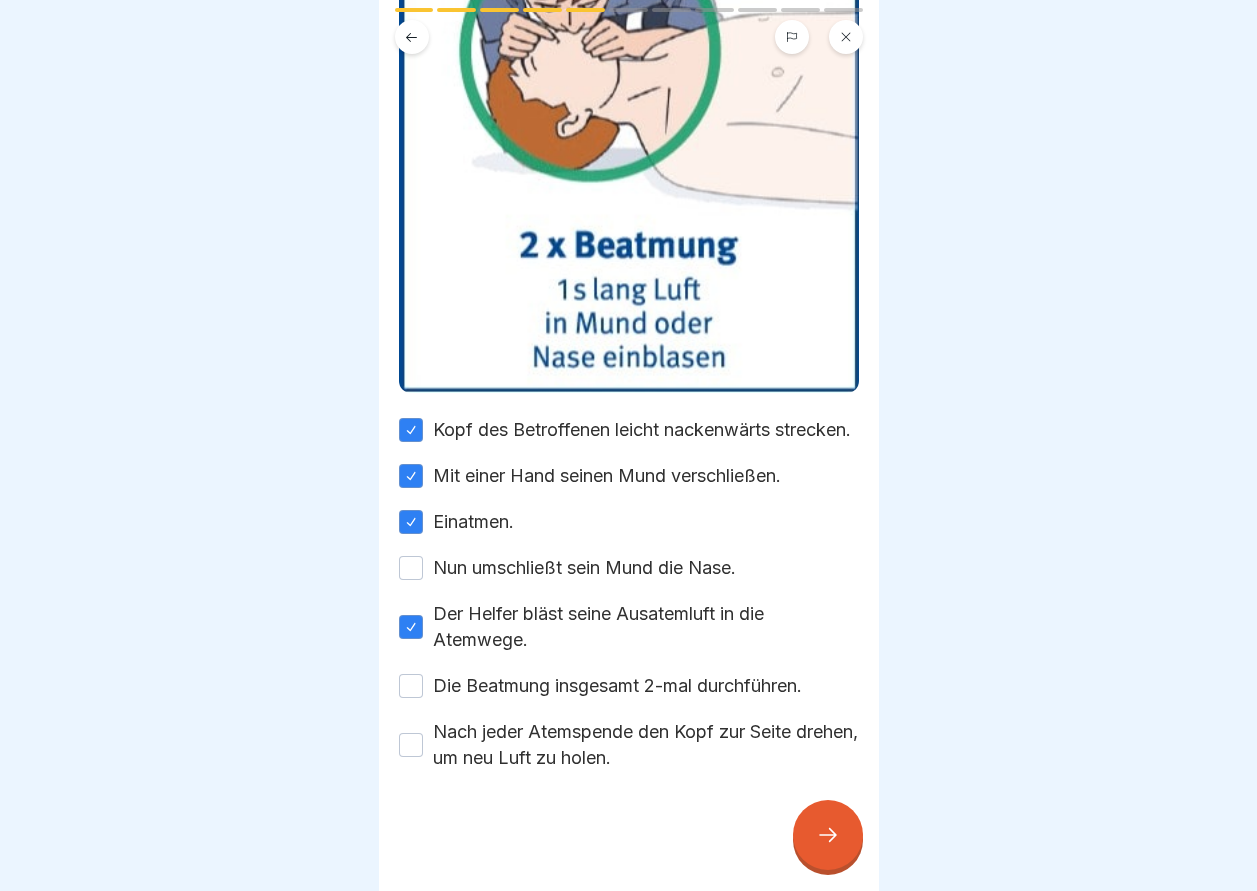 click on "Nun umschließt sein Mund die Nase." at bounding box center [411, 568] 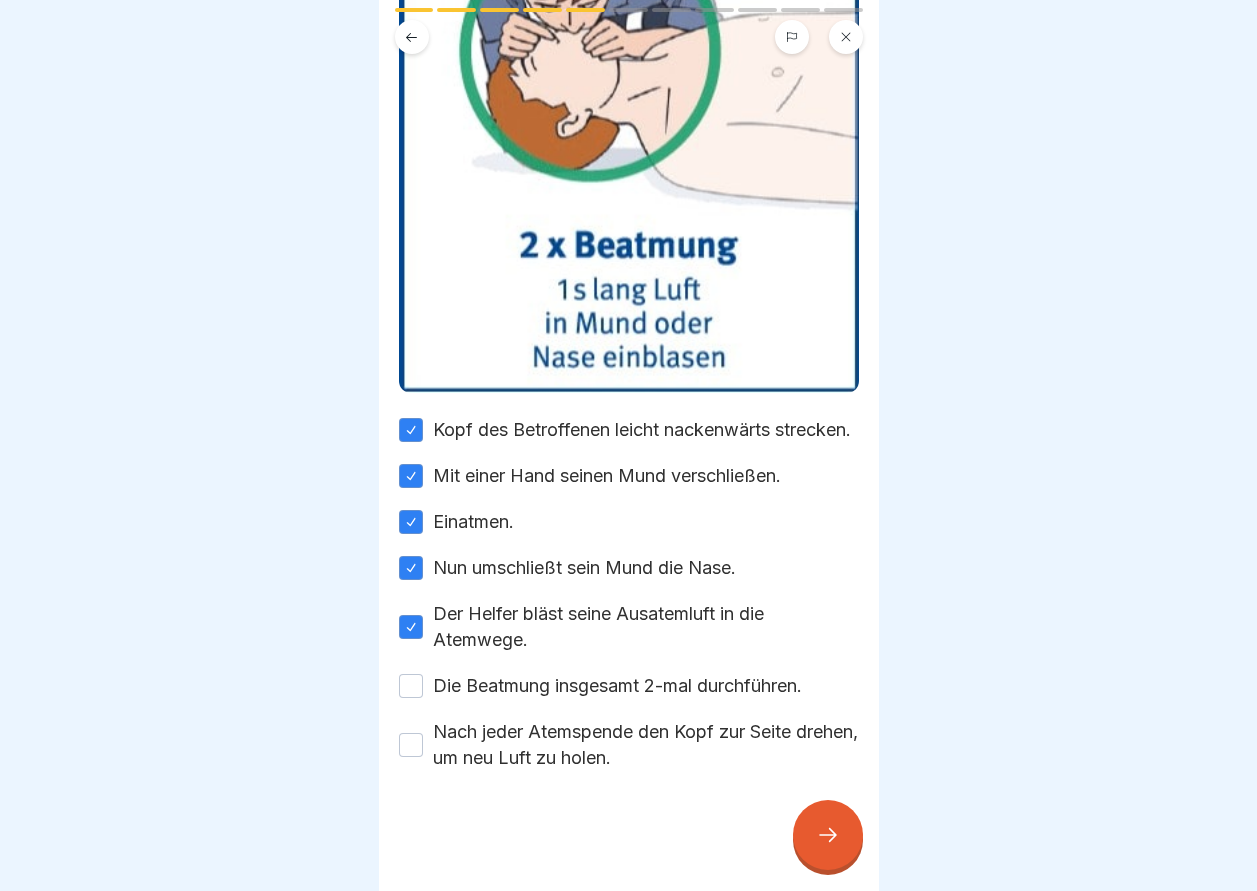 click on "Die Beatmung insgesamt 2-mal durchführen." at bounding box center (411, 686) 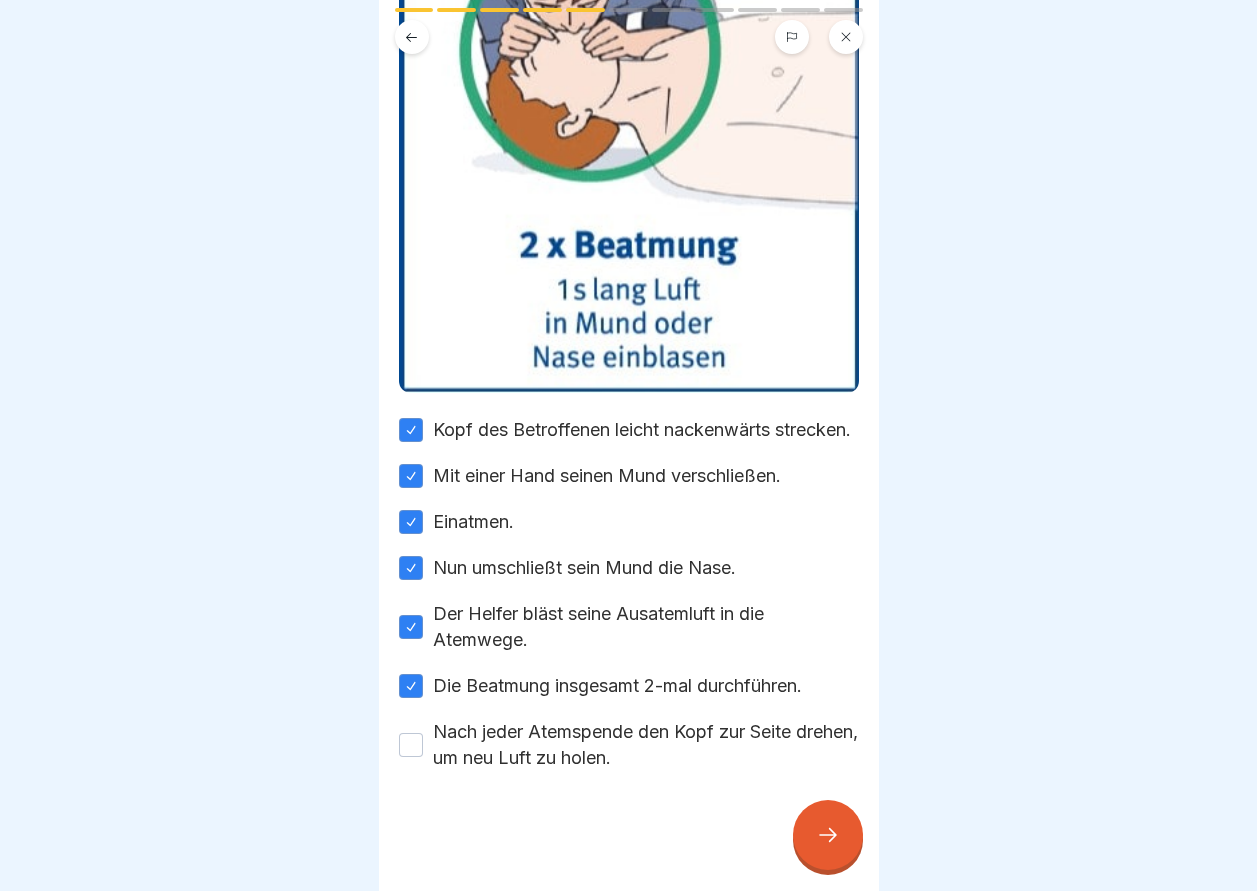 click on "Nach jeder Atemspende den Kopf zur Seite drehen, um neu Luft zu holen." at bounding box center [411, 745] 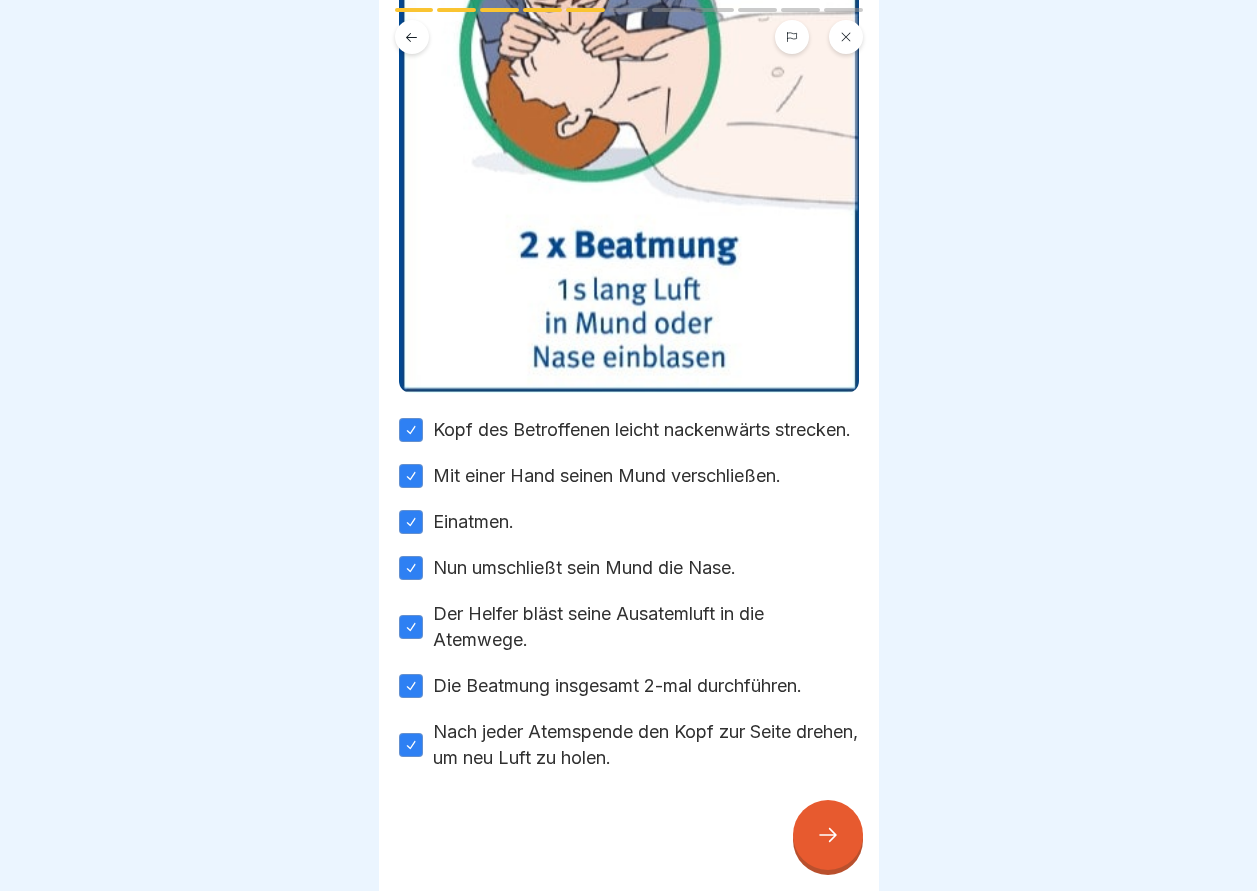 click at bounding box center (828, 835) 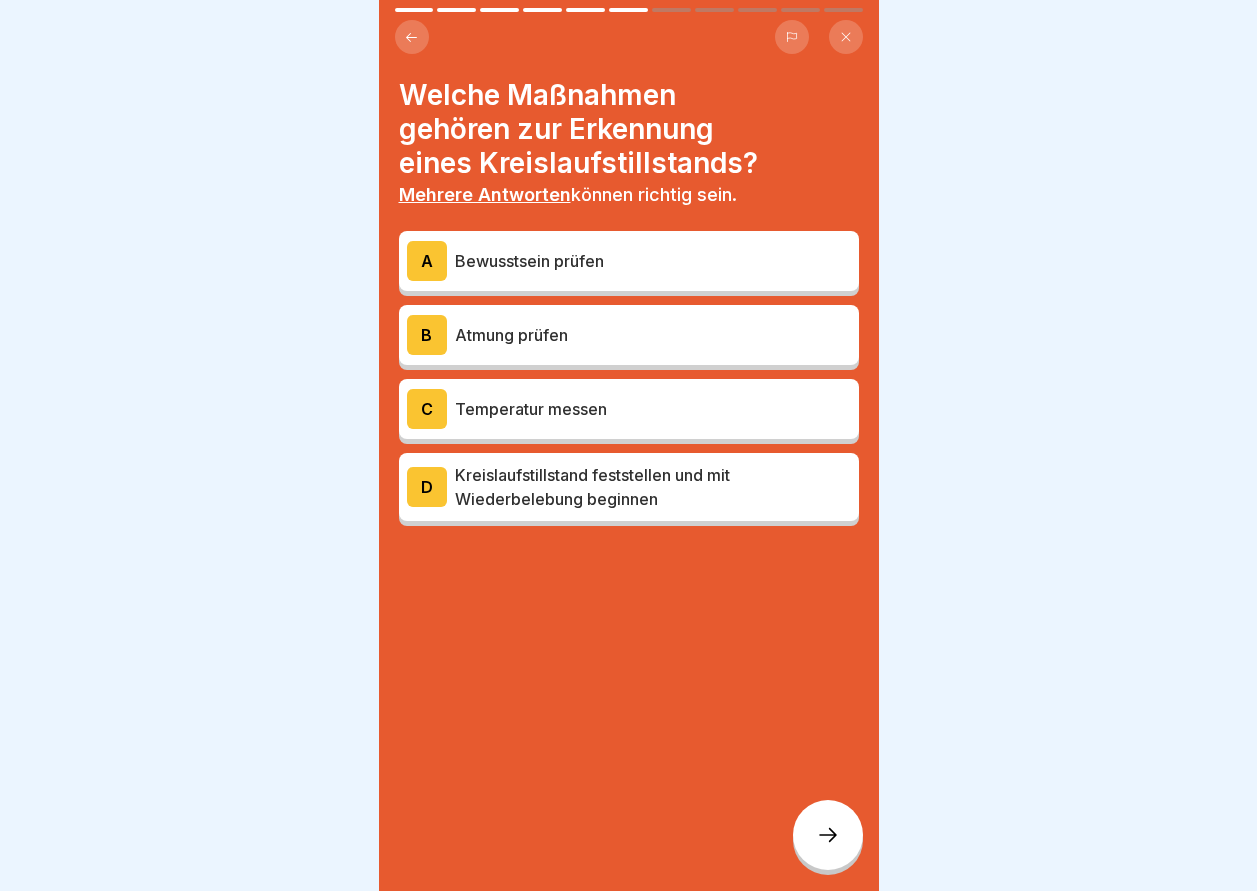 click at bounding box center (828, 835) 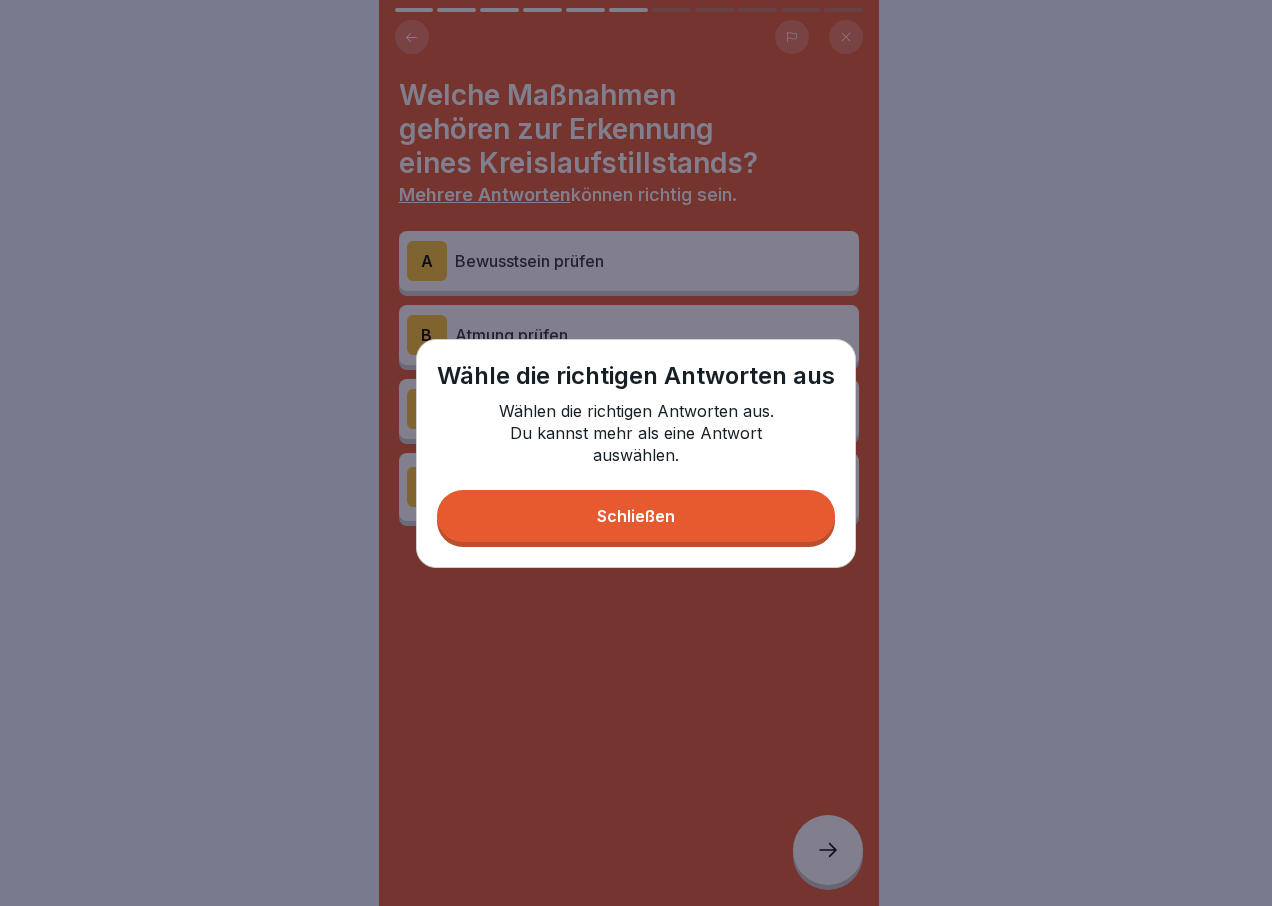 click on "Schließen" at bounding box center [636, 516] 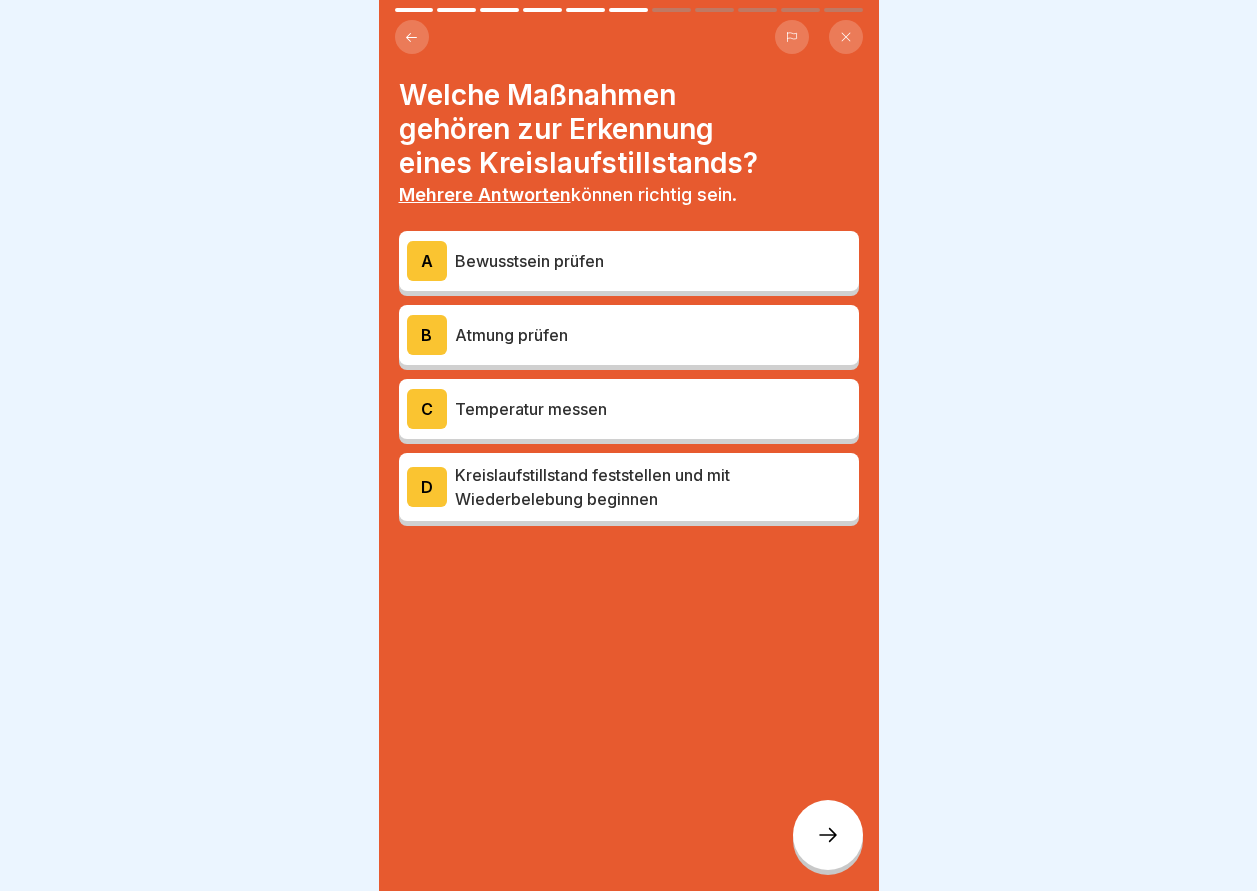 click on "A" at bounding box center (427, 261) 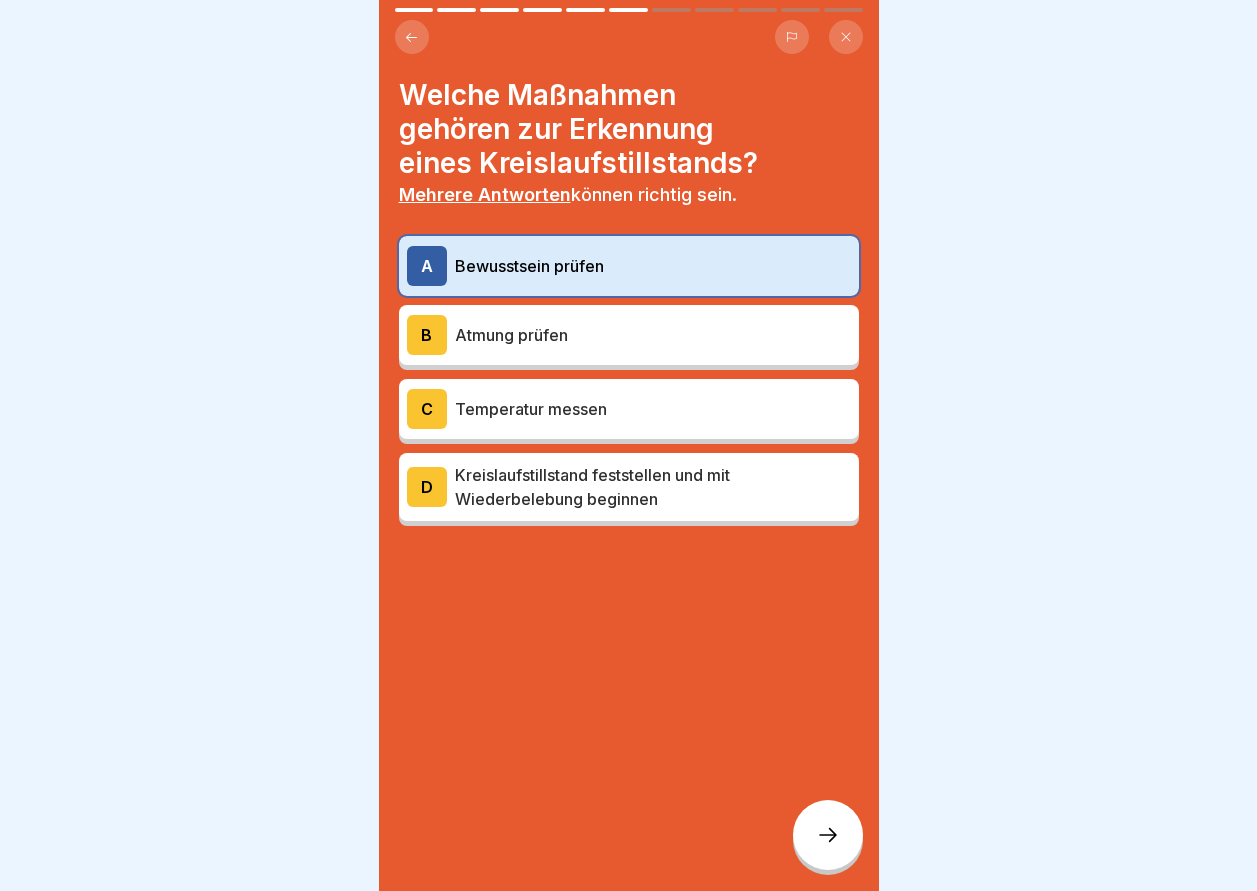 click 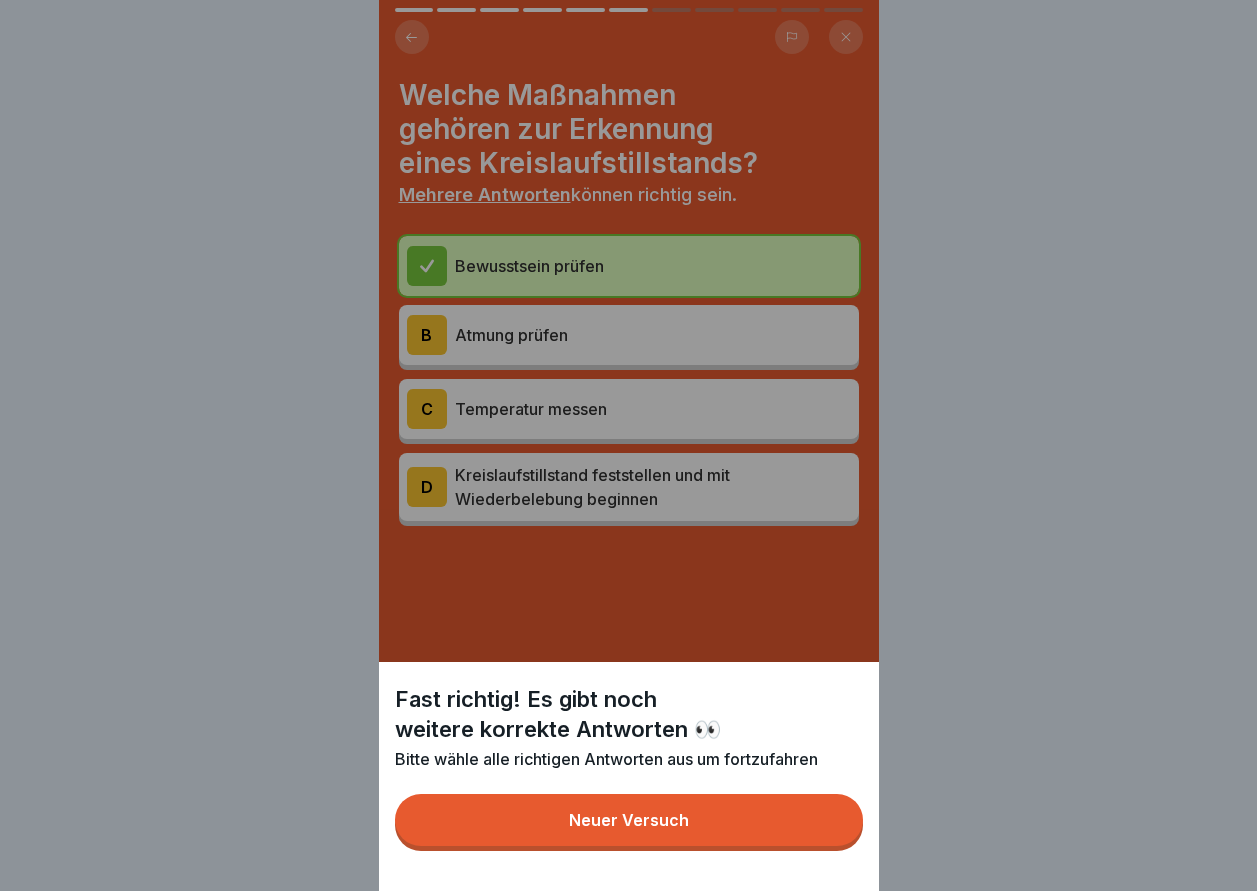 click on "Neuer Versuch" at bounding box center [629, 820] 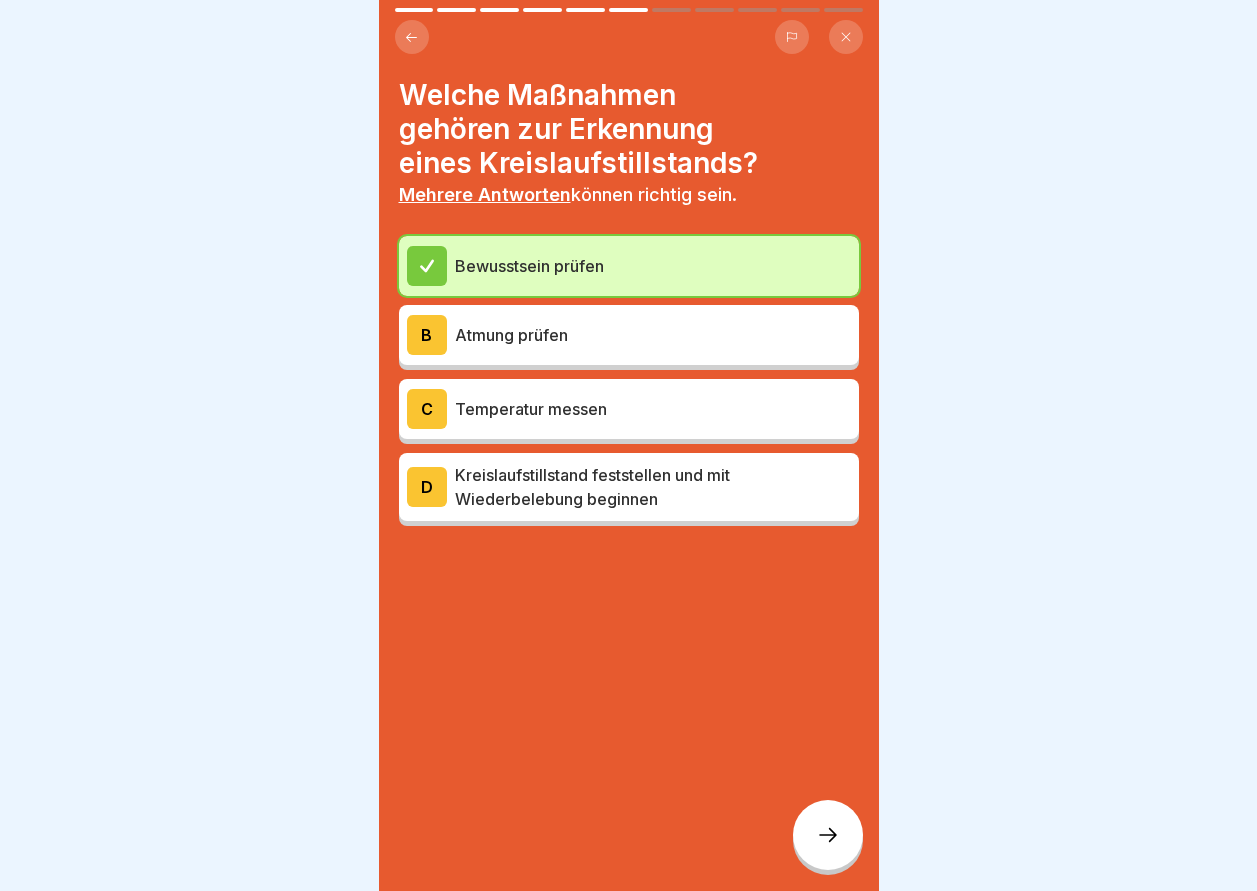 click on "B" at bounding box center [427, 335] 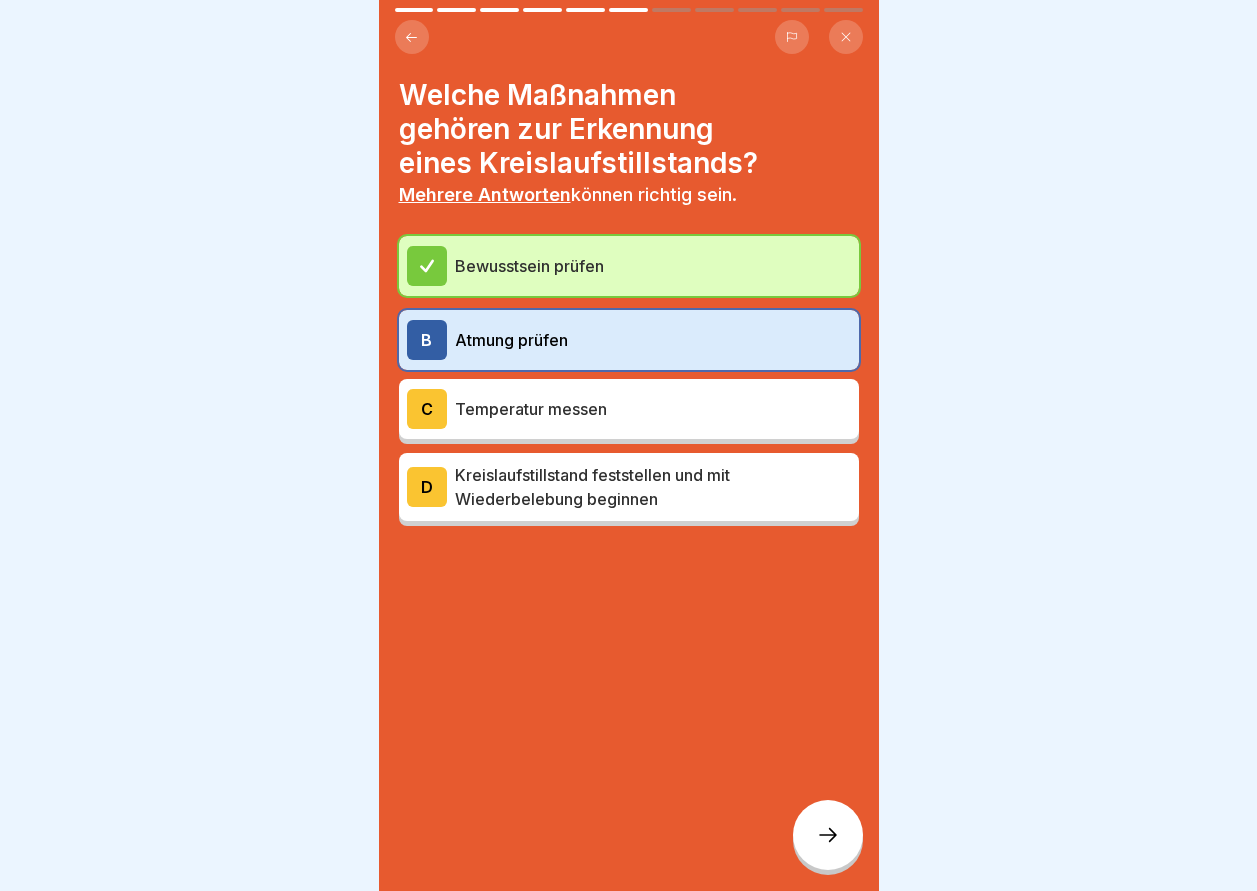 click at bounding box center [828, 835] 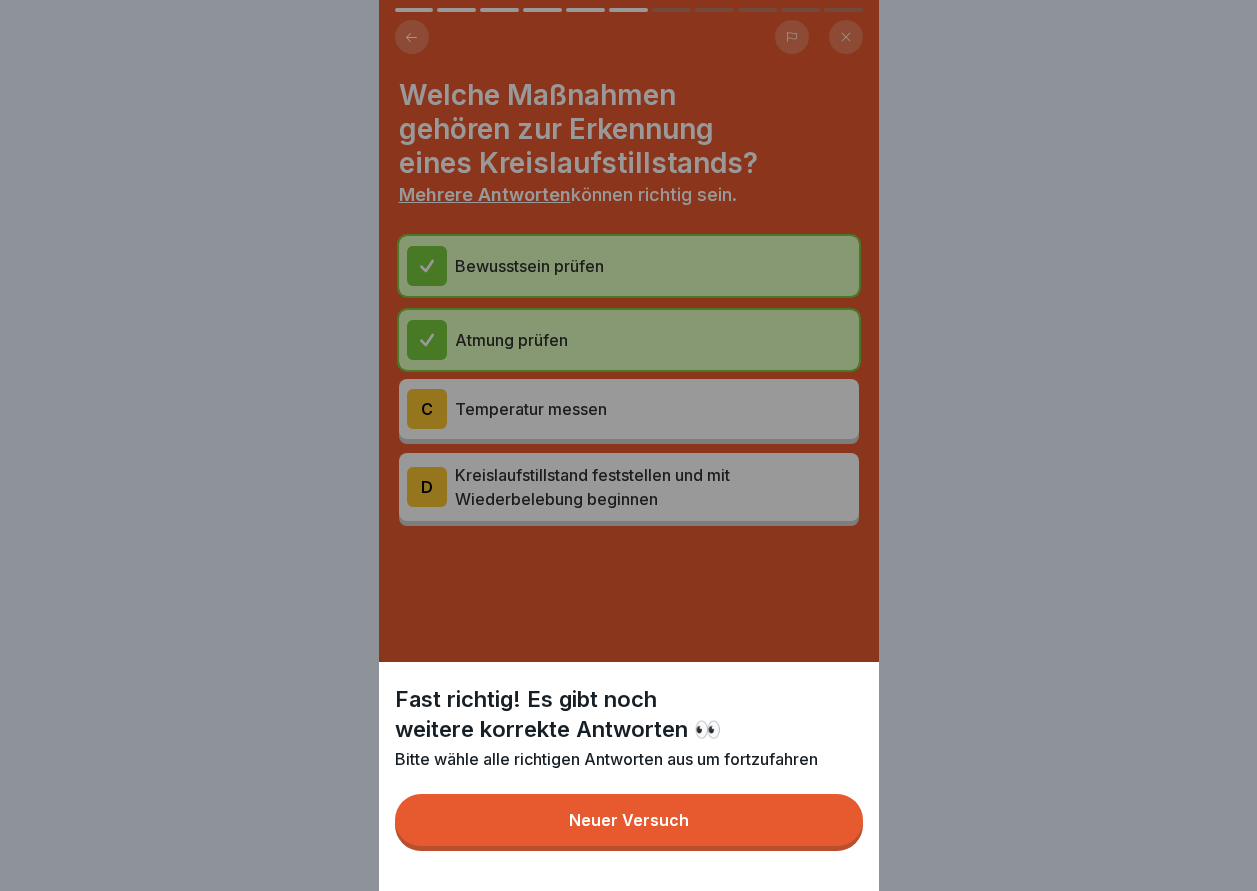 click on "Neuer Versuch" at bounding box center [629, 820] 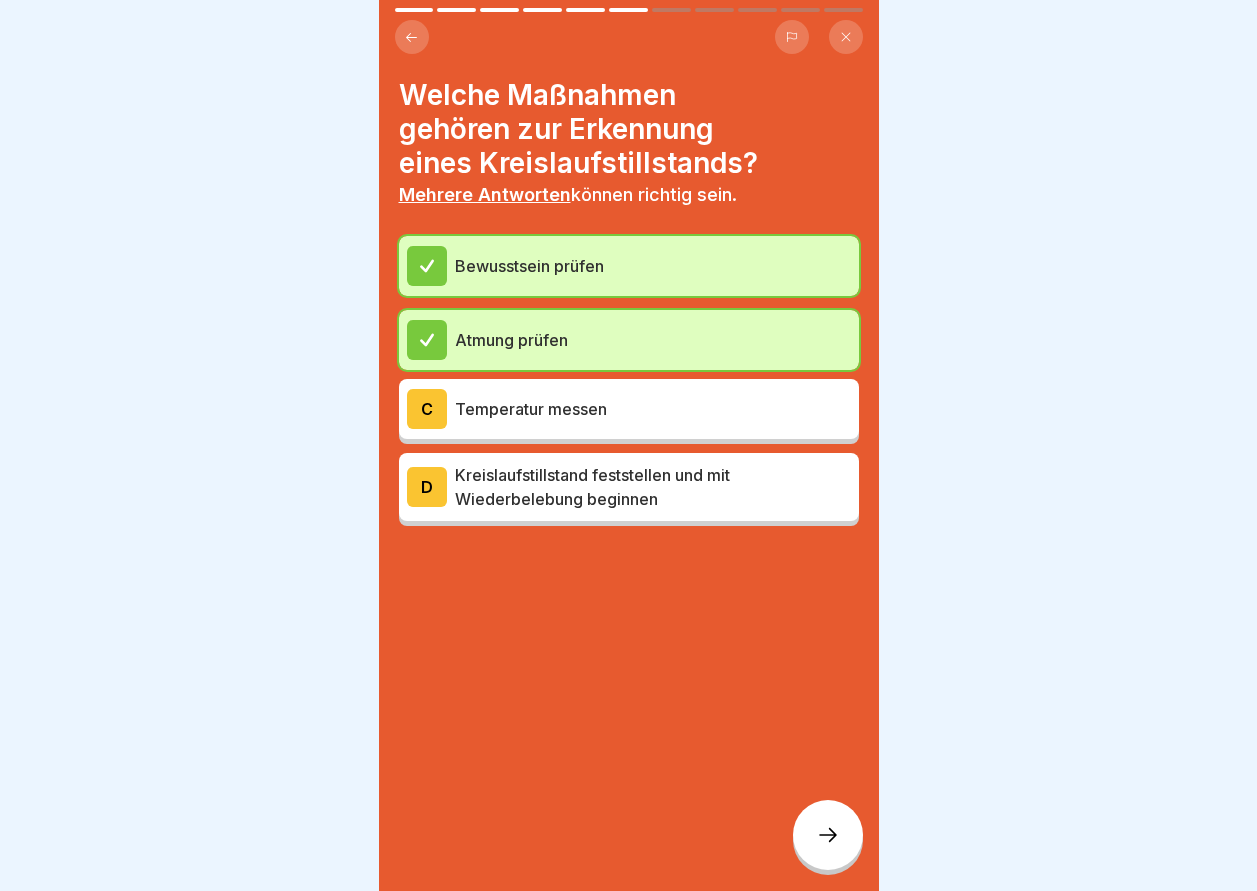click on "C" at bounding box center [427, 409] 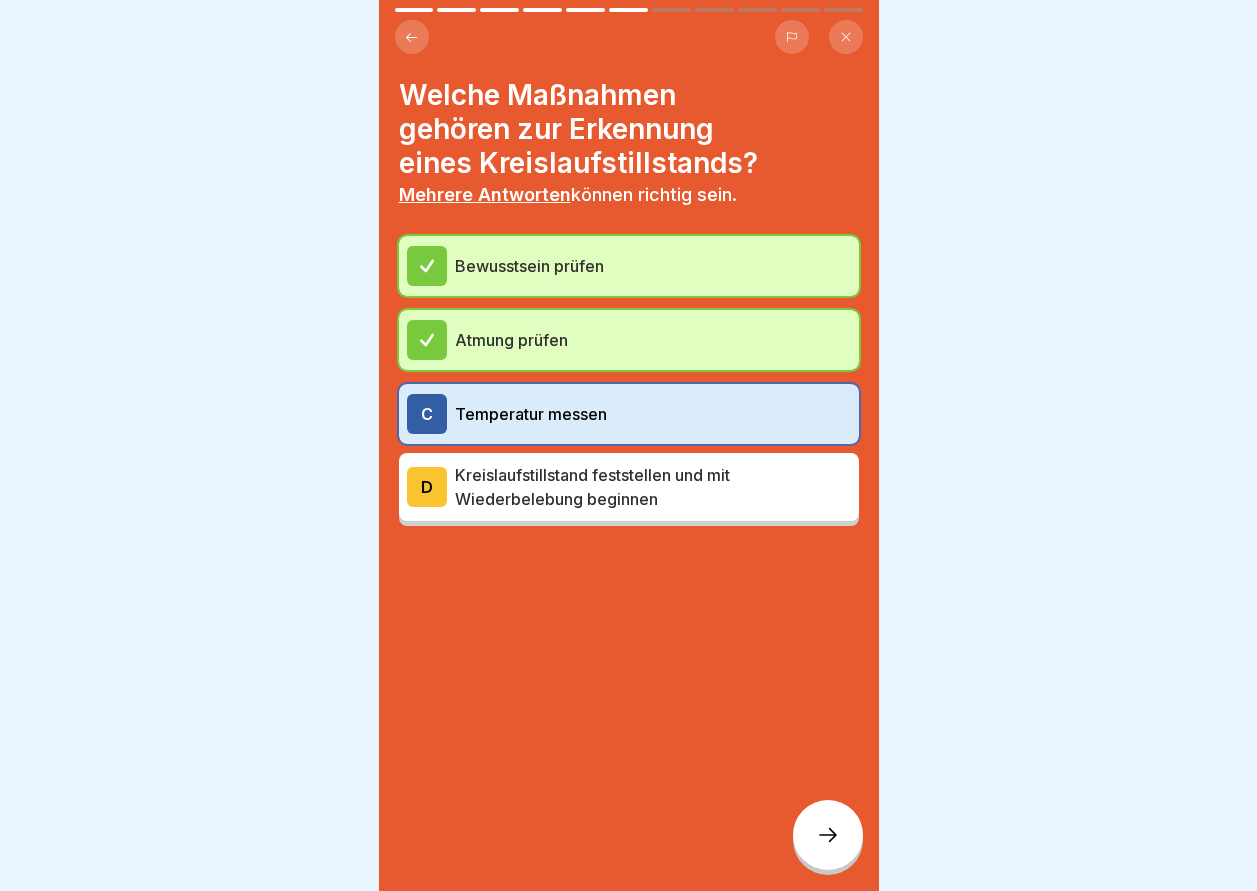 click on "C" at bounding box center (427, 414) 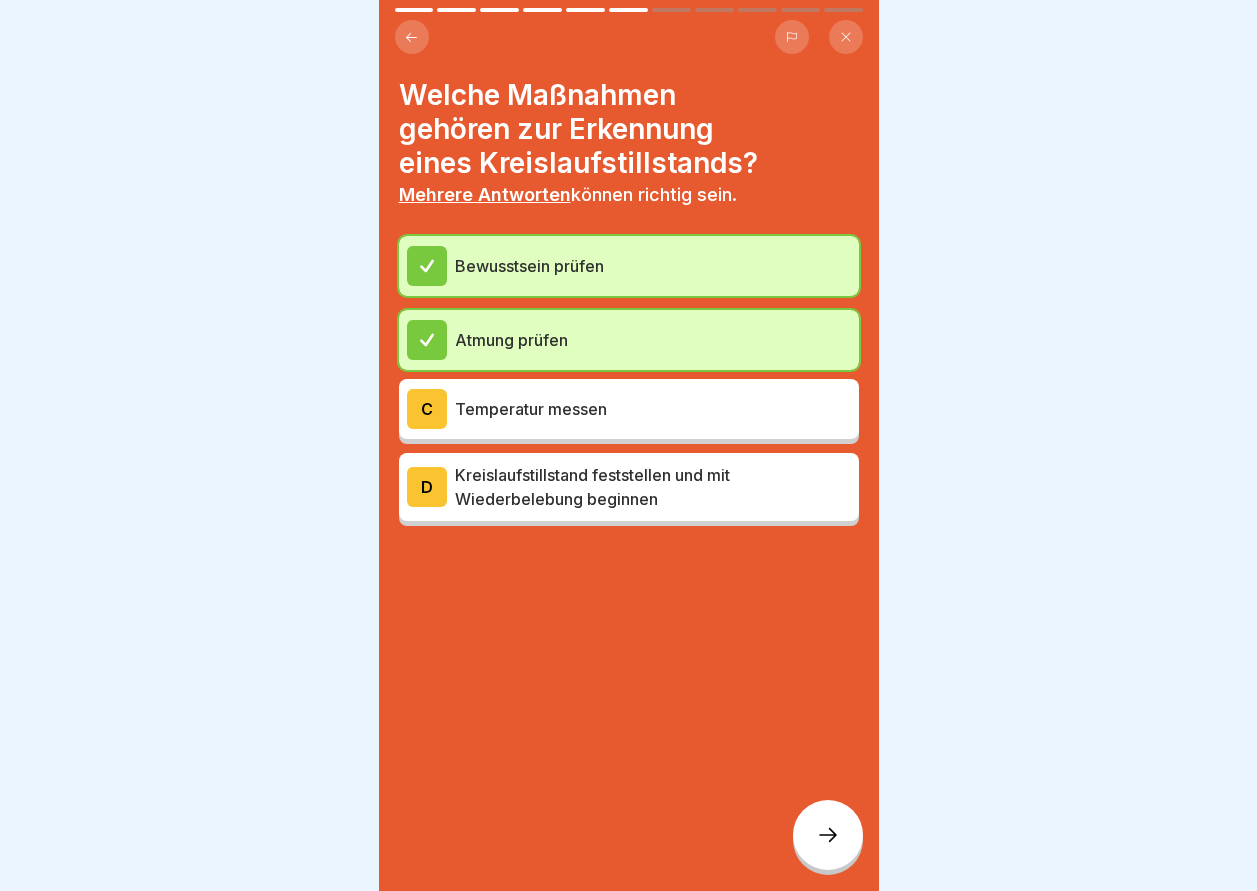 click on "D" at bounding box center (427, 487) 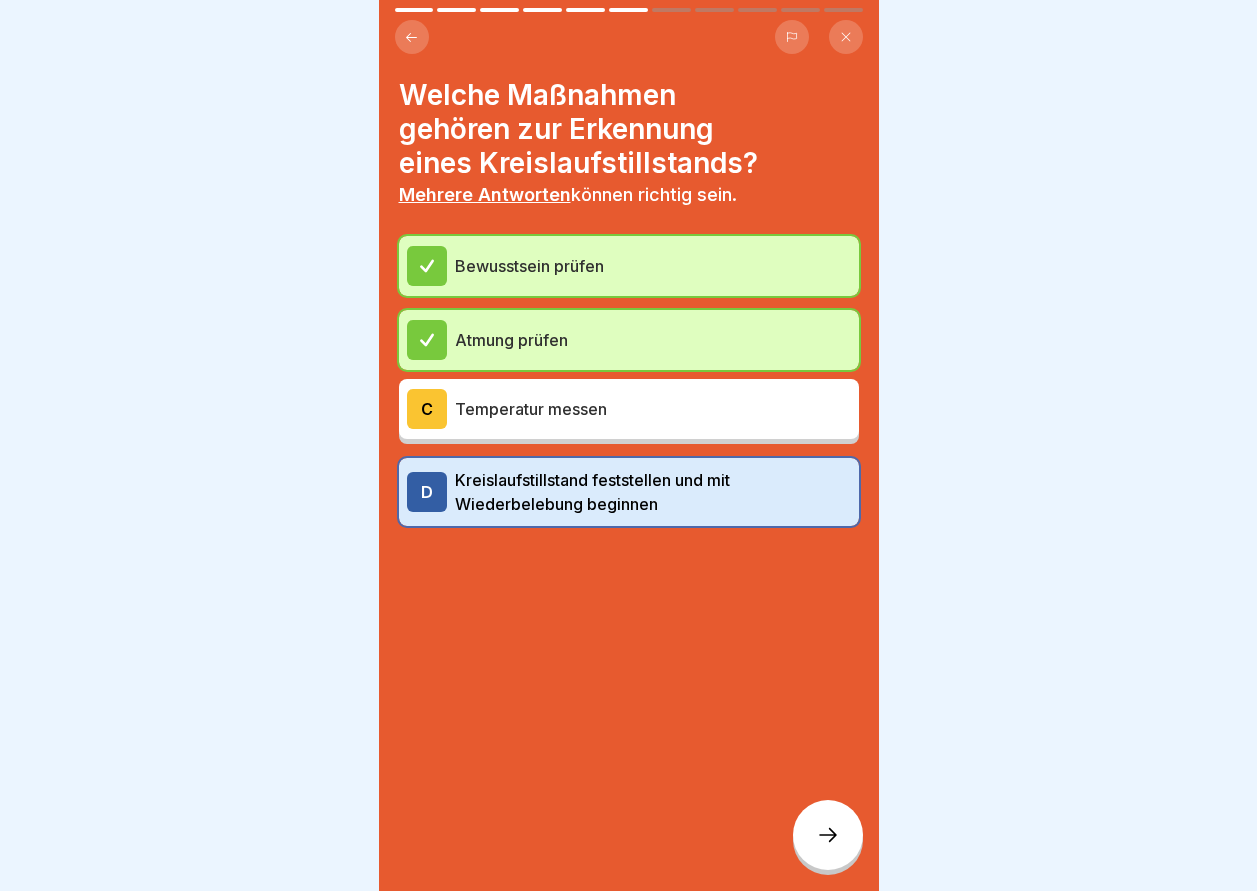 click at bounding box center (828, 835) 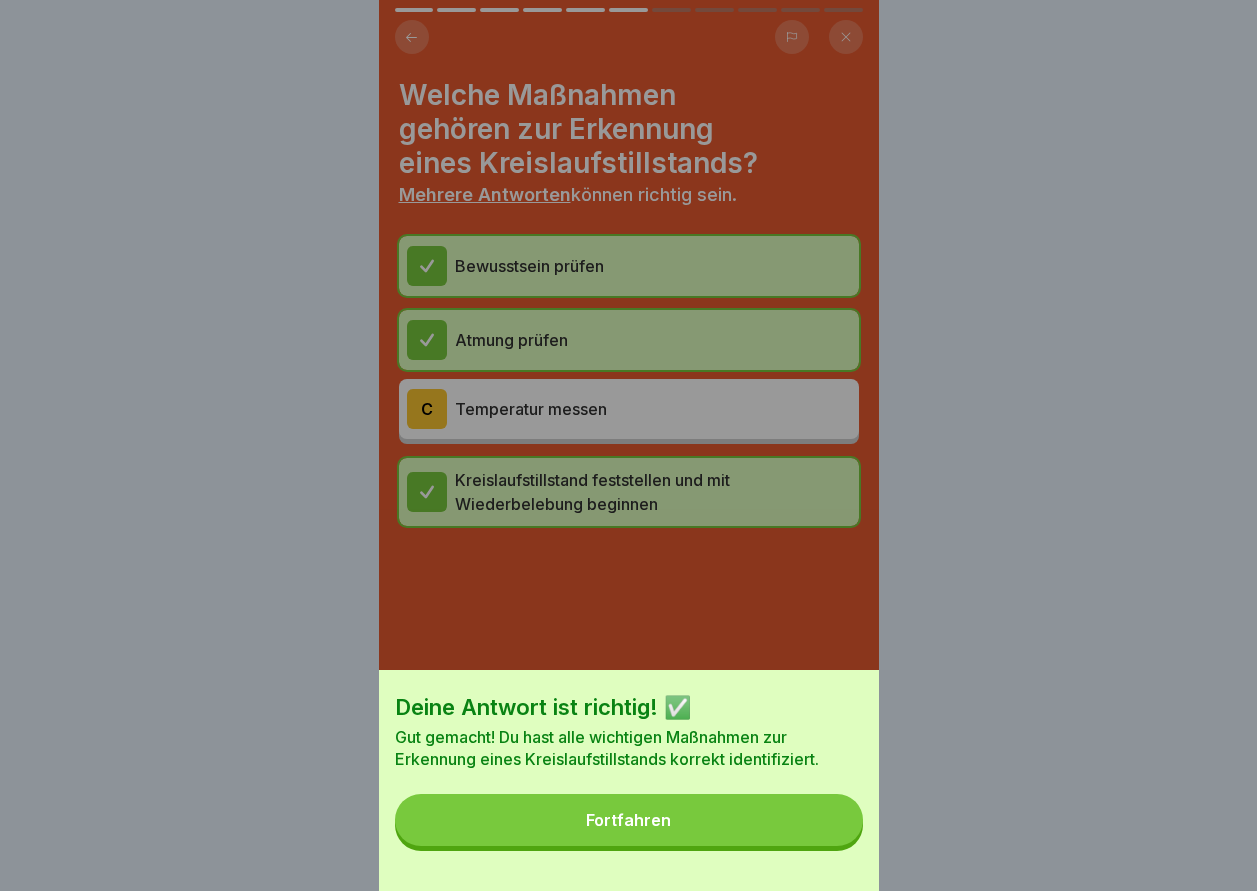 click on "Fortfahren" at bounding box center (629, 820) 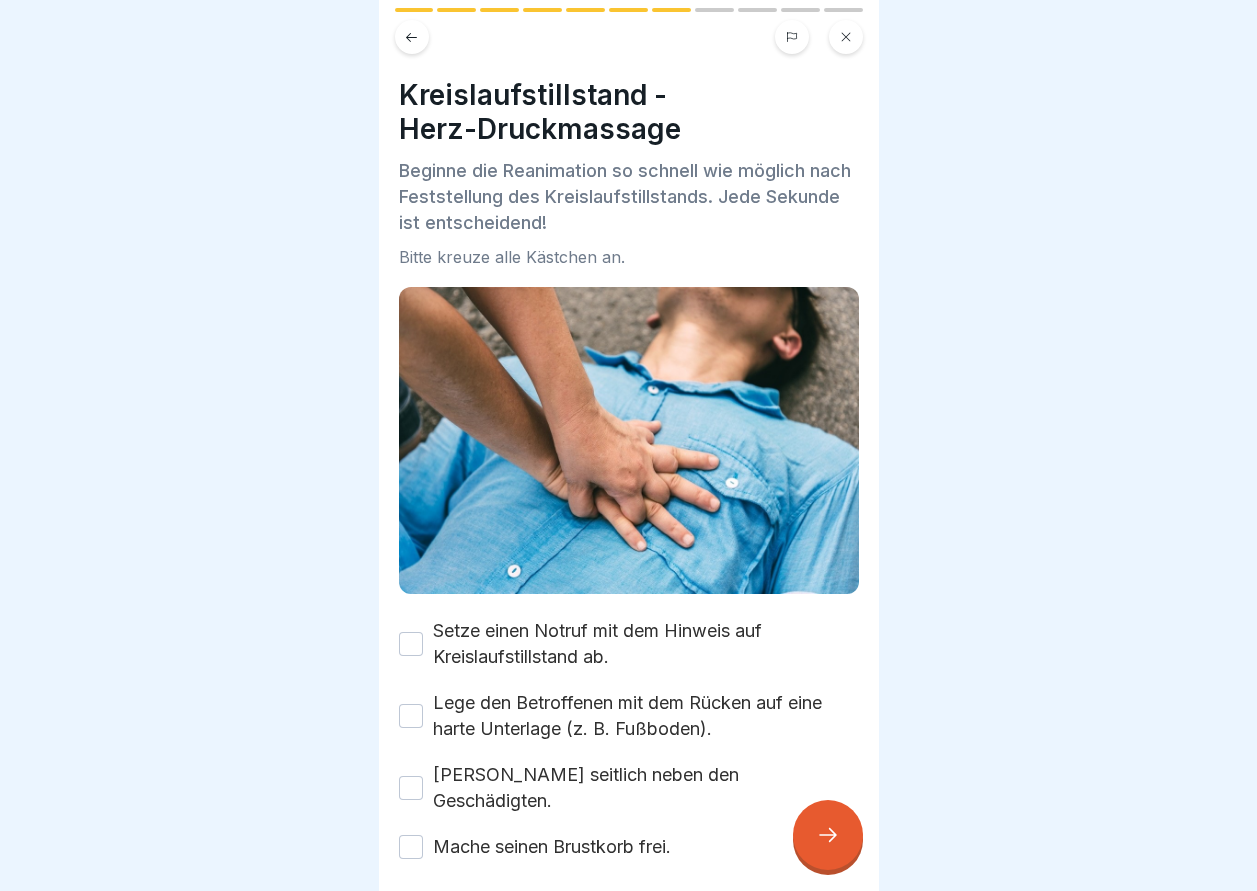 click on "Lege den Betroffenen mit dem Rücken auf eine harte Unterlage (z. B. Fußboden)." at bounding box center (411, 716) 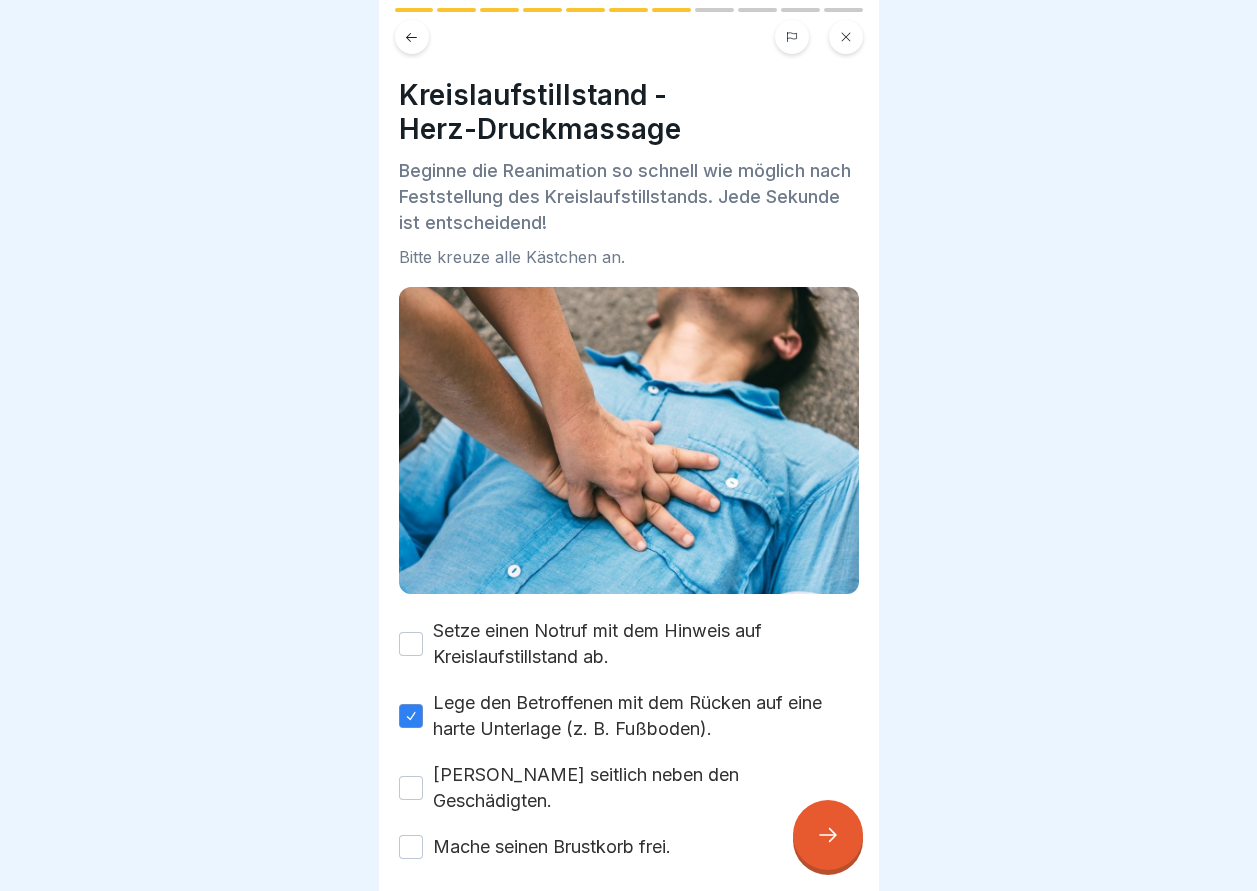 click on "Mache seinen Brustkorb frei." at bounding box center [411, 847] 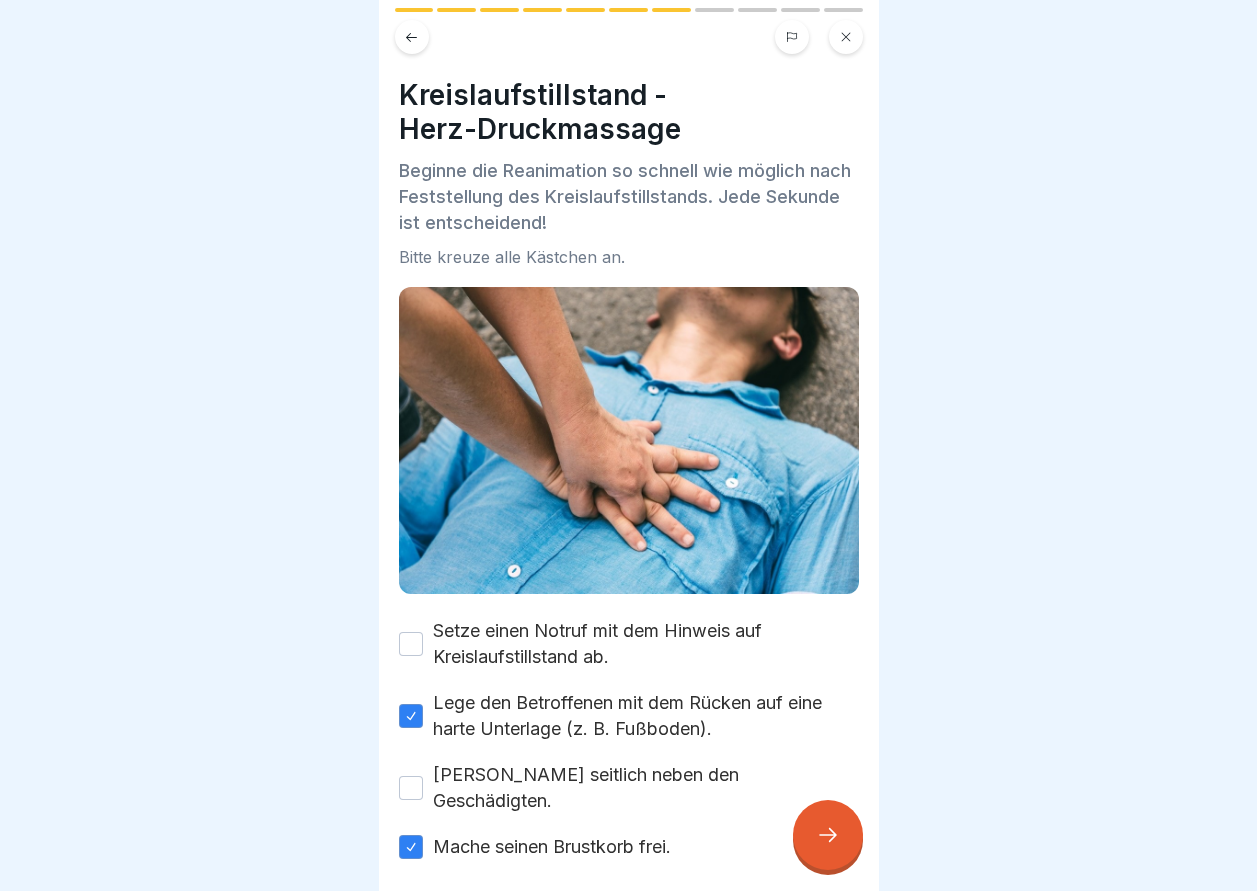 click at bounding box center (828, 835) 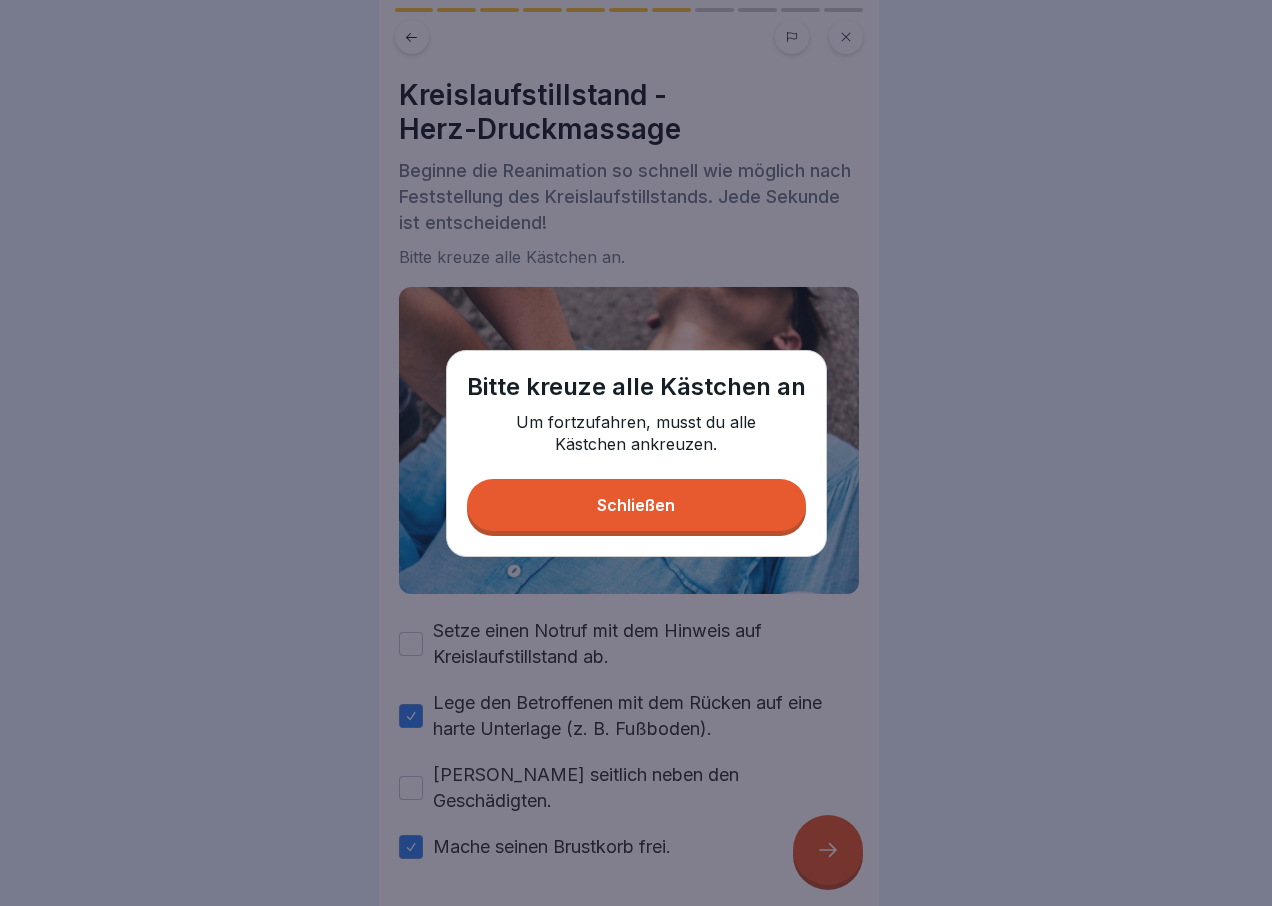 click on "Schließen" at bounding box center [636, 505] 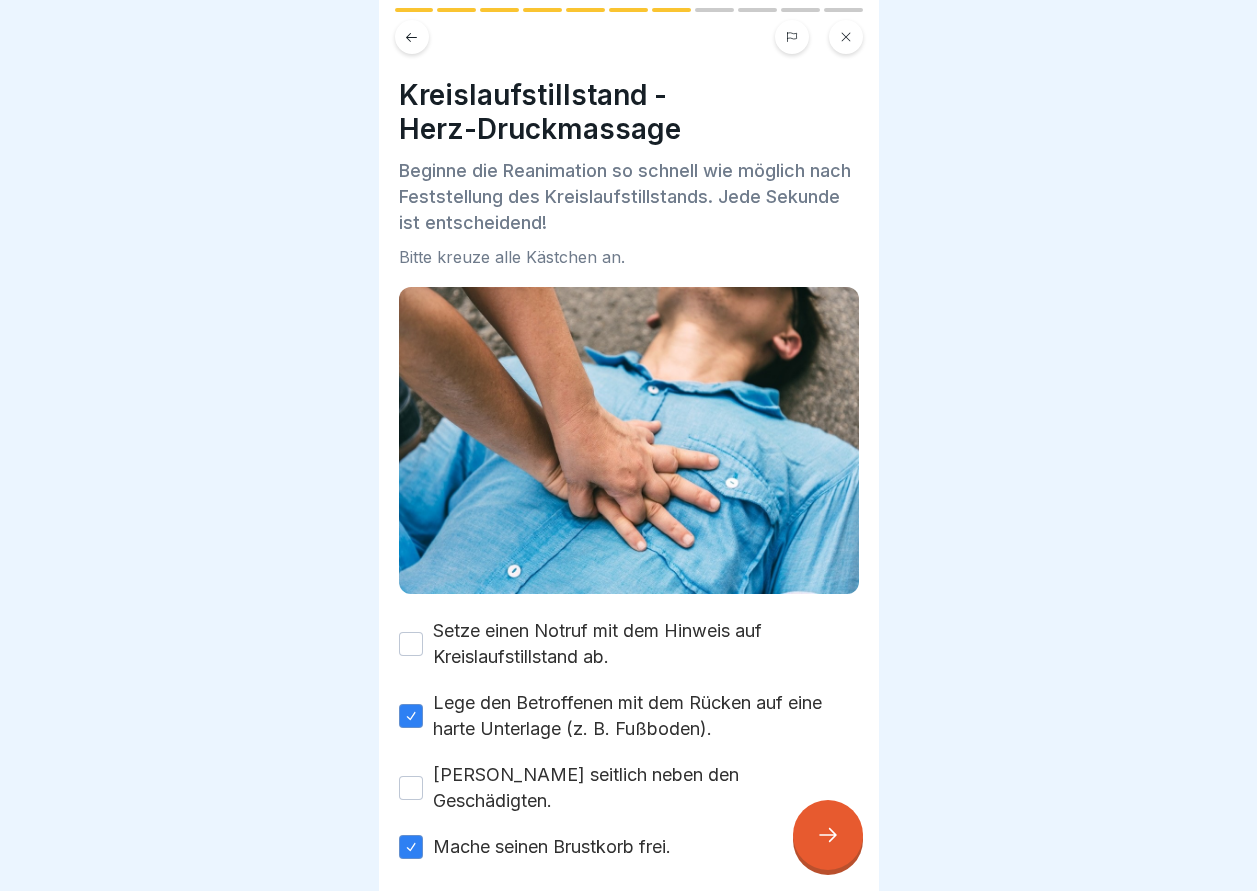click on "Mache seinen Brustkorb frei." at bounding box center (411, 847) 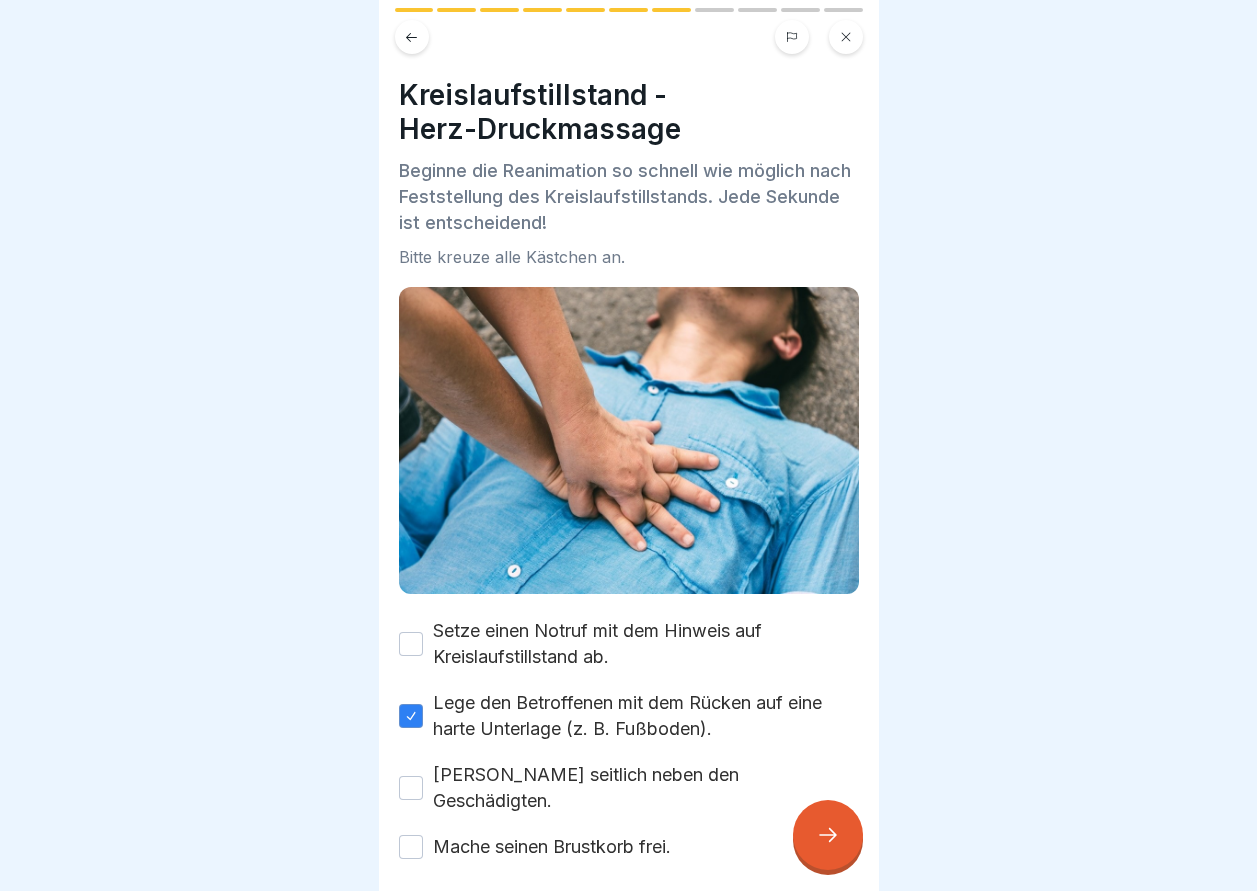 click at bounding box center (828, 835) 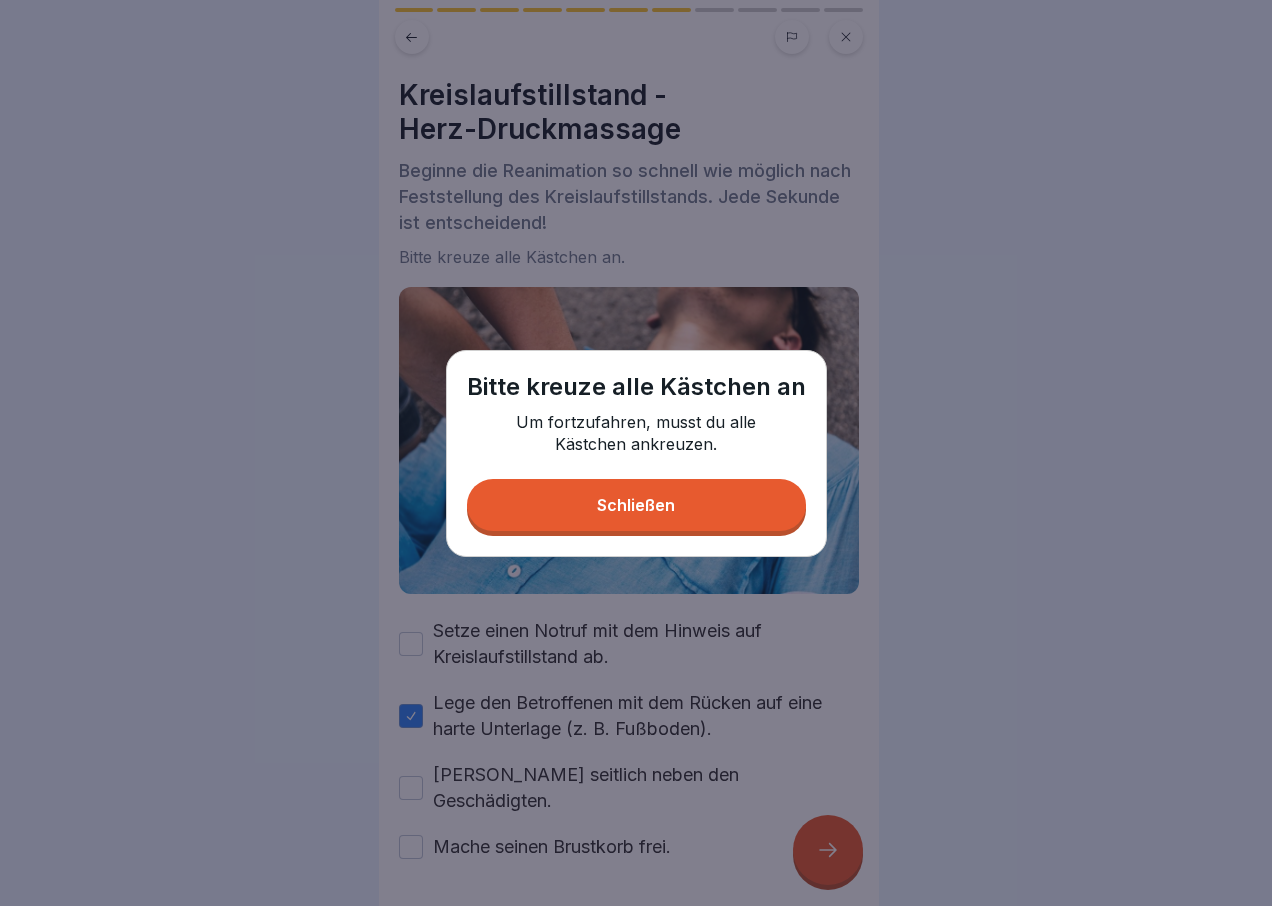 click on "Schließen" at bounding box center [636, 505] 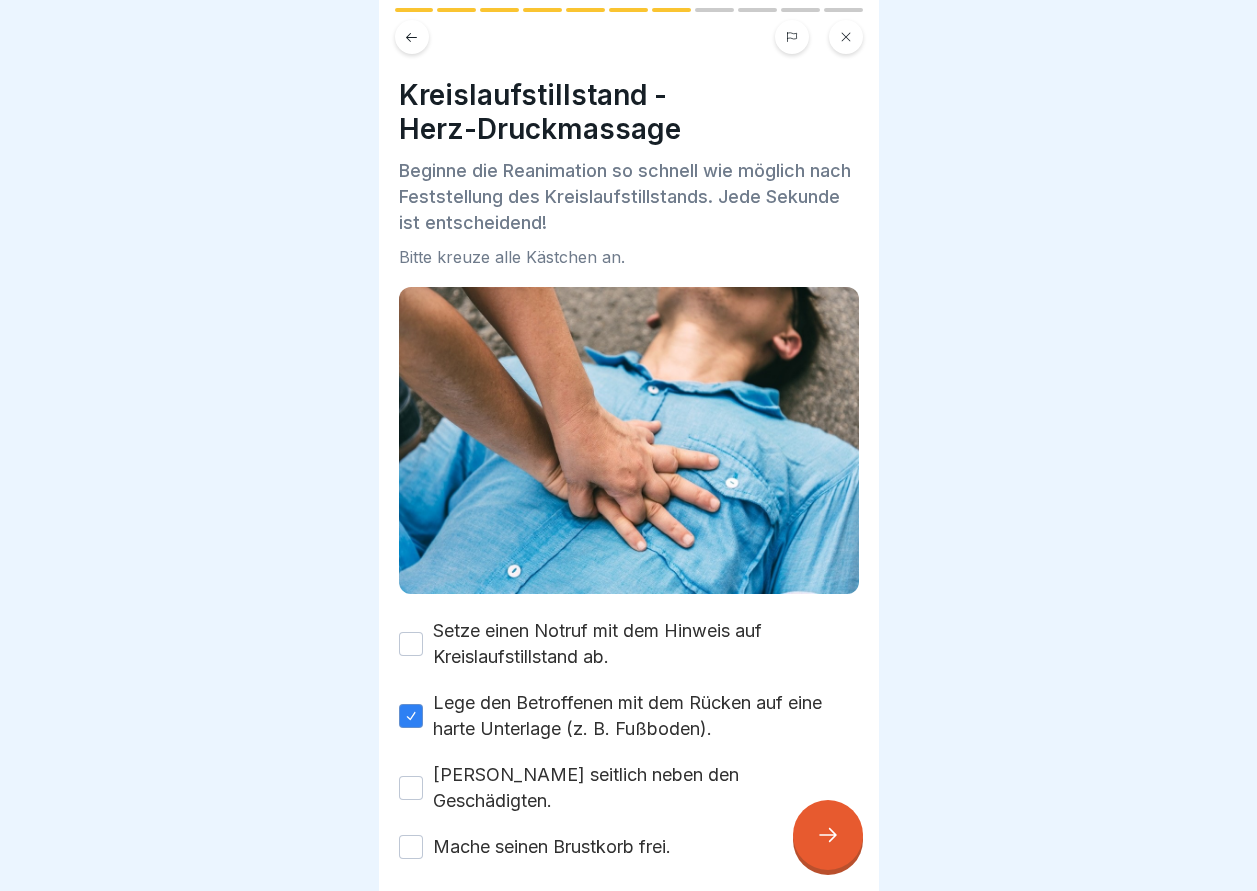 click on "Setze einen Notruf mit dem Hinweis auf Kreislaufstillstand ab." at bounding box center (411, 644) 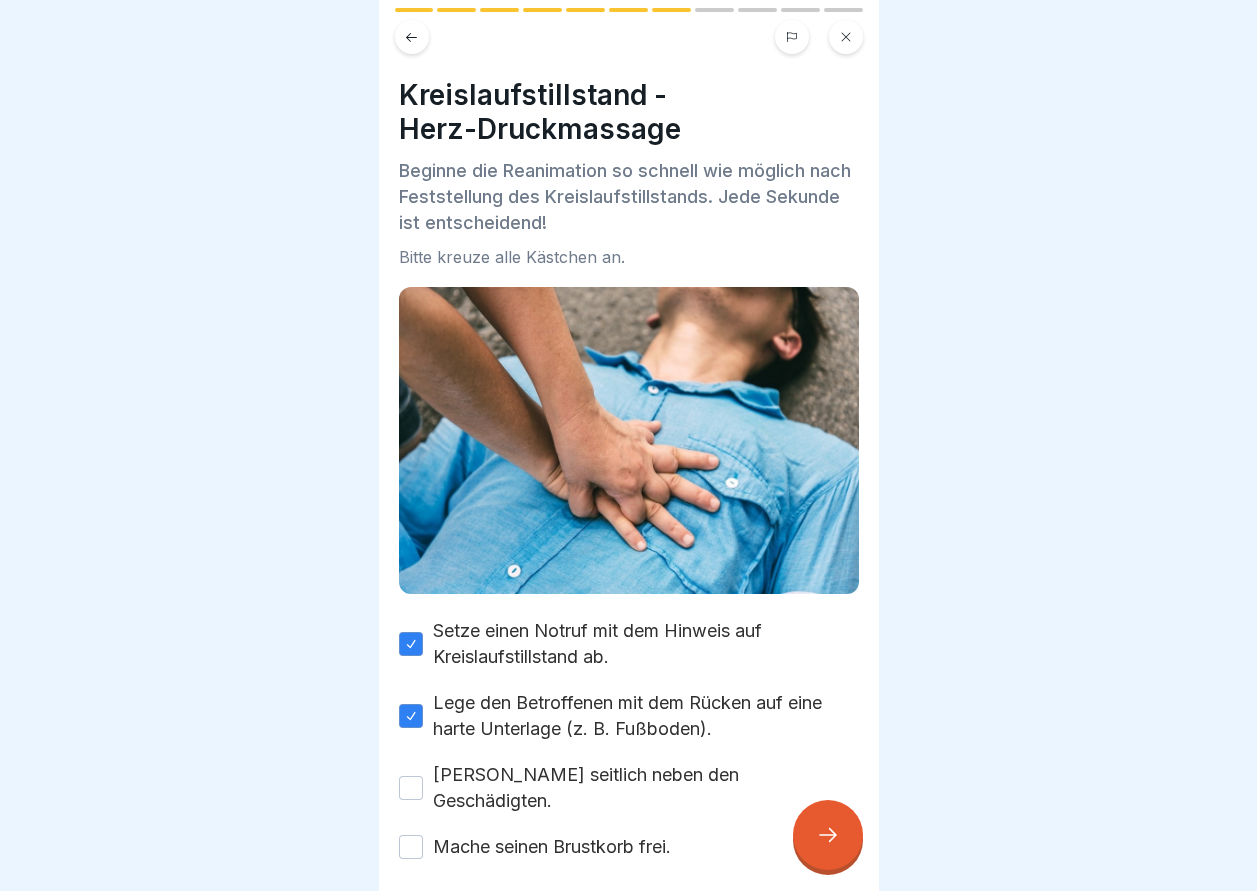 click at bounding box center (828, 835) 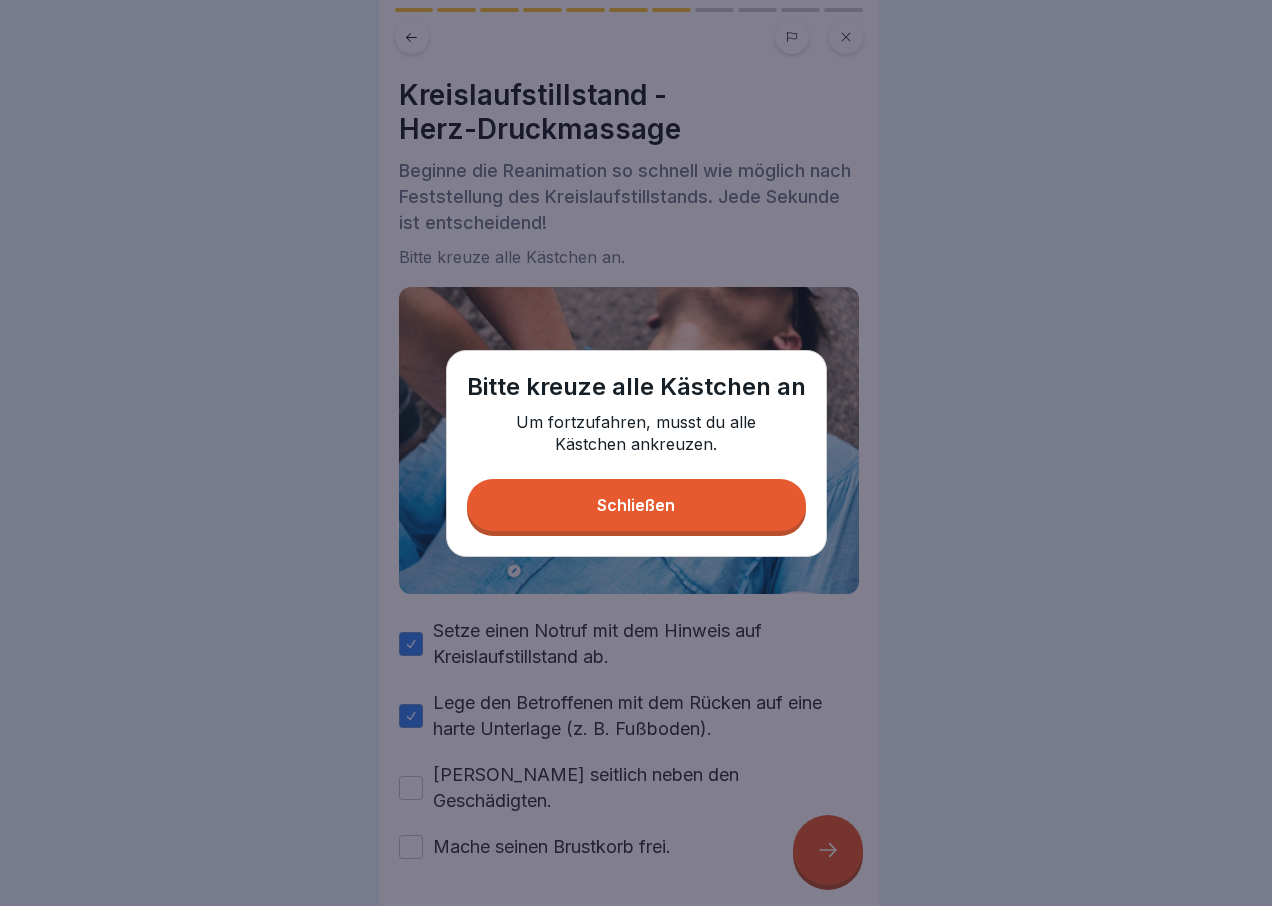 click on "Schließen" at bounding box center [636, 505] 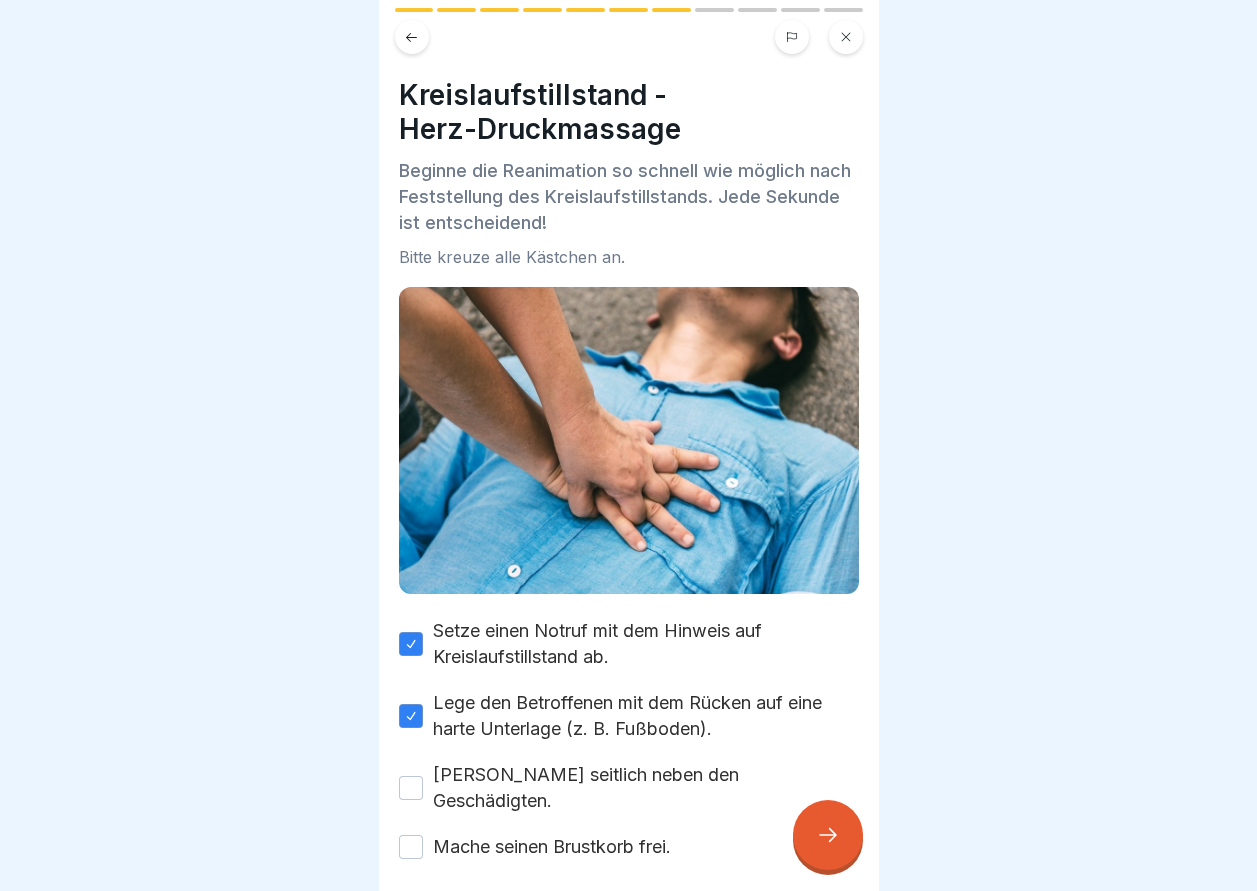 click on "[PERSON_NAME] seitlich neben den Geschädigten." at bounding box center (411, 788) 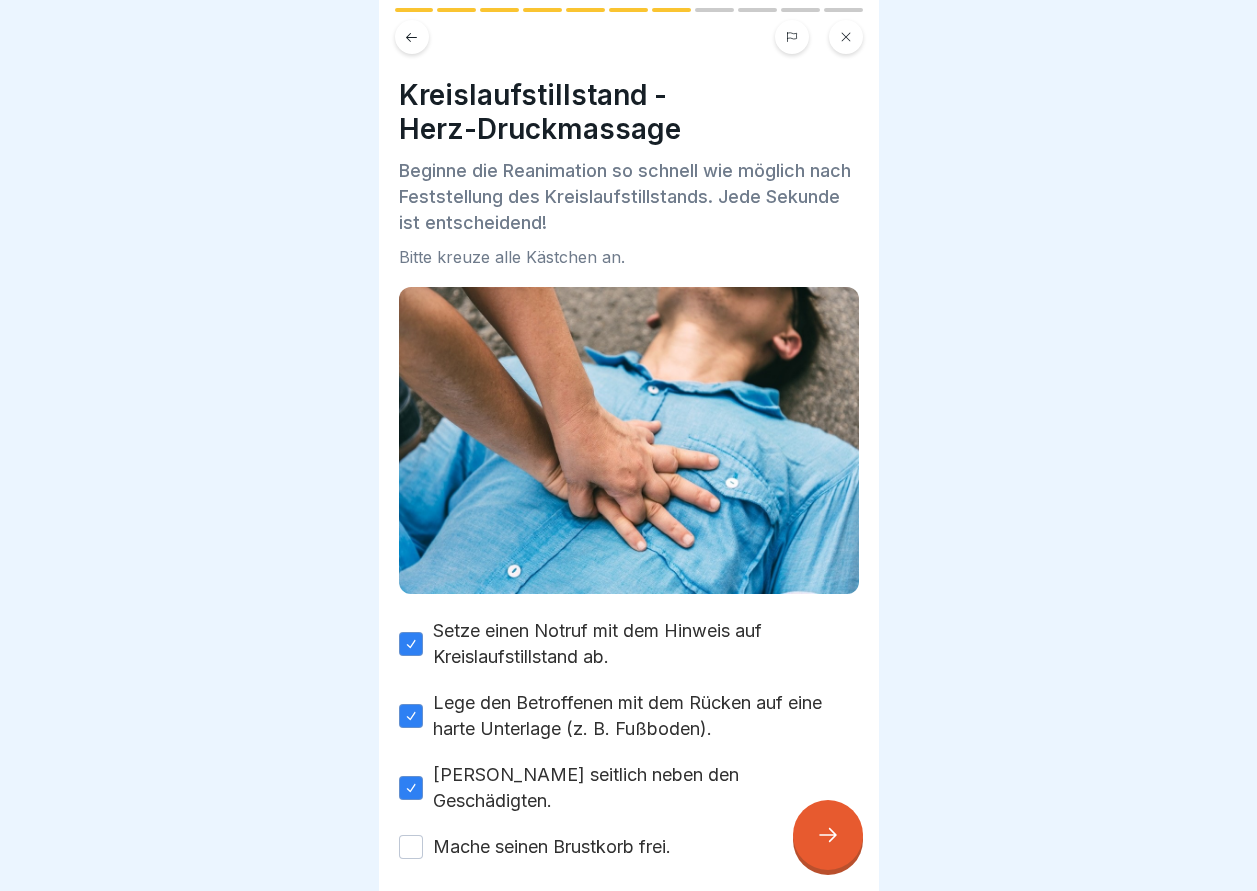 click at bounding box center (828, 835) 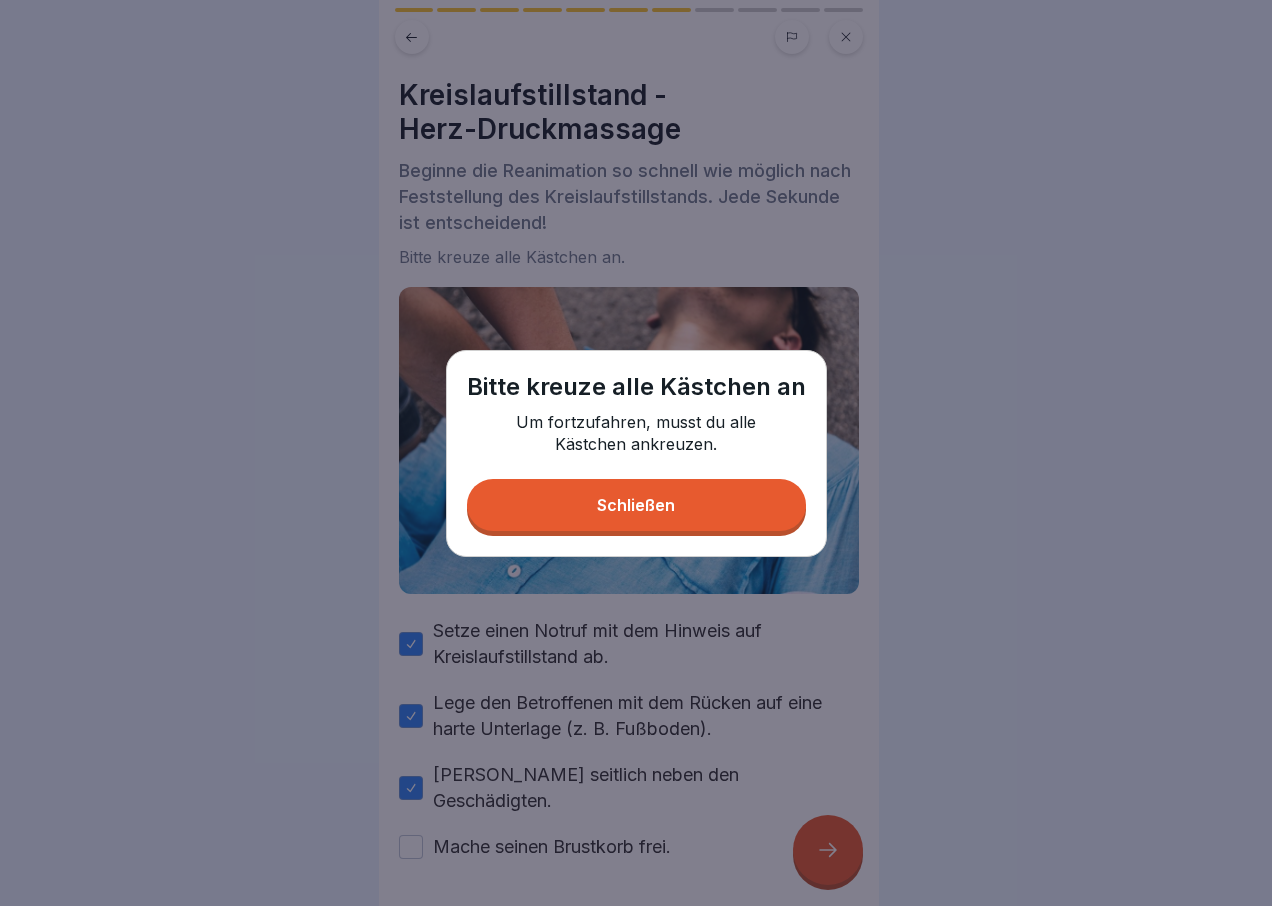 click on "Schließen" at bounding box center (636, 505) 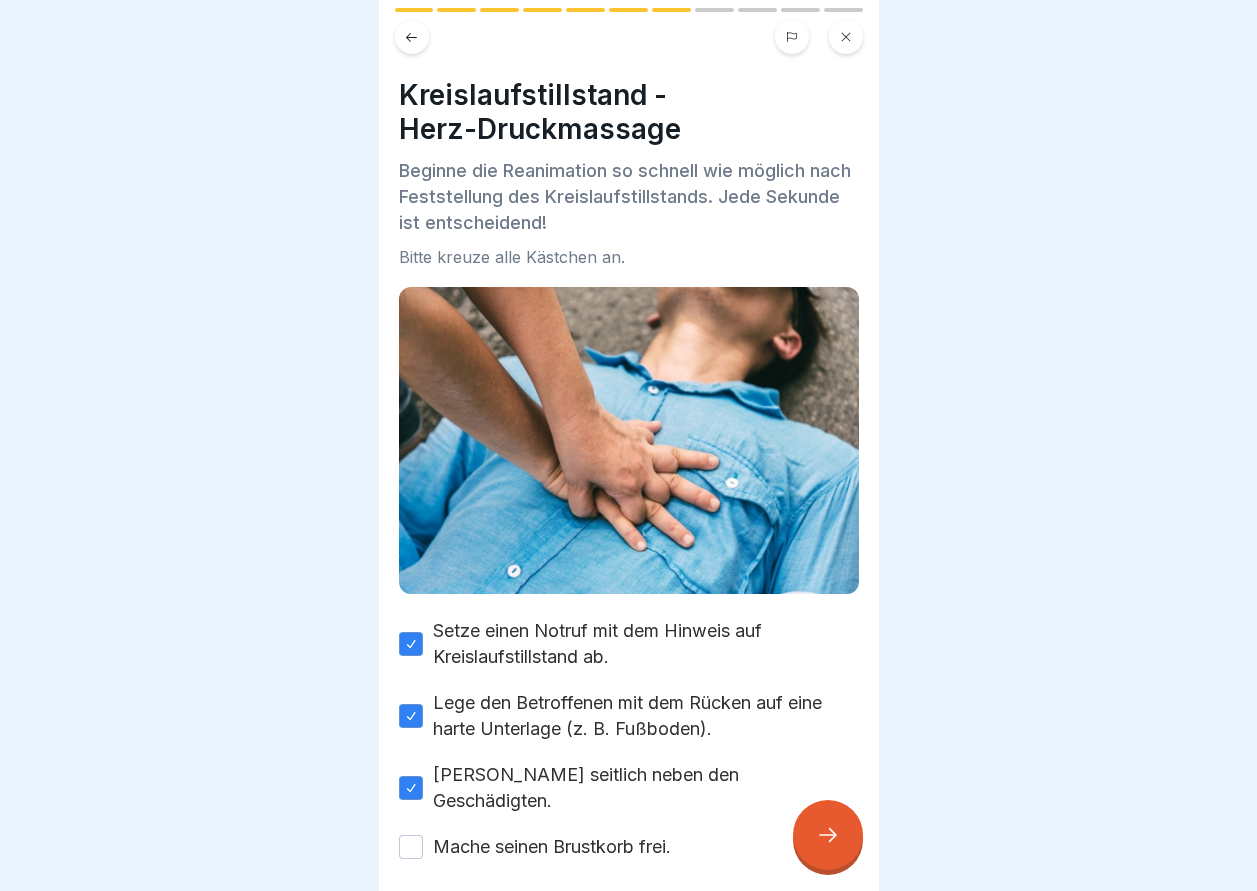 click on "Mache seinen Brustkorb frei." at bounding box center [411, 847] 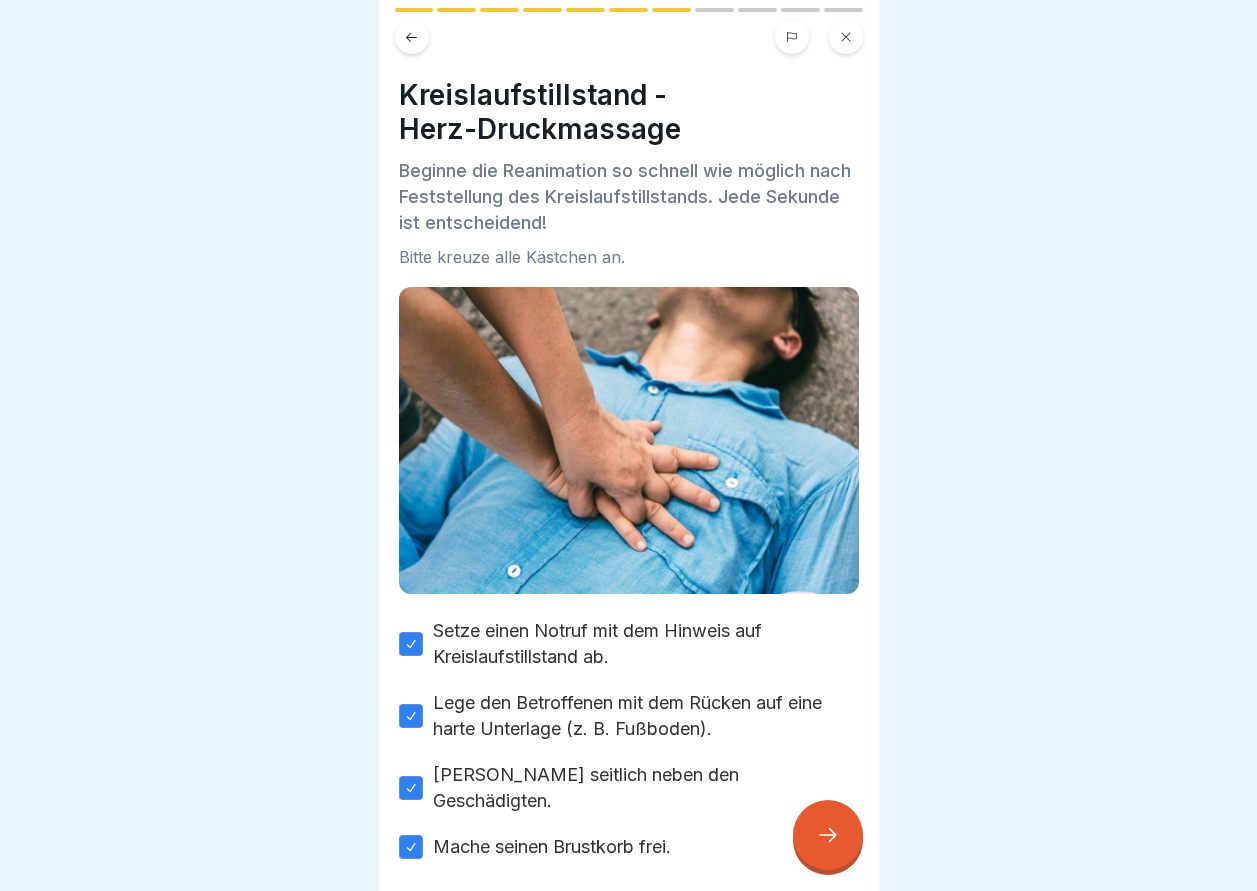 click at bounding box center (828, 835) 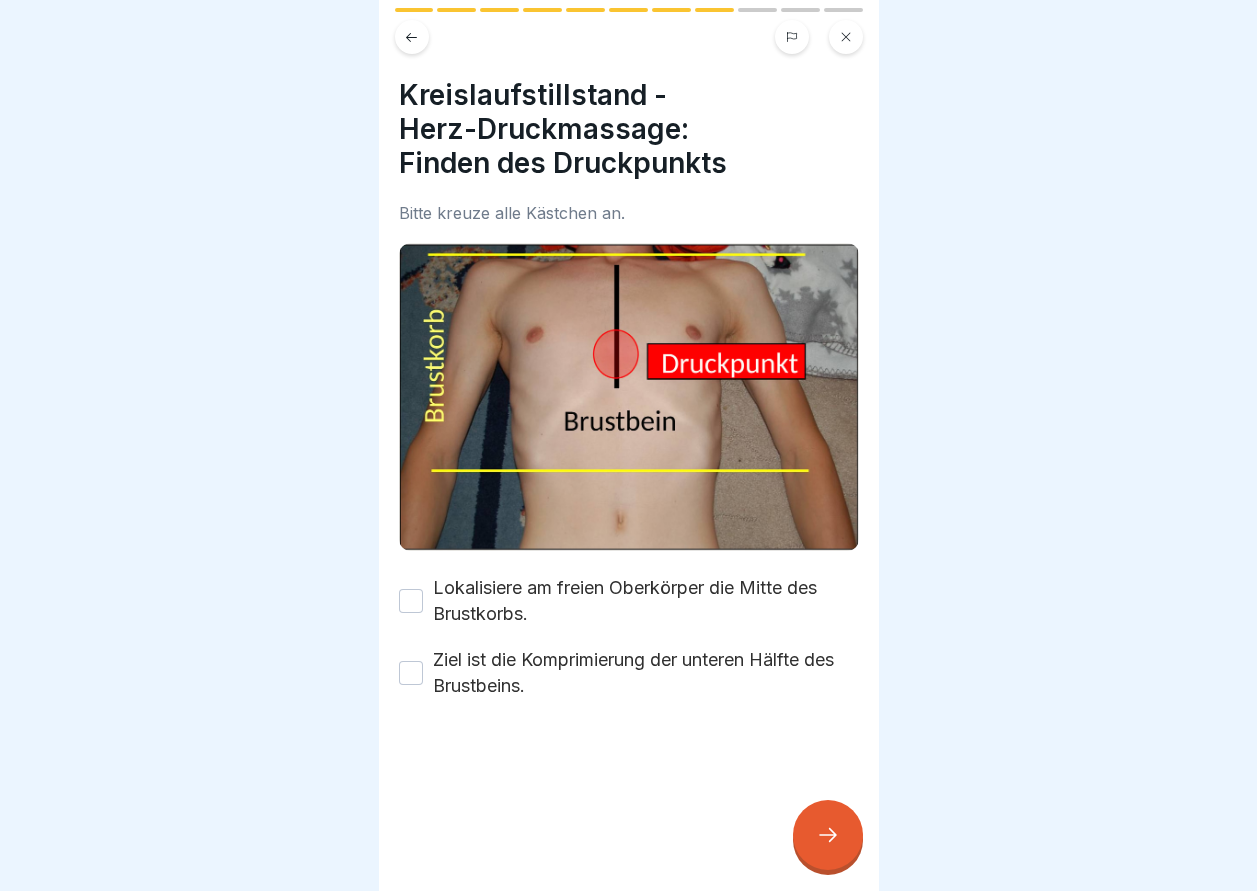 click on "Lokalisiere am freien Oberkörper die Mitte des Brustkorbs." at bounding box center [411, 601] 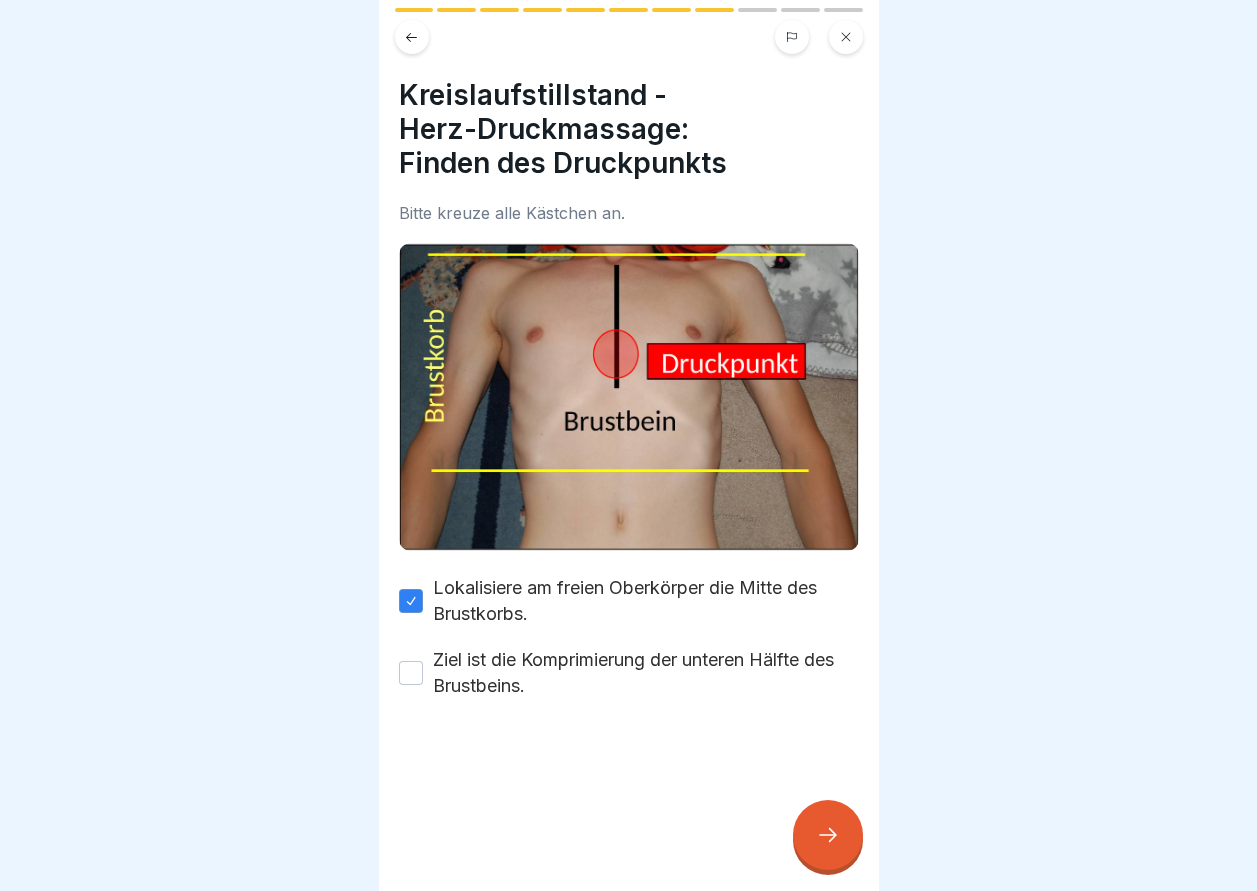 click on "Ziel ist die Komprimierung der unteren Hälfte des Brustbeins." at bounding box center (411, 673) 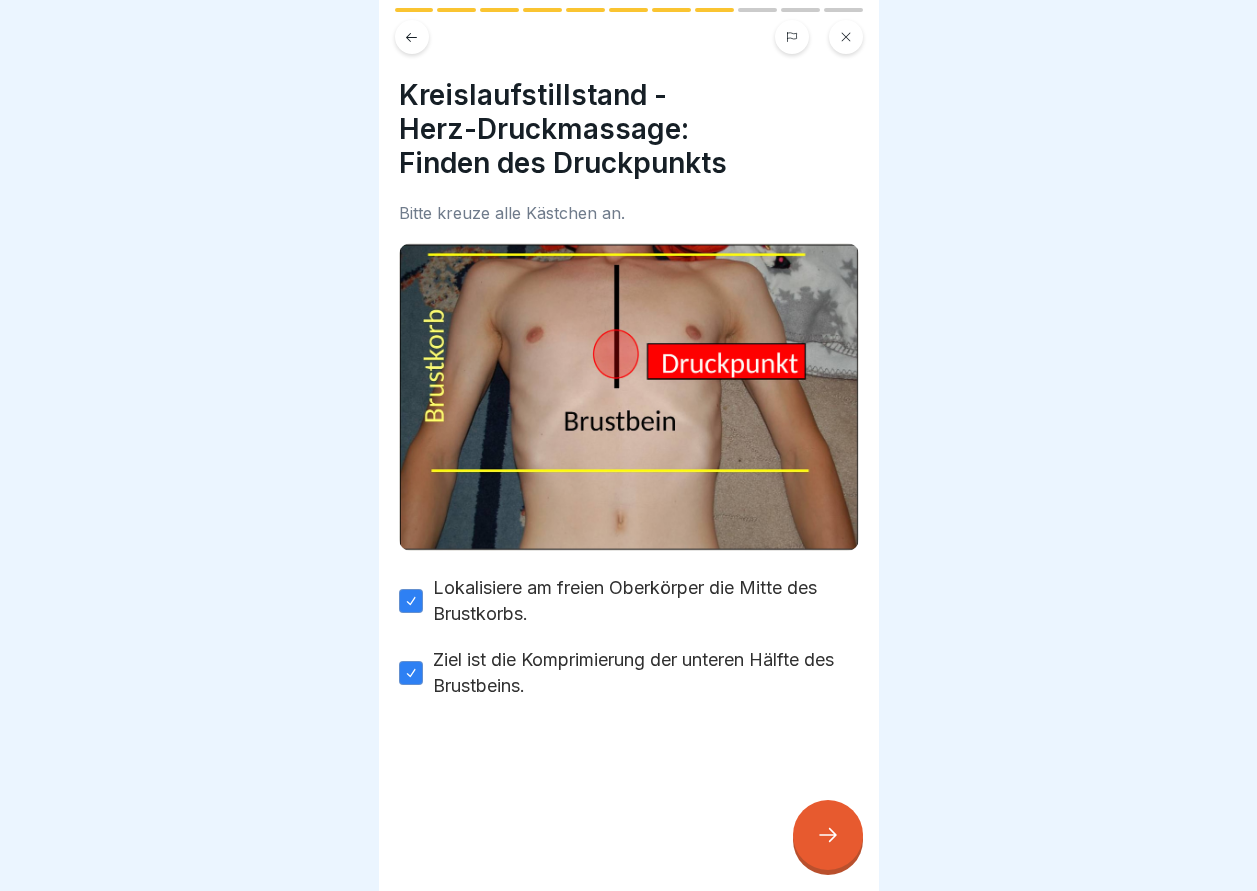 click 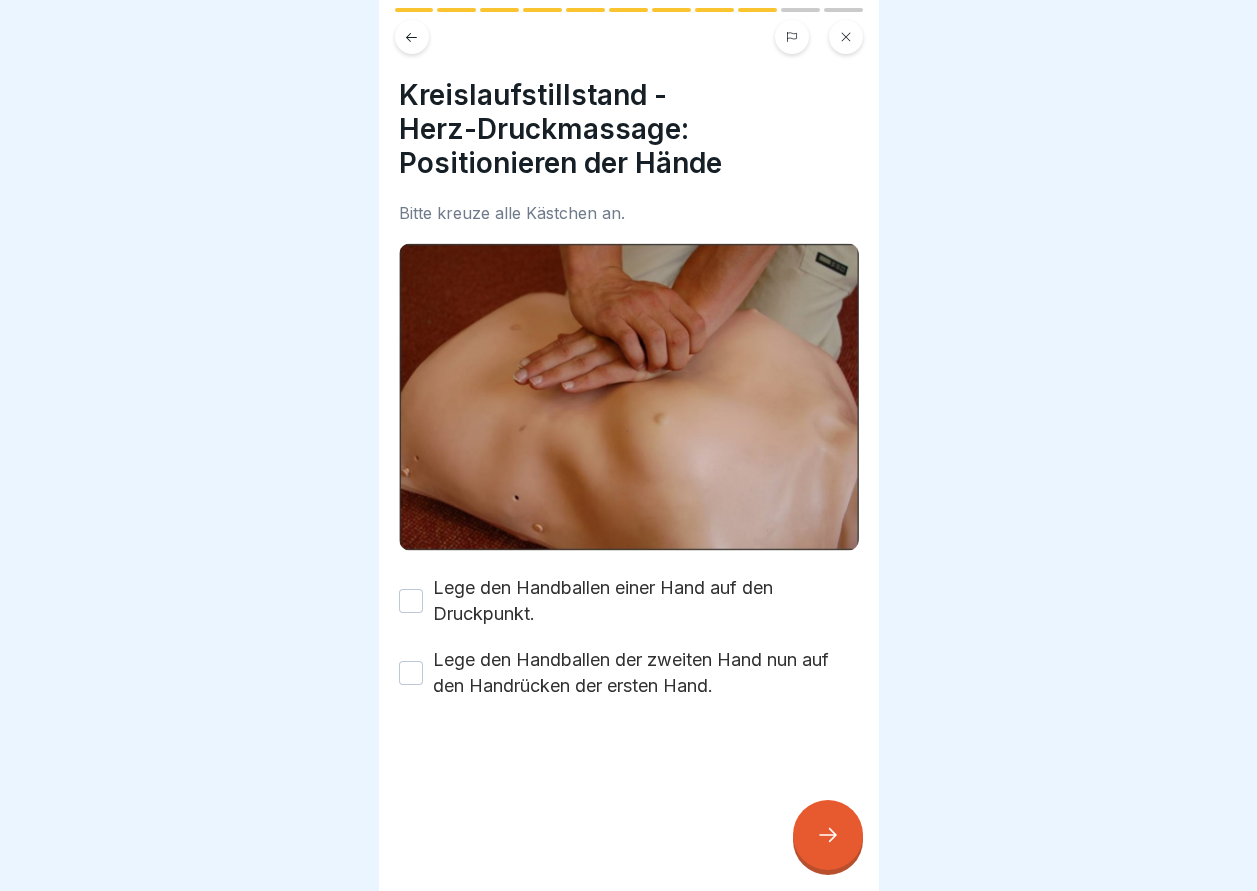 click on "Lege den Handballen einer Hand auf den Druckpunkt." at bounding box center (411, 601) 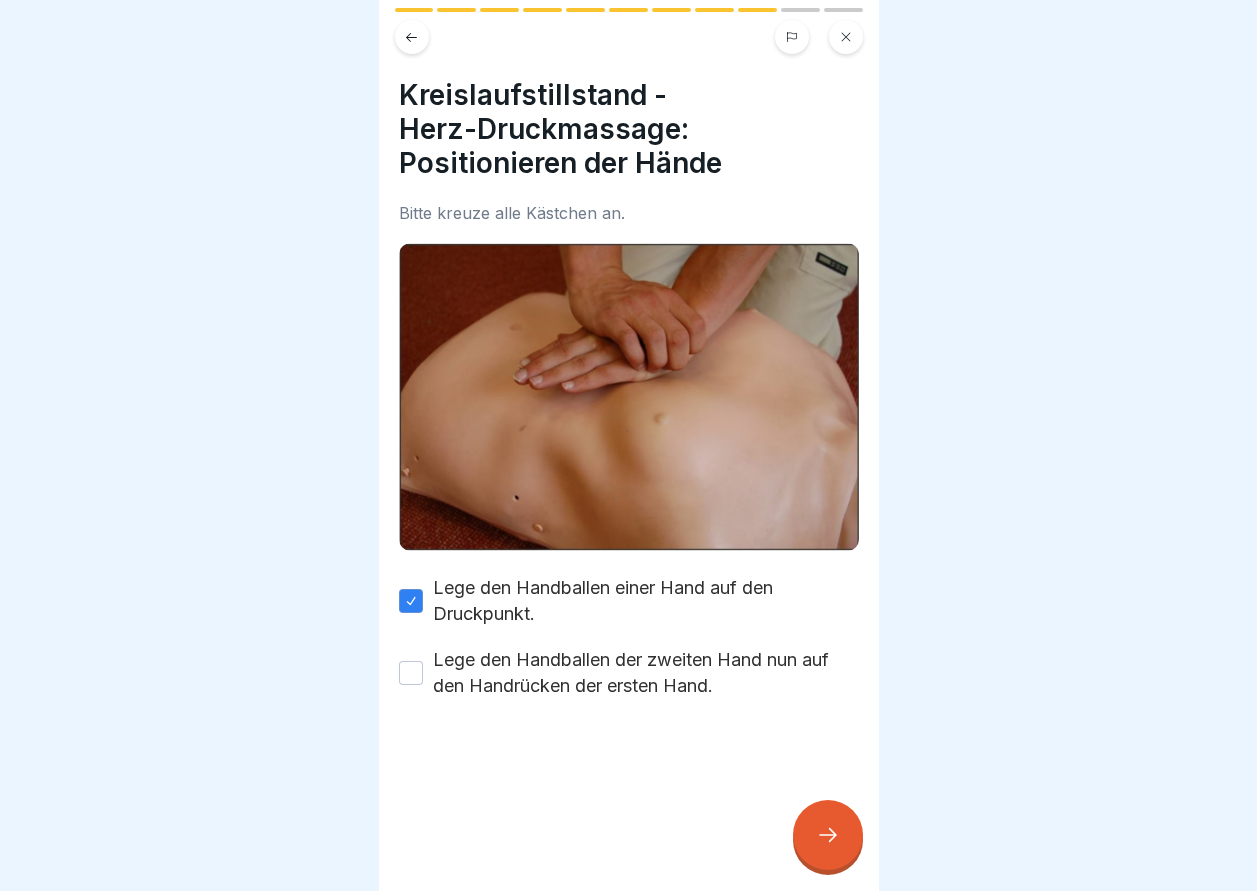 click on "Lege den Handballen der zweiten Hand nun auf den Handrücken der ersten Hand." at bounding box center (411, 673) 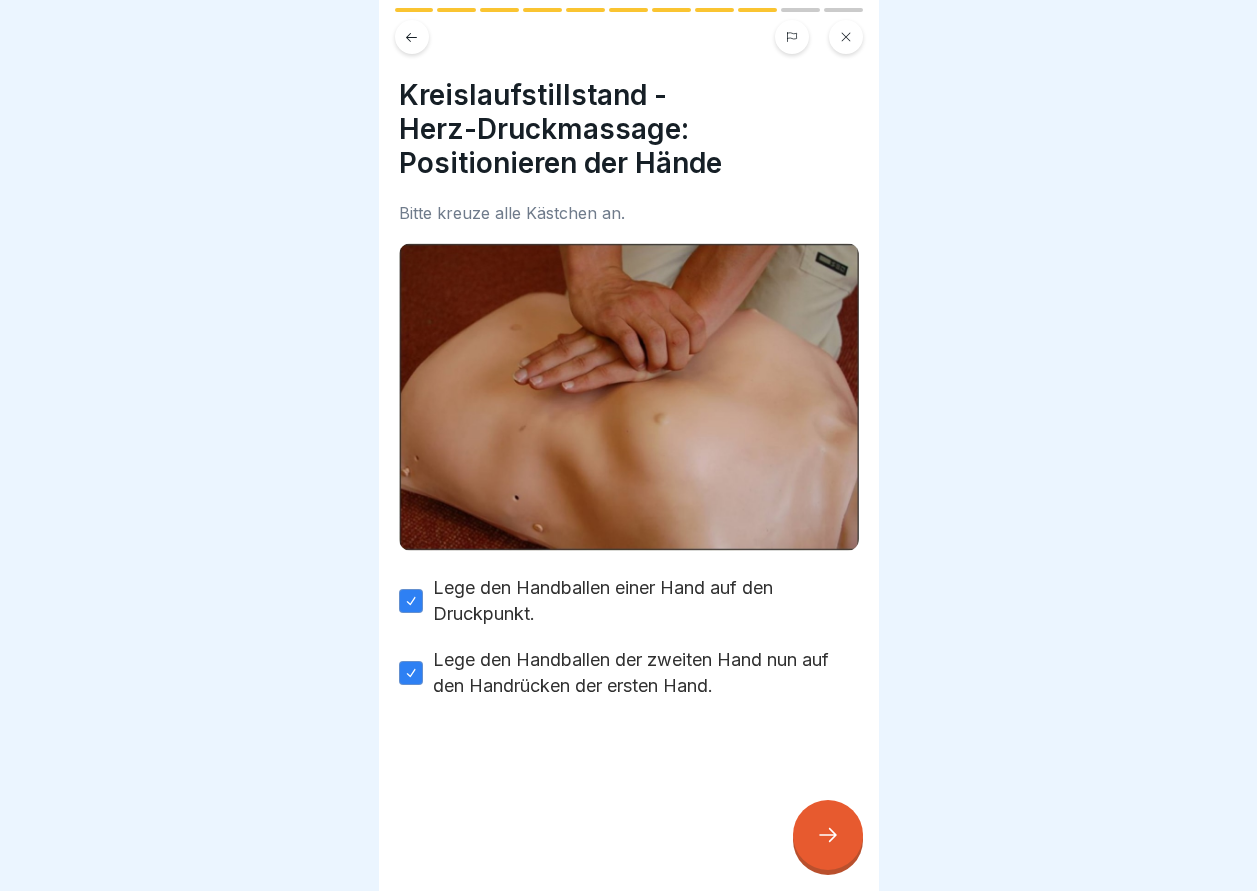 click 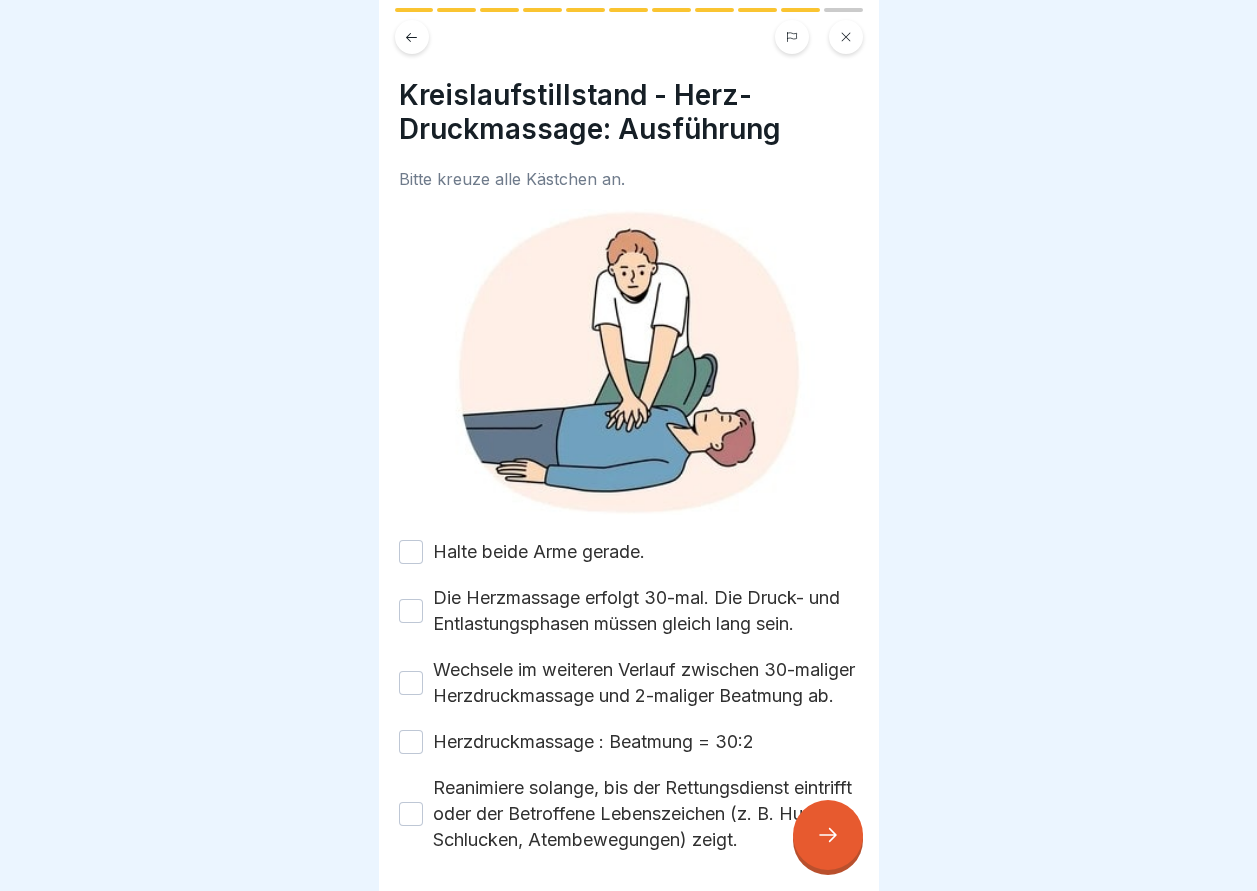 click on "Halte beide Arme gerade." at bounding box center [411, 552] 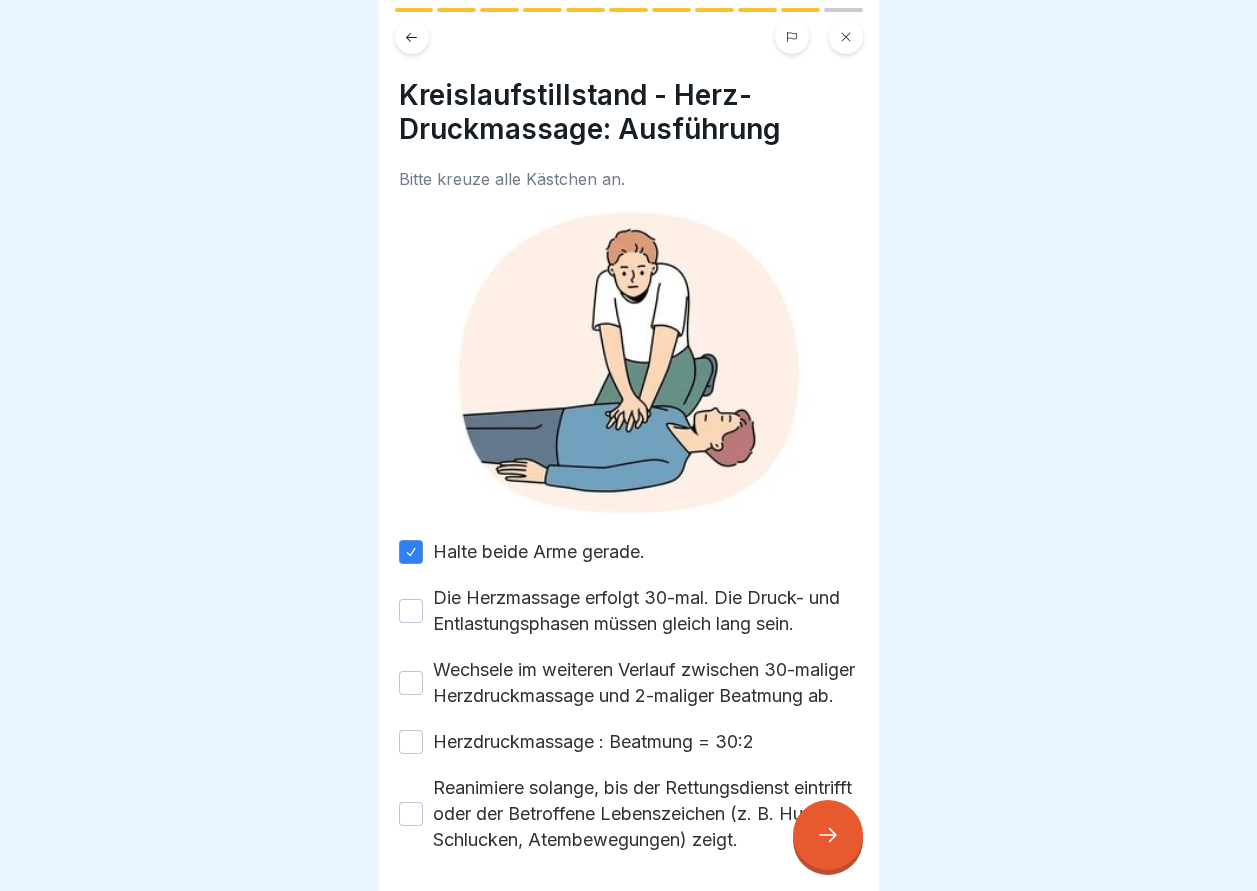 click on "Die Herzmassage erfolgt 30-mal. Die Druck- und Entlastungsphasen müssen gleich lang sein." at bounding box center (411, 611) 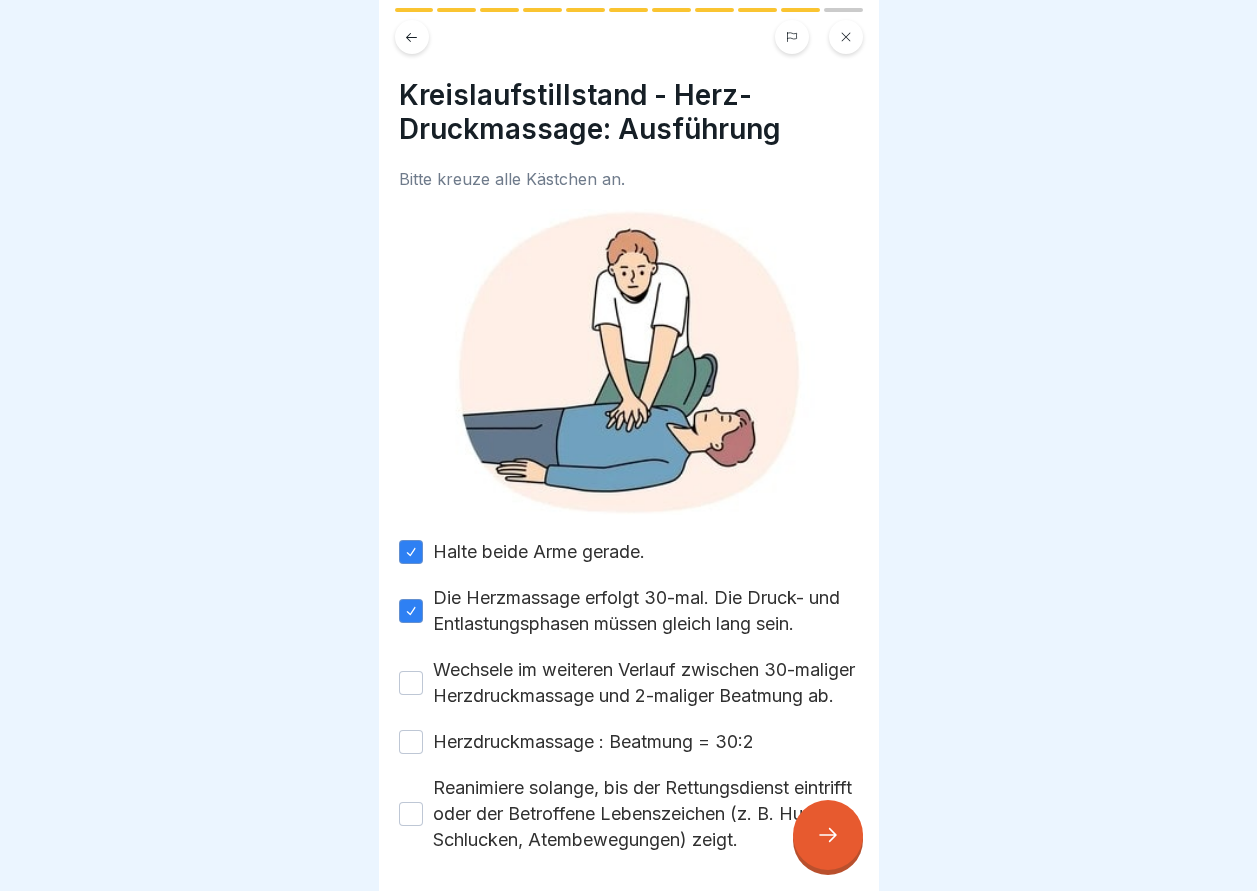 click on "Wechsele im weiteren Verlauf zwischen 30-maliger Herzdruckmassage und 2-maliger Beatmung ab." at bounding box center (411, 683) 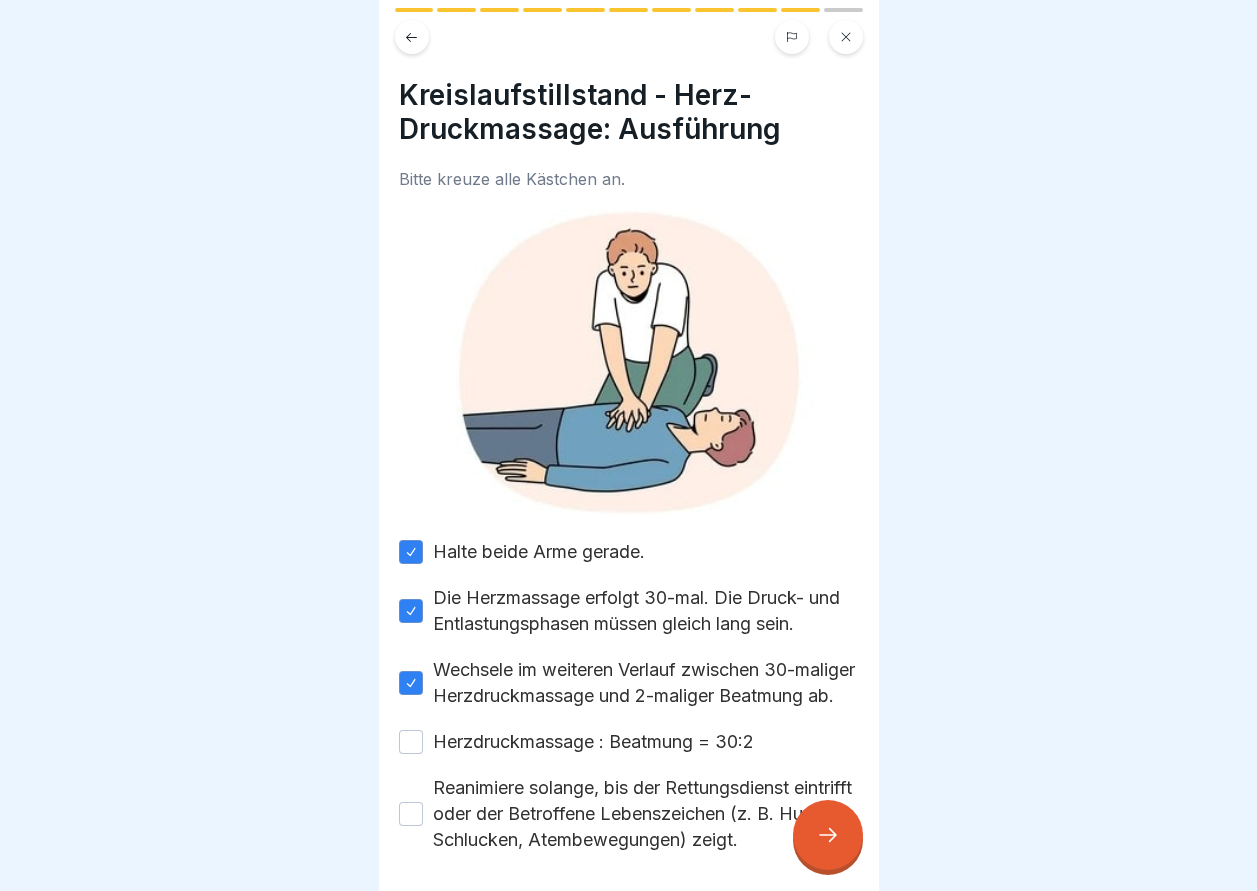 click on "Herzdruckmassage : Beatmung = 30:2" at bounding box center (411, 742) 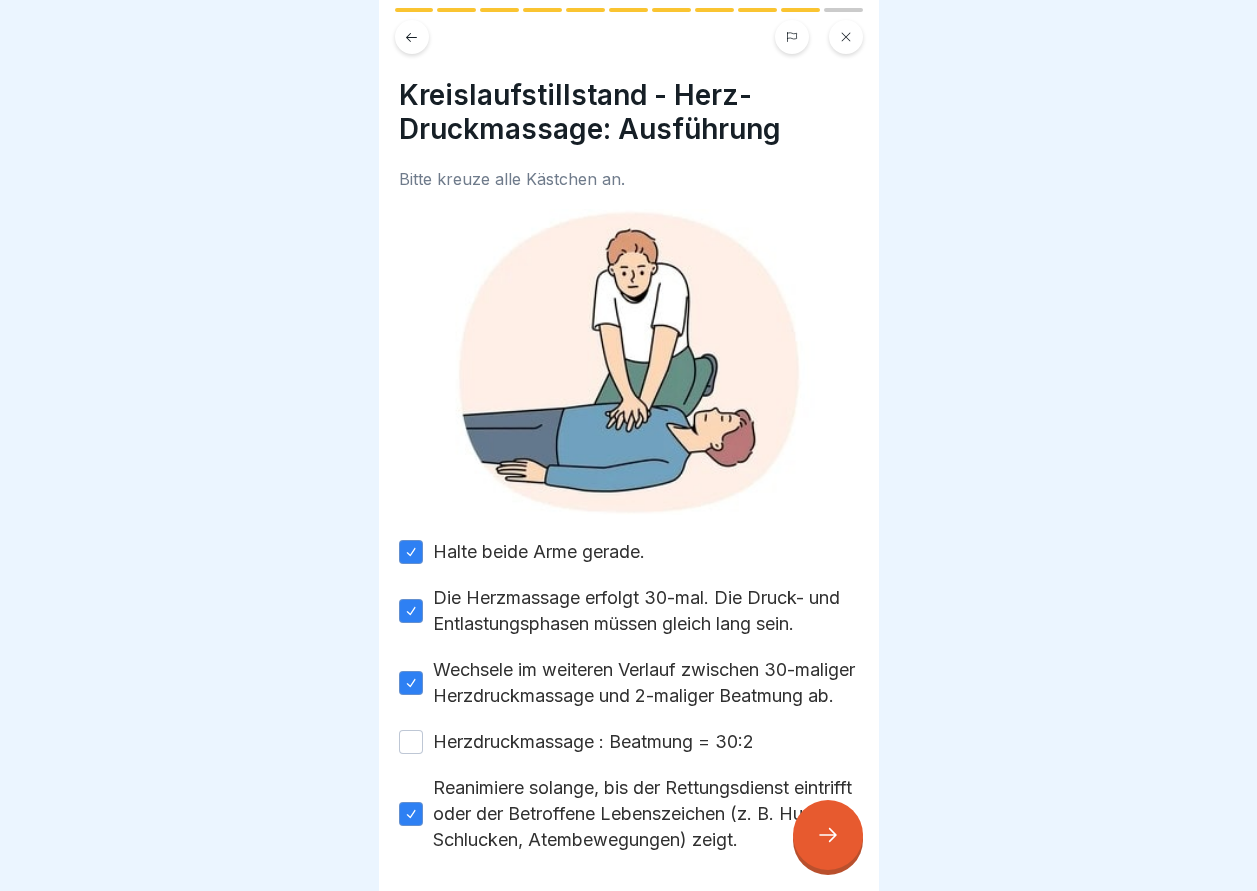 click at bounding box center (828, 835) 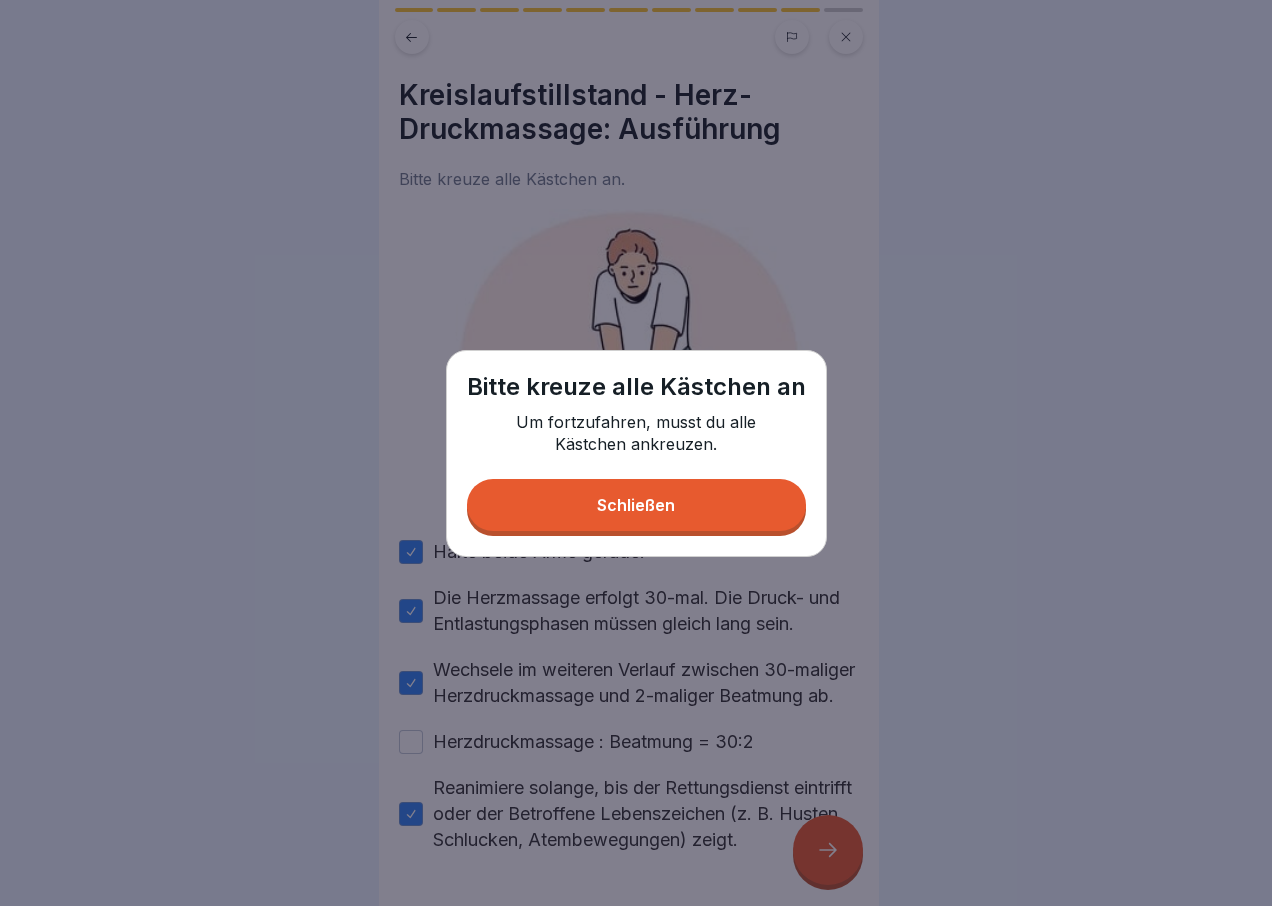 click on "Schließen" at bounding box center (636, 505) 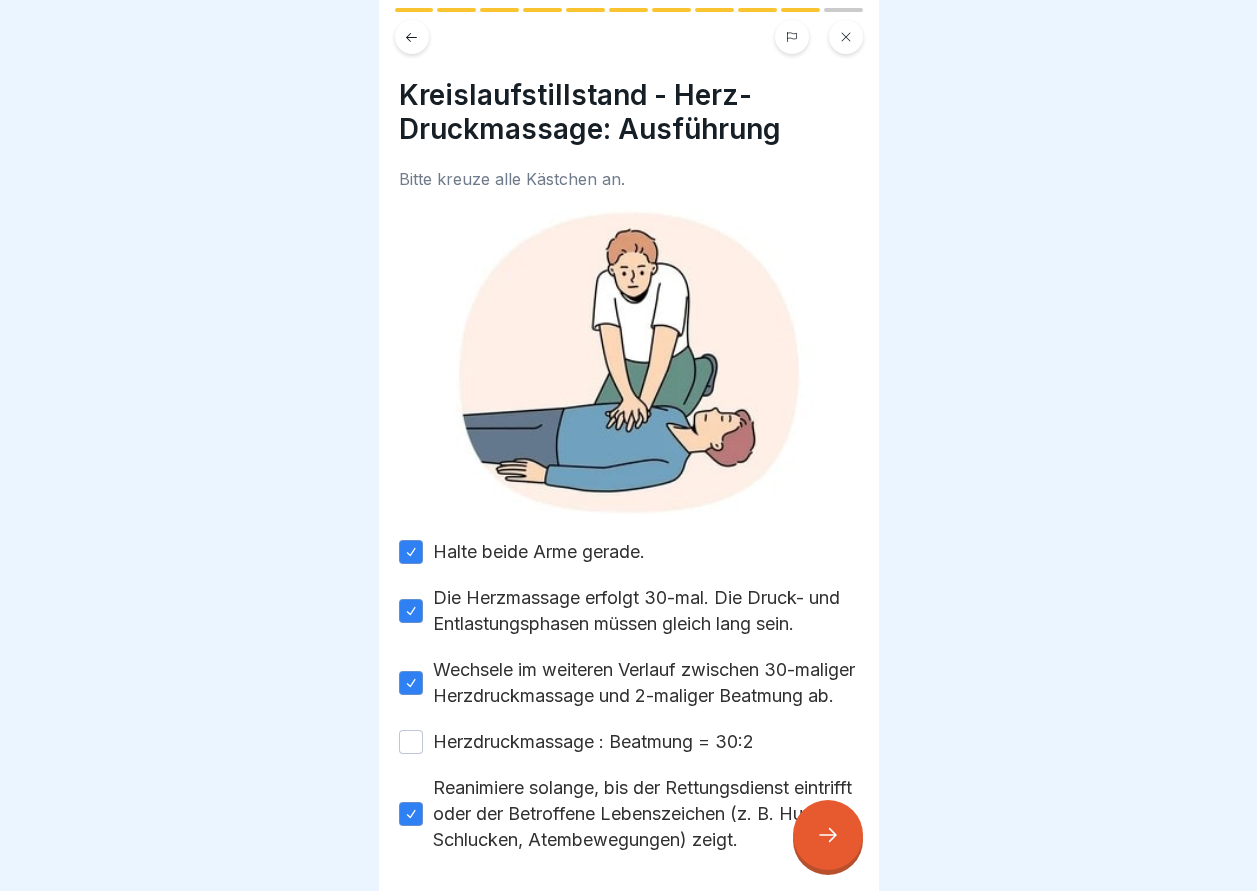 click on "Herzdruckmassage : Beatmung = 30:2" at bounding box center (411, 742) 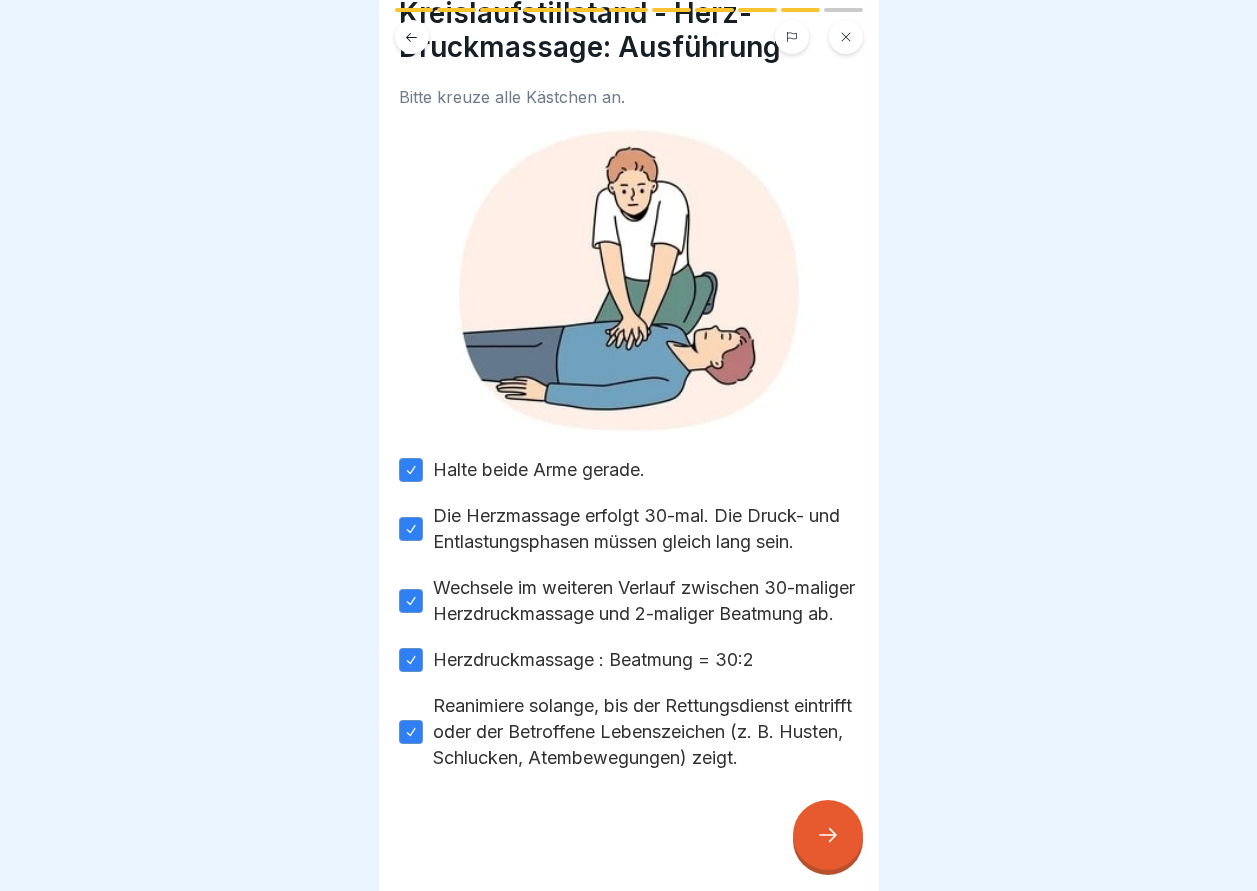 scroll, scrollTop: 124, scrollLeft: 0, axis: vertical 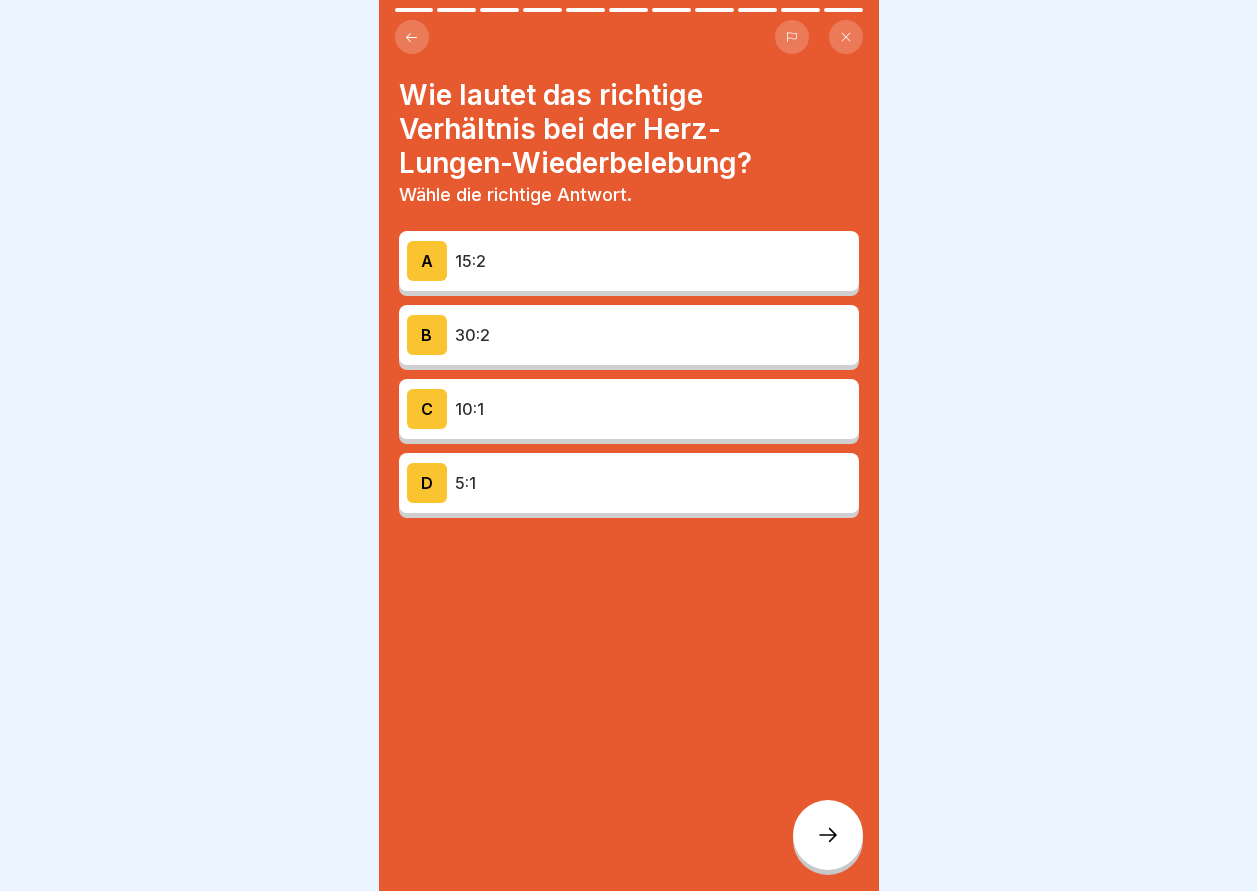 click on "B" at bounding box center (427, 335) 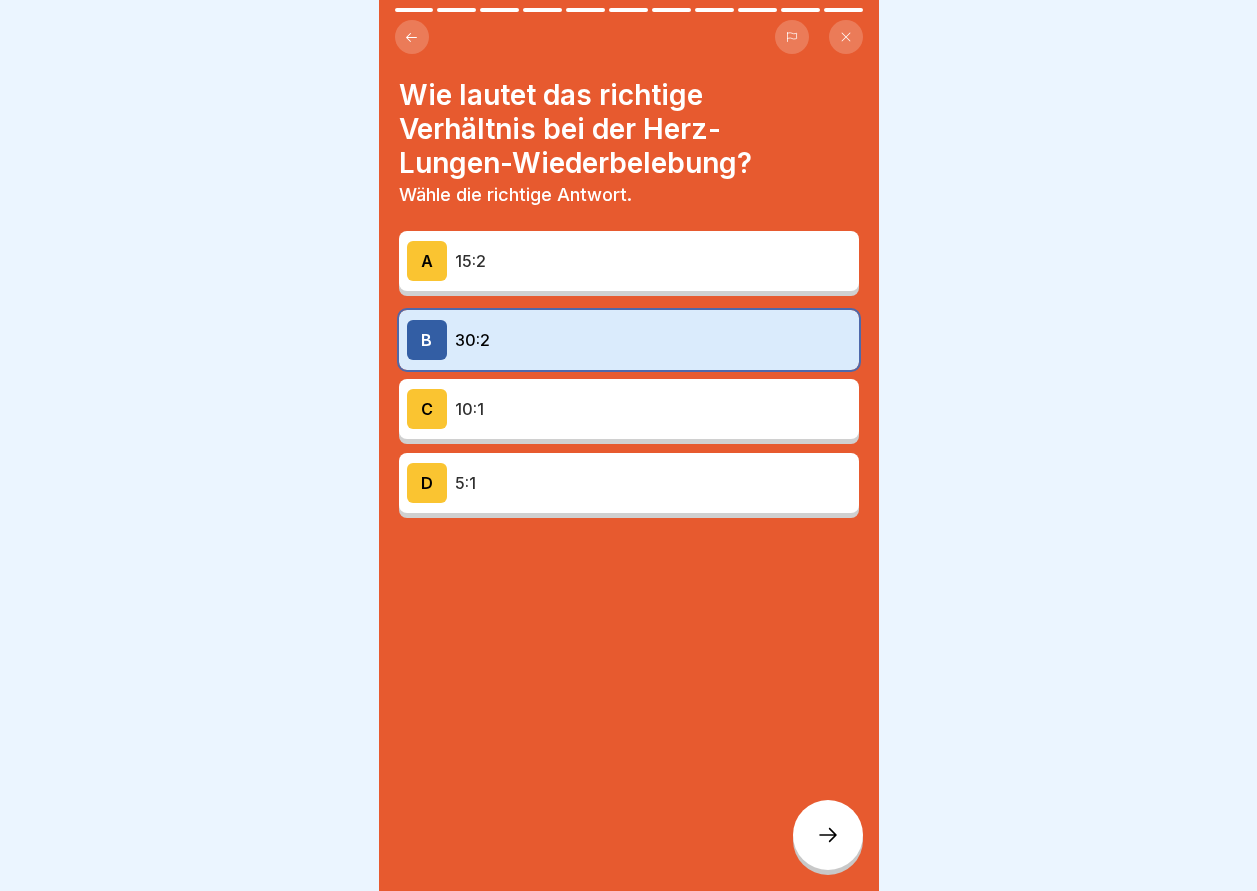 click 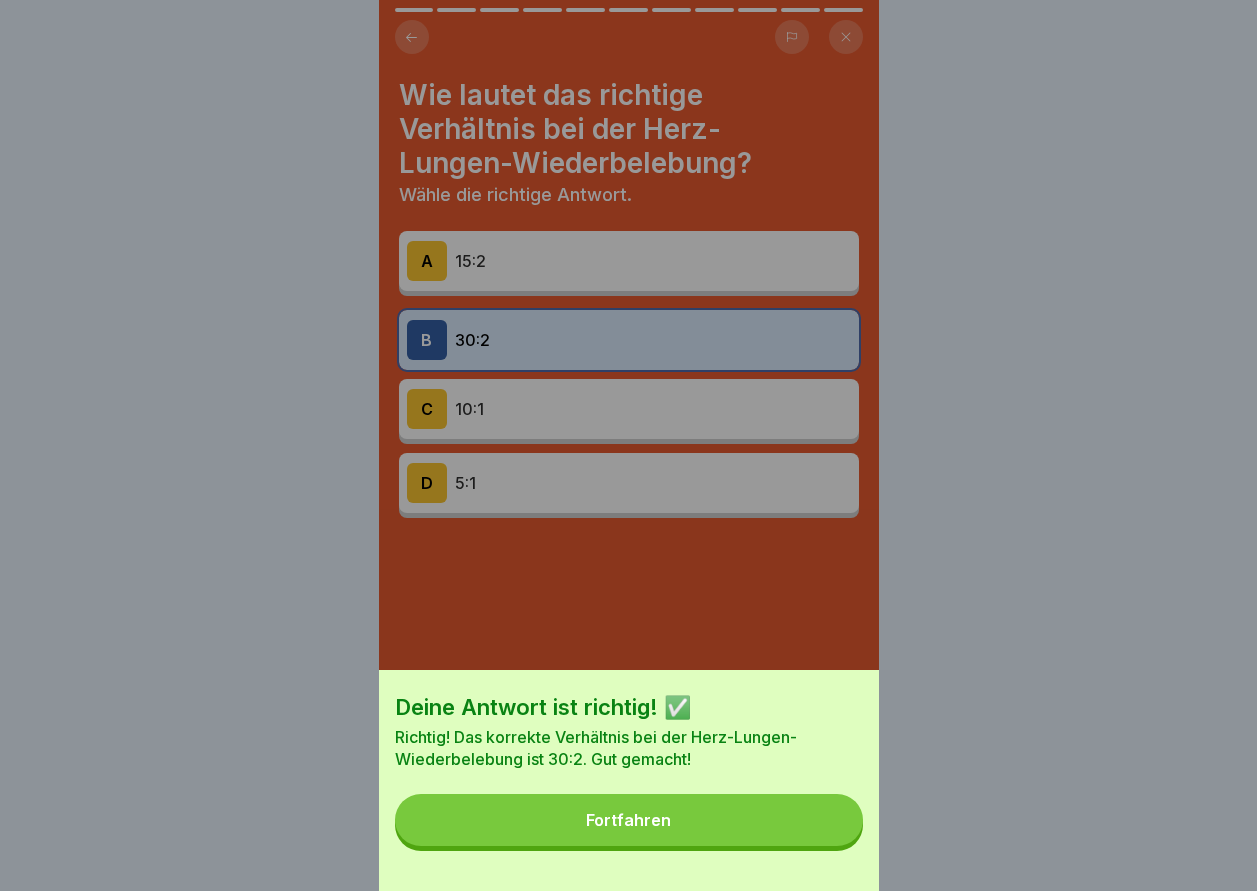 click on "Fortfahren" at bounding box center (628, 820) 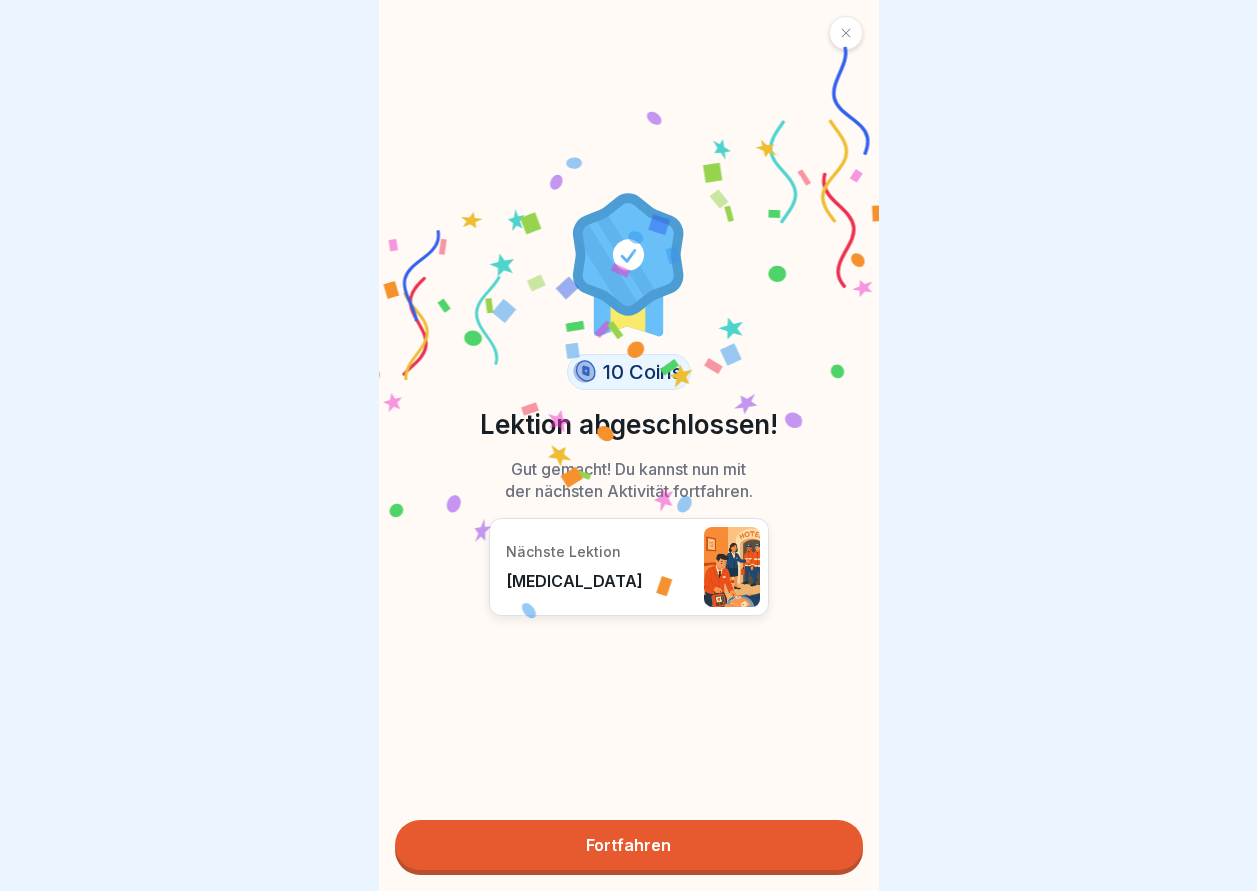 click on "Fortfahren" at bounding box center [629, 845] 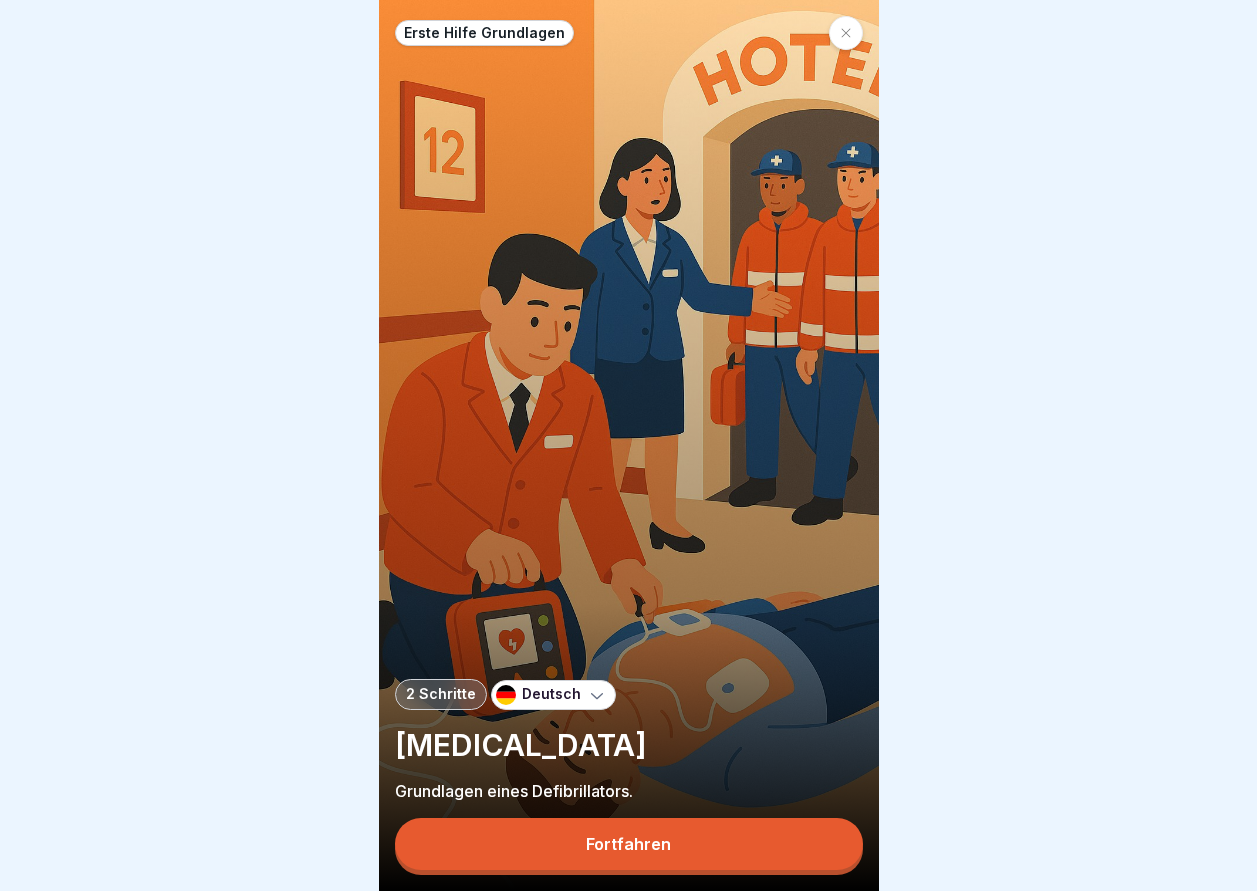 click on "Fortfahren" at bounding box center [628, 844] 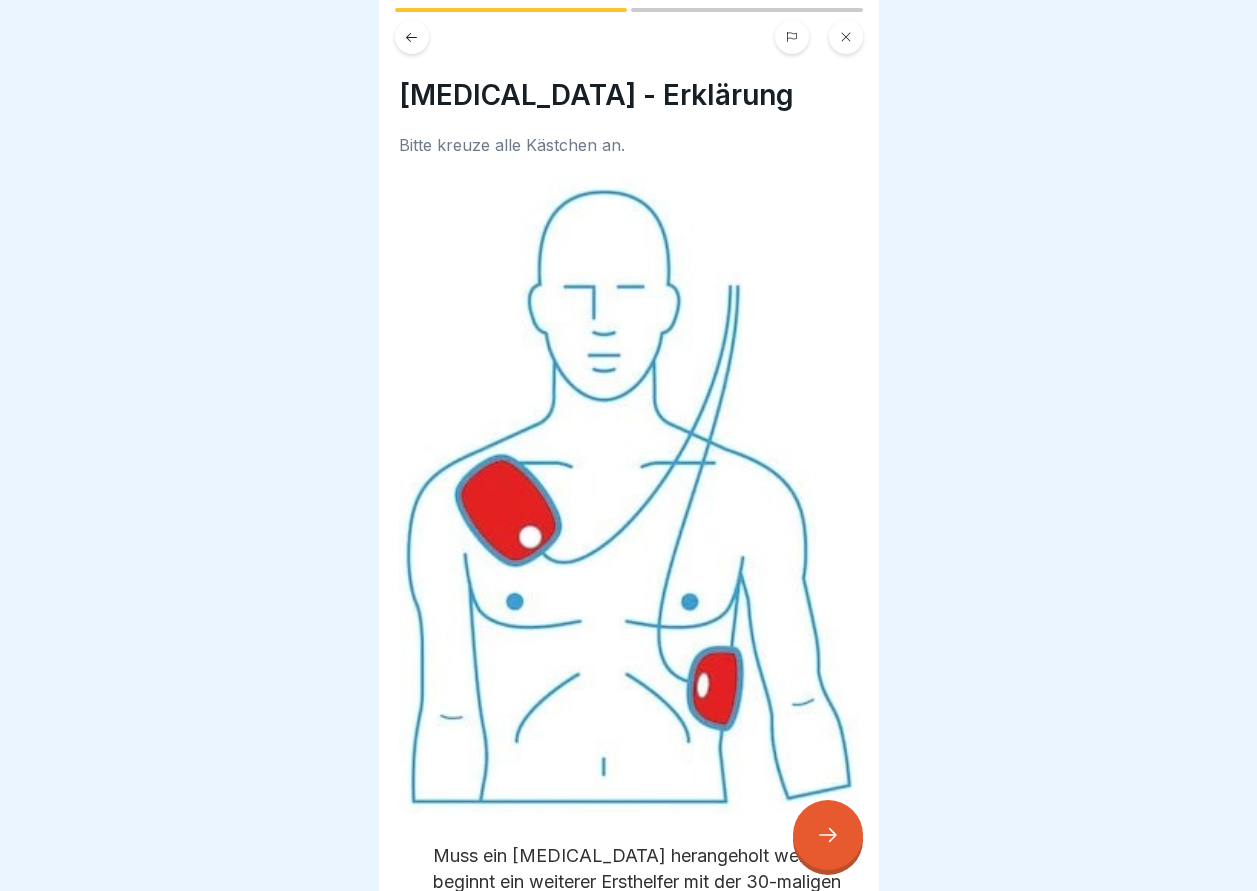 scroll, scrollTop: 15, scrollLeft: 0, axis: vertical 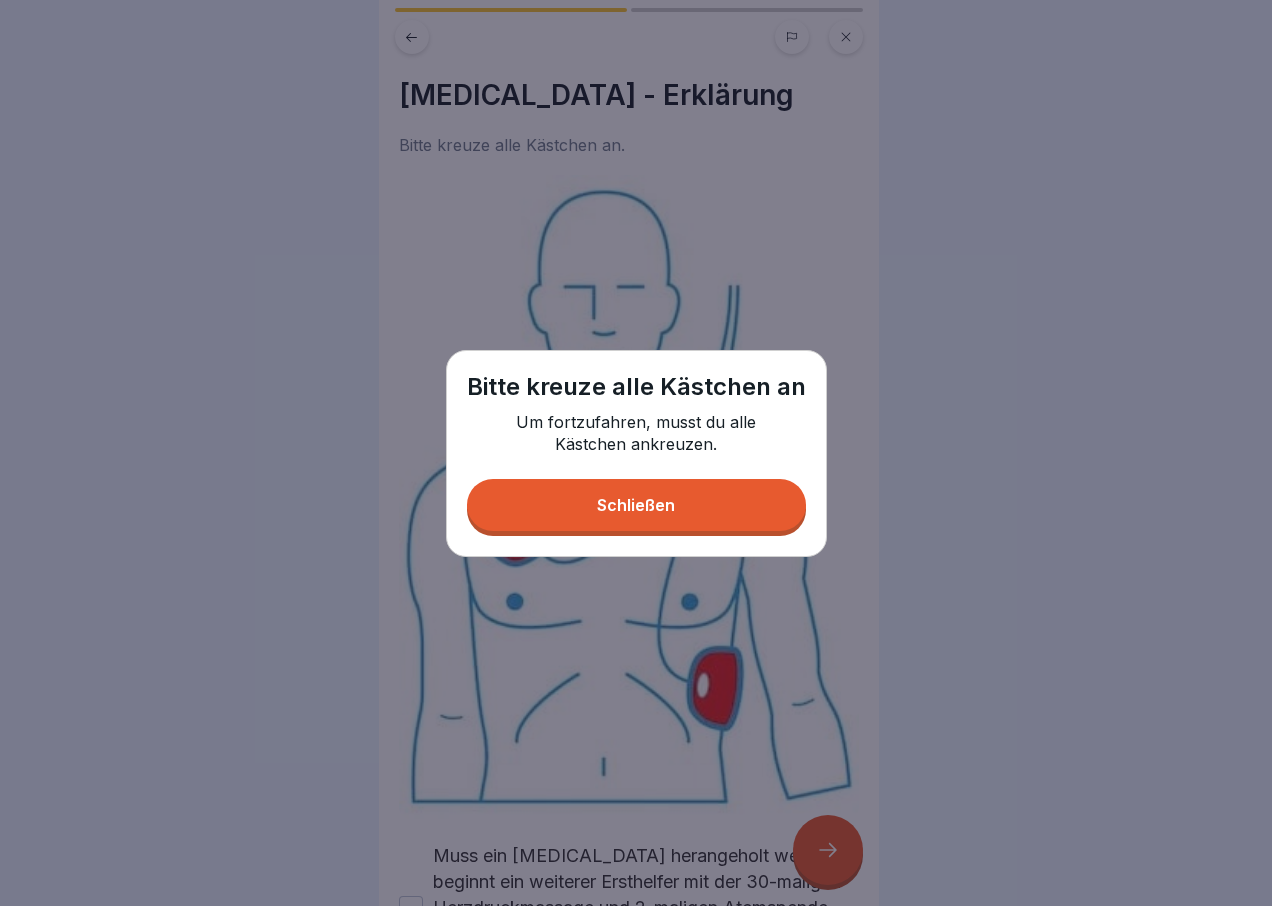 click on "Schließen" at bounding box center (636, 505) 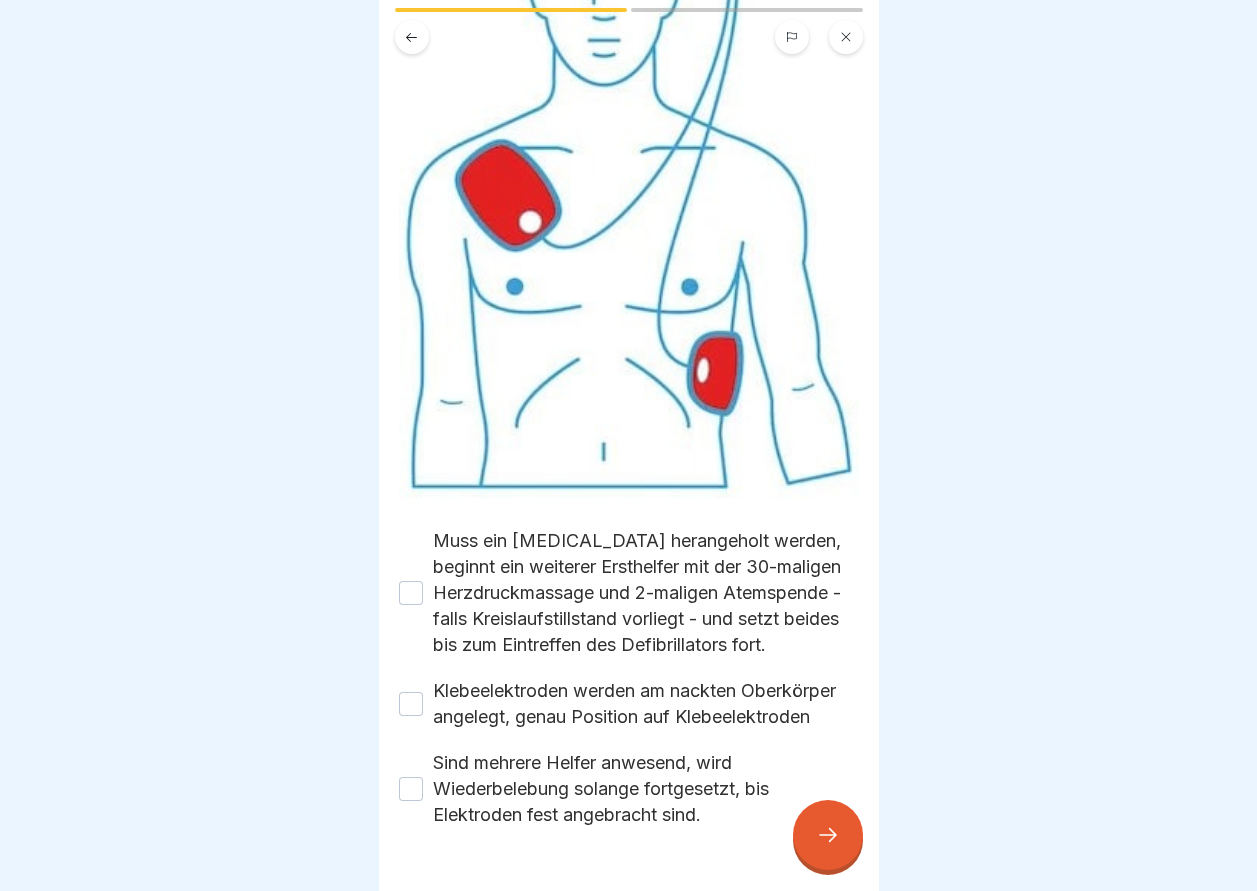 scroll, scrollTop: 403, scrollLeft: 0, axis: vertical 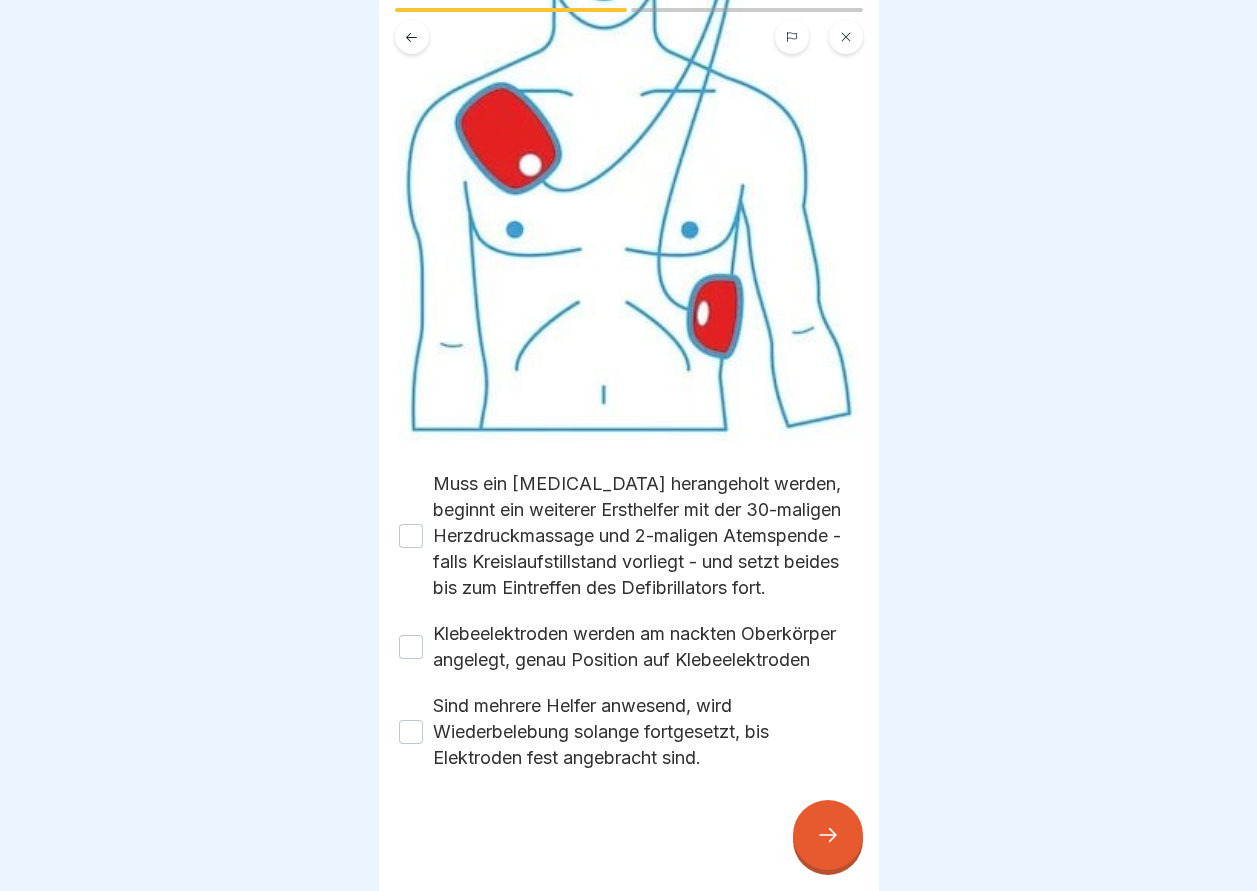 click on "Muss ein [MEDICAL_DATA] herangeholt werden, beginnt ein weiterer Ersthelfer mit der 30-maligen Herzdruckmassage und 2-maligen Atemspende - falls Kreislaufstillstand vorliegt - und setzt beides bis zum Eintreffen des Defibrillators fort." at bounding box center [411, 536] 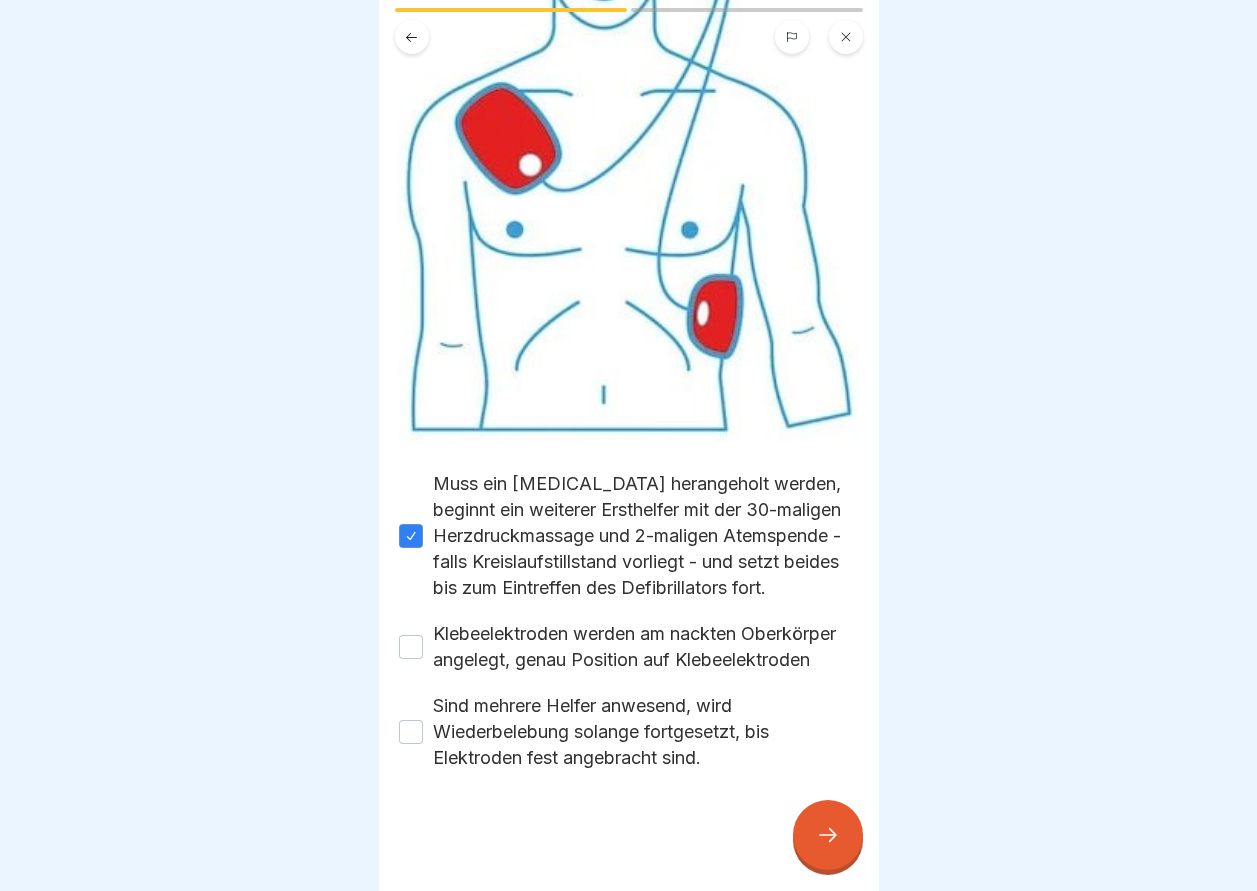 click on "Klebeelektroden werden am nackten Oberkörper angelegt, genau Position auf Klebeelektroden" at bounding box center (629, 647) 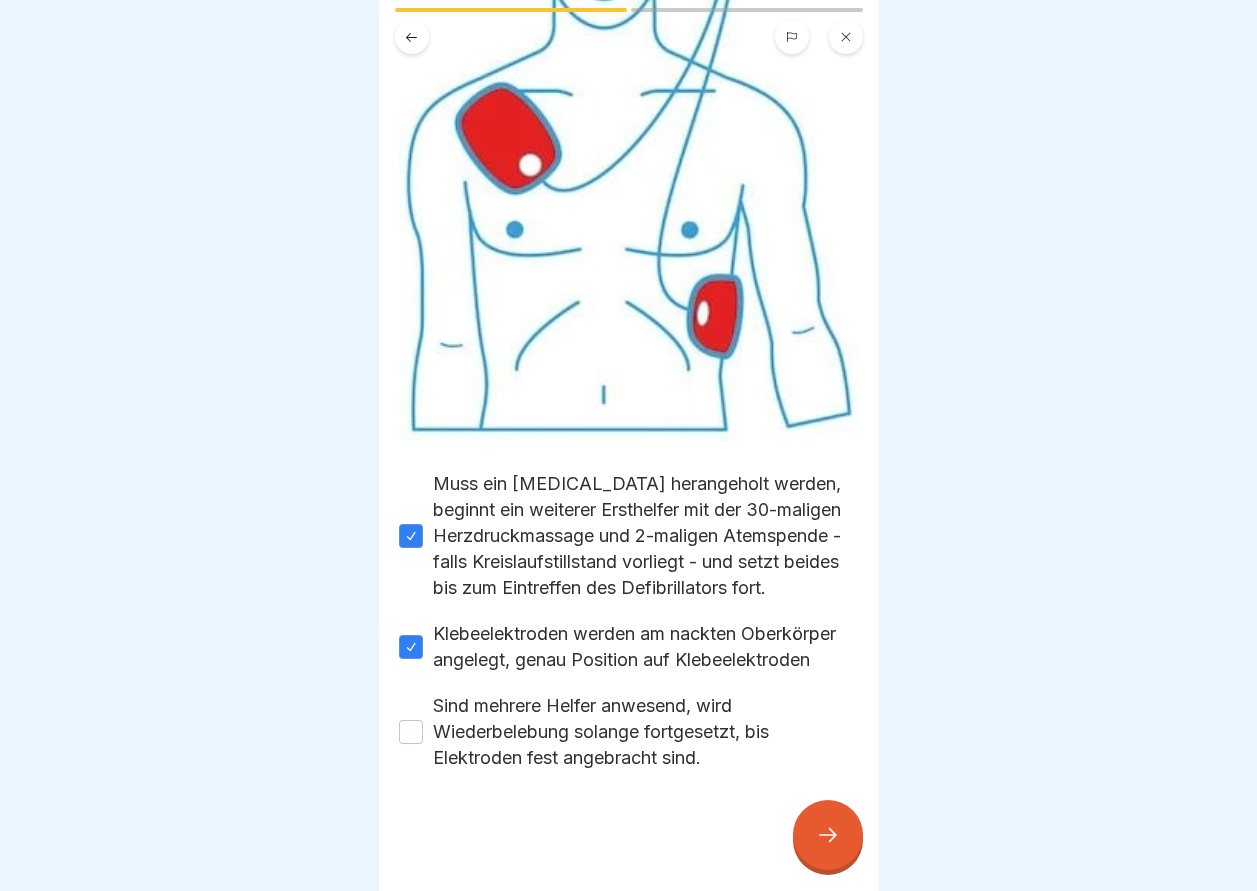 click on "Sind mehrere Helfer anwesend, wird Wiederbelebung solange fortgesetzt, bis Elektroden fest angebracht sind." at bounding box center [411, 732] 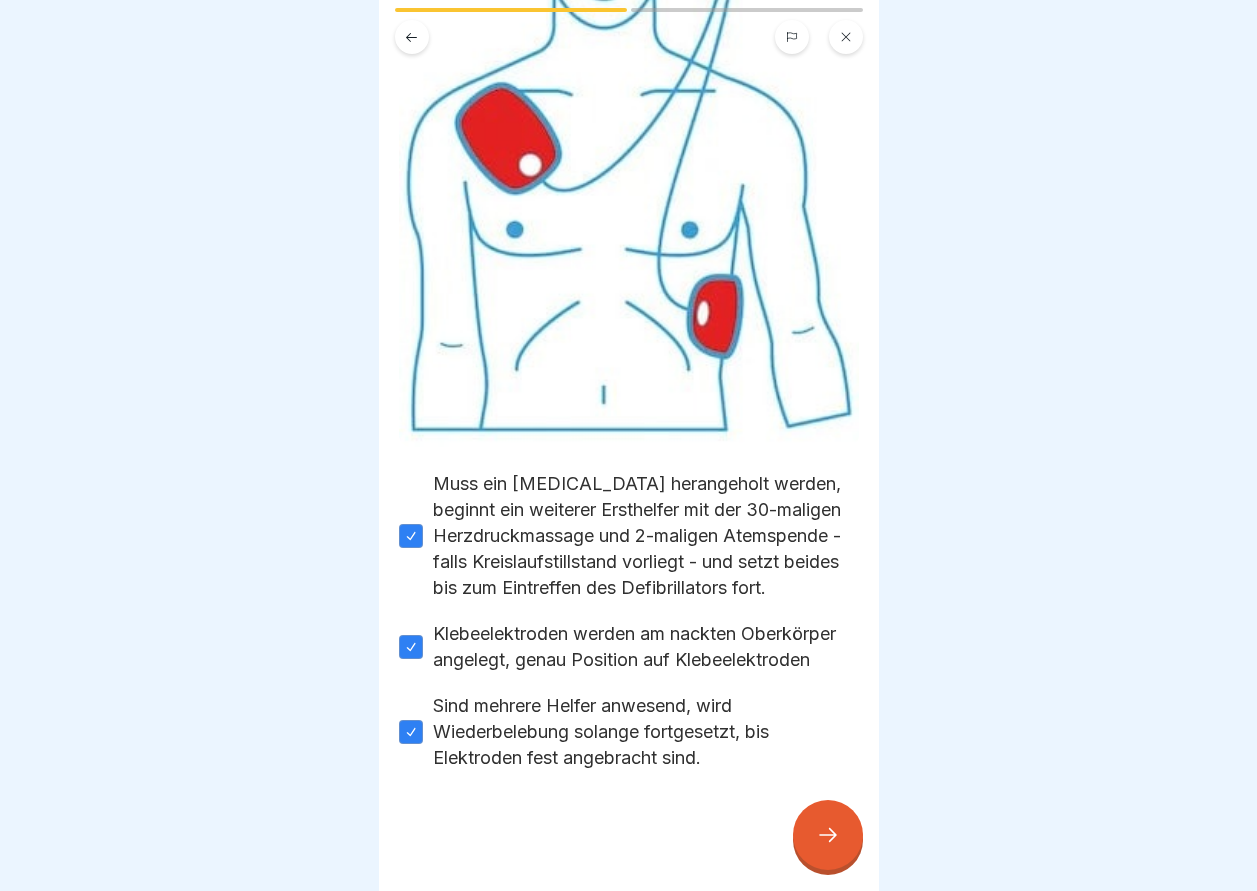 click 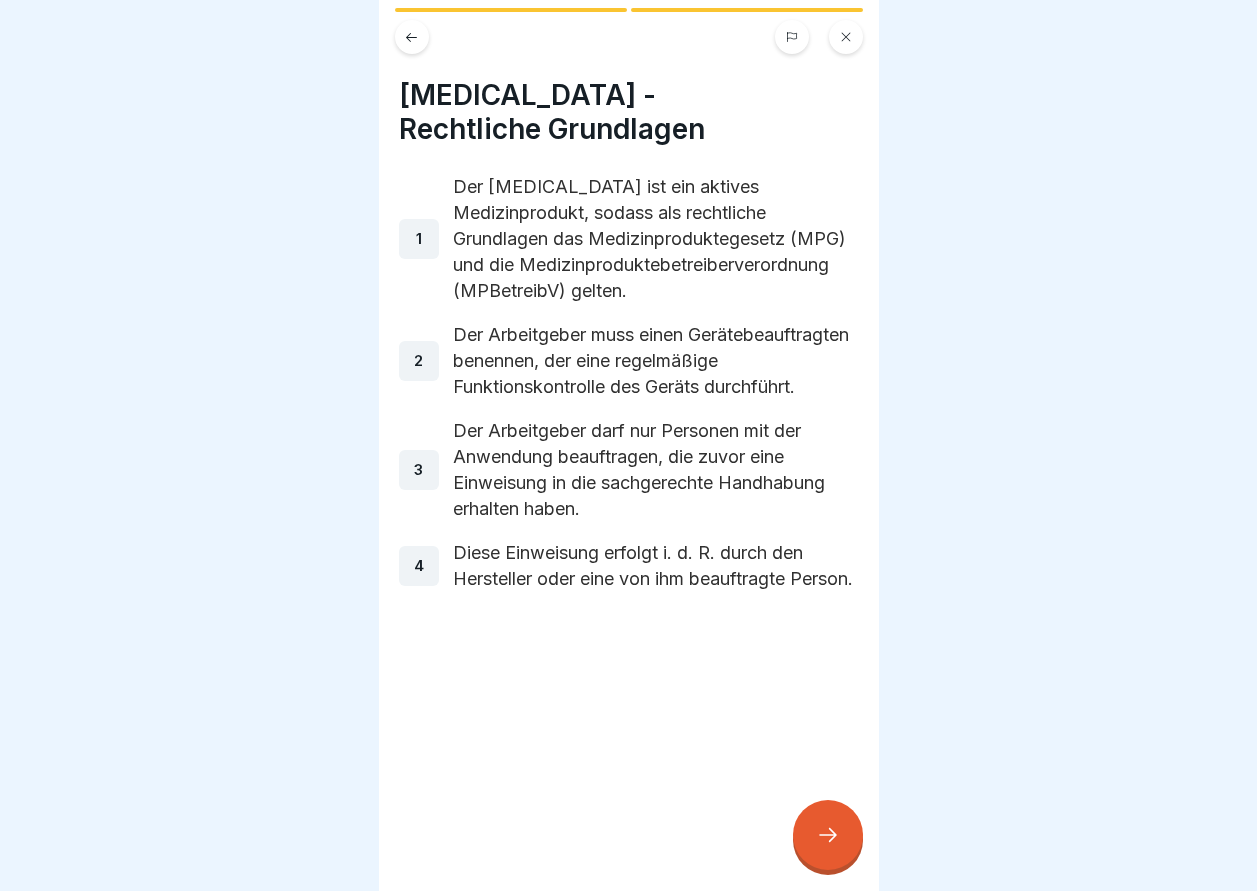 click at bounding box center (828, 835) 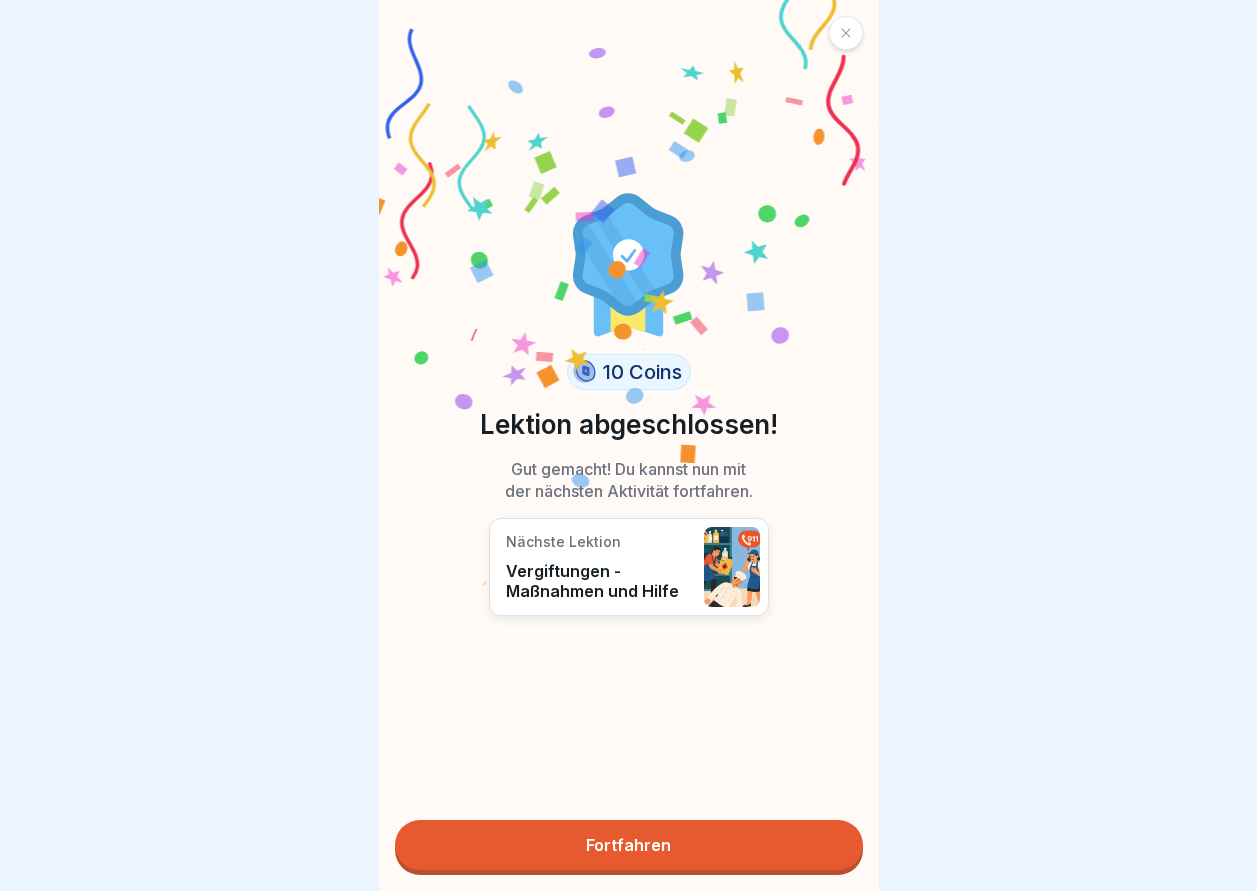 click on "Fortfahren" at bounding box center [629, 845] 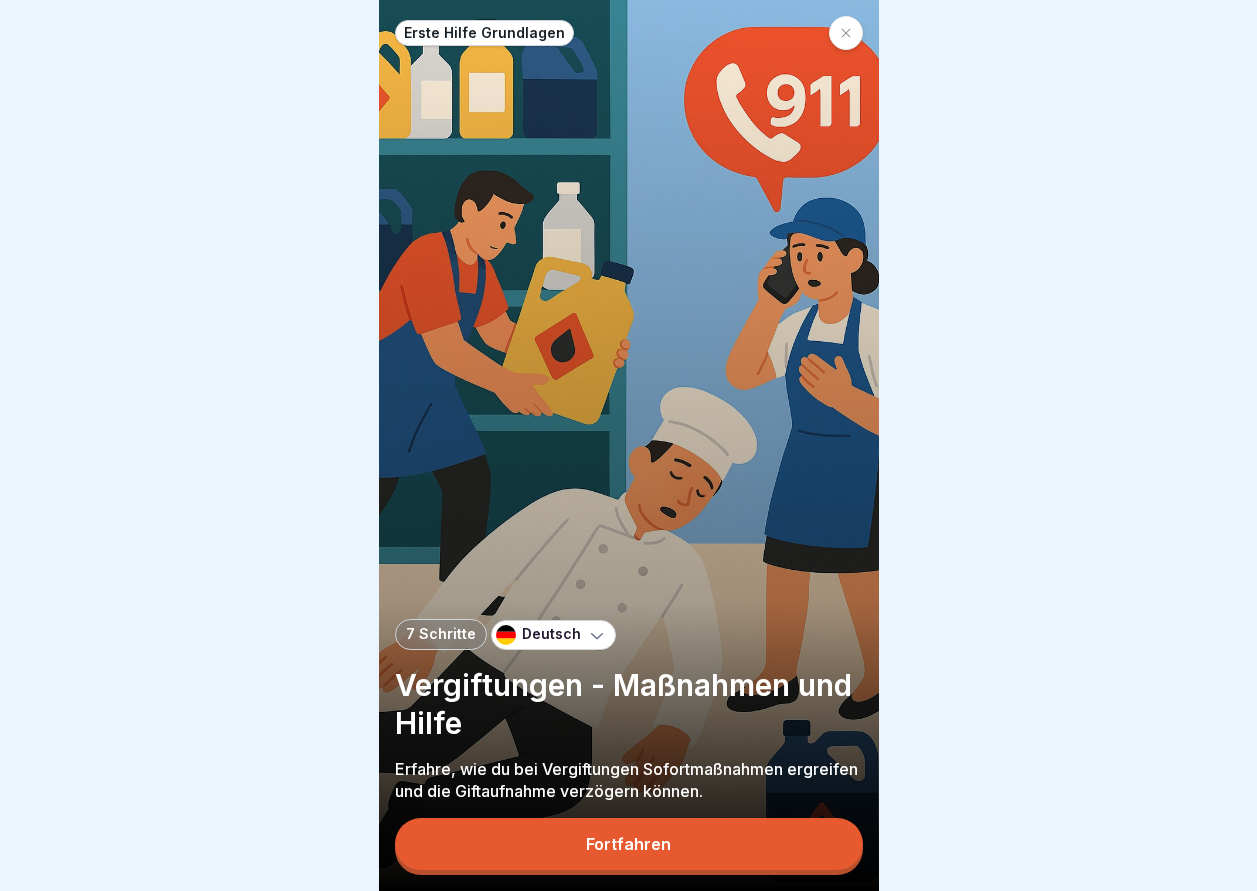 click on "Fortfahren" at bounding box center [628, 844] 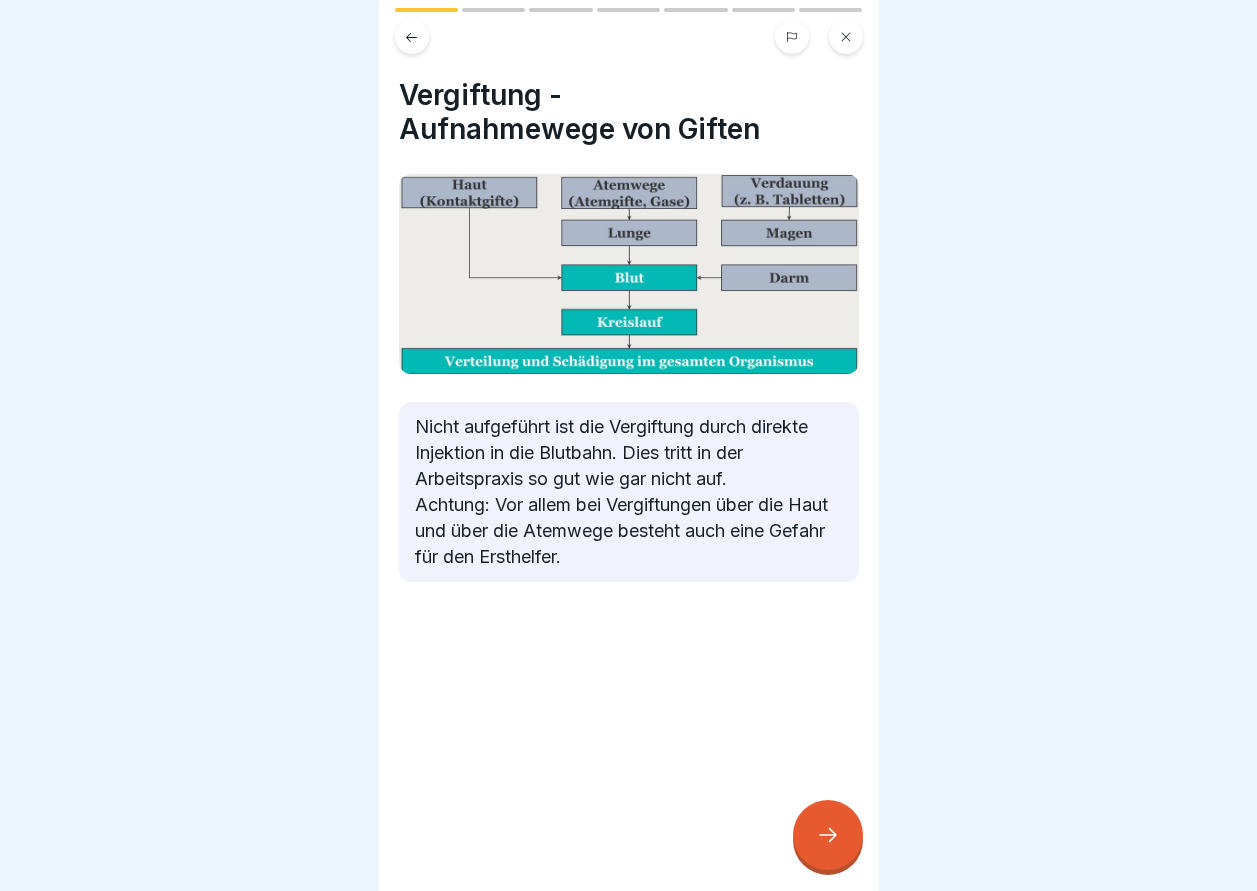 click 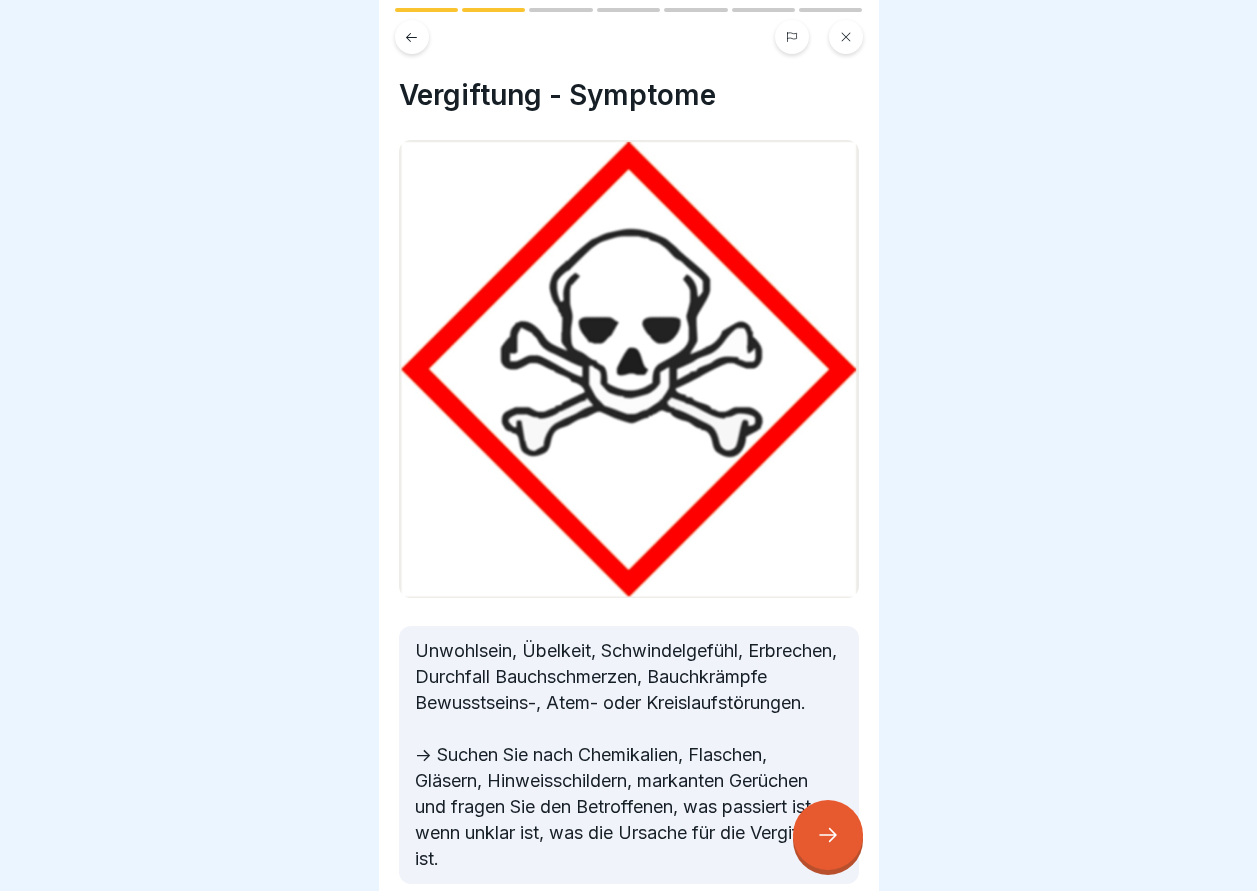 click at bounding box center [828, 835] 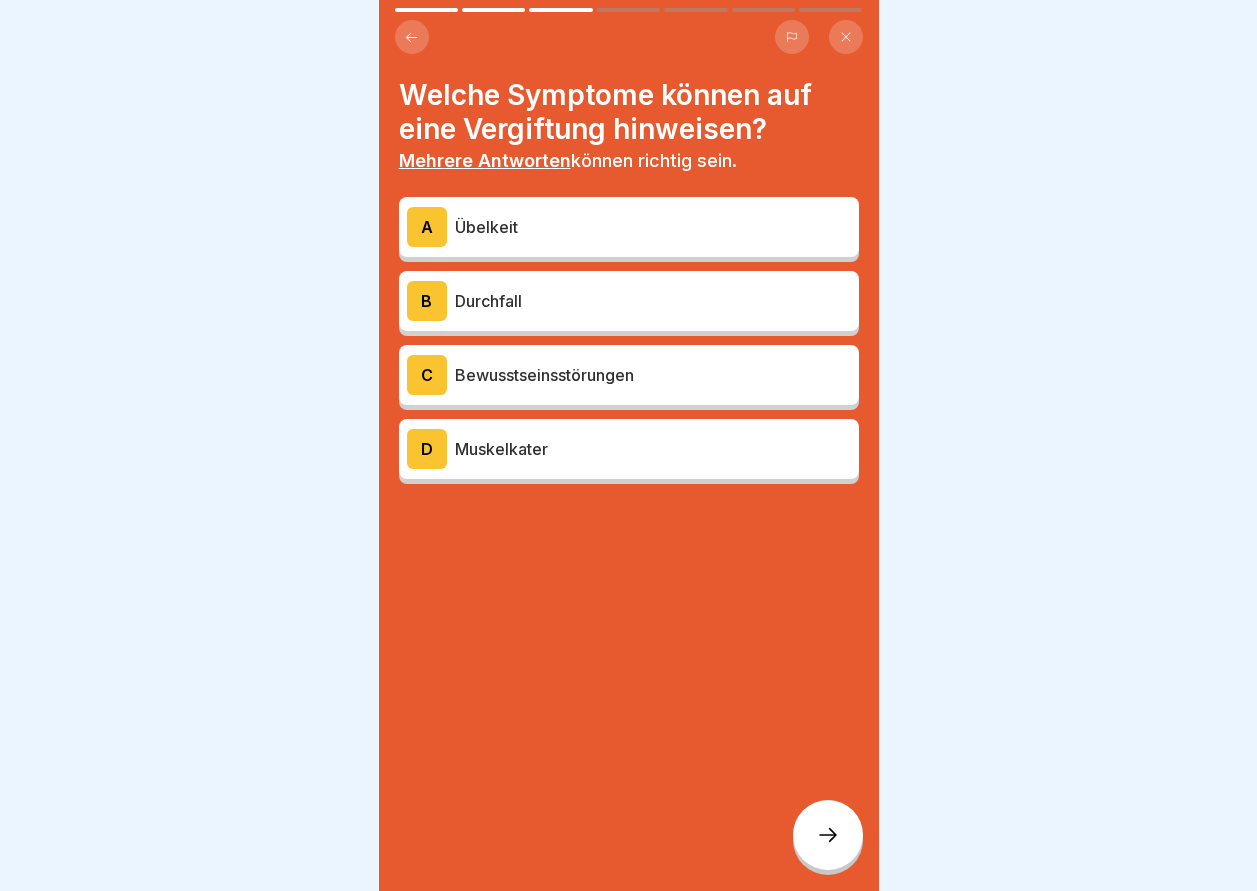 click on "A" at bounding box center [427, 227] 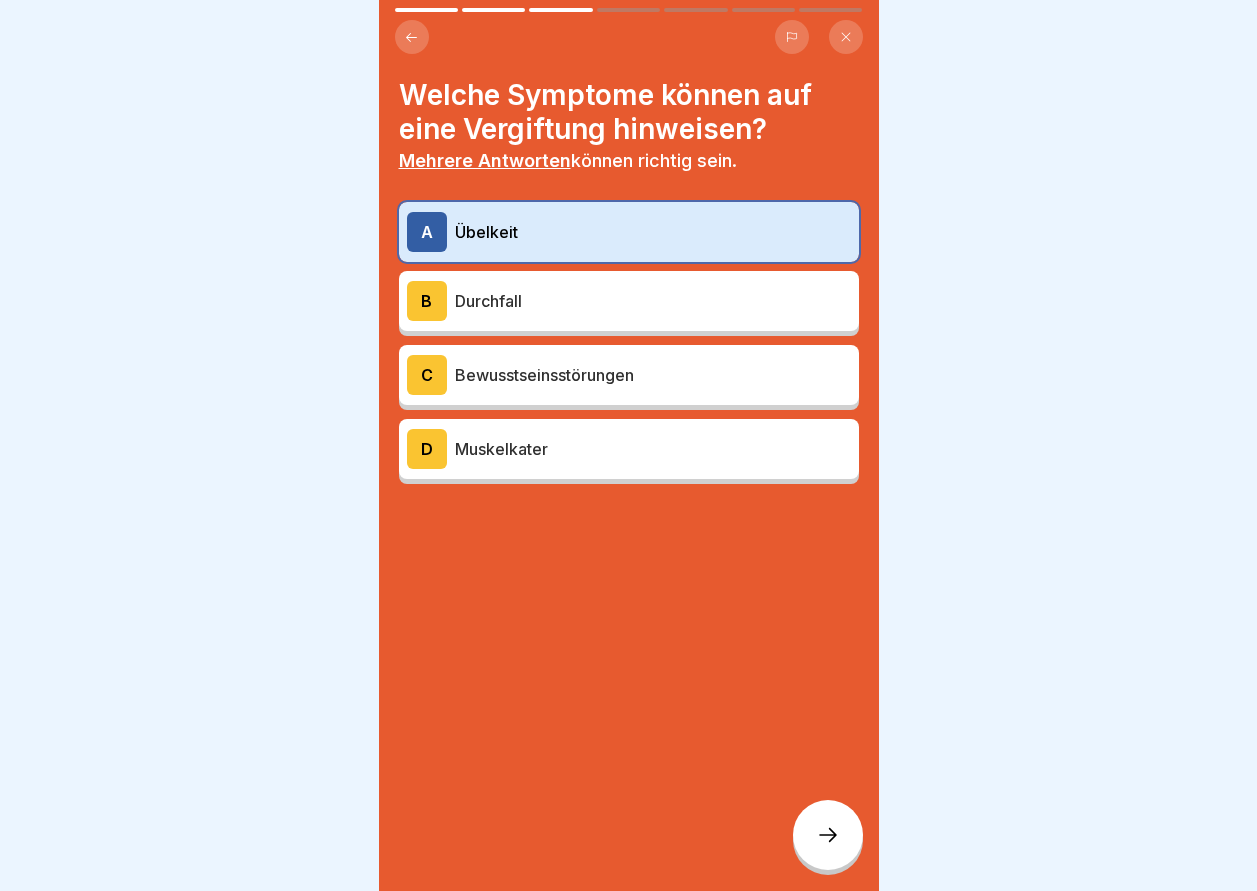 click on "B" at bounding box center (427, 301) 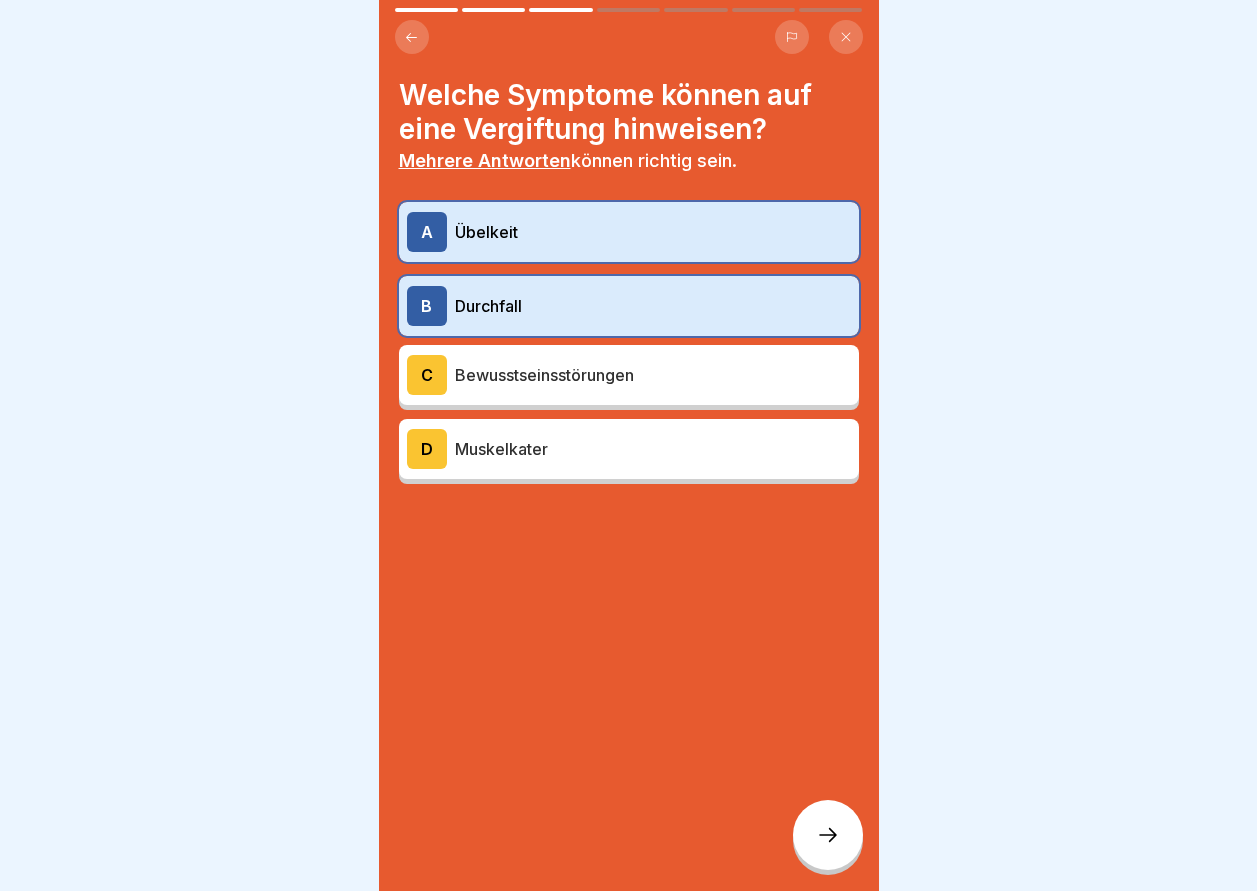 click on "C" at bounding box center (427, 375) 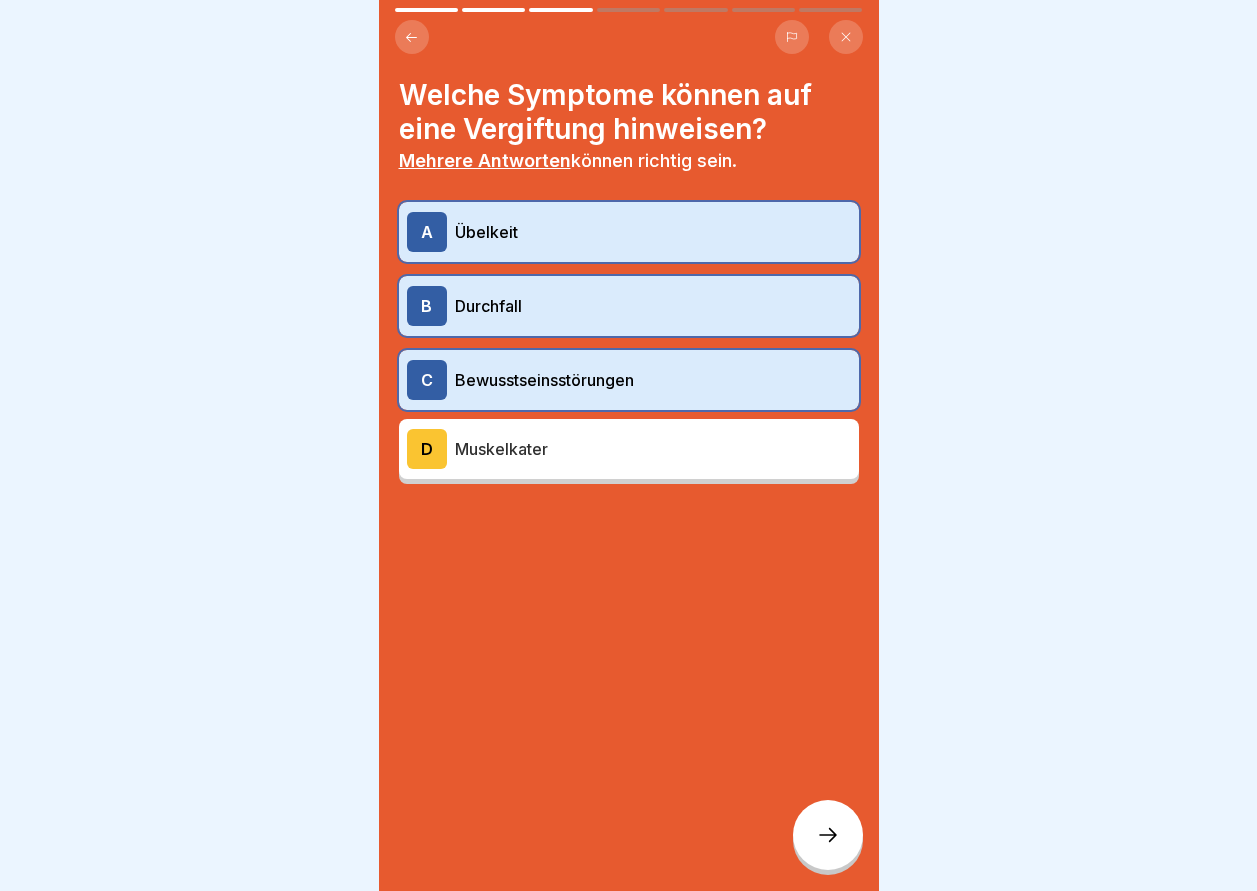 click at bounding box center [828, 835] 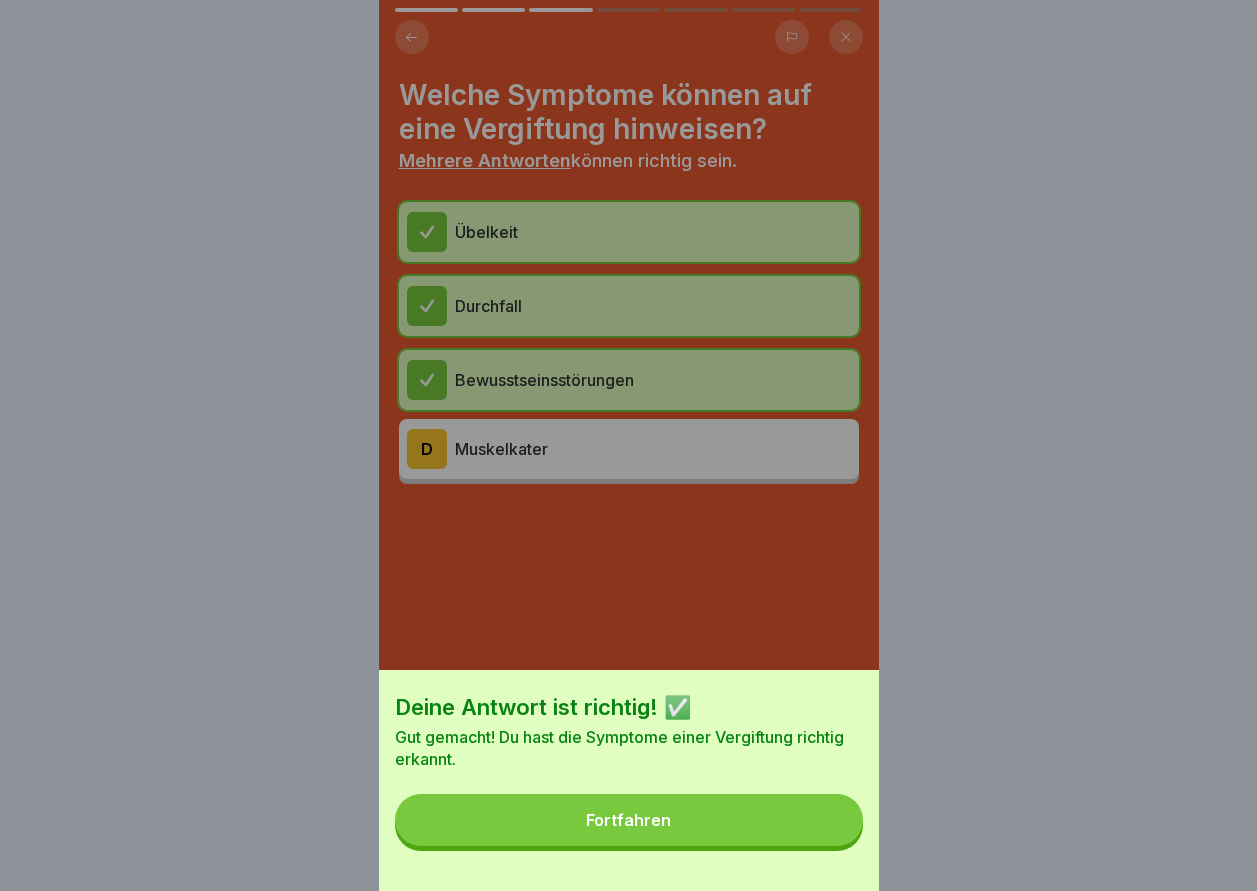 click on "Fortfahren" at bounding box center (628, 820) 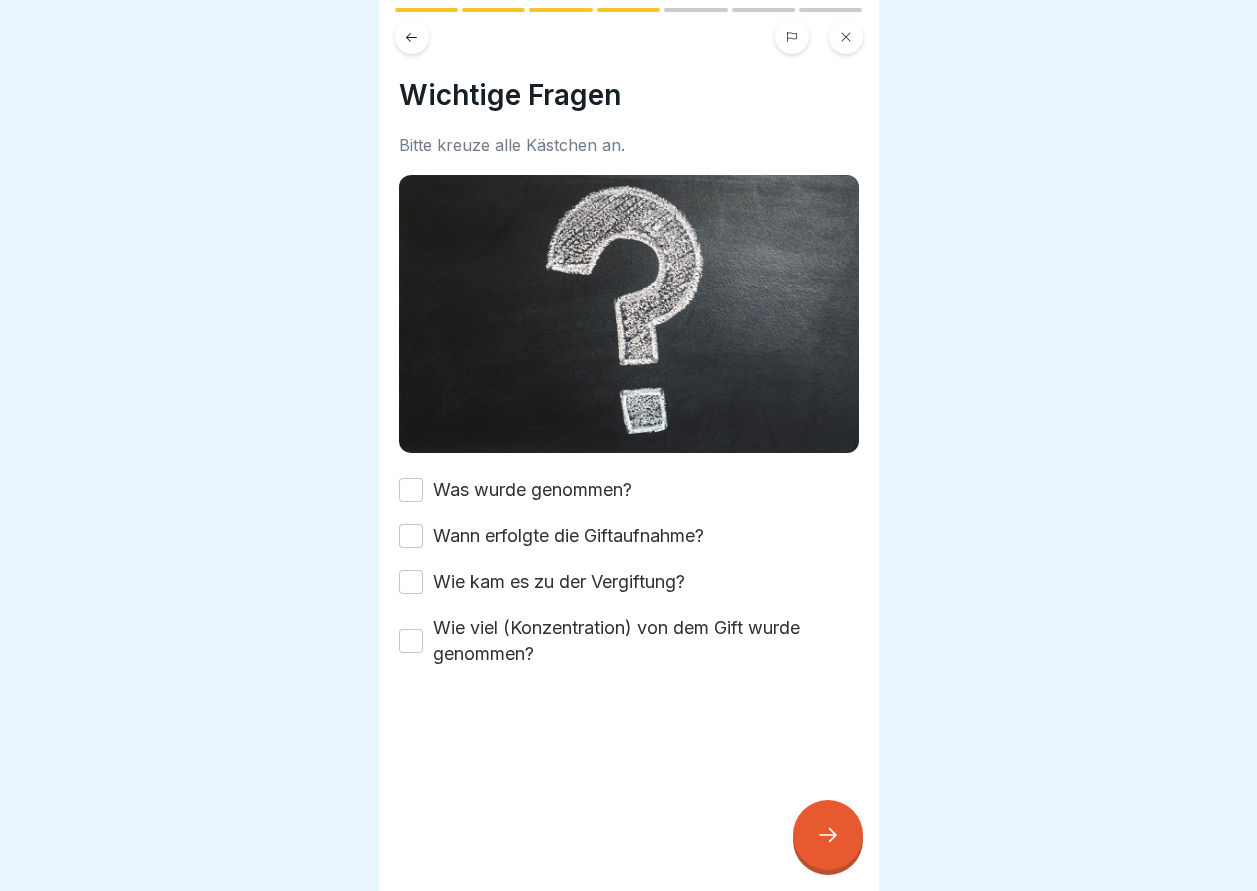 click on "Was wurde genommen?" at bounding box center [411, 490] 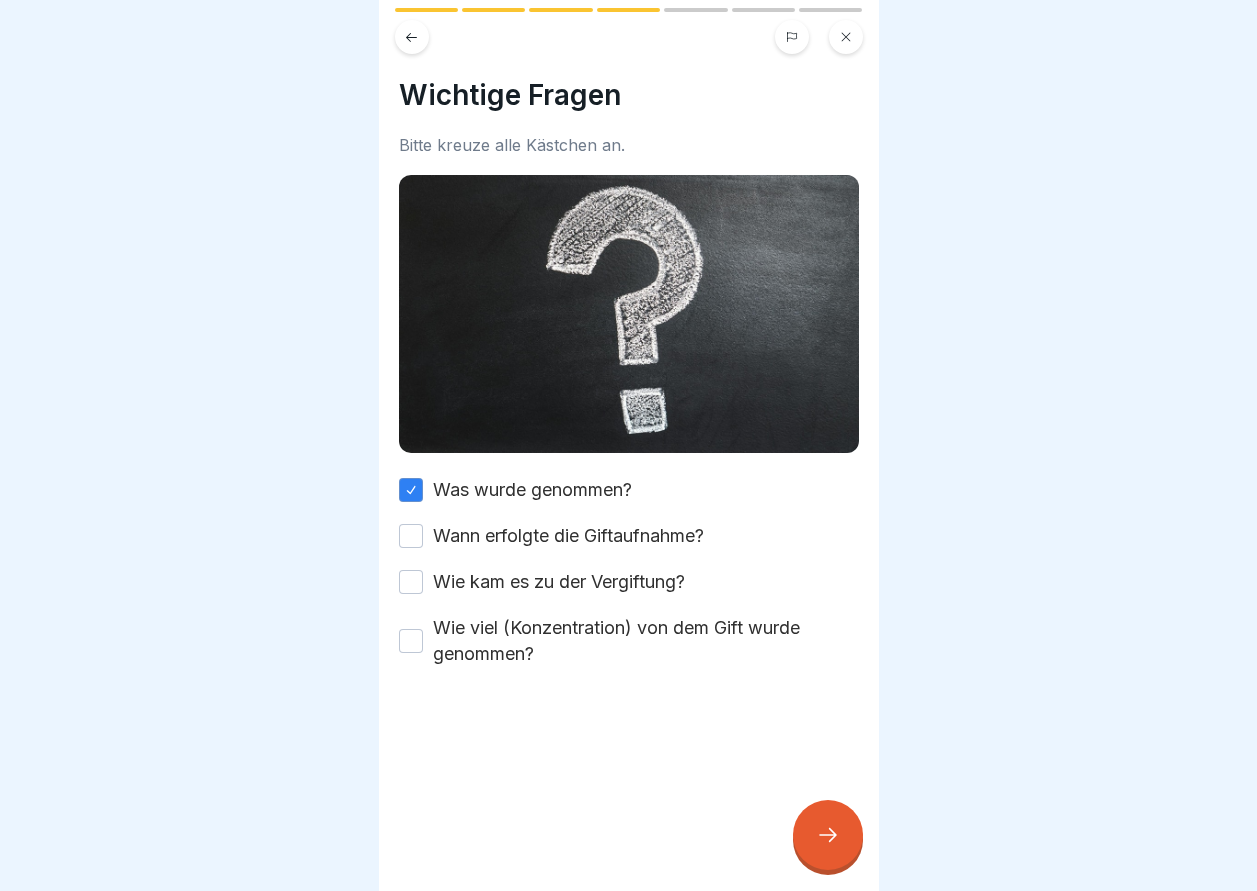 click on "Wann erfolgte die Giftaufnahme?" at bounding box center [411, 536] 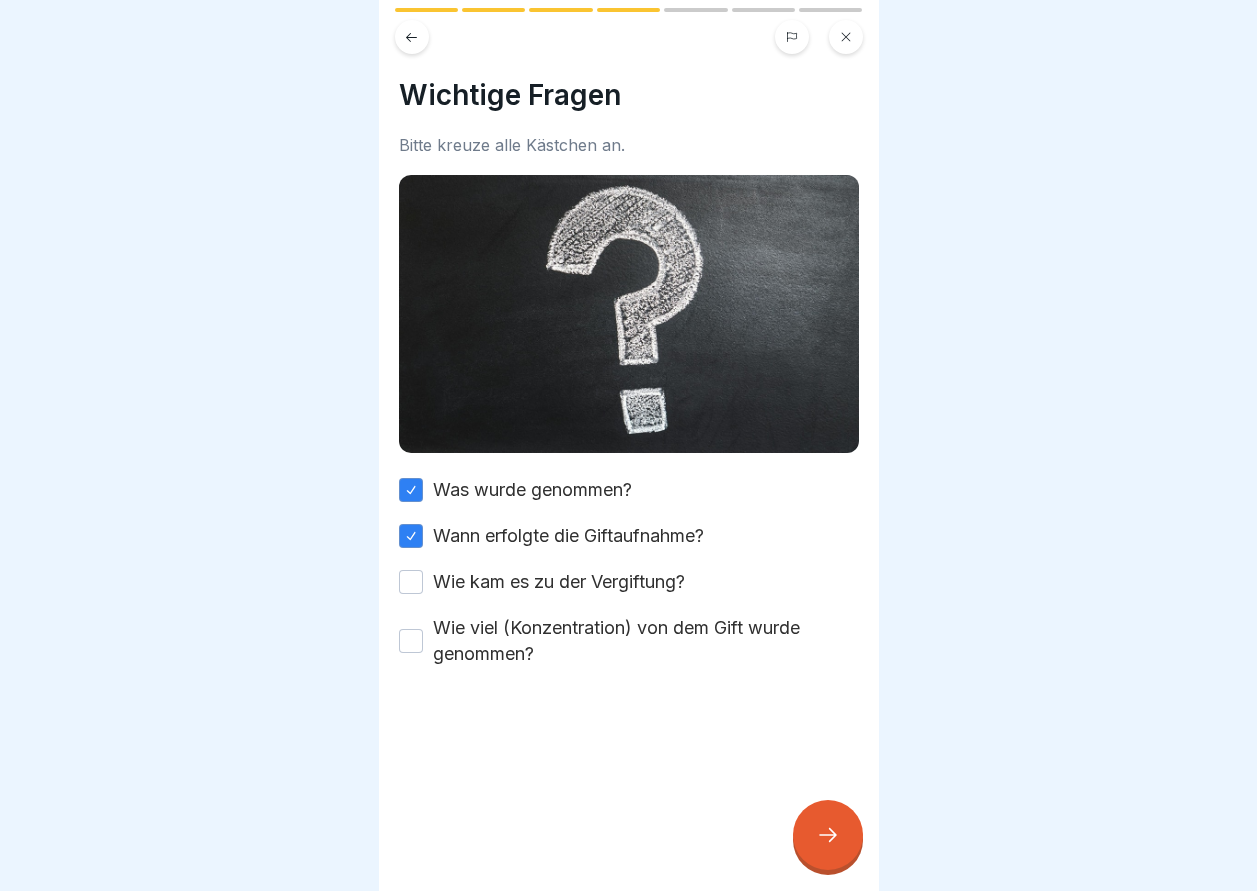 click on "Wie kam es zu der Vergiftung?" at bounding box center (411, 582) 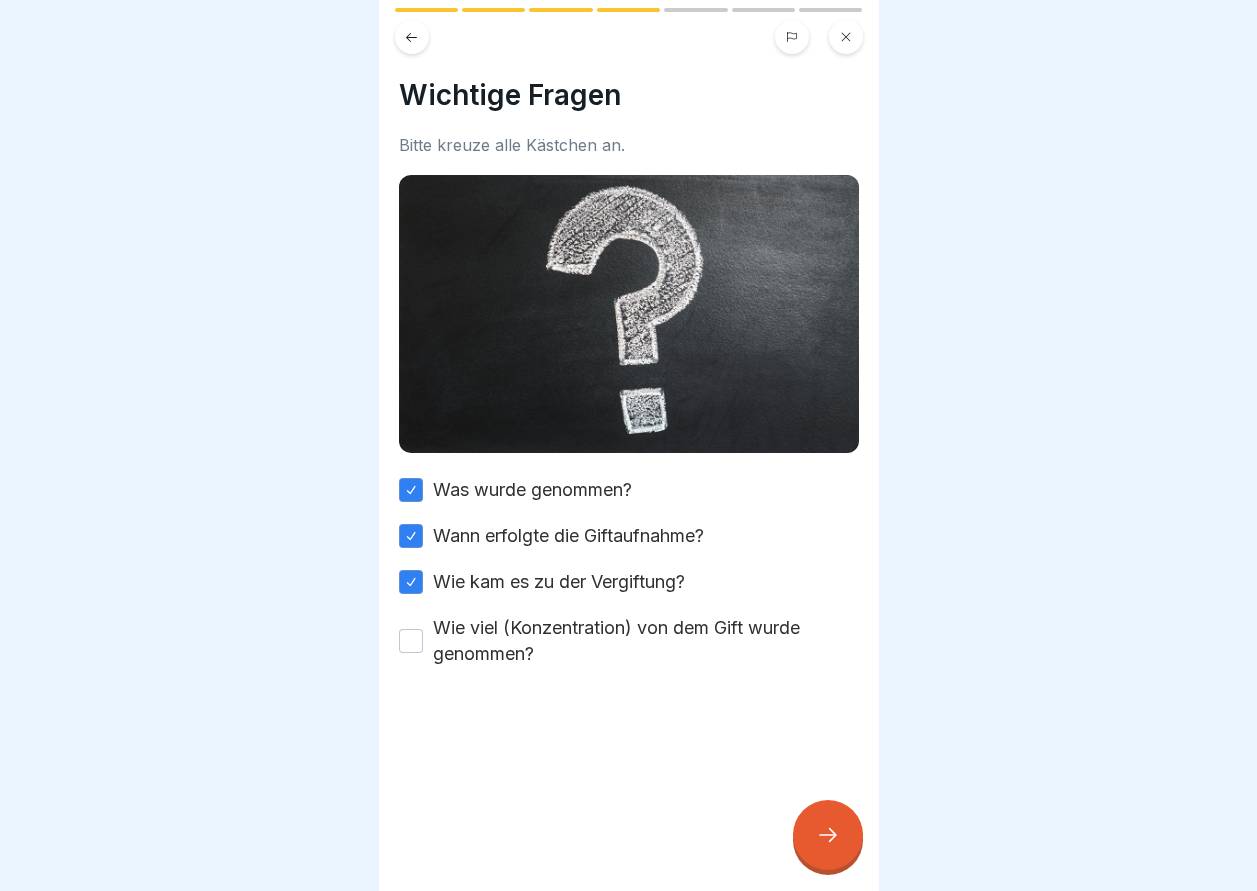 click on "Wie viel (Konzentration) von dem Gift wurde genommen?" at bounding box center [411, 641] 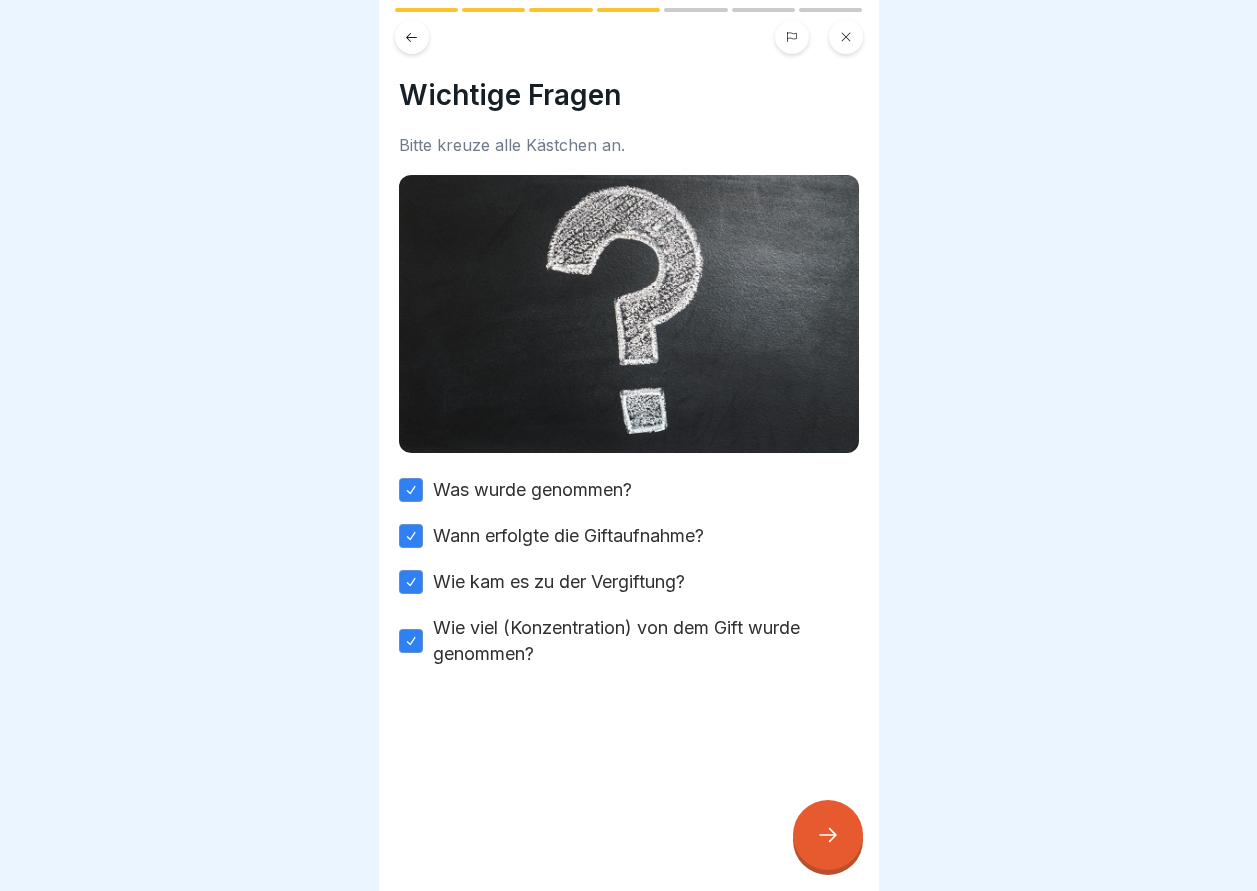 click at bounding box center [828, 835] 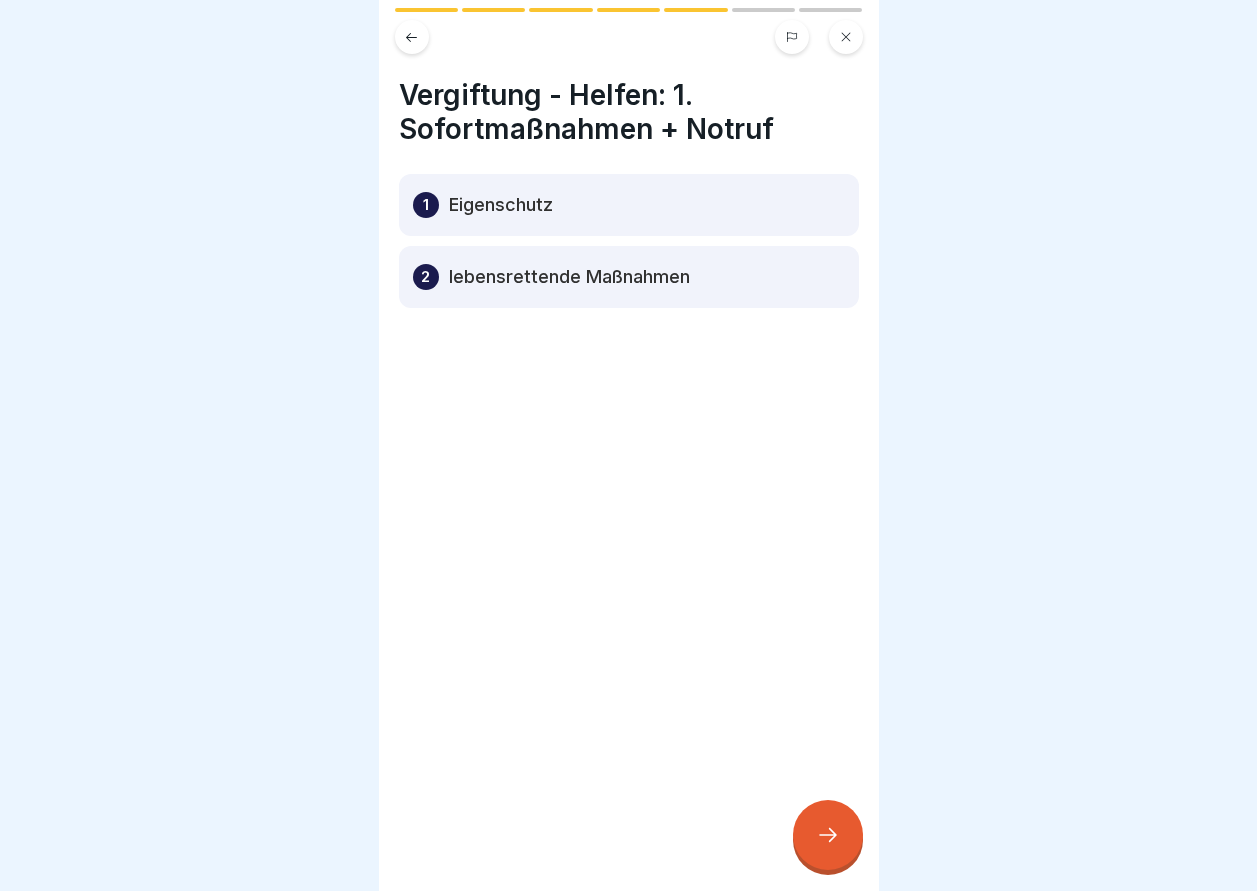 click 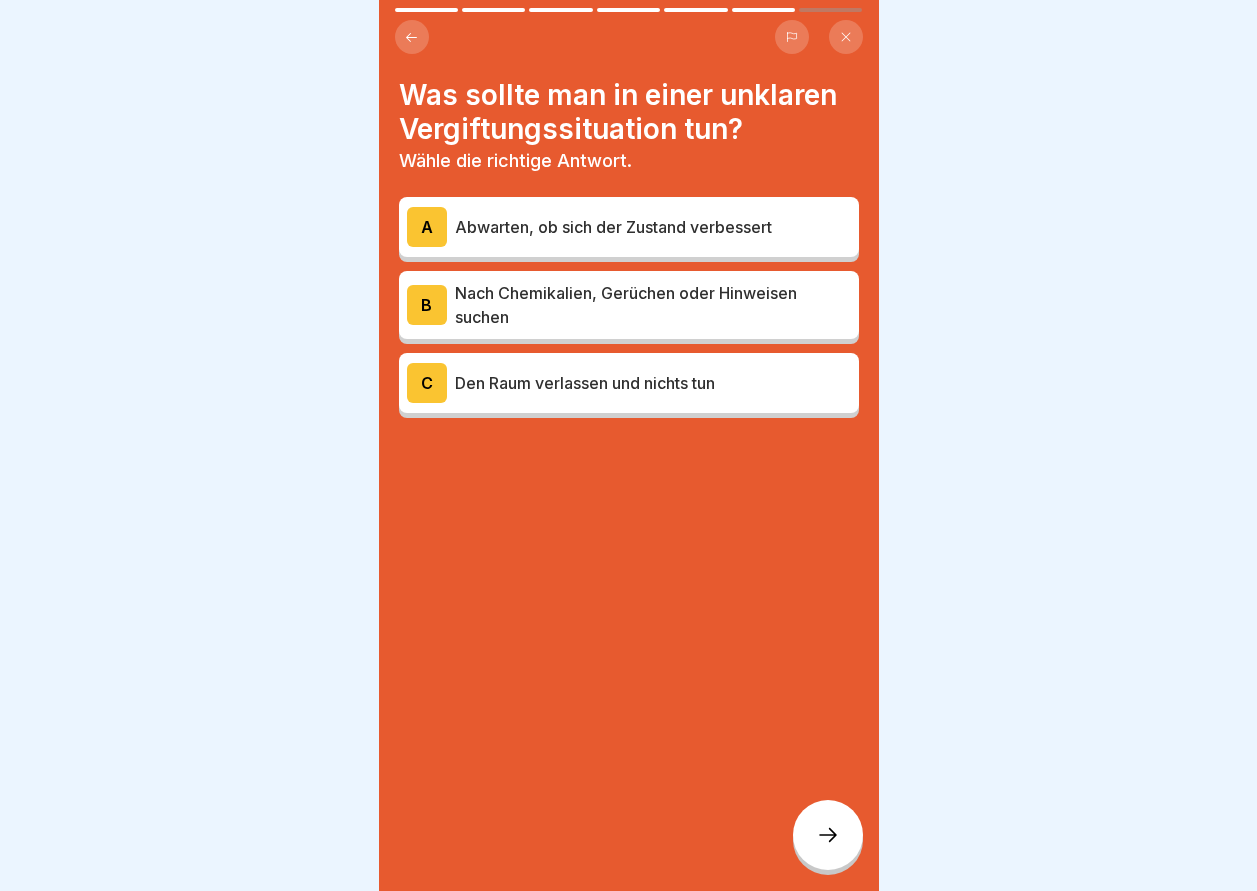 click 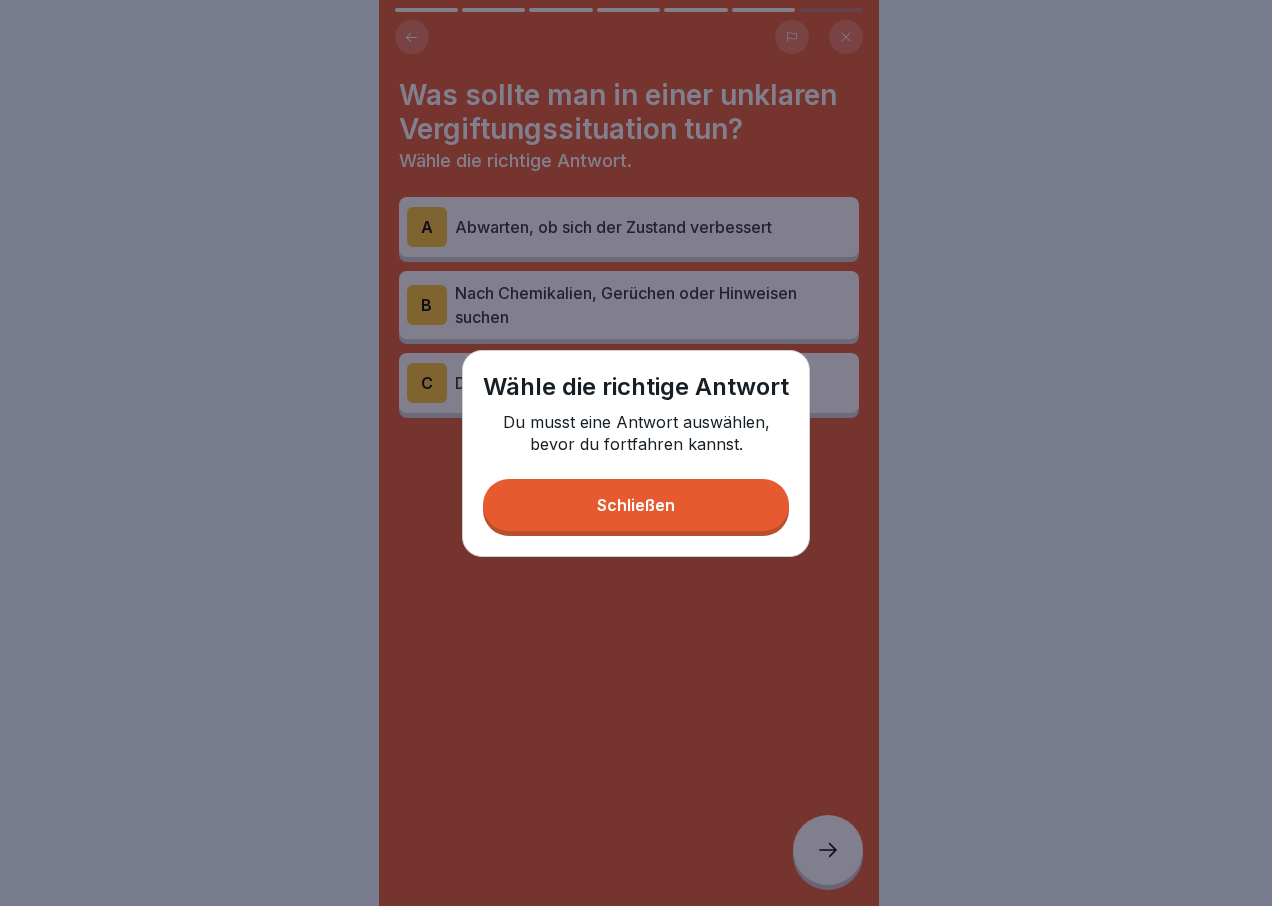 click on "Schließen" at bounding box center [636, 505] 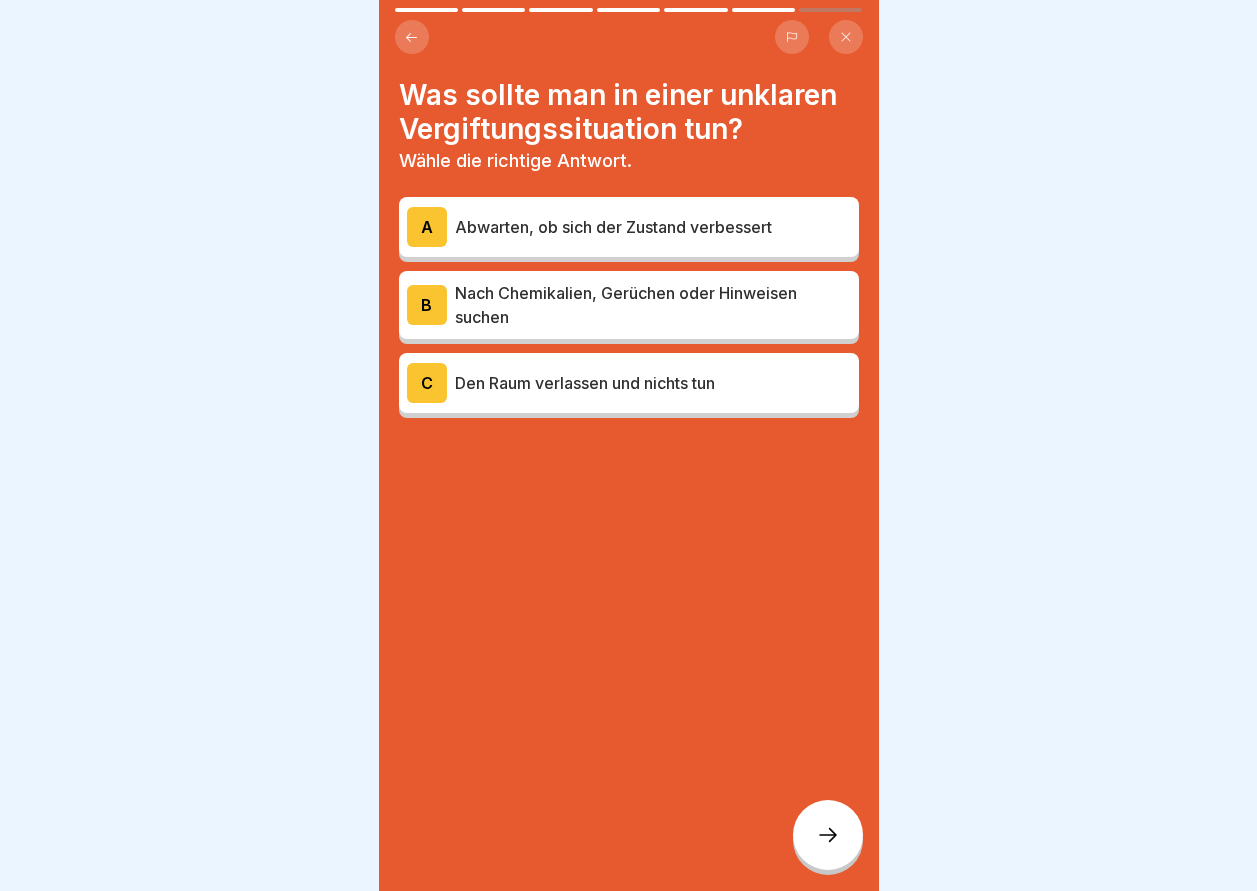 click on "A" at bounding box center (427, 227) 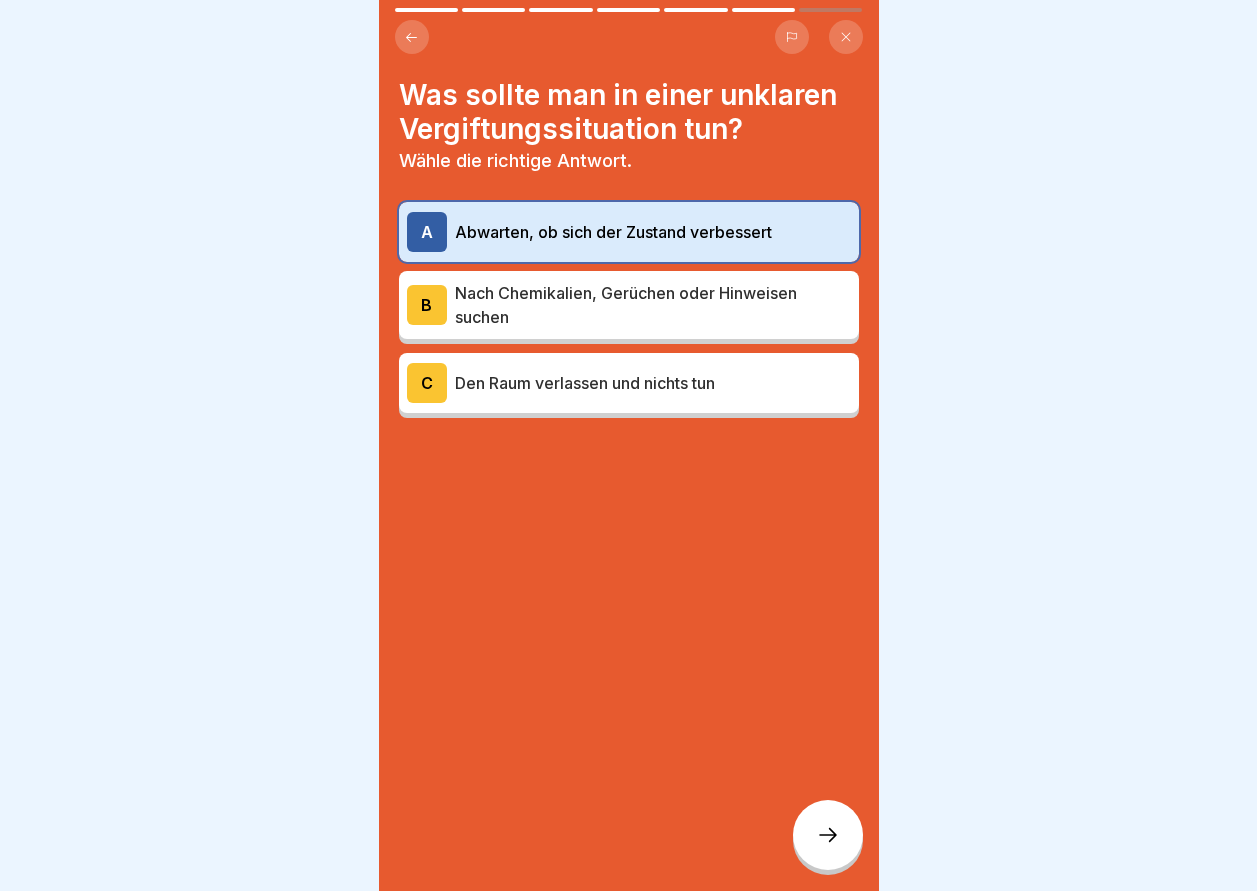 click on "B" at bounding box center [427, 305] 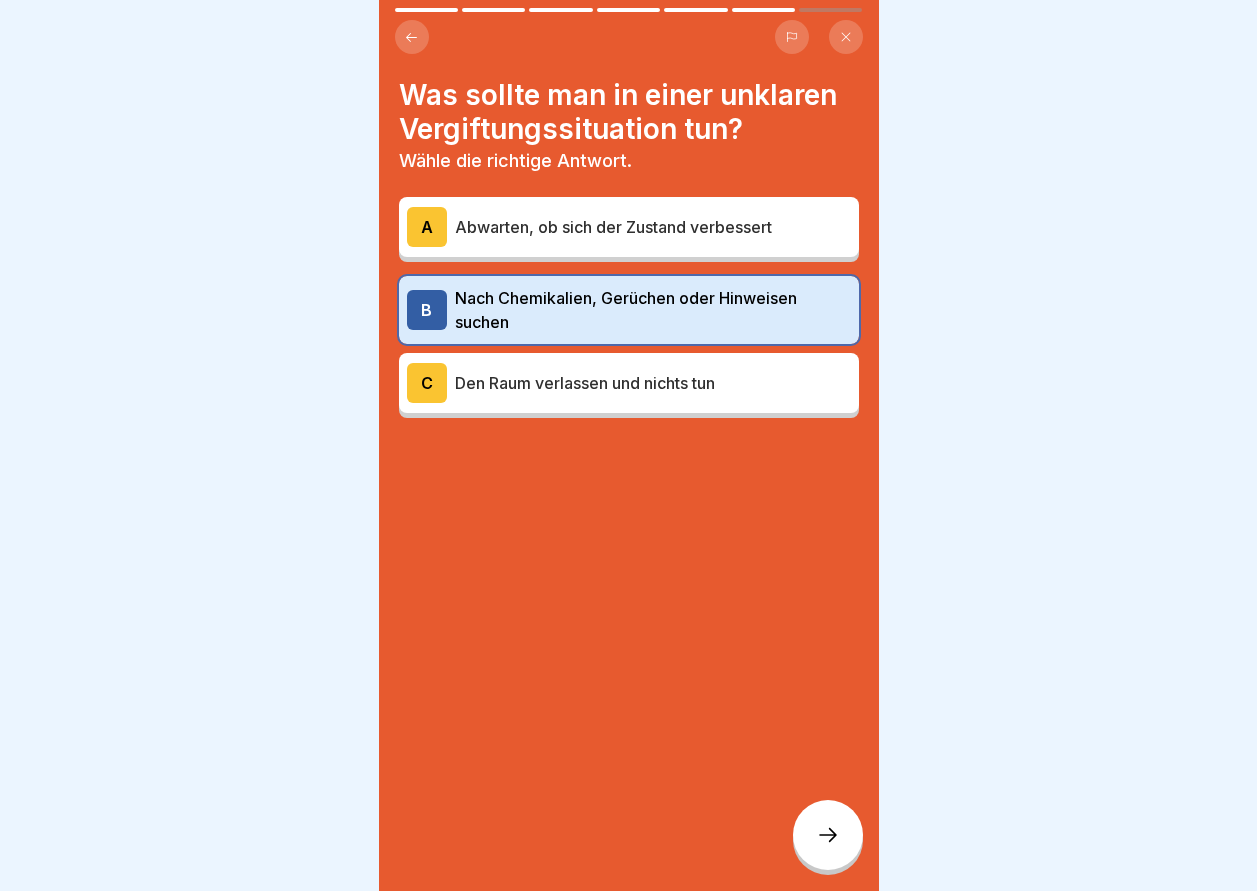 click on "C" at bounding box center (427, 383) 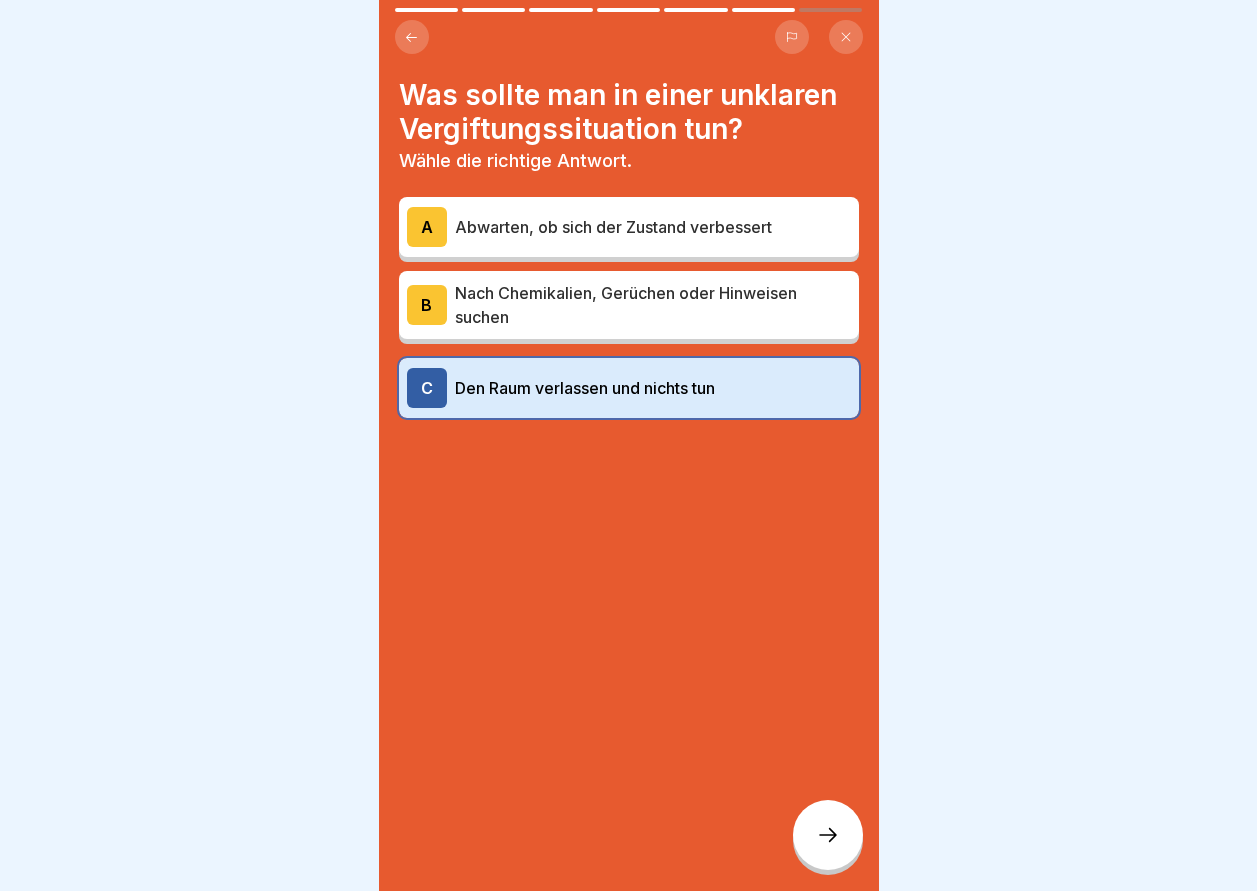 click 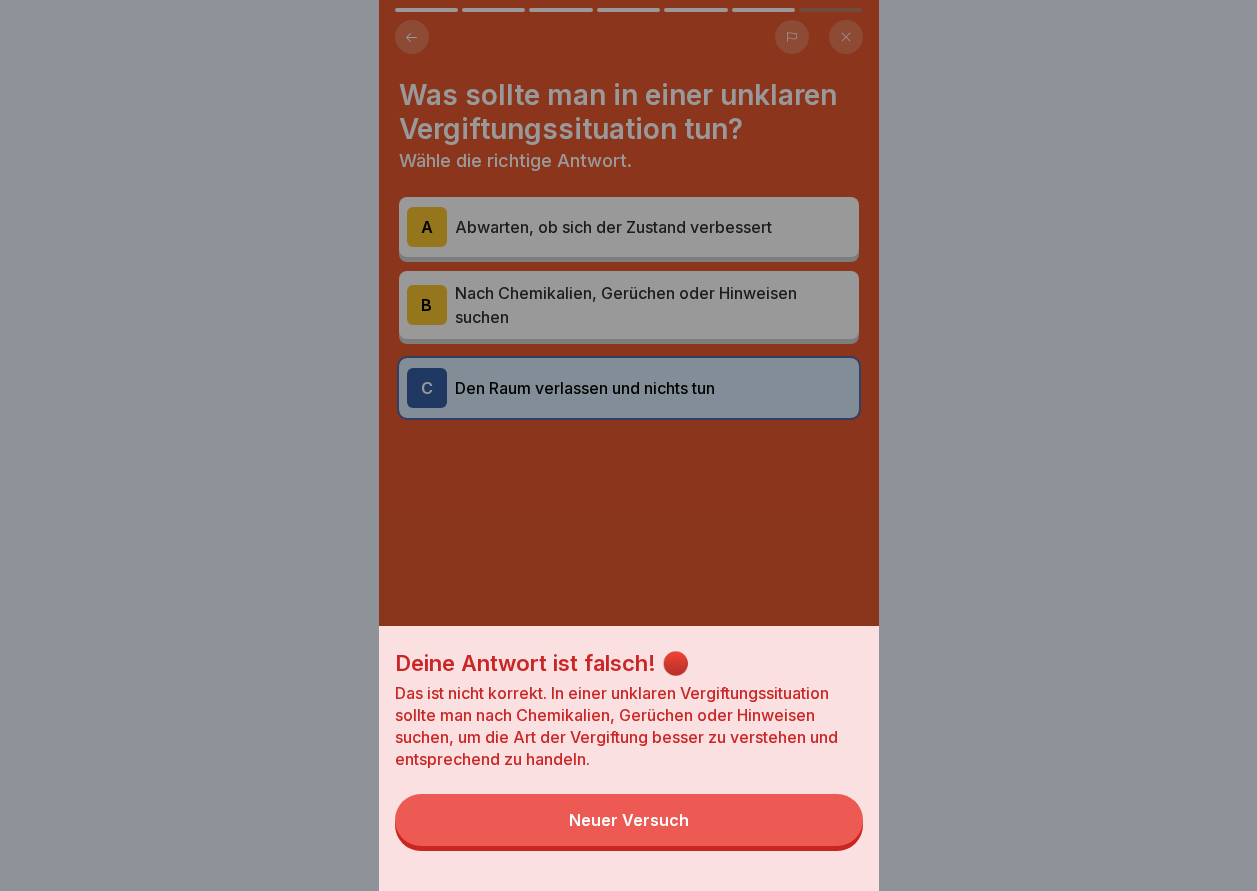 drag, startPoint x: 599, startPoint y: 846, endPoint x: 411, endPoint y: 512, distance: 383.27536 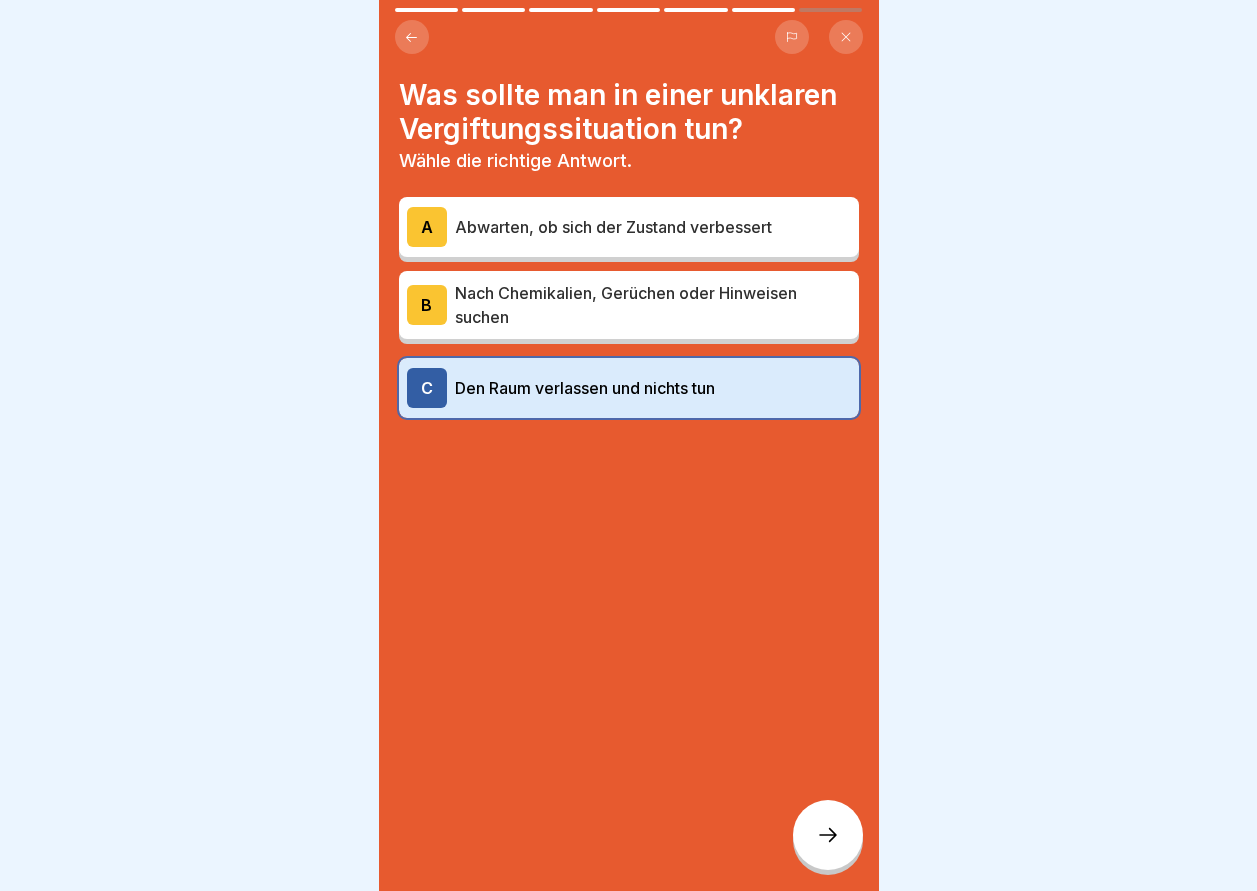 click on "C" at bounding box center [427, 388] 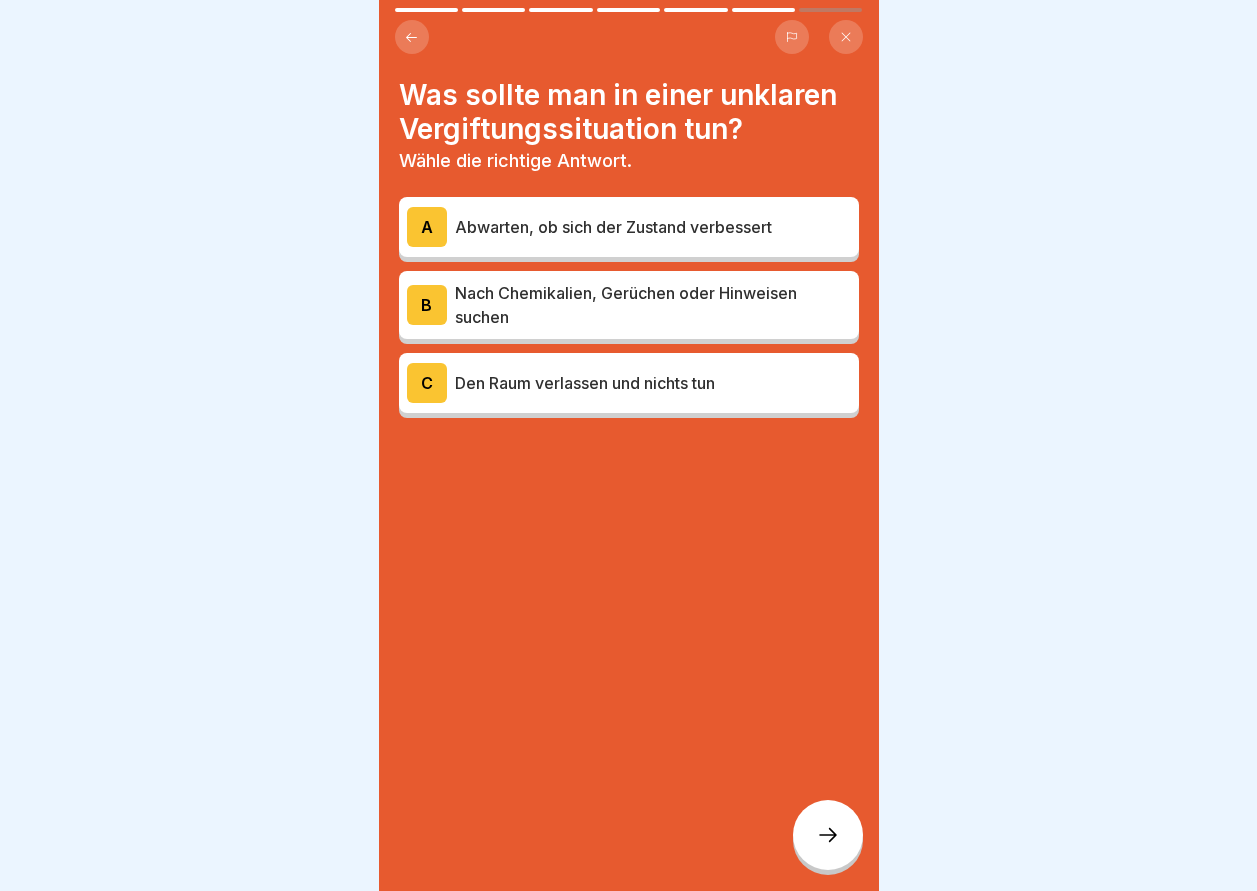 click at bounding box center (828, 835) 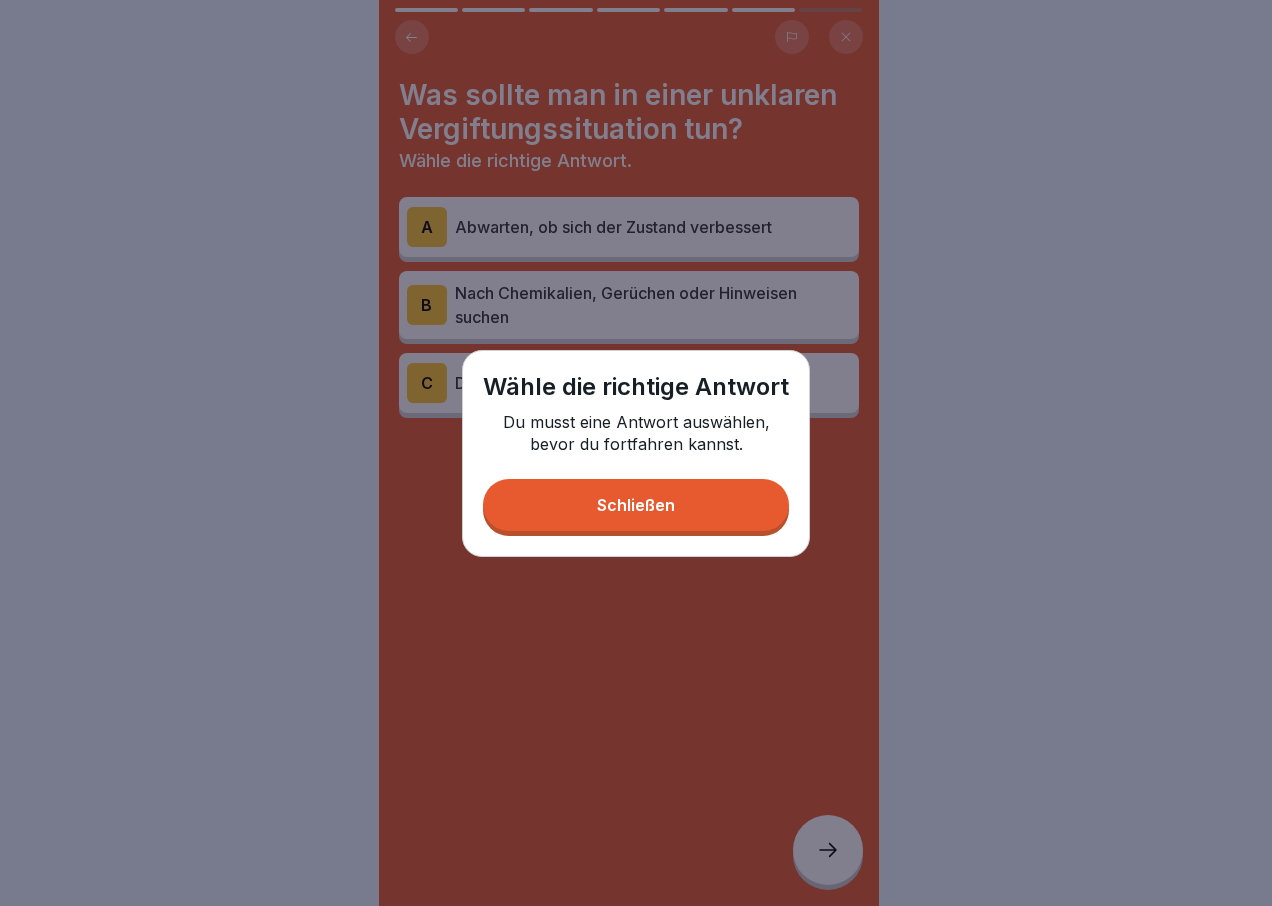 click on "Schließen" at bounding box center [636, 505] 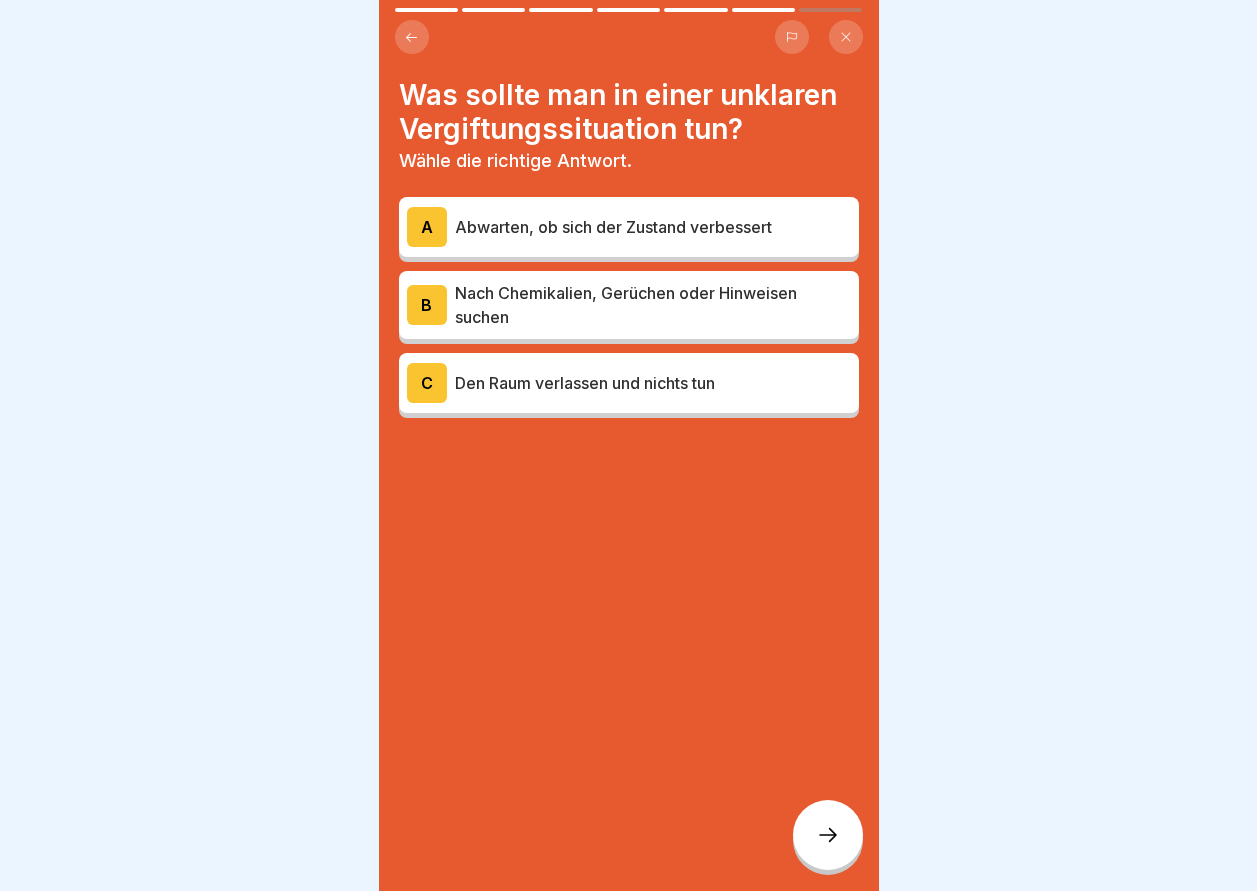 click on "B" at bounding box center (427, 305) 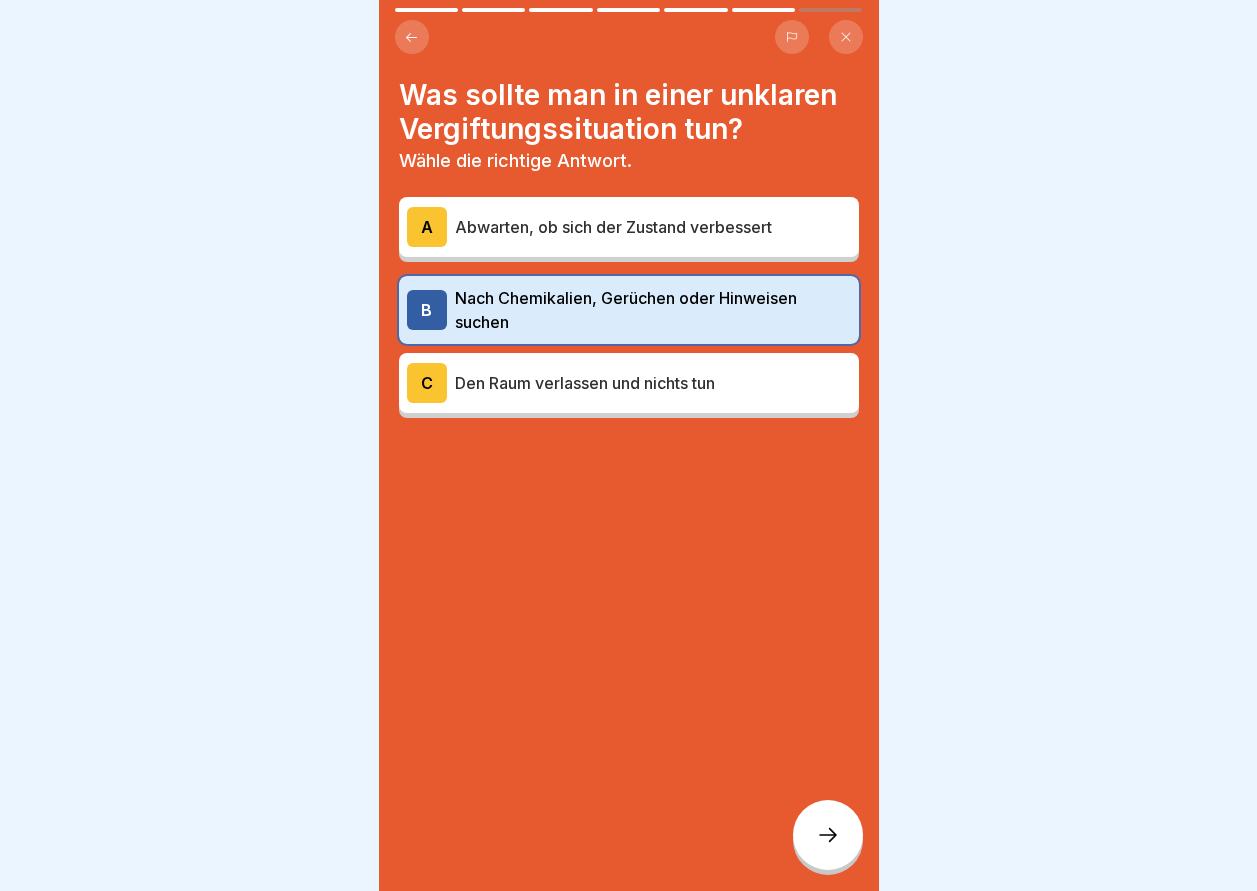 click at bounding box center (828, 835) 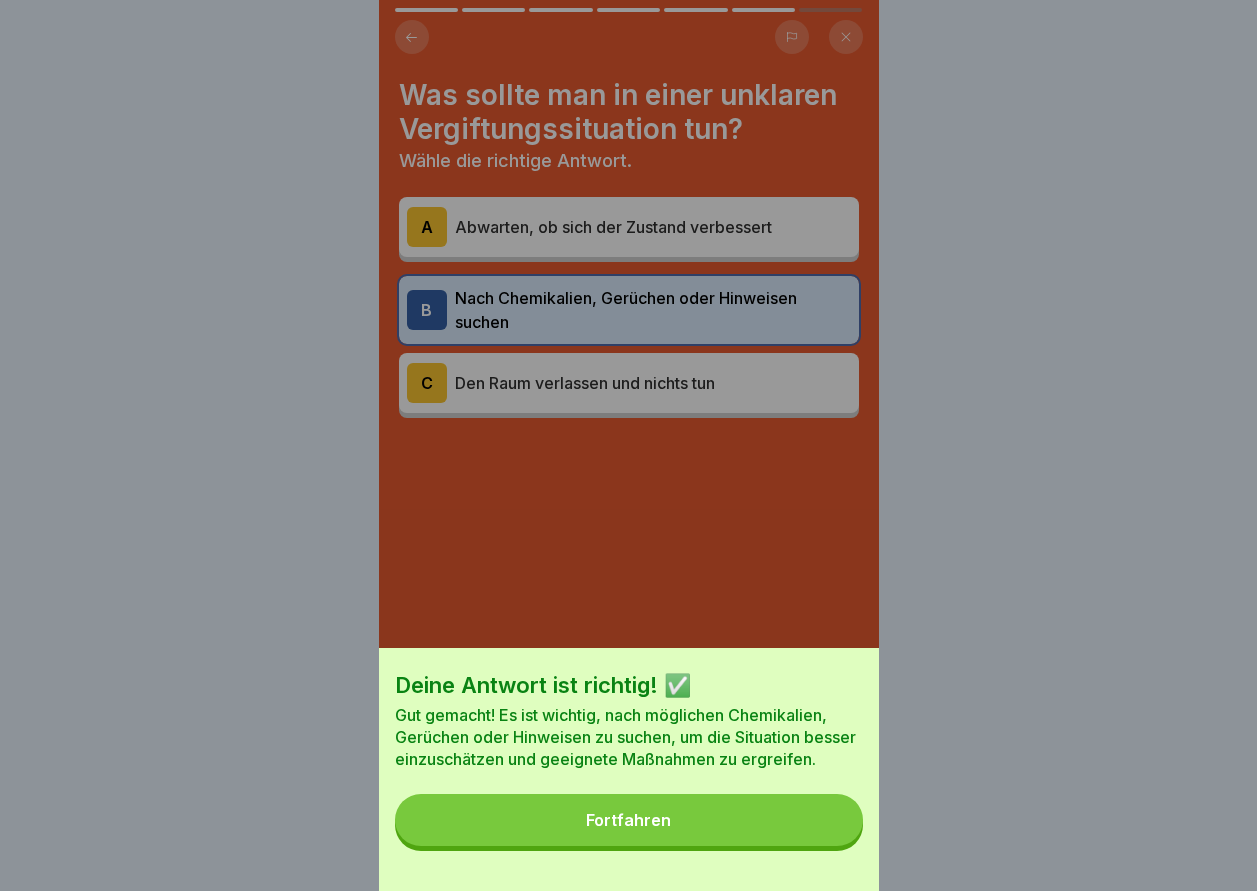 click on "Fortfahren" at bounding box center (629, 820) 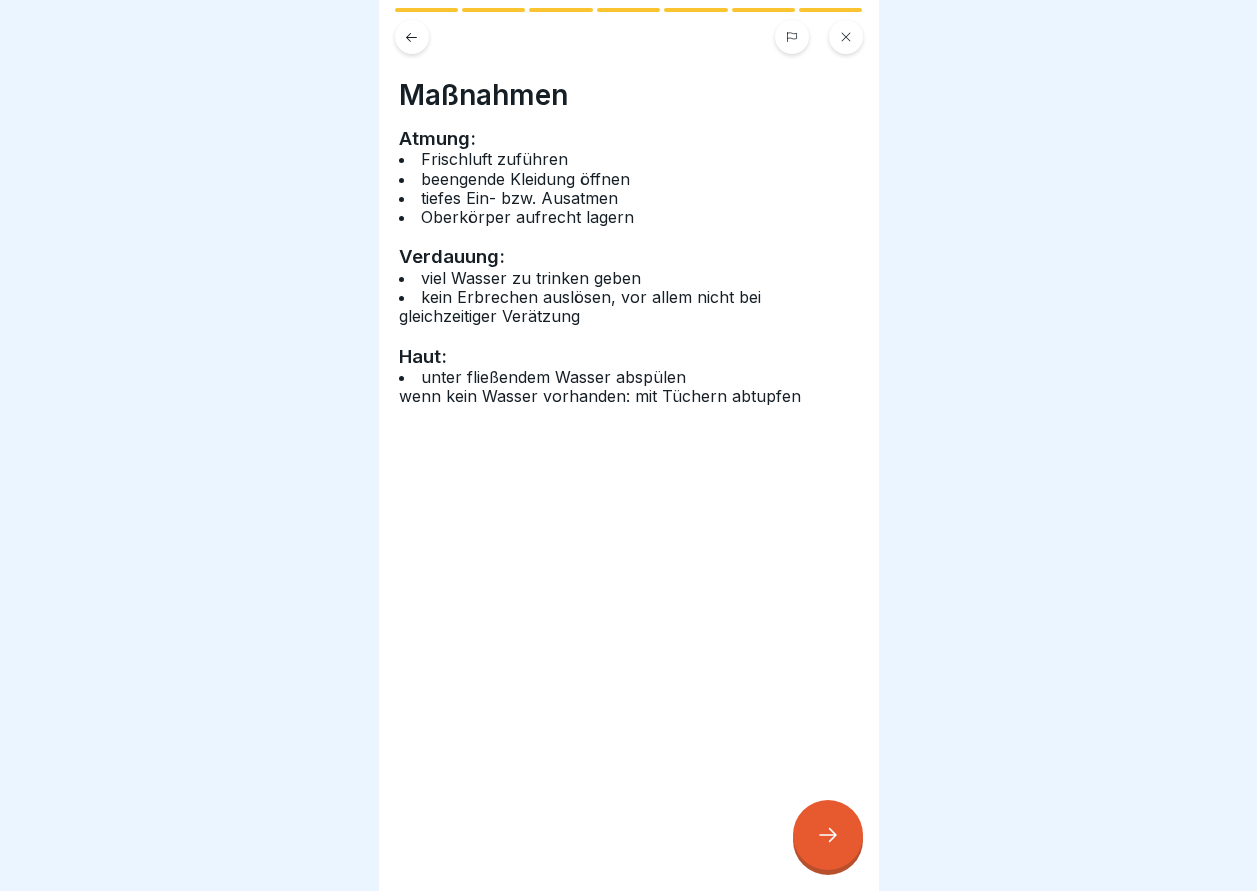 click at bounding box center [828, 835] 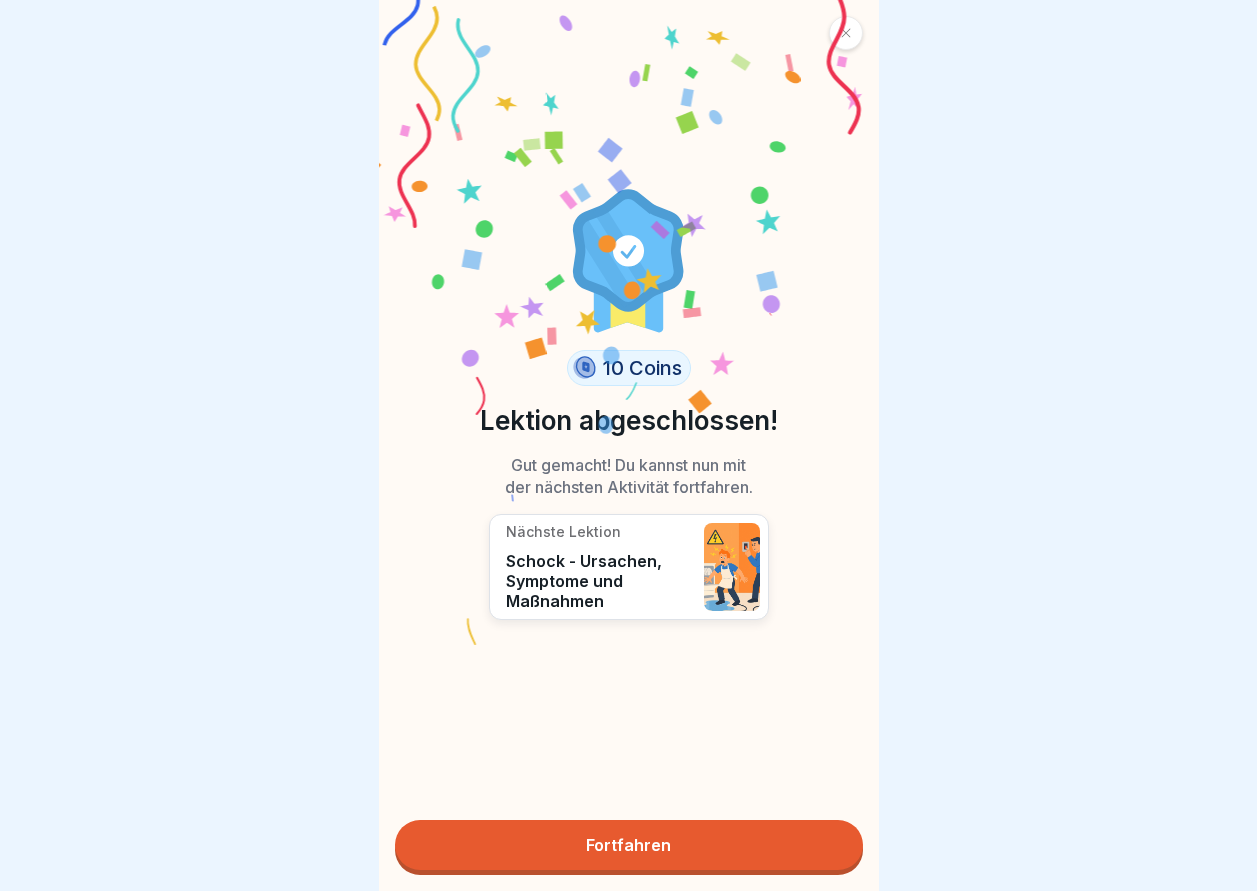 click on "Fortfahren" at bounding box center (629, 845) 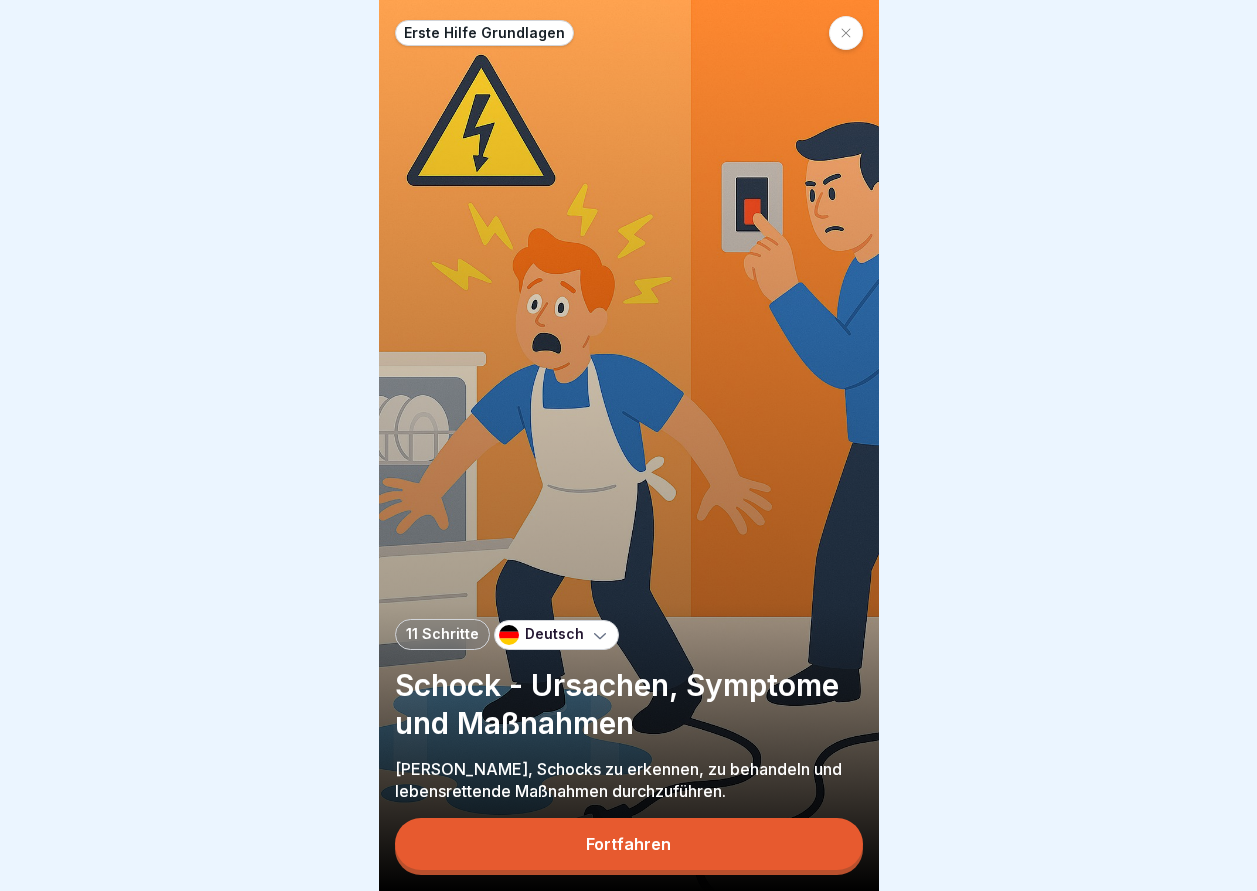 click on "Fortfahren" at bounding box center [629, 844] 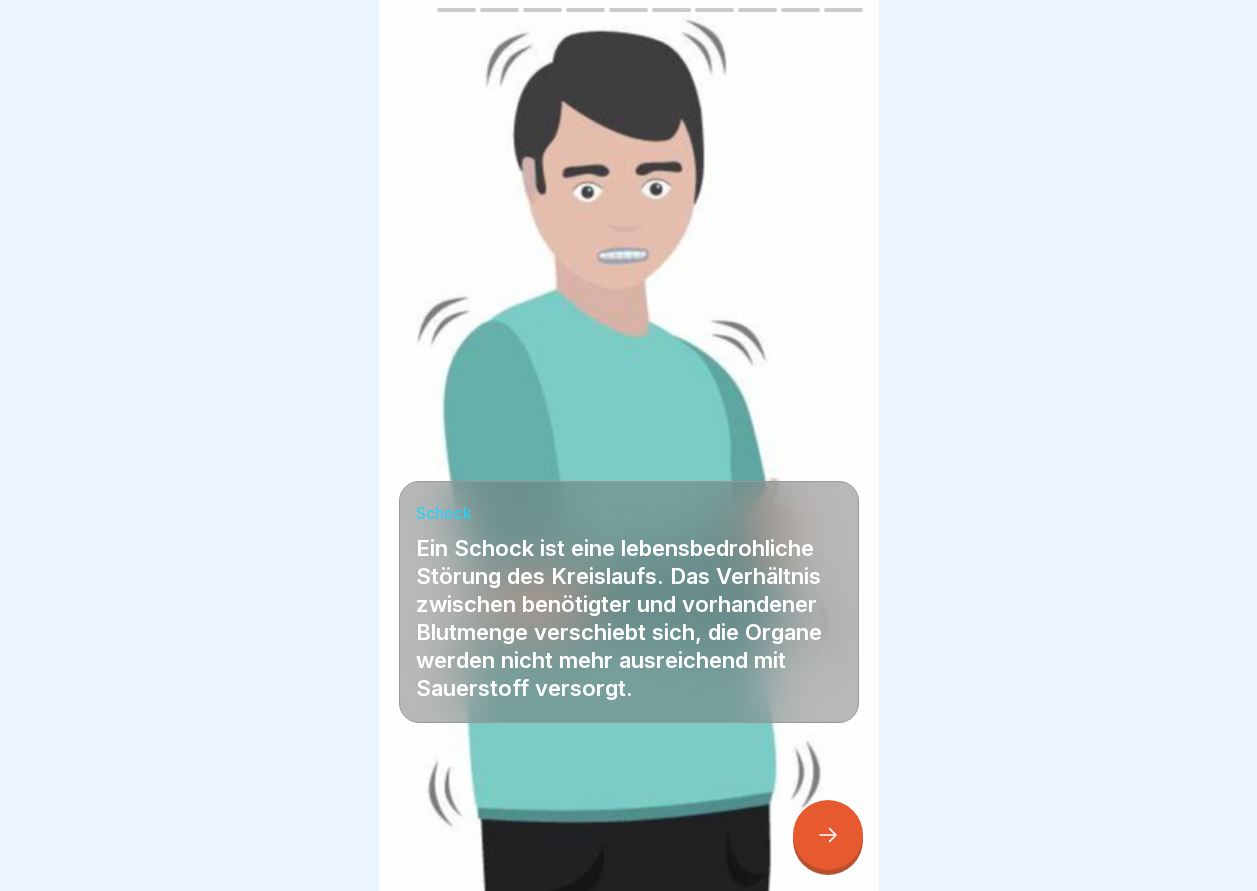 scroll, scrollTop: 15, scrollLeft: 0, axis: vertical 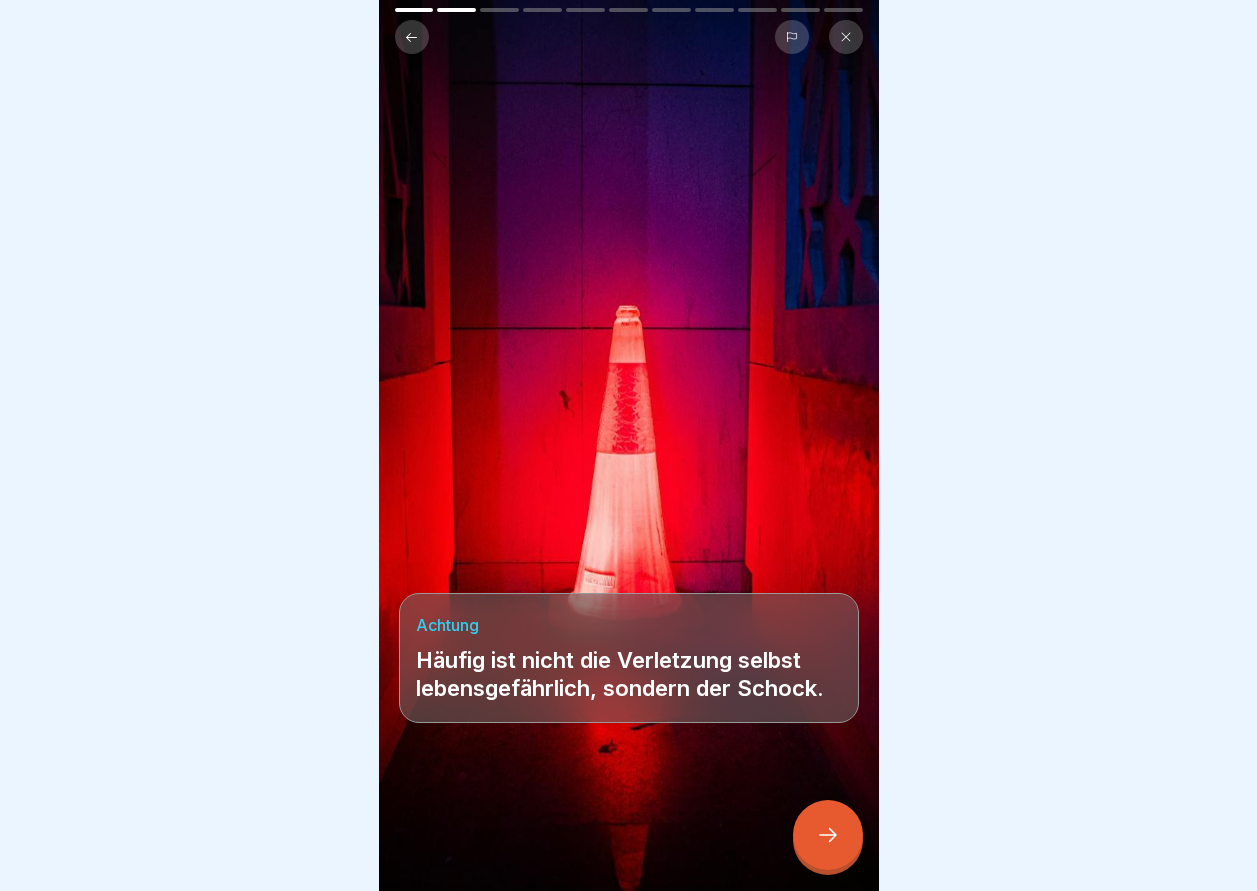 click 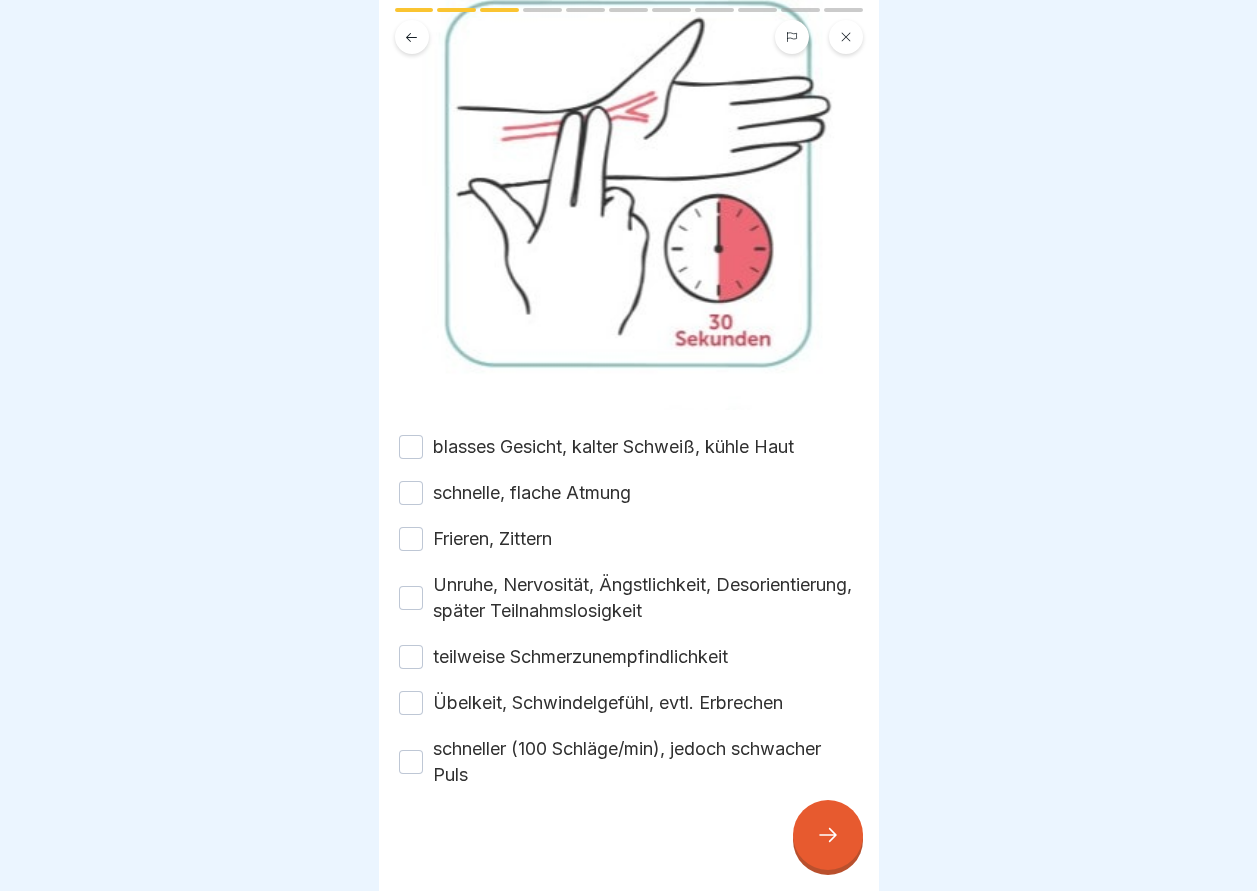 scroll, scrollTop: 351, scrollLeft: 0, axis: vertical 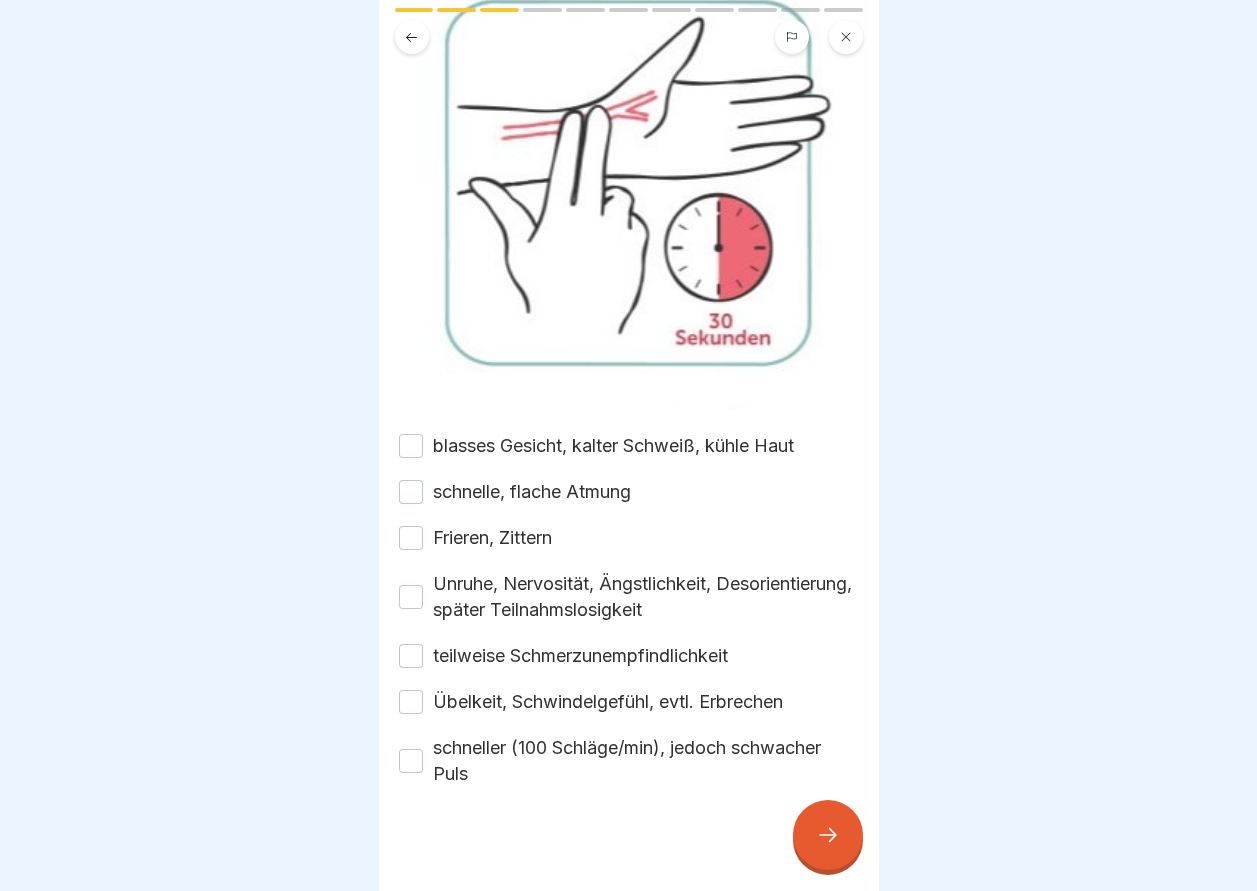click on "blasses Gesicht, kalter Schweiß, kühle Haut" at bounding box center (411, 446) 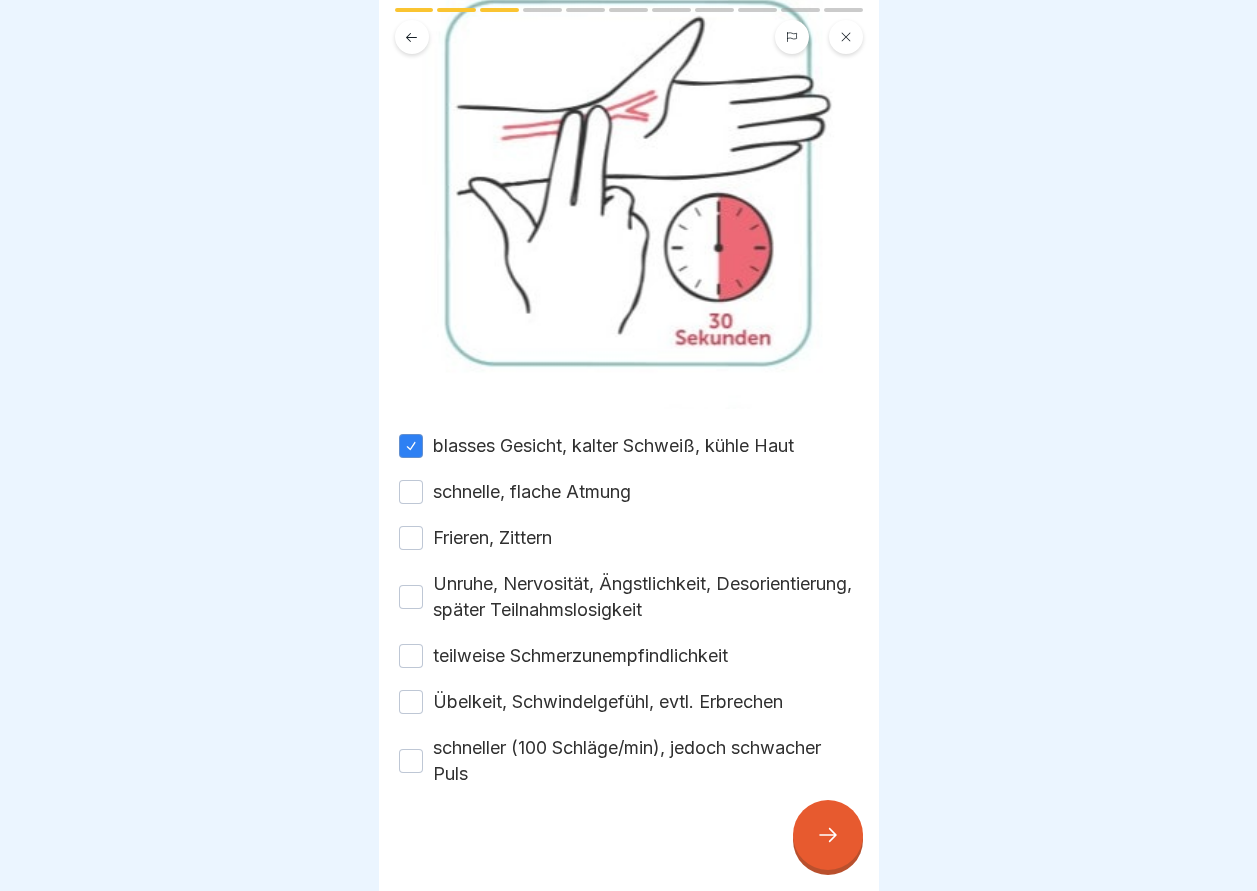 click on "Unruhe, Nervosität, Ängstlichkeit, Desorientierung, später Teilnahmslosigkeit" at bounding box center (411, 597) 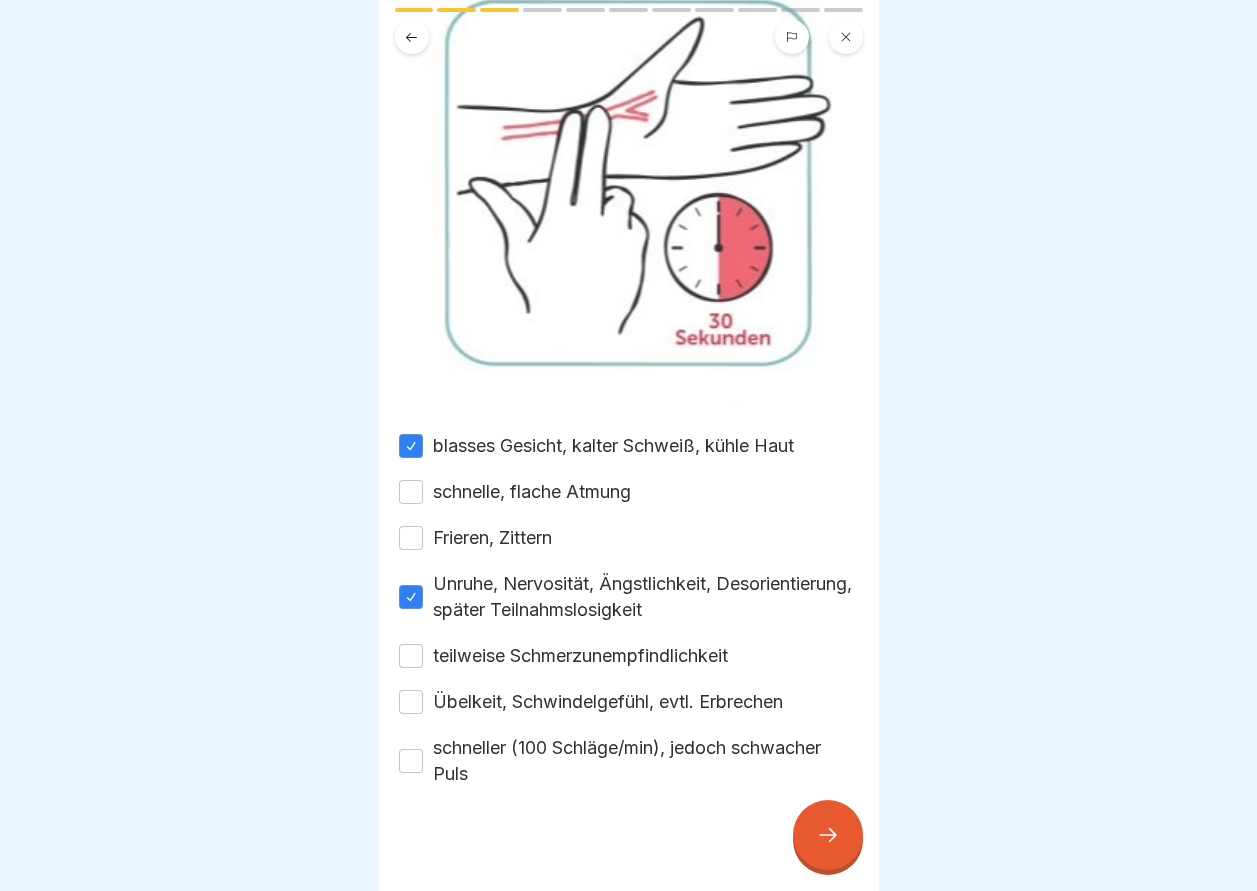 click on "schneller (100 Schläge/min), jedoch schwacher Puls" at bounding box center [629, 761] 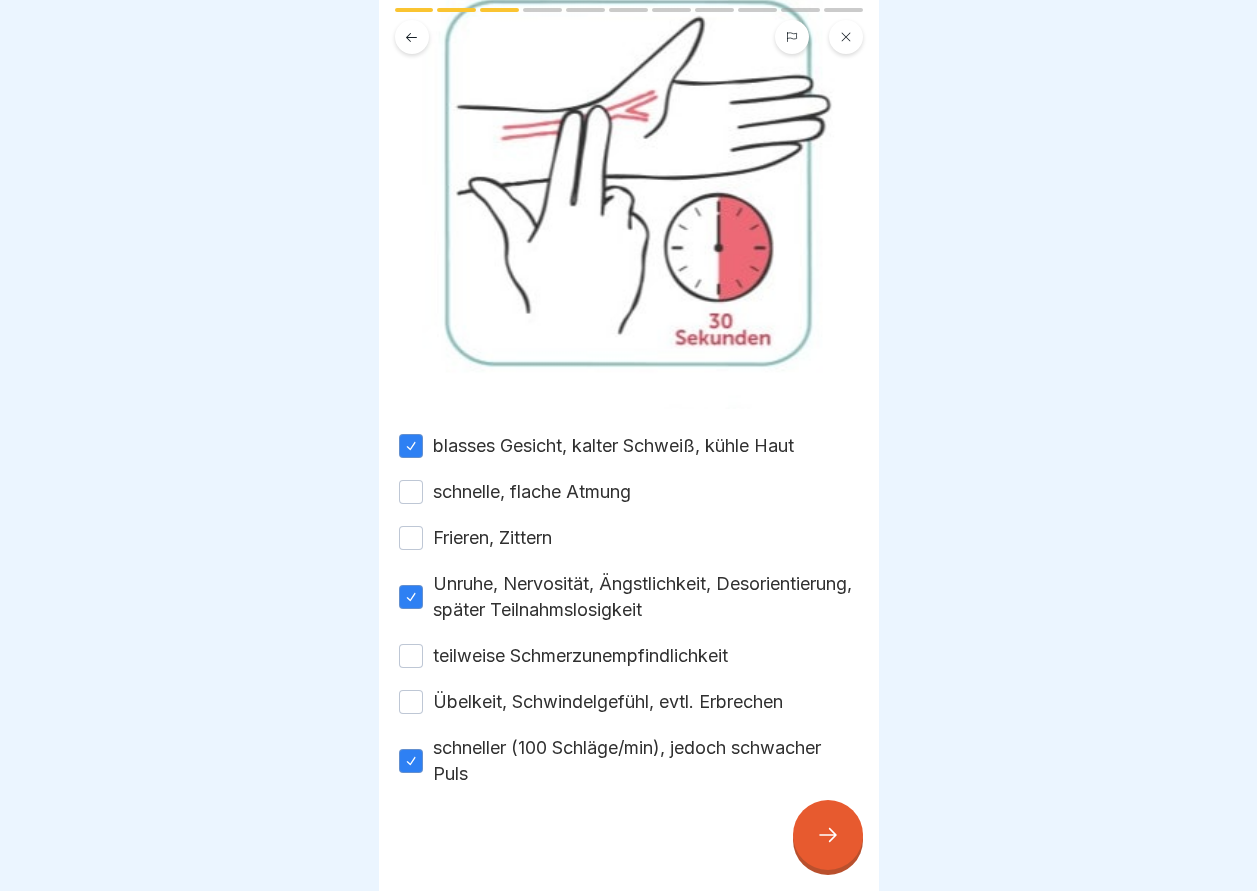 click at bounding box center (828, 835) 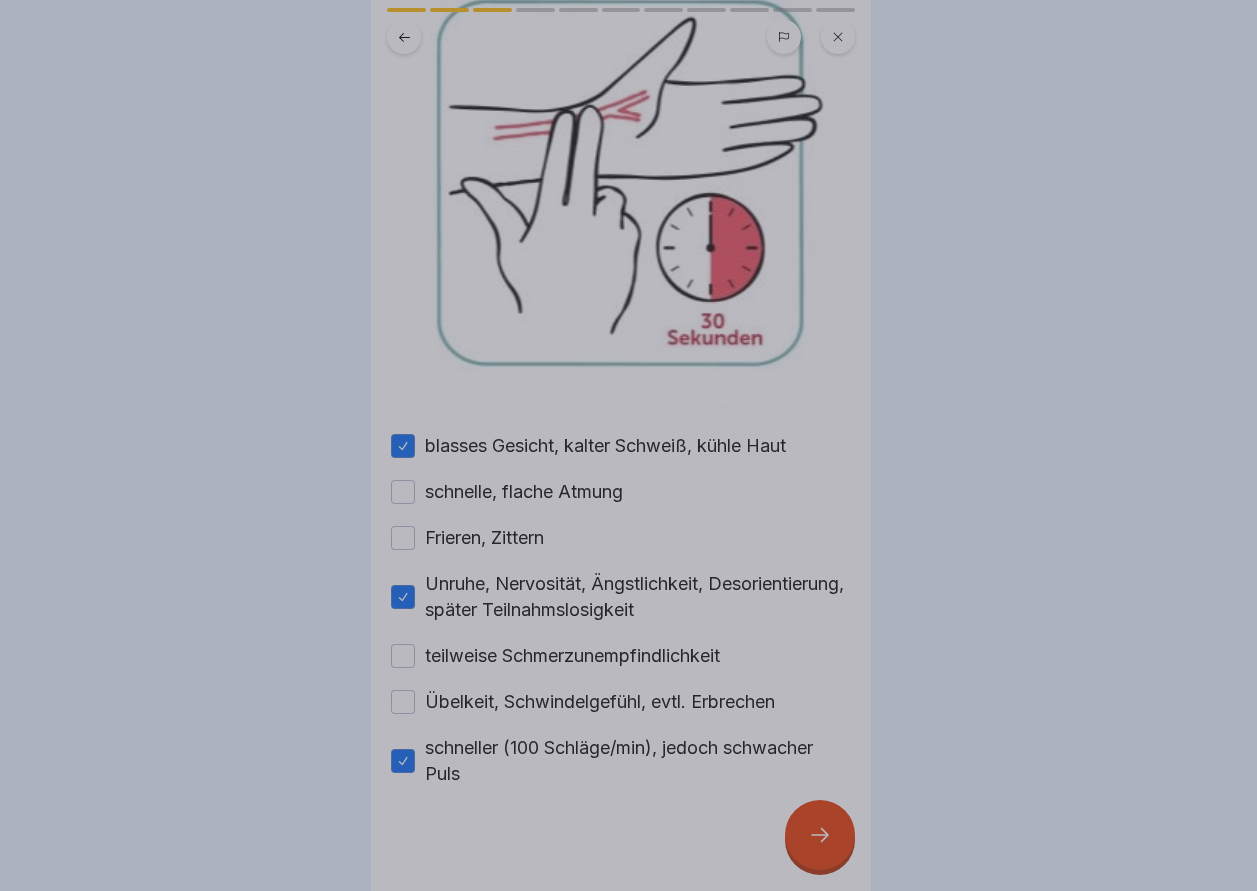 scroll, scrollTop: 0, scrollLeft: 0, axis: both 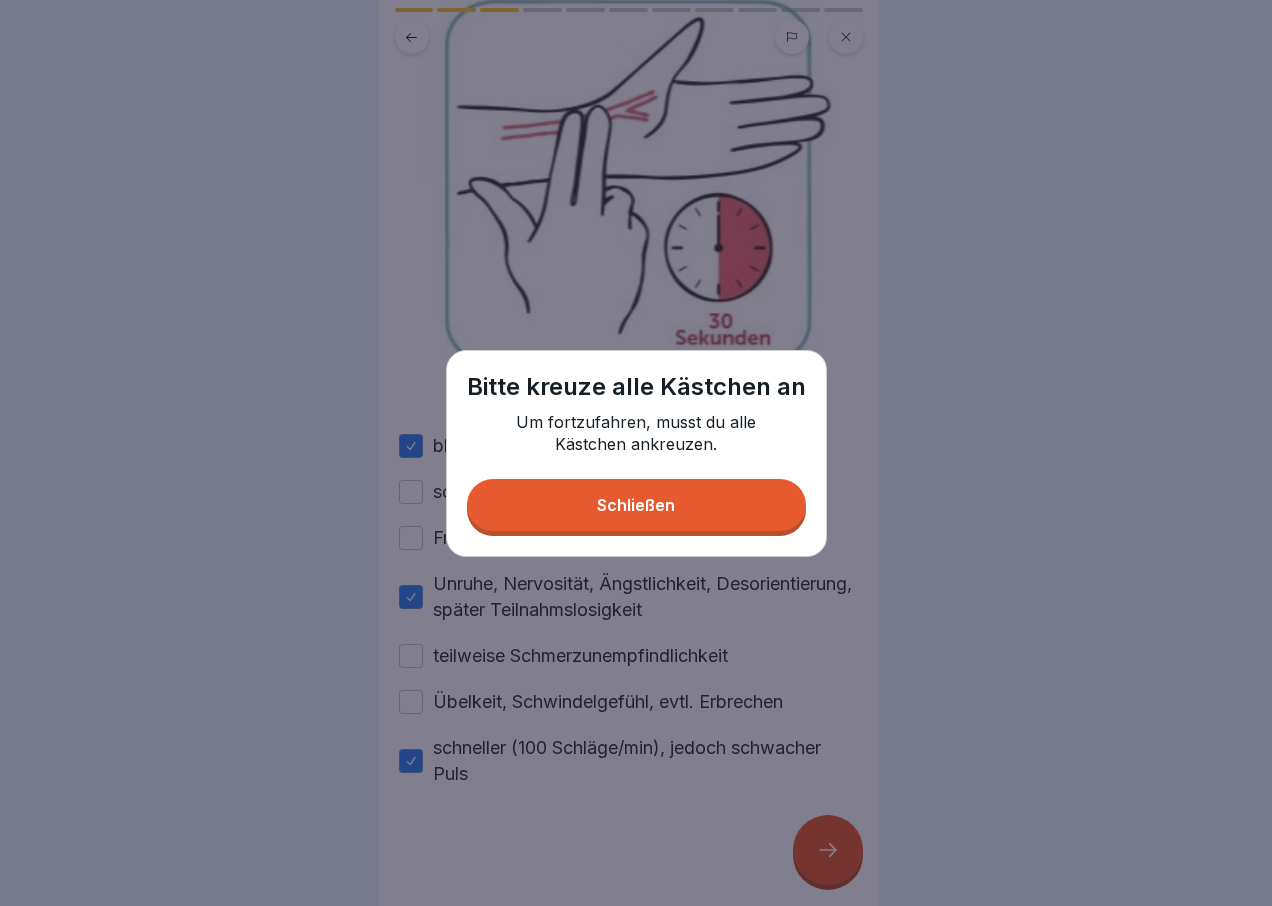 click on "Schließen" at bounding box center (636, 505) 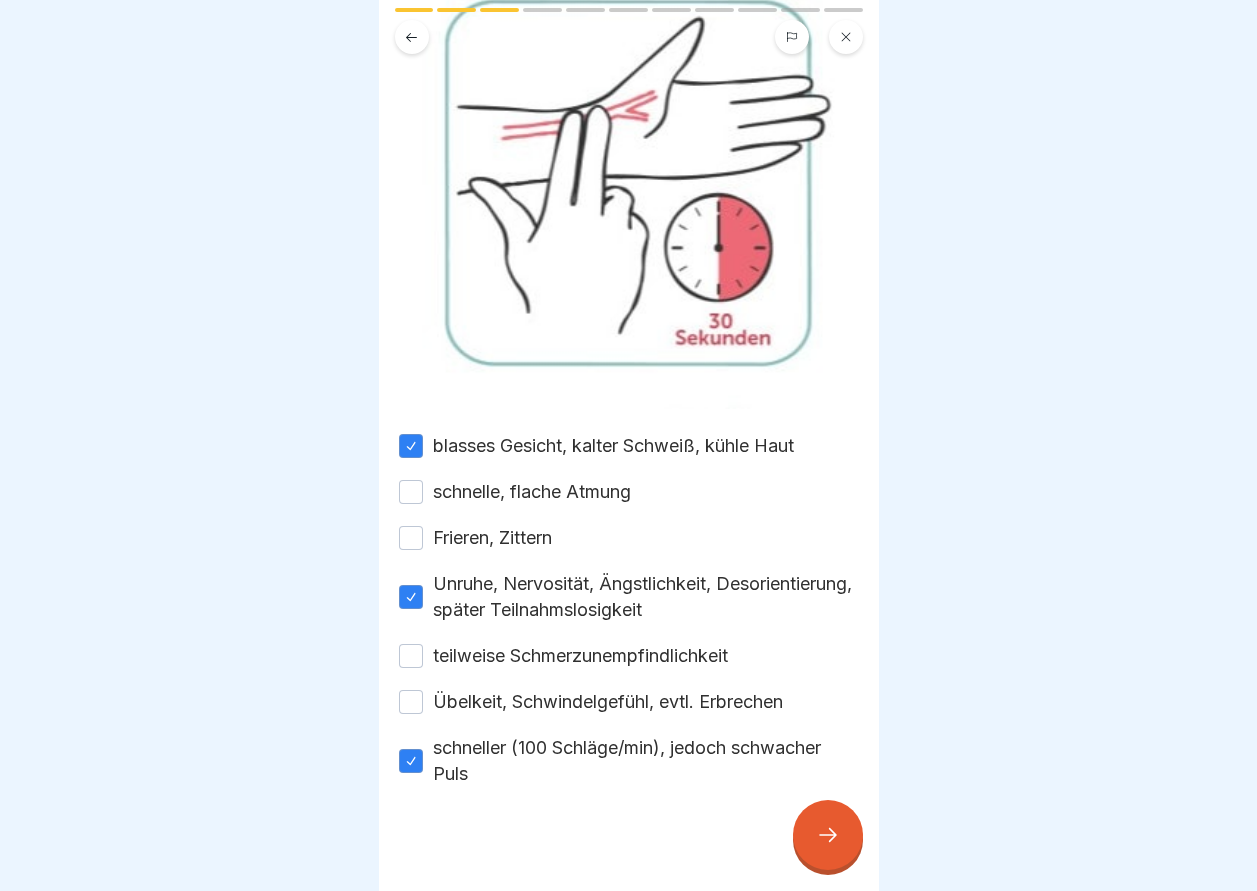 click on "Übelkeit, Schwindelgefühl, evtl. Erbrechen" at bounding box center (411, 702) 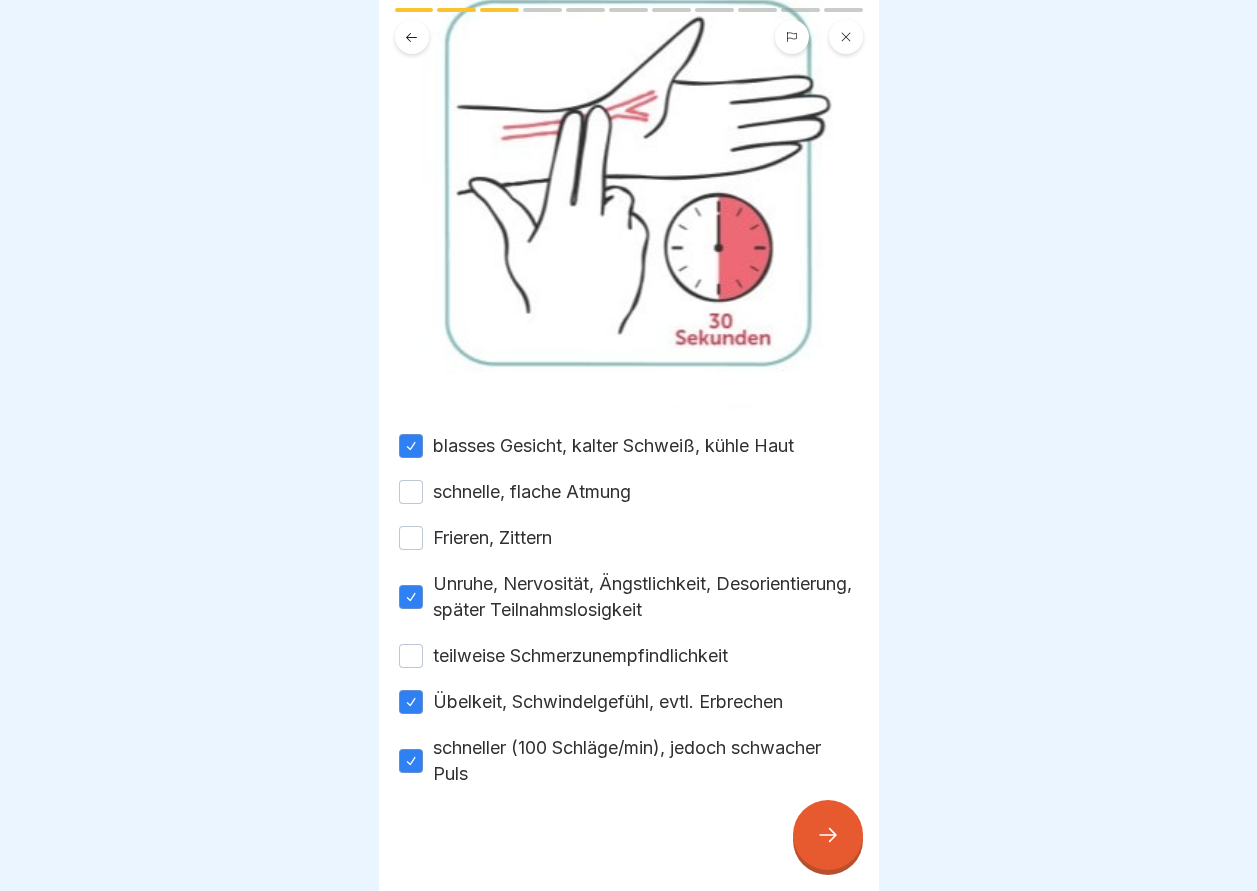 click on "teilweise Schmerzunempfindlichkeit" at bounding box center (411, 656) 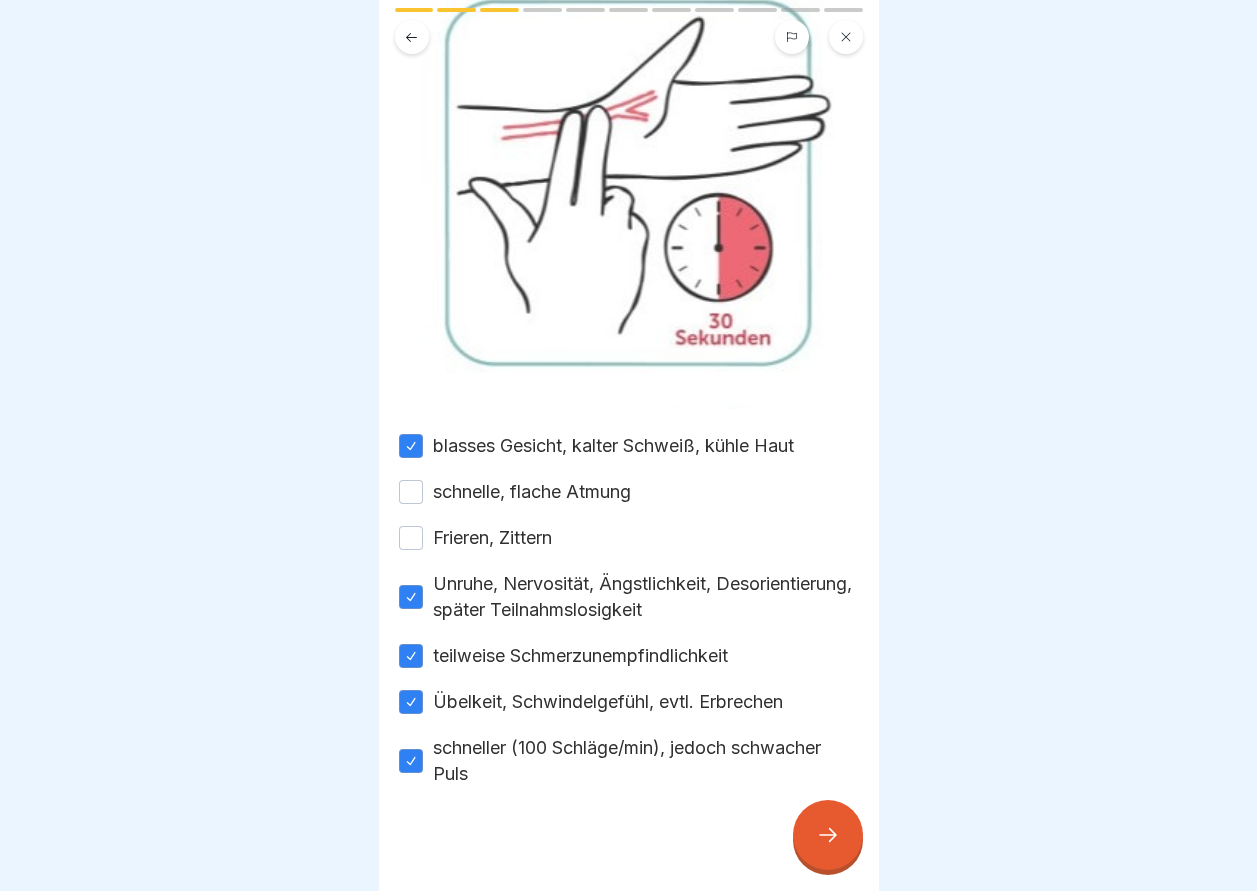 click on "Frieren, Zittern" at bounding box center [411, 538] 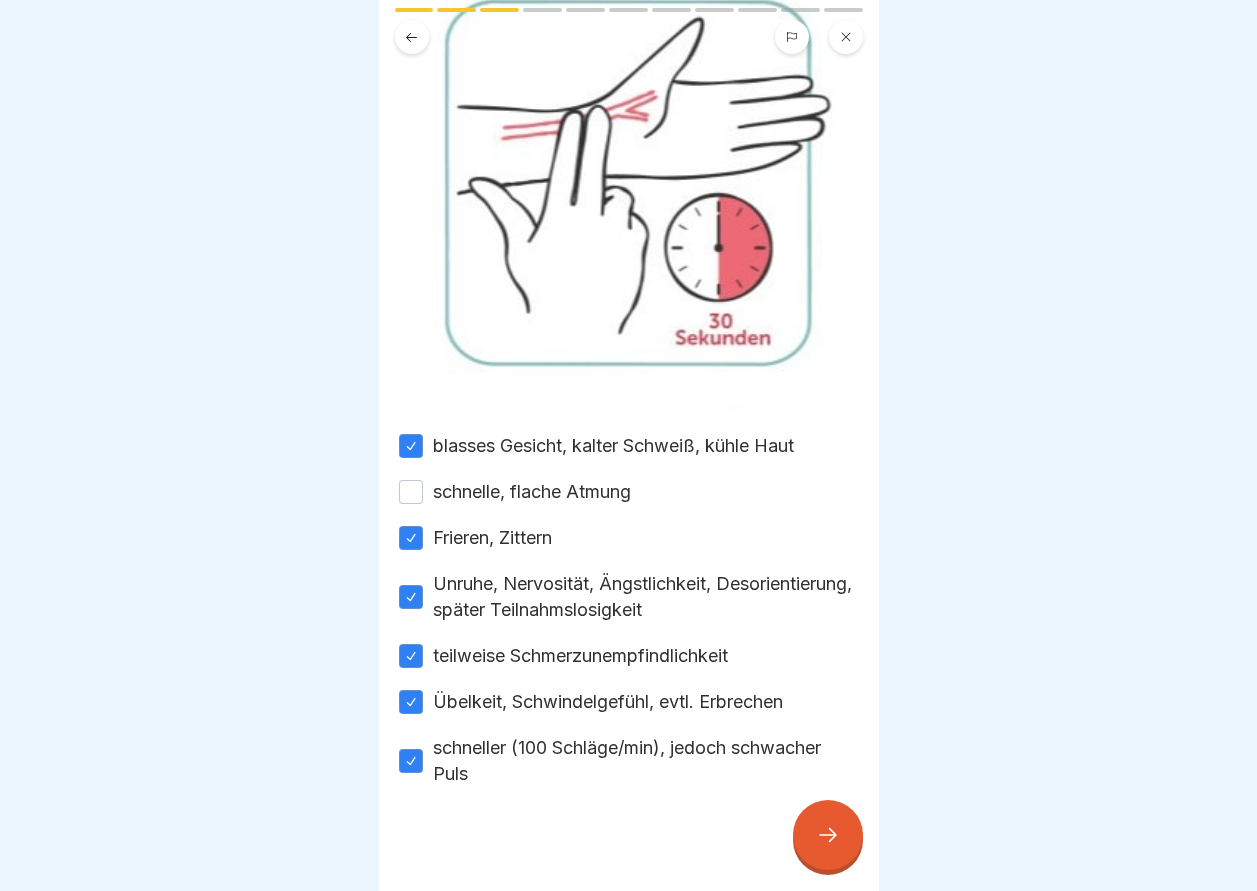 click on "schnelle, flache Atmung" at bounding box center (411, 492) 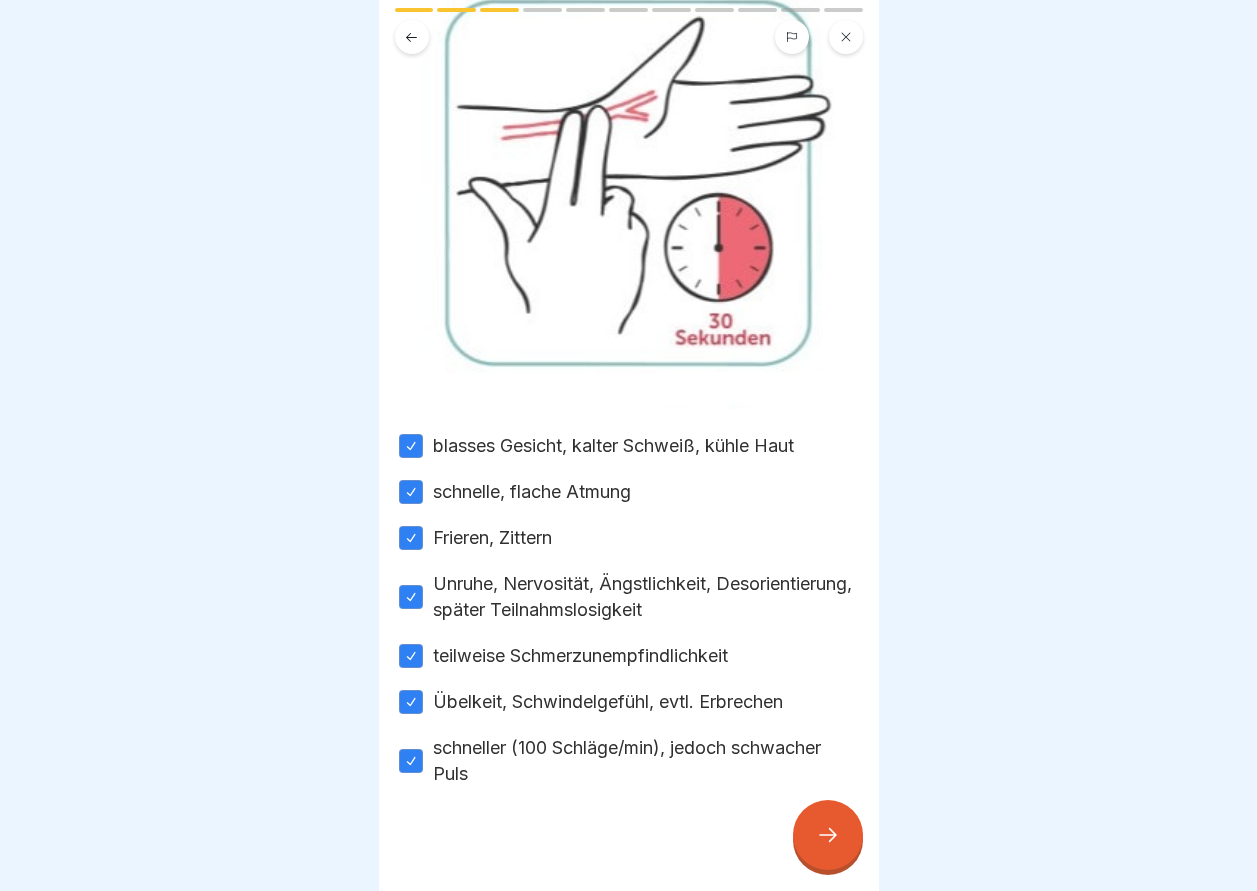 click 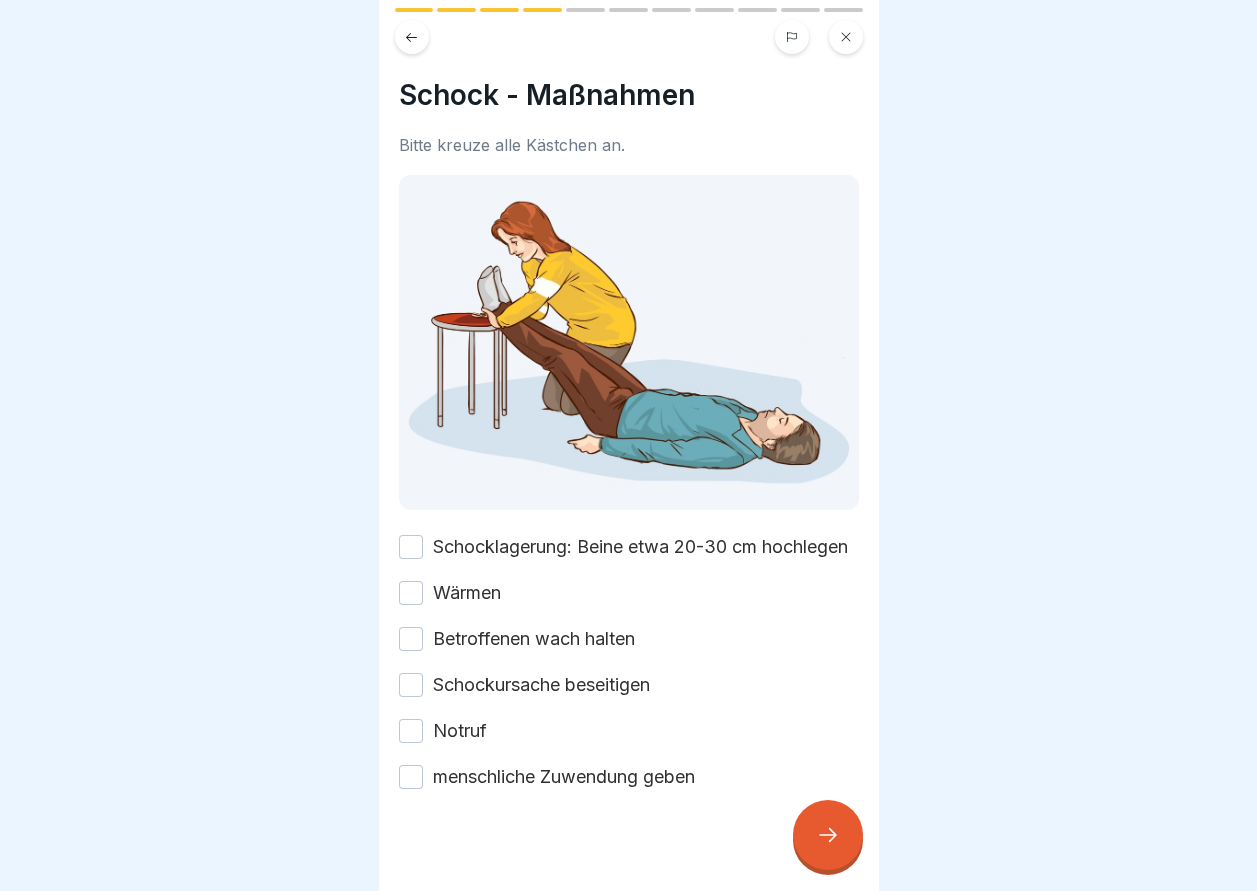click on "Schocklagerung: Beine etwa 20-30 cm hochlegen" at bounding box center [411, 547] 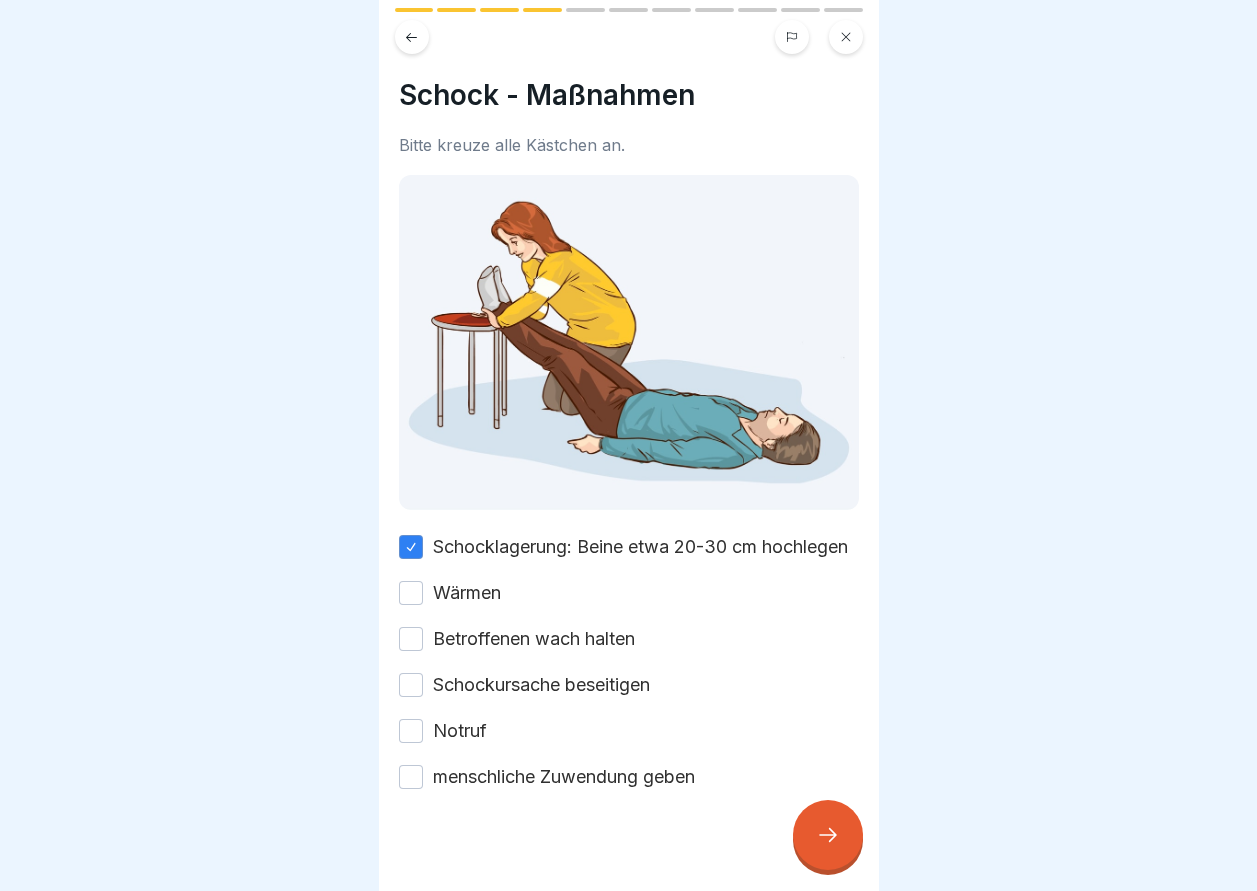 click on "Wärmen" at bounding box center (411, 593) 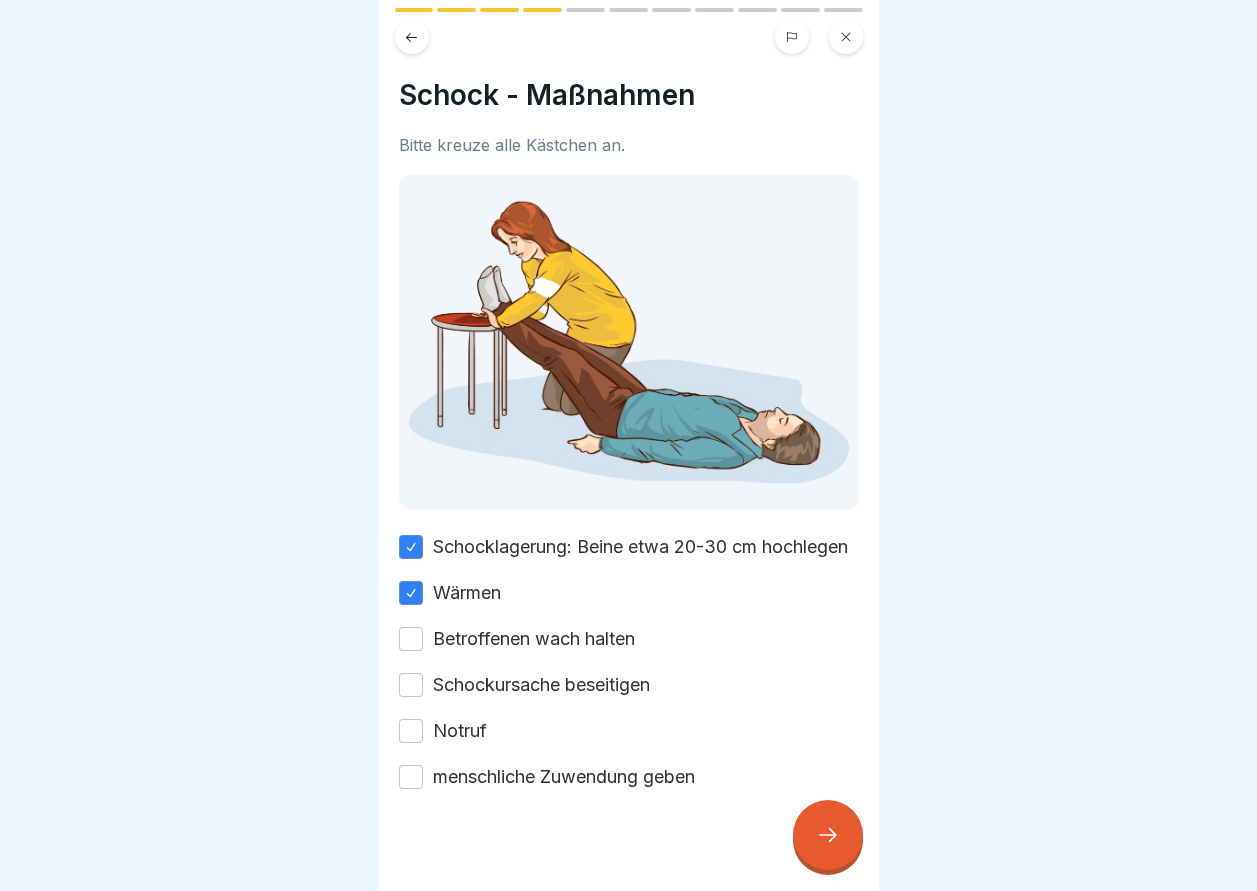 click on "Betroffenen wach halten" at bounding box center [411, 639] 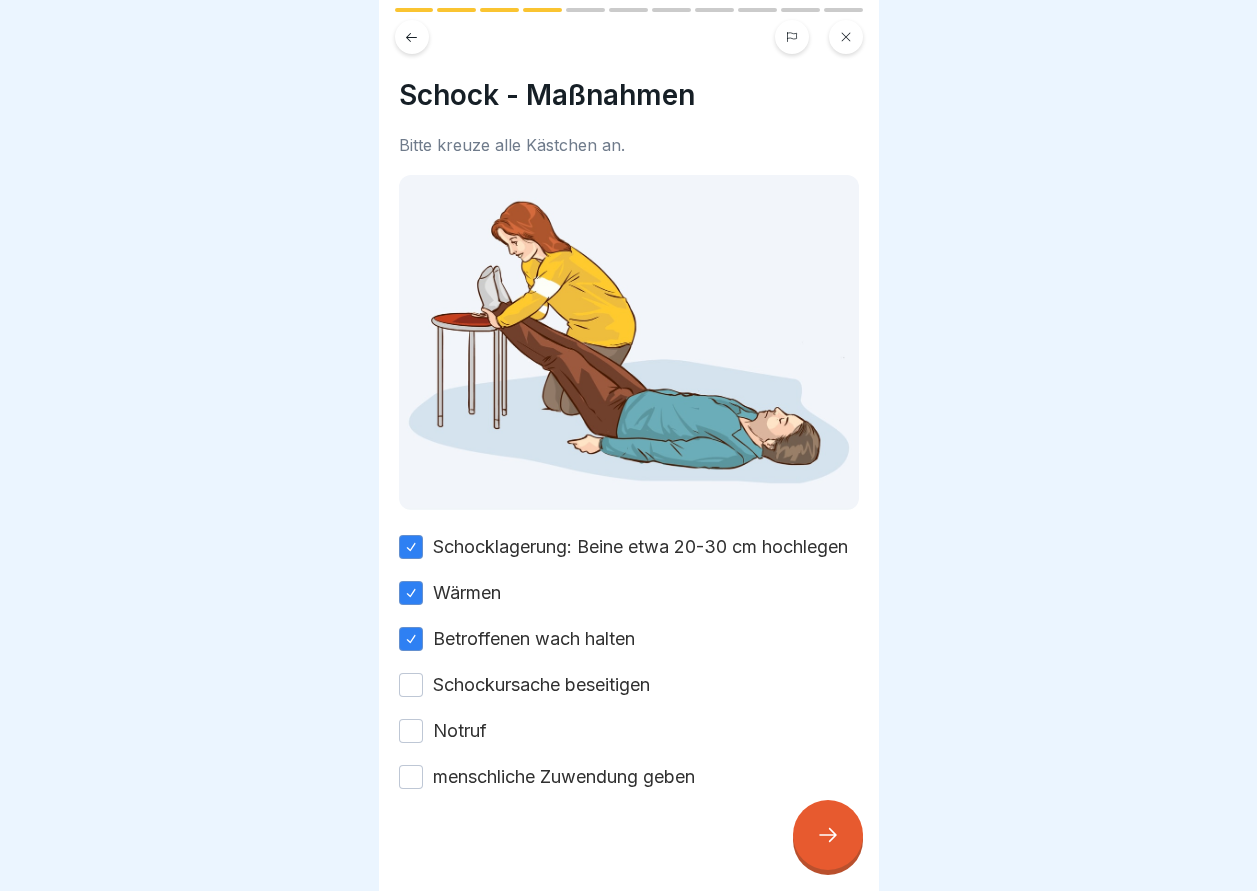 click on "Schockursache beseitigen" at bounding box center (411, 685) 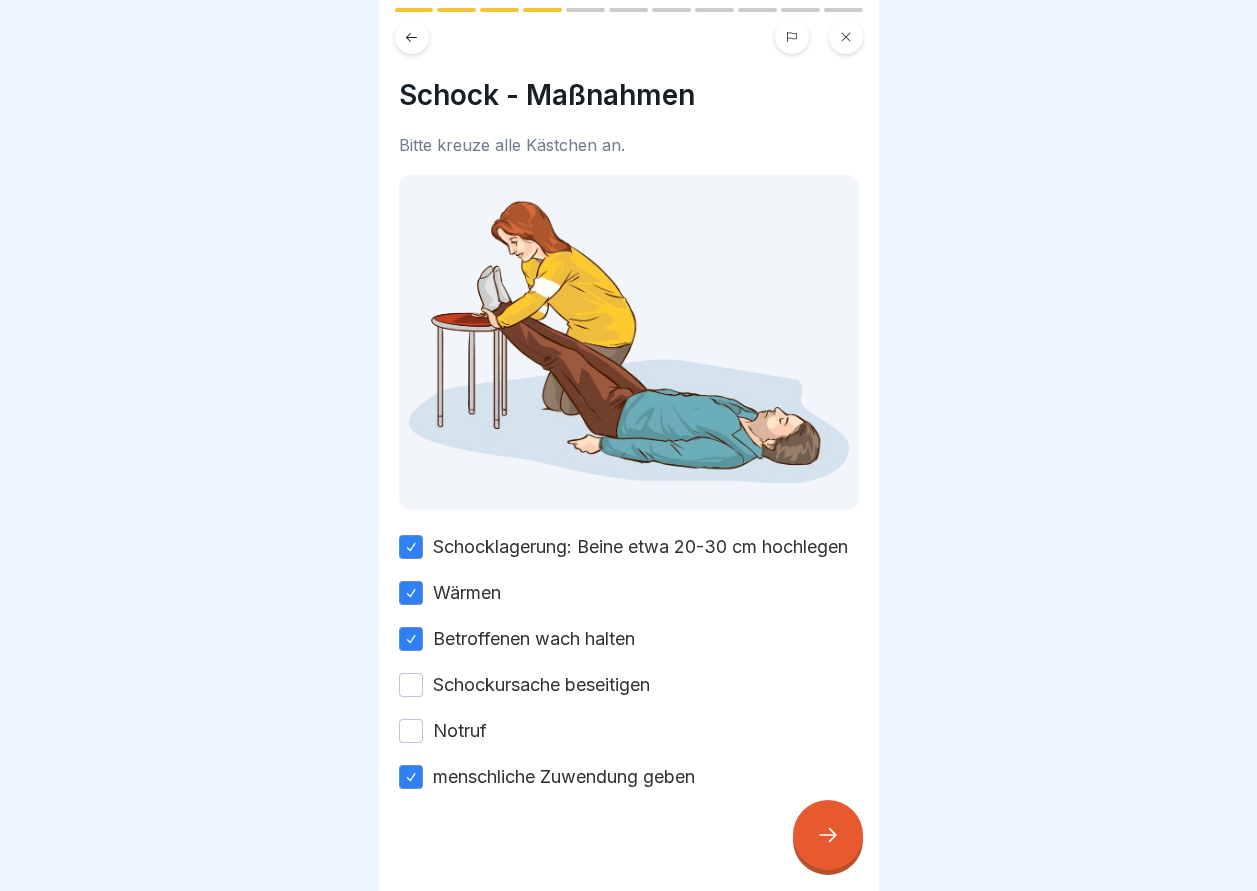 click on "Notruf" at bounding box center [411, 731] 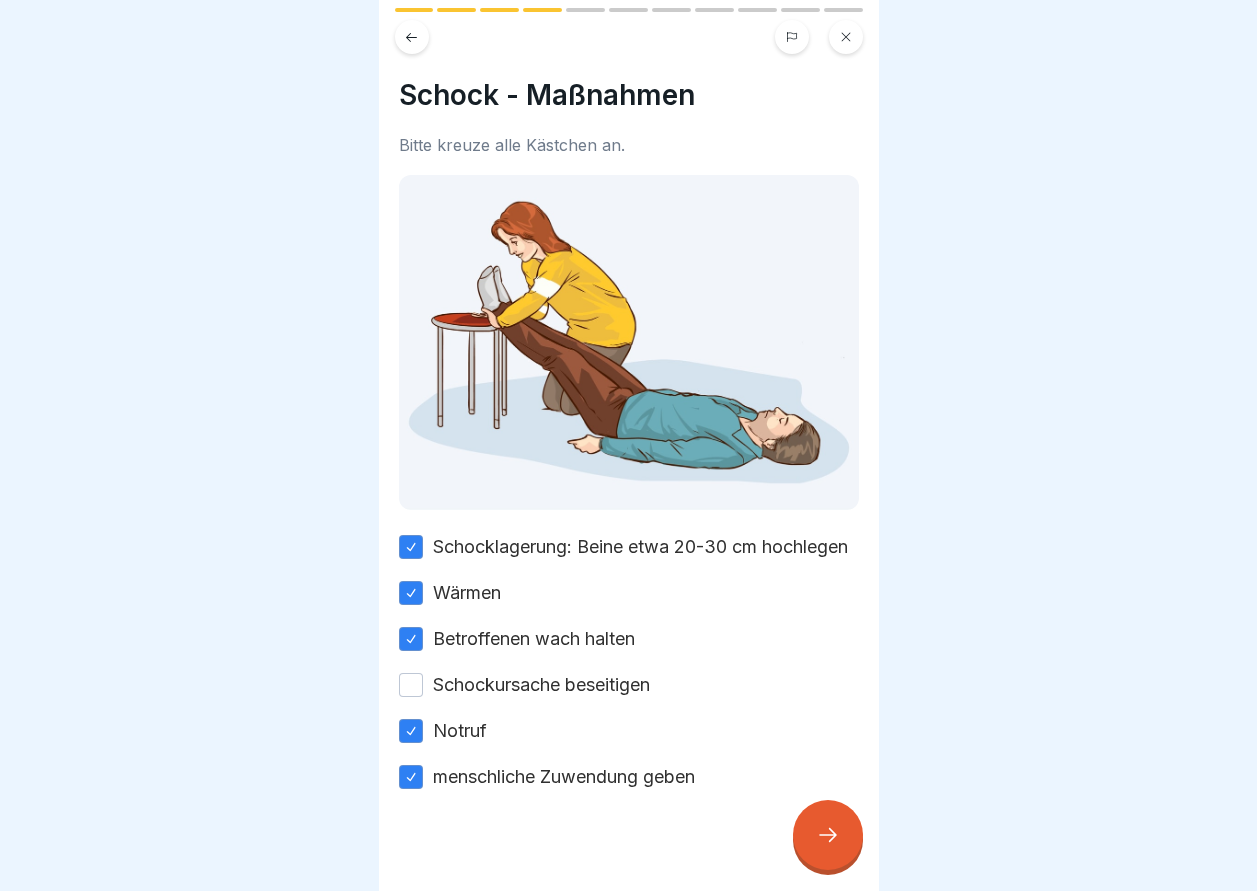 click on "Schock - Maßnahmen Bitte kreuze alle Kästchen an. Schocklagerung: Beine etwa 20-30 cm hochlegen Wärmen Betroffenen wach halten Schockursache beseitigen Notruf menschliche Zuwendung geben" at bounding box center (629, 445) 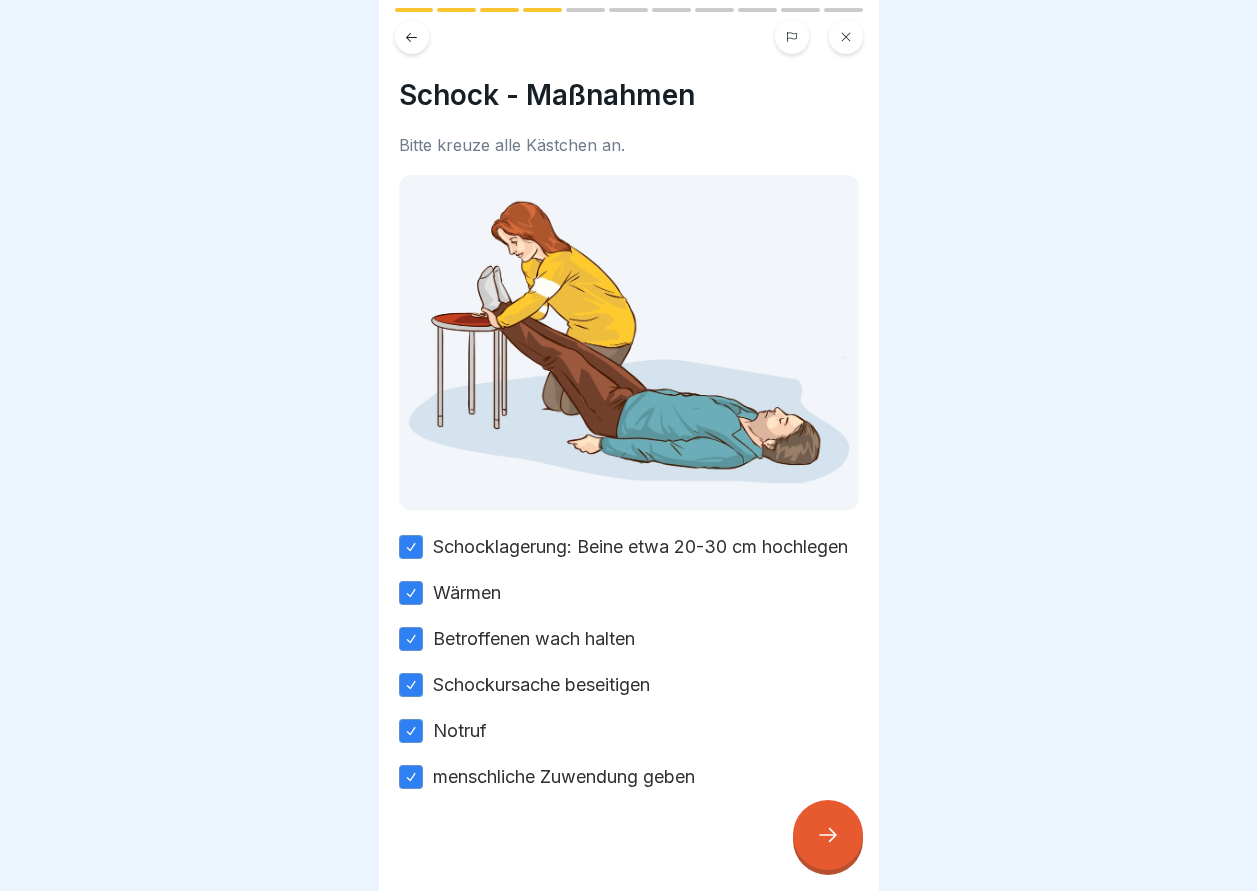 click 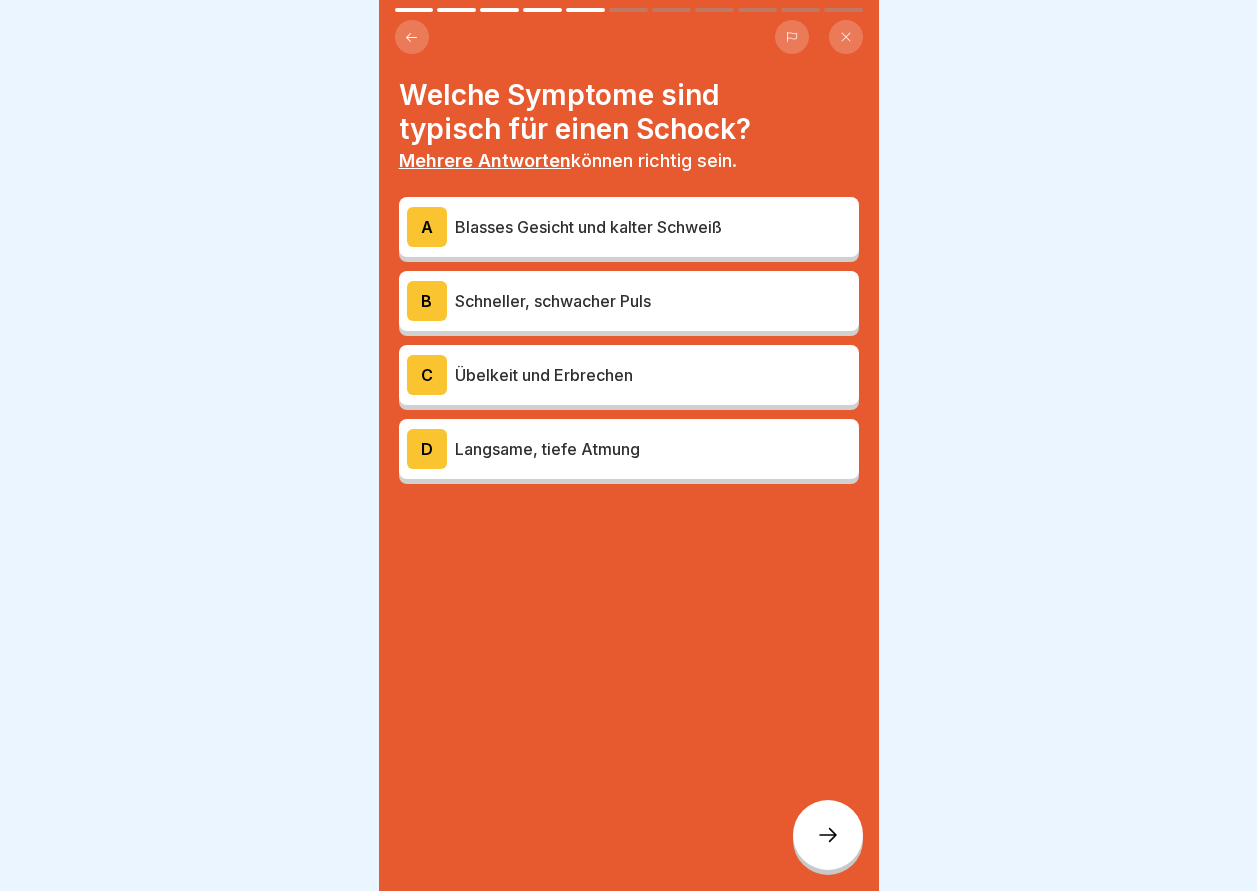 click on "A" at bounding box center [427, 227] 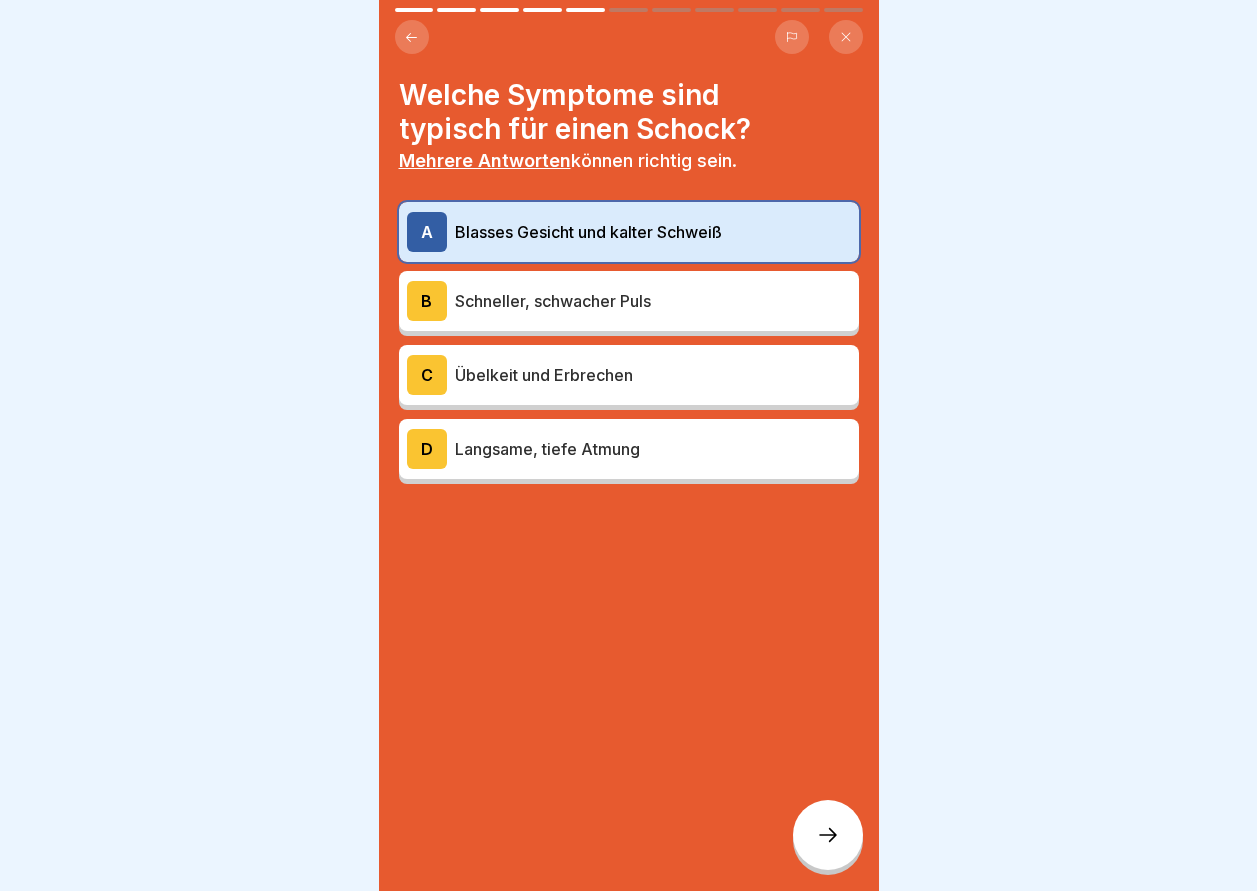 click at bounding box center [828, 835] 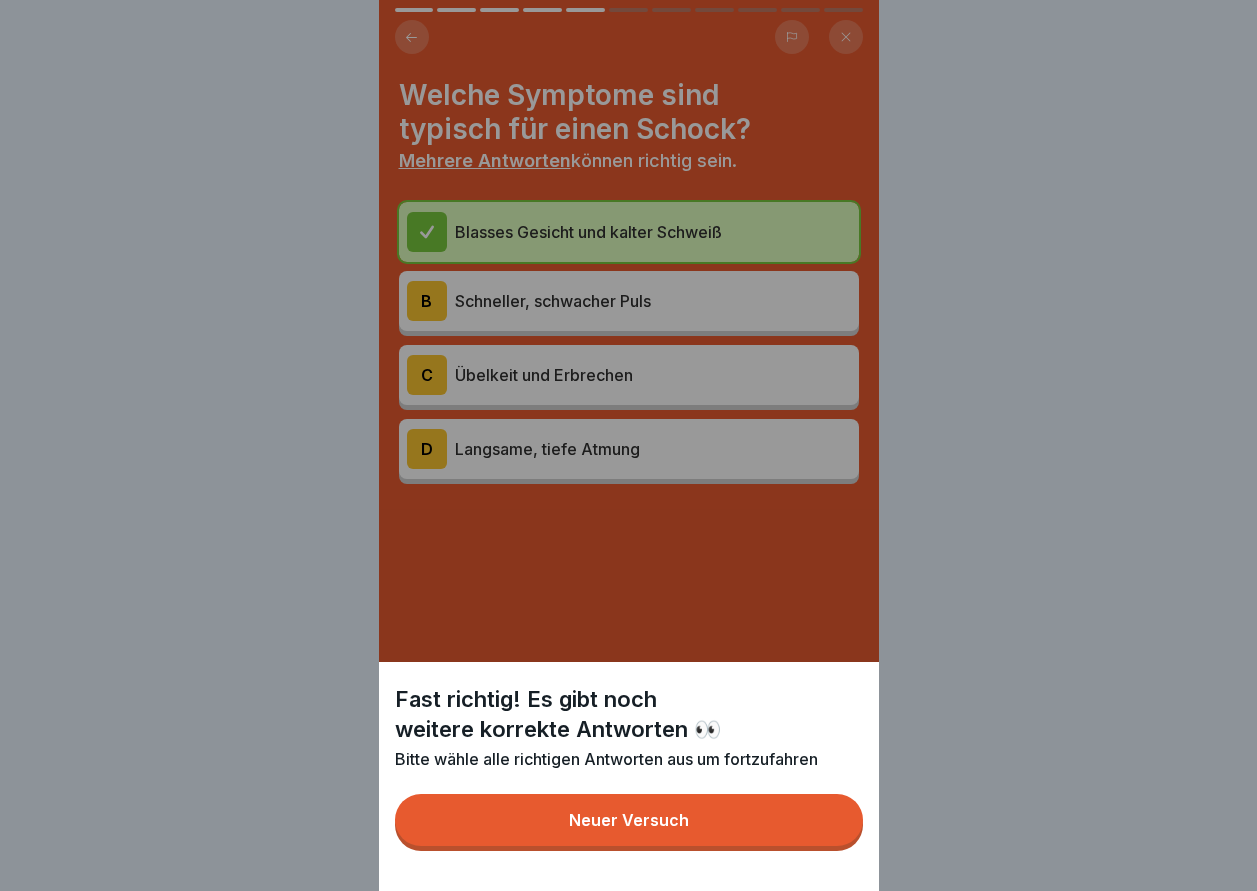 click on "Neuer Versuch" at bounding box center [629, 820] 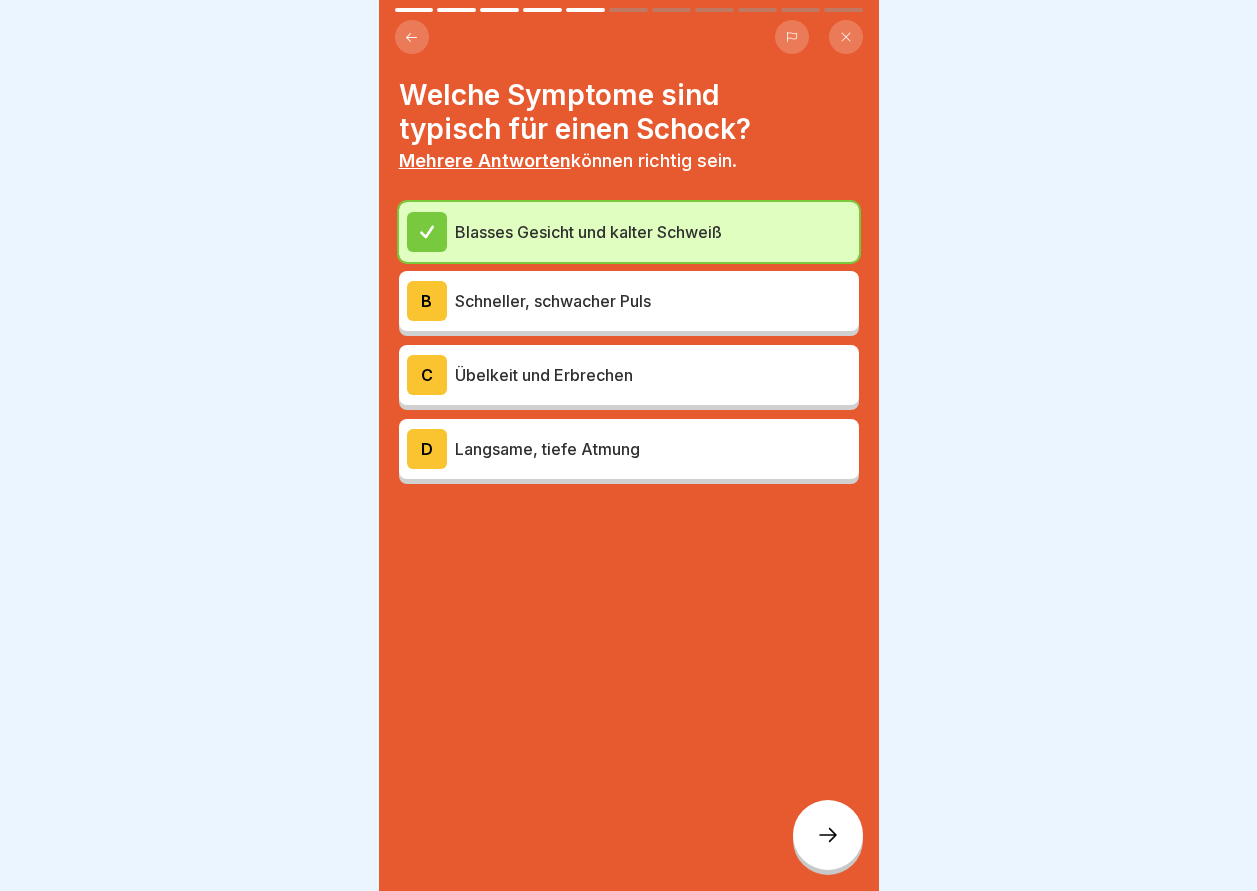 click on "B" at bounding box center [427, 301] 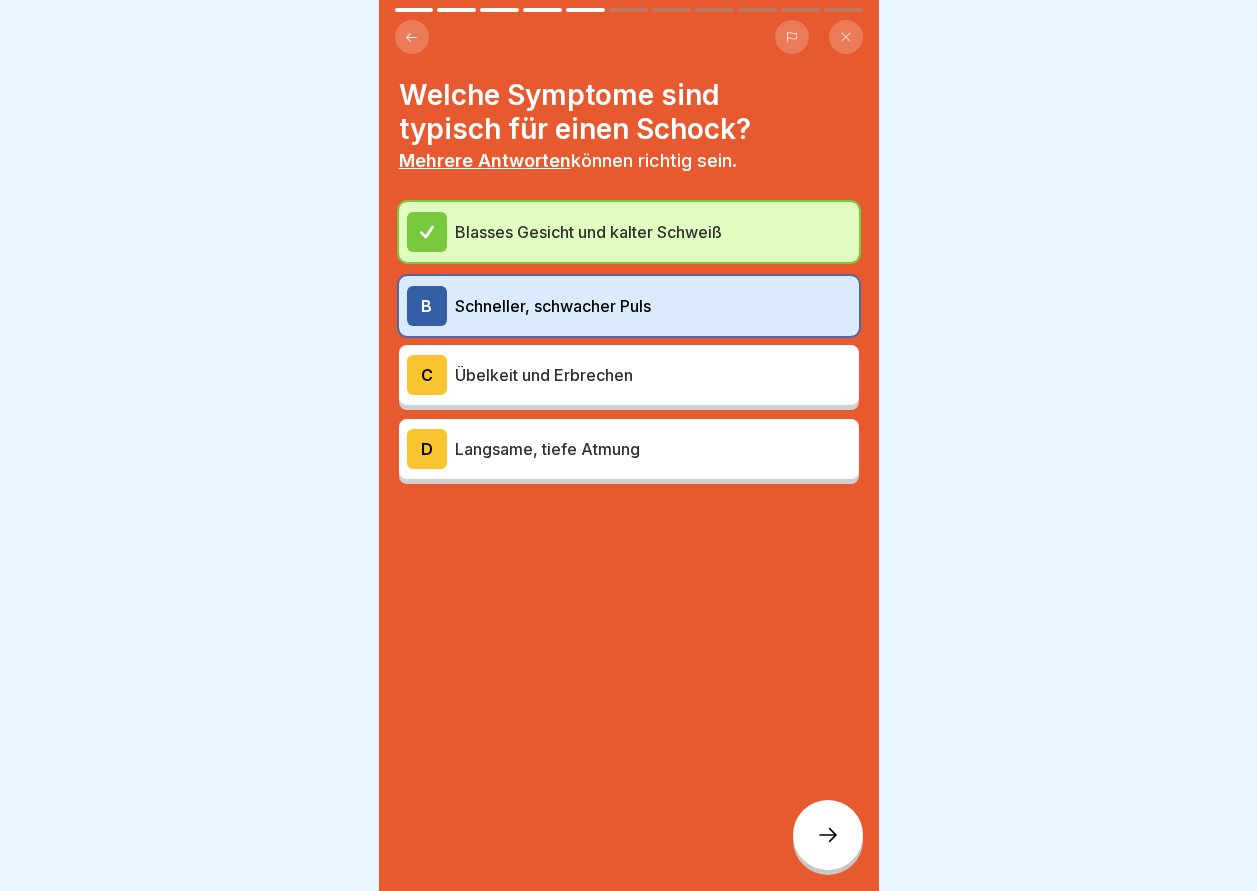 click 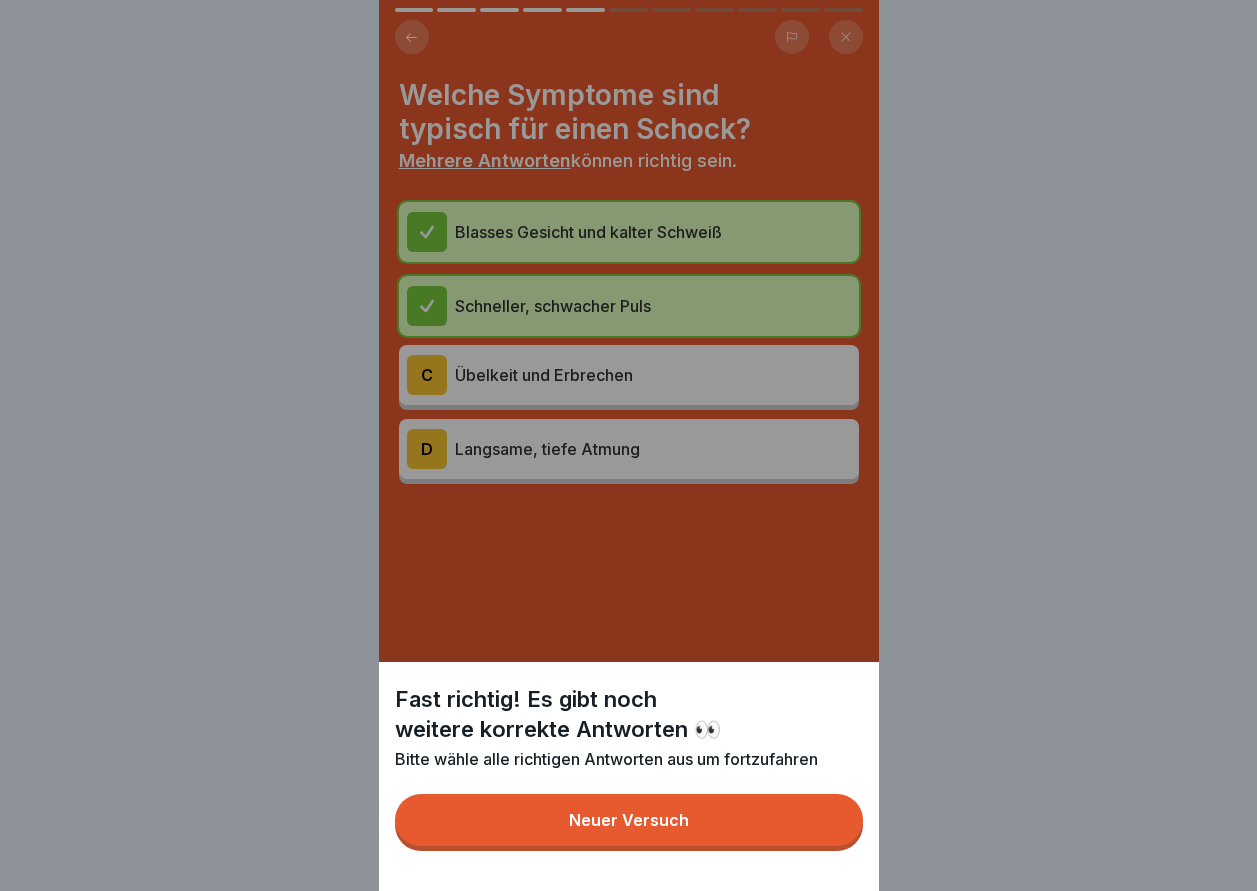 click on "Neuer Versuch" at bounding box center [629, 820] 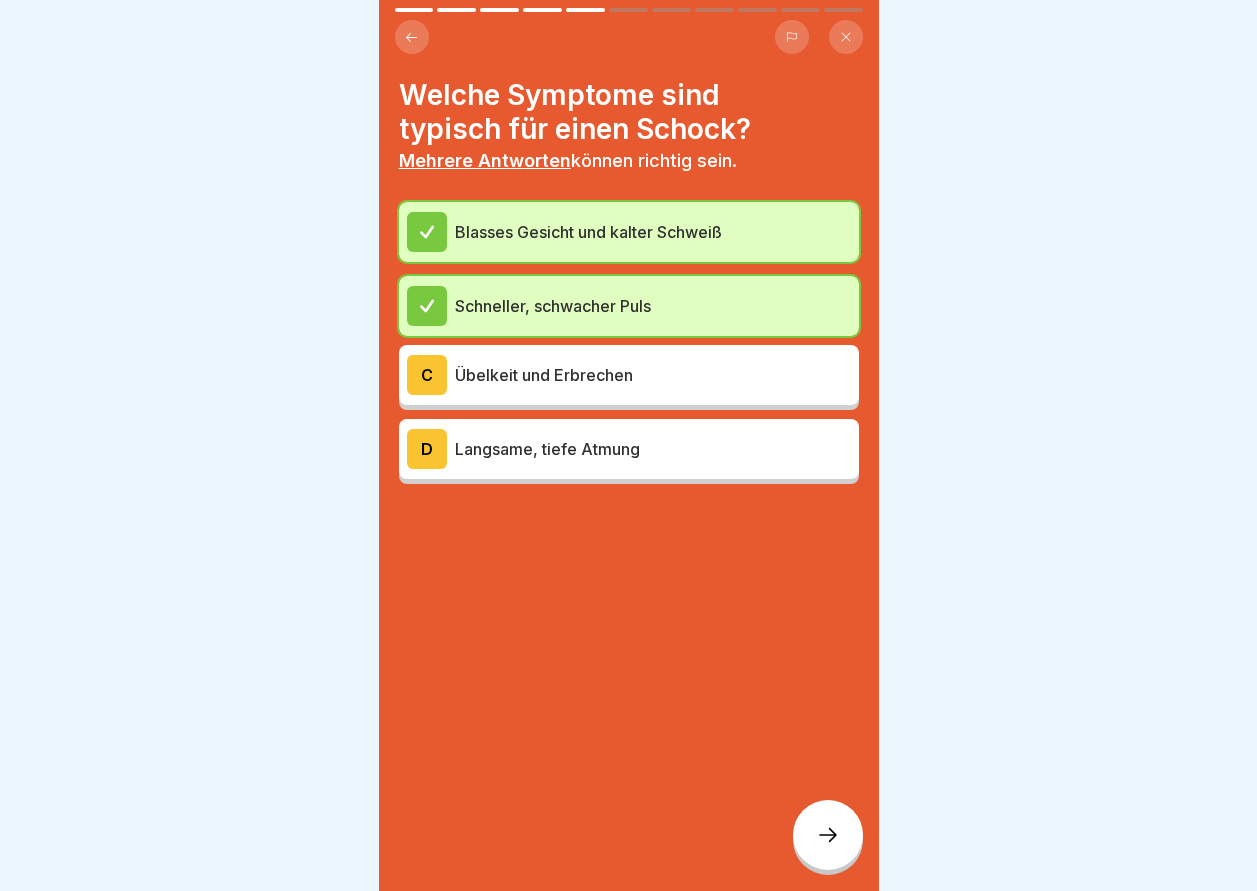 click on "C" at bounding box center (427, 375) 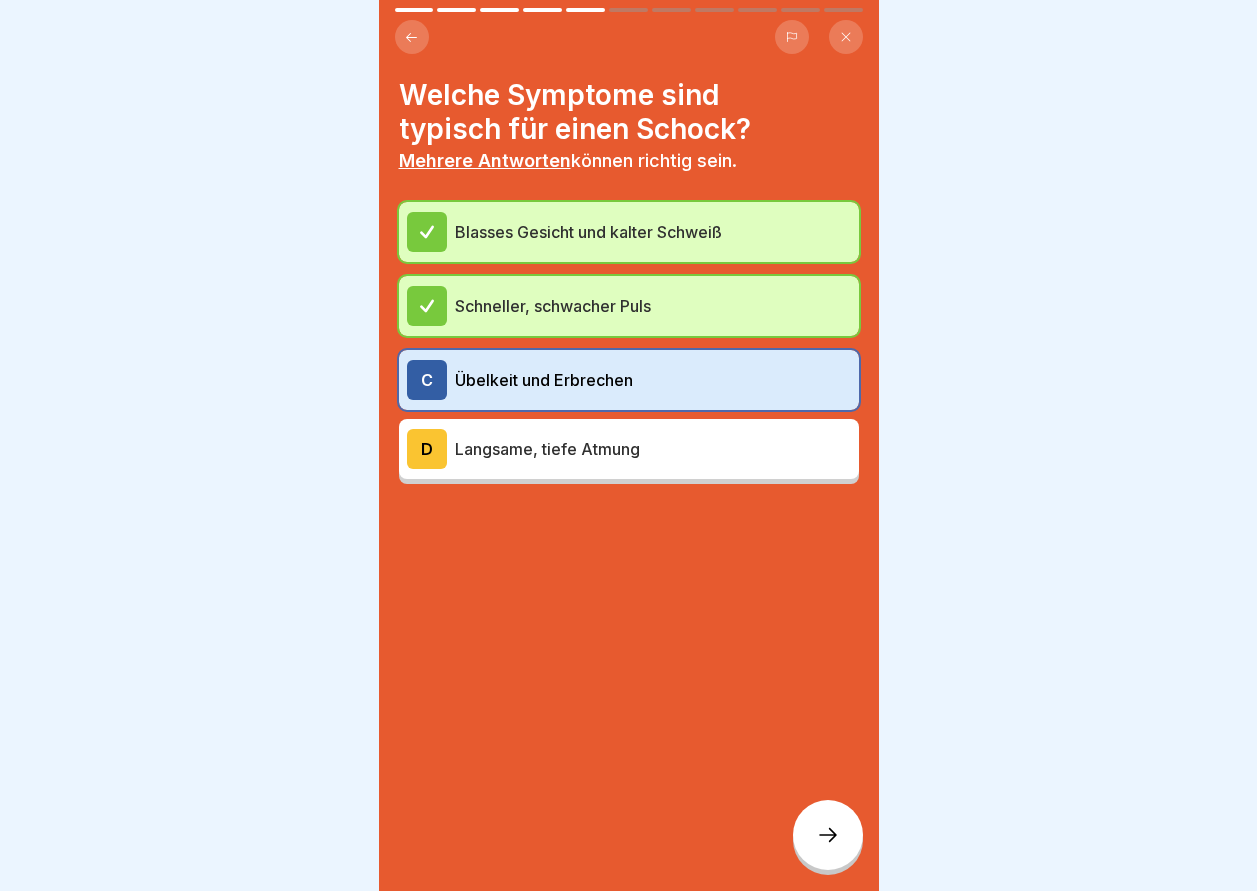 click on "C" at bounding box center [427, 380] 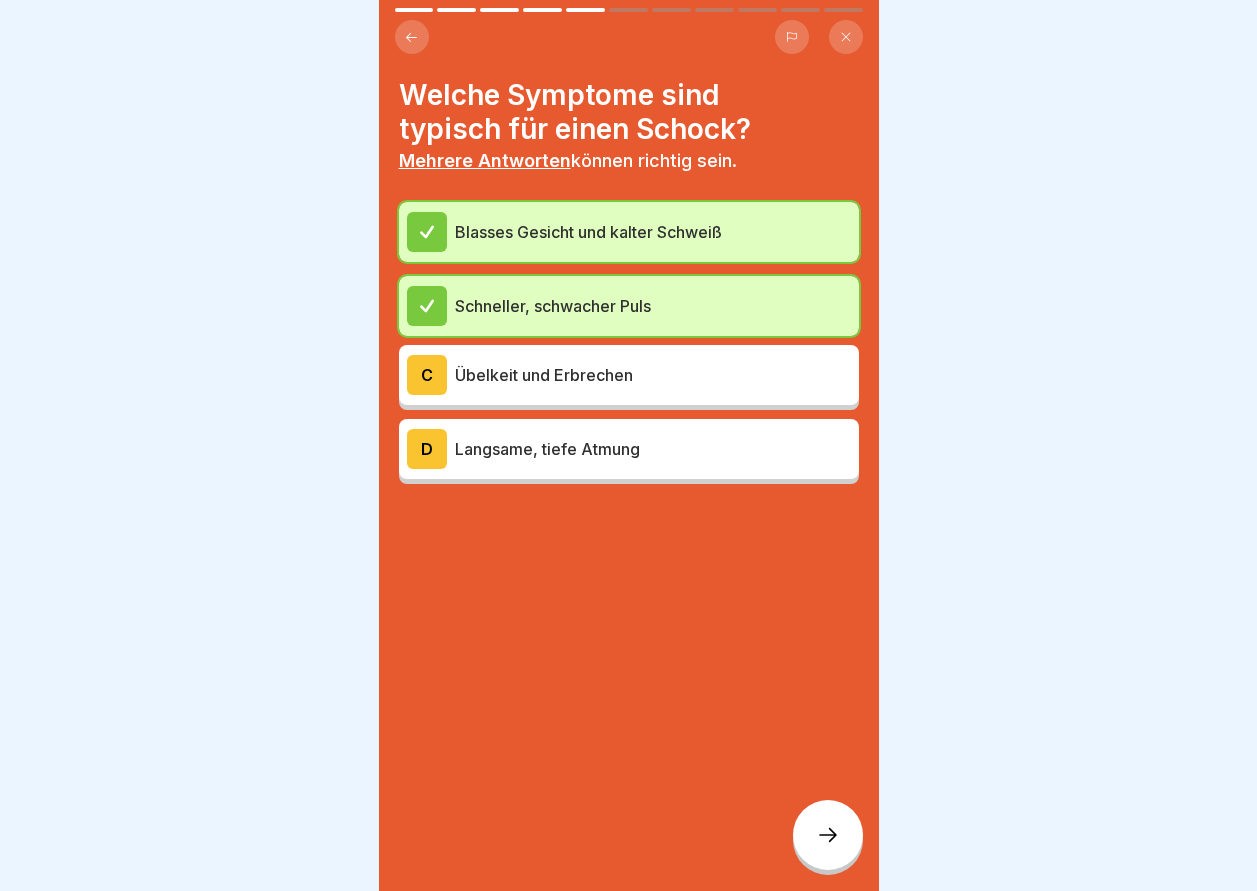 click on "D" at bounding box center [427, 449] 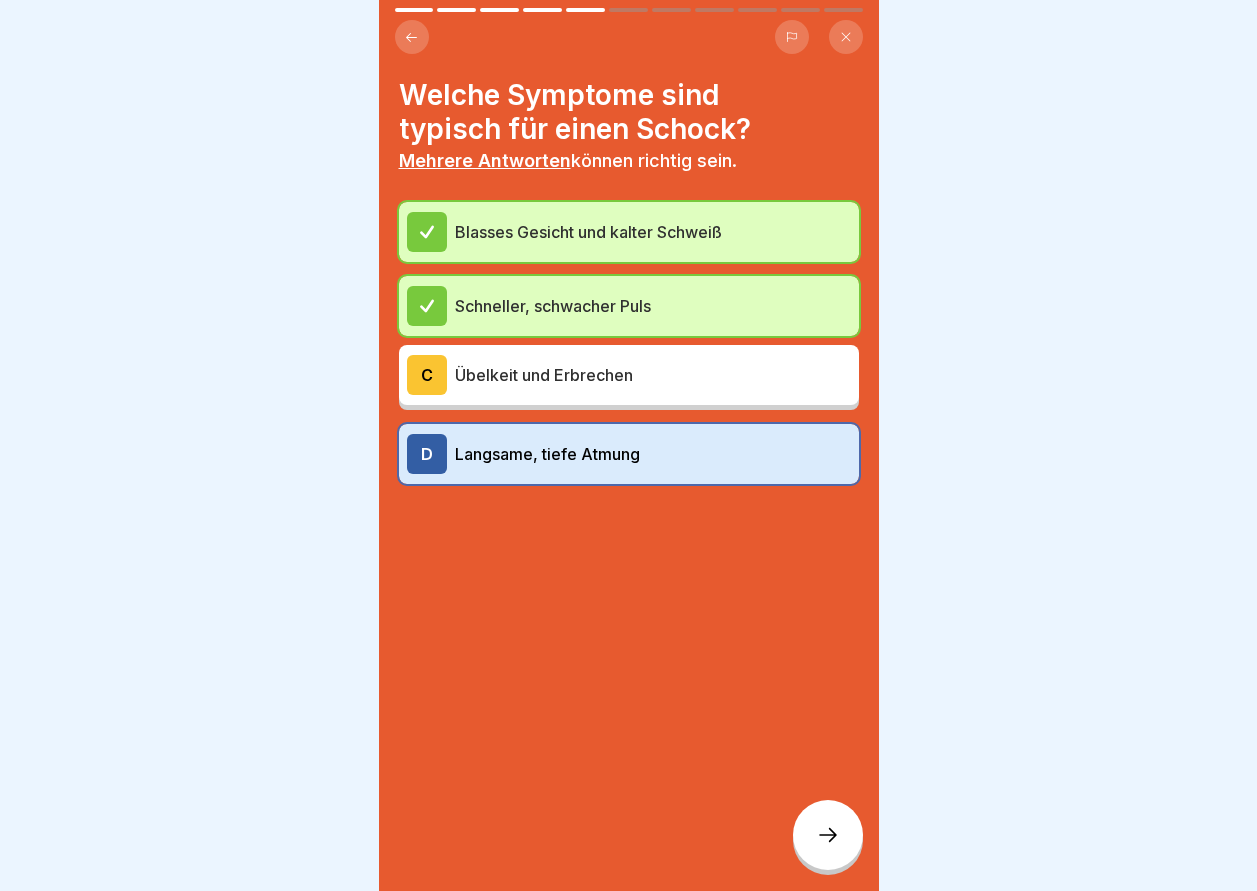 click at bounding box center [828, 835] 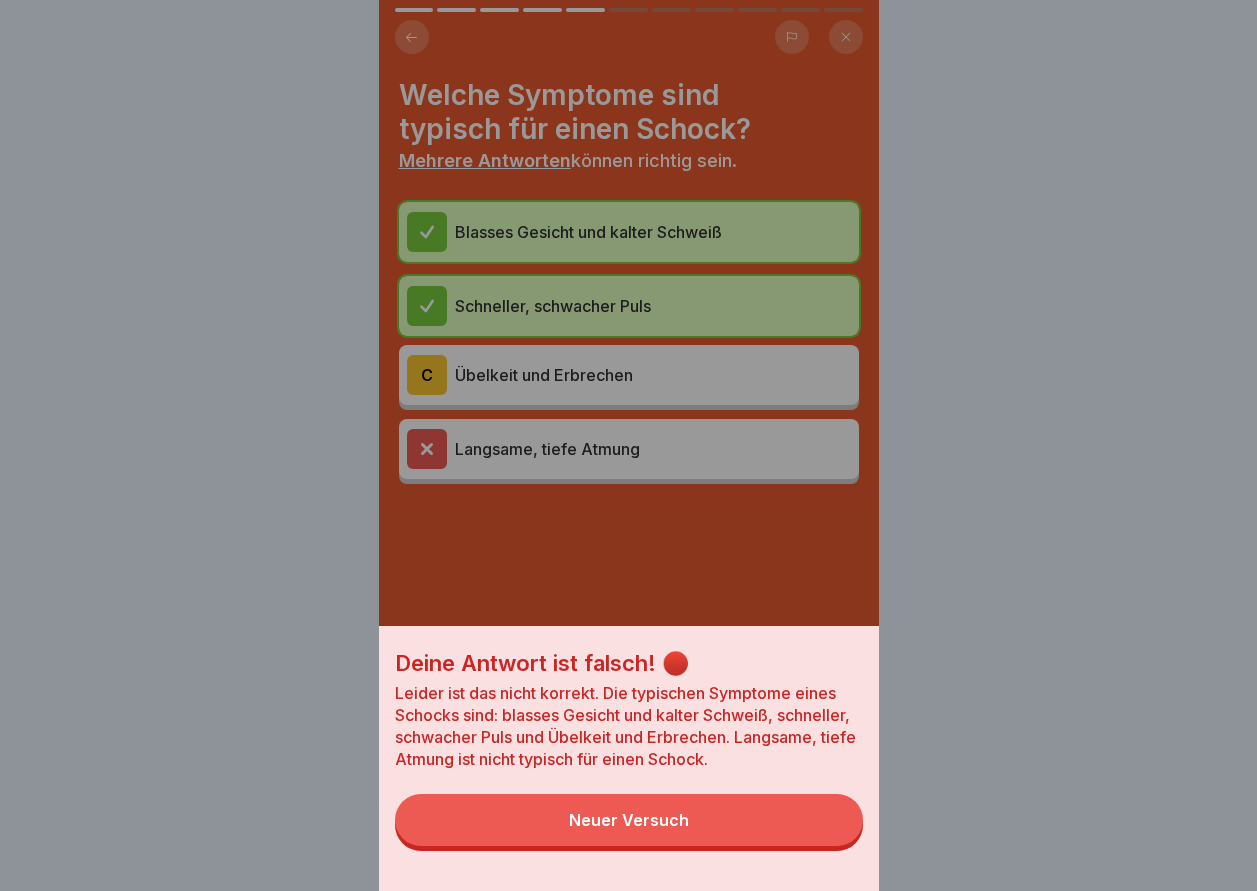 click on "Neuer Versuch" at bounding box center [629, 820] 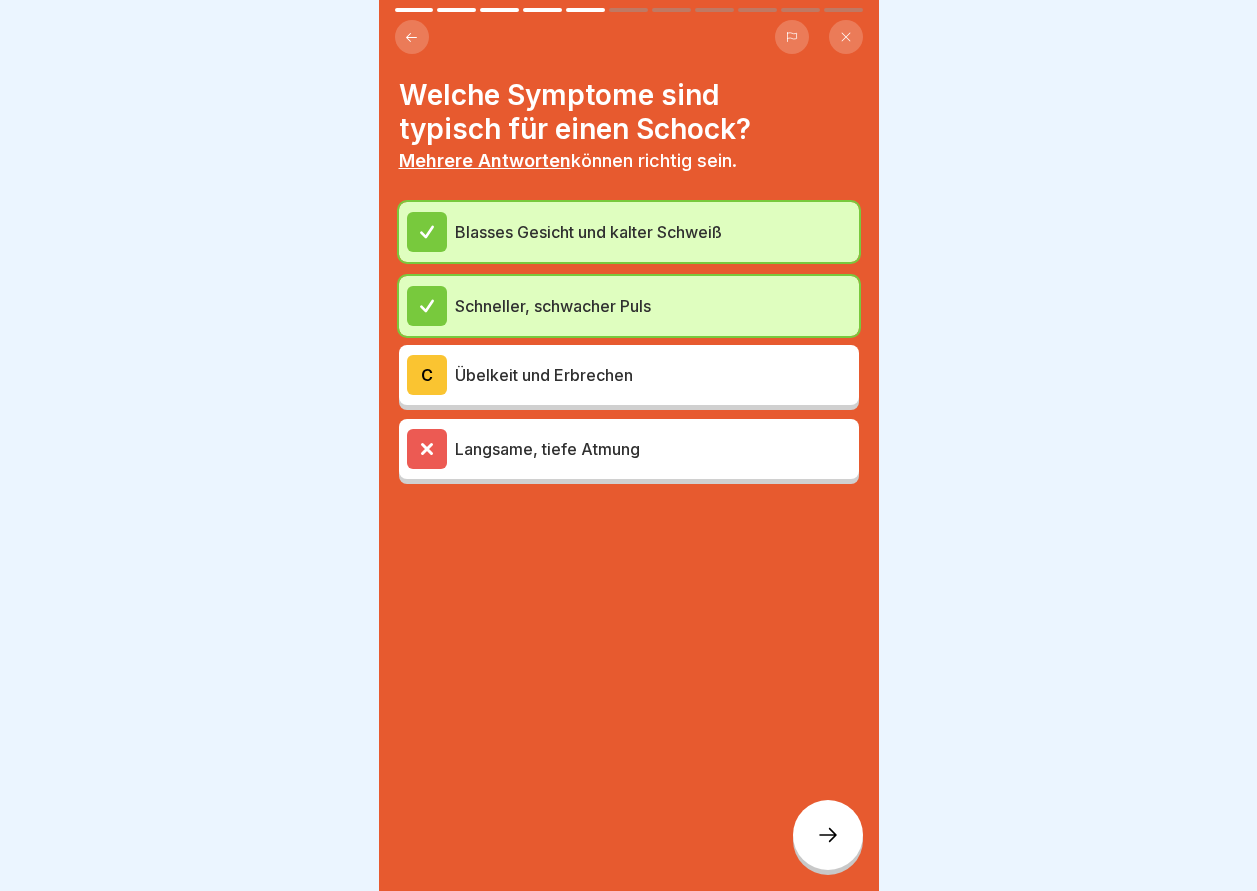 click on "C" at bounding box center [427, 375] 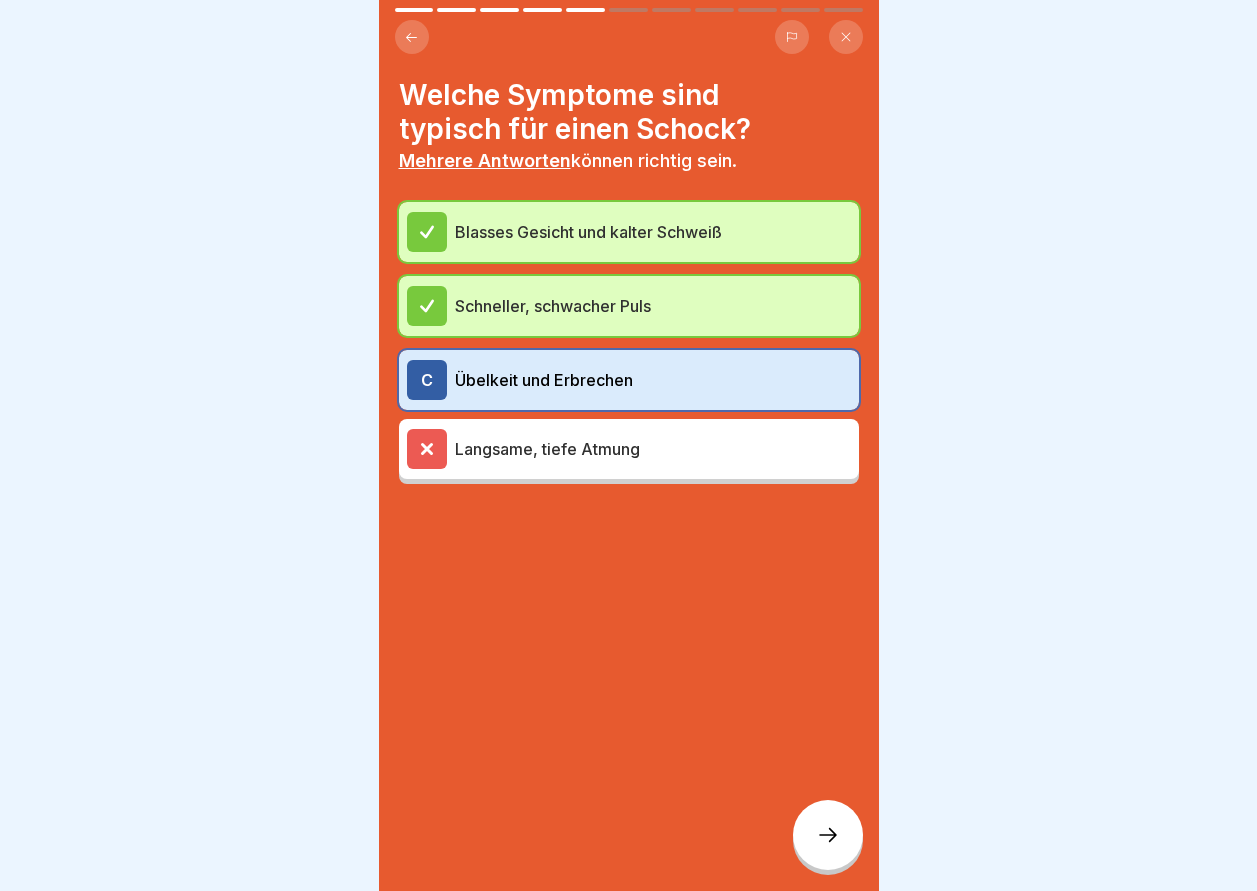 click 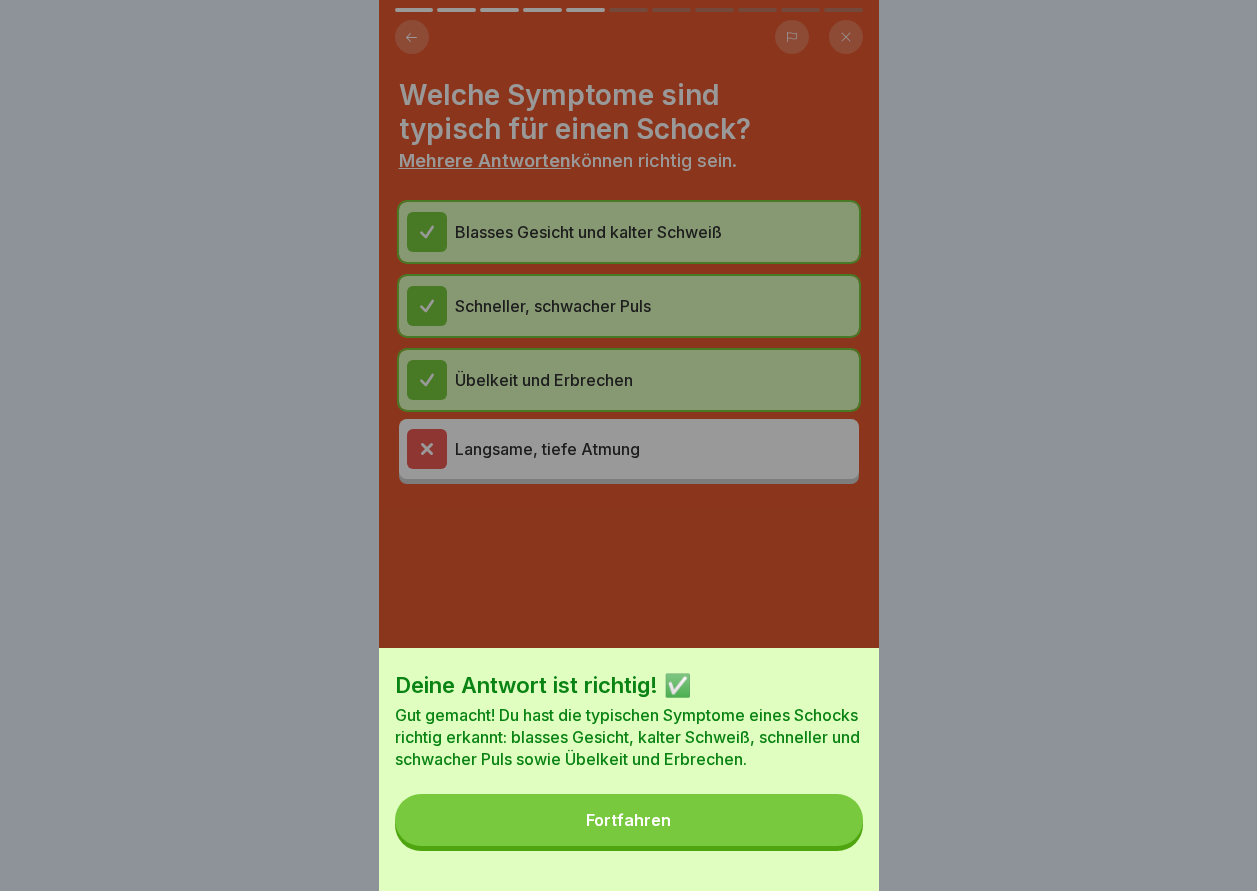 click on "Fortfahren" at bounding box center (629, 820) 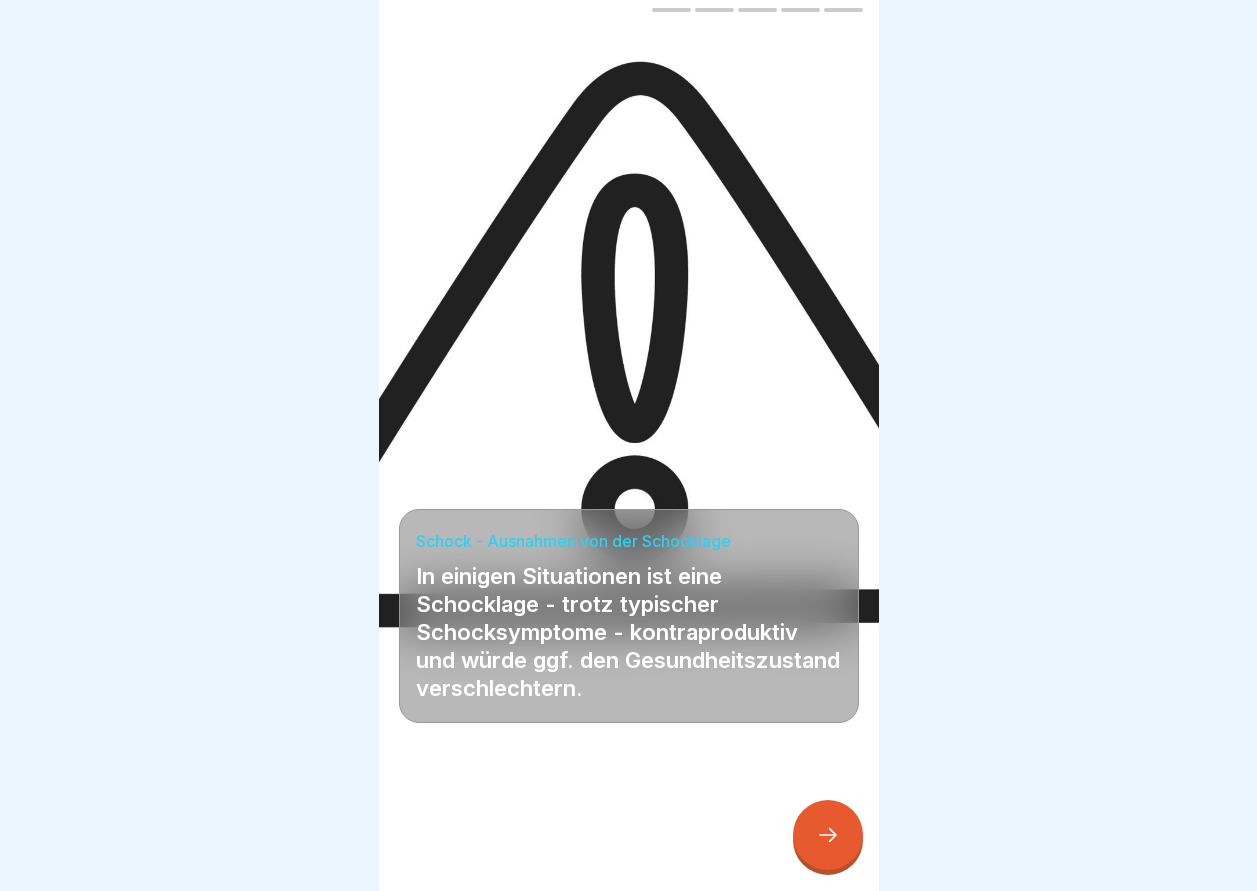 click at bounding box center (828, 835) 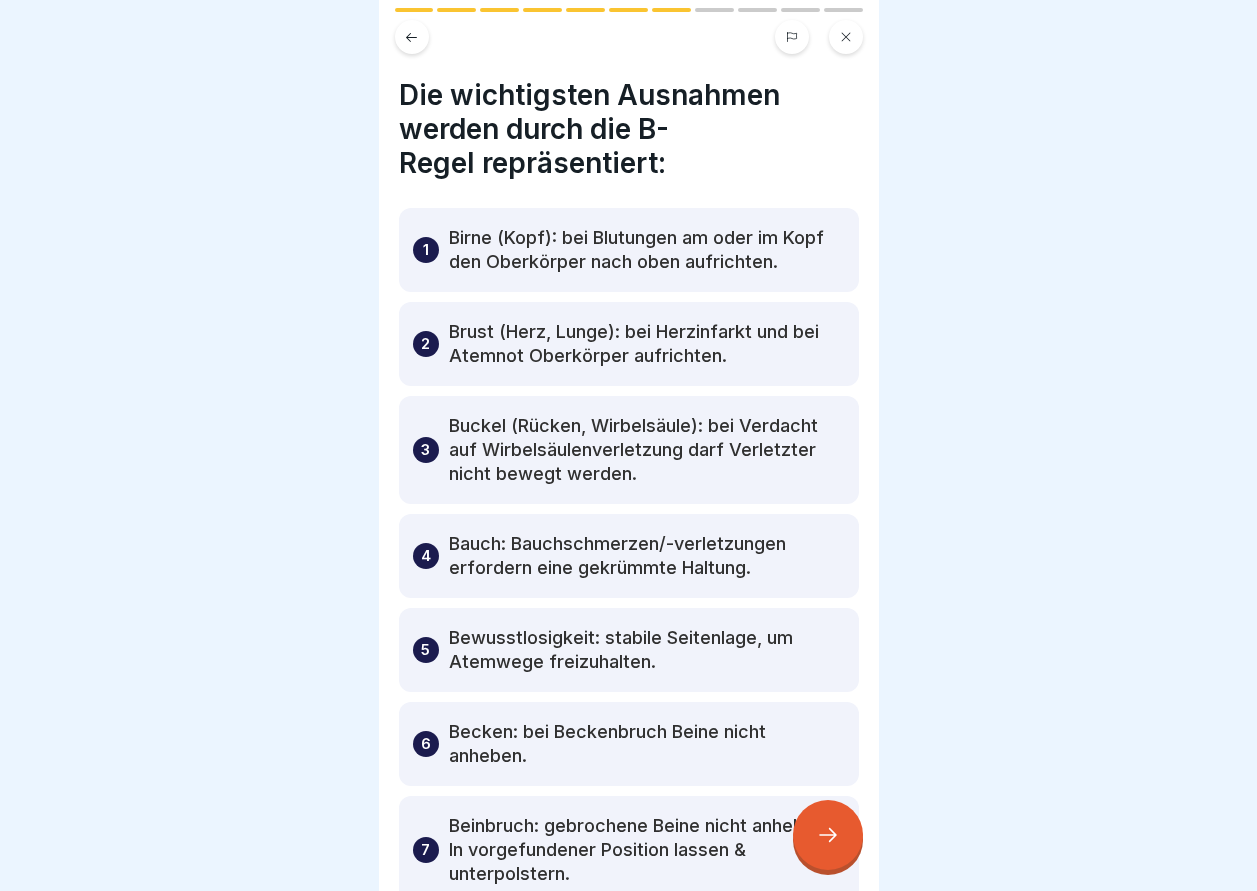 click 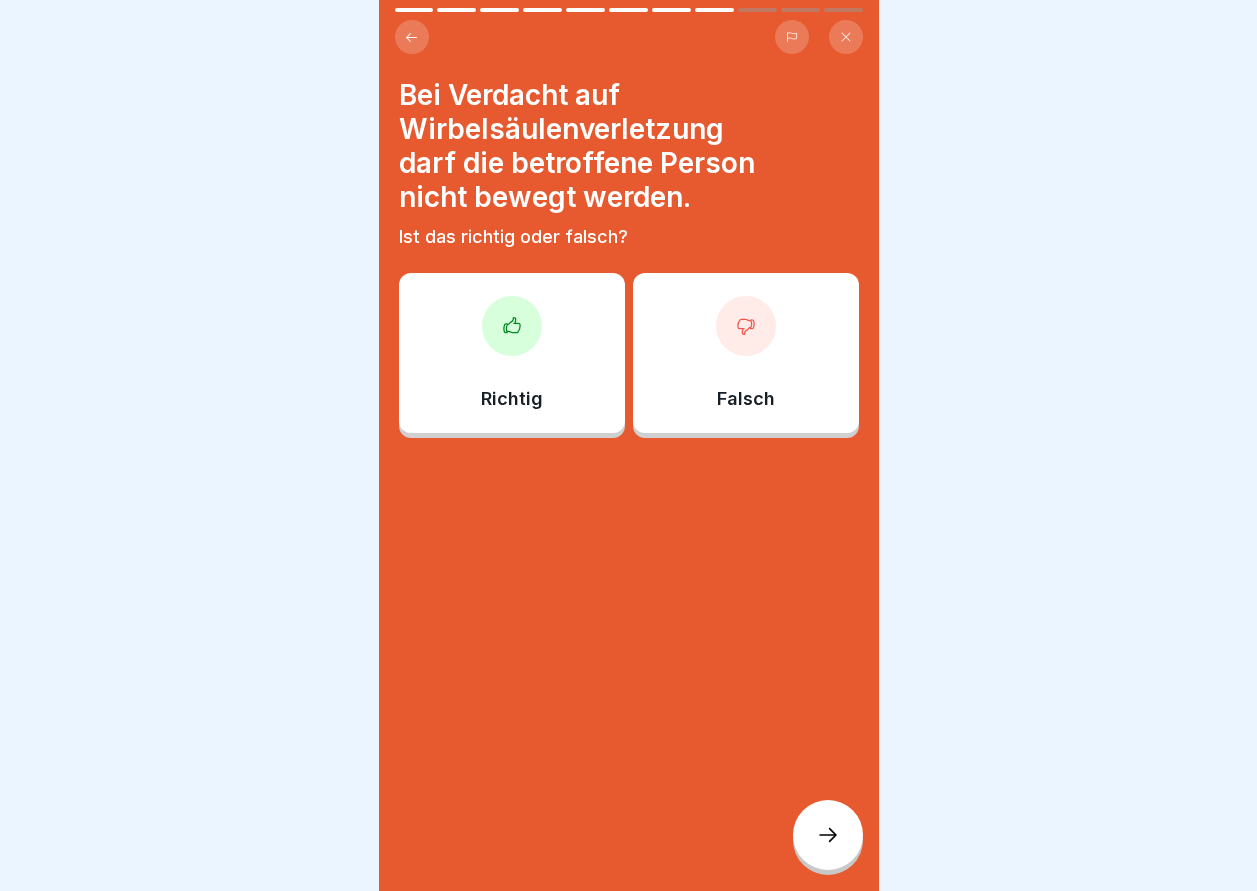 click on "Richtig" at bounding box center (512, 353) 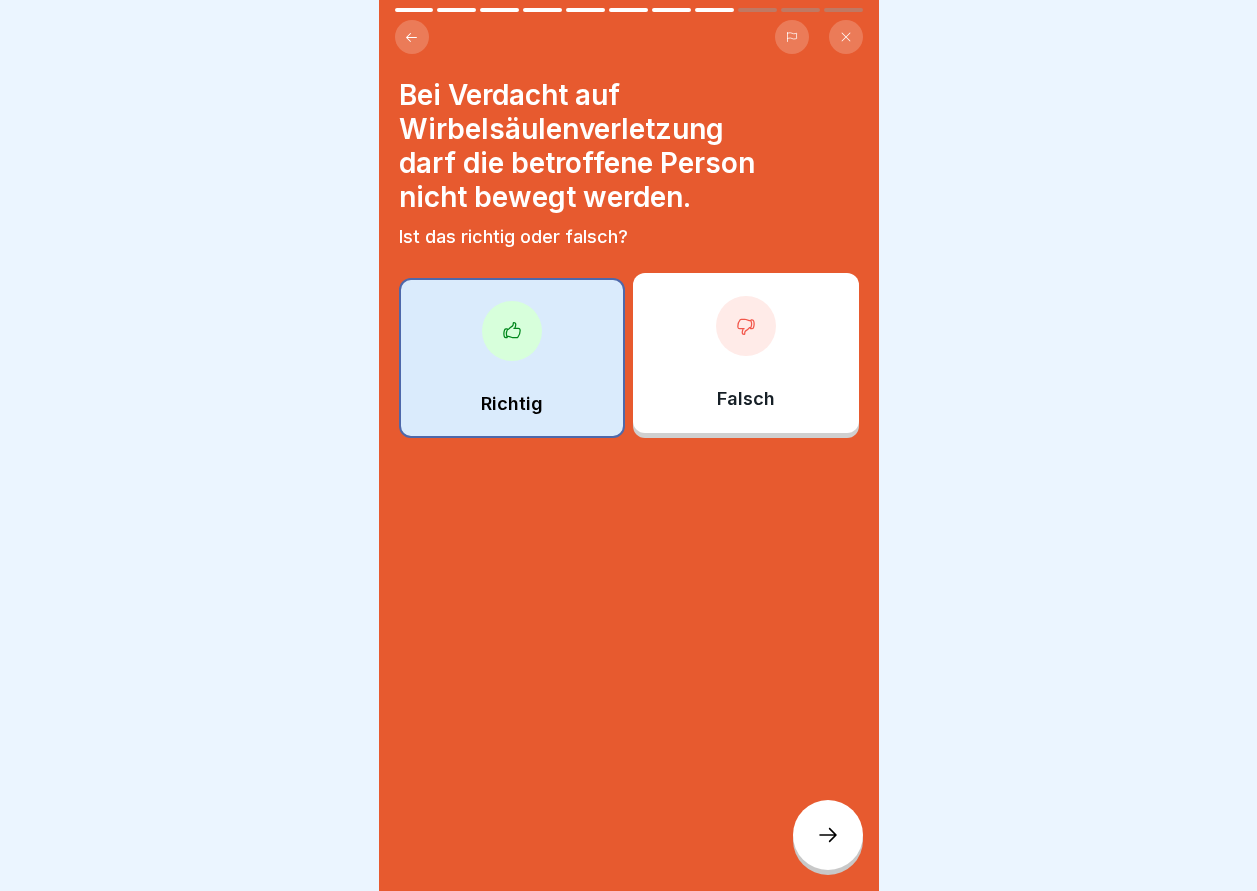 click 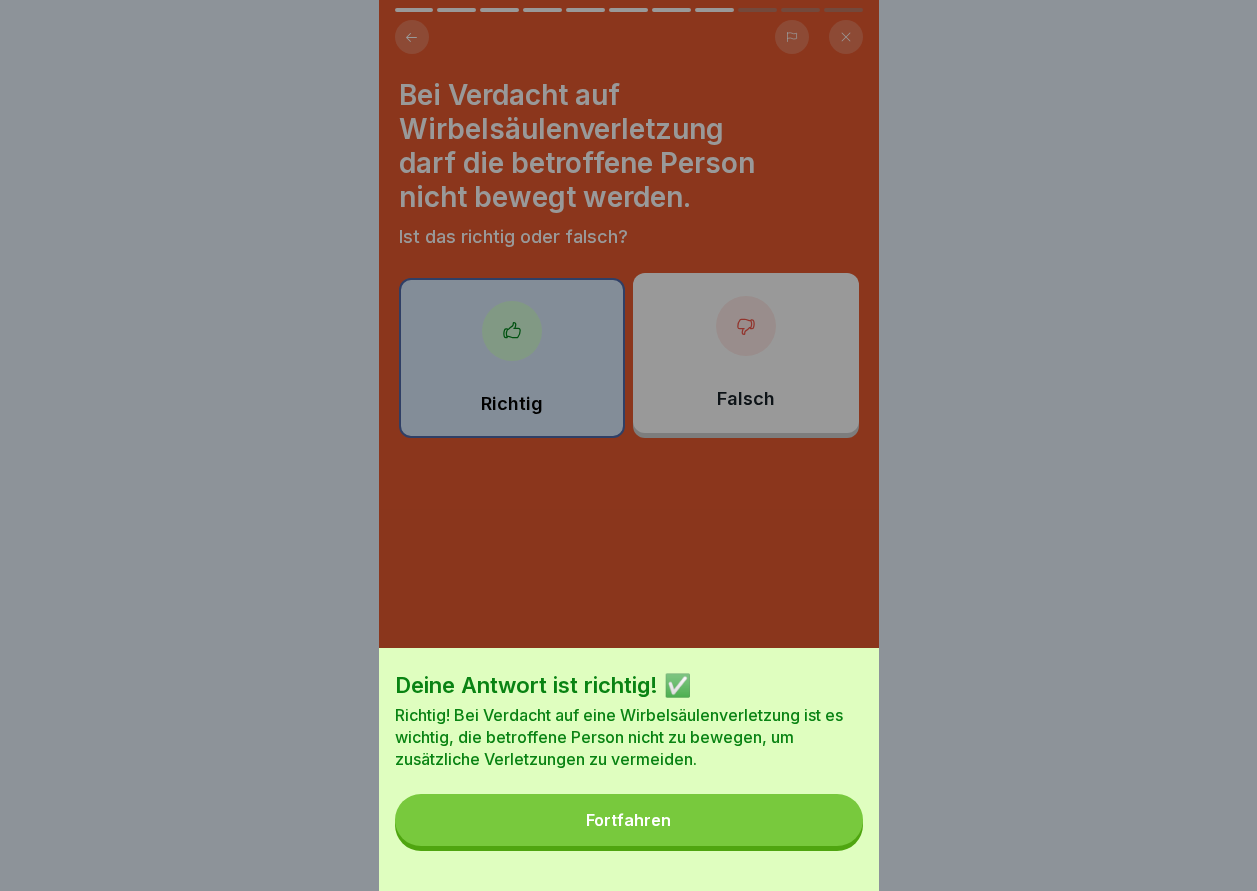 click on "Fortfahren" at bounding box center [629, 820] 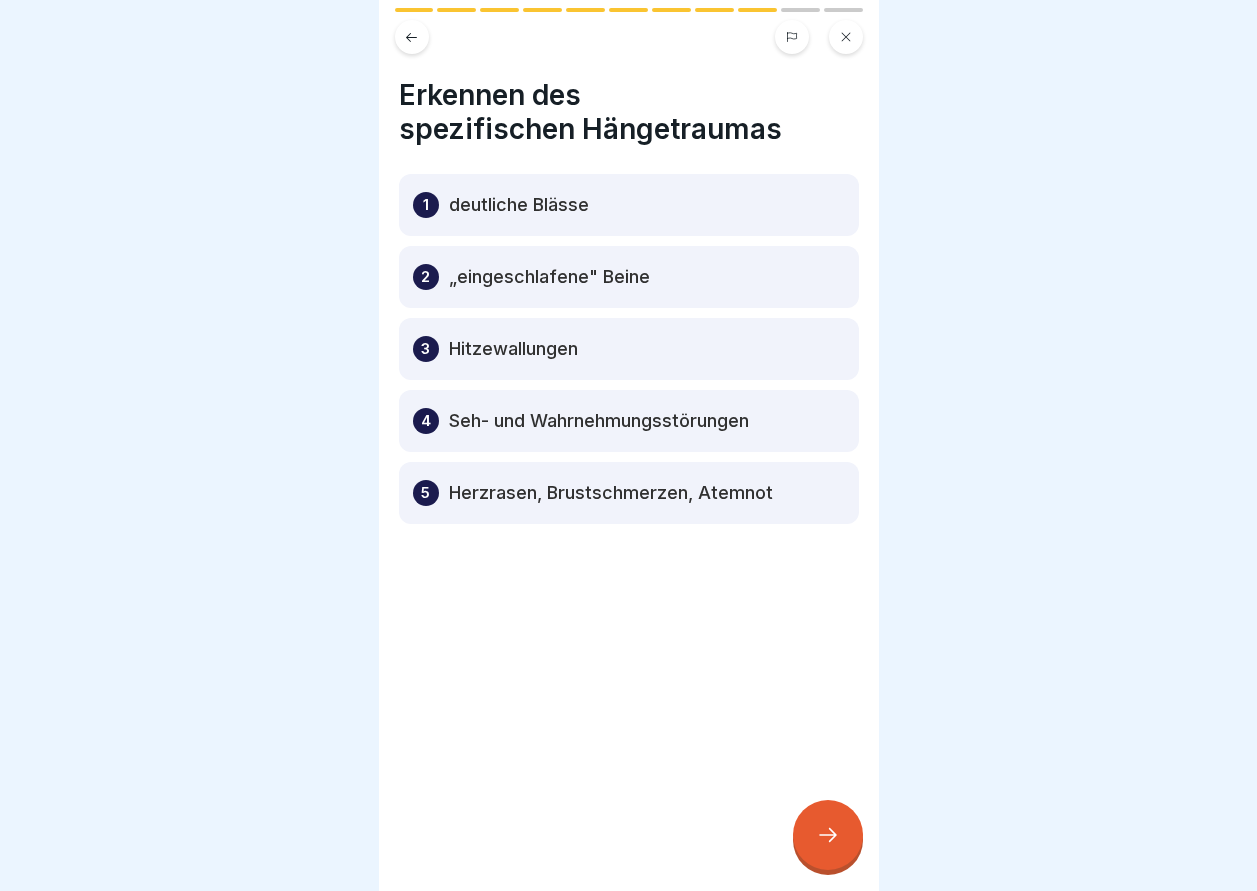 click at bounding box center (828, 835) 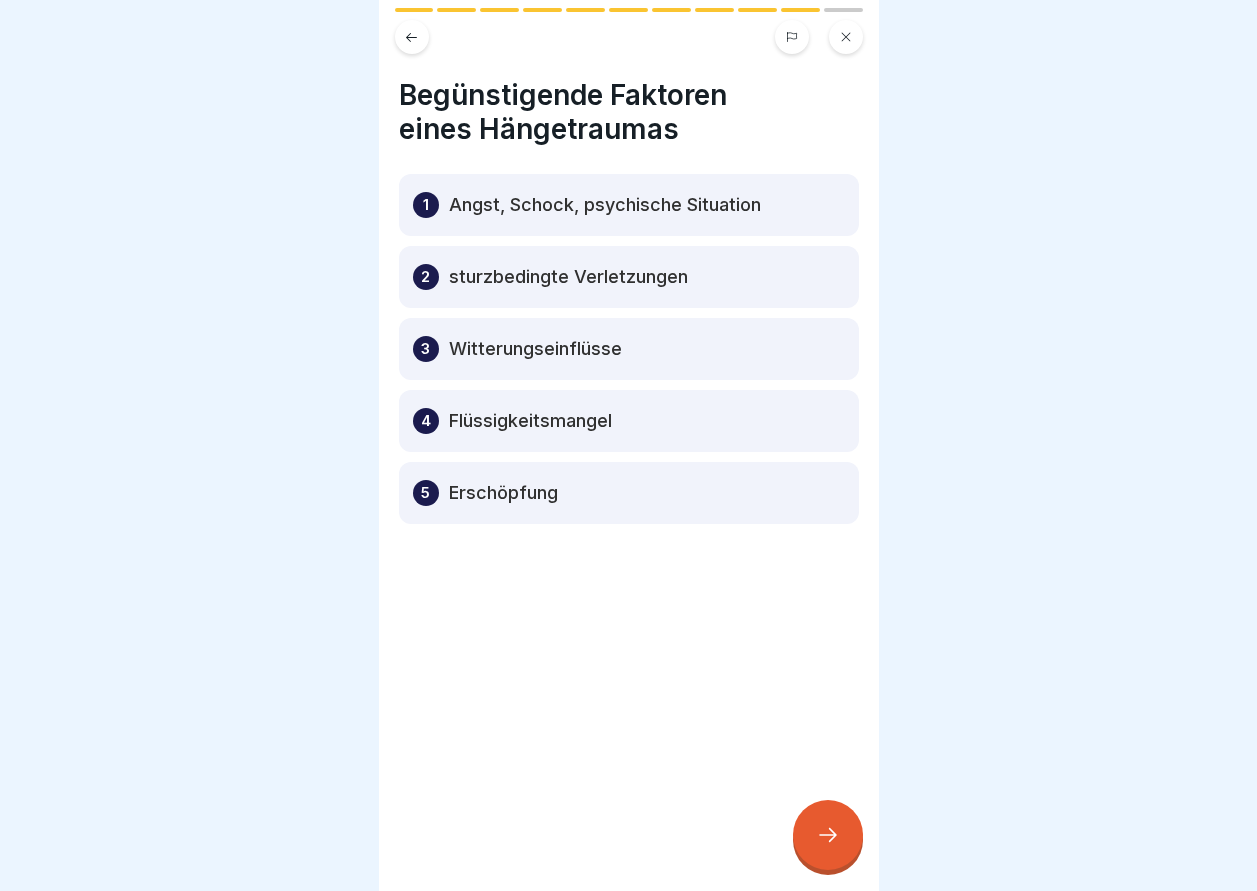 click 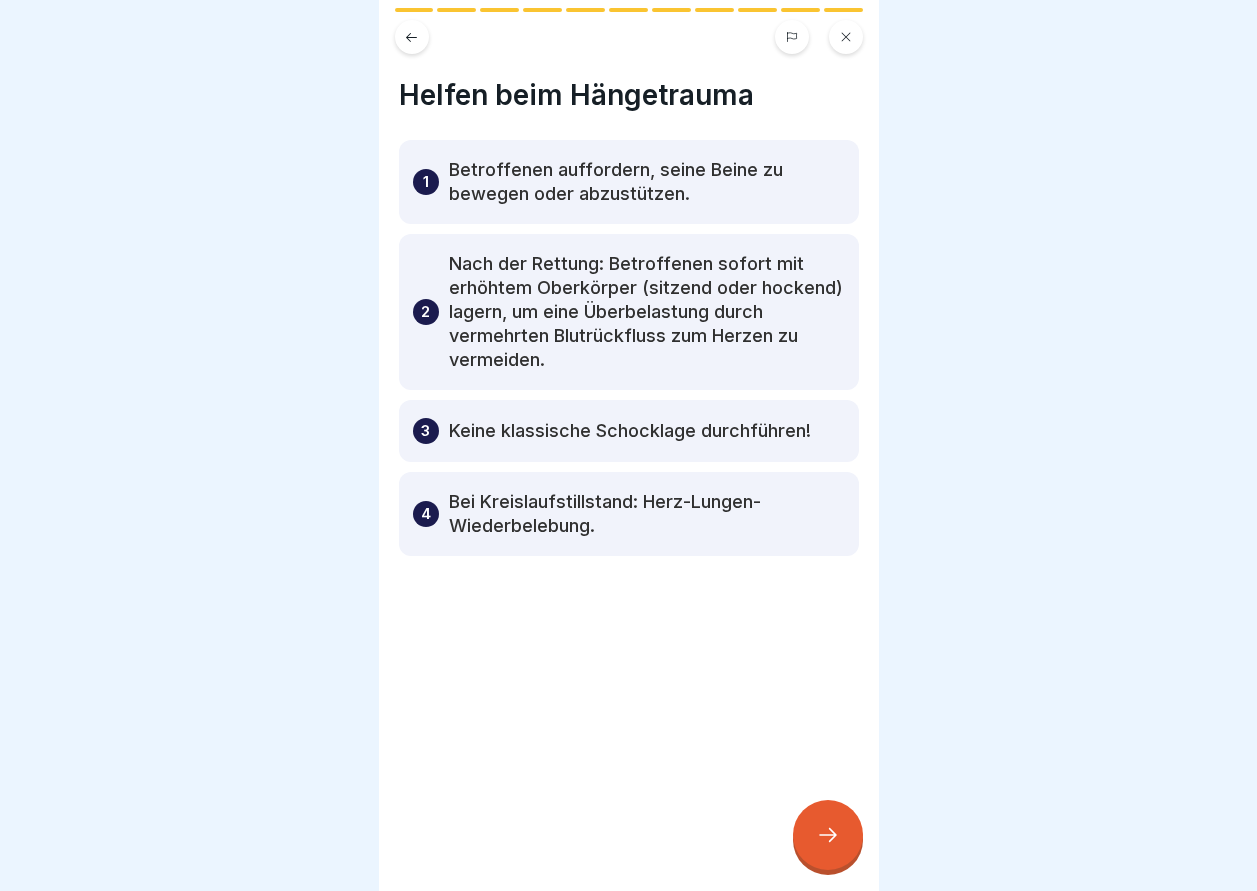 click 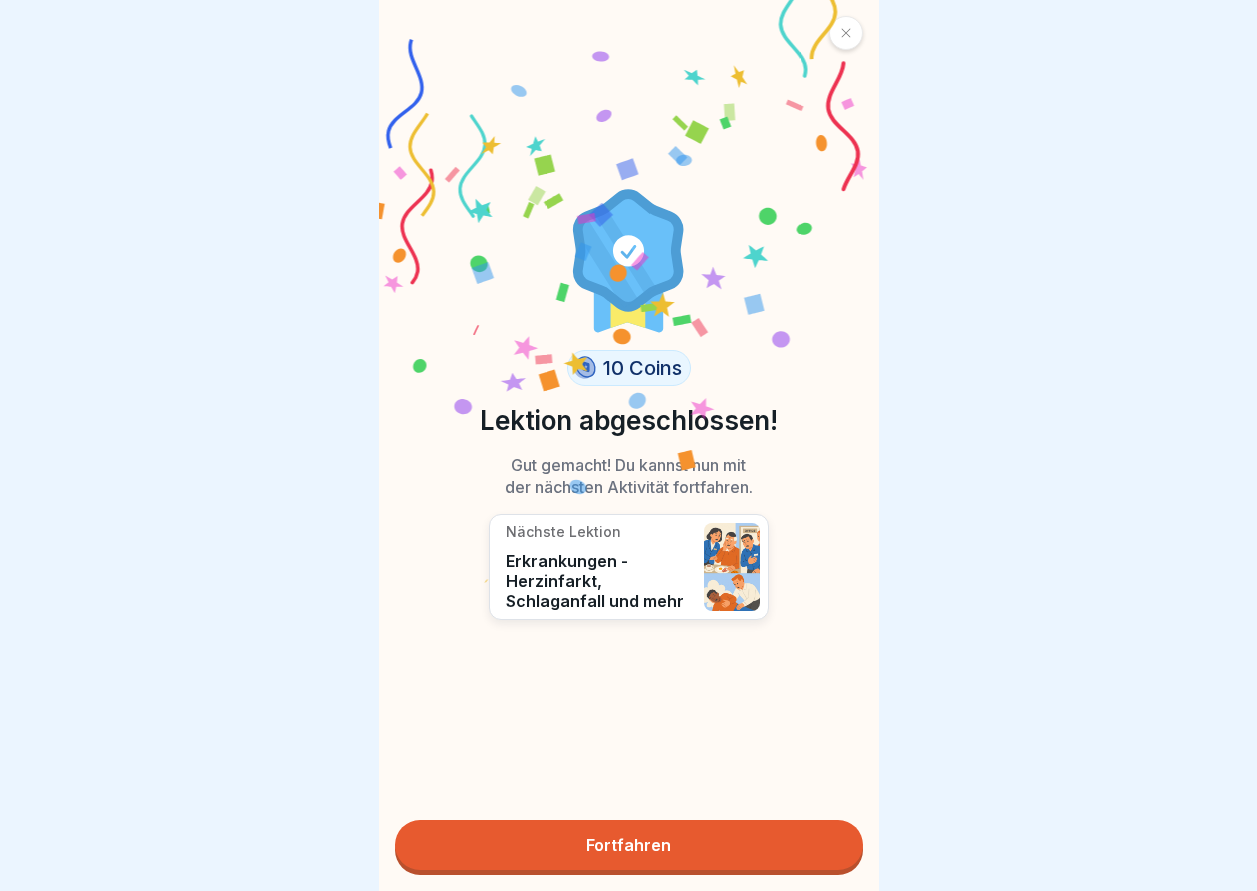 click on "Fortfahren" at bounding box center [629, 845] 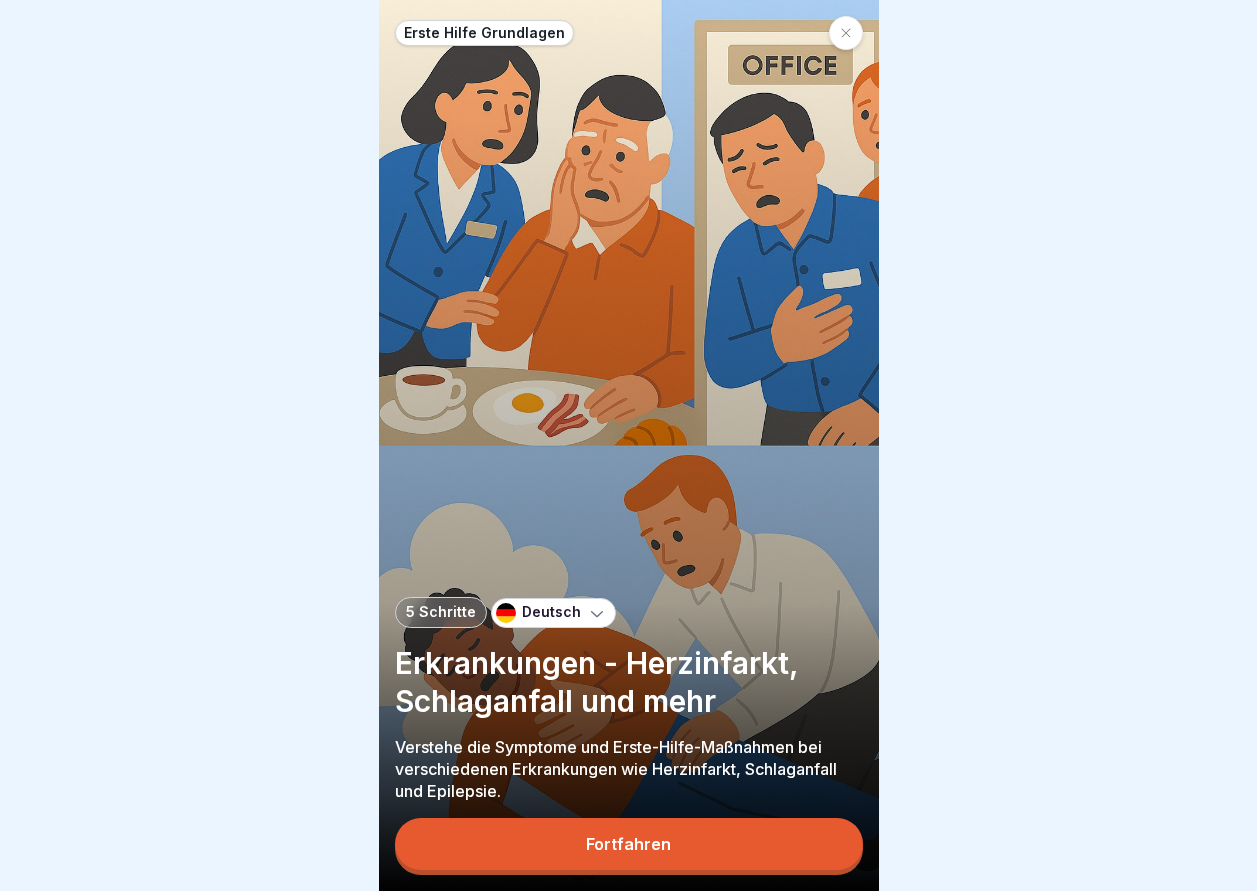 click on "Fortfahren" at bounding box center (628, 844) 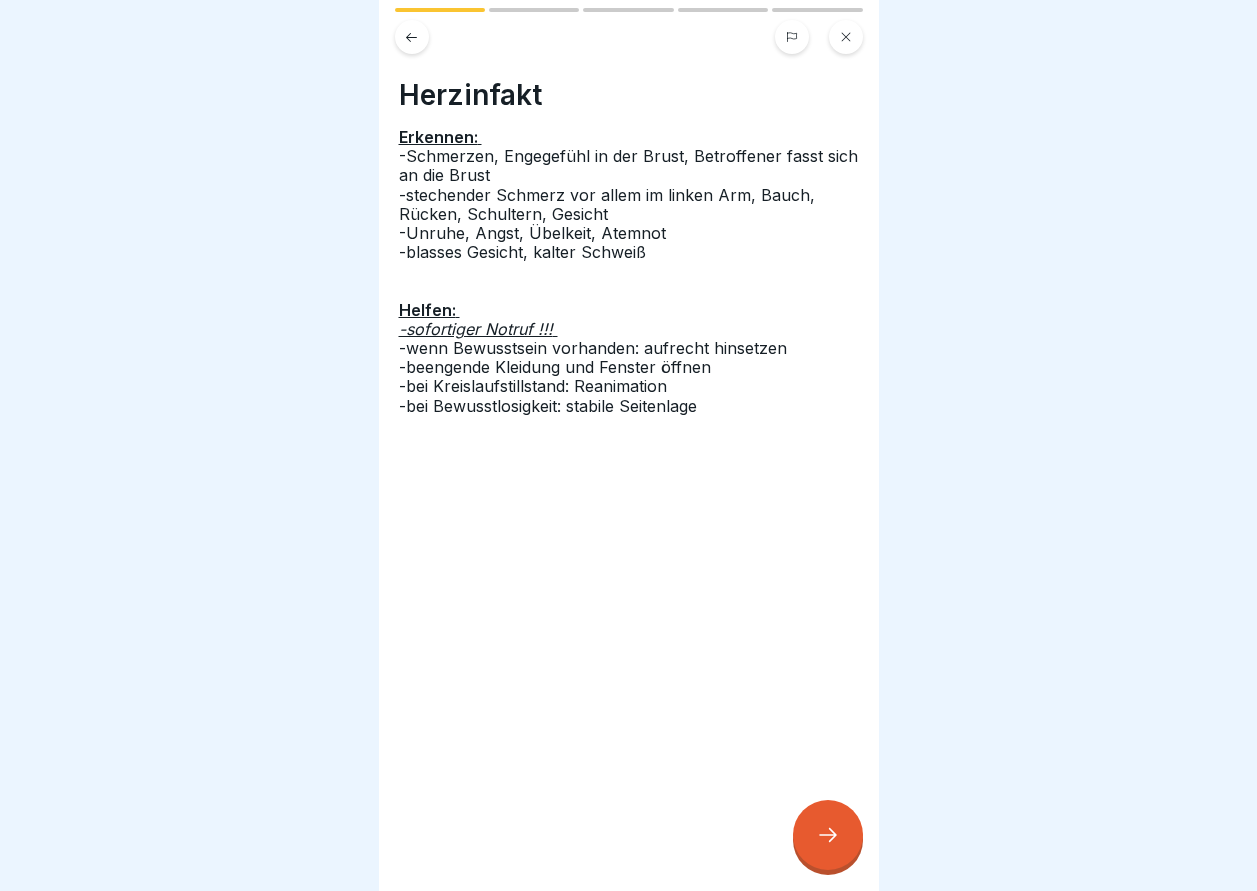click 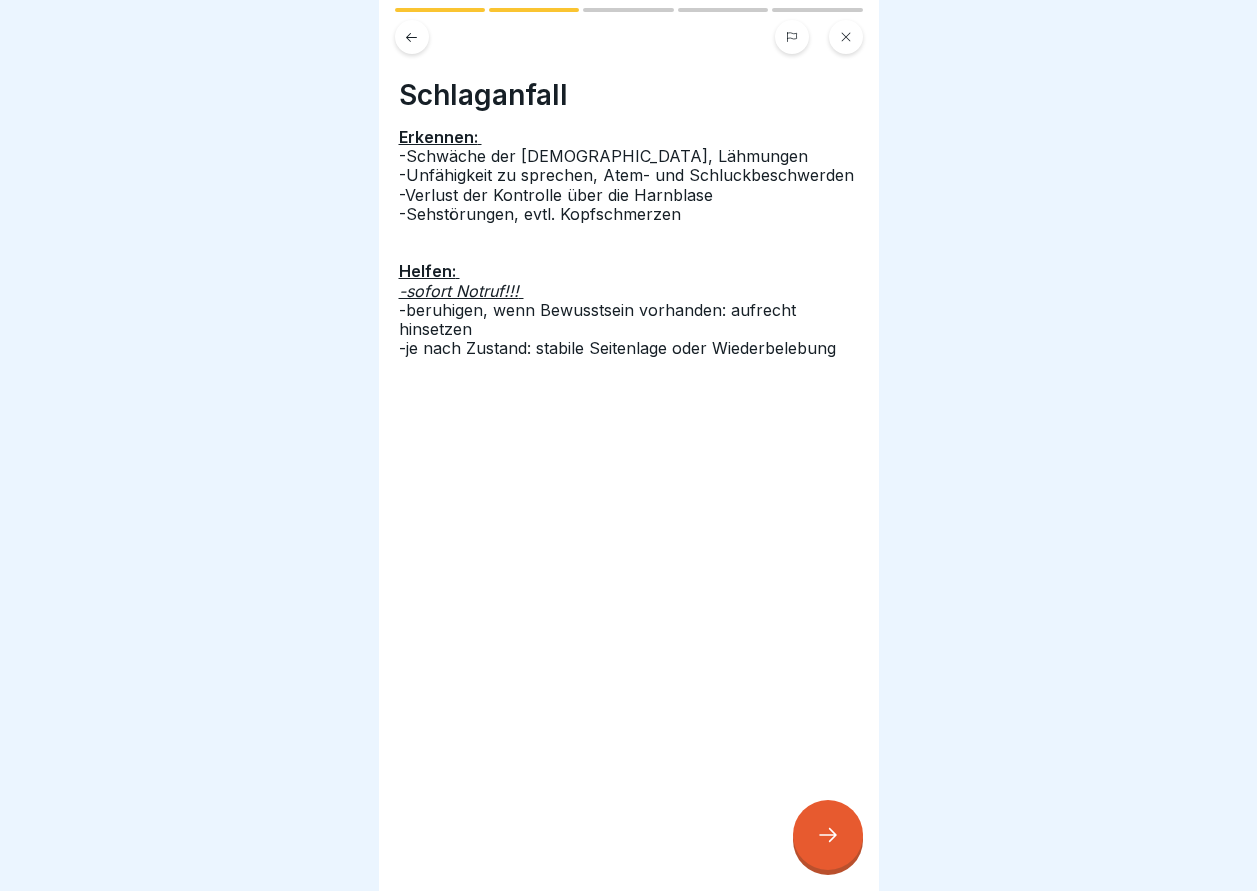 click at bounding box center (828, 835) 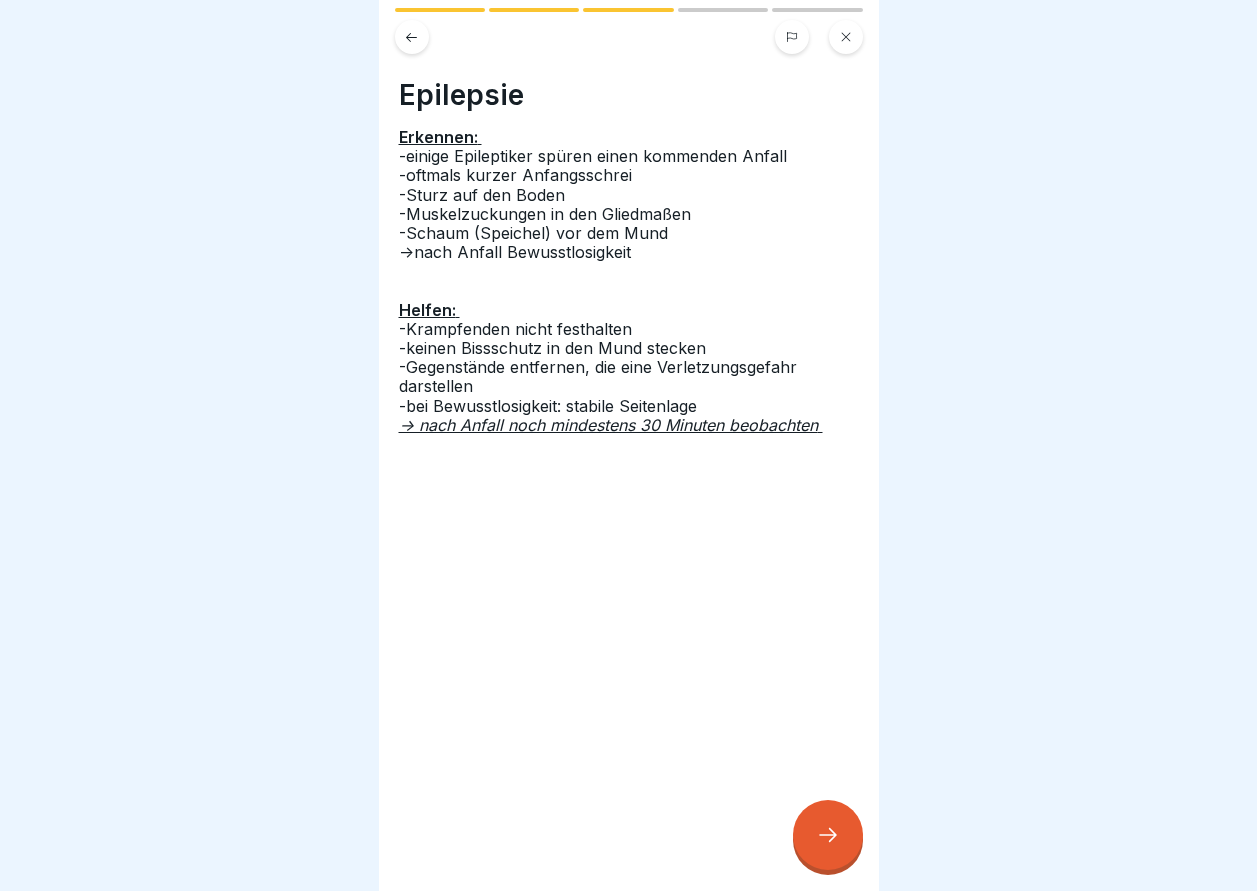 click at bounding box center (828, 835) 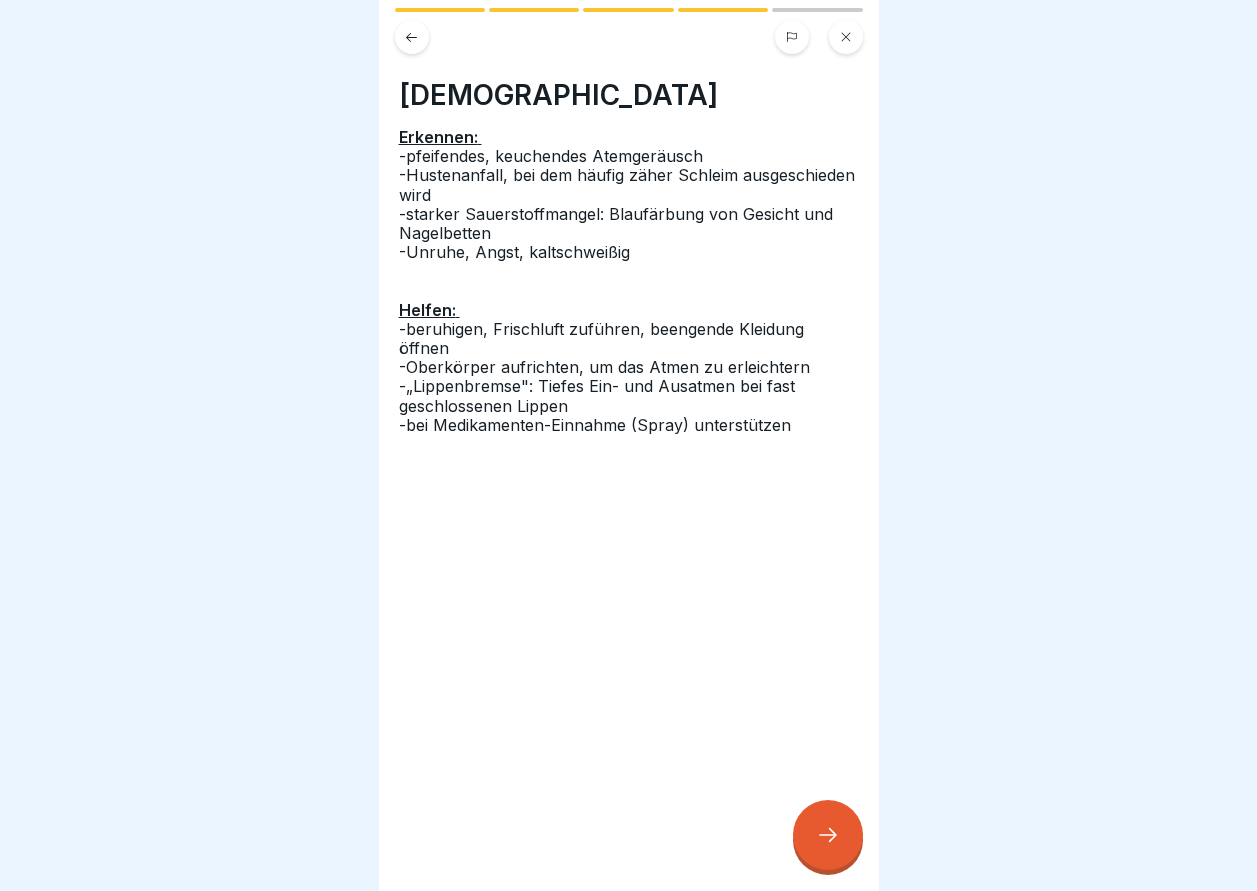 click at bounding box center [828, 835] 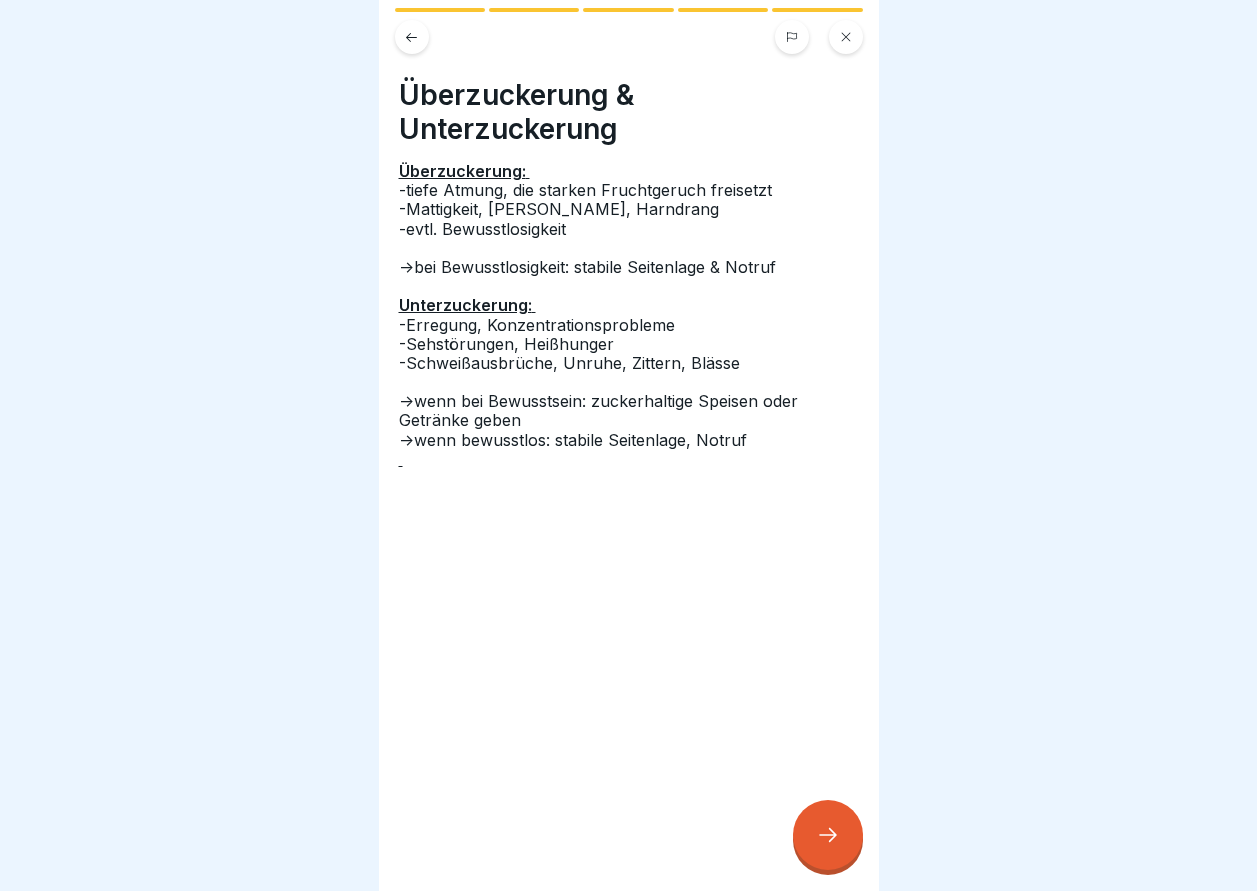 click at bounding box center [828, 835] 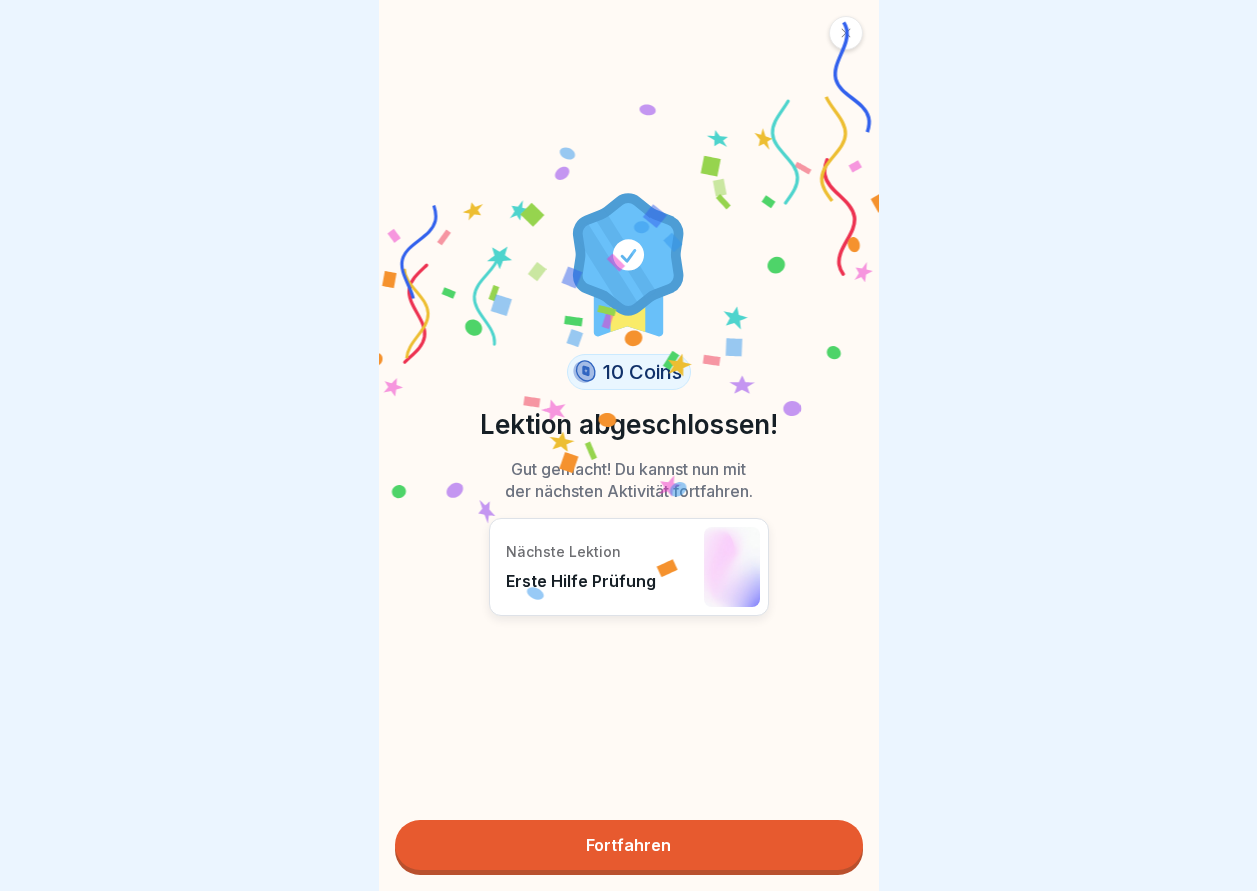 click on "Fortfahren" at bounding box center (629, 845) 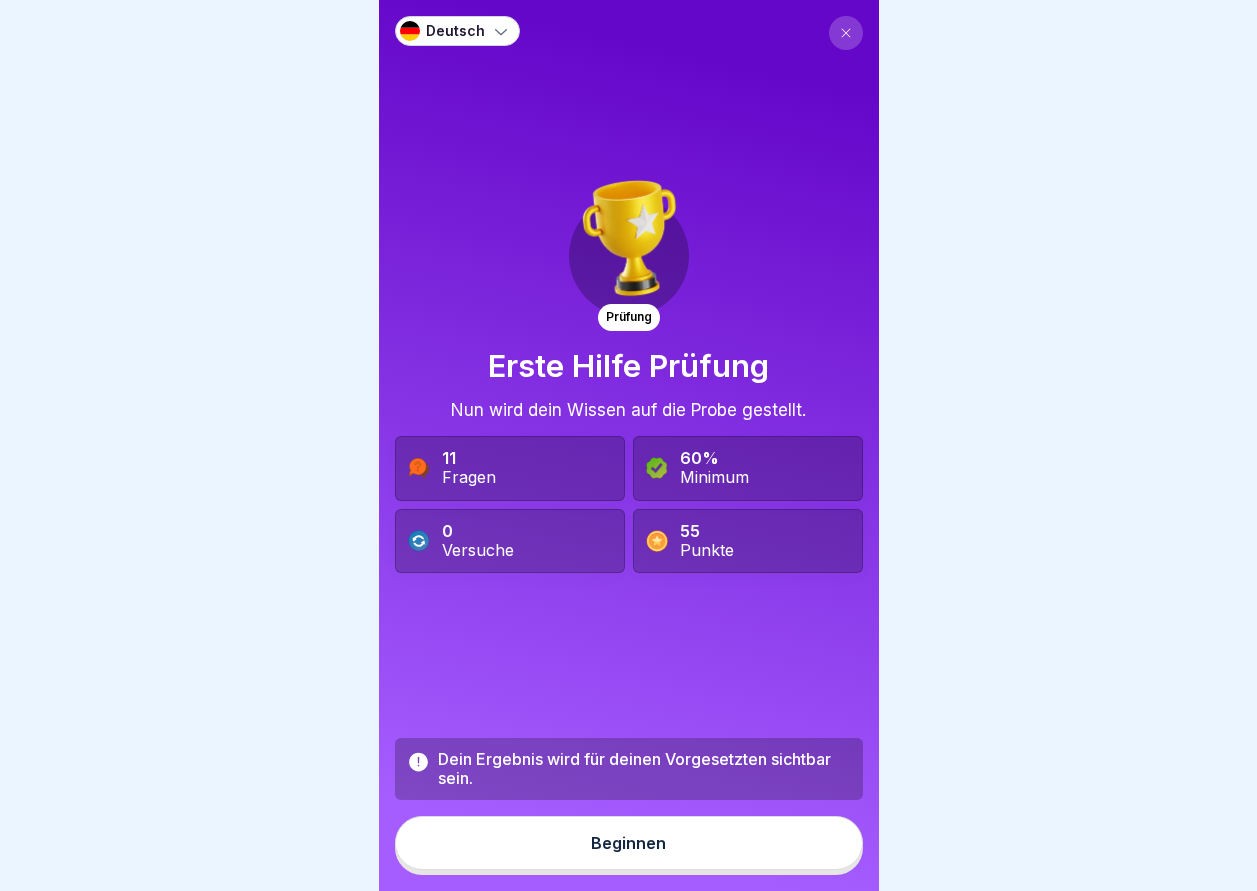 scroll, scrollTop: 15, scrollLeft: 0, axis: vertical 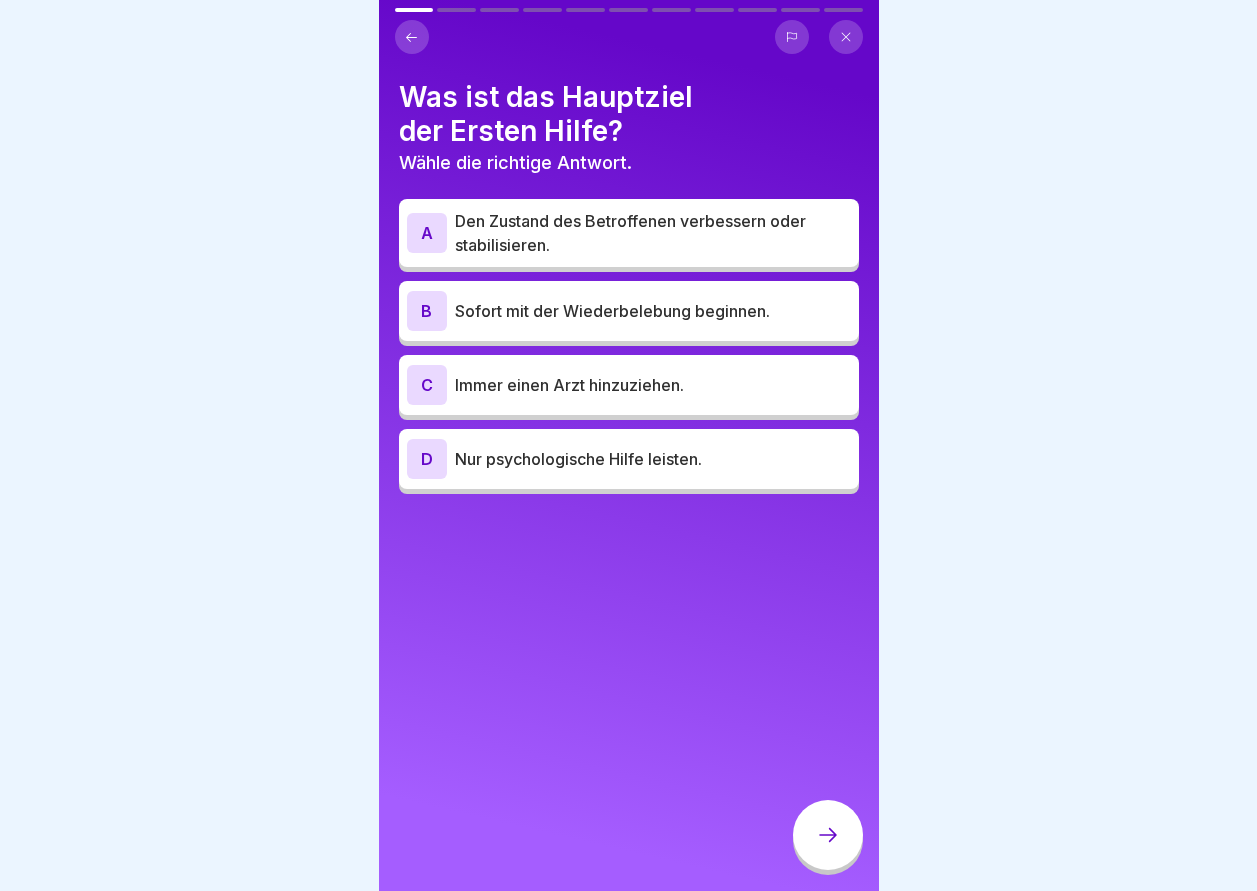 click on "A" at bounding box center [427, 233] 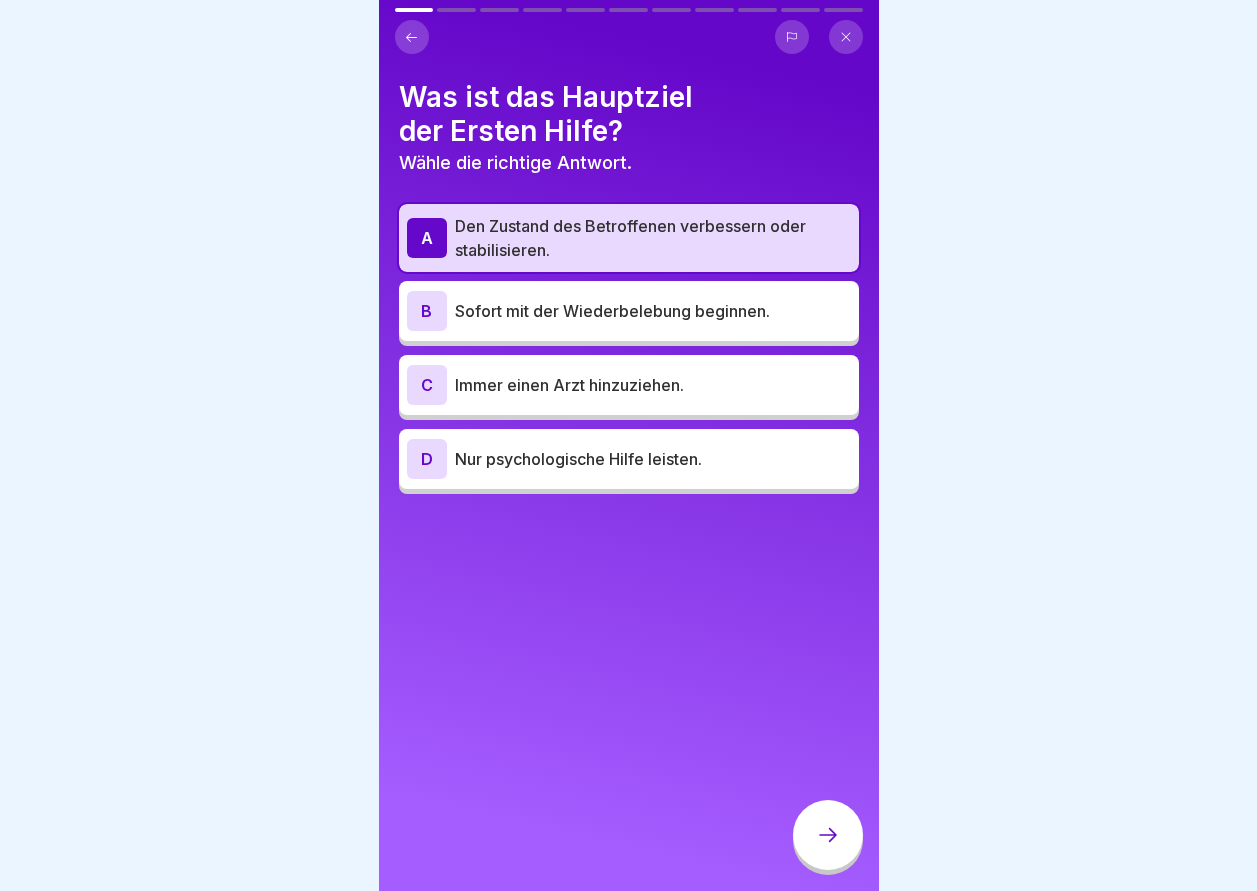 click at bounding box center [828, 835] 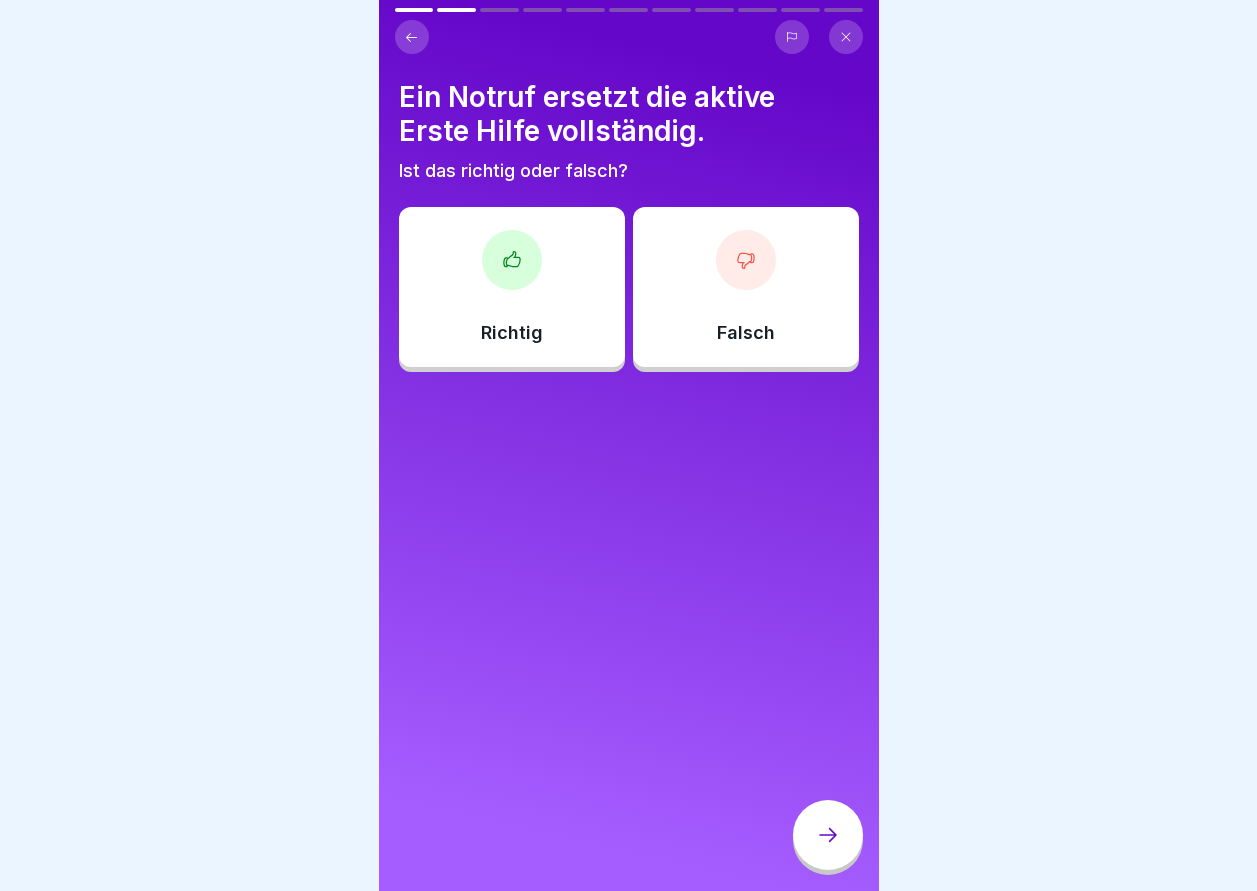 click 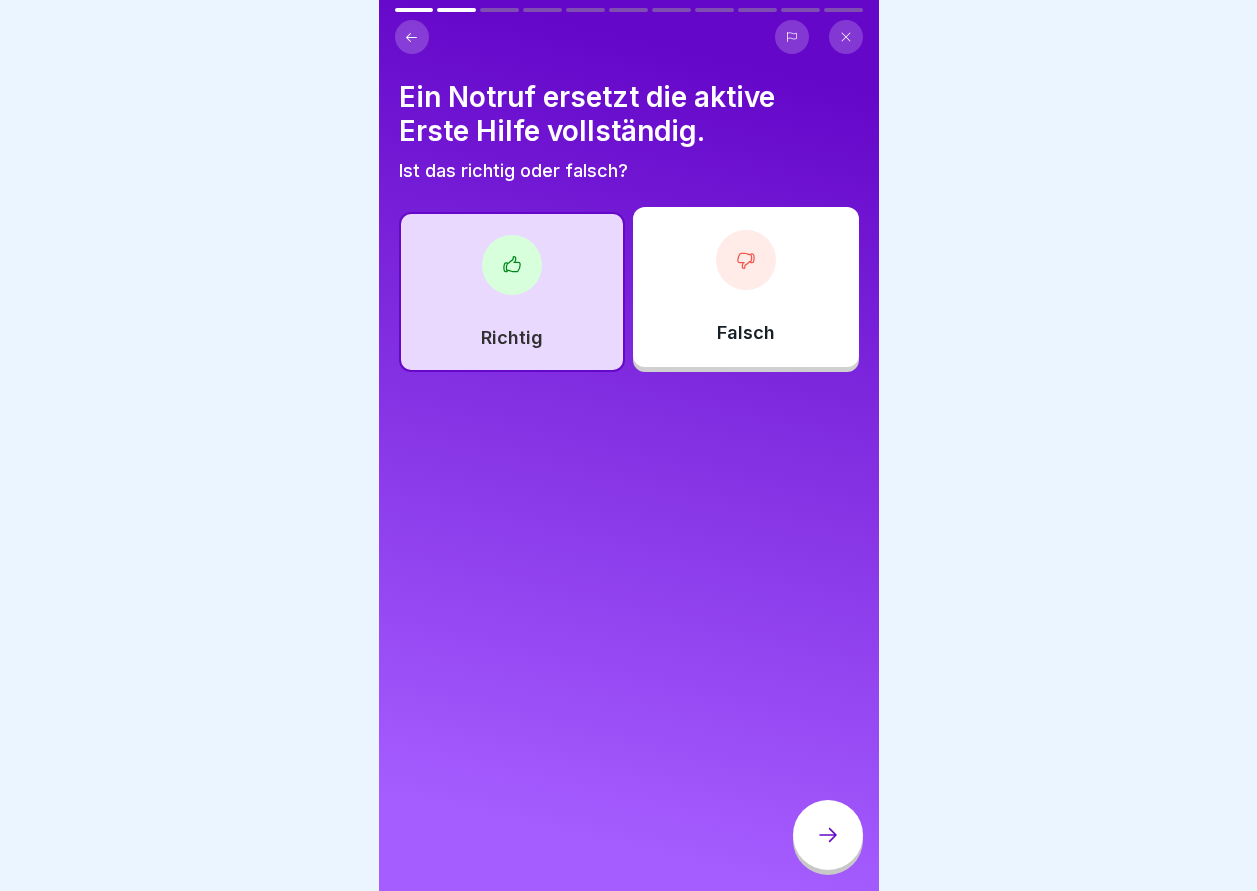 click 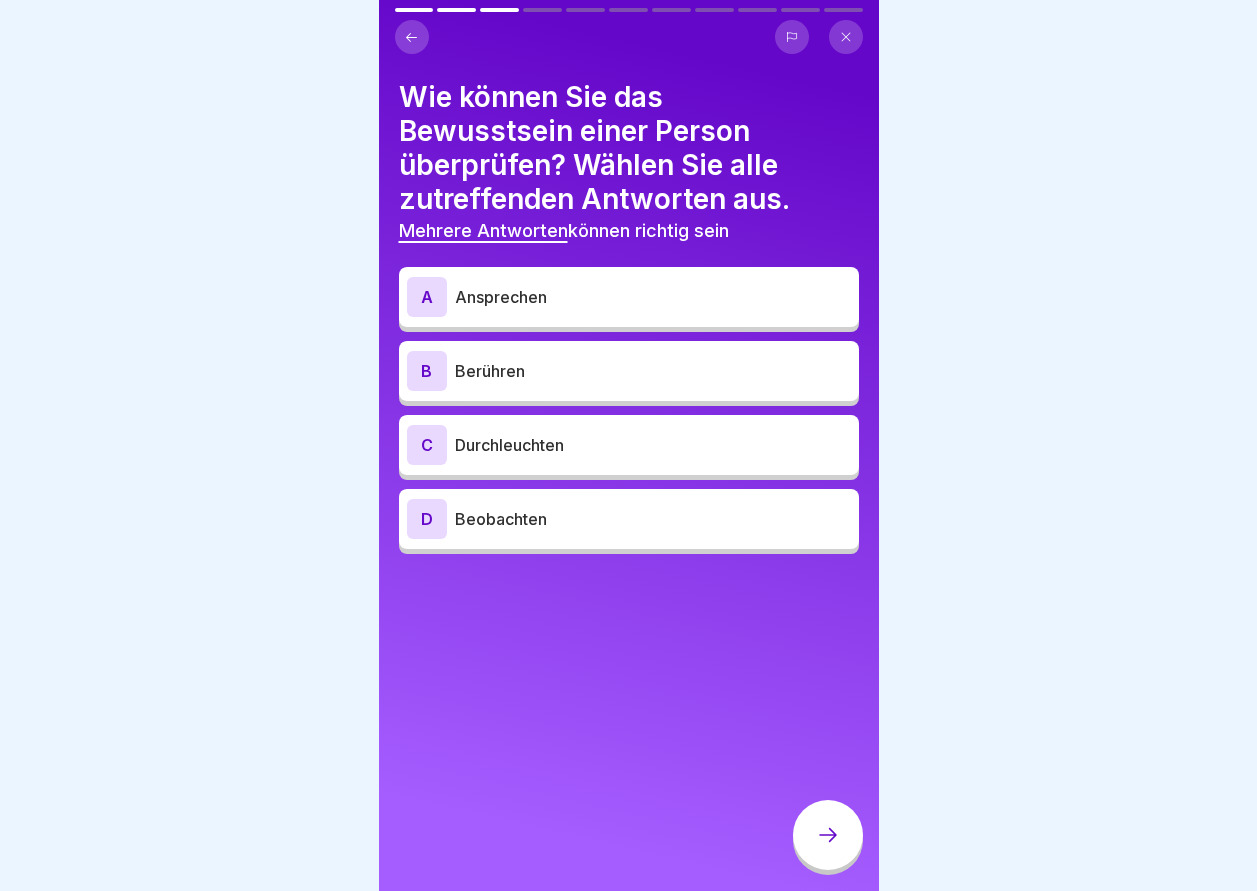 click on "A" at bounding box center (427, 297) 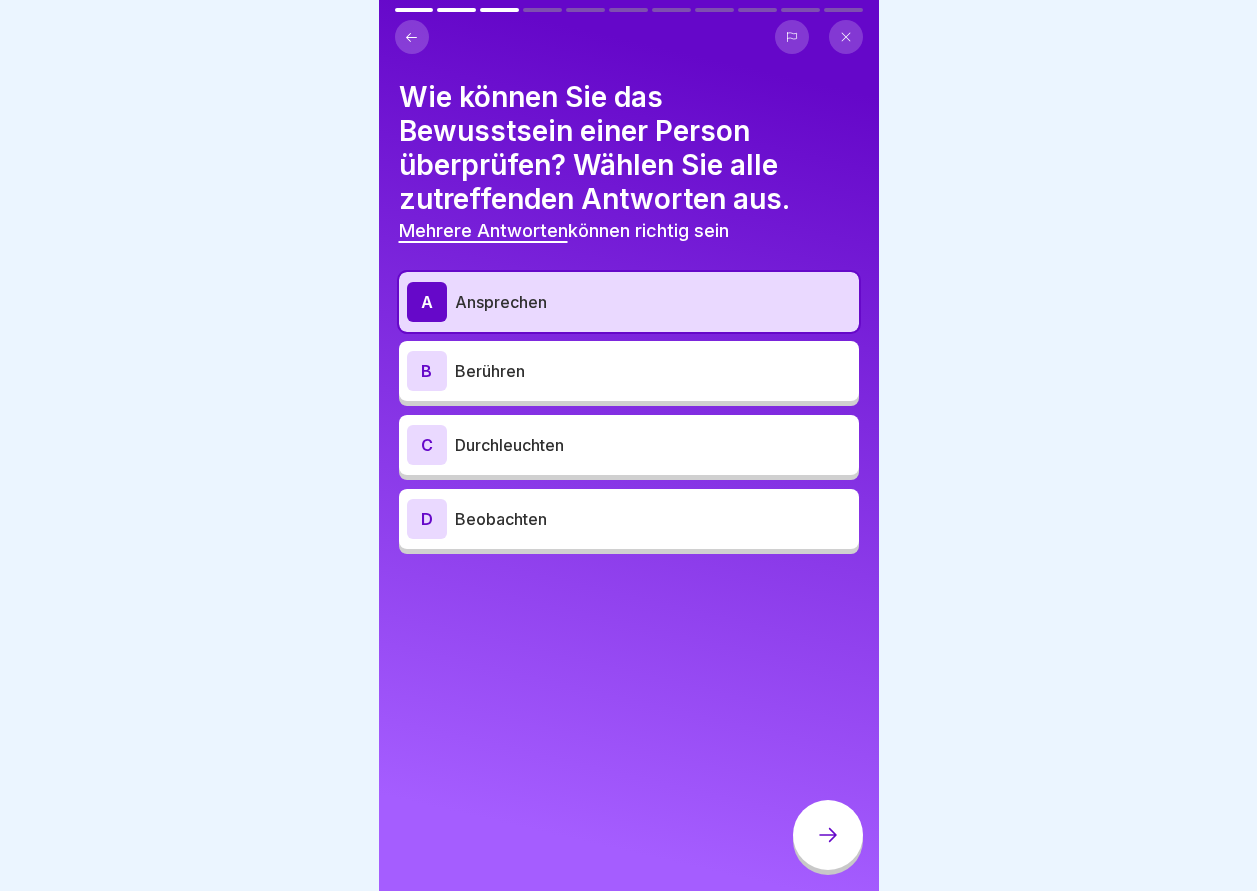 click on "B" at bounding box center (427, 371) 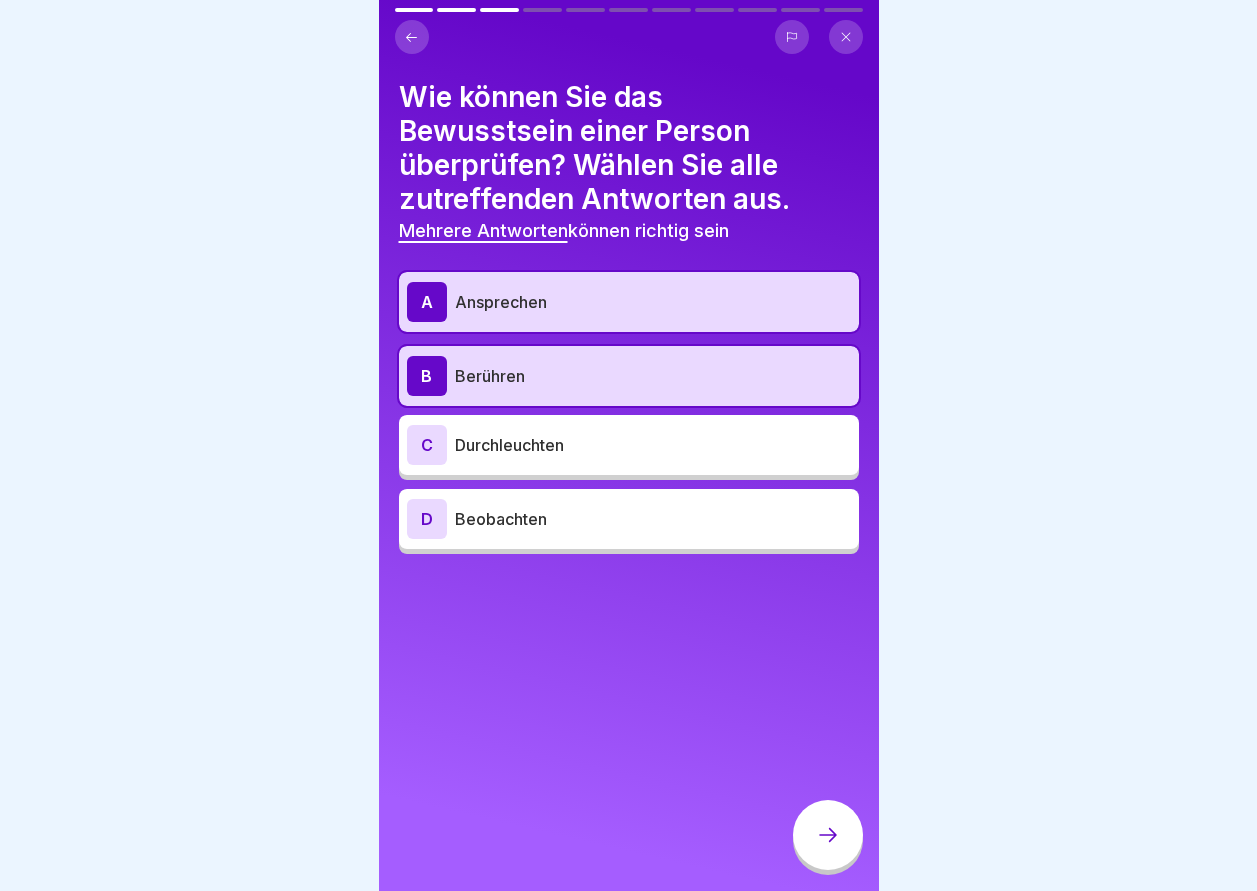 click 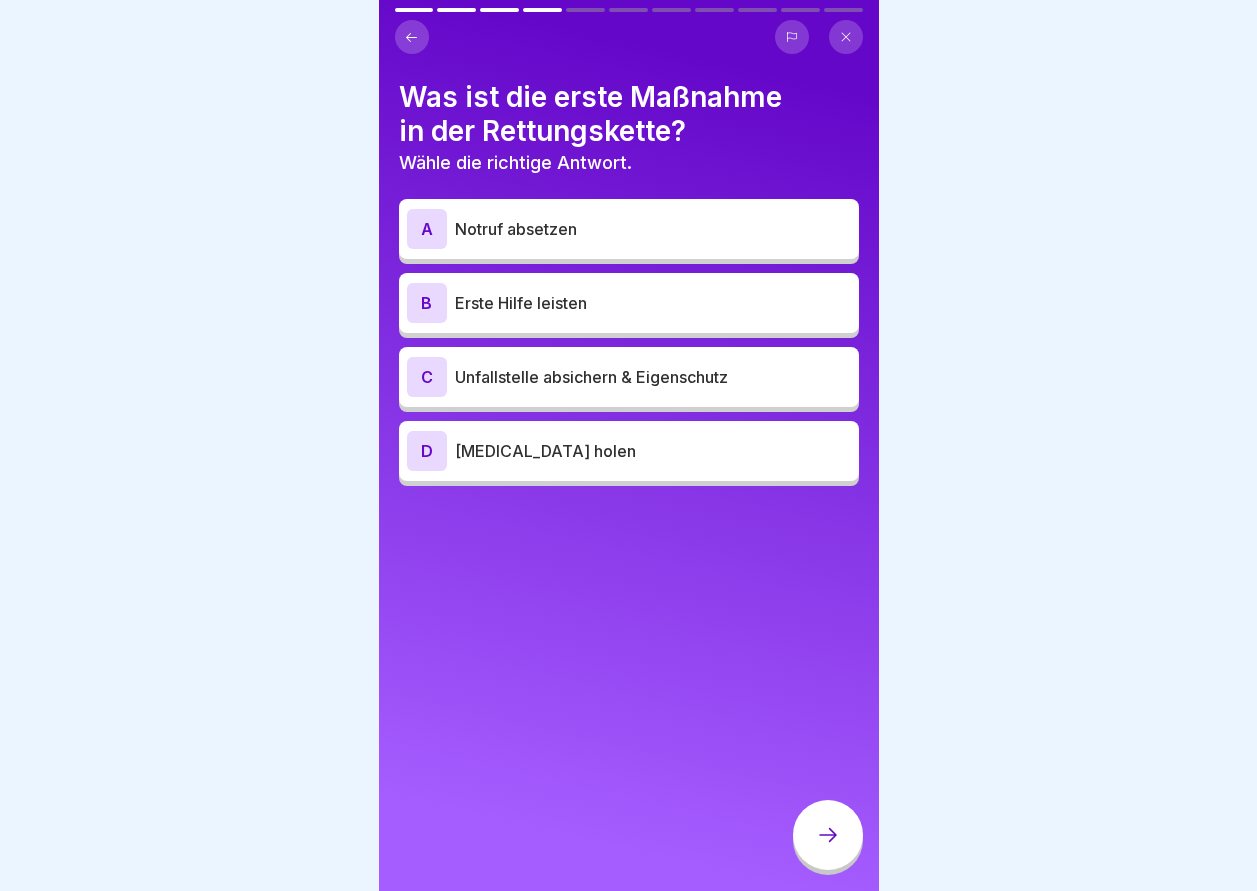 click on "B" at bounding box center [427, 303] 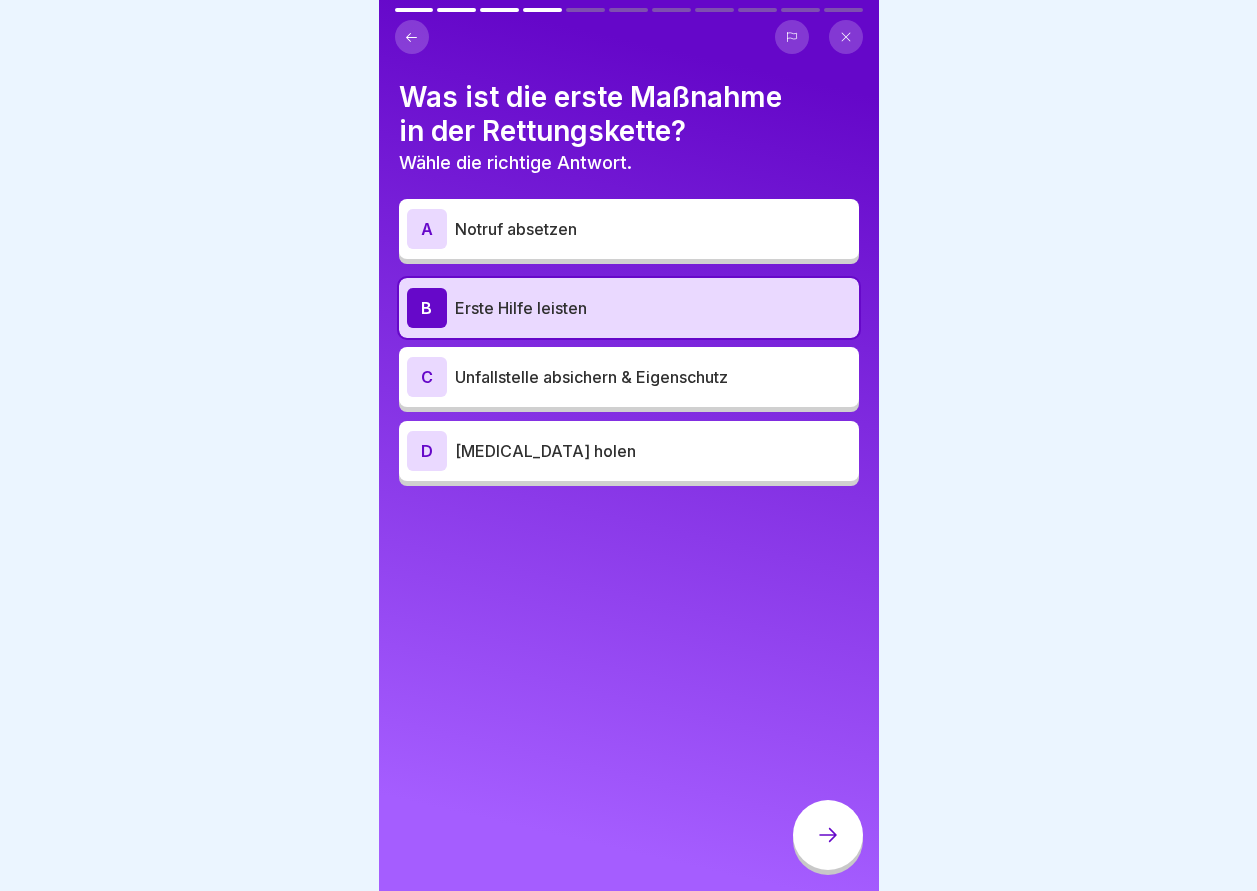 click 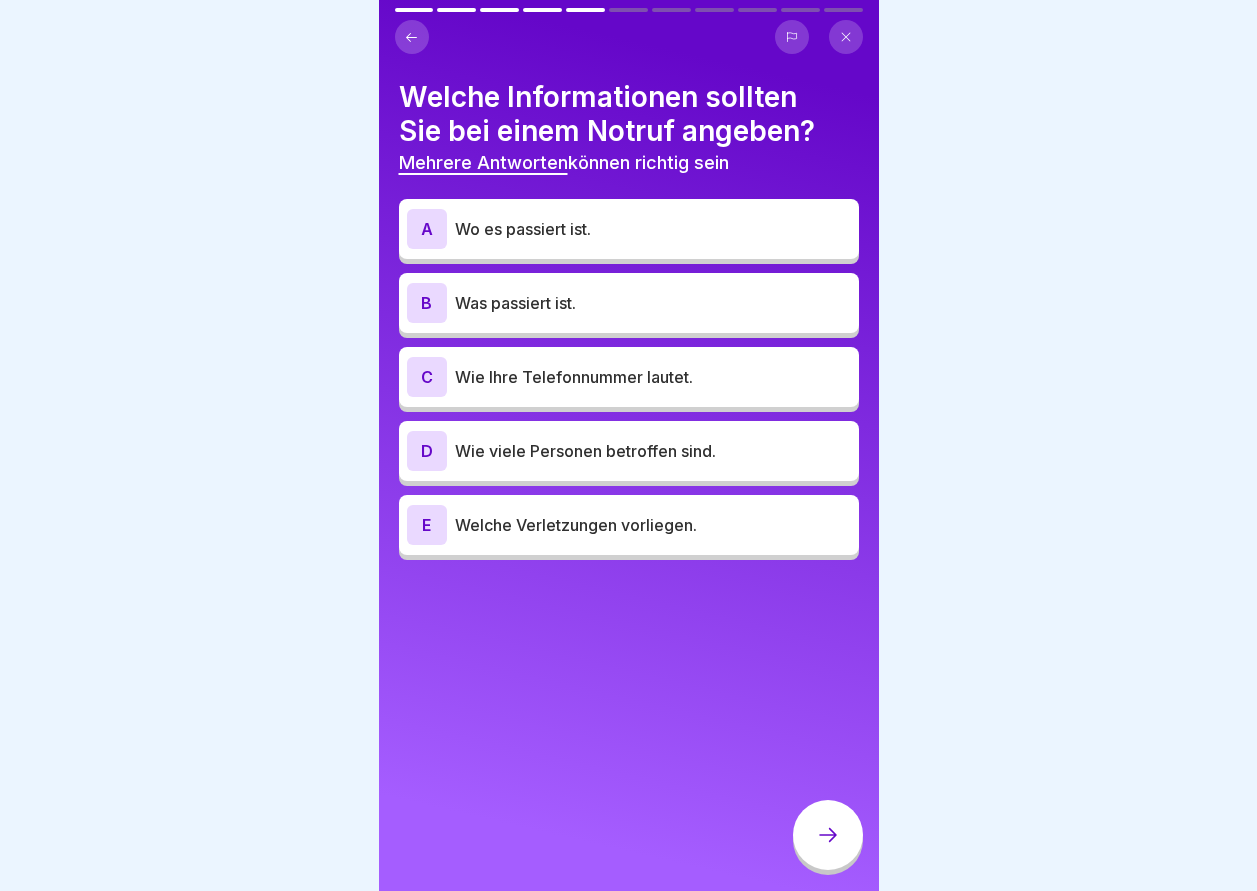click on "B" at bounding box center (427, 303) 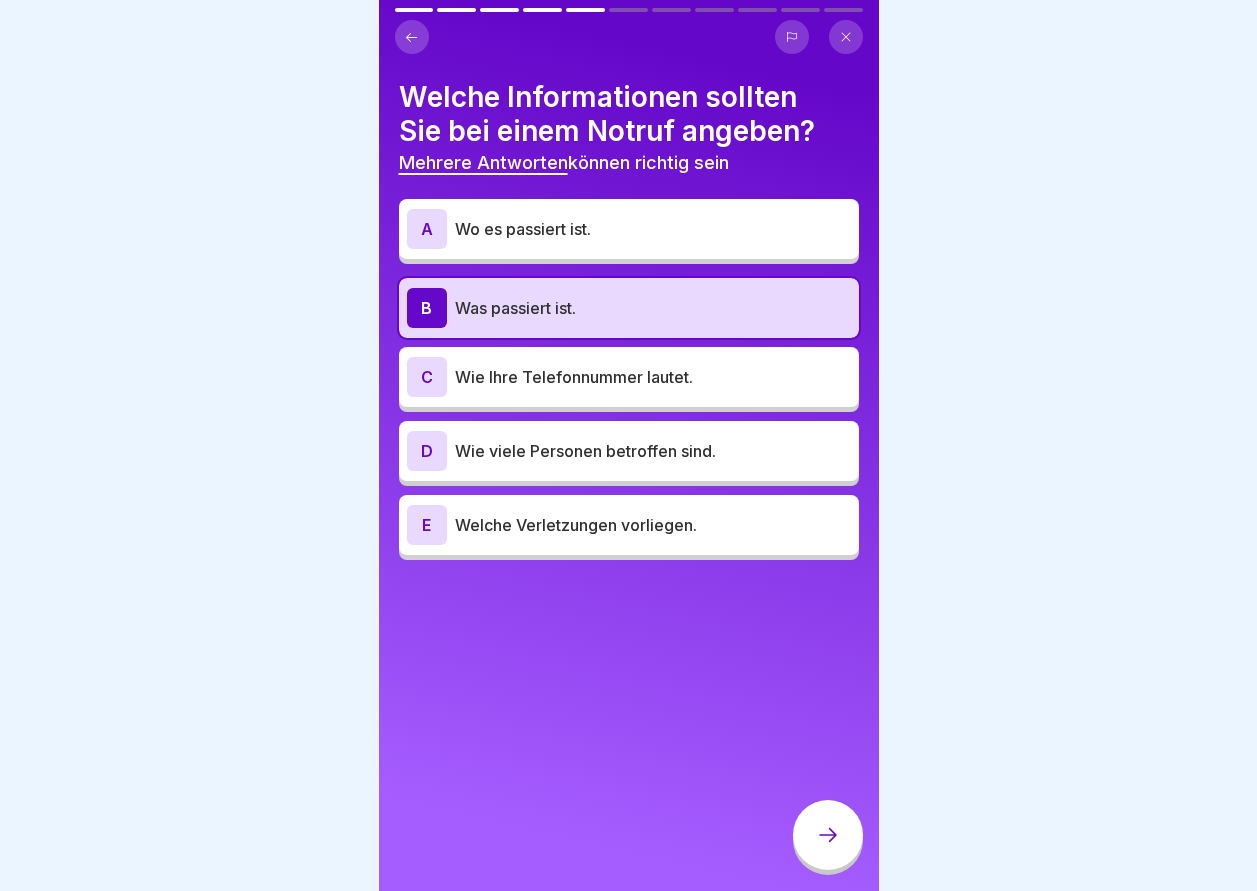 click on "A" at bounding box center (427, 229) 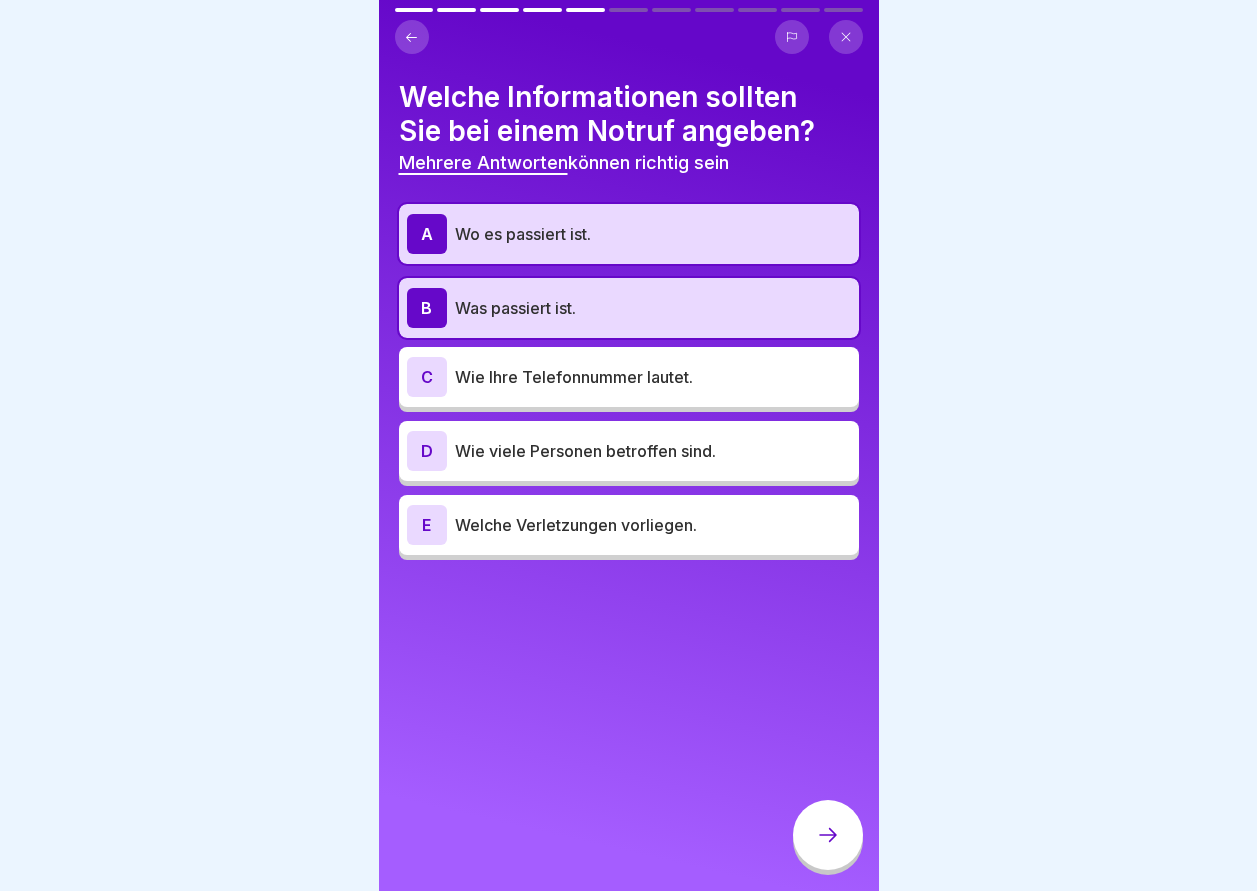 click on "C" at bounding box center (427, 377) 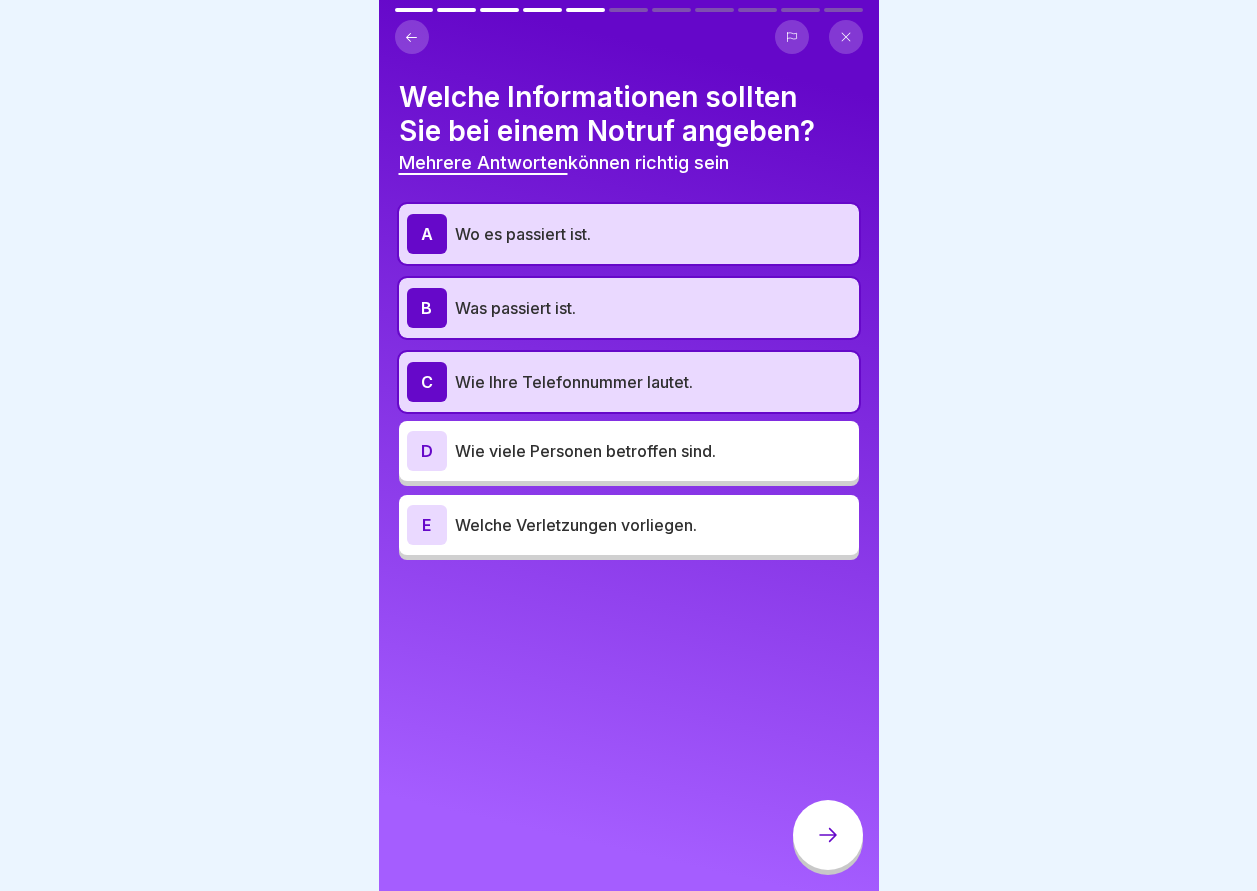 click on "D" at bounding box center [427, 451] 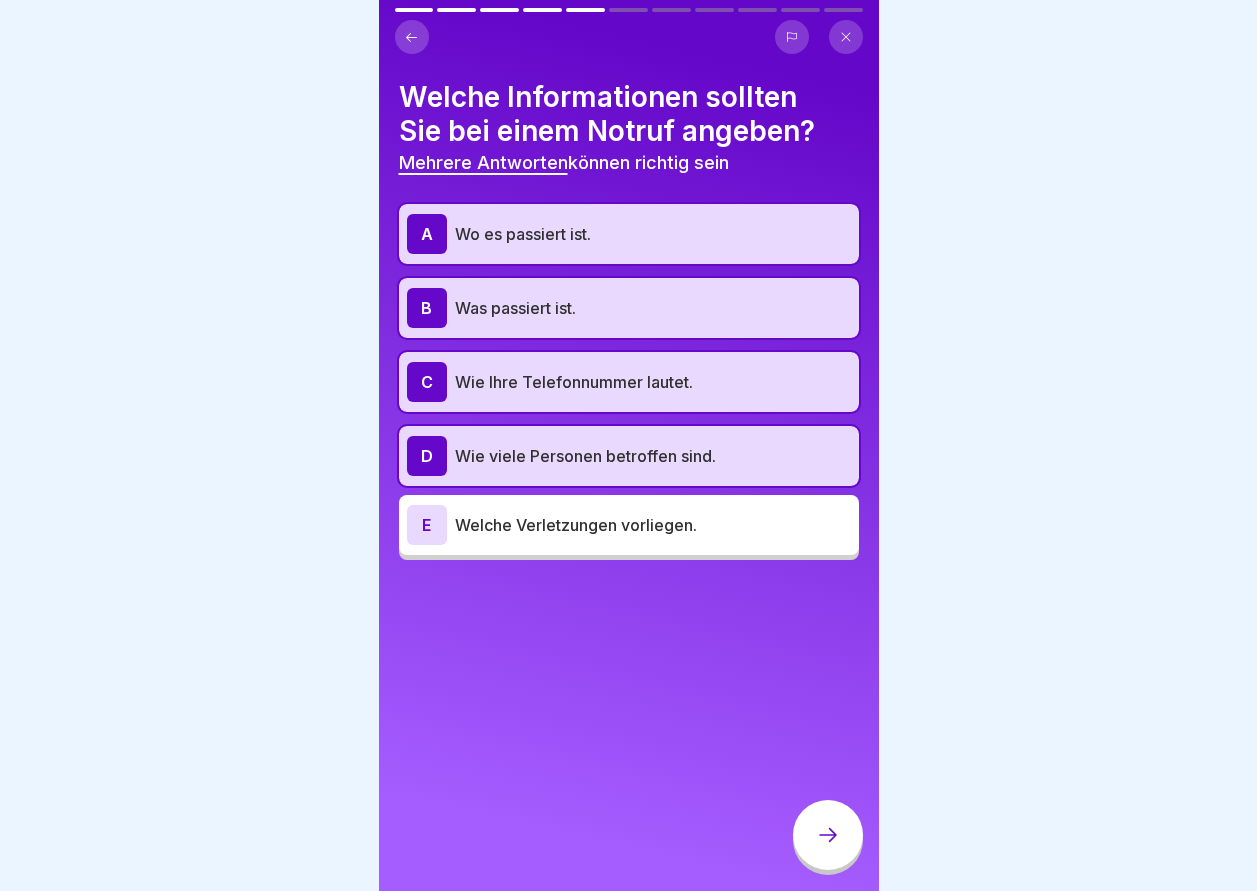 click on "E" at bounding box center (427, 525) 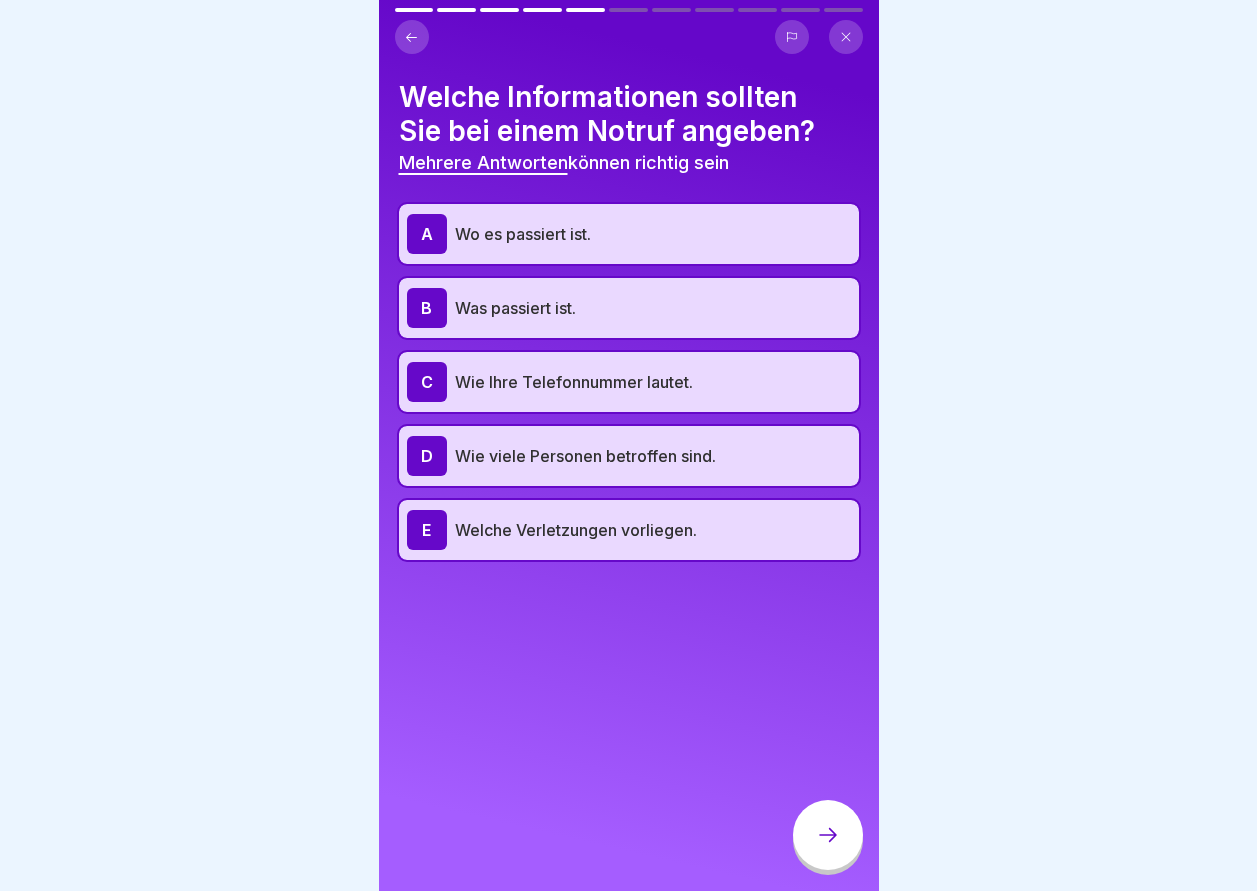 click 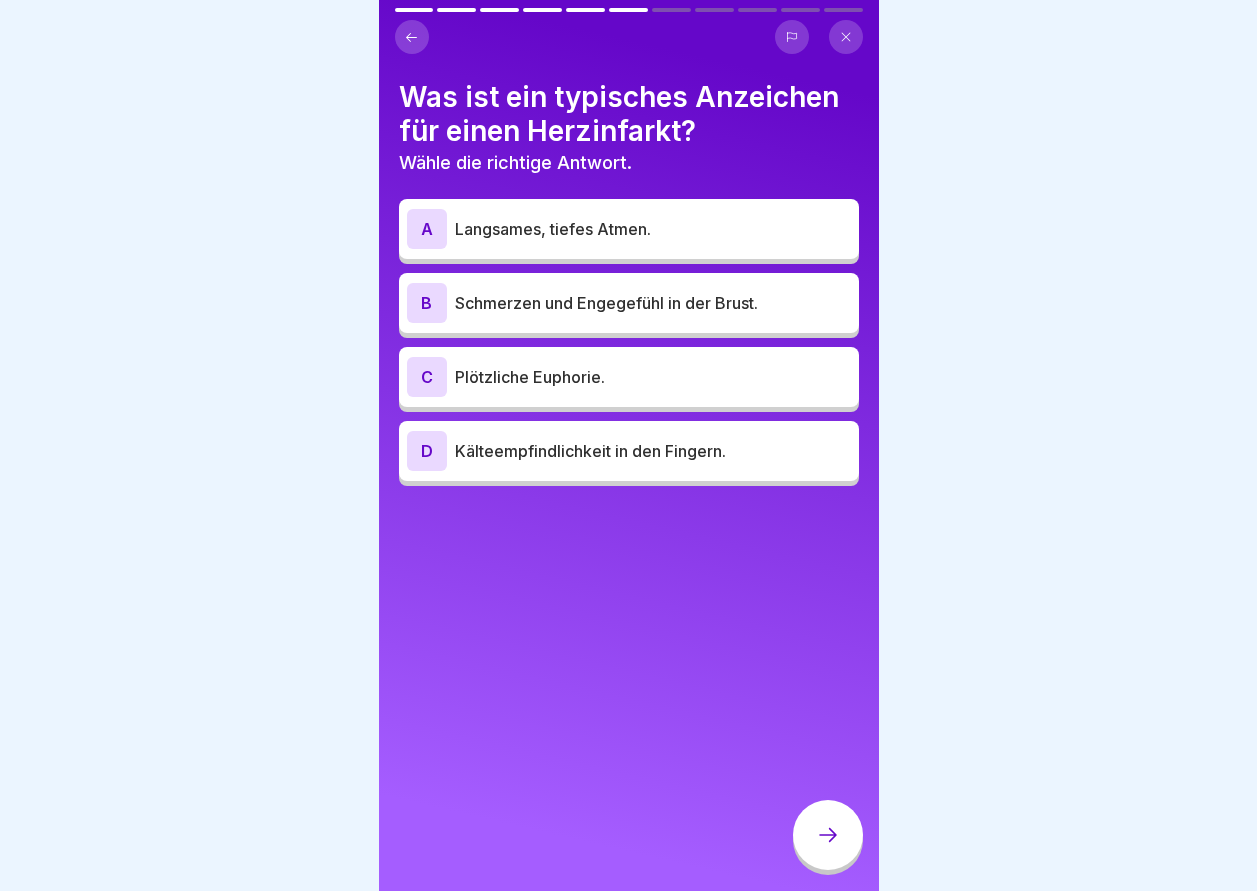click on "A" at bounding box center (427, 229) 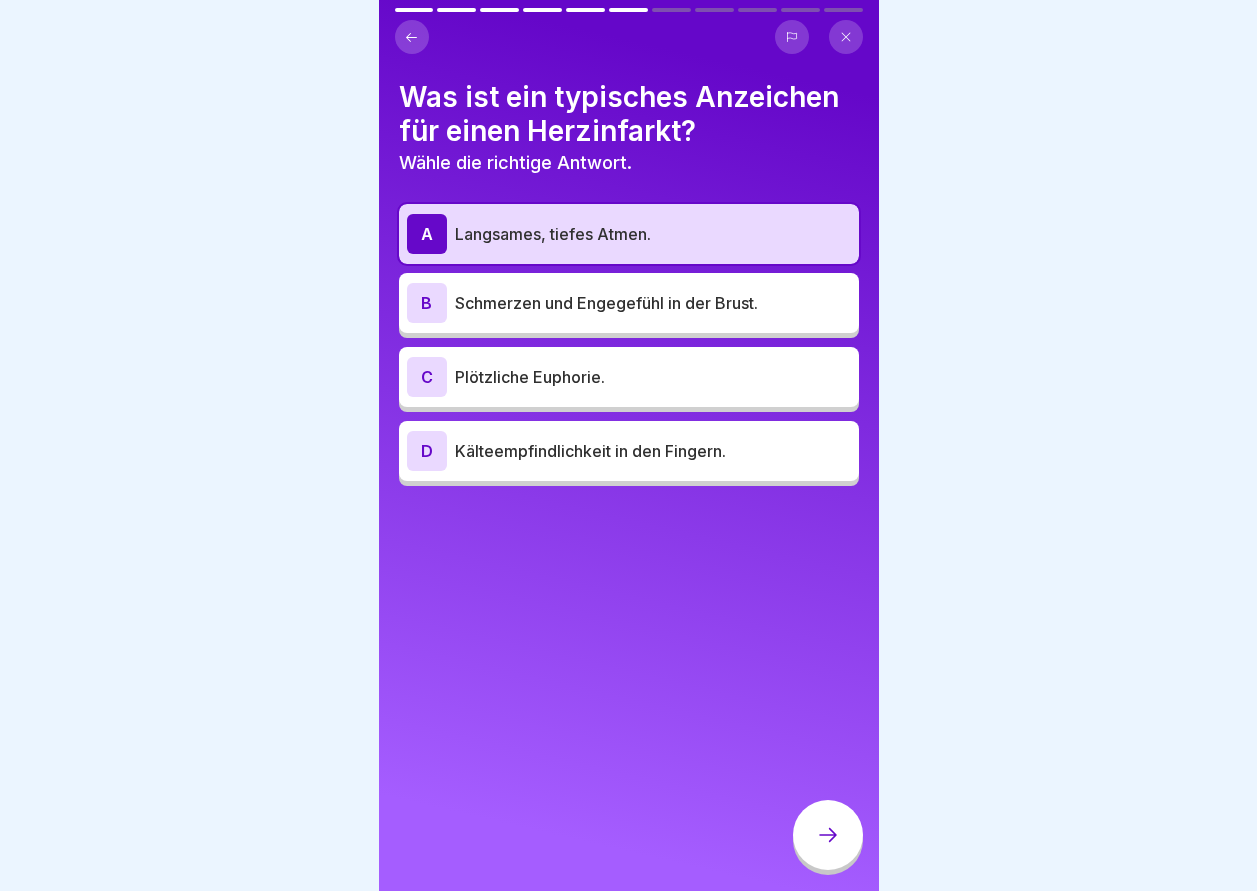 click on "B" at bounding box center [427, 303] 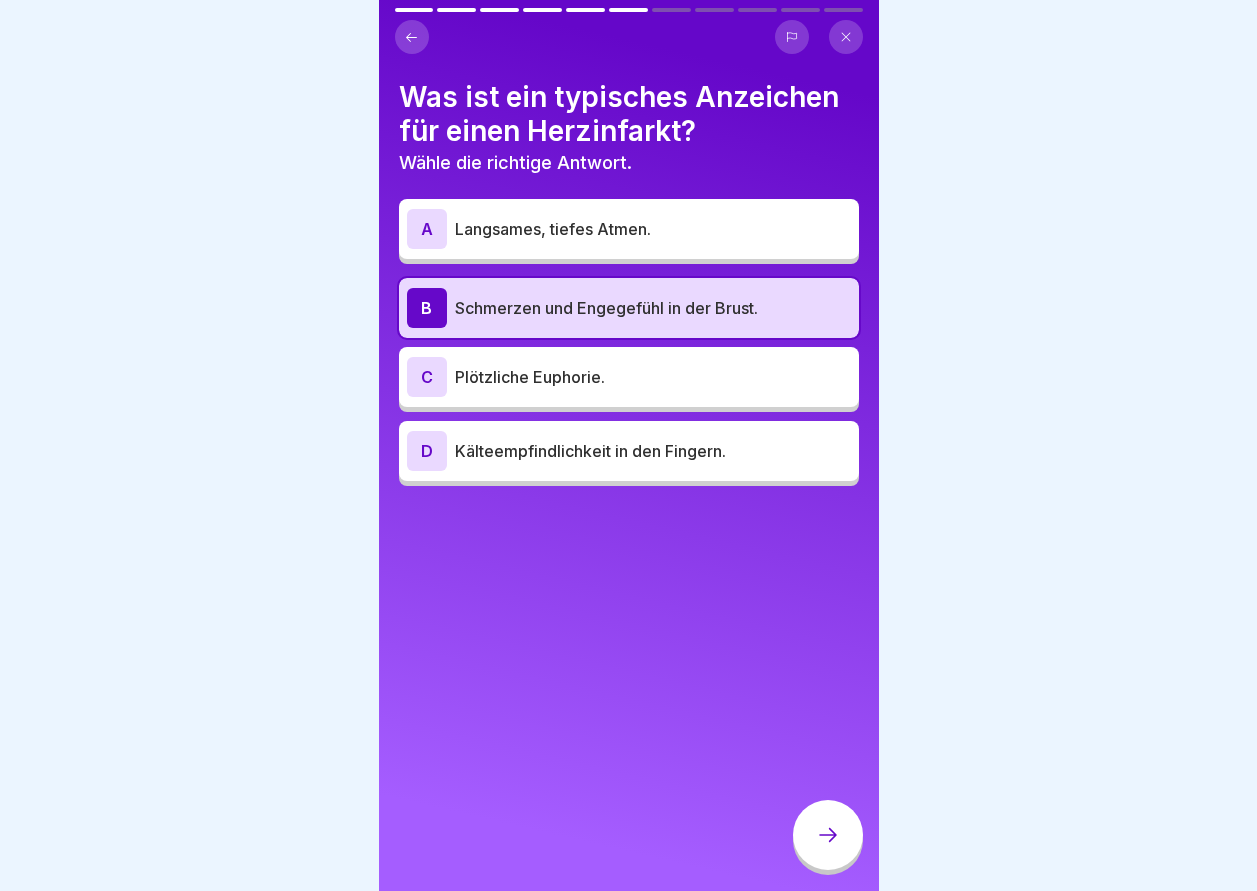 click at bounding box center (828, 835) 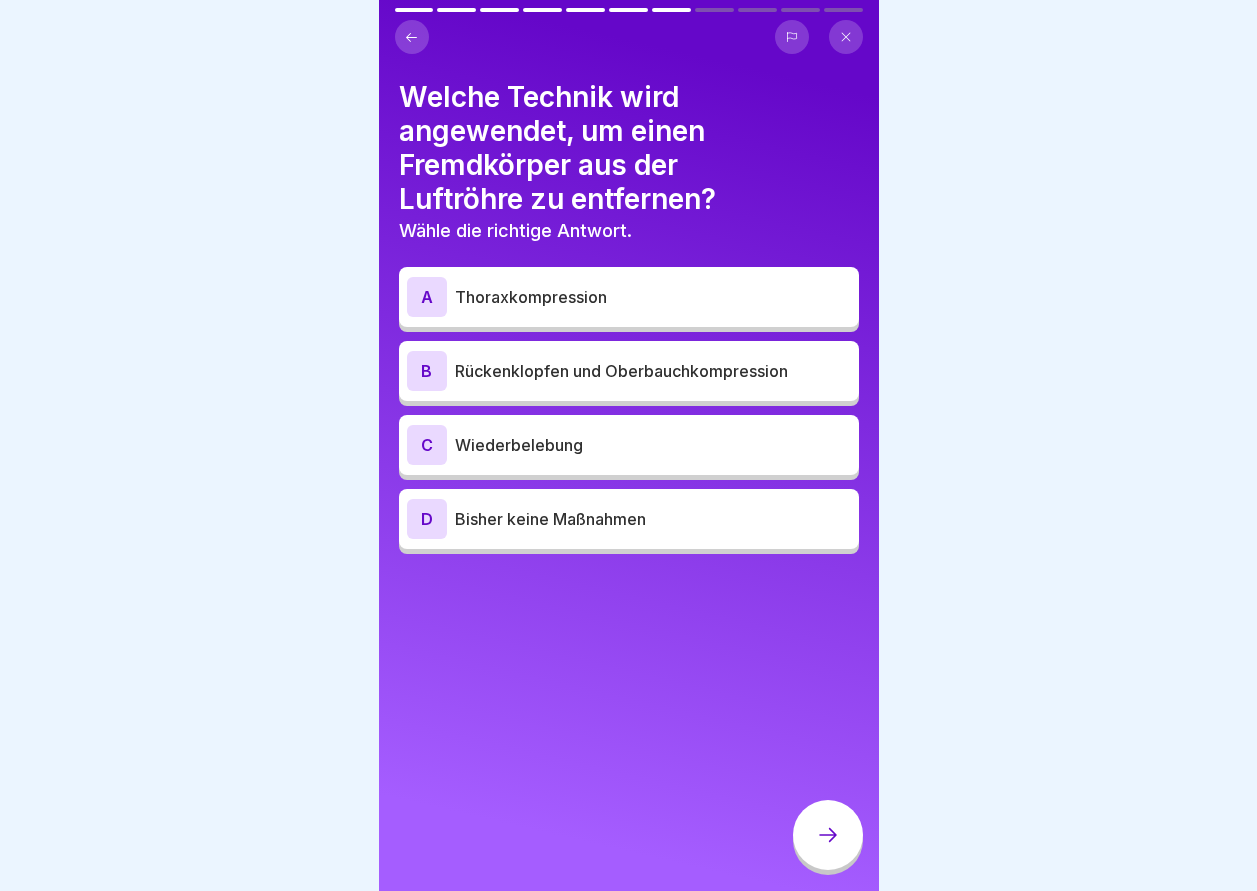 click on "B" at bounding box center [427, 371] 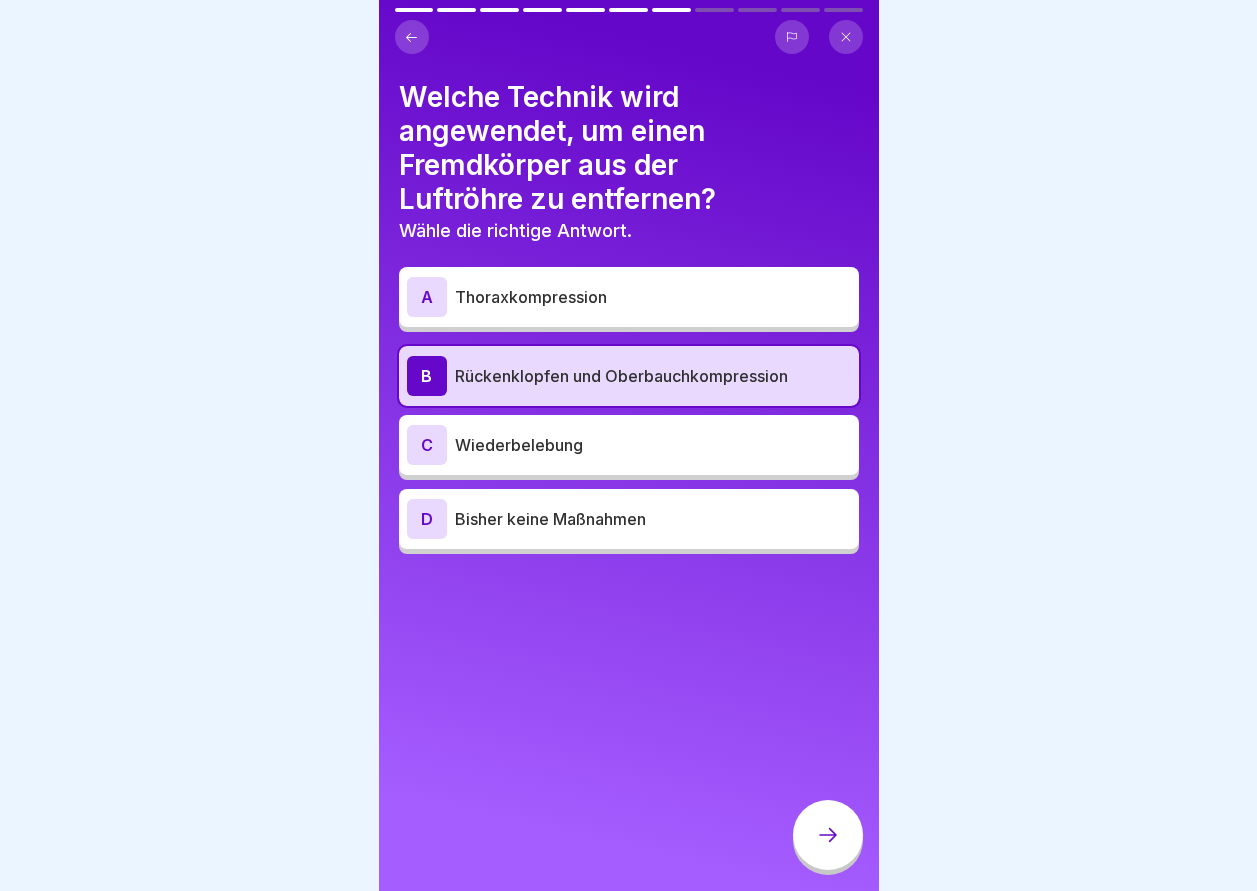 click on "C" at bounding box center [427, 445] 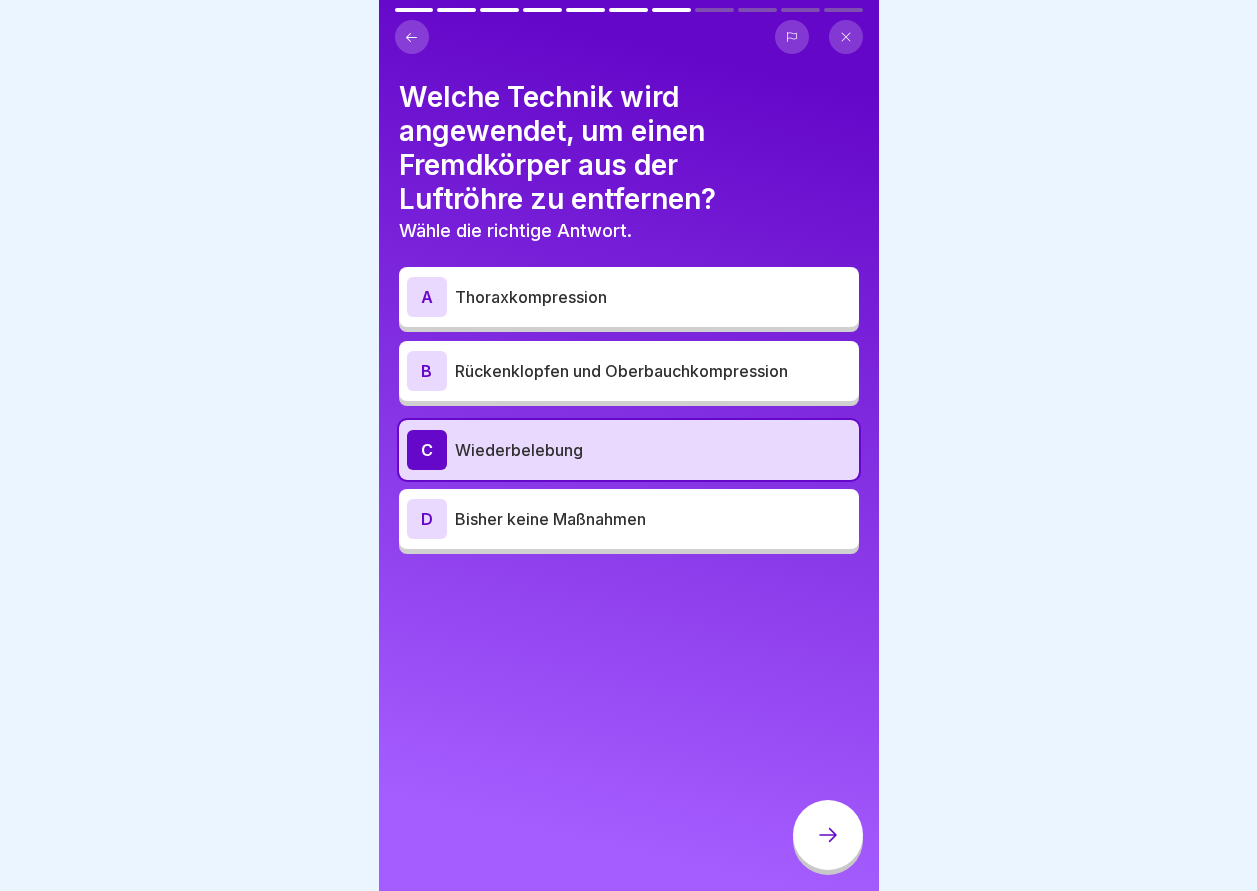 click on "B" at bounding box center (427, 371) 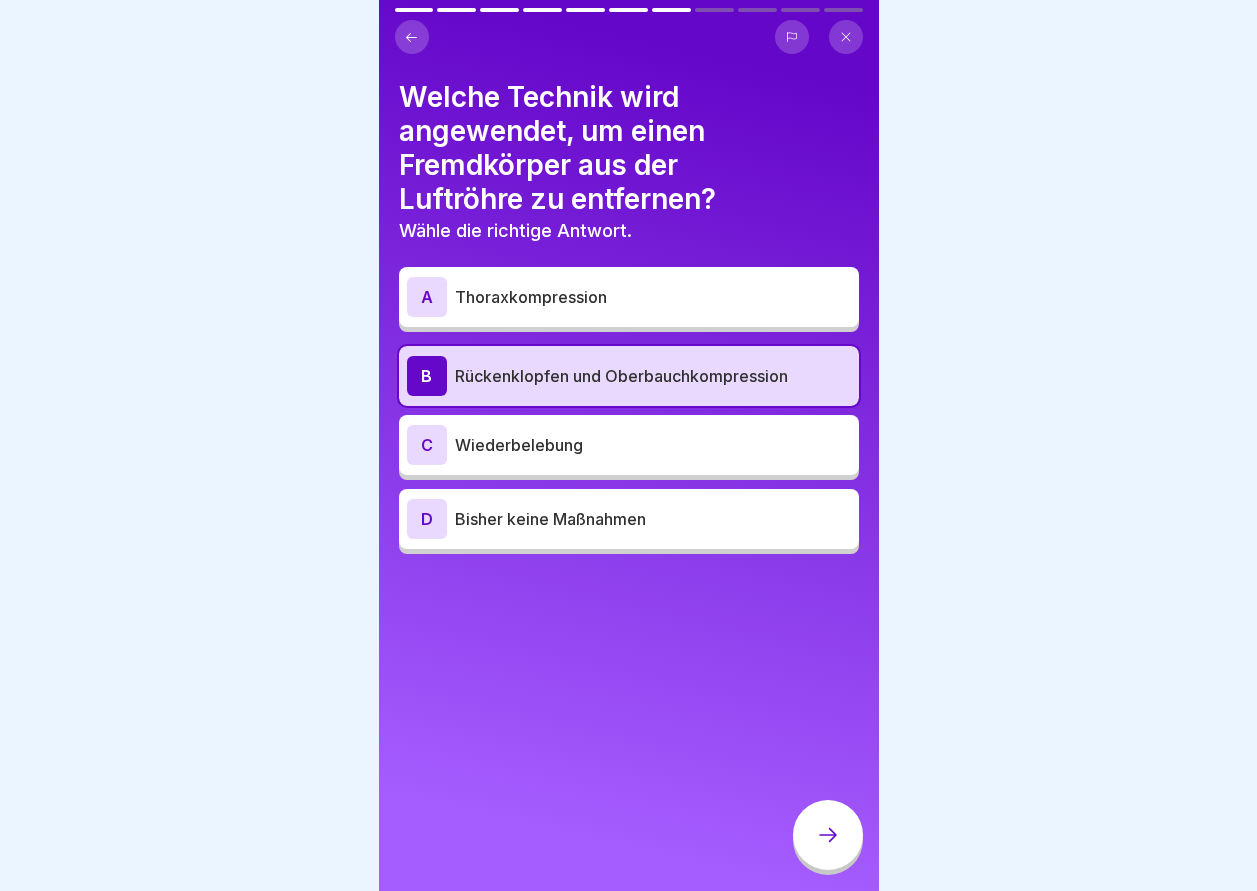 click 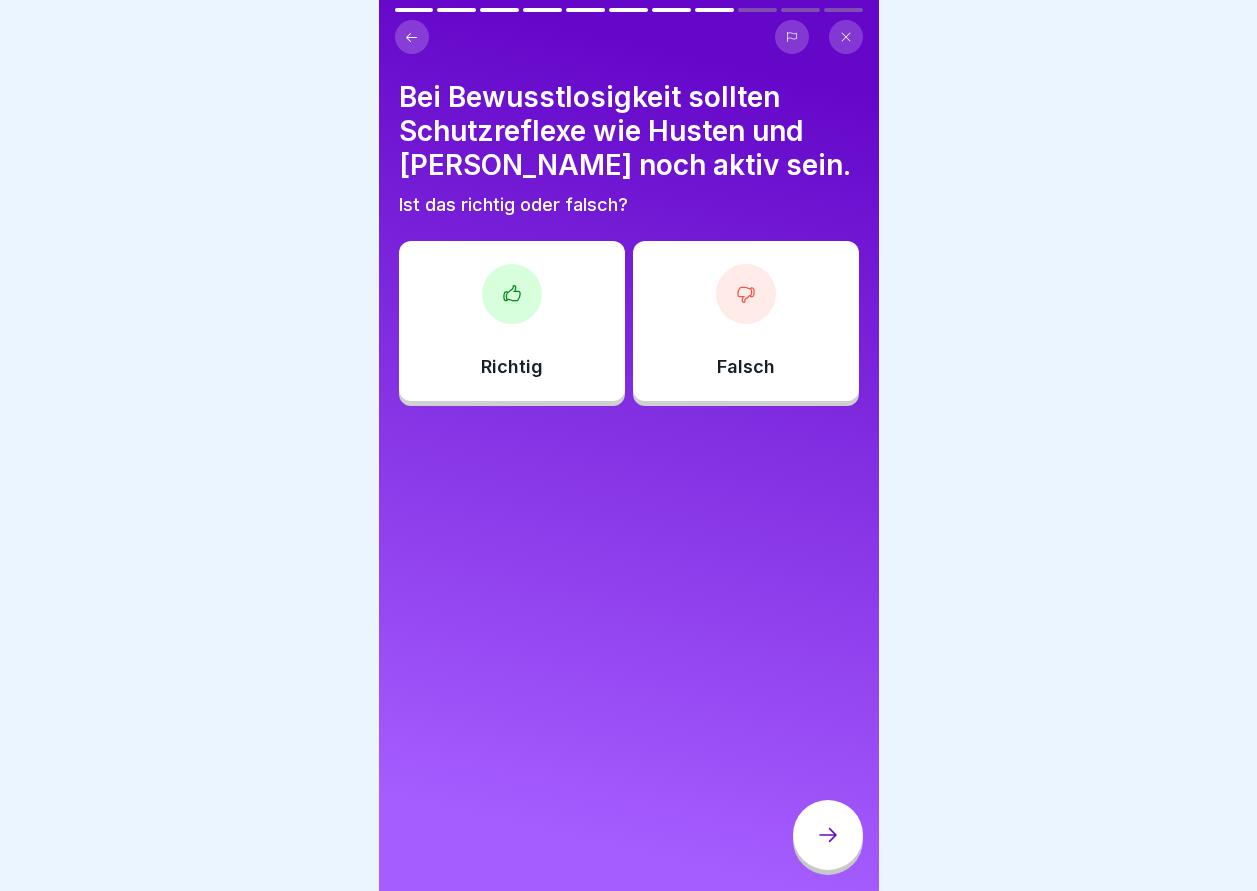 click 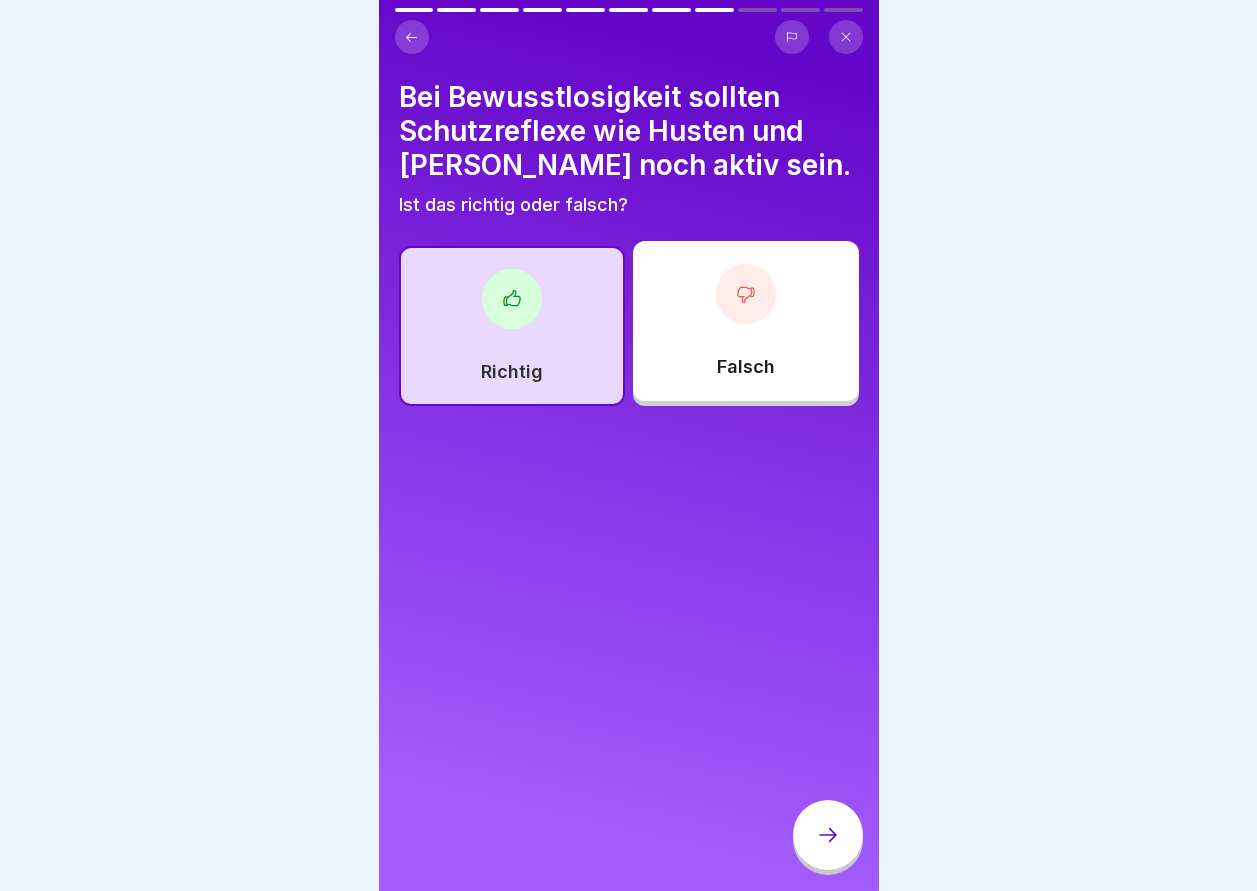 click 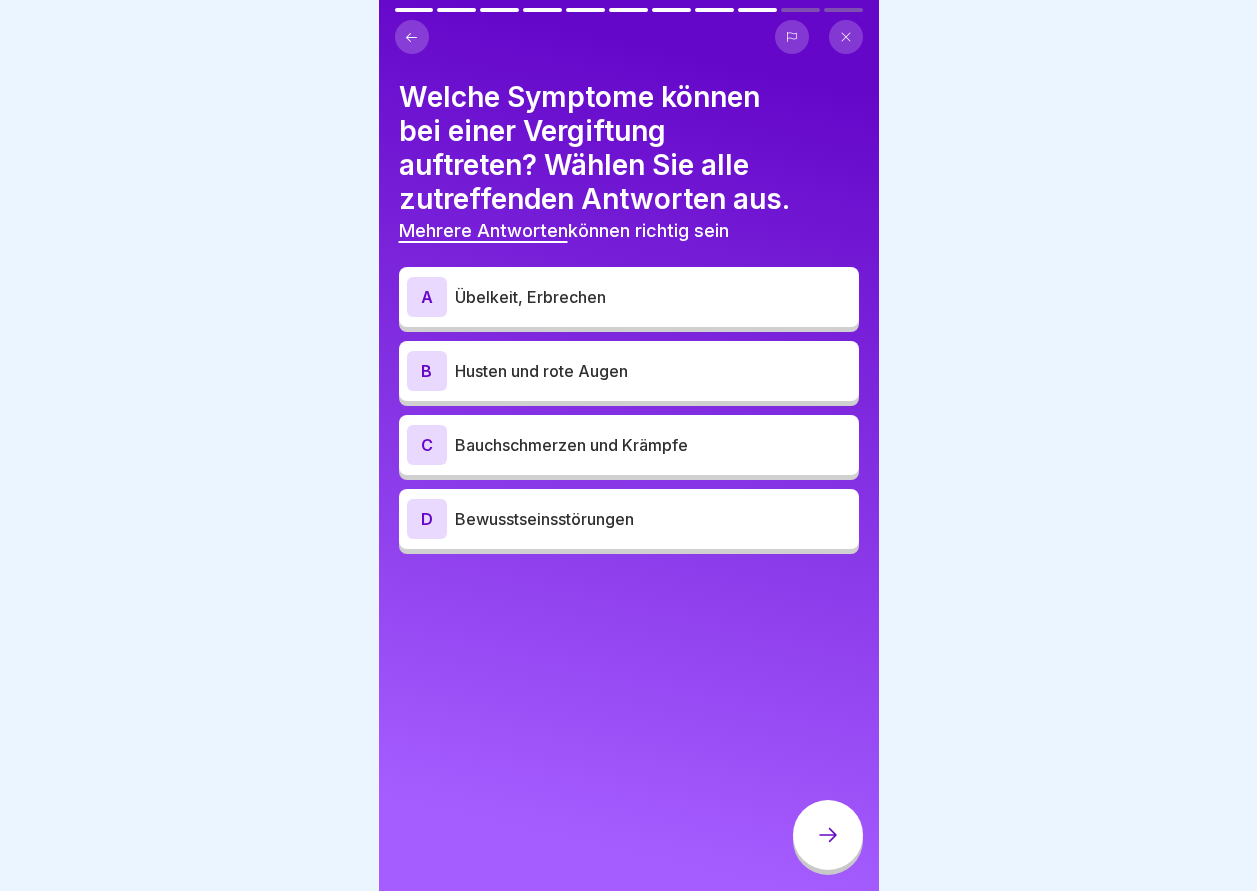 click on "A" at bounding box center [427, 297] 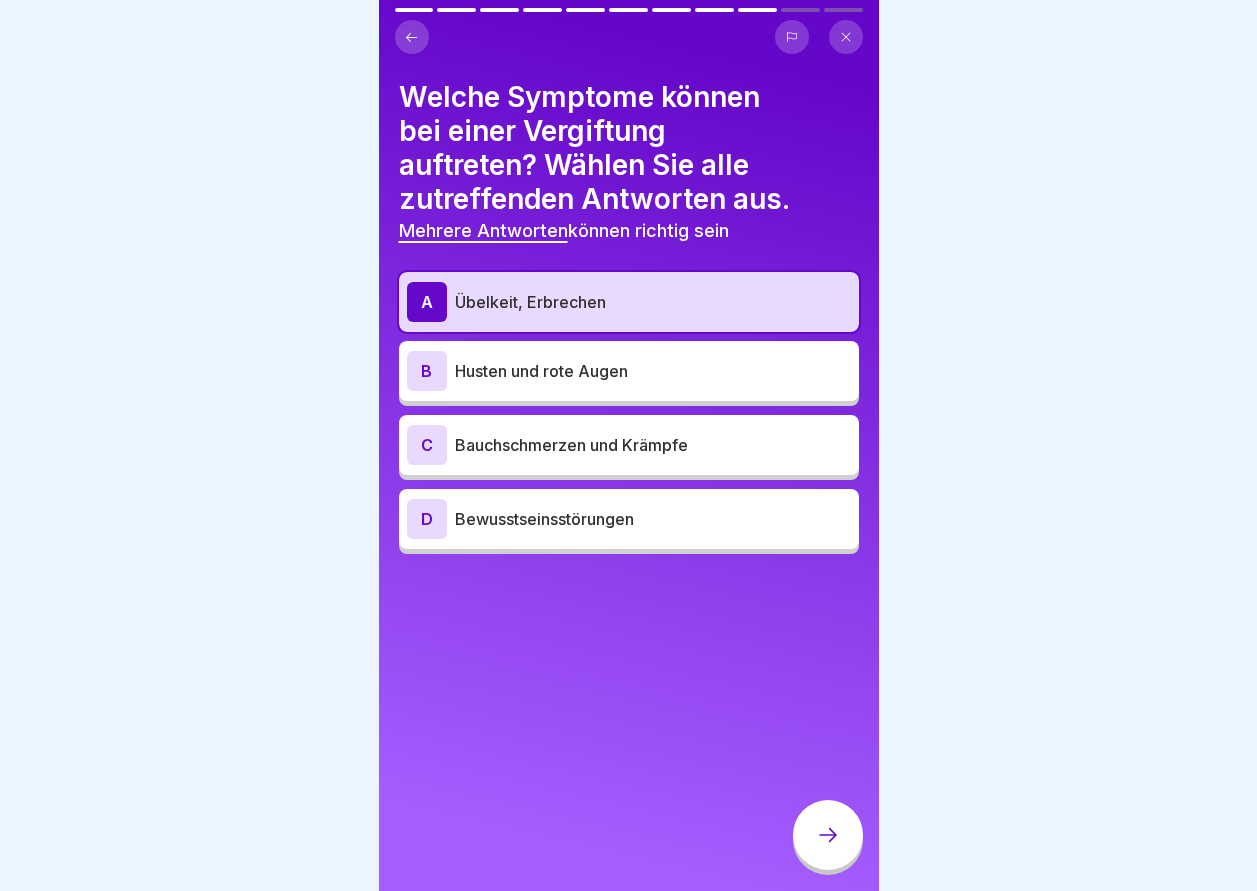 click on "B" at bounding box center (427, 371) 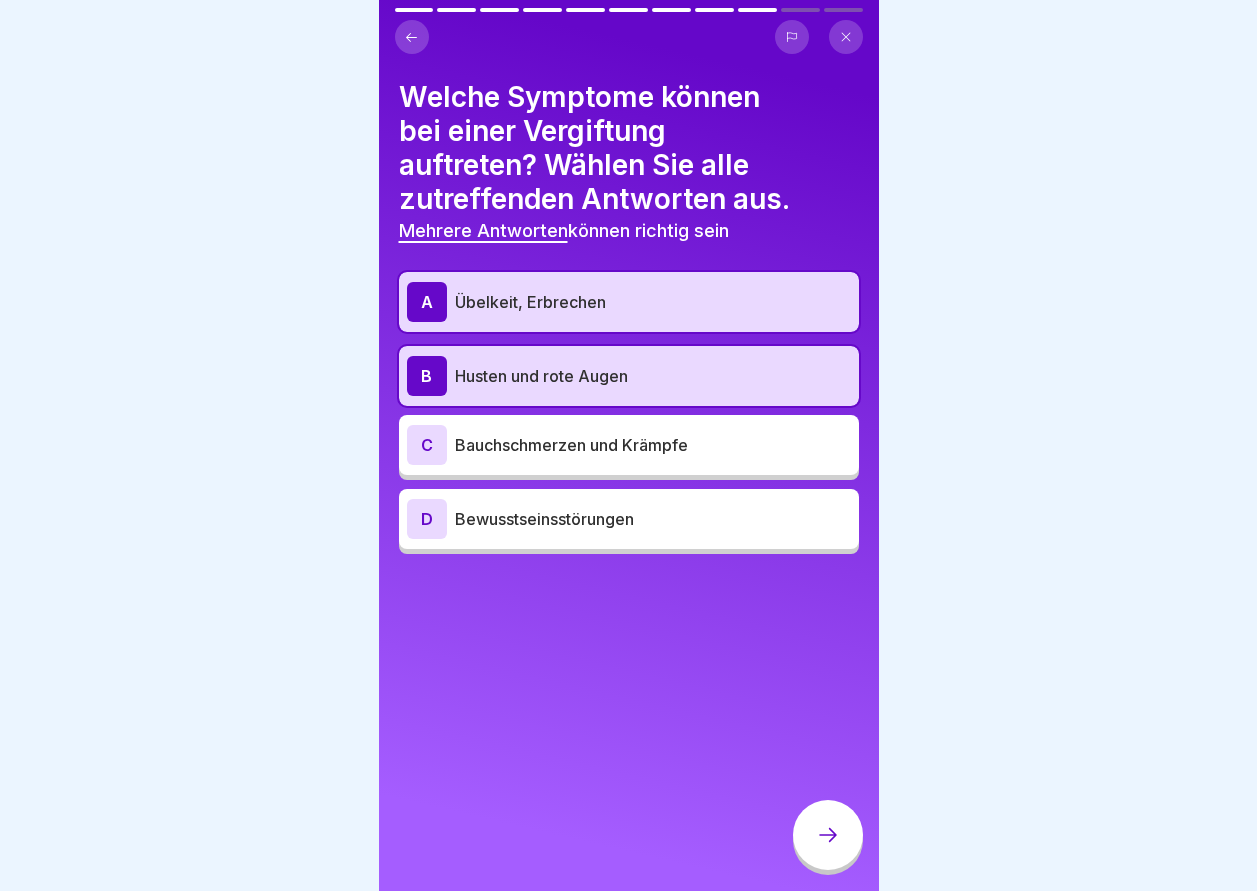 click on "C" at bounding box center (427, 445) 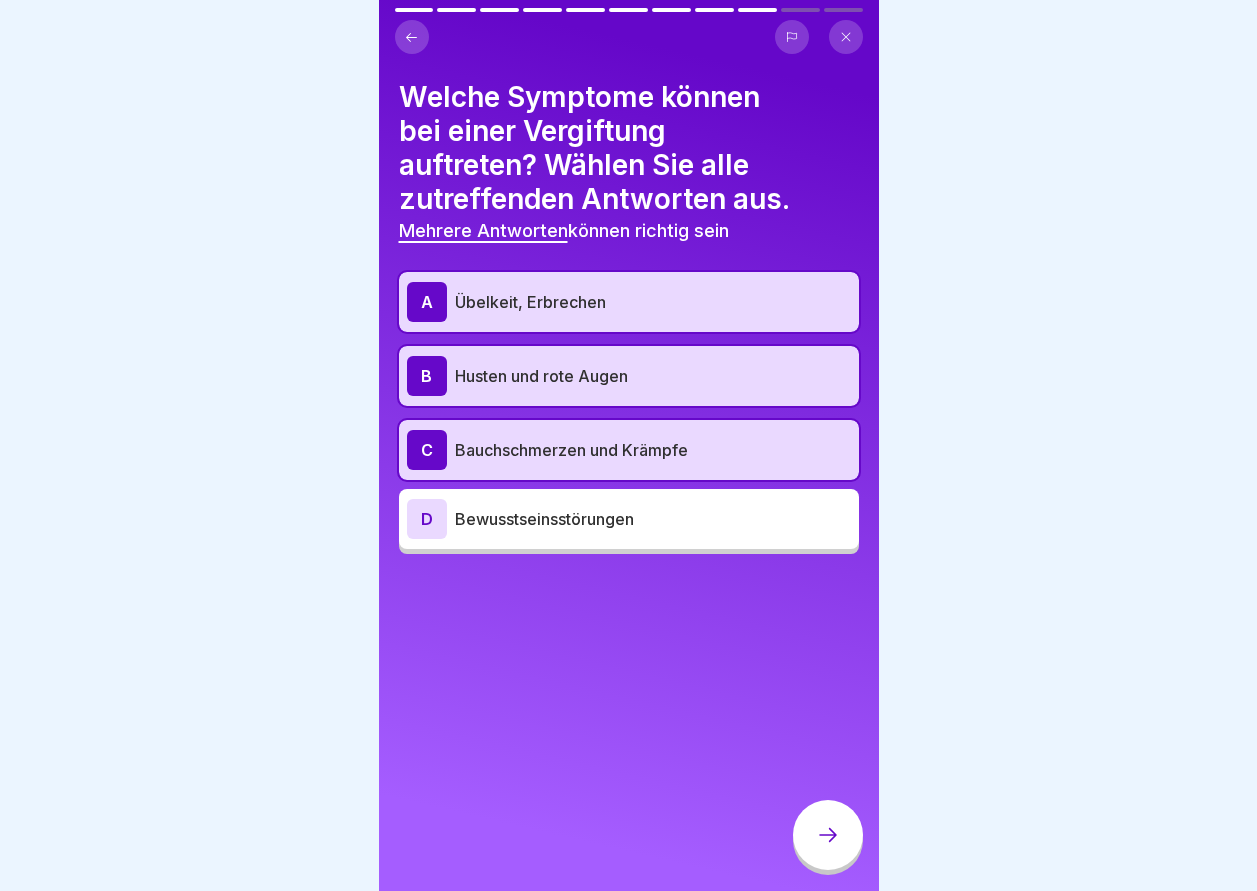 click 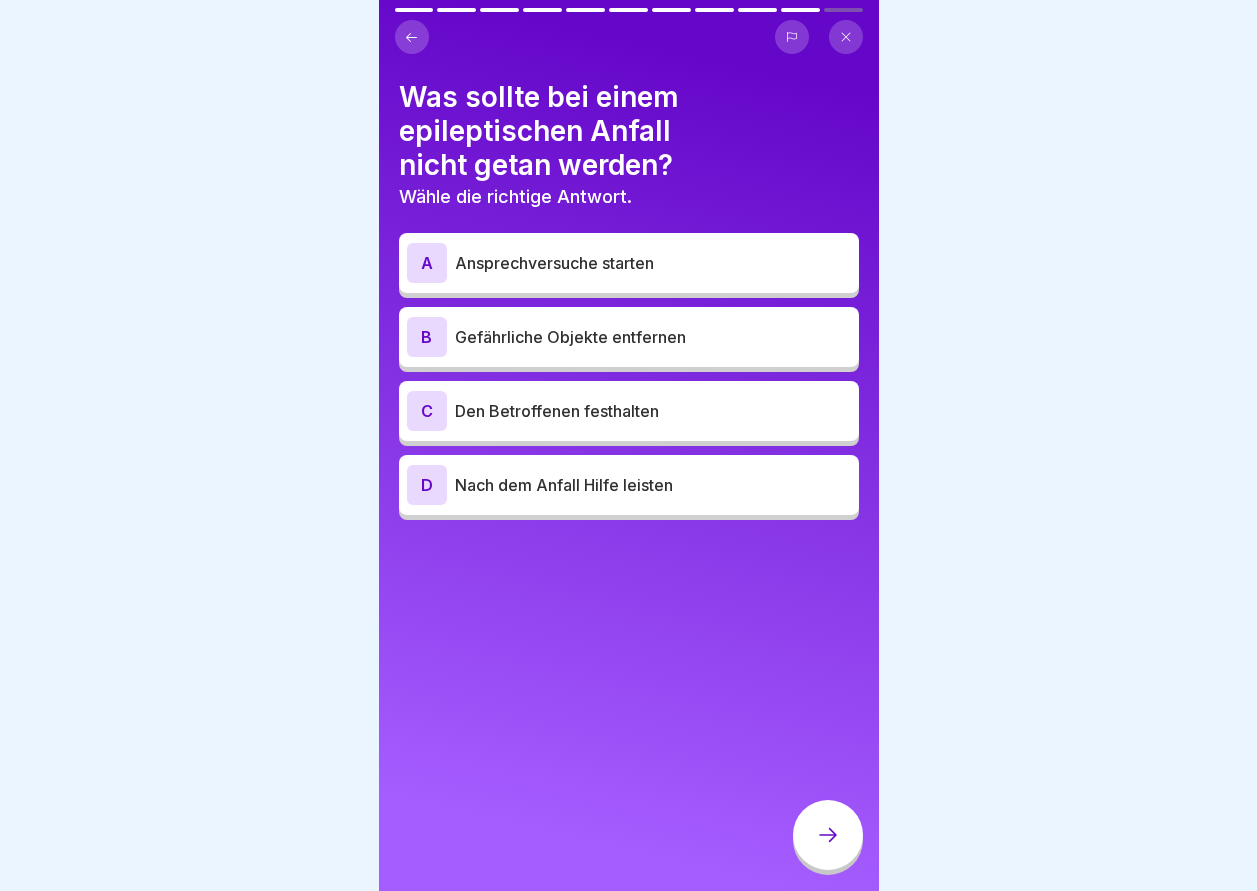 click on "A" at bounding box center (427, 263) 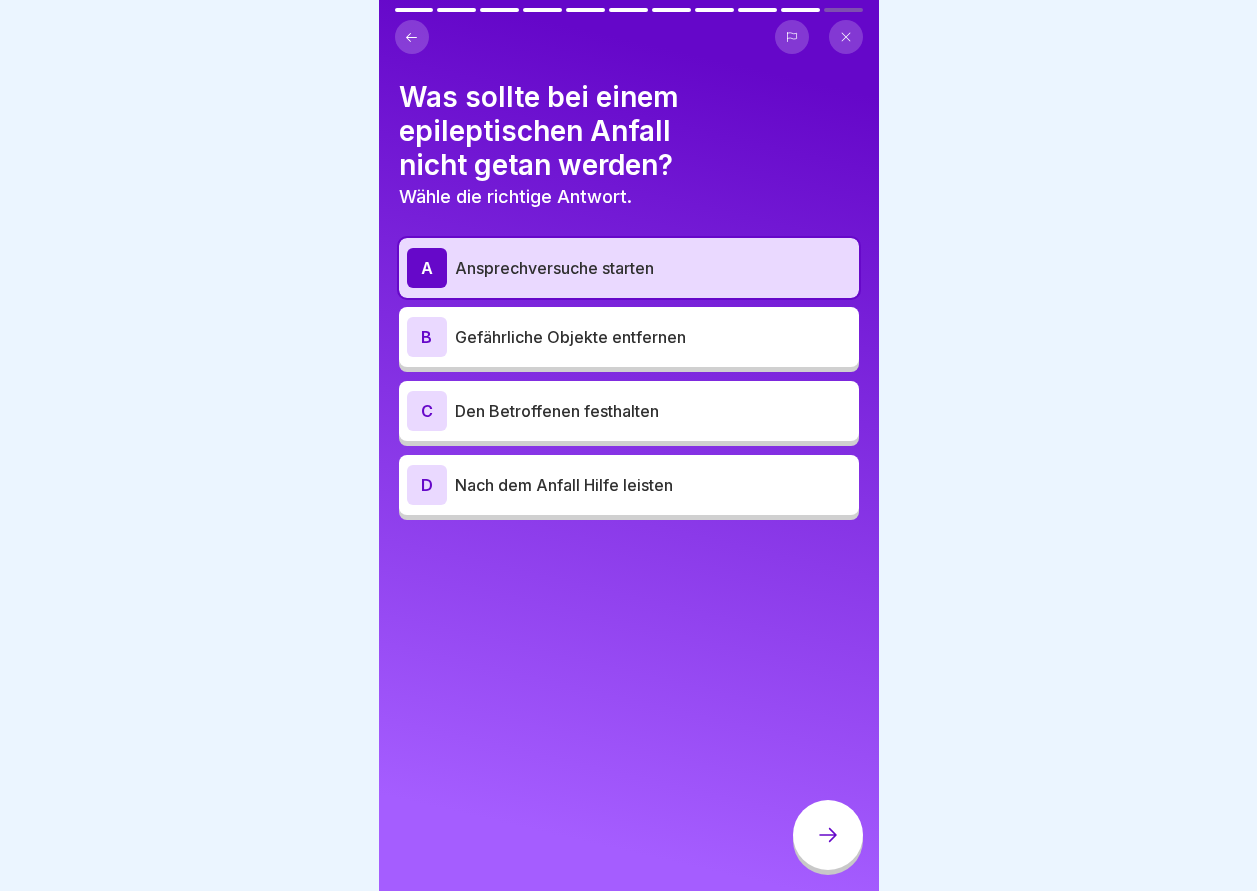 click on "B" at bounding box center (427, 337) 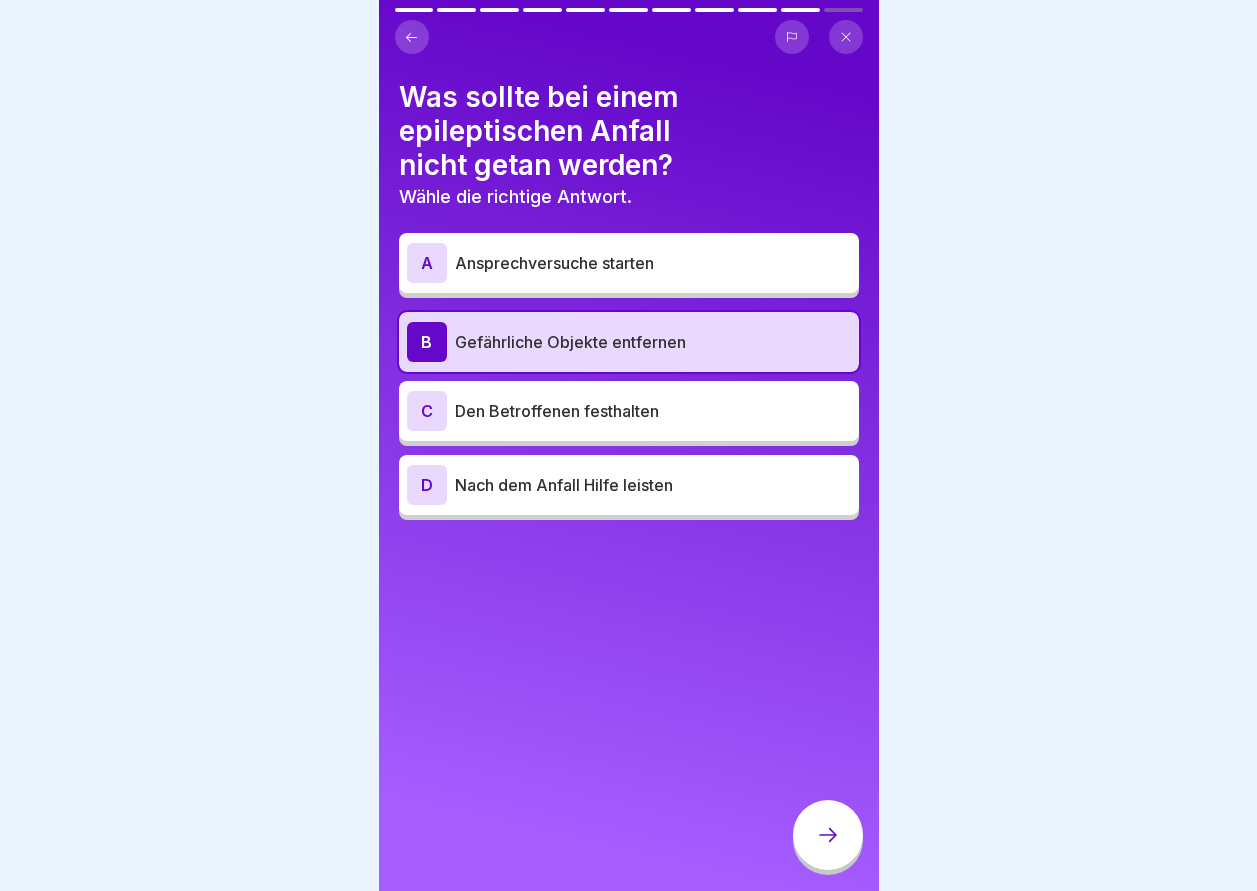 click 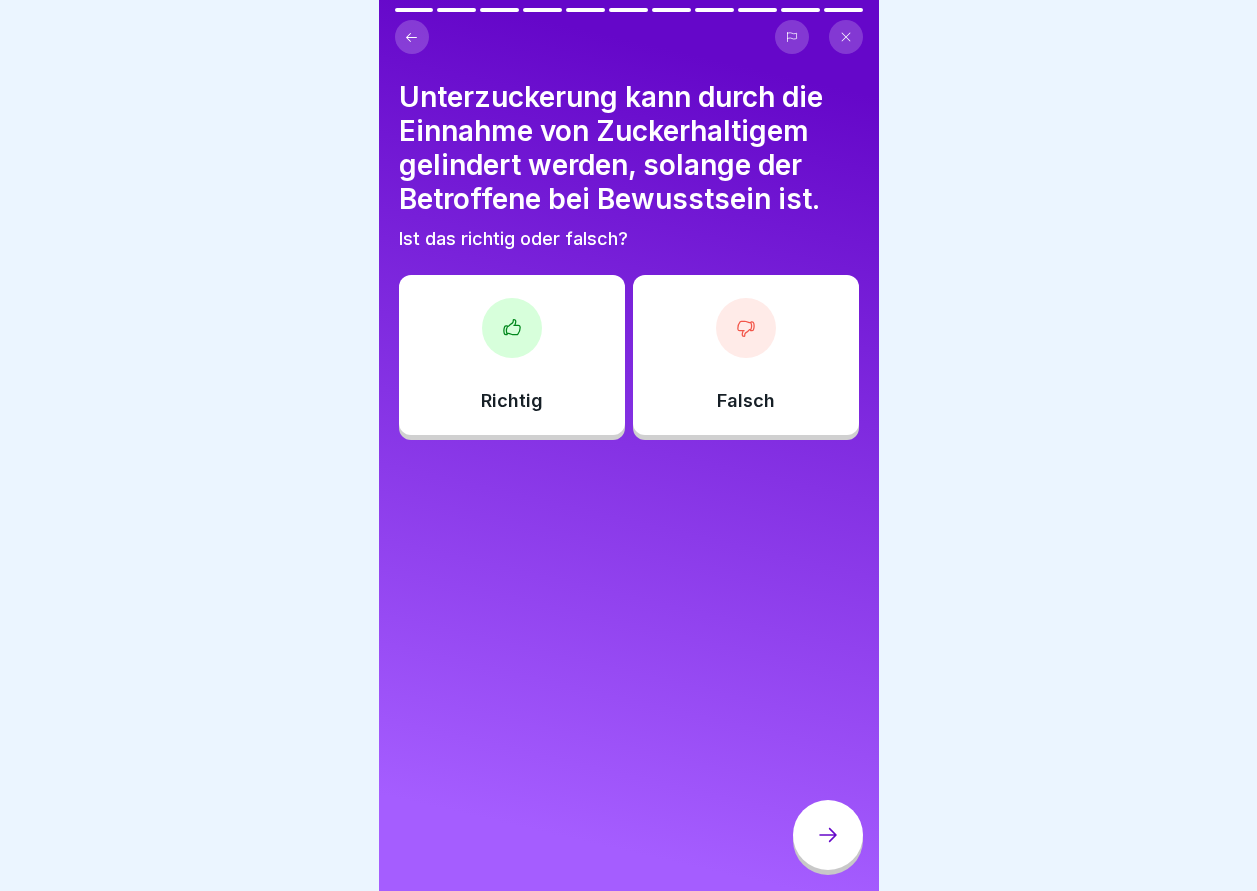 click at bounding box center (512, 328) 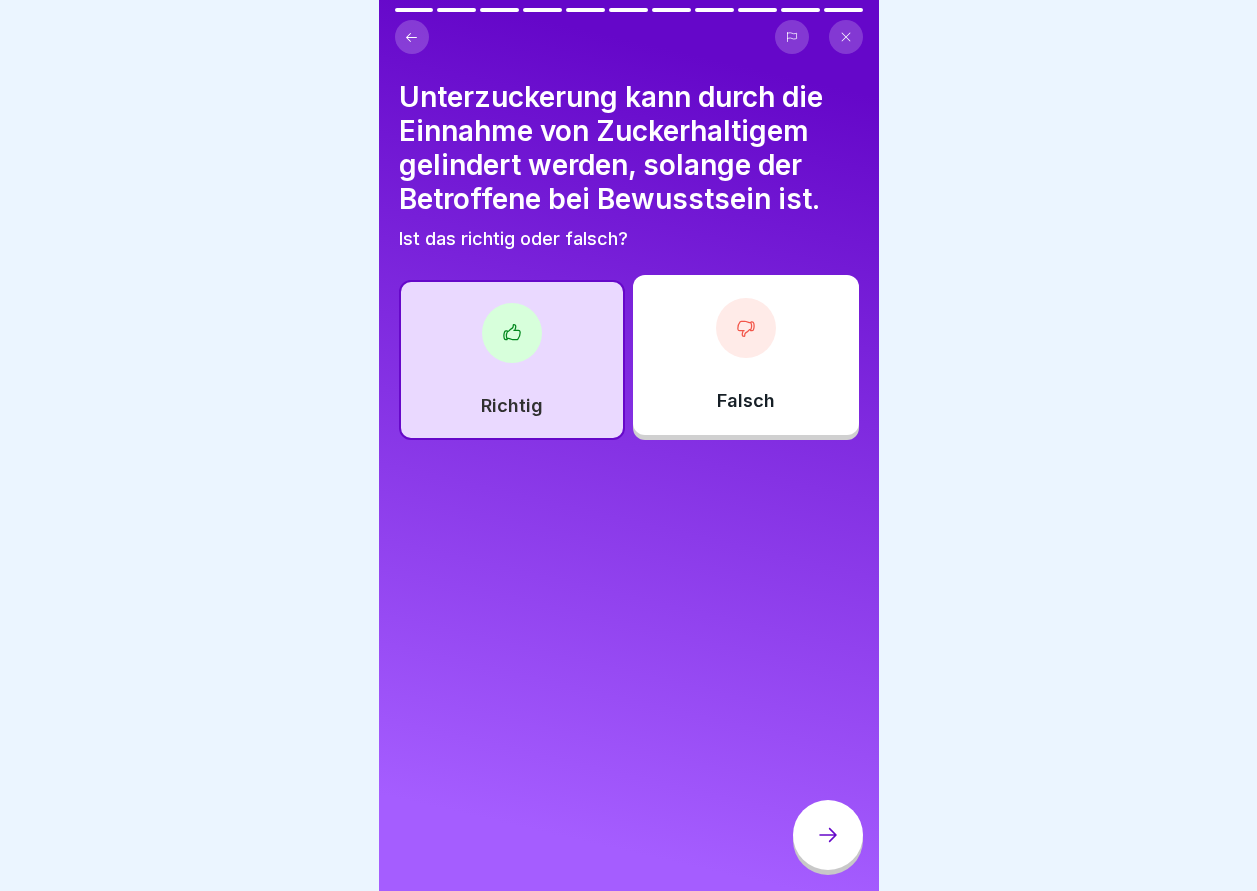 click 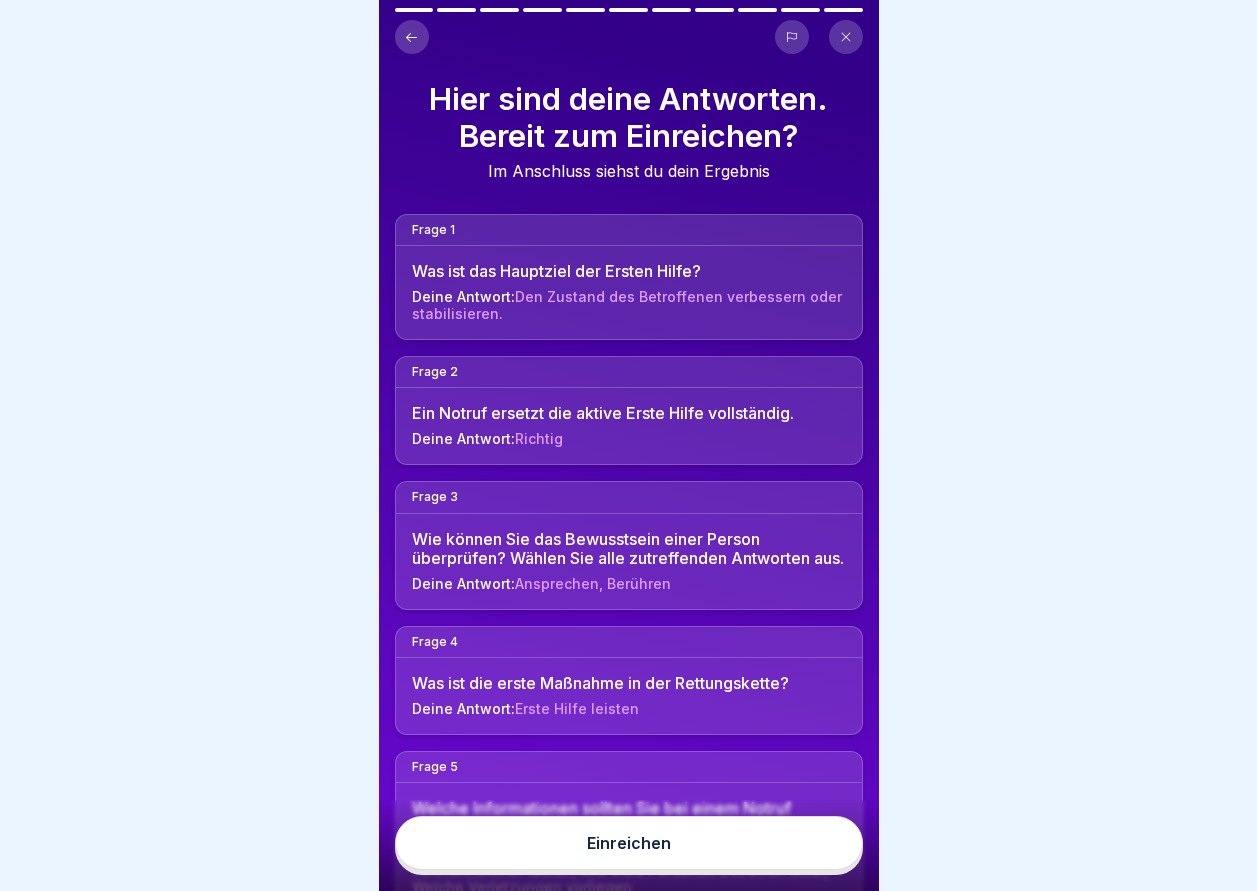 click on "Einreichen" at bounding box center (629, 843) 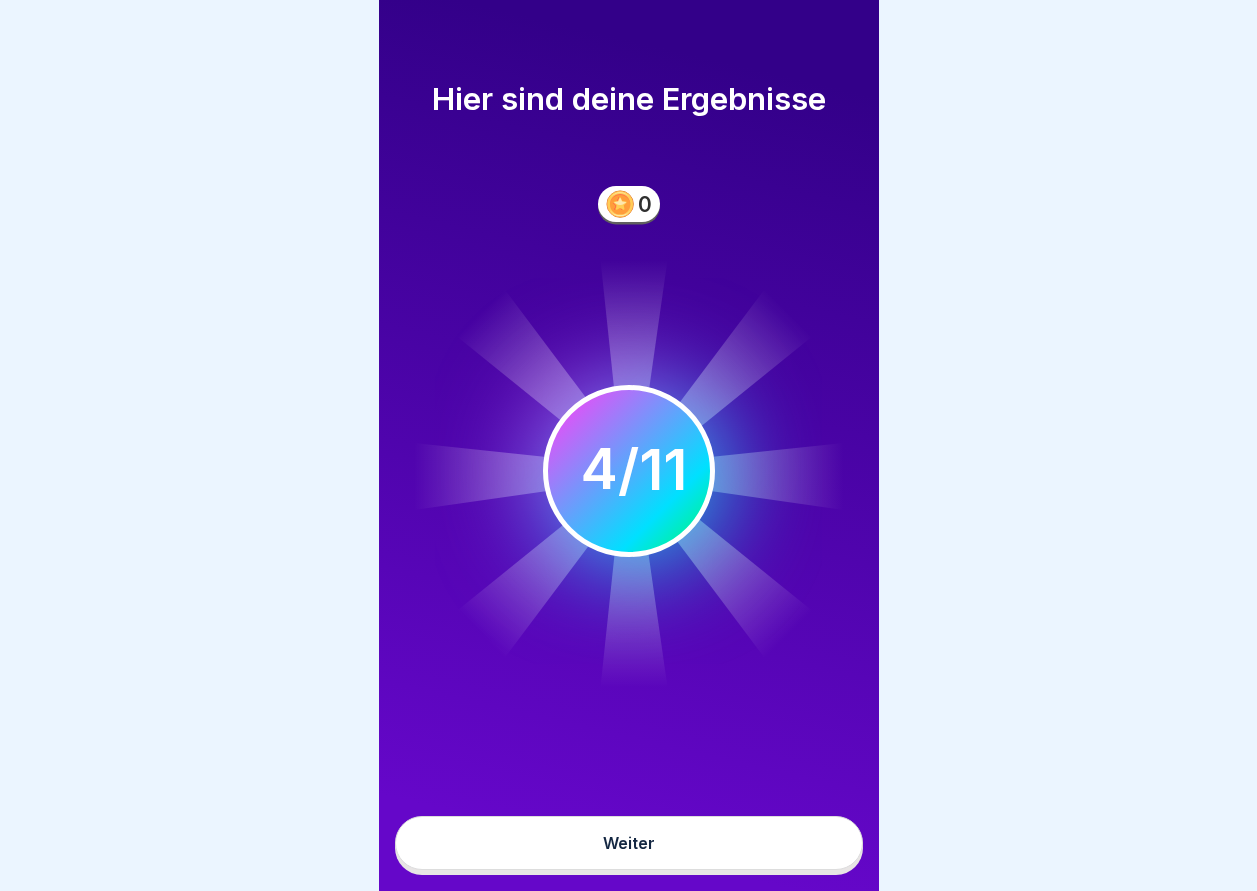 click on "Weiter" at bounding box center [629, 843] 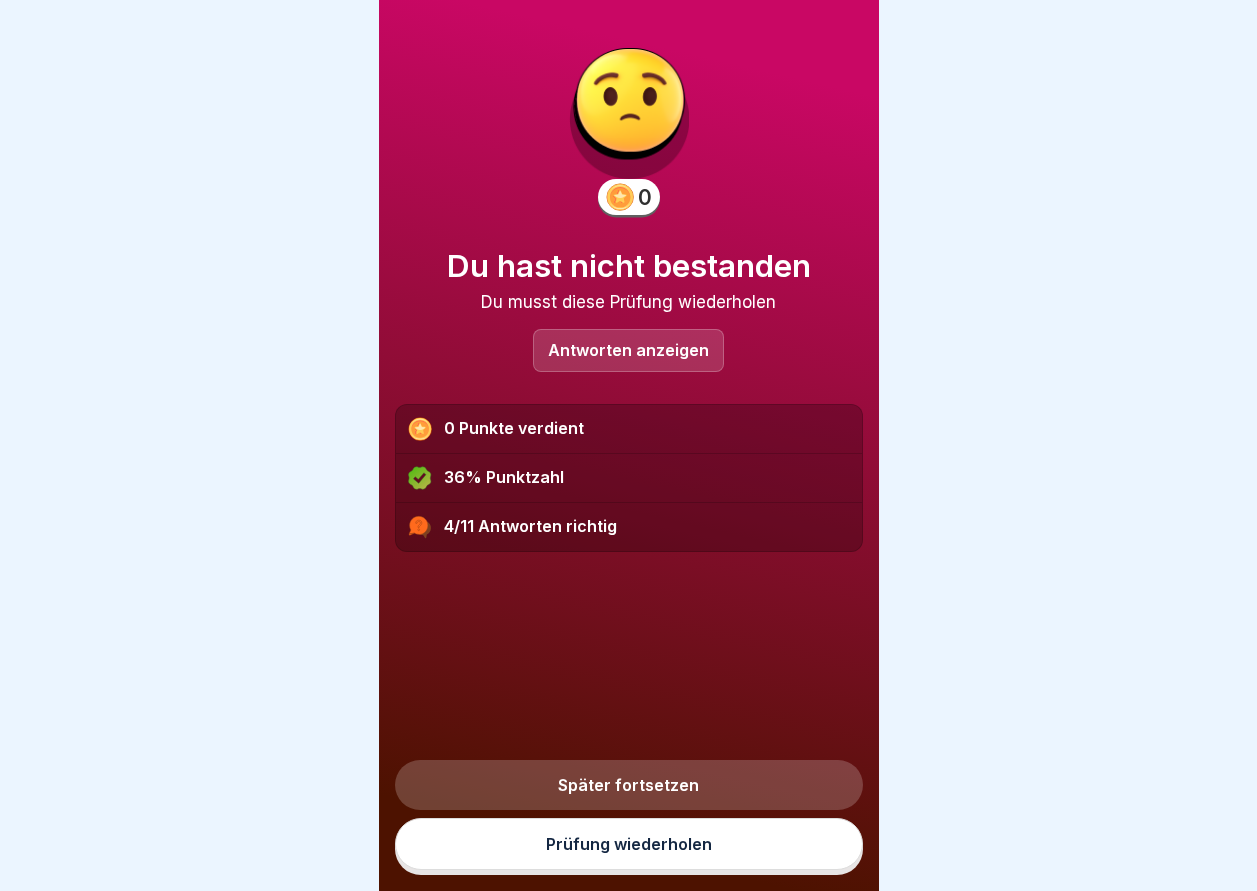 click on "Später fortsetzen" at bounding box center (629, 785) 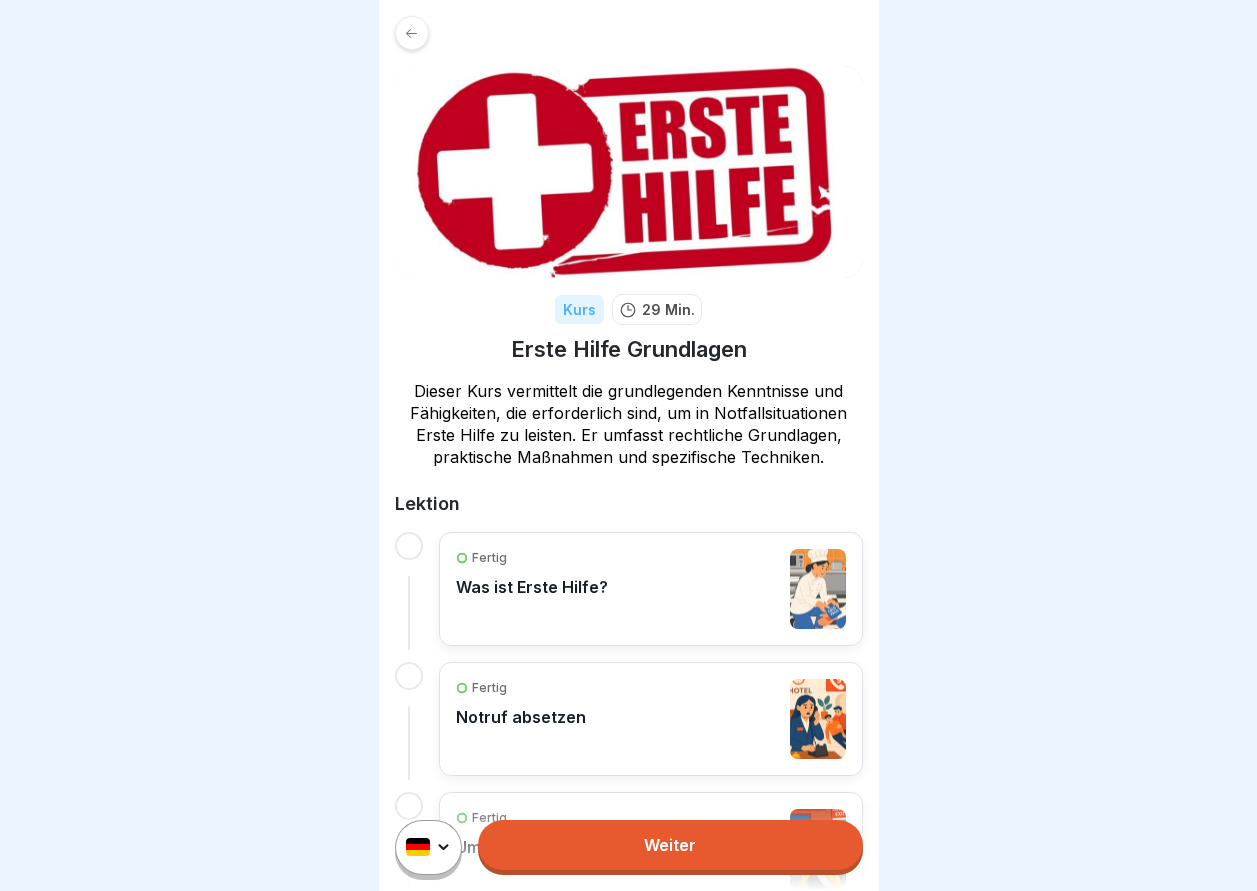 scroll, scrollTop: 0, scrollLeft: 0, axis: both 